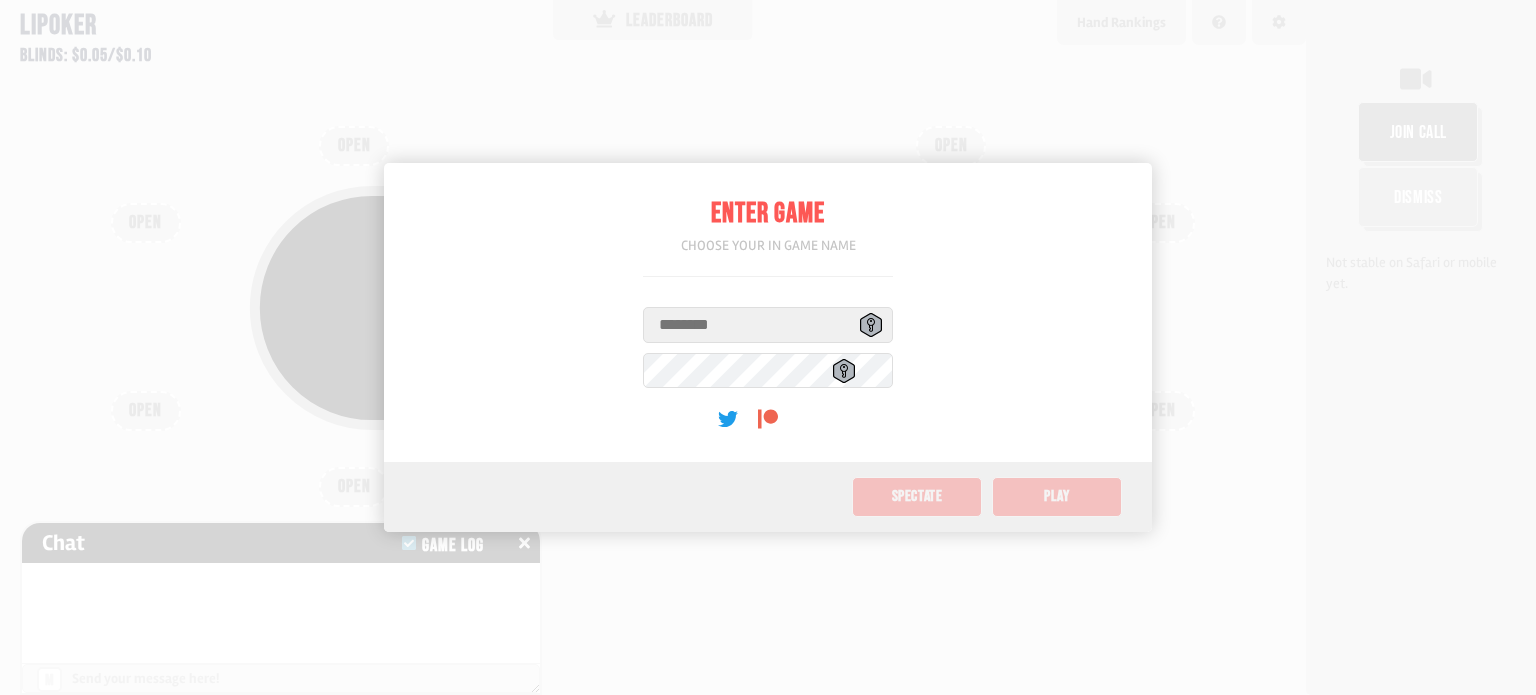 scroll, scrollTop: 0, scrollLeft: 0, axis: both 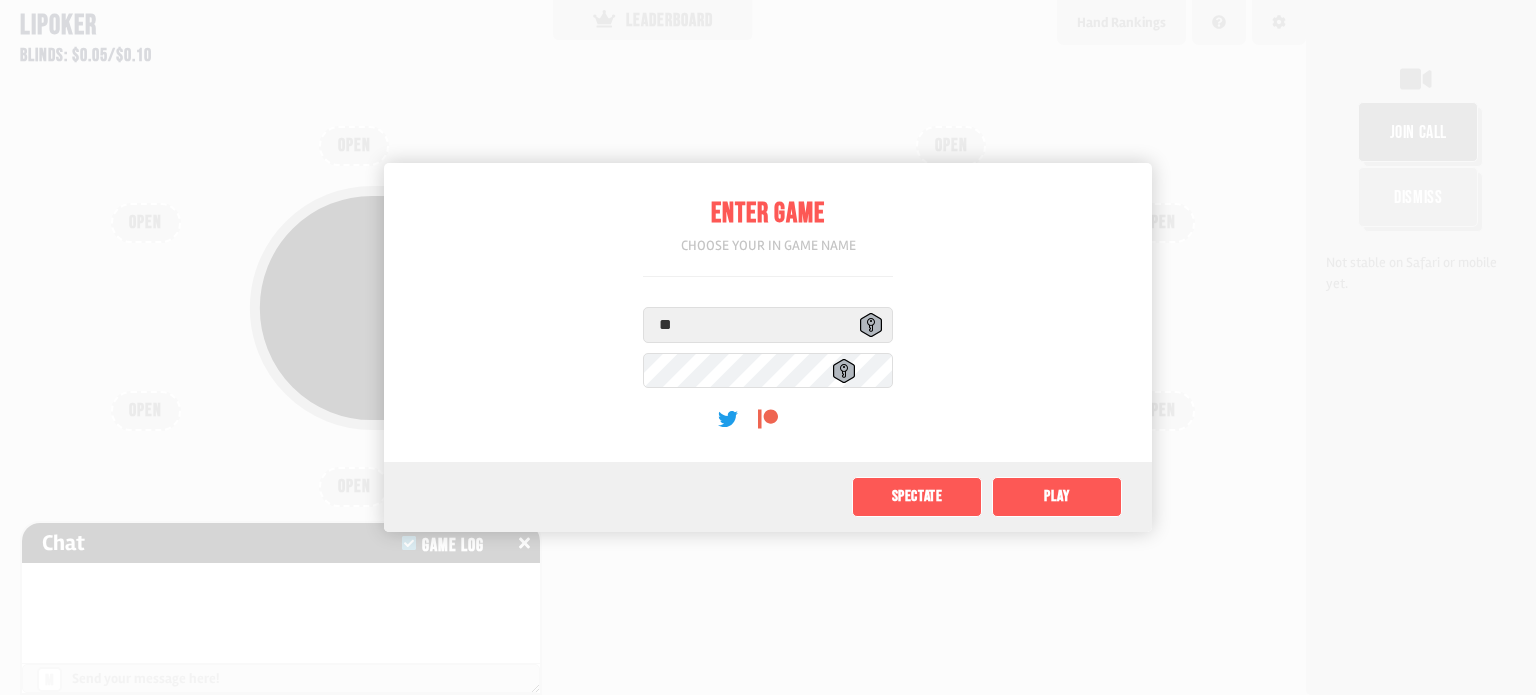 type on "*" 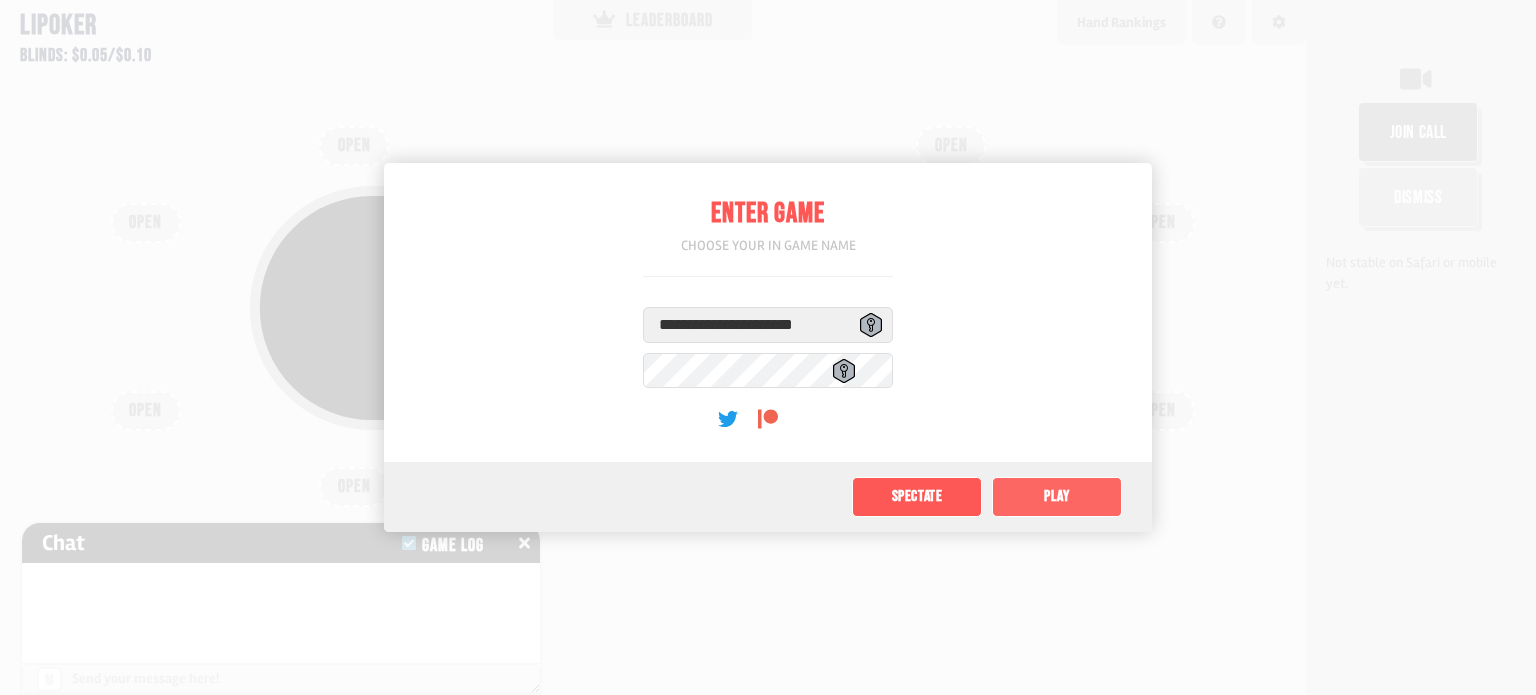 type on "**********" 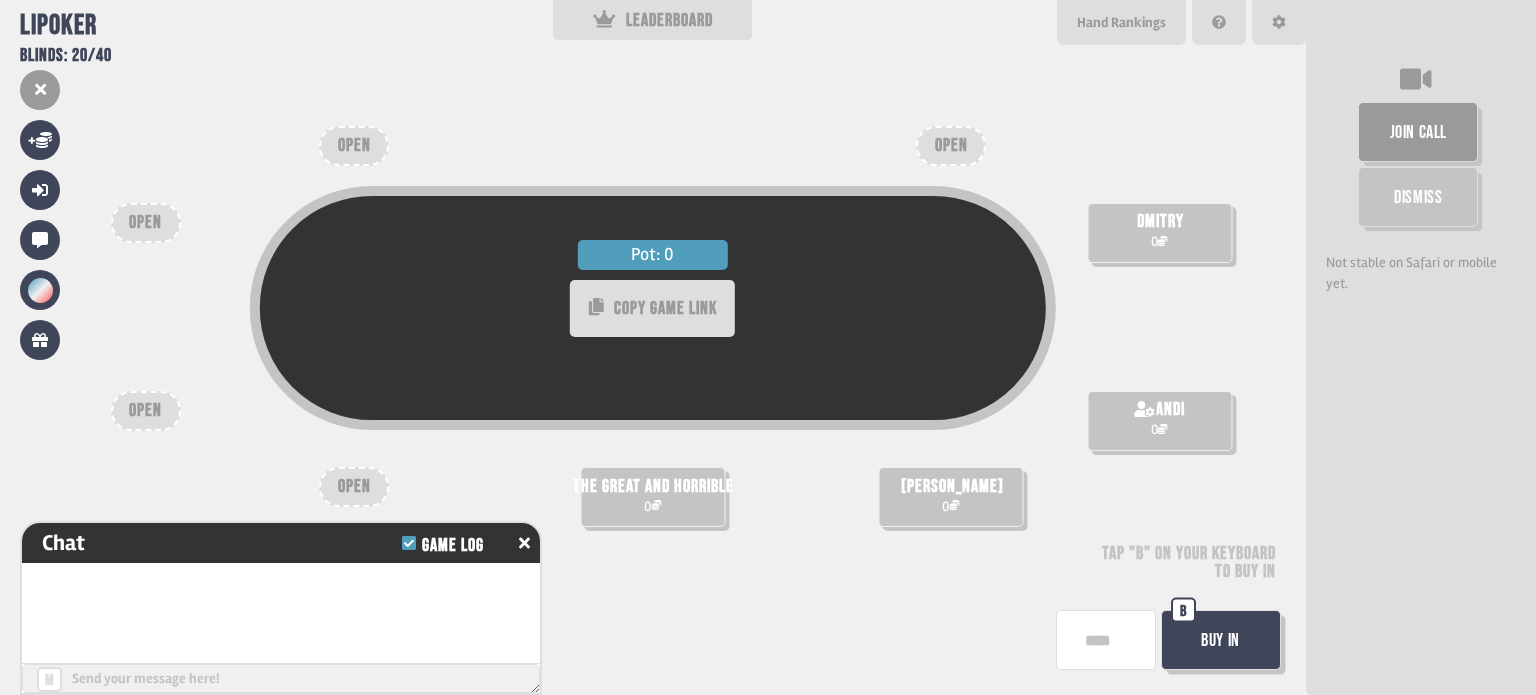 type on "***" 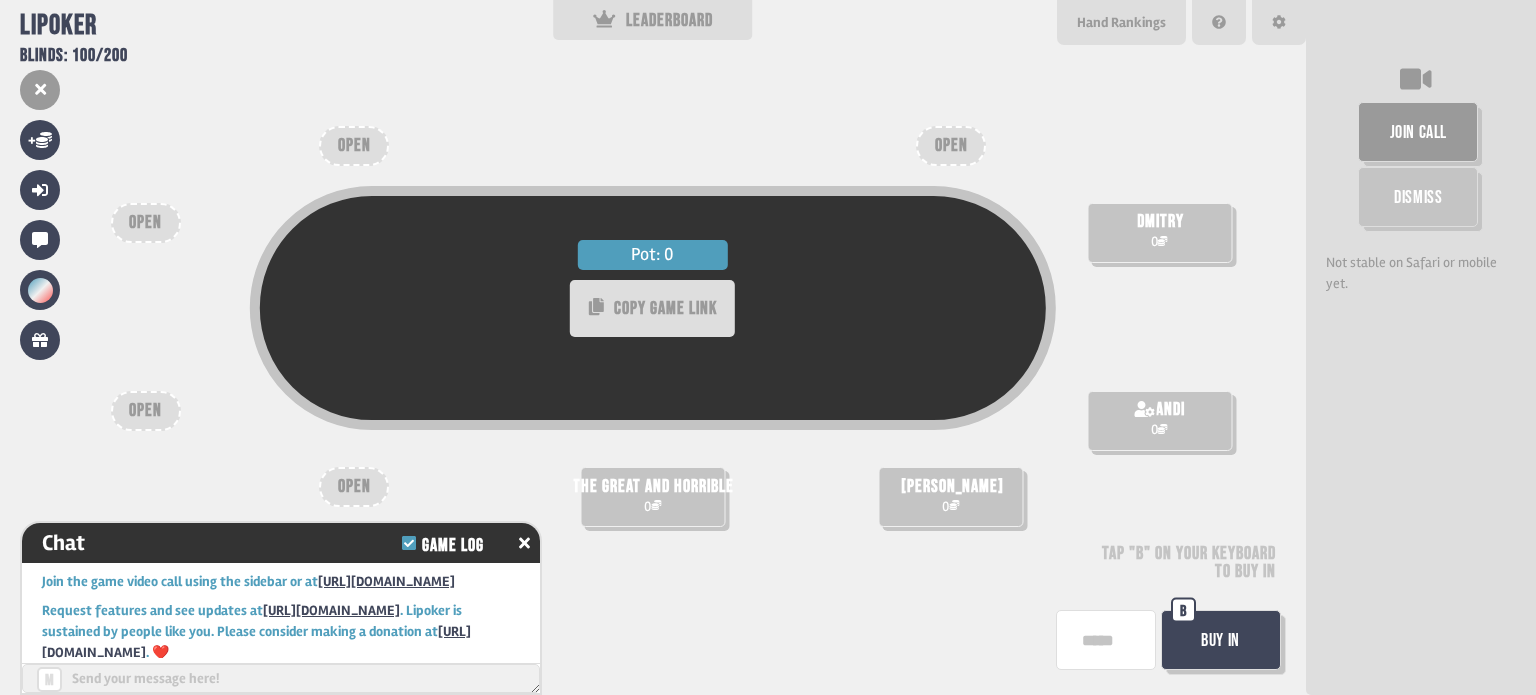 scroll, scrollTop: 32, scrollLeft: 0, axis: vertical 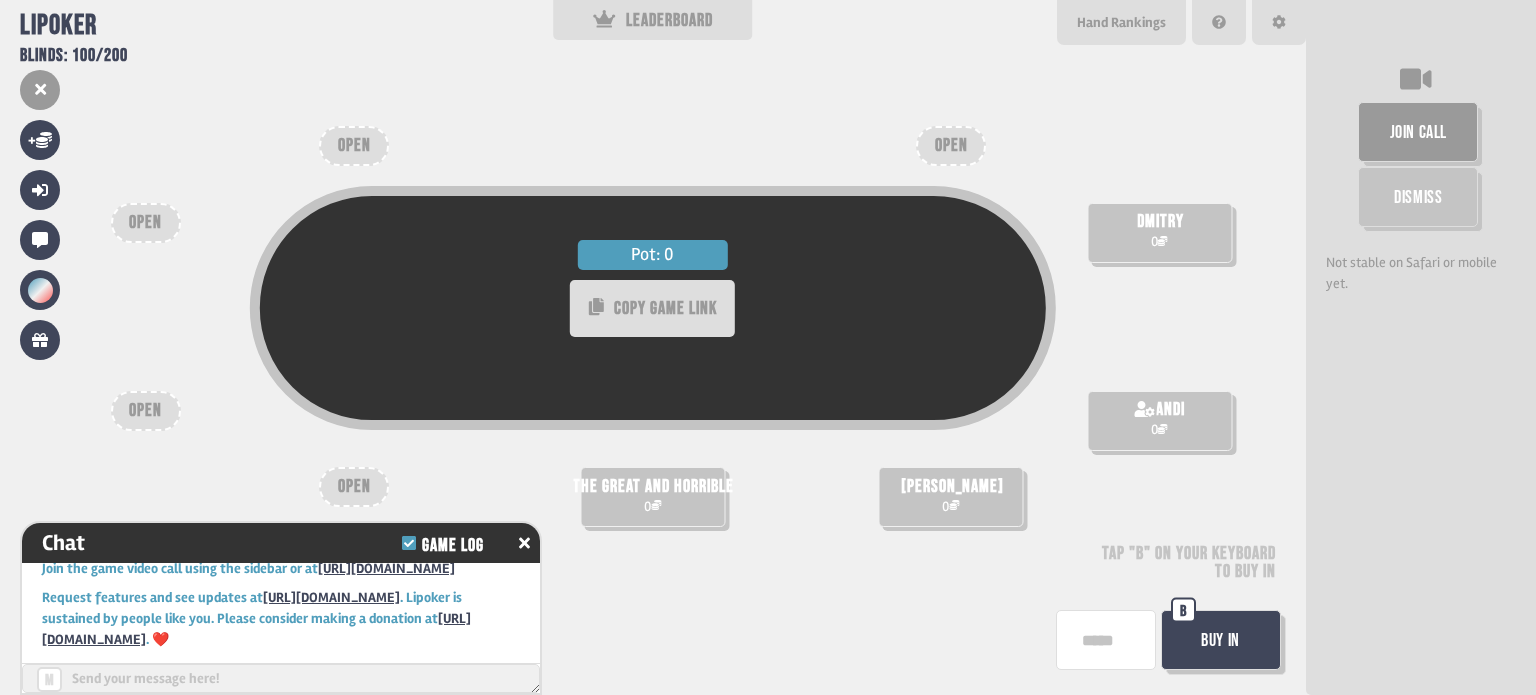 click on "Buy In" at bounding box center [1221, 640] 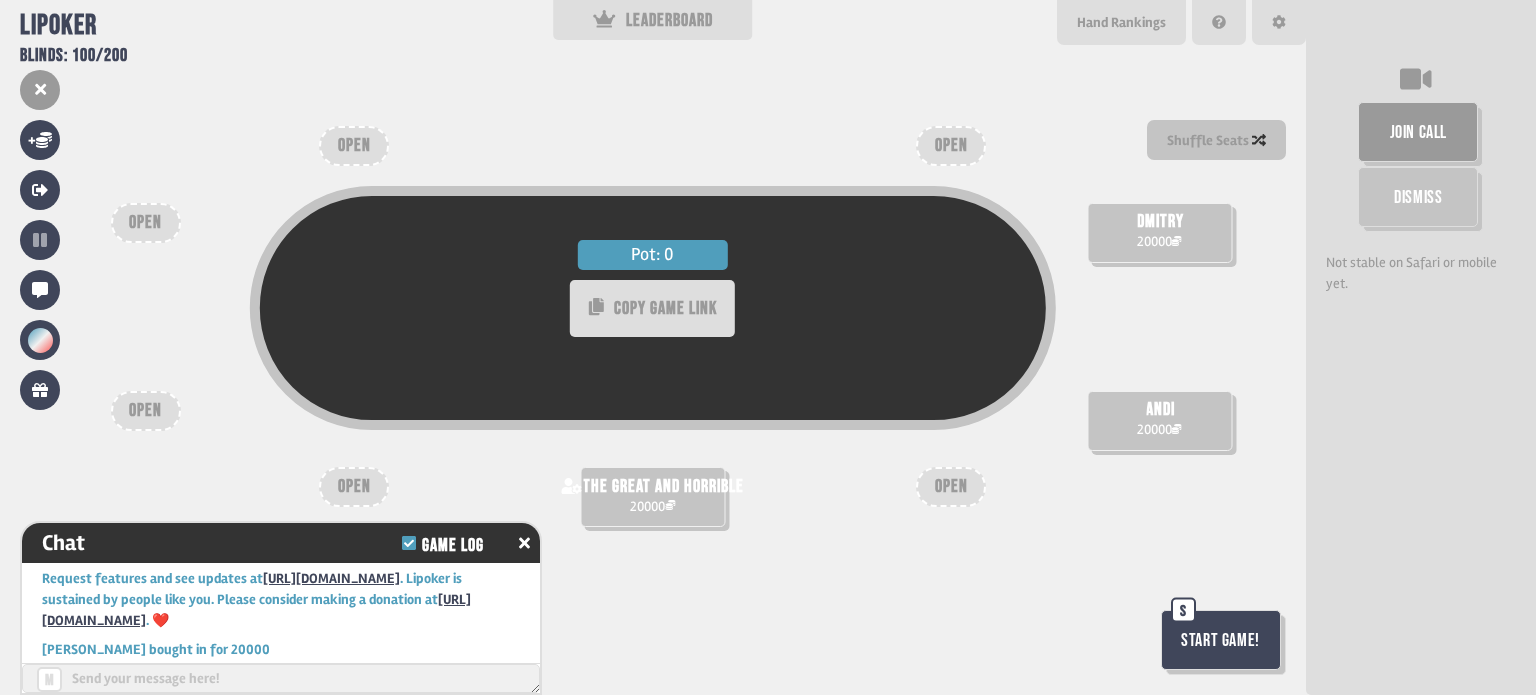 drag, startPoint x: 1150, startPoint y: 404, endPoint x: 1200, endPoint y: 422, distance: 53.14132 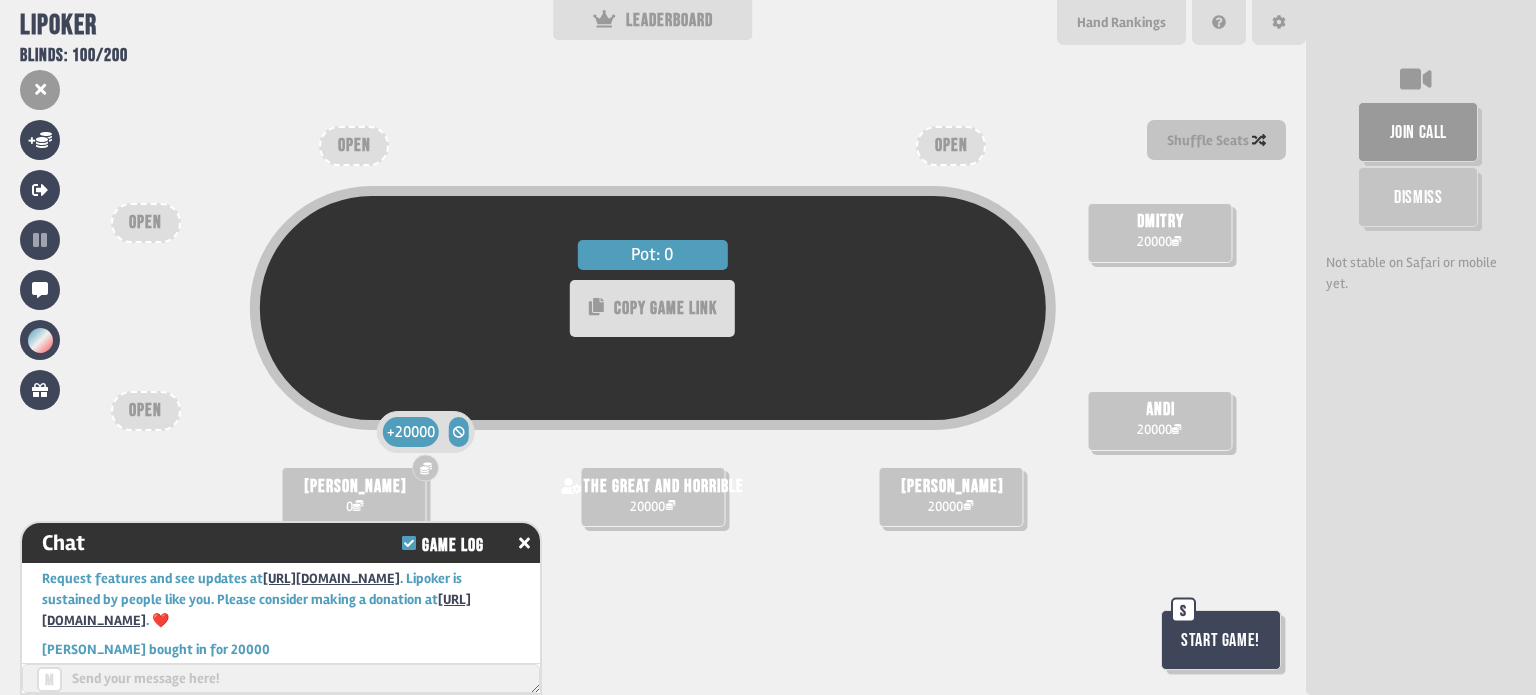 click at bounding box center (425, 468) 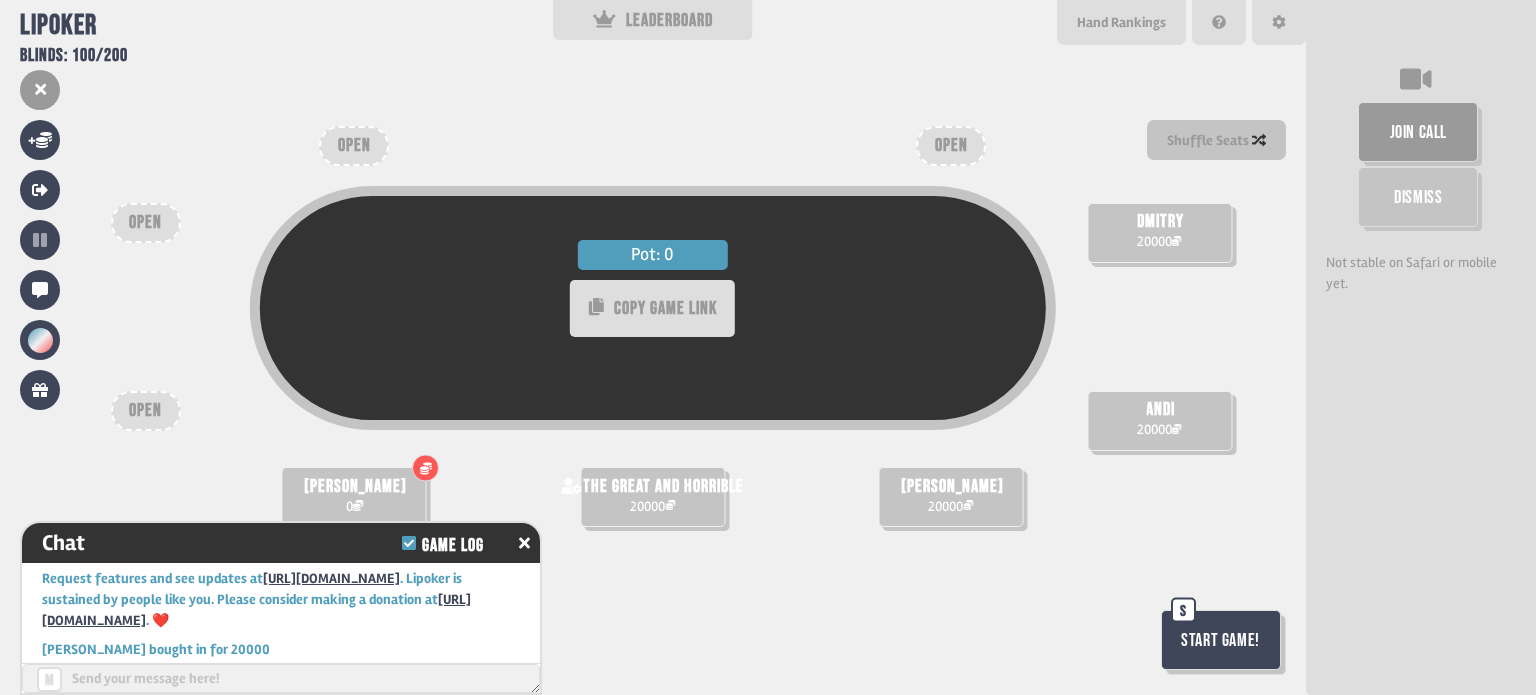 click 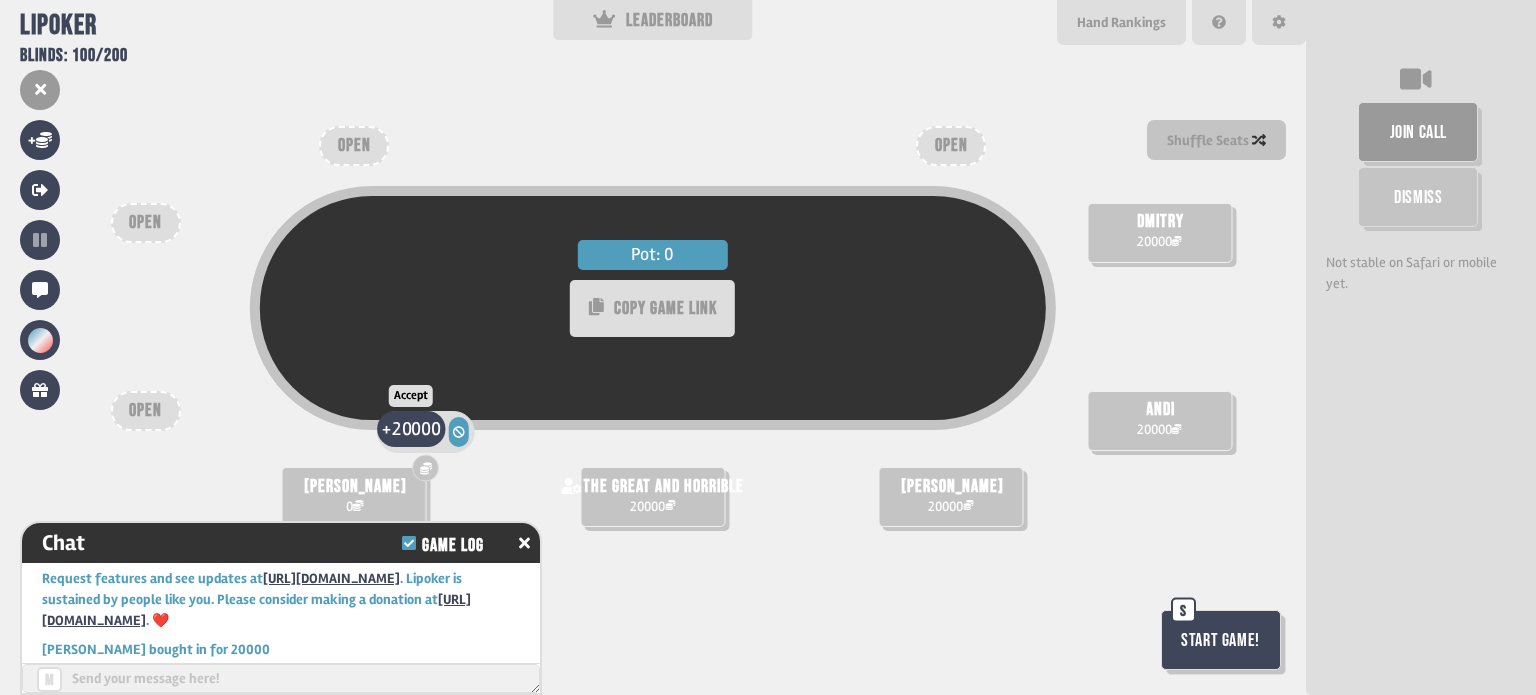 click on "20000" at bounding box center (416, 429) 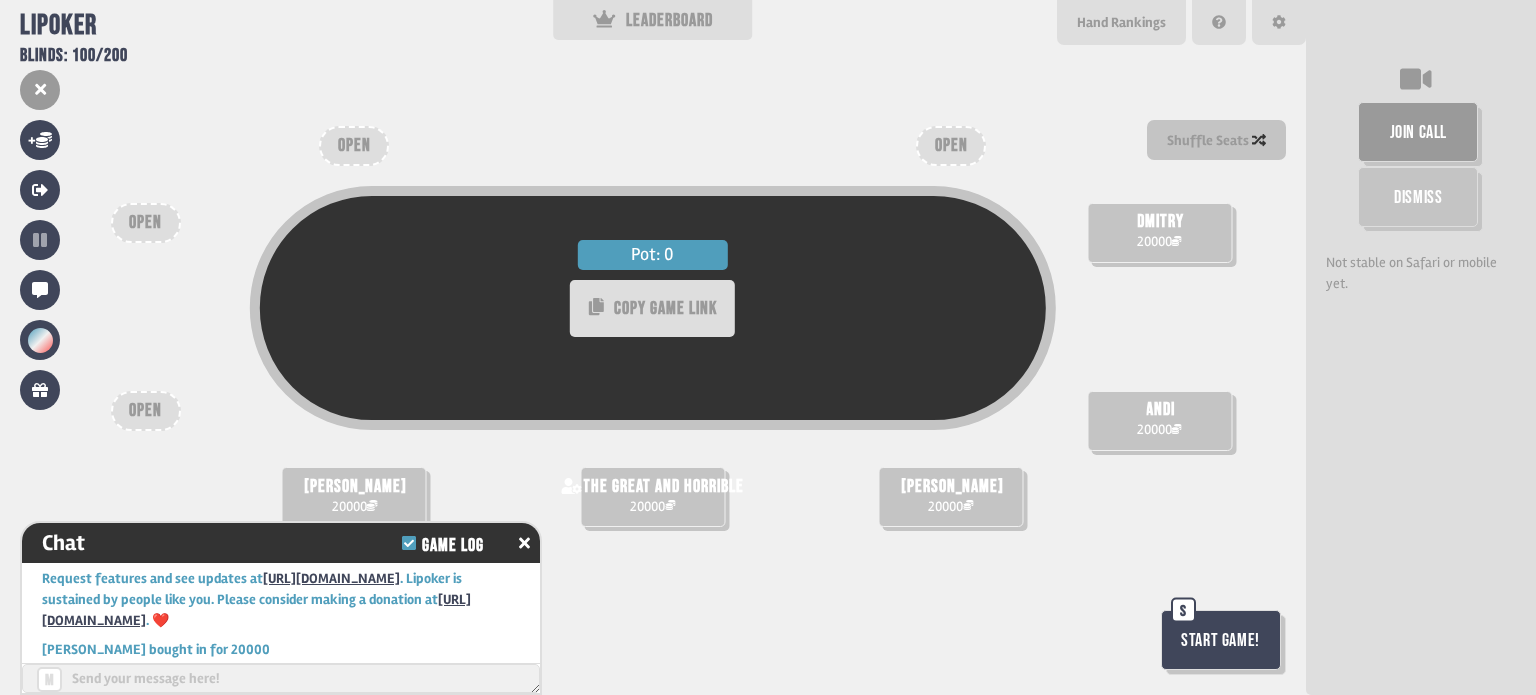 click at bounding box center [354, 409] 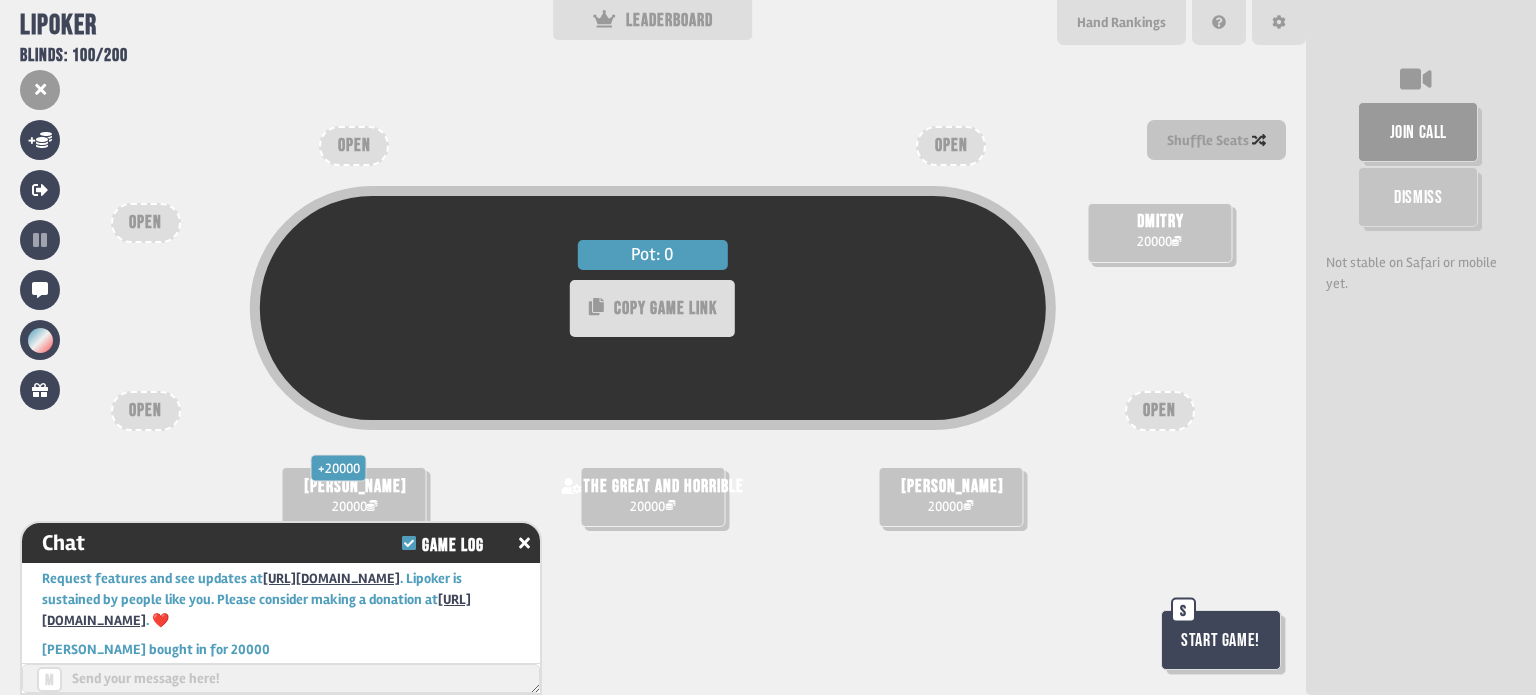 click on "Start Game!" at bounding box center (1221, 640) 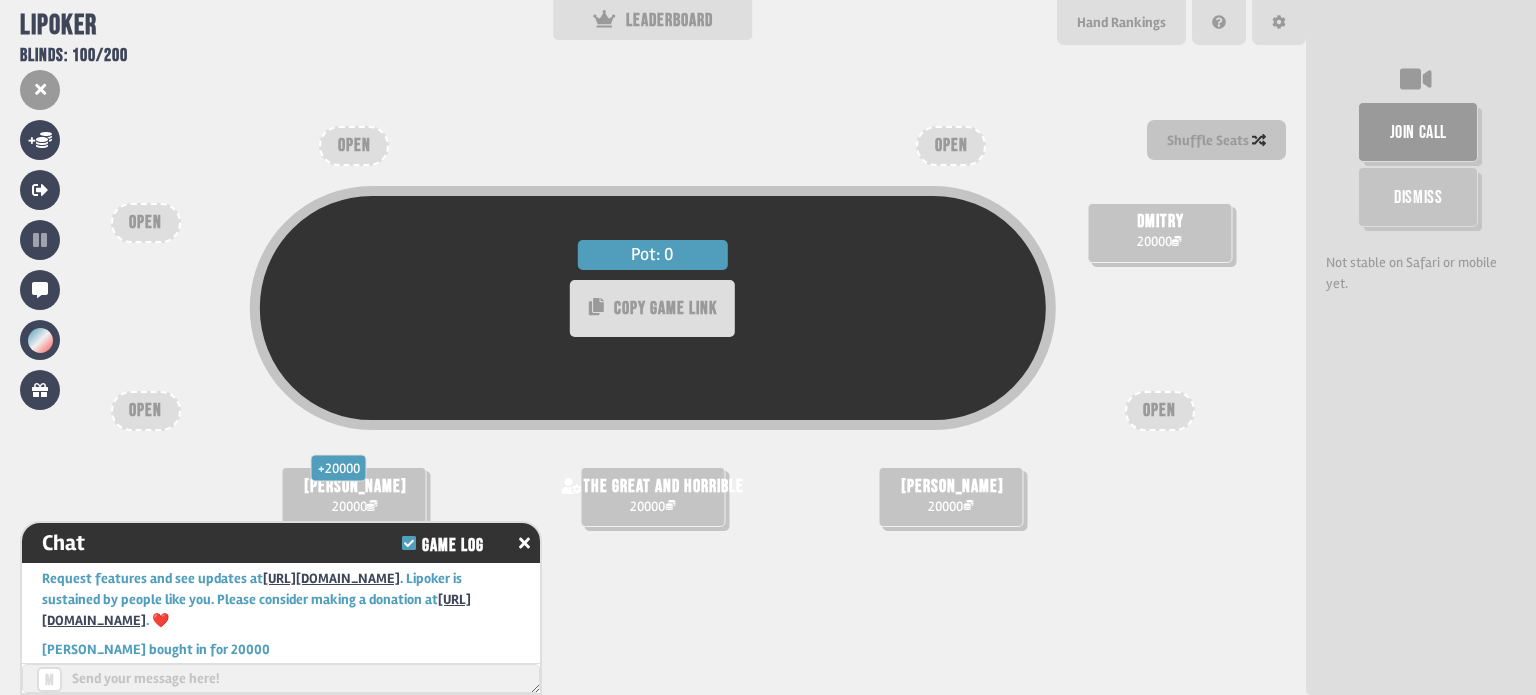 type on "***" 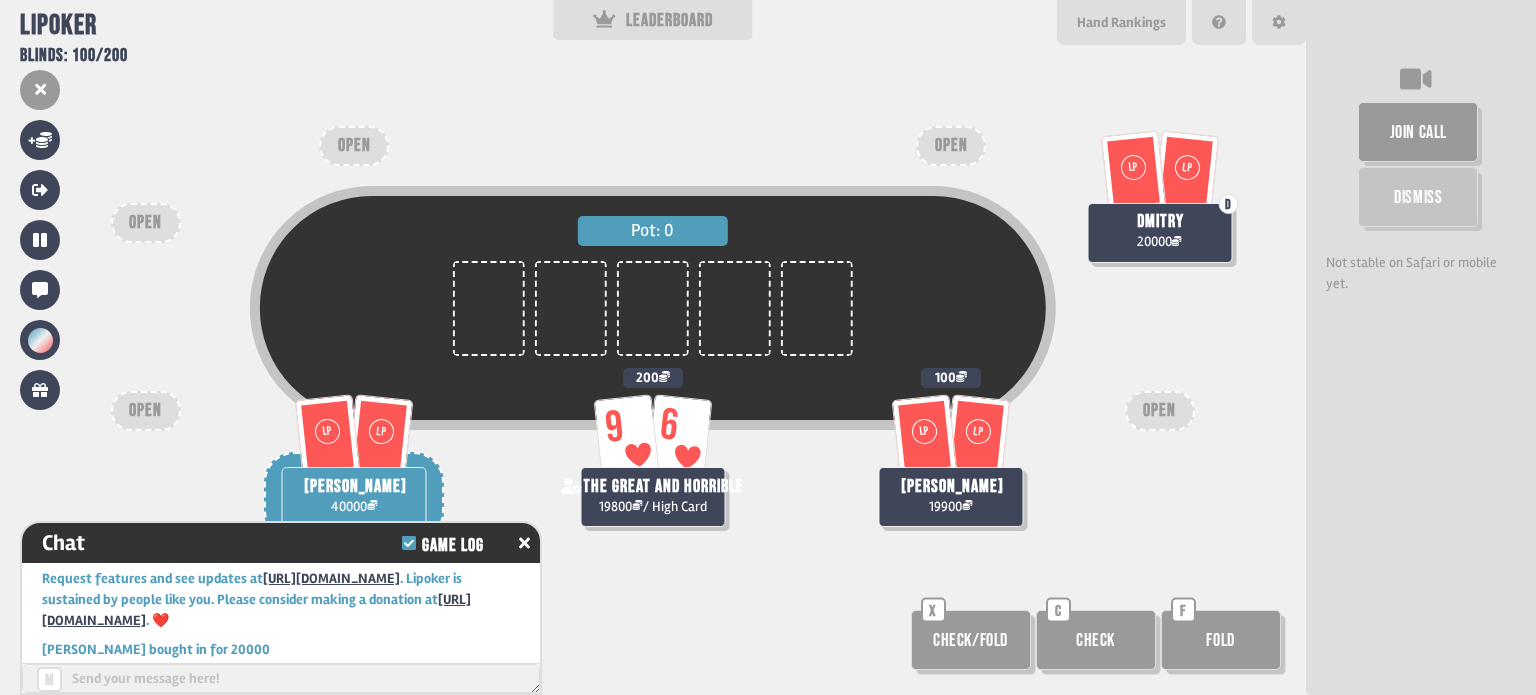 scroll, scrollTop: 98, scrollLeft: 0, axis: vertical 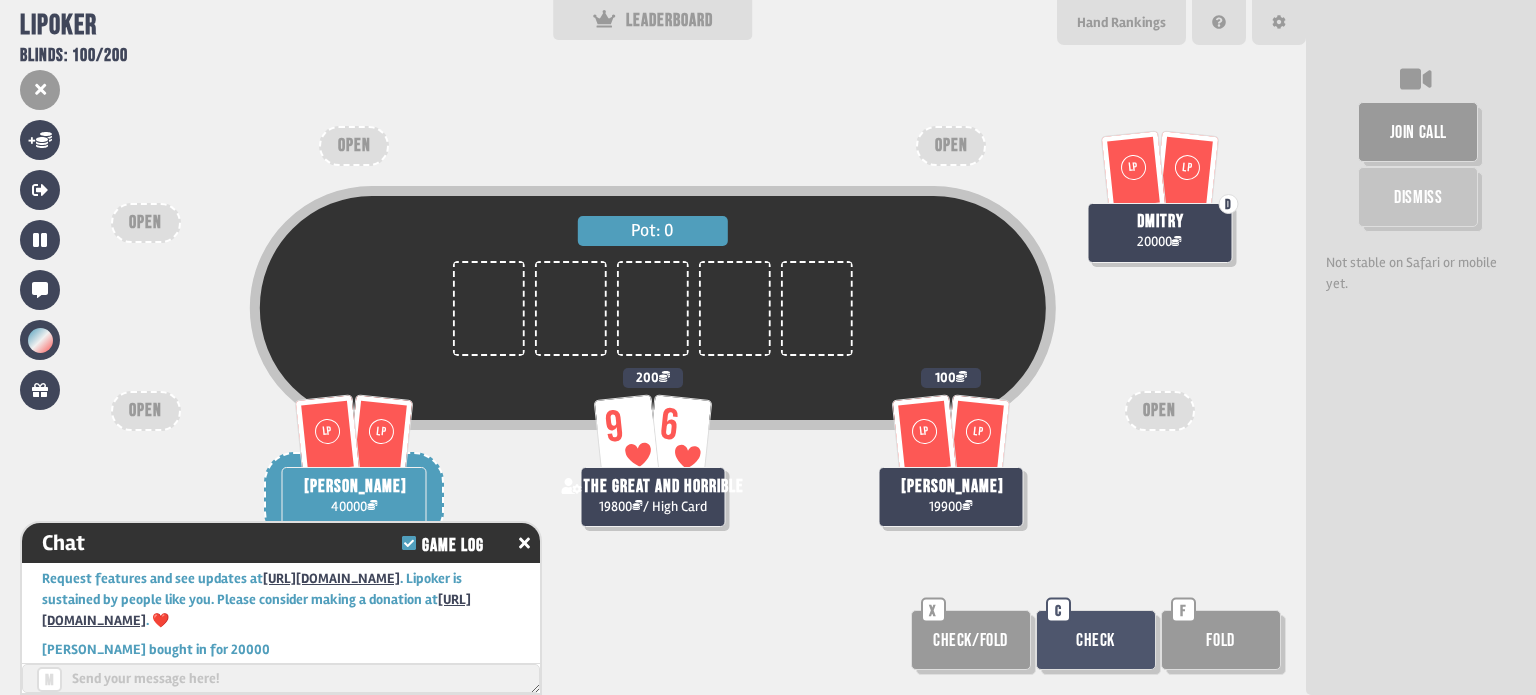 click on "Check/Fold" at bounding box center [971, 640] 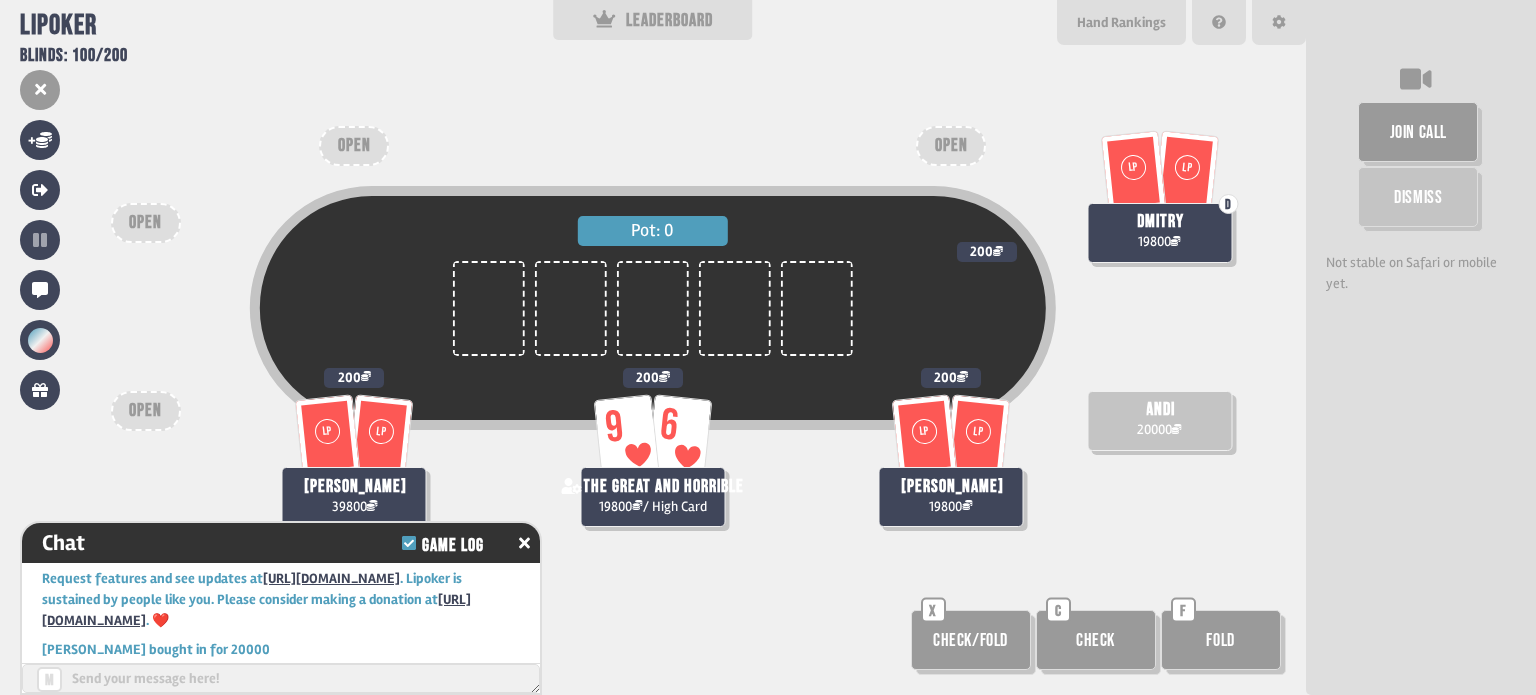 click on "Check" at bounding box center [1096, 640] 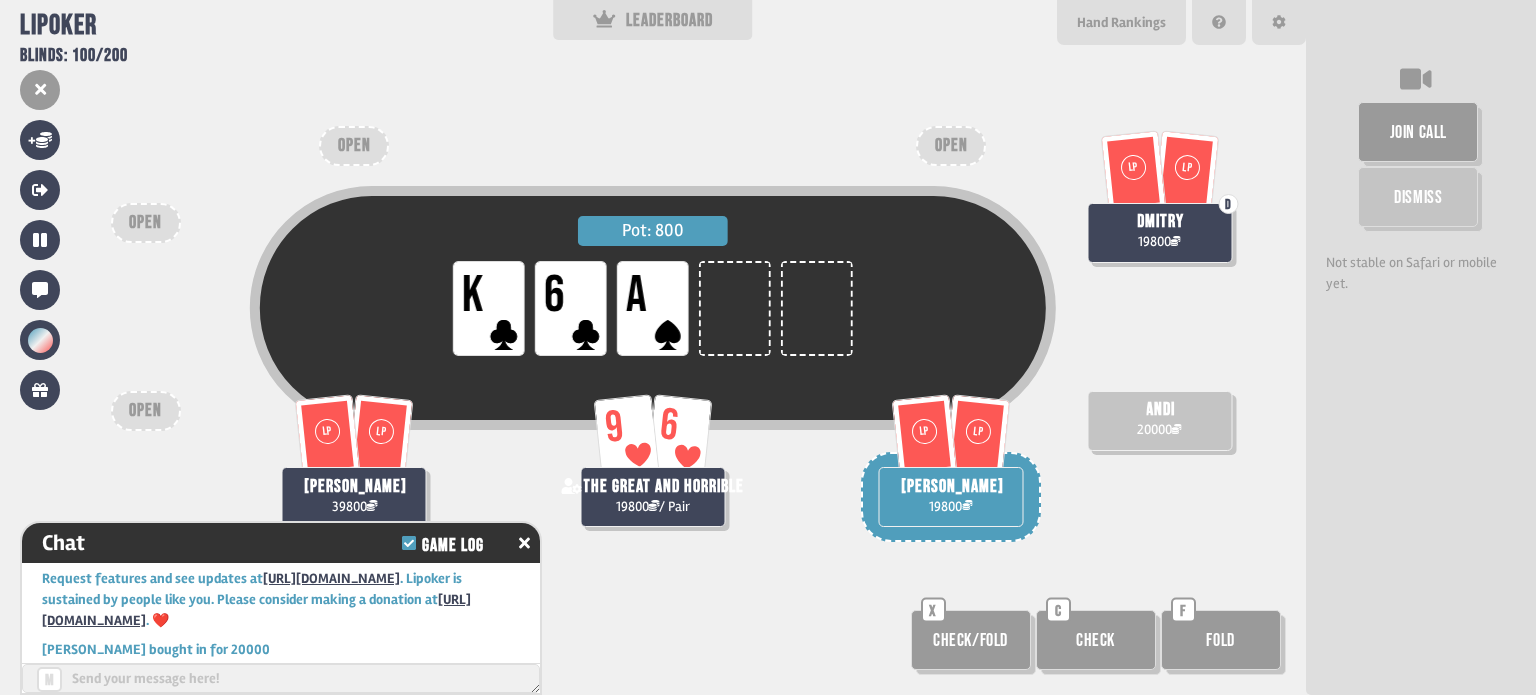 click on "Check/Fold" at bounding box center (971, 640) 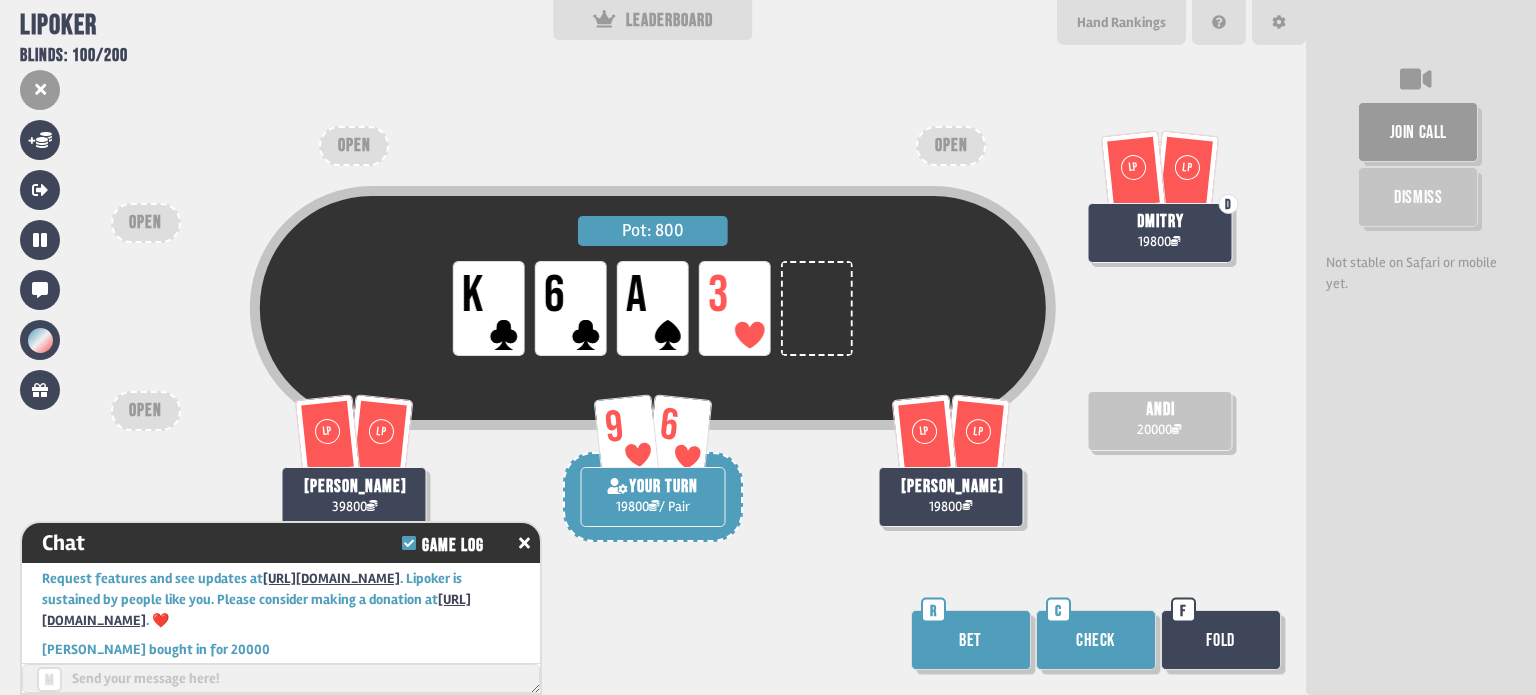 click on "Check" at bounding box center (1096, 640) 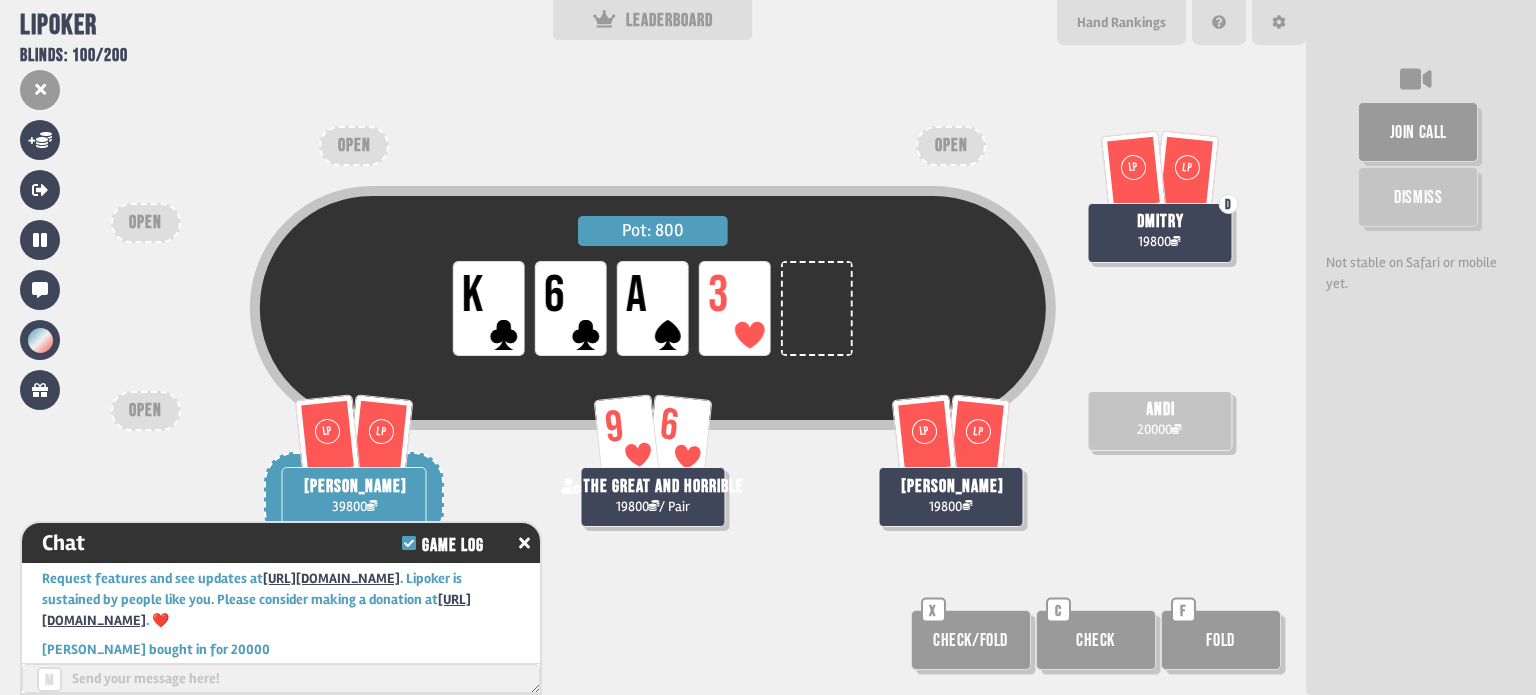 click on "Check/Fold" at bounding box center (971, 640) 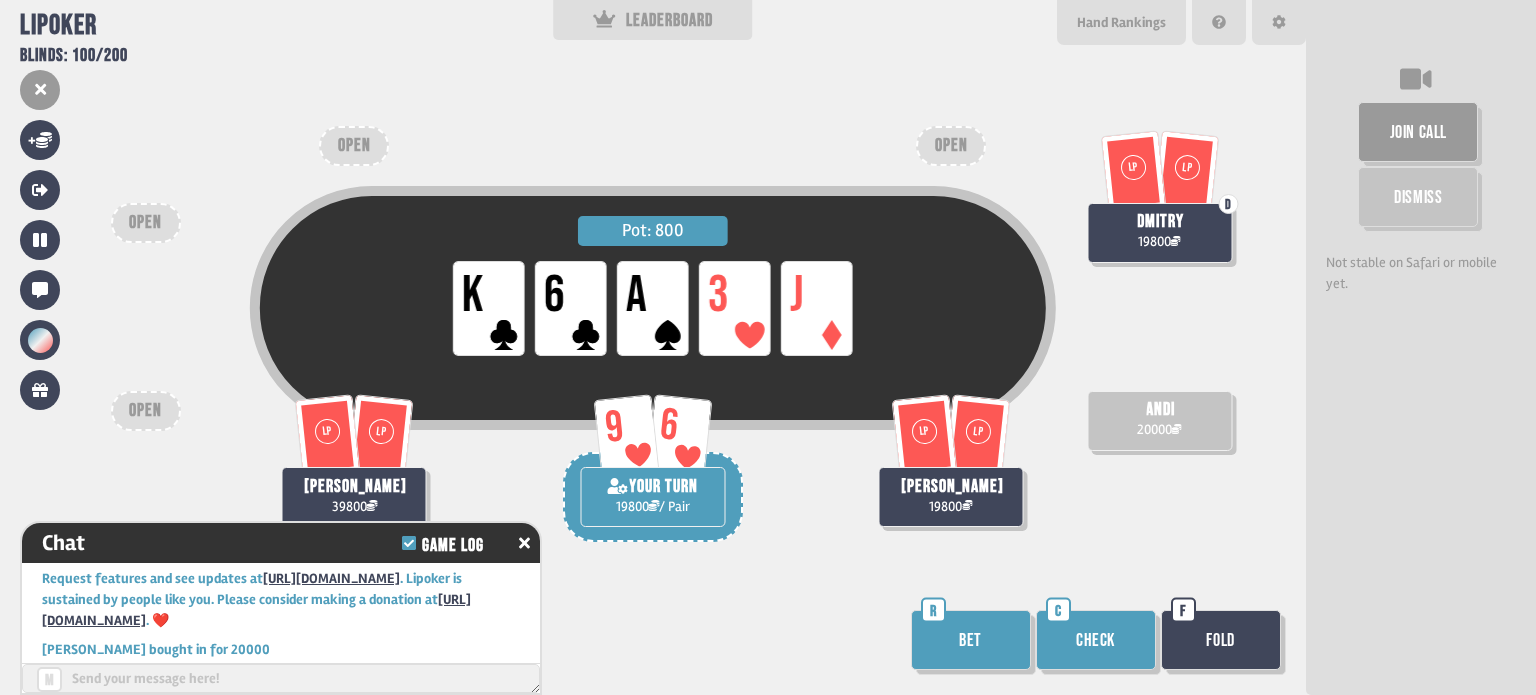 click on "Check" at bounding box center (1096, 640) 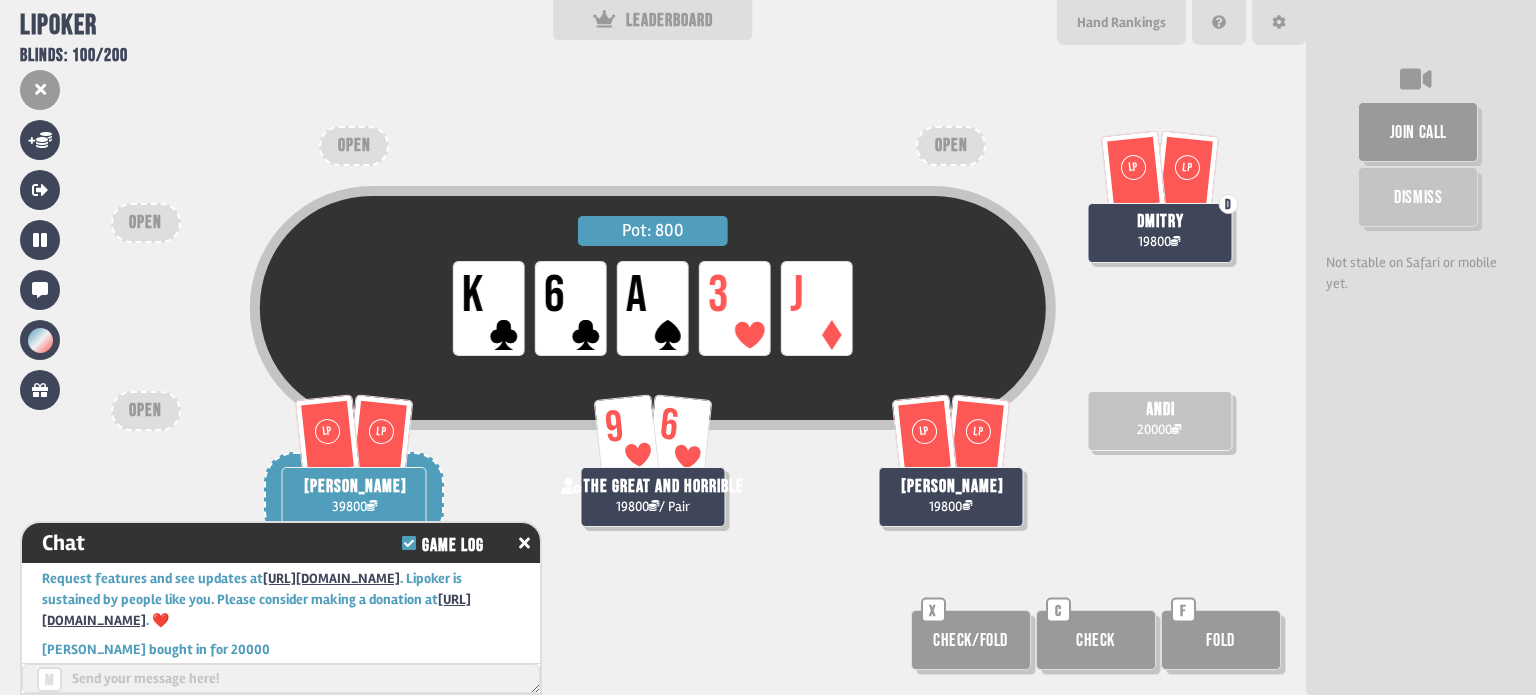 click on "Check/Fold" at bounding box center [971, 640] 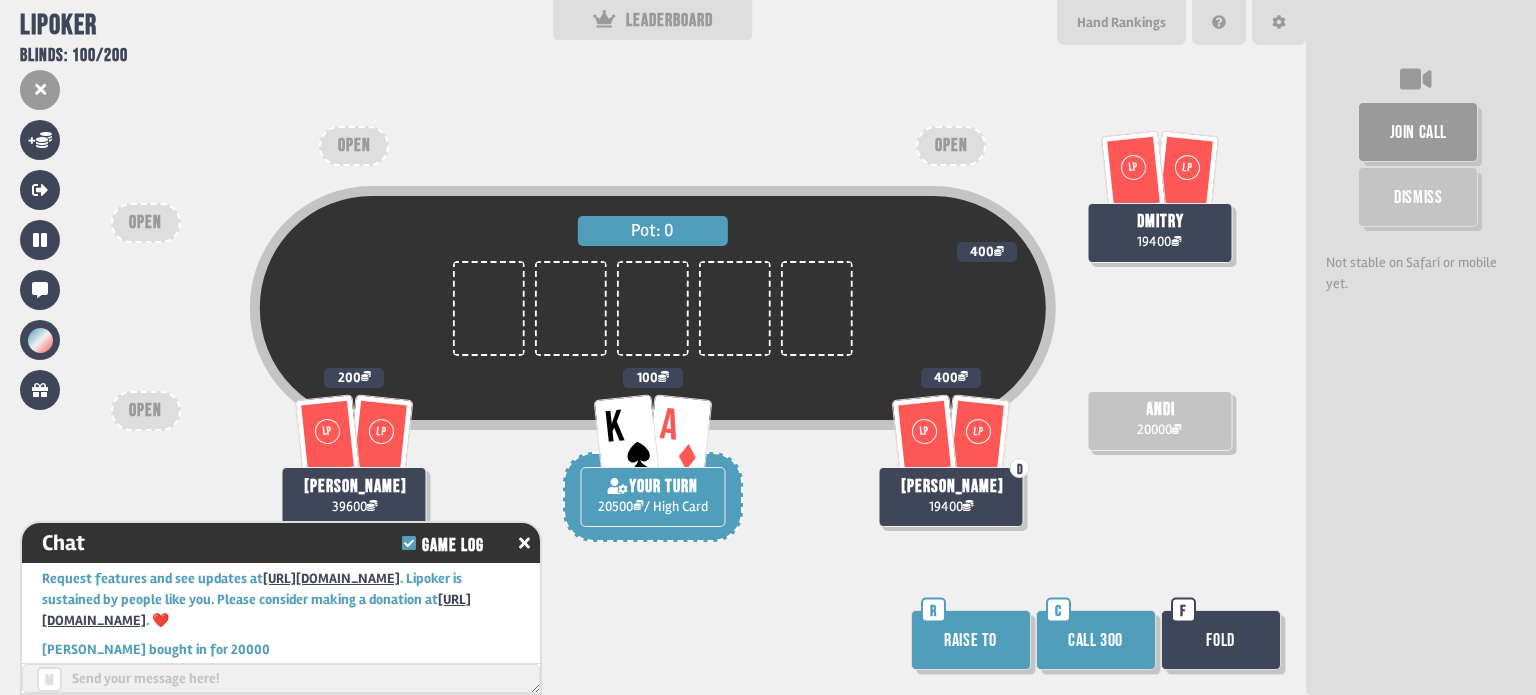 click on "Raise to" at bounding box center (971, 640) 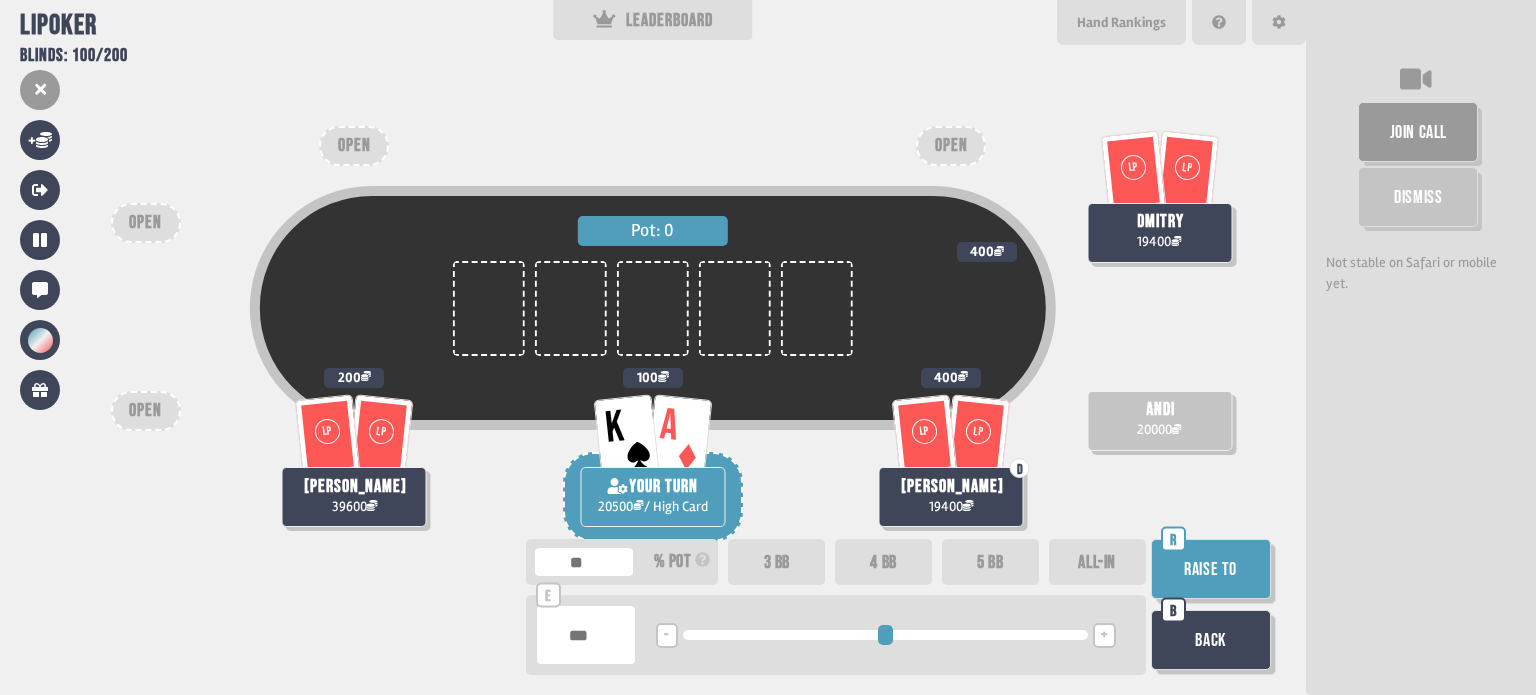click on "Raise to" at bounding box center [1211, 569] 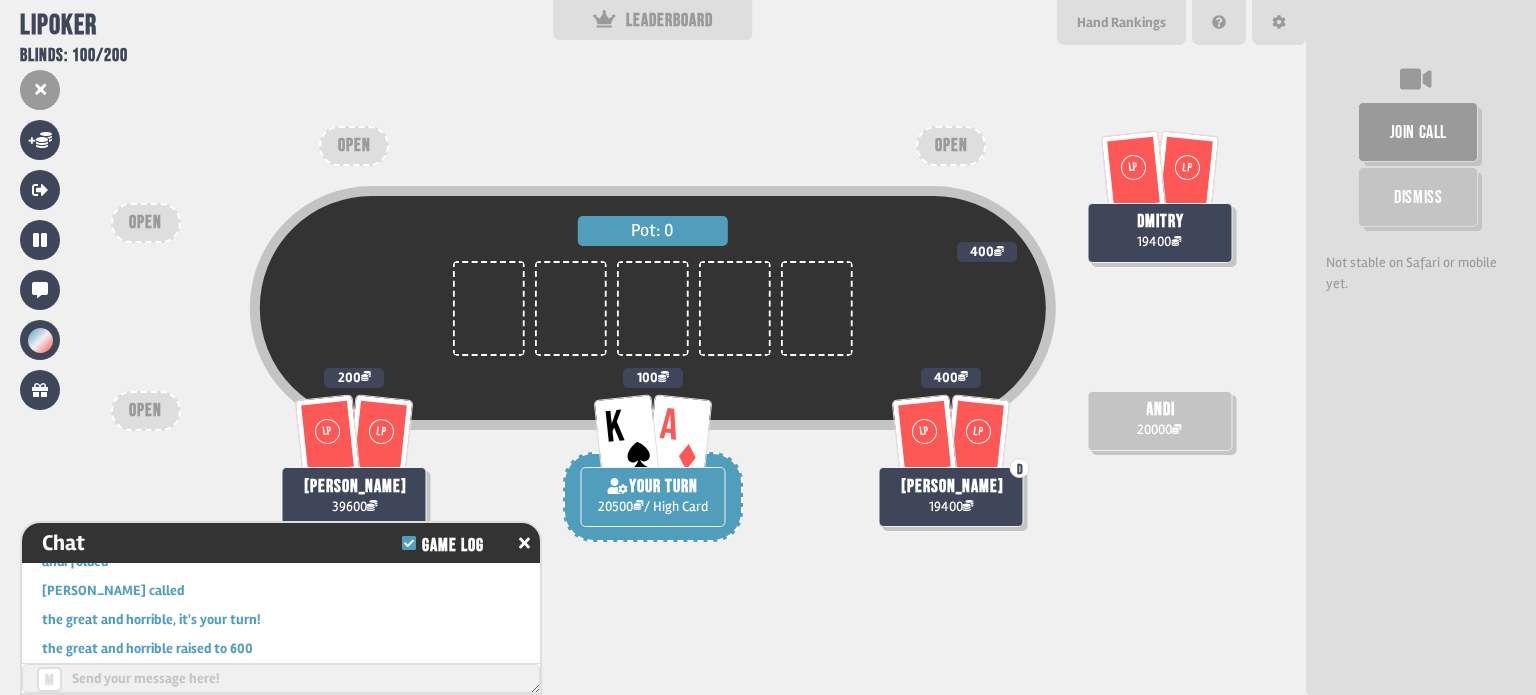 scroll, scrollTop: 1888, scrollLeft: 0, axis: vertical 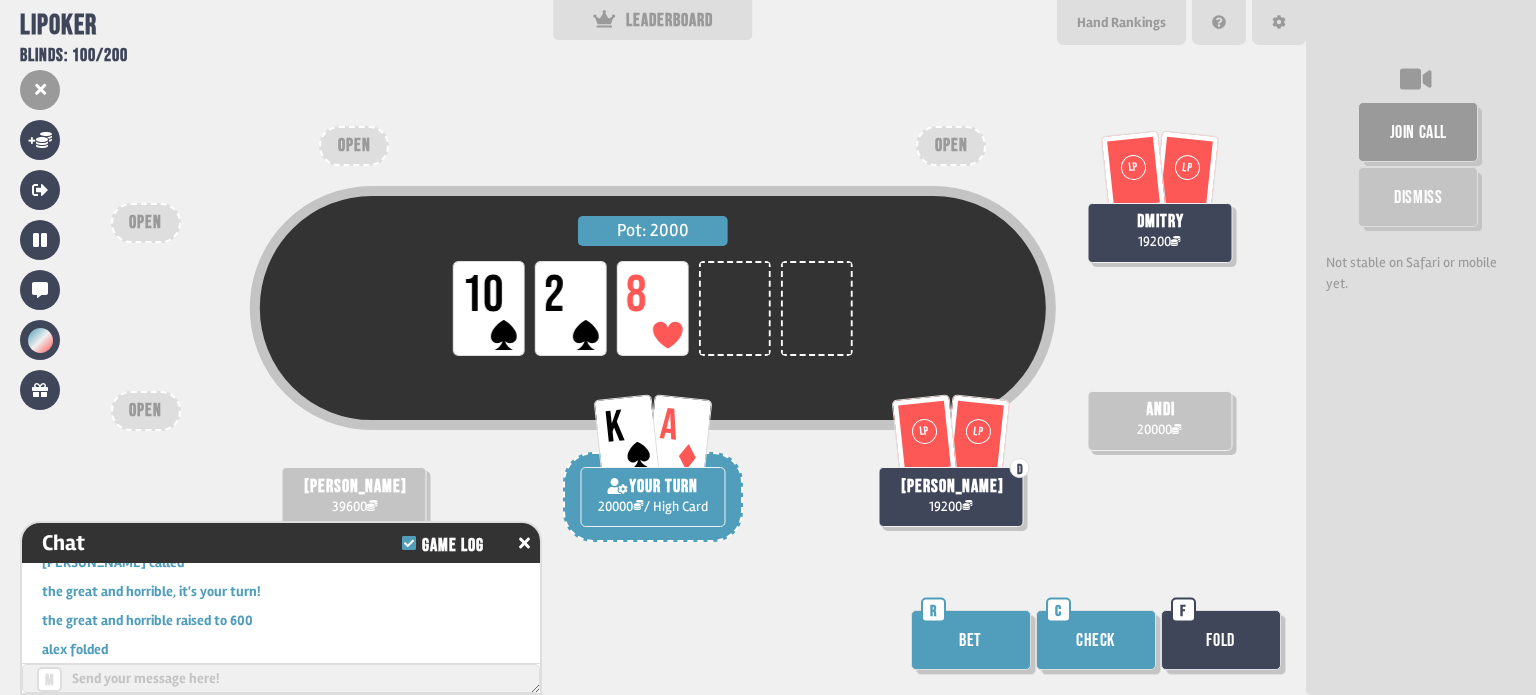 click on "Bet" at bounding box center (971, 640) 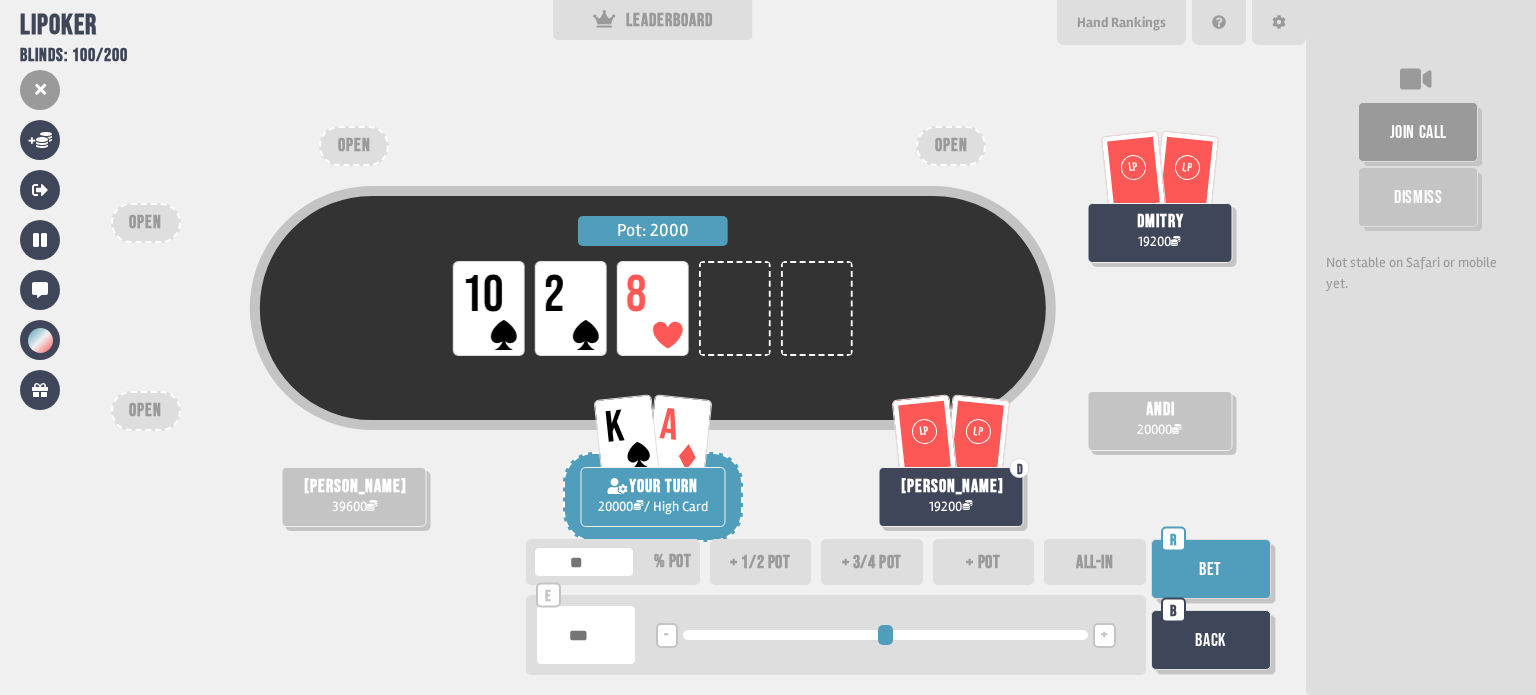 click on "+" at bounding box center [1104, 636] 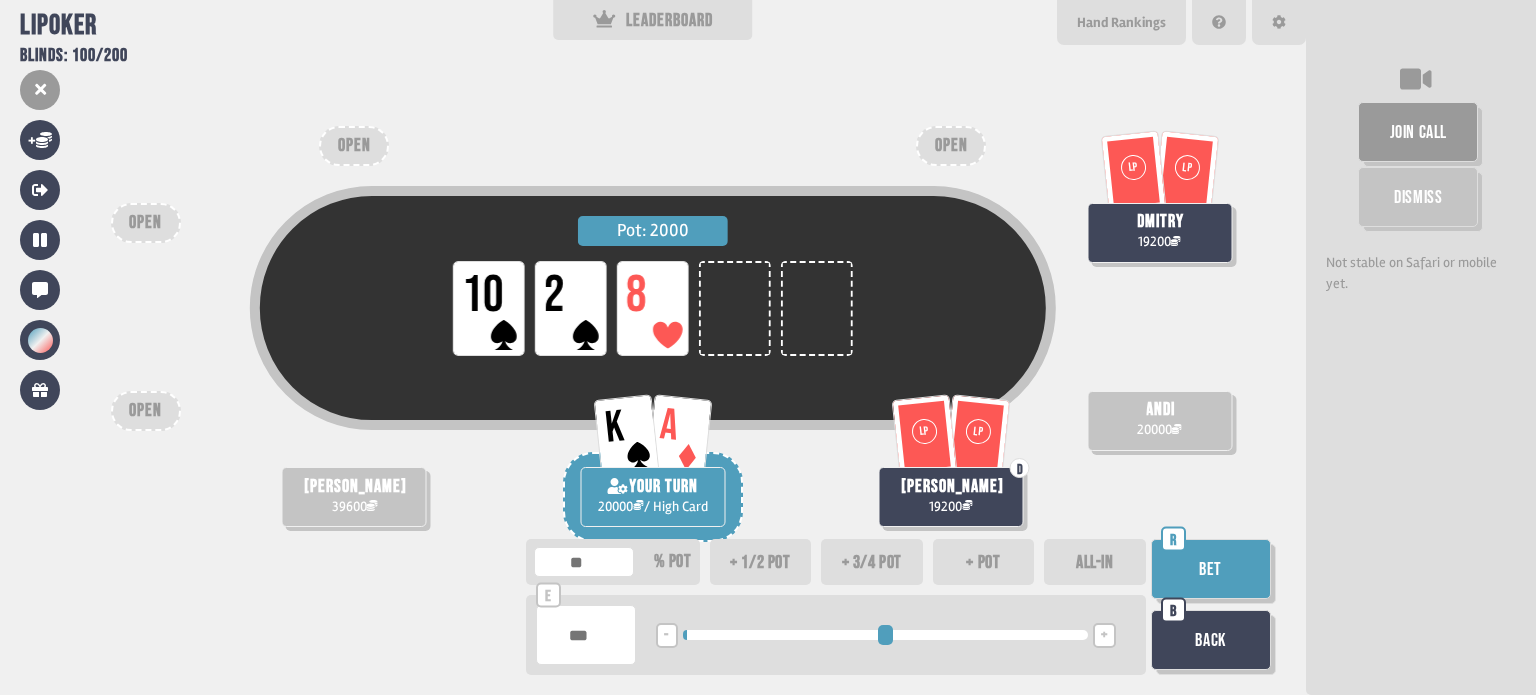click on "Bet" at bounding box center (1211, 569) 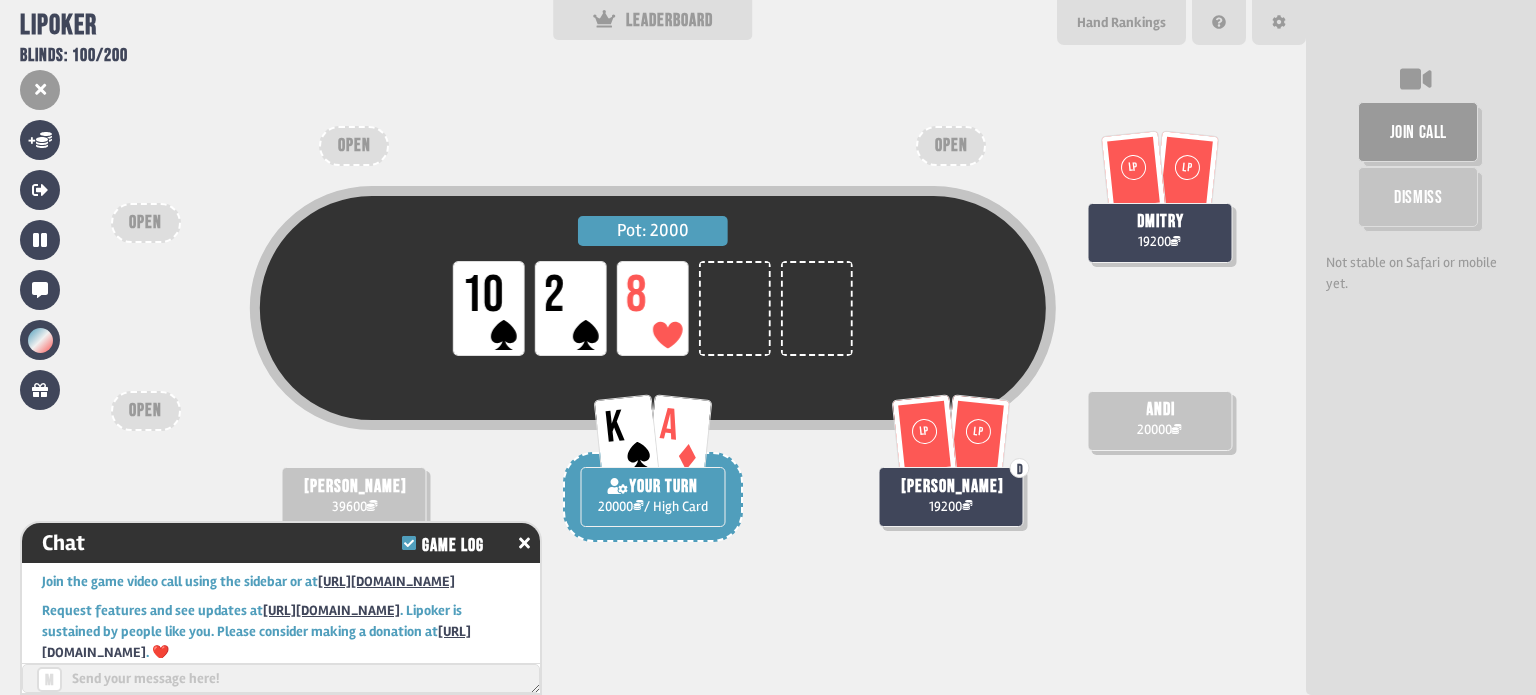 scroll, scrollTop: 2034, scrollLeft: 0, axis: vertical 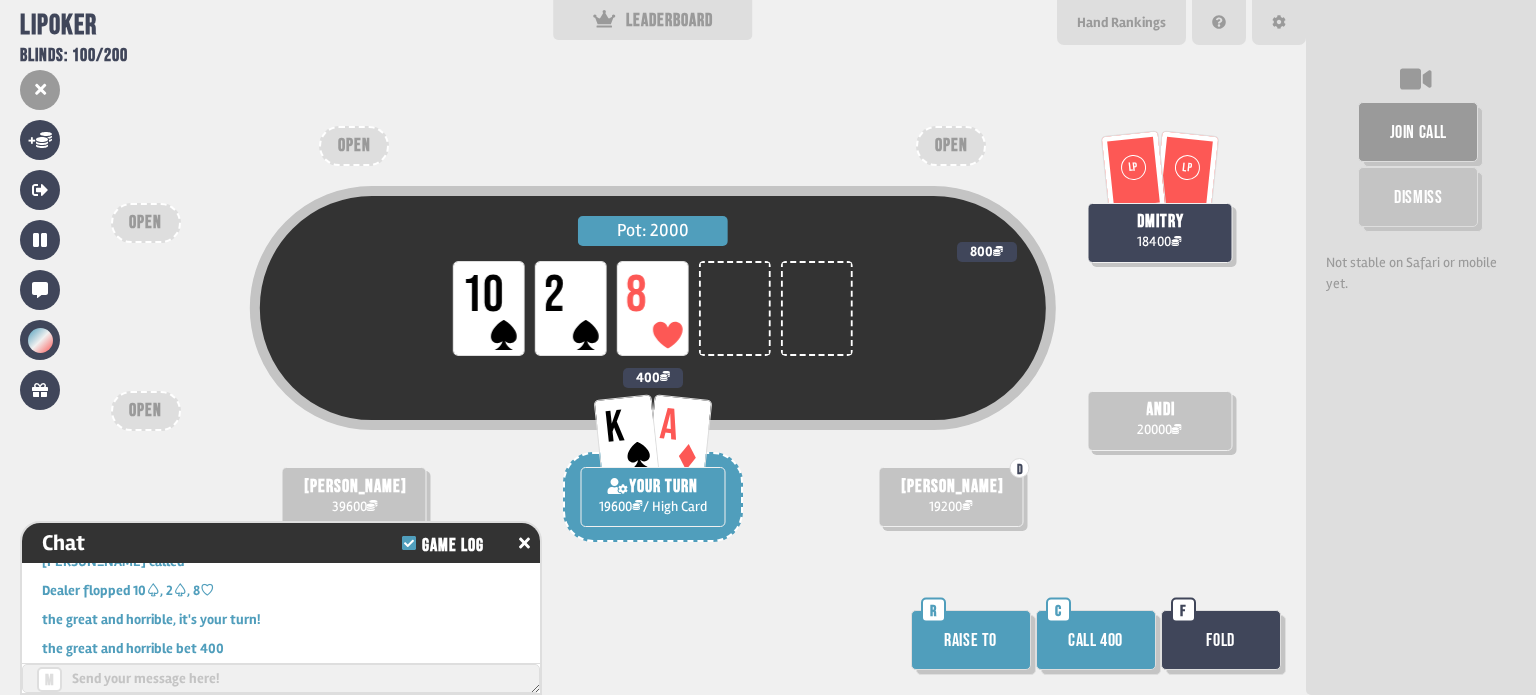 click on "Call 400" at bounding box center (1096, 640) 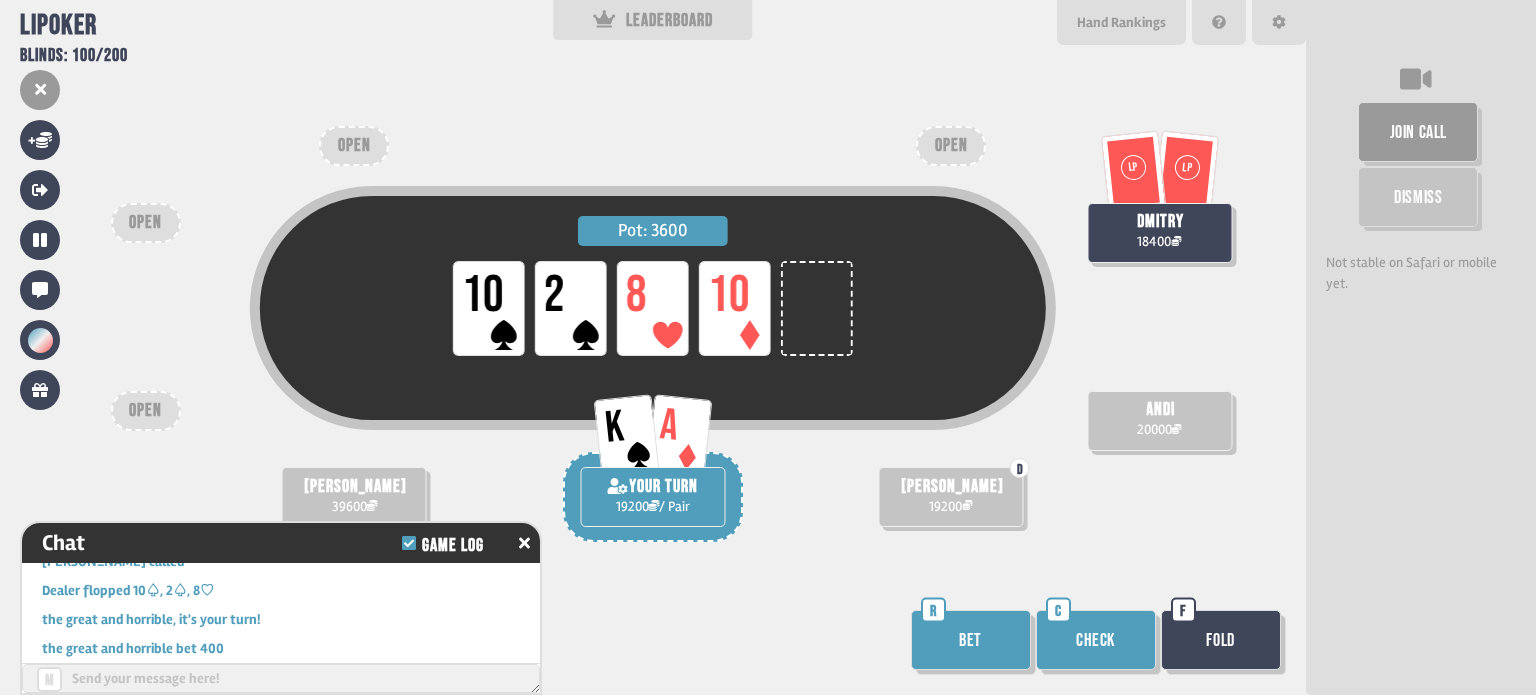click on "Check" at bounding box center [1096, 640] 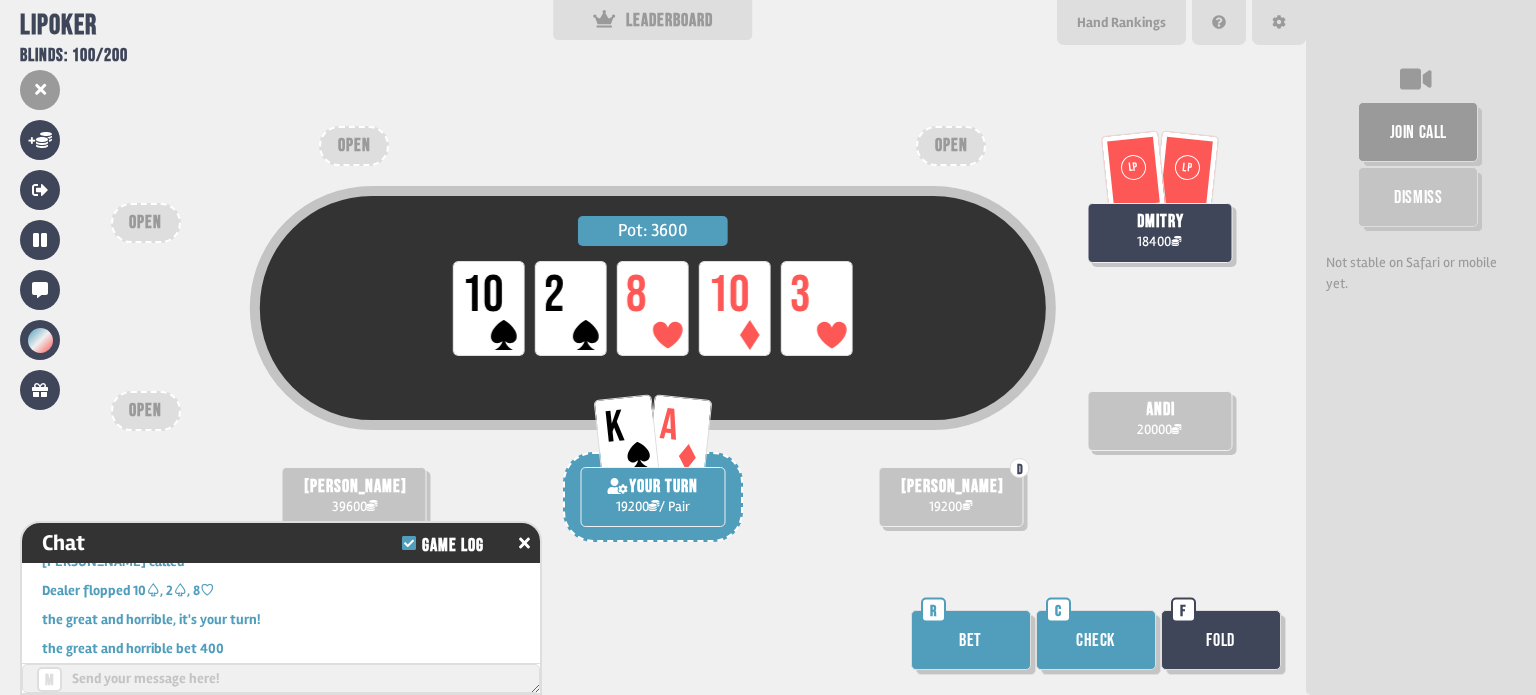 click on "Bet" at bounding box center [971, 640] 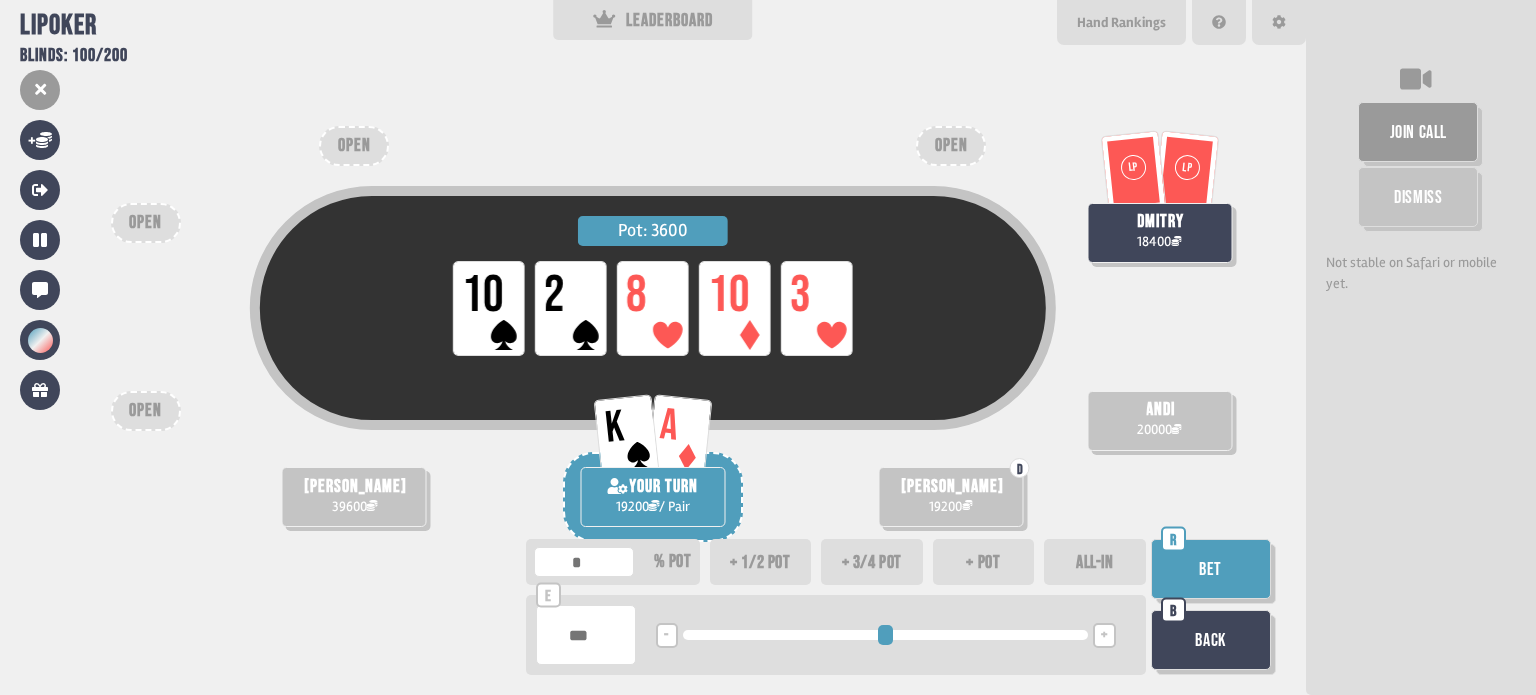 click on "Bet" at bounding box center [1211, 569] 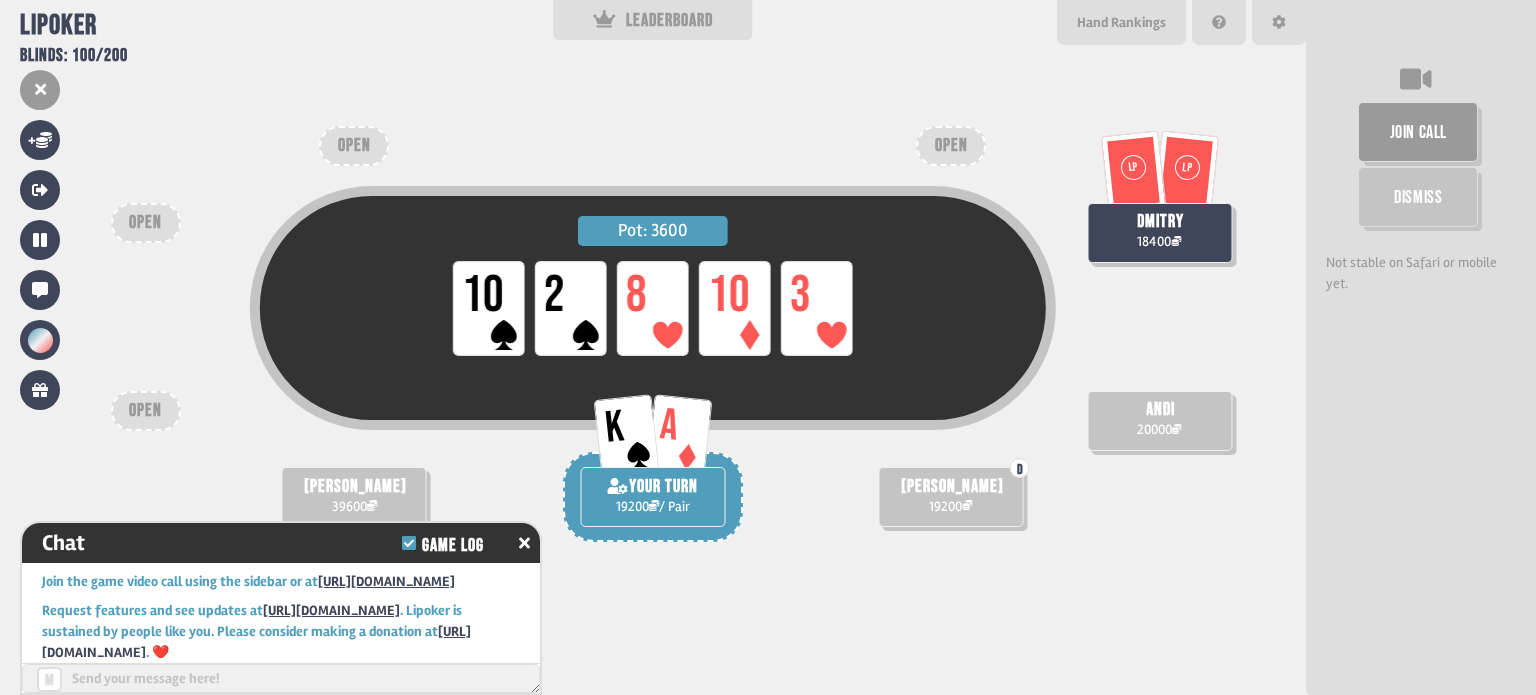 scroll, scrollTop: 2352, scrollLeft: 0, axis: vertical 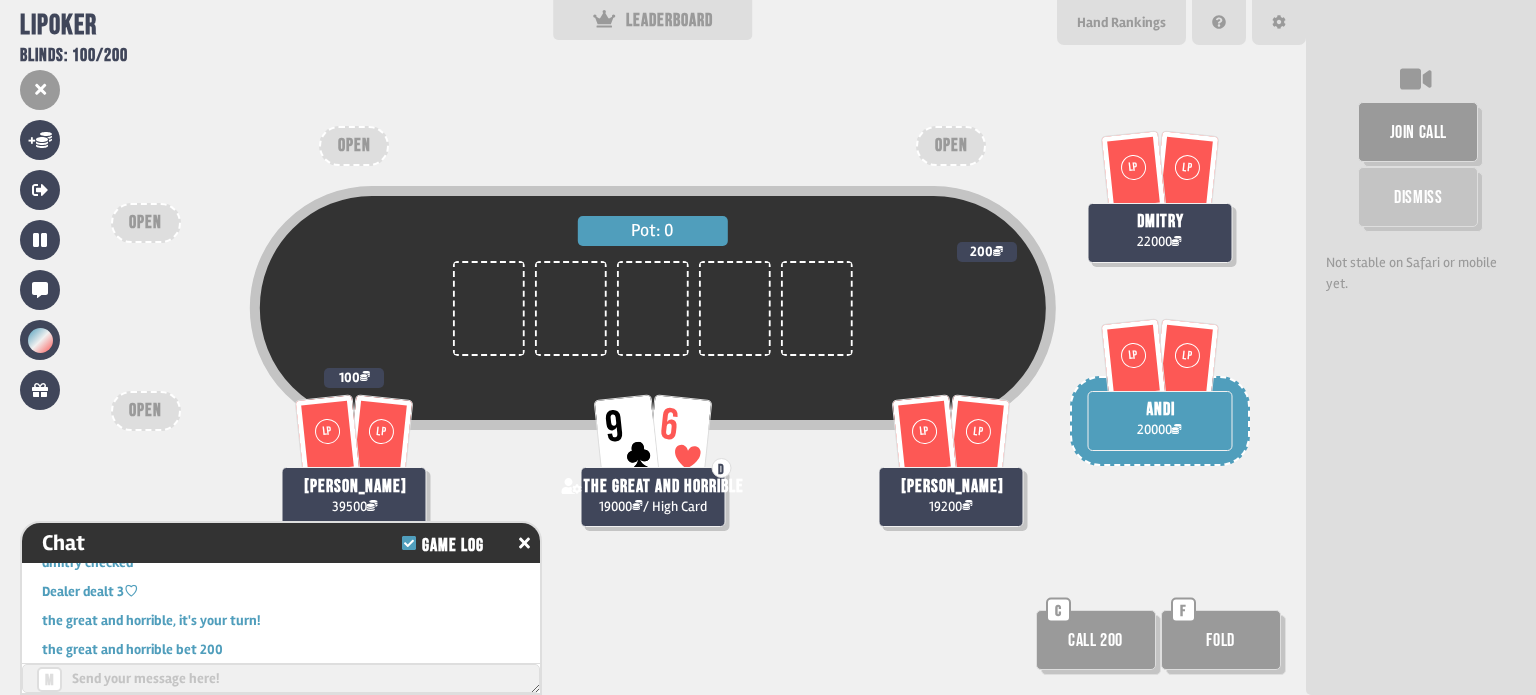 click on "Call 200" at bounding box center [1096, 640] 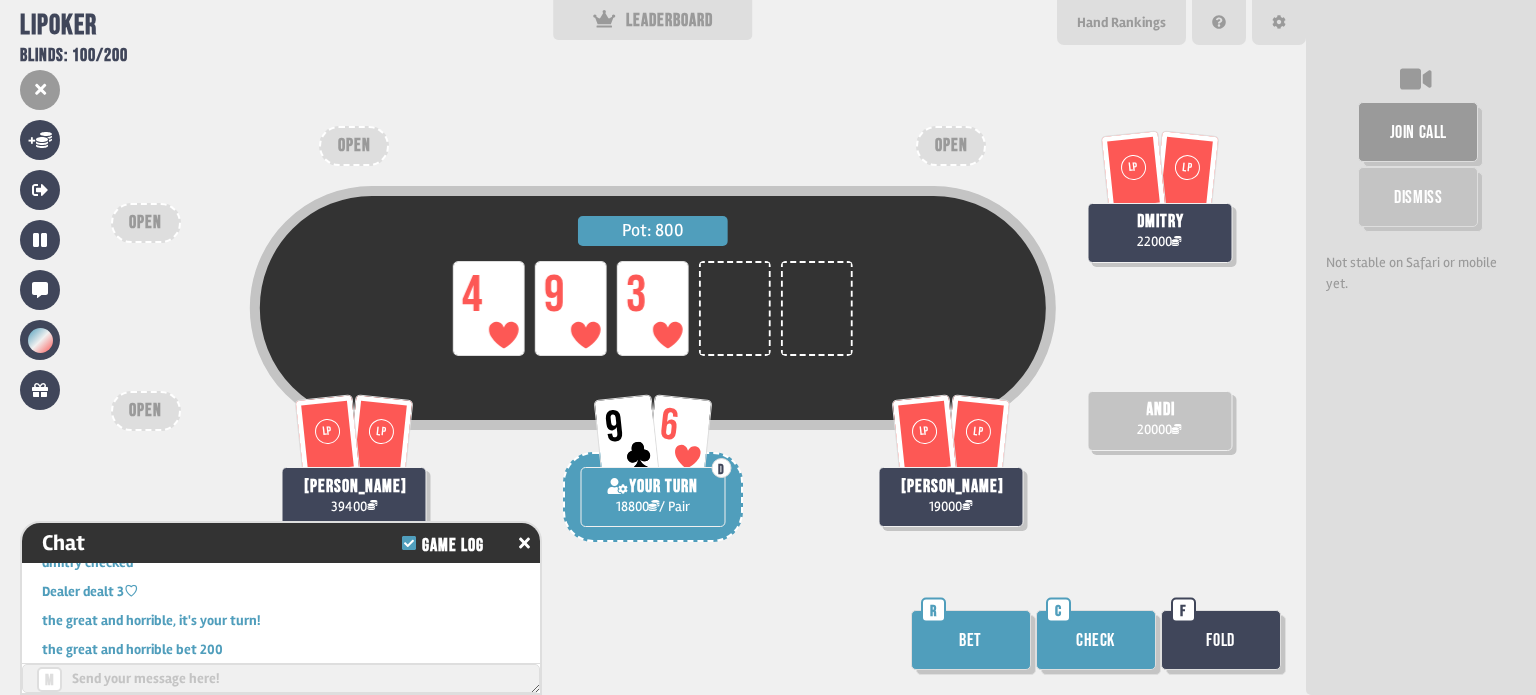 click on "Bet" at bounding box center (971, 640) 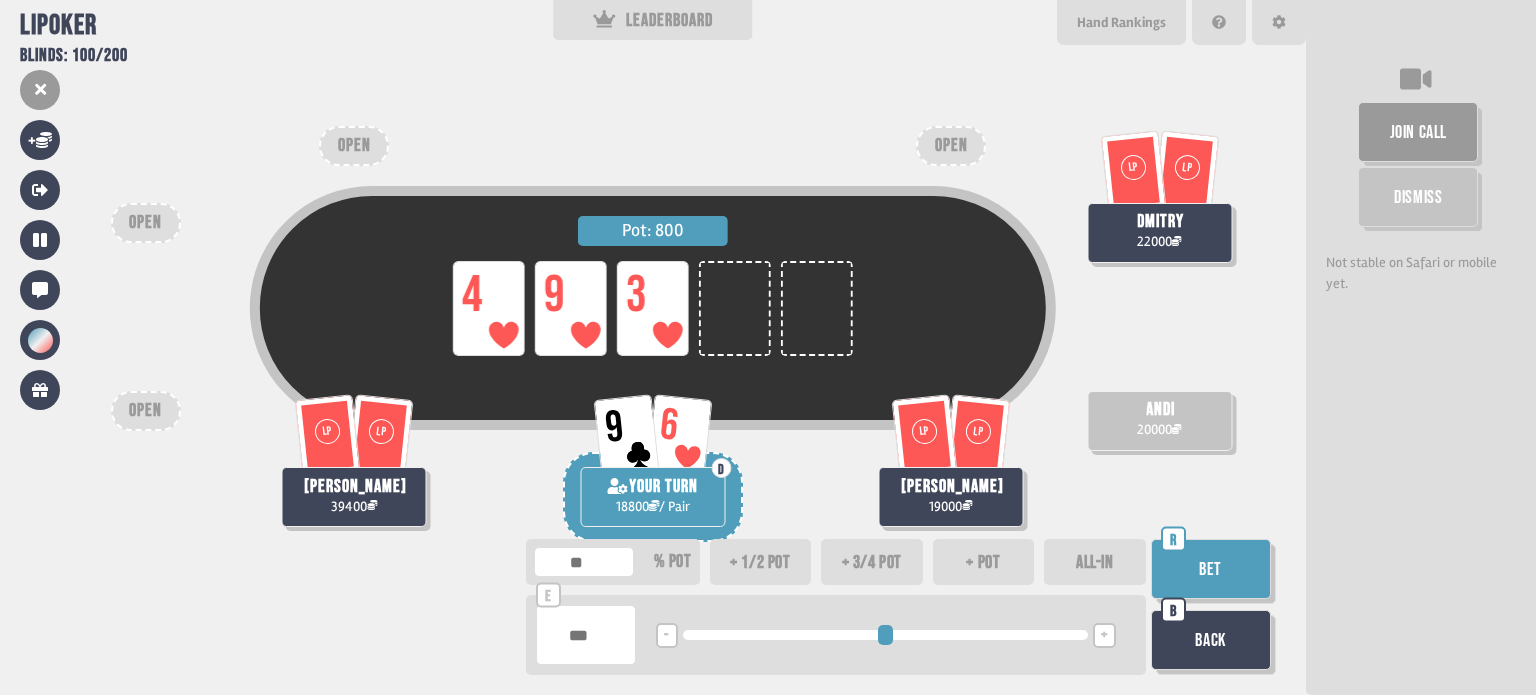 click on "+" at bounding box center (1104, 636) 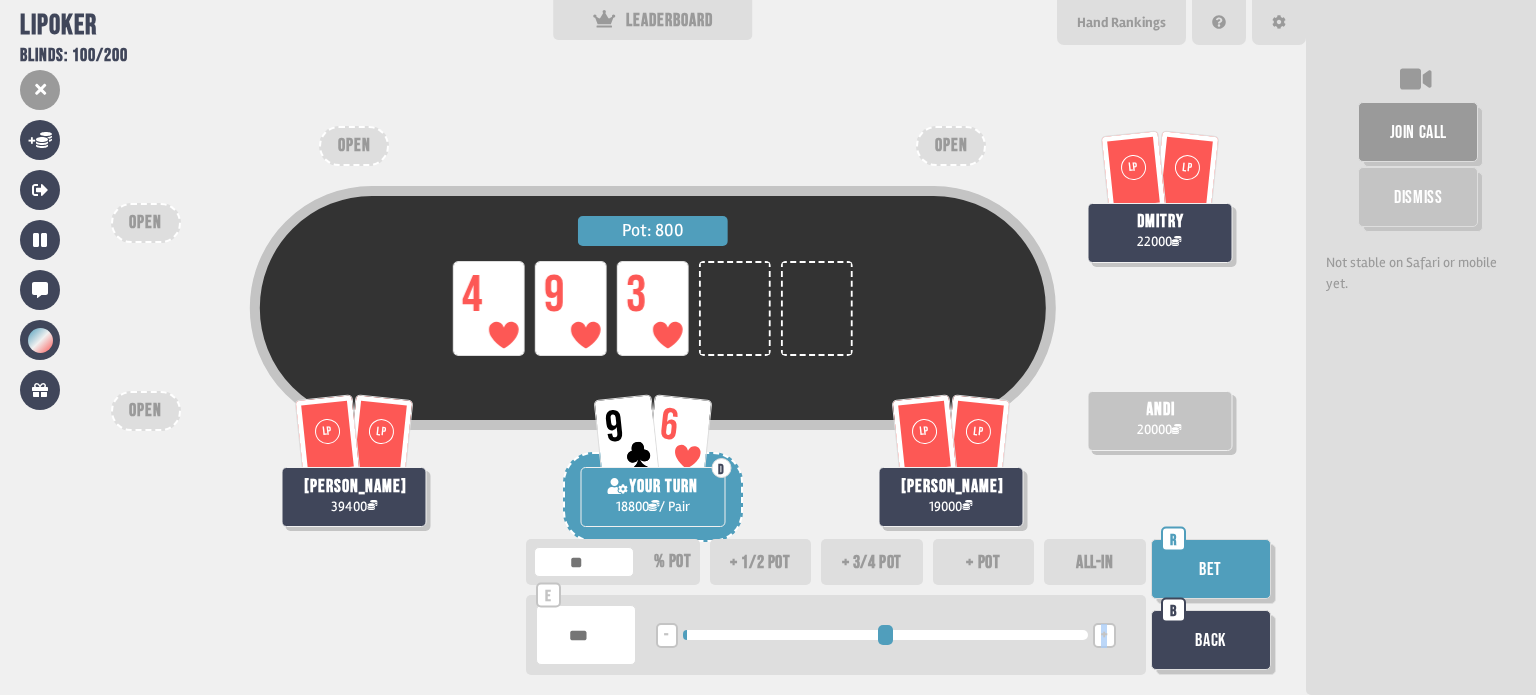 click on "+" at bounding box center (1104, 636) 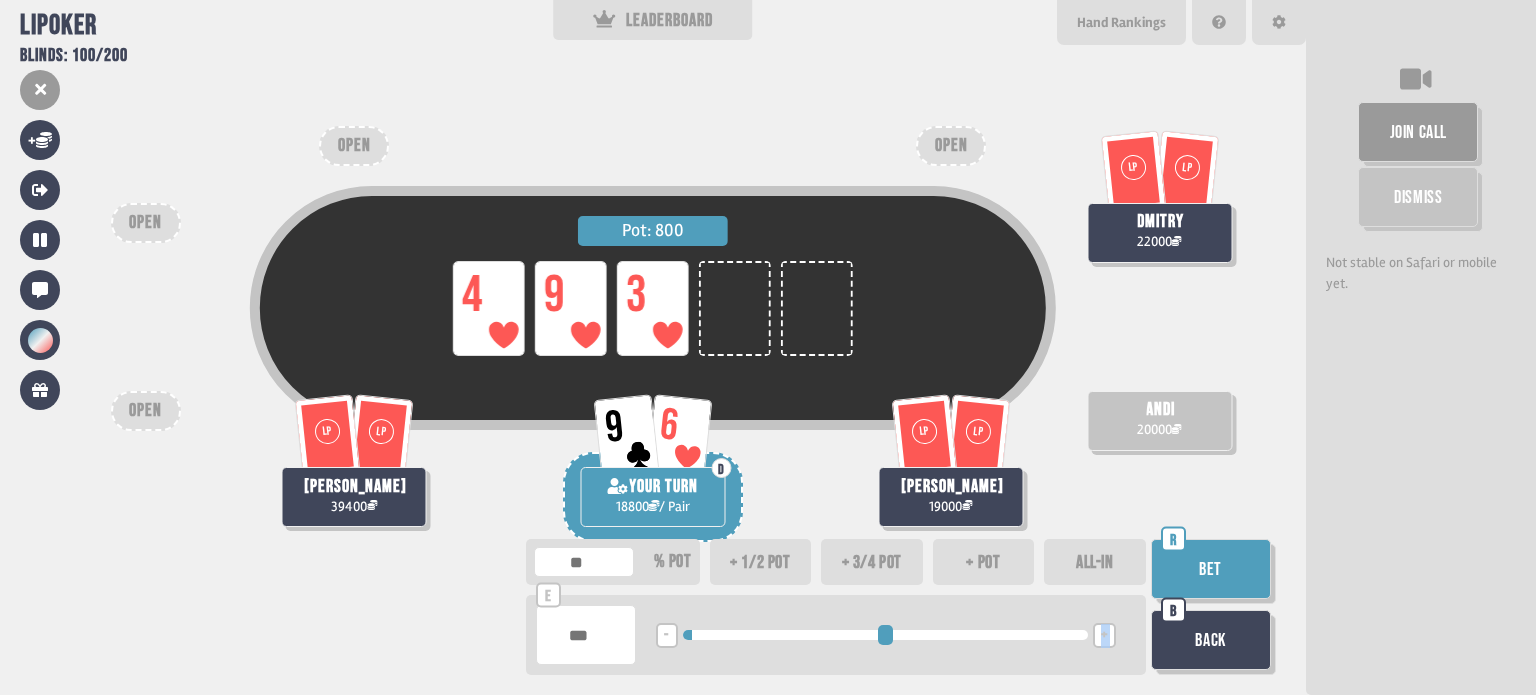 click on "+" at bounding box center (1104, 636) 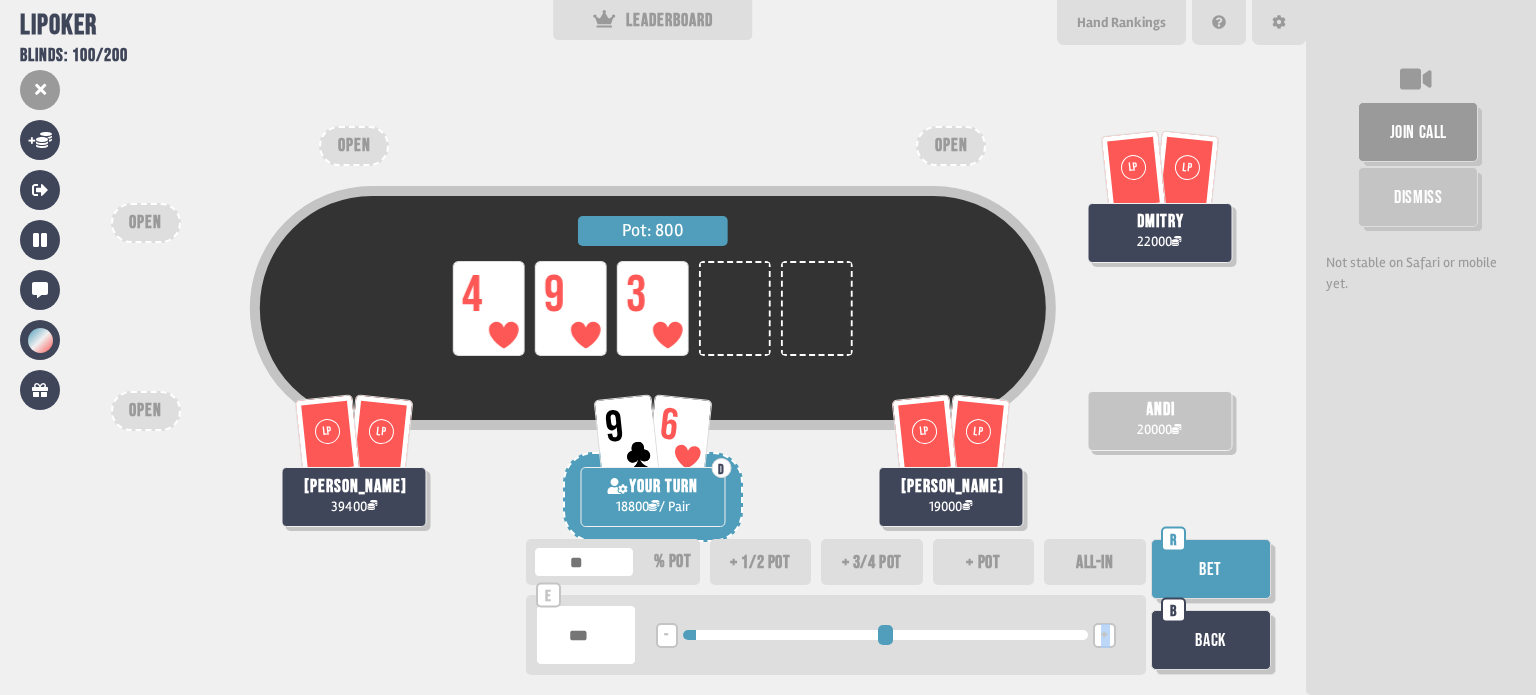 click on "+" at bounding box center (1104, 636) 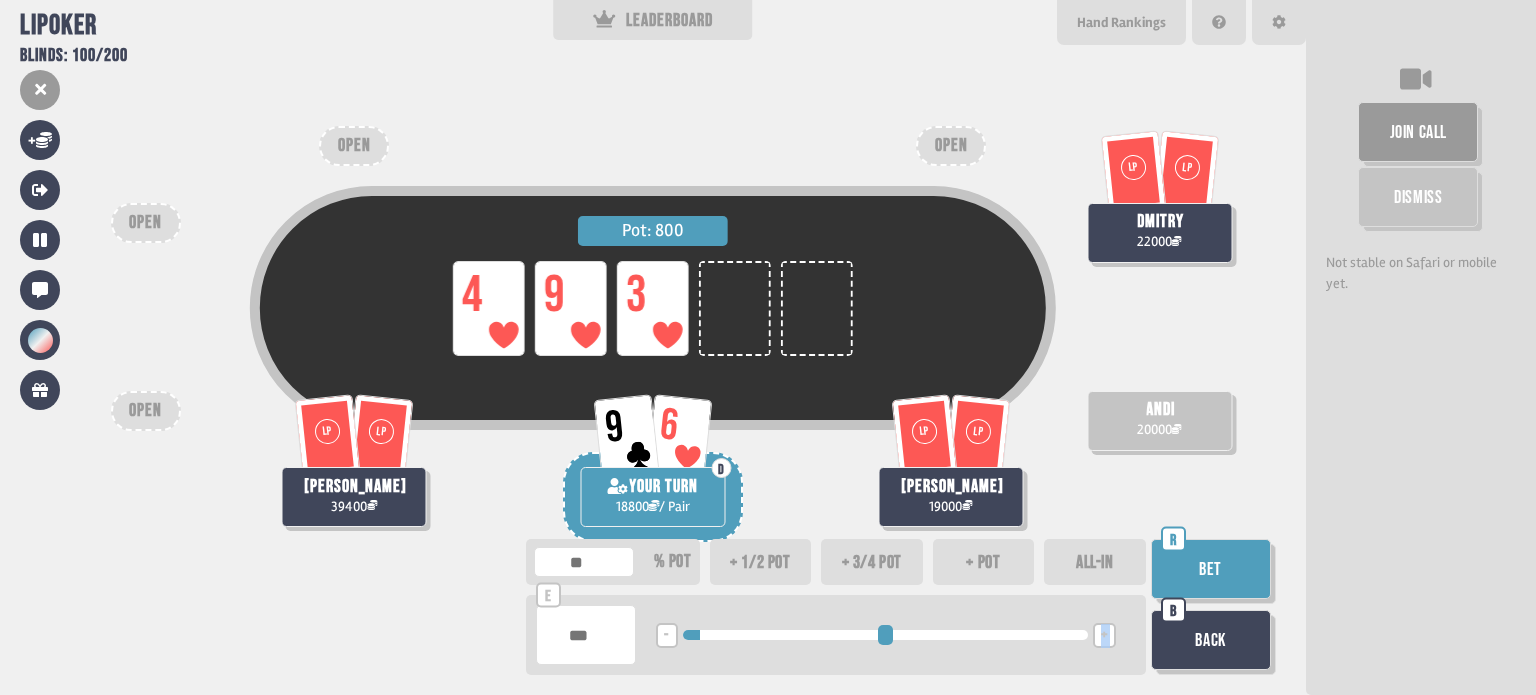 click on "+" at bounding box center (1104, 636) 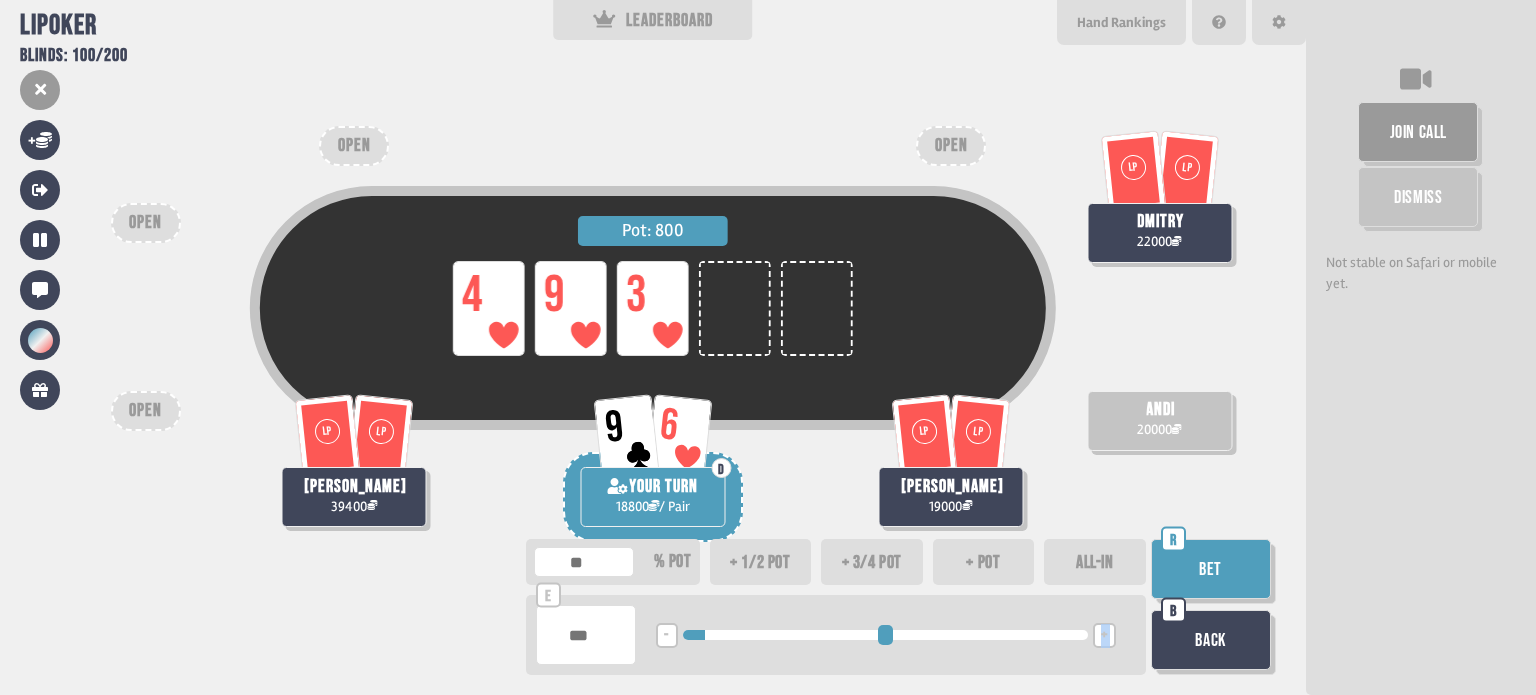 type on "**" 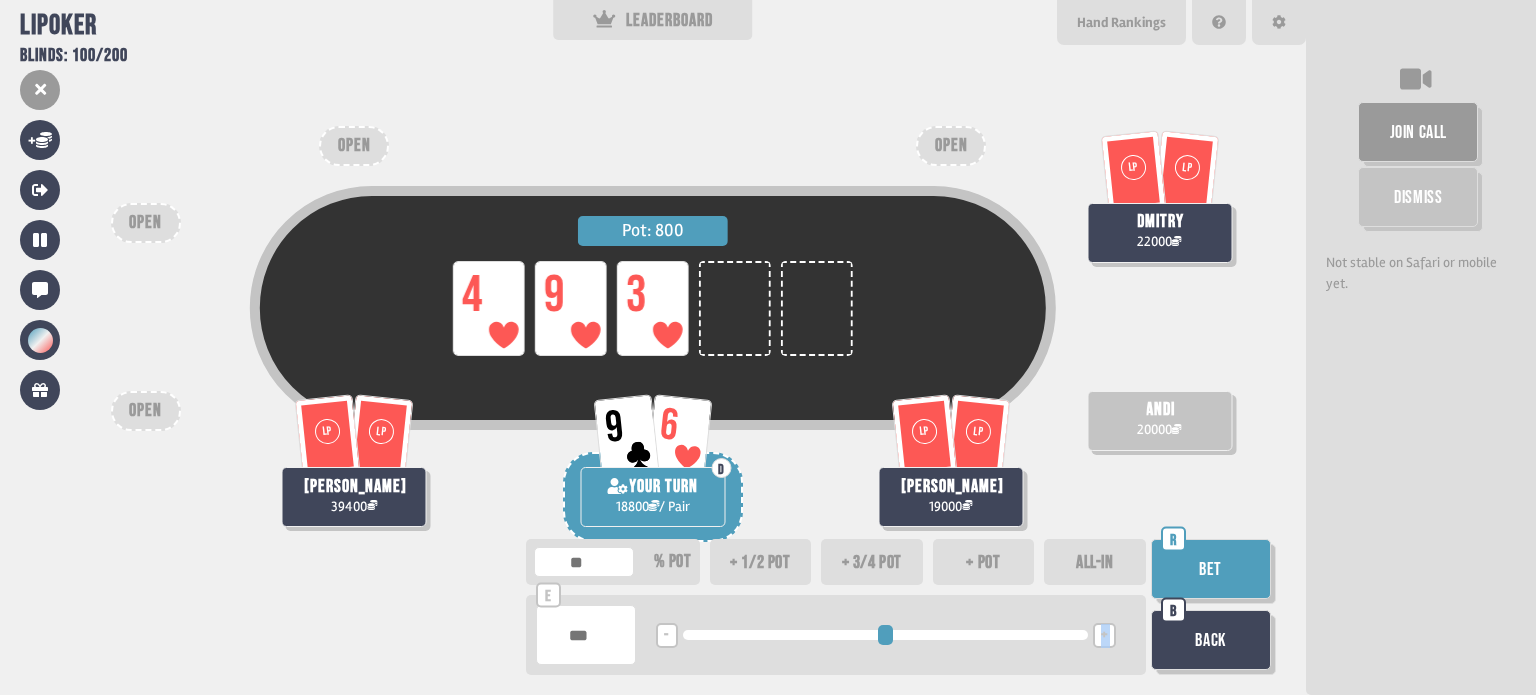 type on "***" 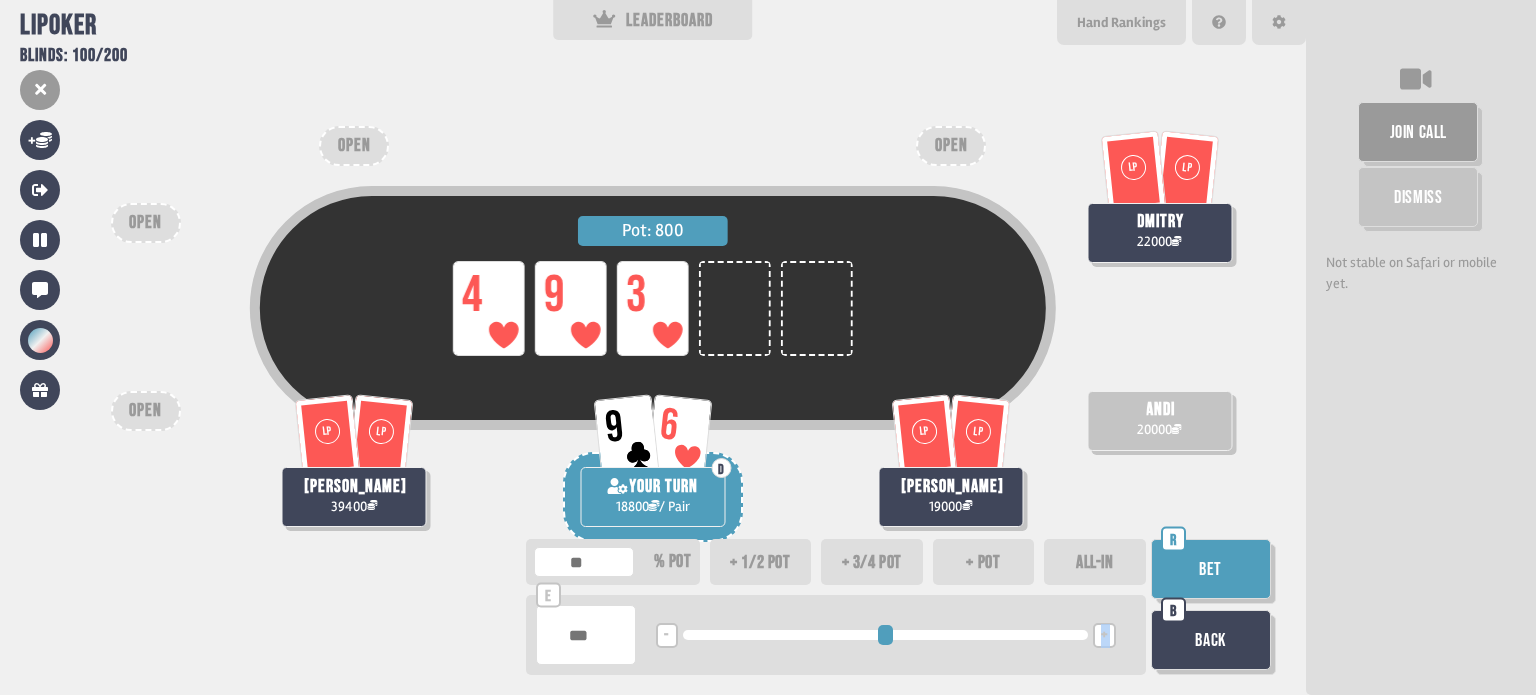 click on "+" at bounding box center [1104, 636] 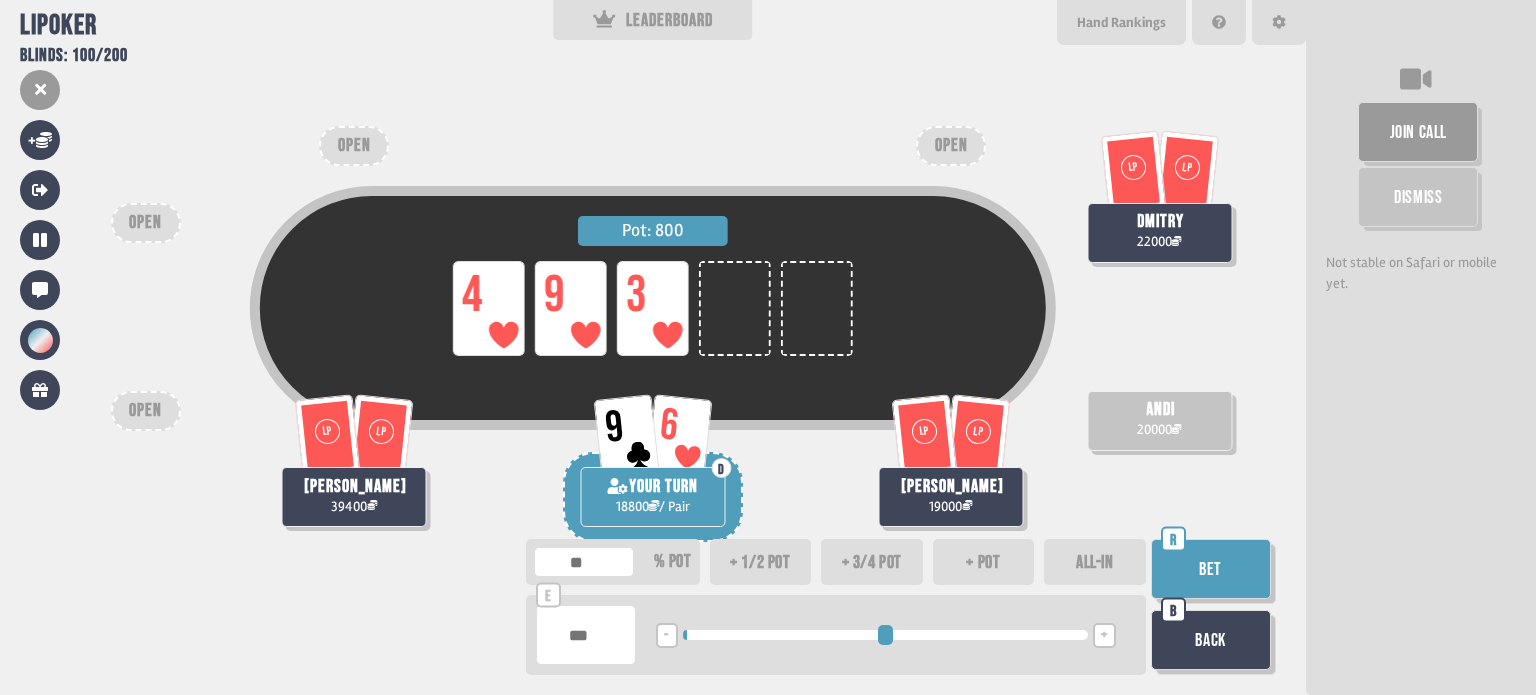 click on "+" at bounding box center (1104, 636) 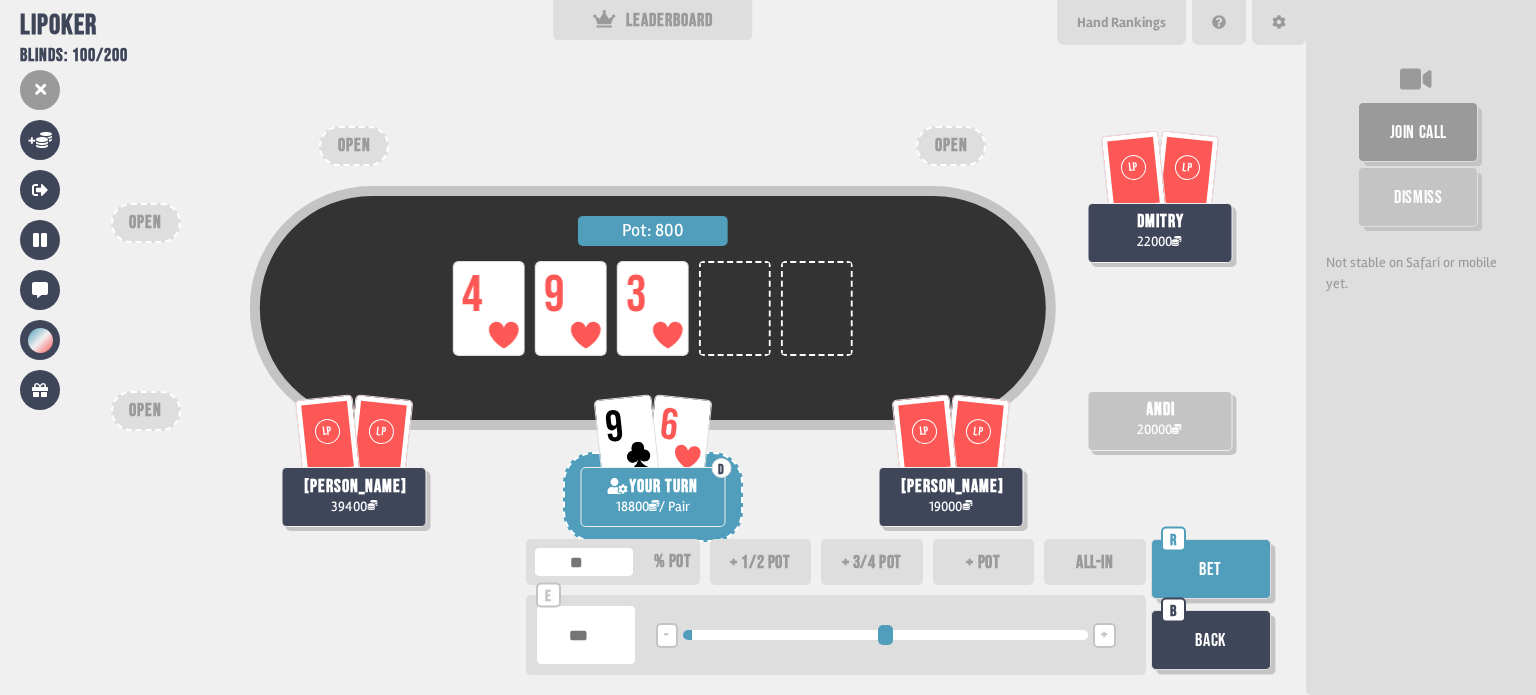 click on "+" at bounding box center (1104, 636) 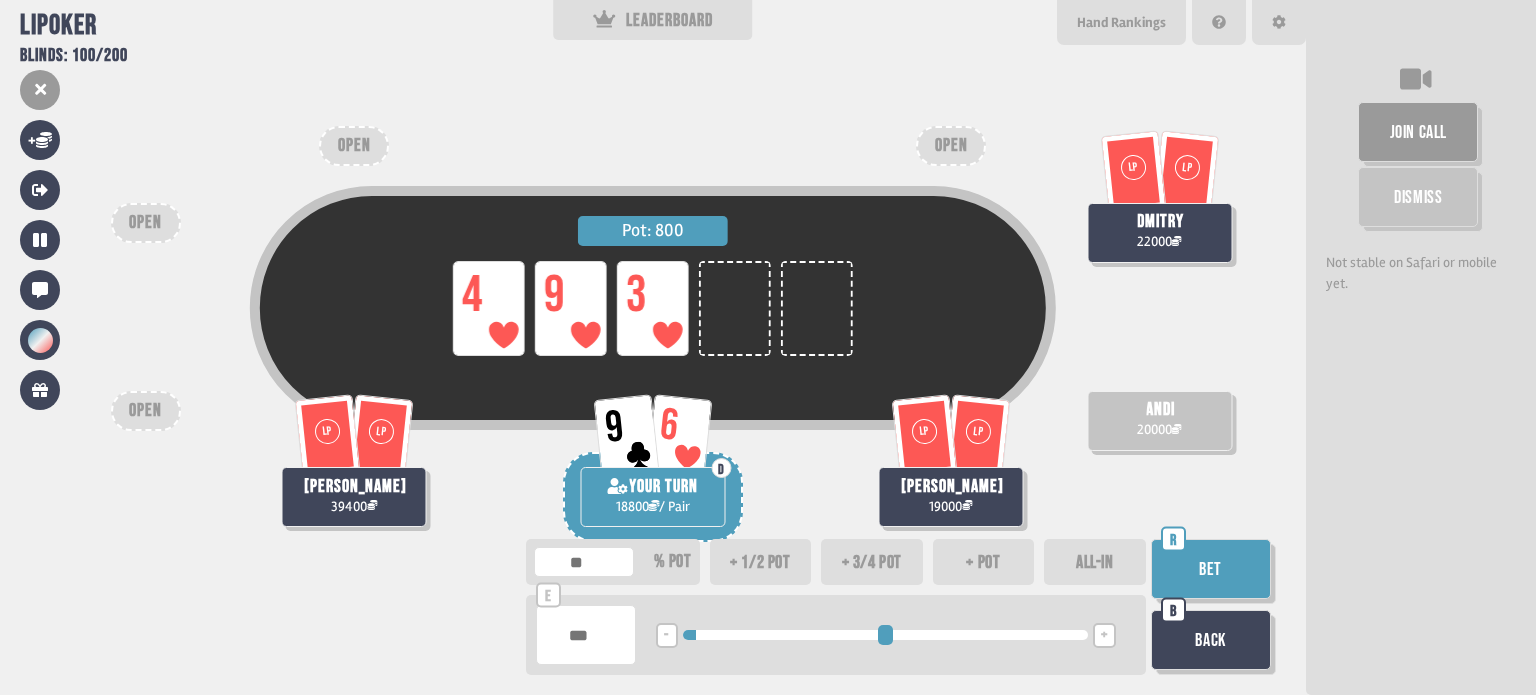 click on "Bet" at bounding box center [1211, 569] 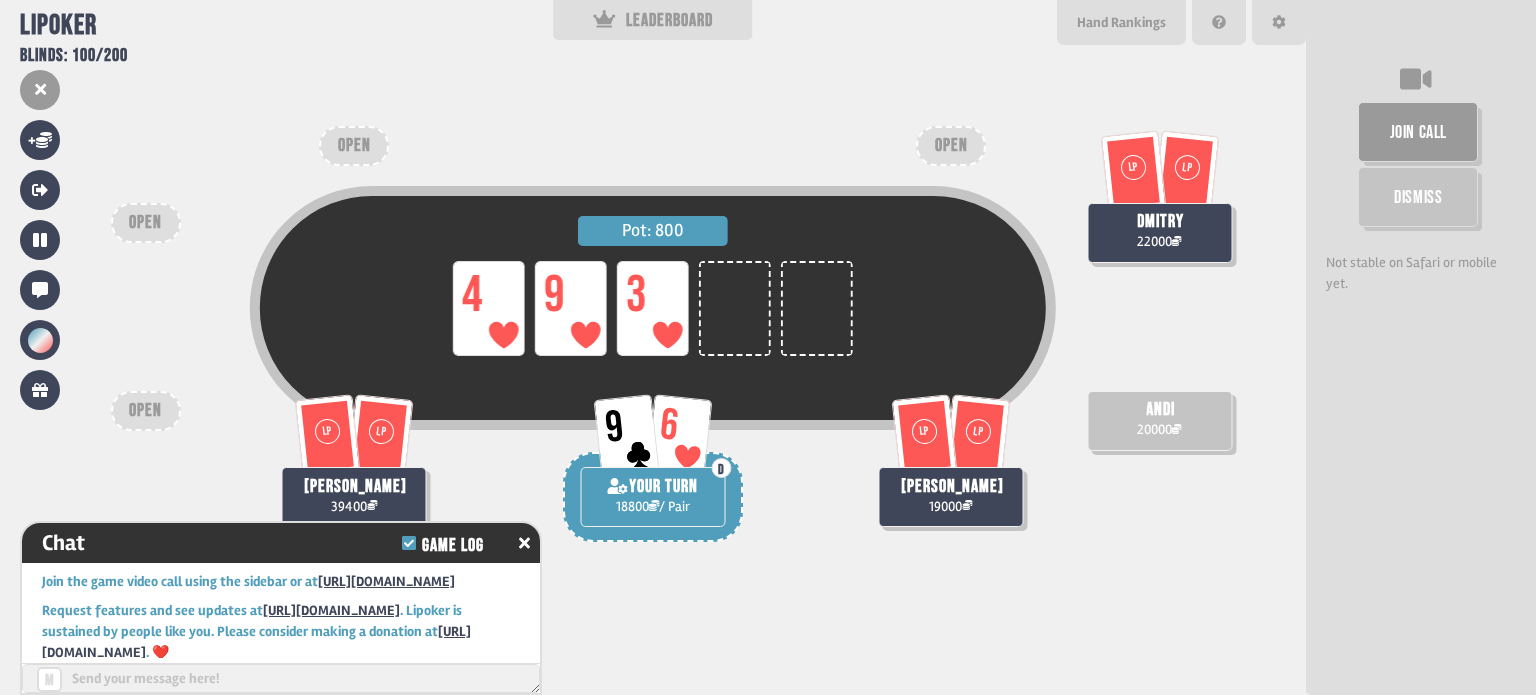 scroll, scrollTop: 2816, scrollLeft: 0, axis: vertical 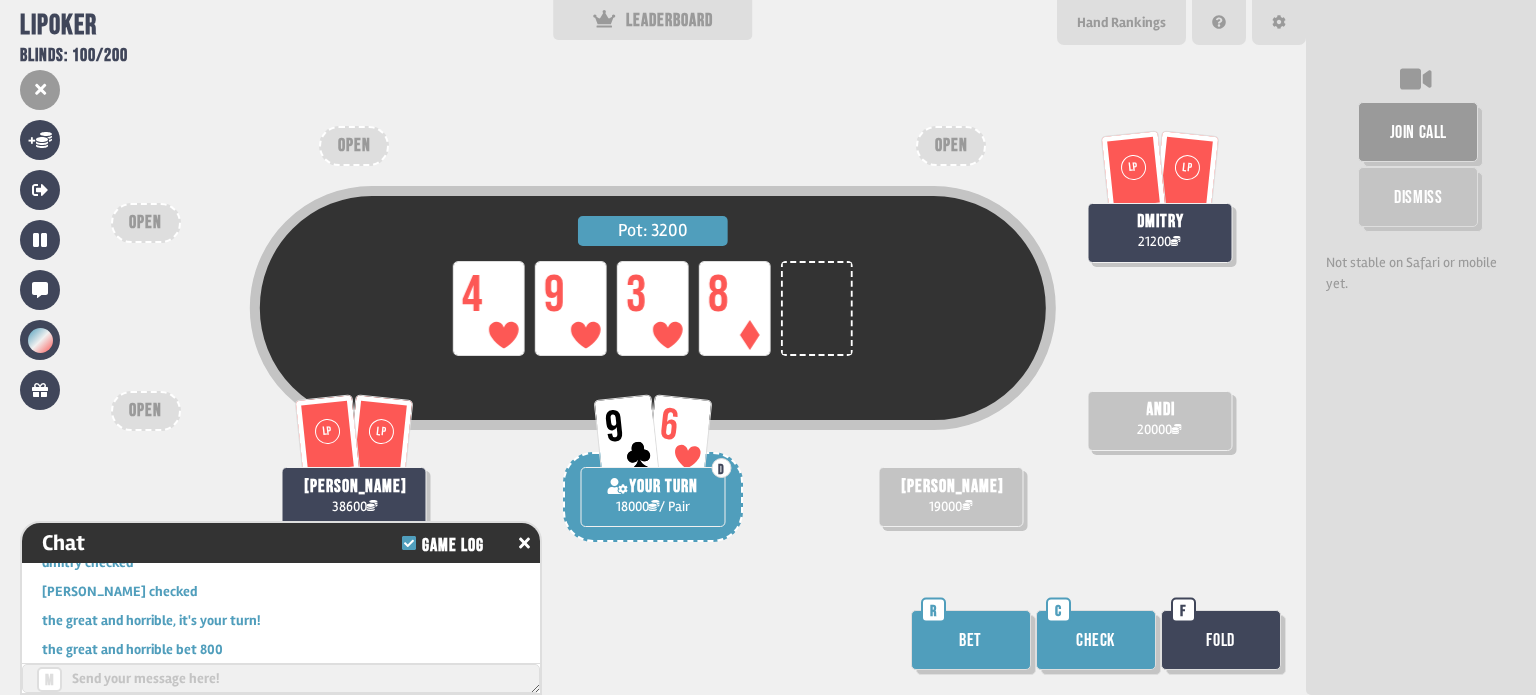 click on "Bet" at bounding box center [971, 640] 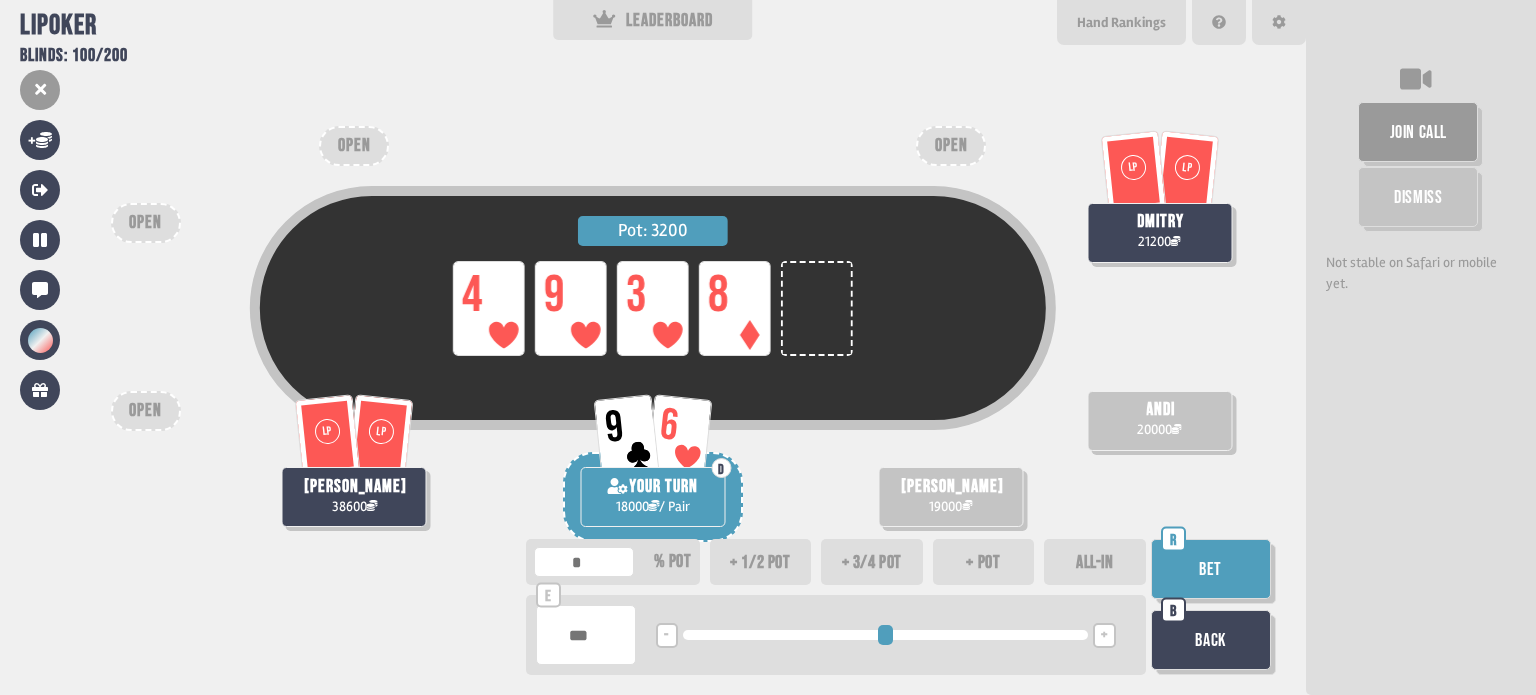 click on "Bet" at bounding box center [1211, 569] 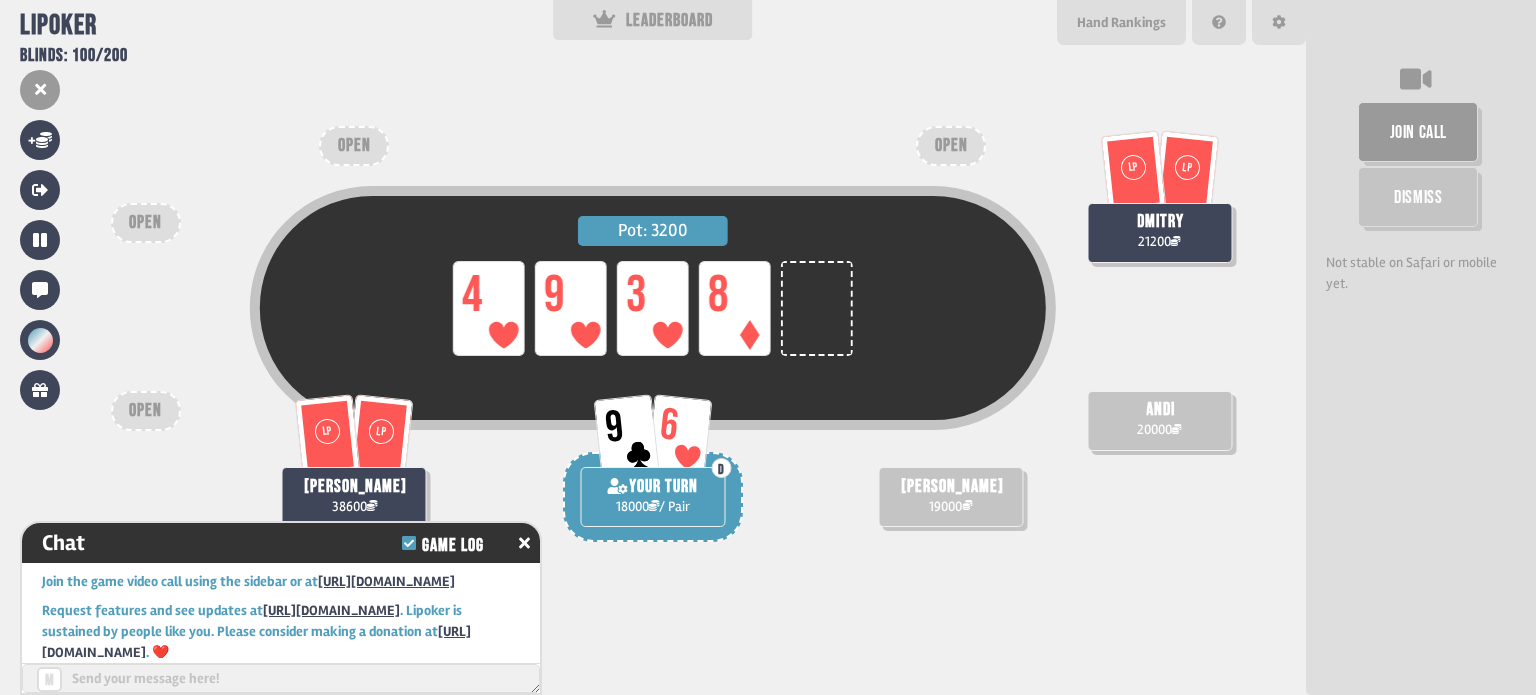 scroll, scrollTop: 3048, scrollLeft: 0, axis: vertical 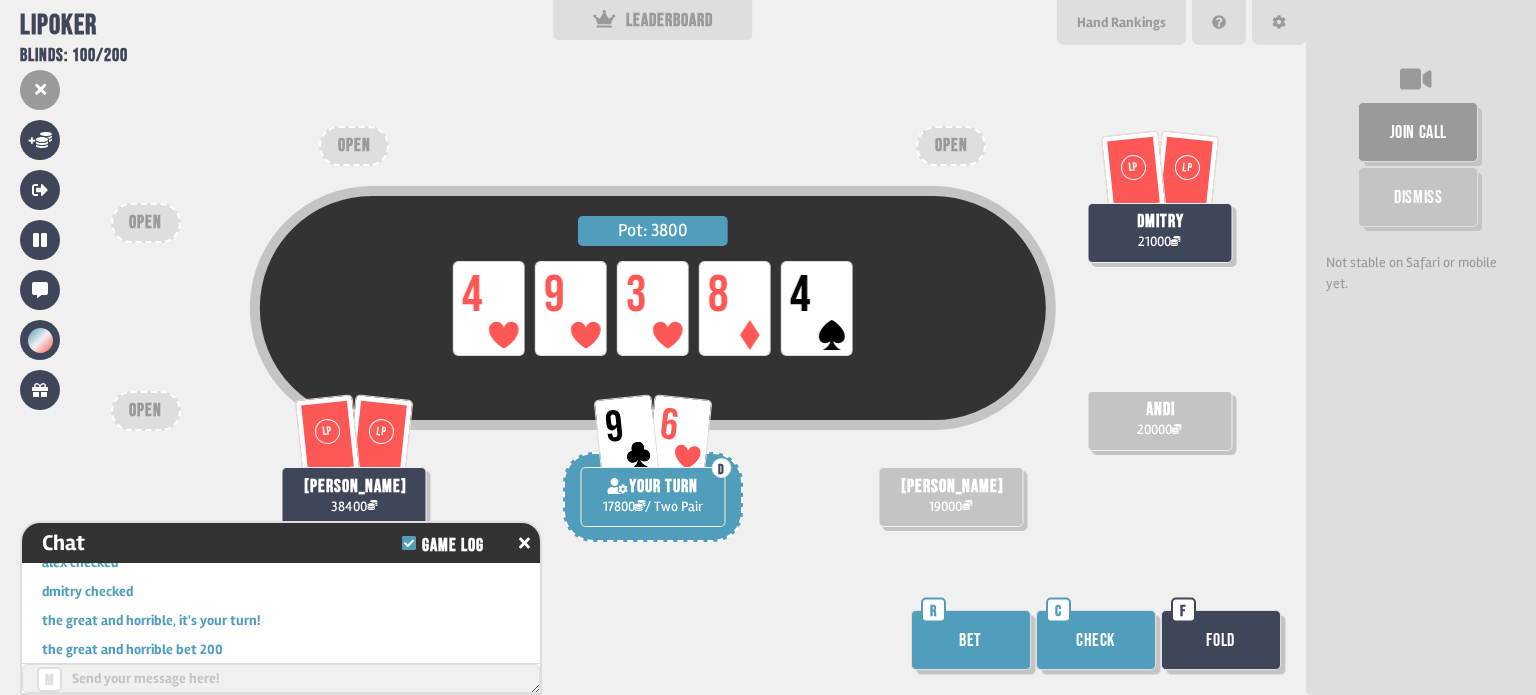 click on "Bet" at bounding box center [971, 640] 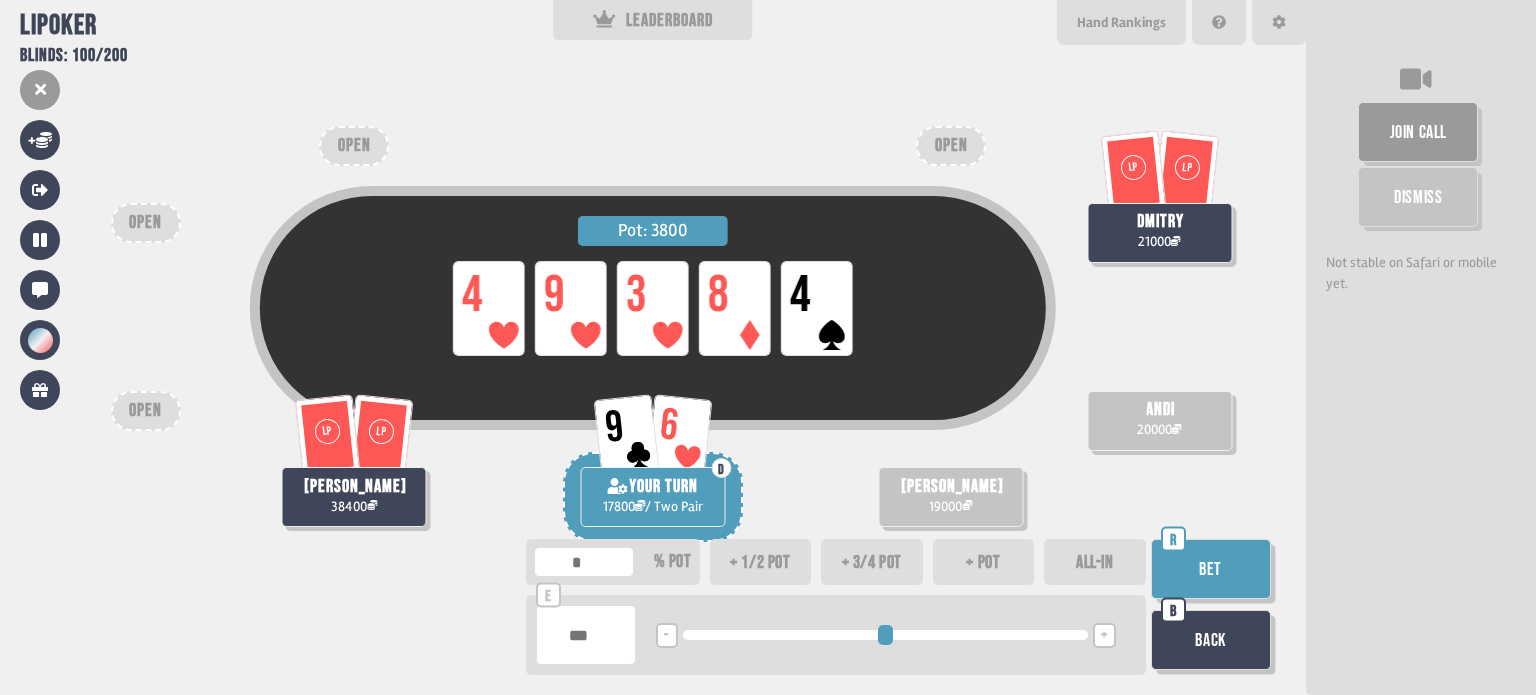 click on "+" at bounding box center (1104, 635) 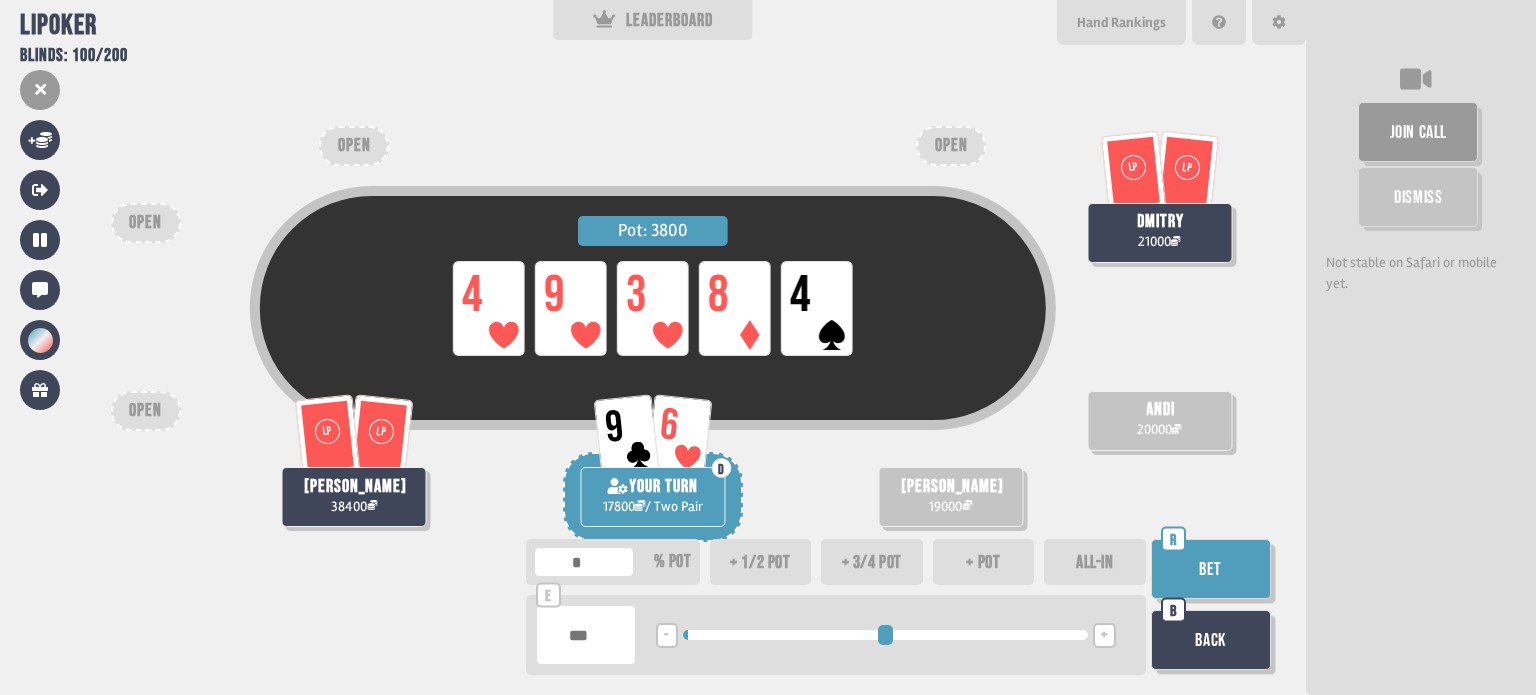 click on "Bet" at bounding box center [1211, 569] 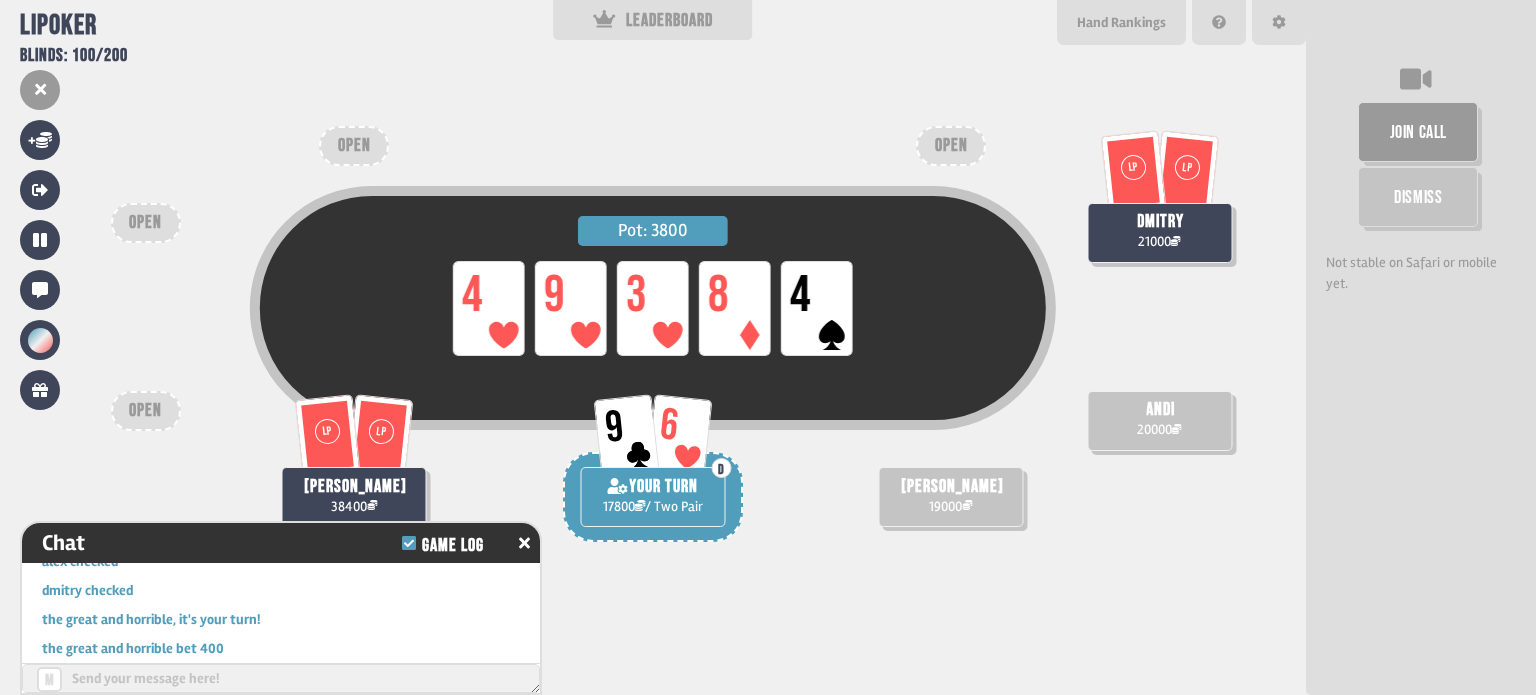 scroll, scrollTop: 3280, scrollLeft: 0, axis: vertical 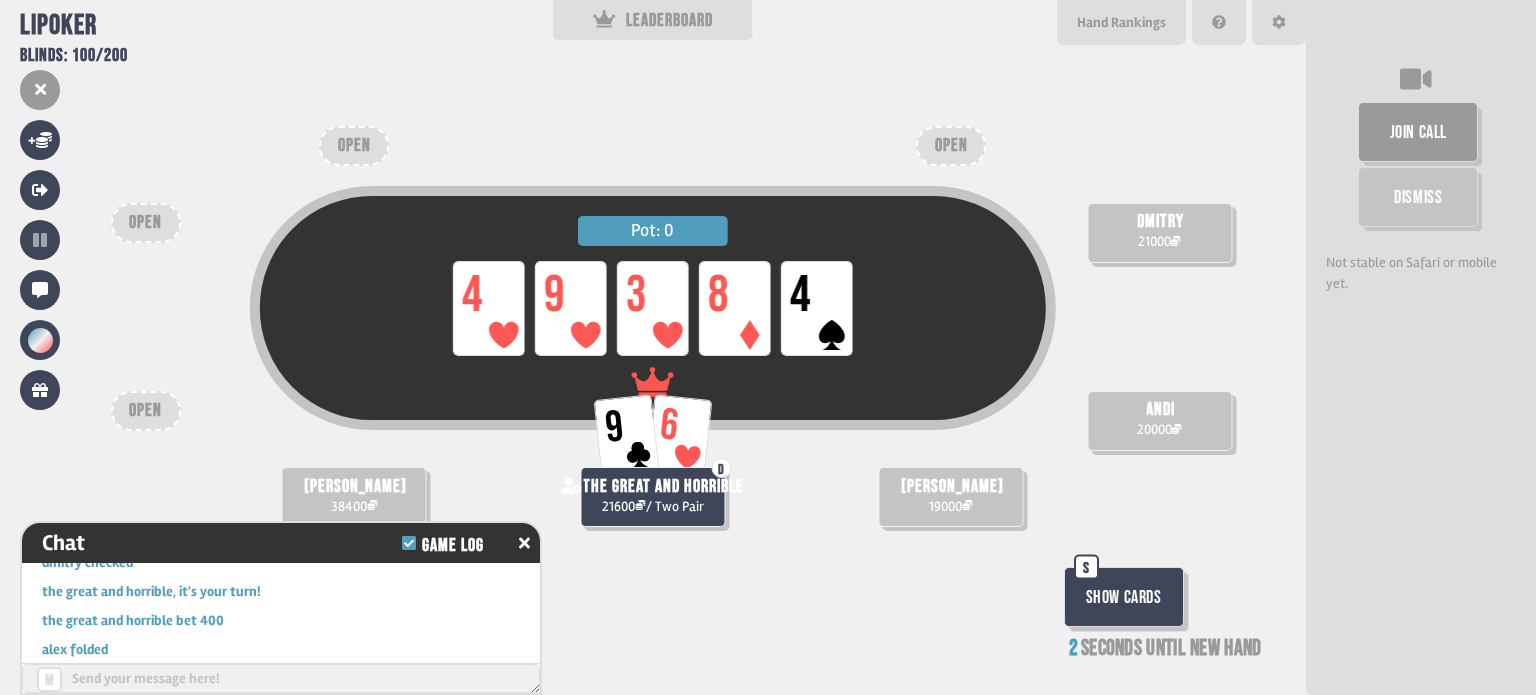 click on "Show Cards" at bounding box center [1124, 597] 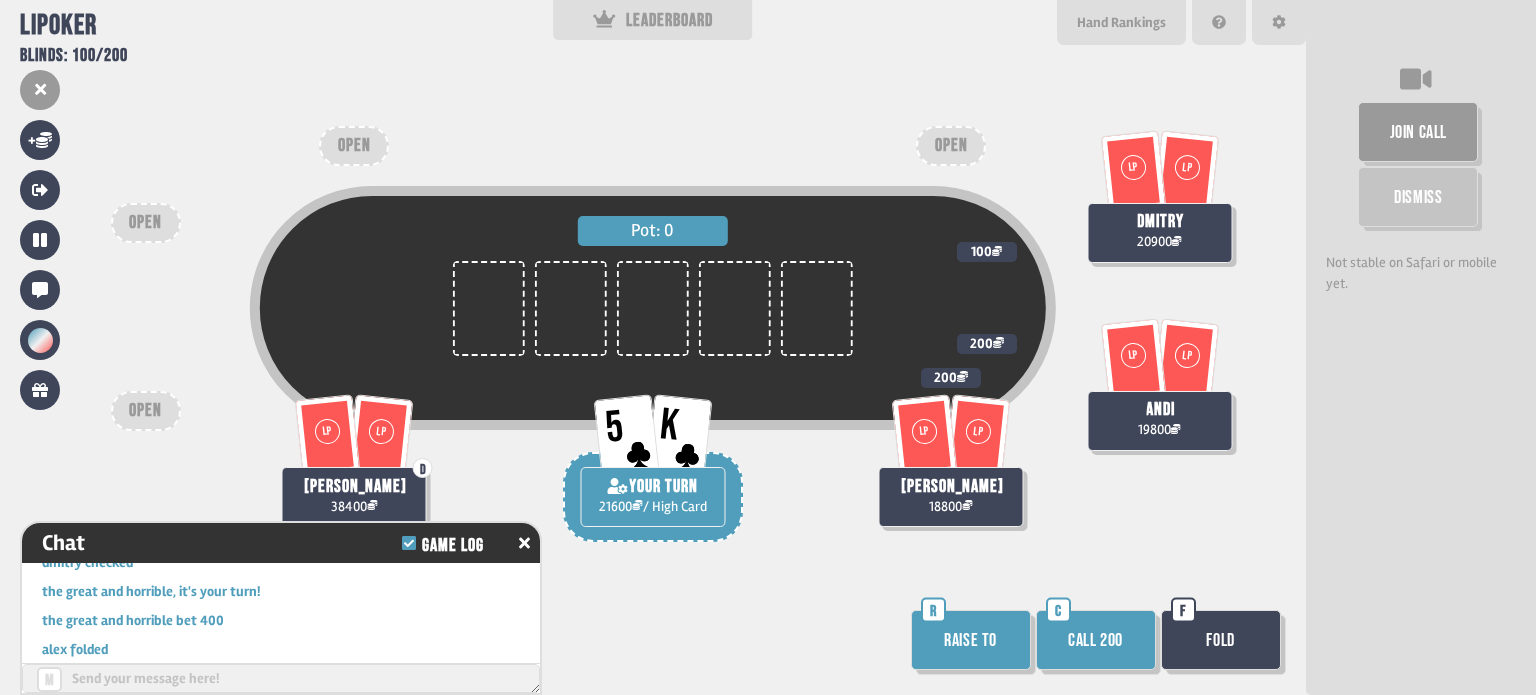 click on "Raise to" at bounding box center [971, 640] 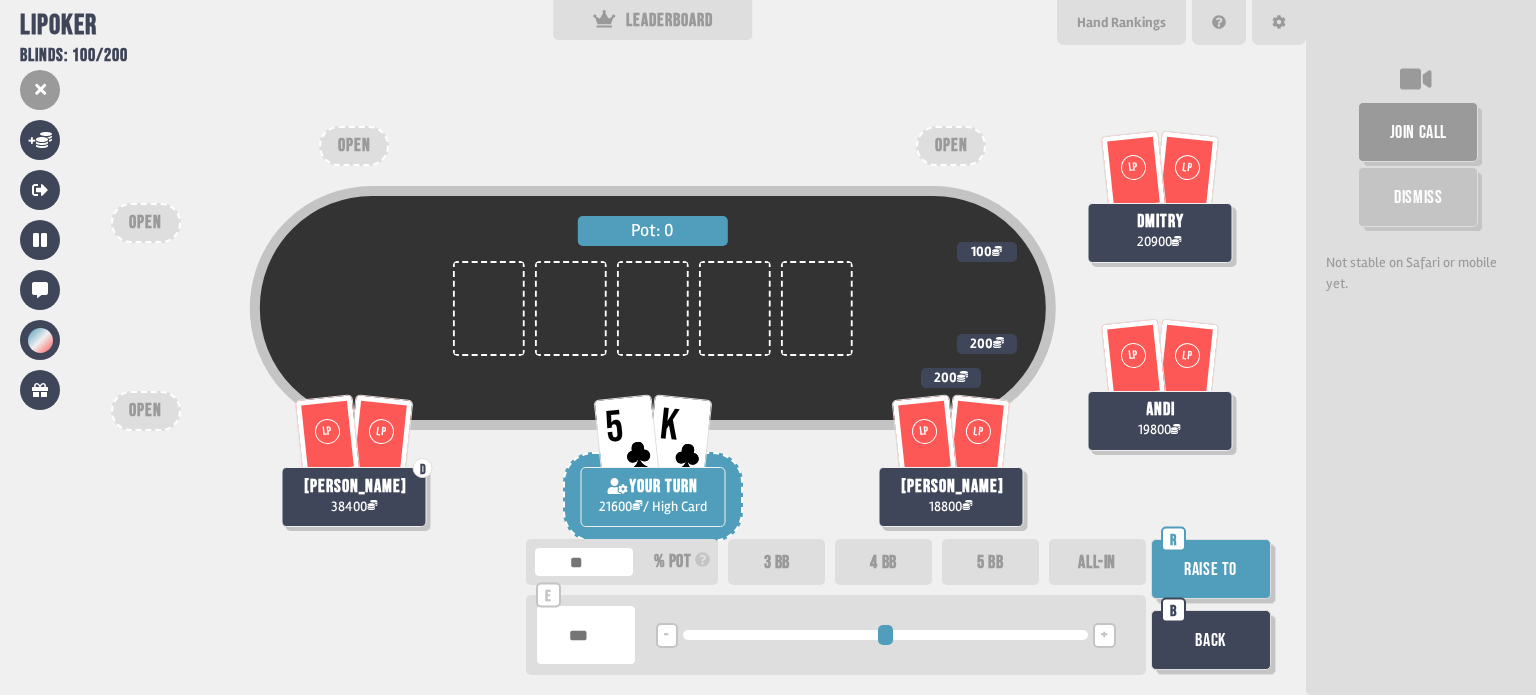 click on "+" at bounding box center (1104, 635) 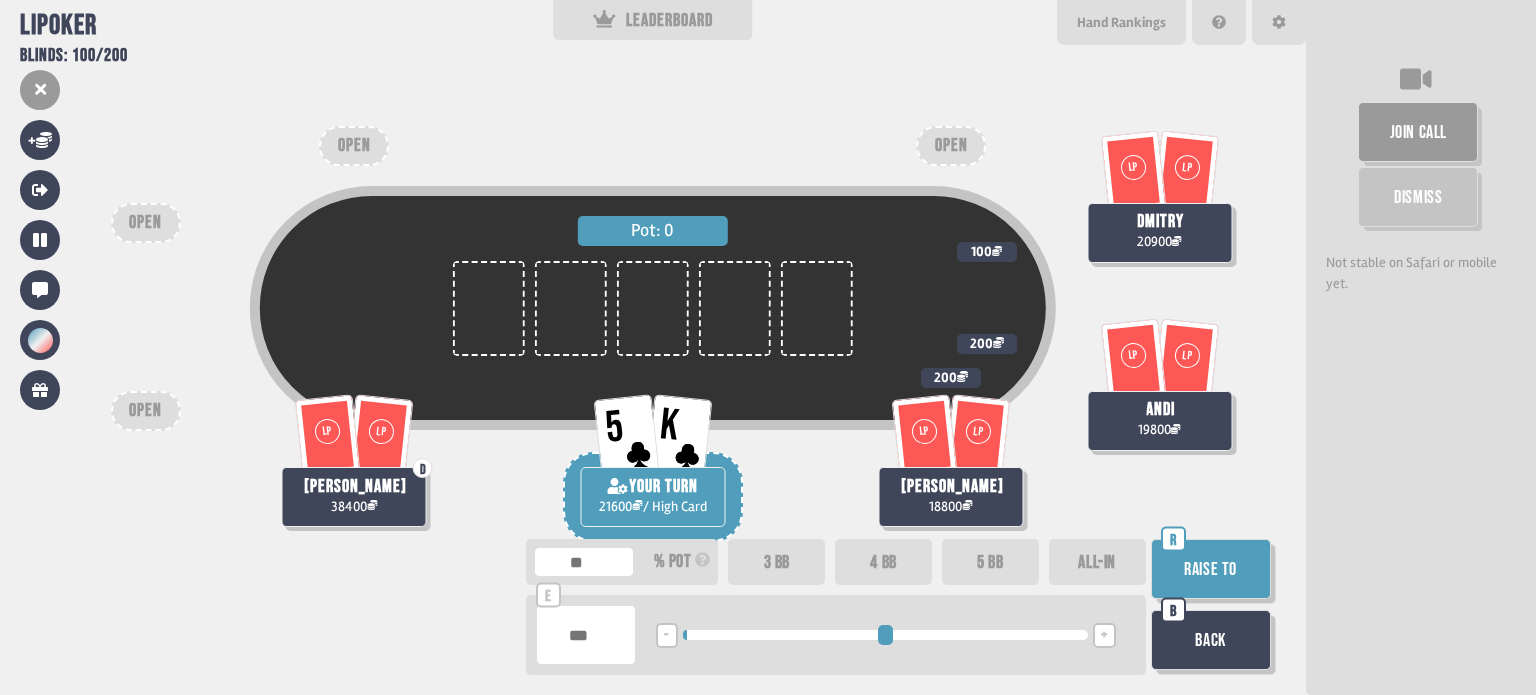 click on "-" at bounding box center (667, 635) 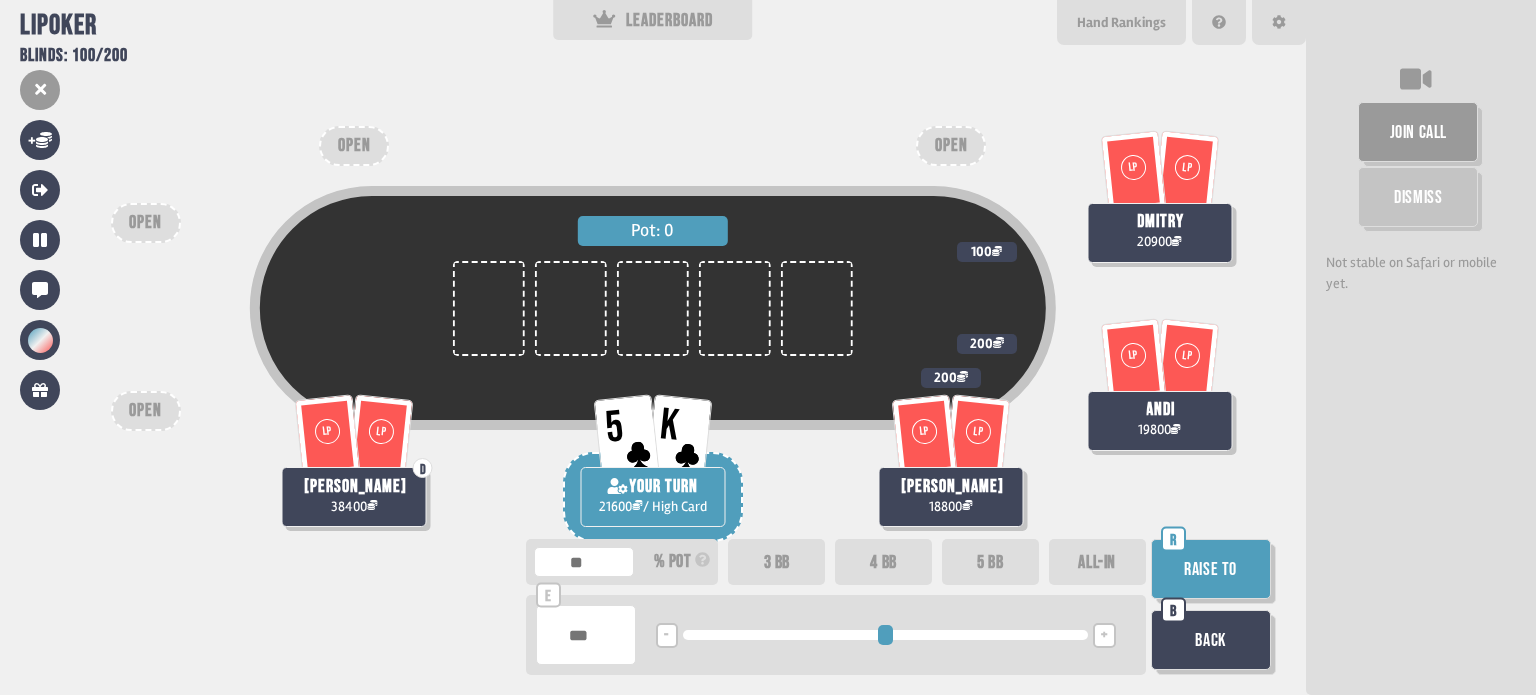 click on "Raise to" at bounding box center [1211, 569] 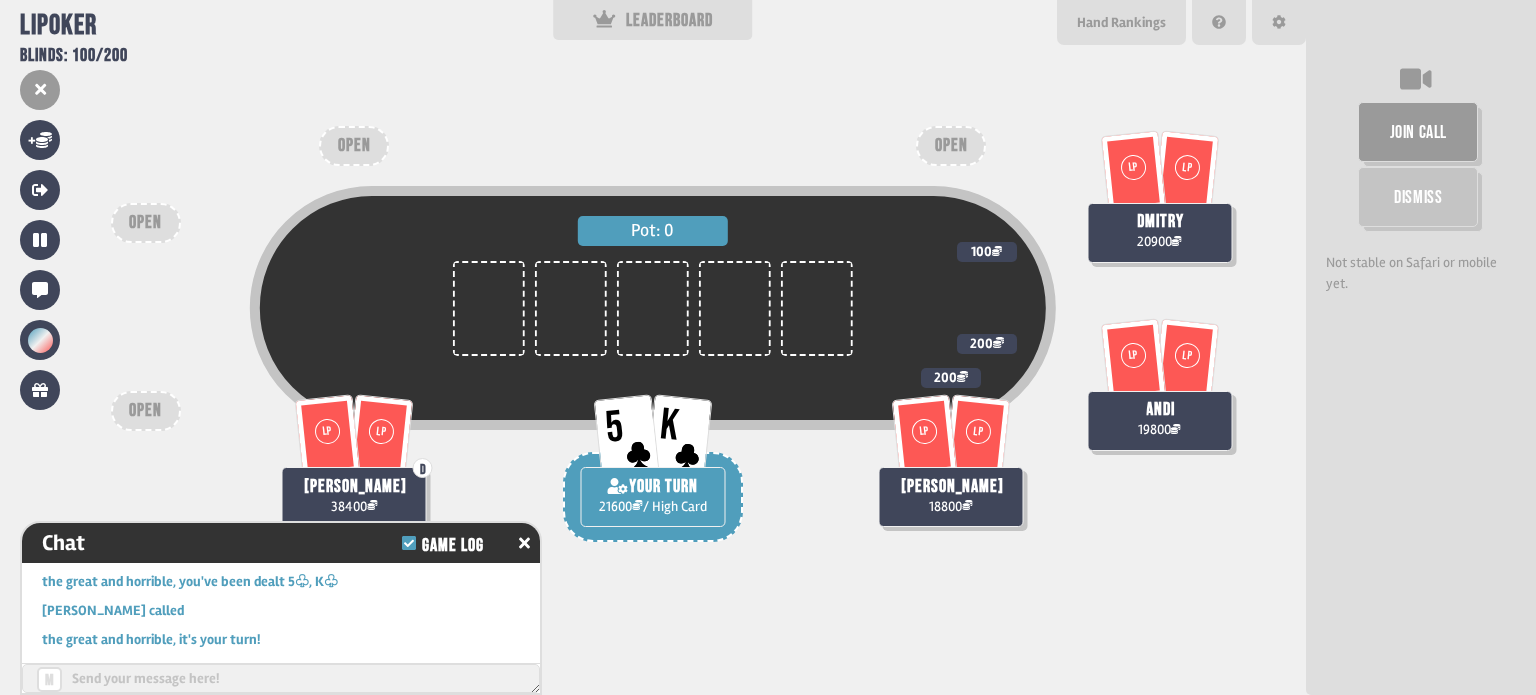 scroll, scrollTop: 3512, scrollLeft: 0, axis: vertical 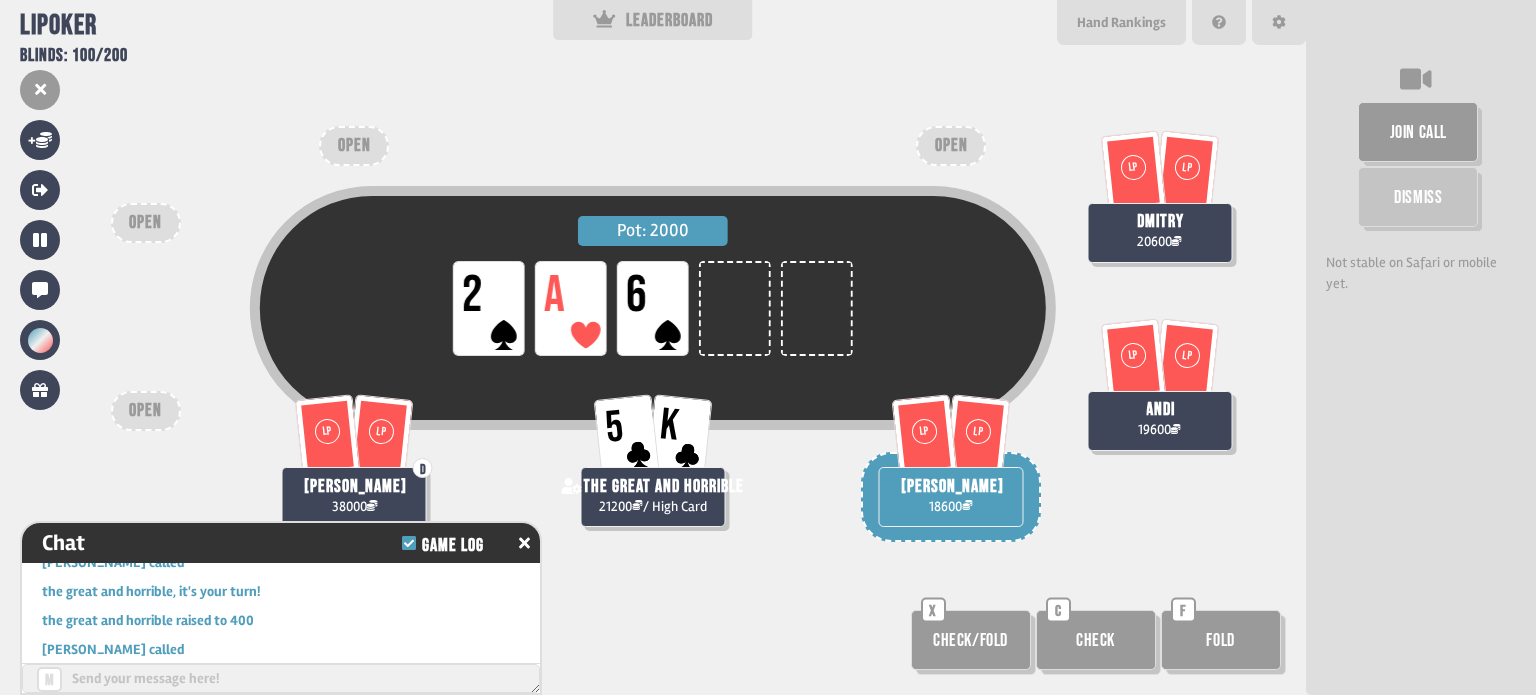 click on "Check/Fold" at bounding box center (971, 640) 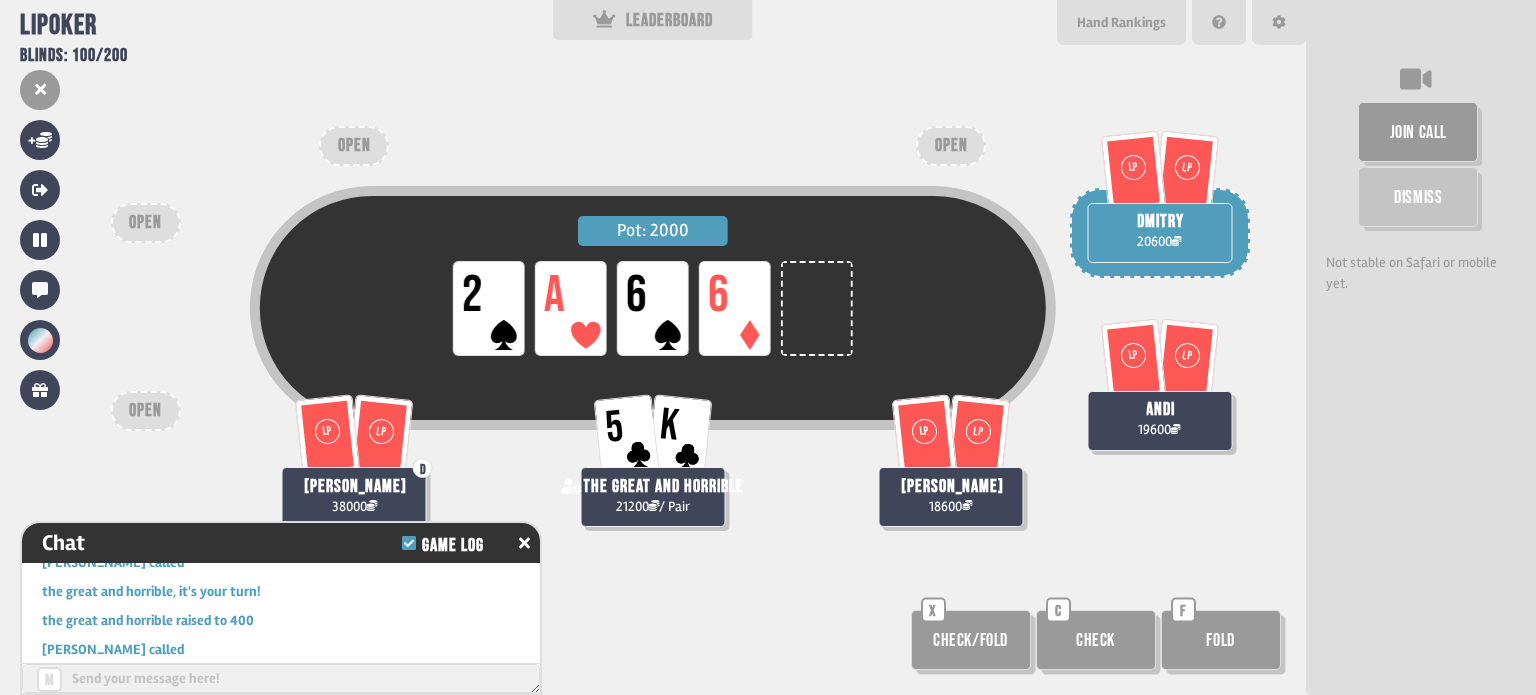 click on "Check/Fold" at bounding box center (971, 640) 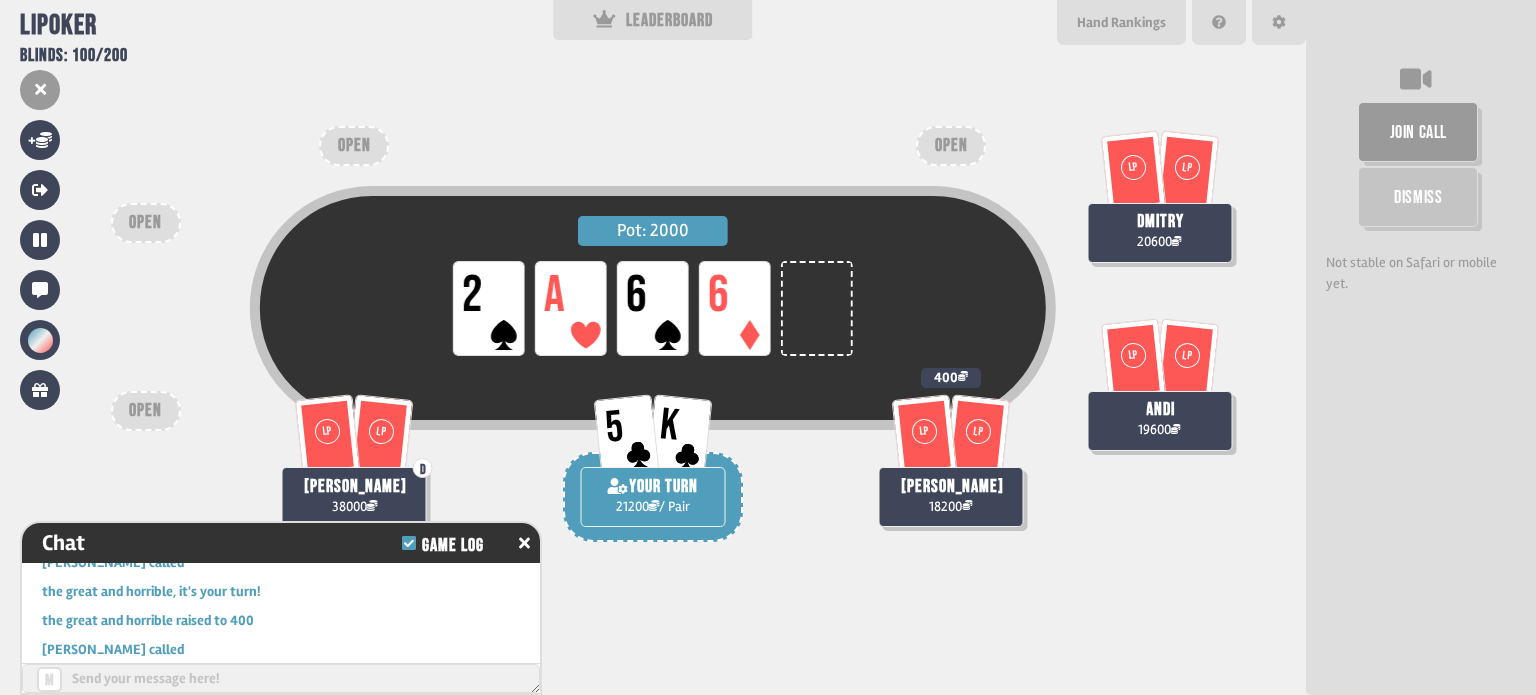 scroll, scrollTop: 100, scrollLeft: 0, axis: vertical 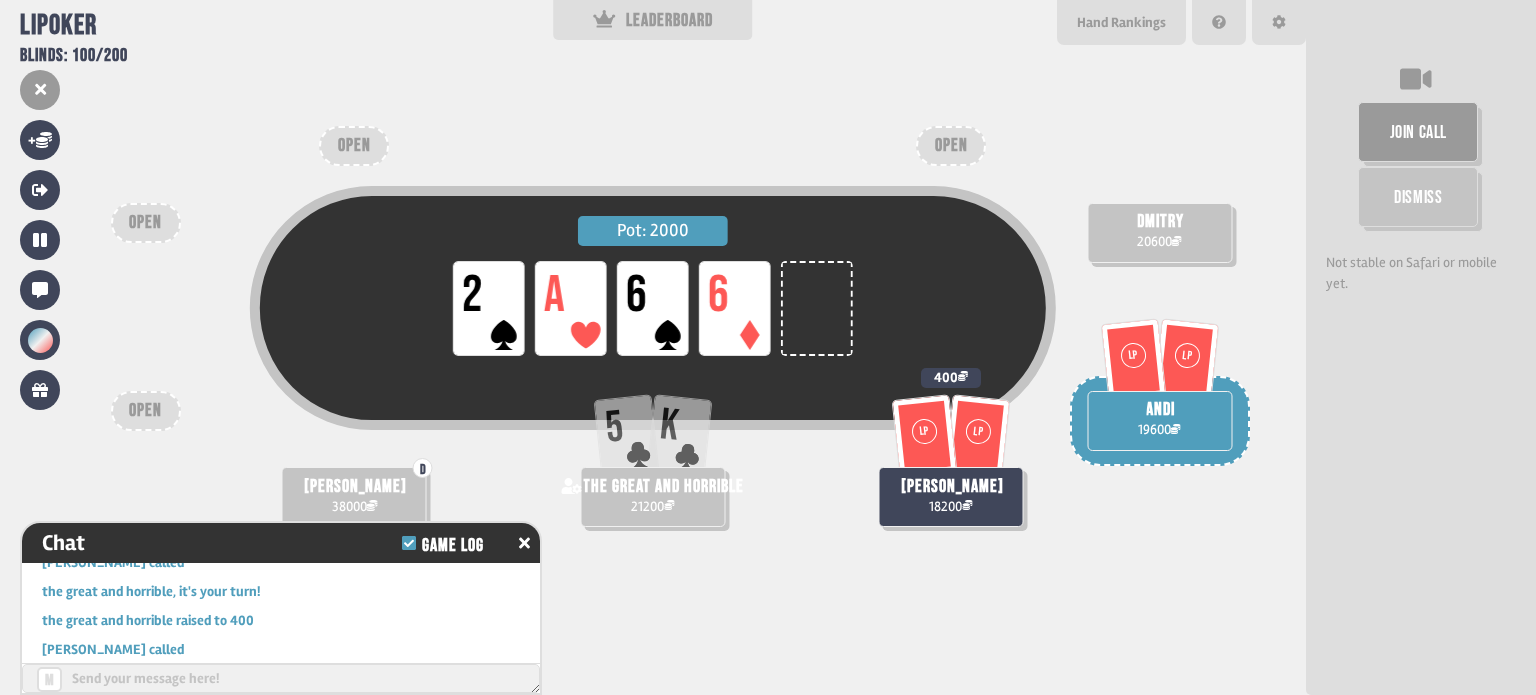 click on "Pot: 2000   LP 2 LP A LP 6 LP 6 dmitry 20600  5 K the great and horrible 21200  D [PERSON_NAME] 38000  LP LP andi 19600  LP [PERSON_NAME] 18200  400  OPEN OPEN OPEN OPEN" at bounding box center (653, 347) 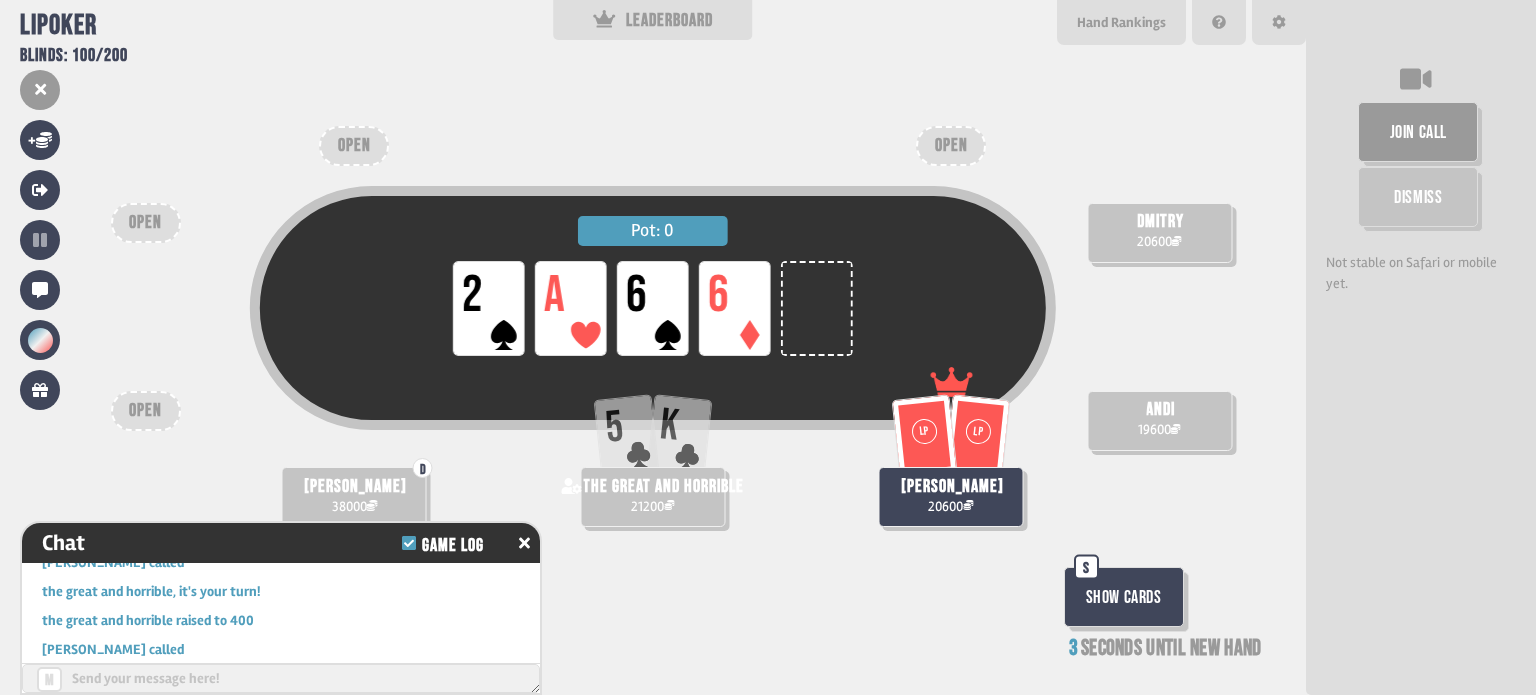 click on "Show Cards" at bounding box center [1124, 597] 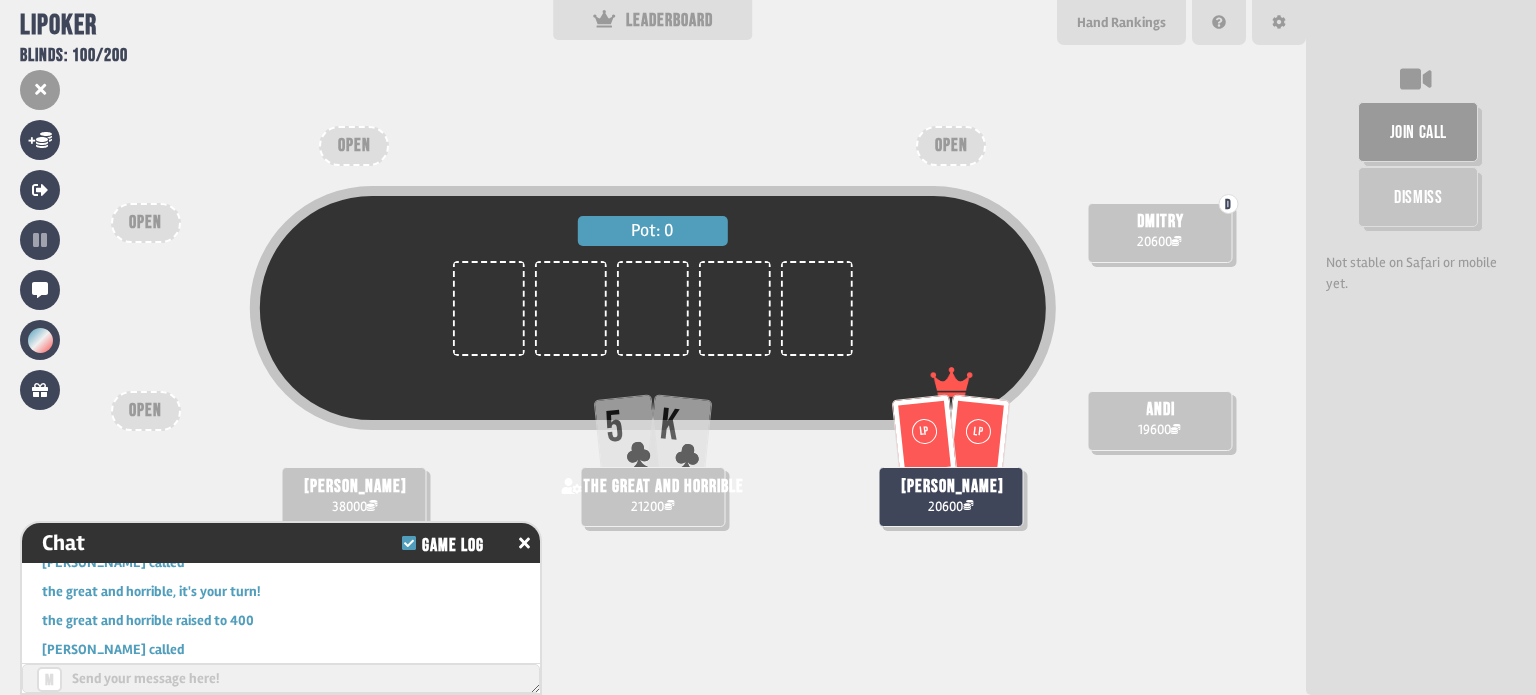 scroll, scrollTop: 98, scrollLeft: 0, axis: vertical 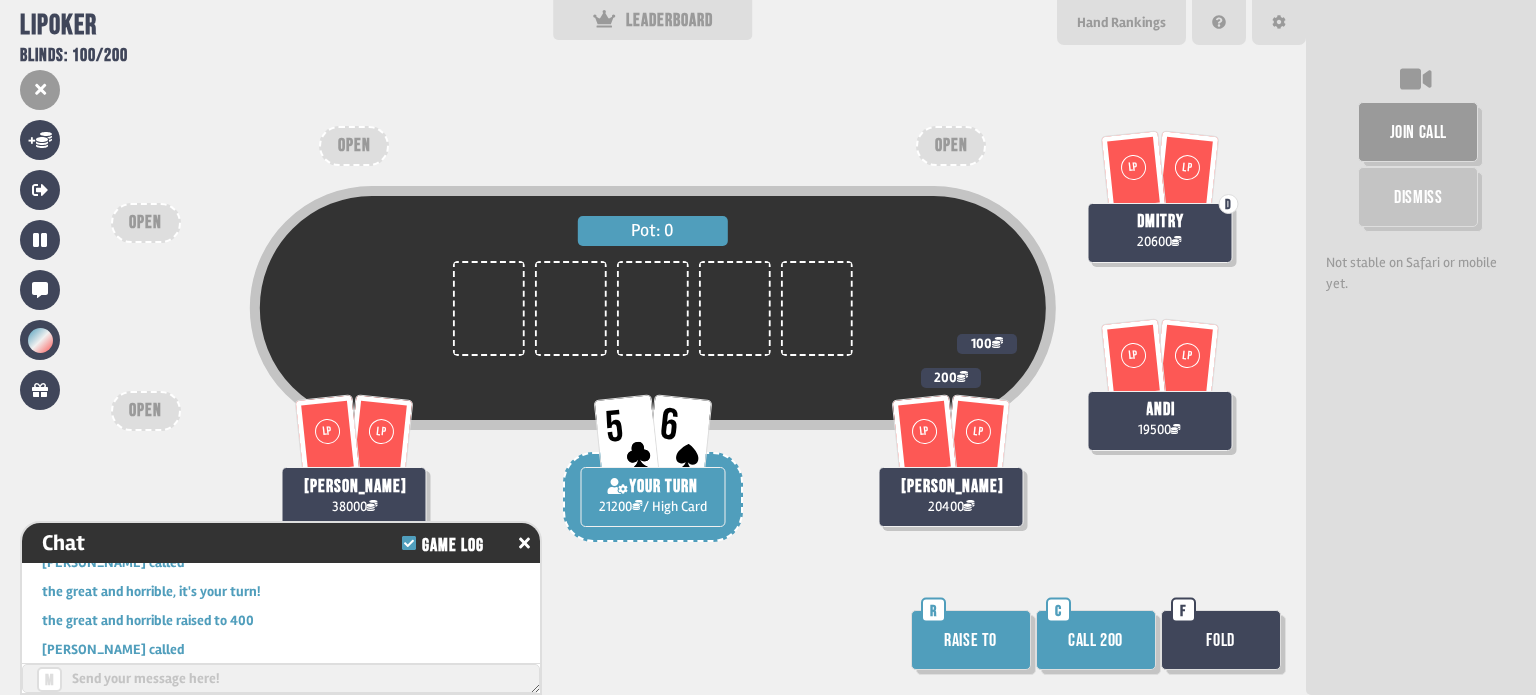 click on "Call 200" at bounding box center (1096, 640) 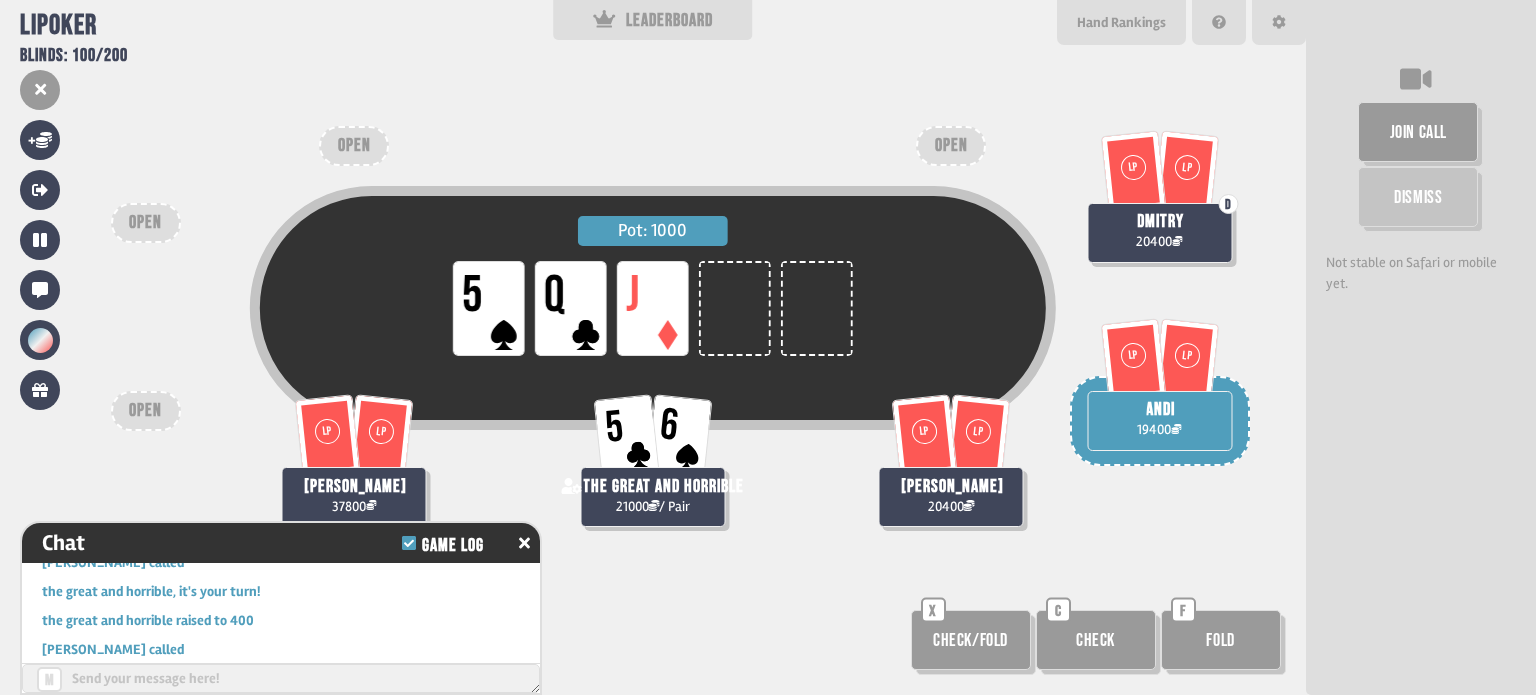 click on "Check/Fold" at bounding box center [971, 640] 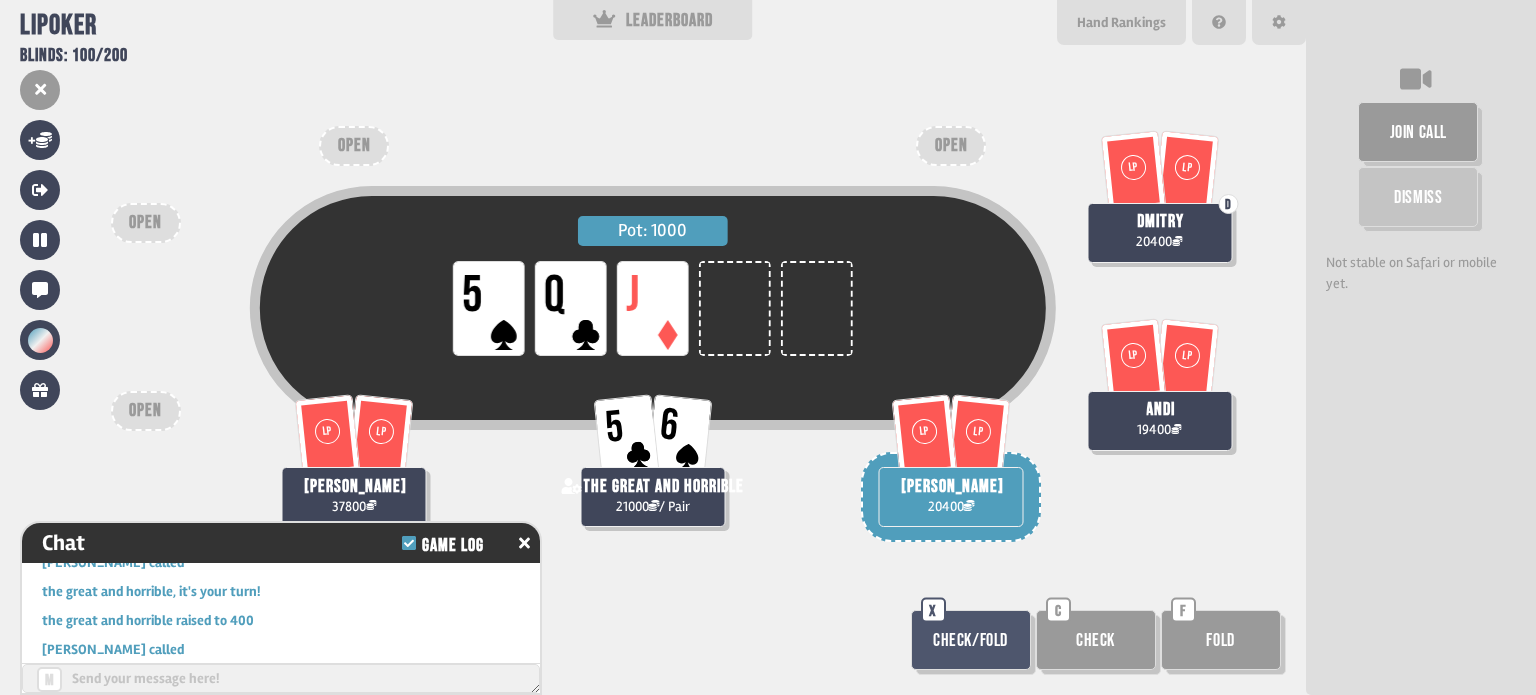 click on "Check" at bounding box center [1096, 640] 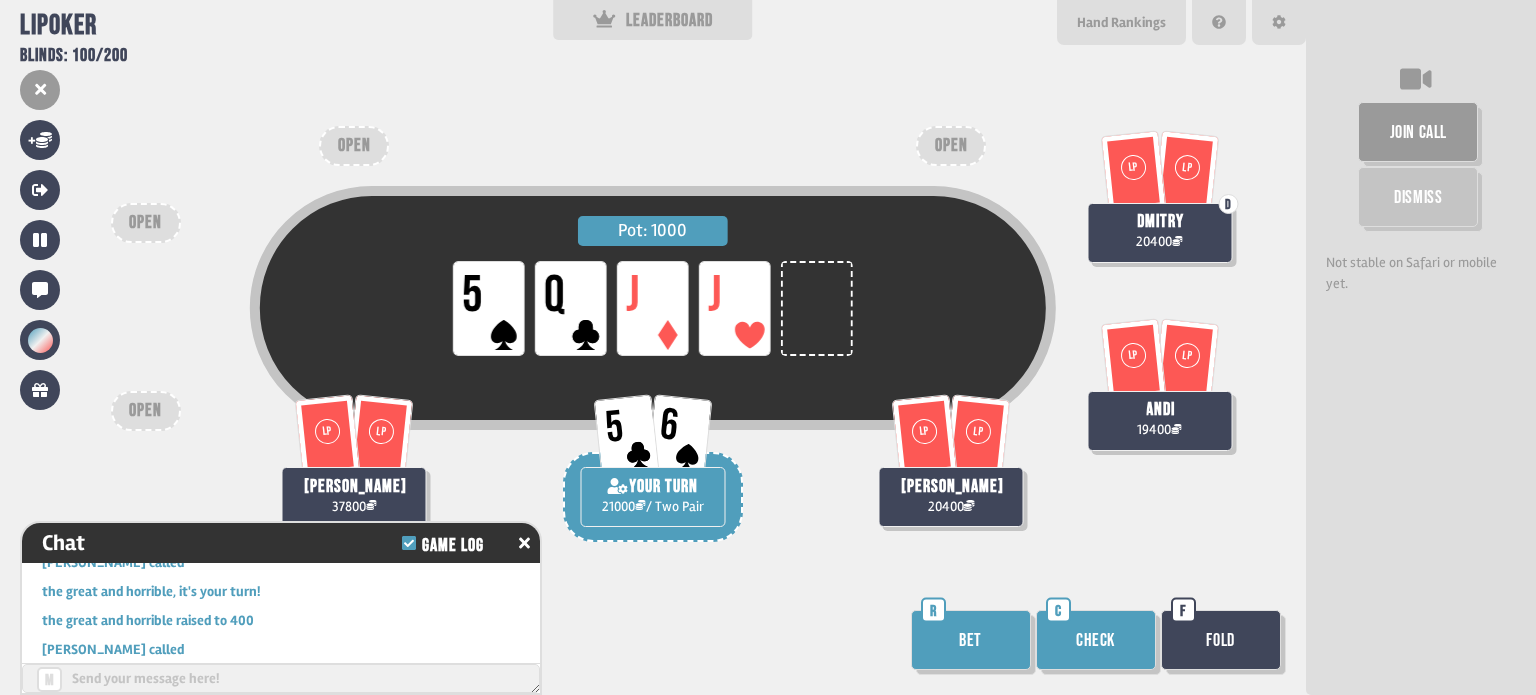 click on "Bet" at bounding box center [971, 640] 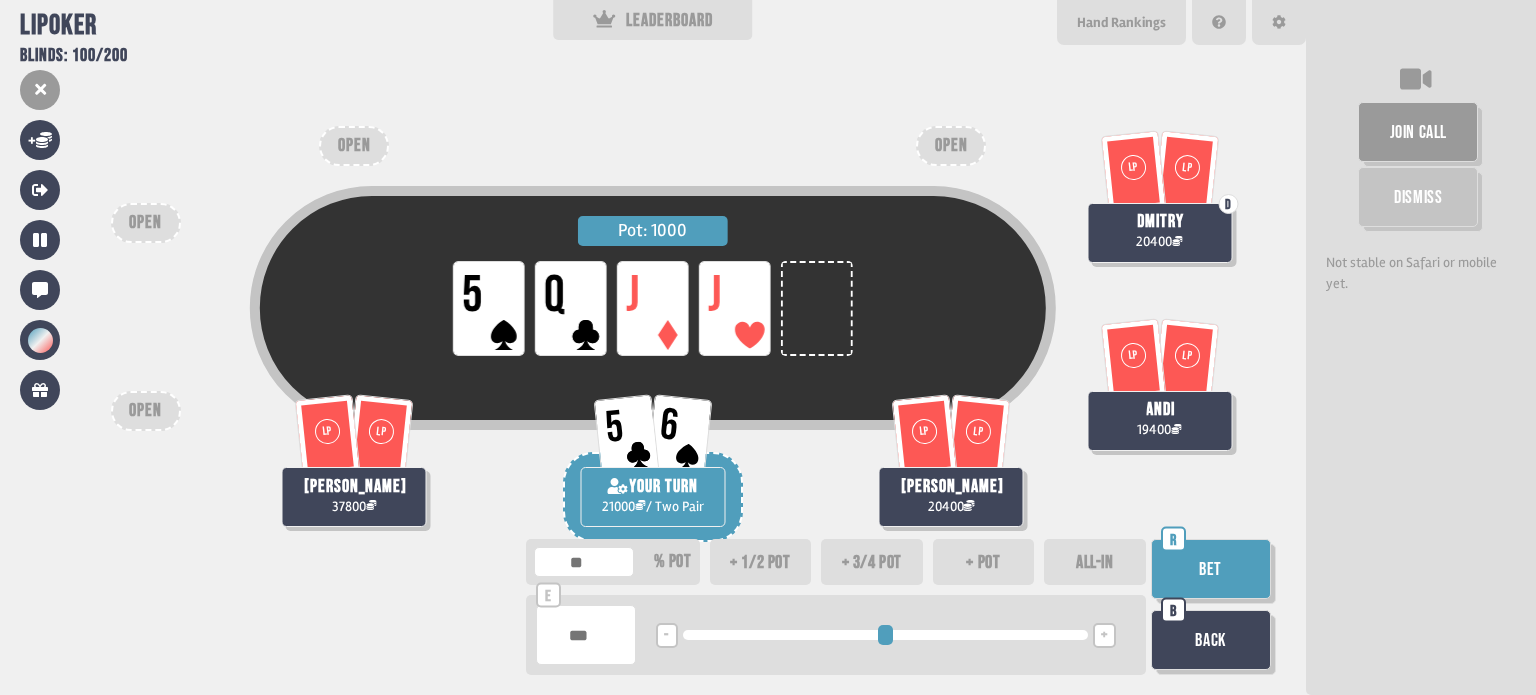 click on "+" at bounding box center [1104, 636] 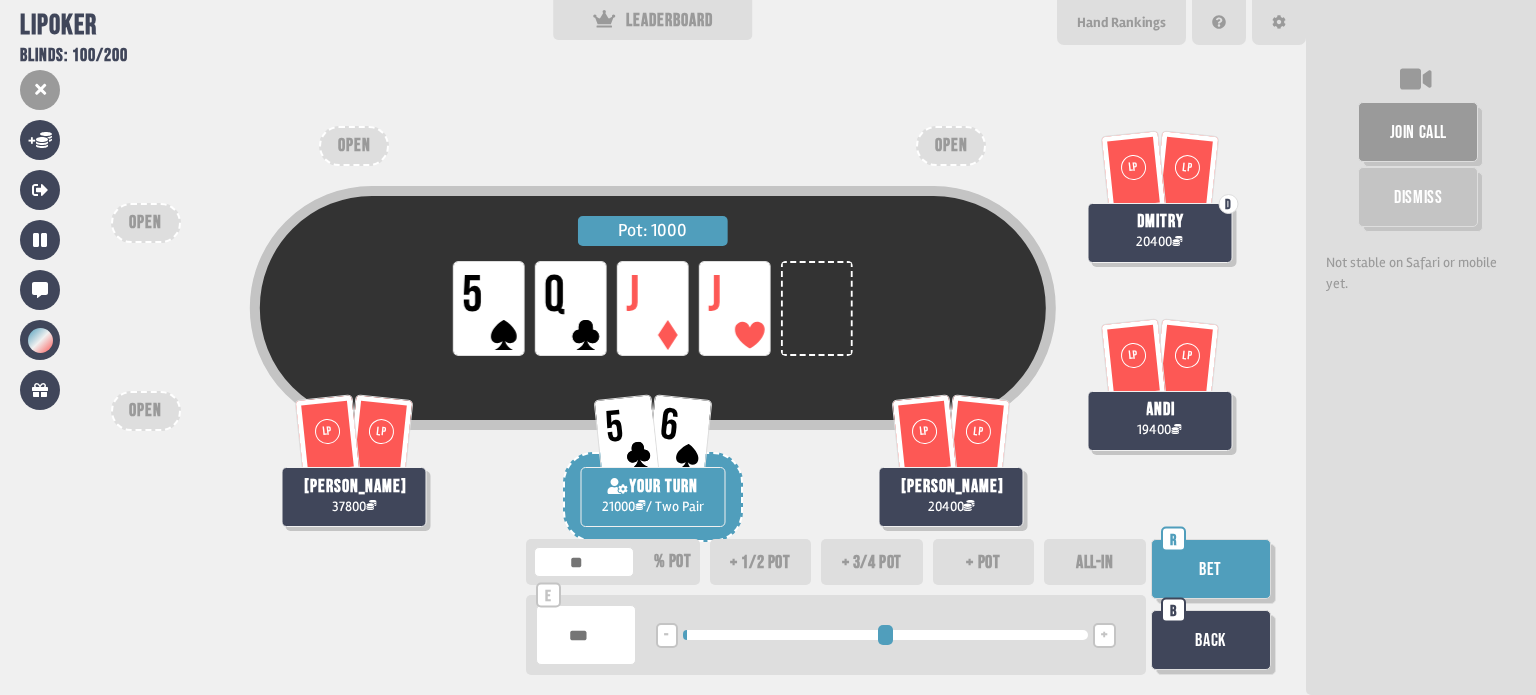 click on "Bet" at bounding box center [1211, 569] 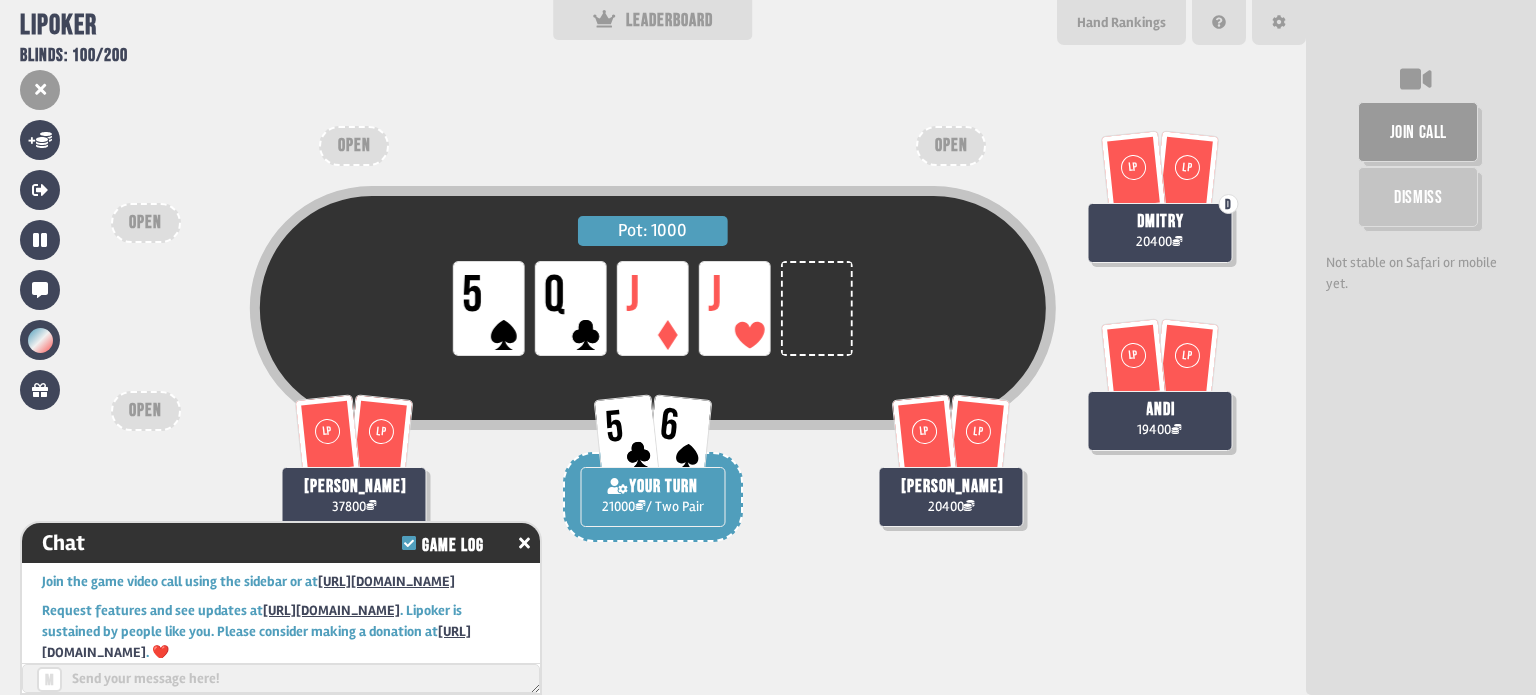 scroll, scrollTop: 4672, scrollLeft: 0, axis: vertical 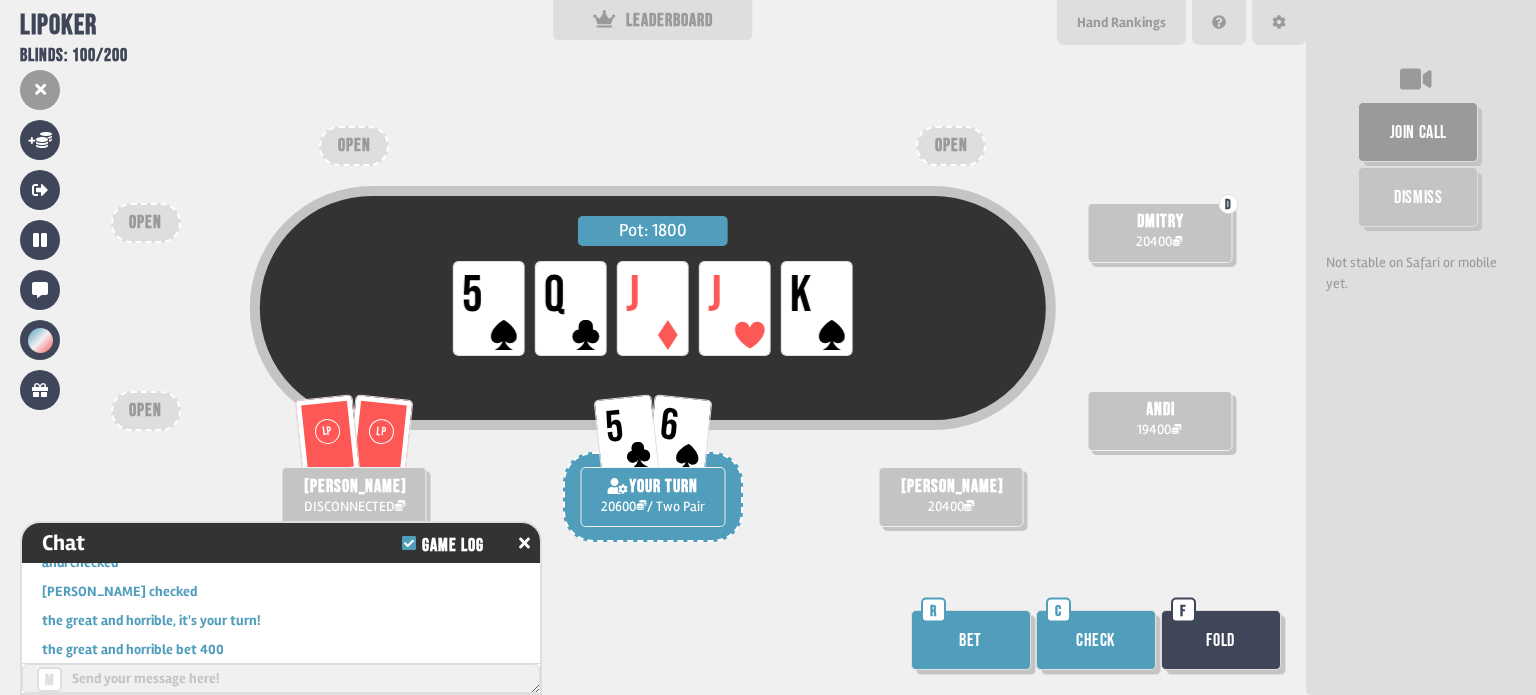click on "Bet" at bounding box center (971, 640) 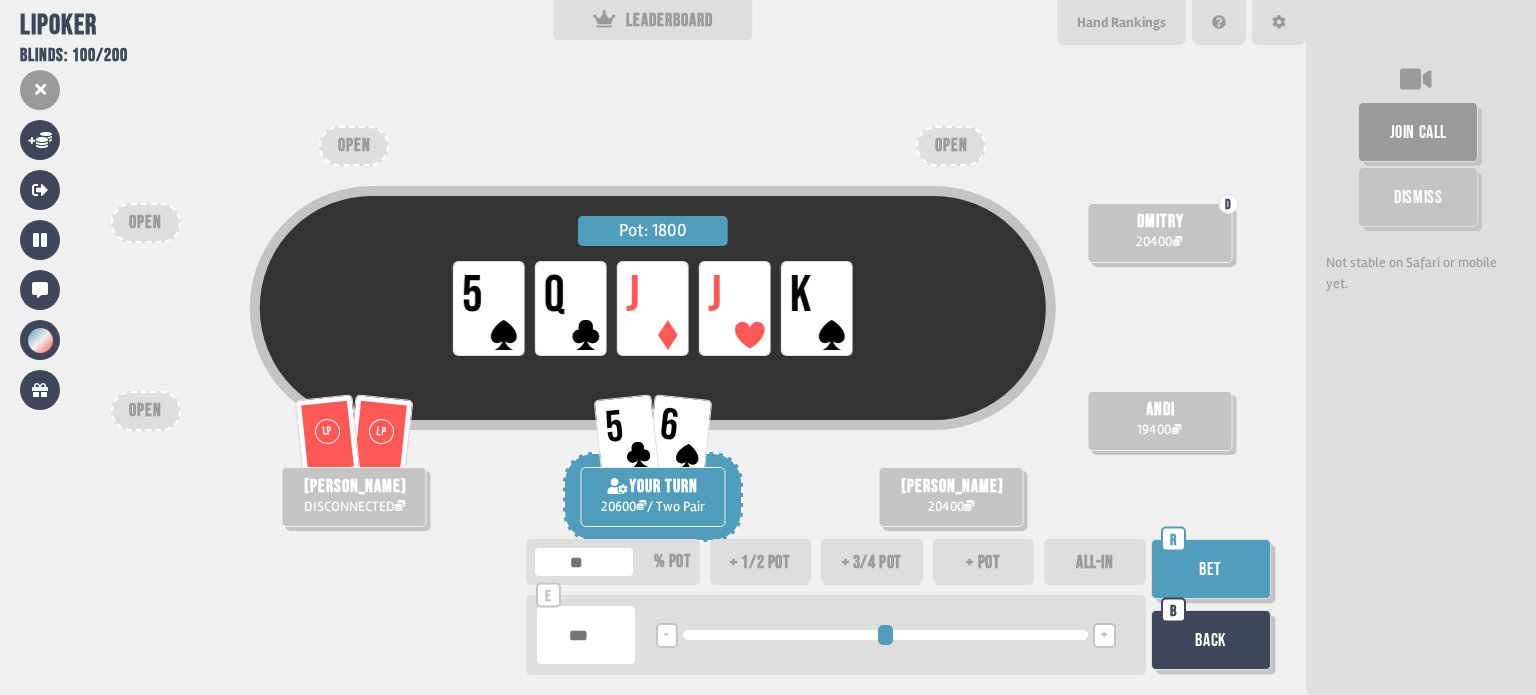 click on "Bet" at bounding box center [1211, 569] 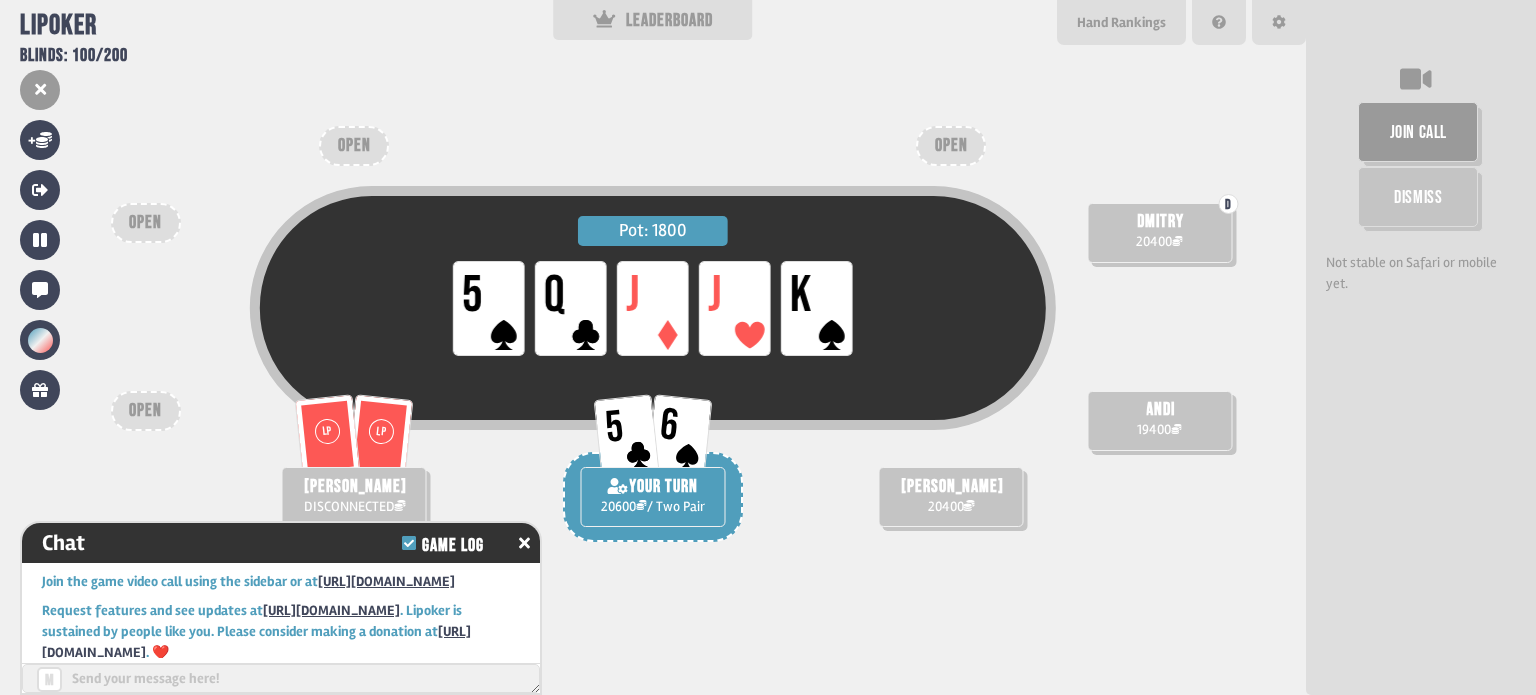 scroll, scrollTop: 5020, scrollLeft: 0, axis: vertical 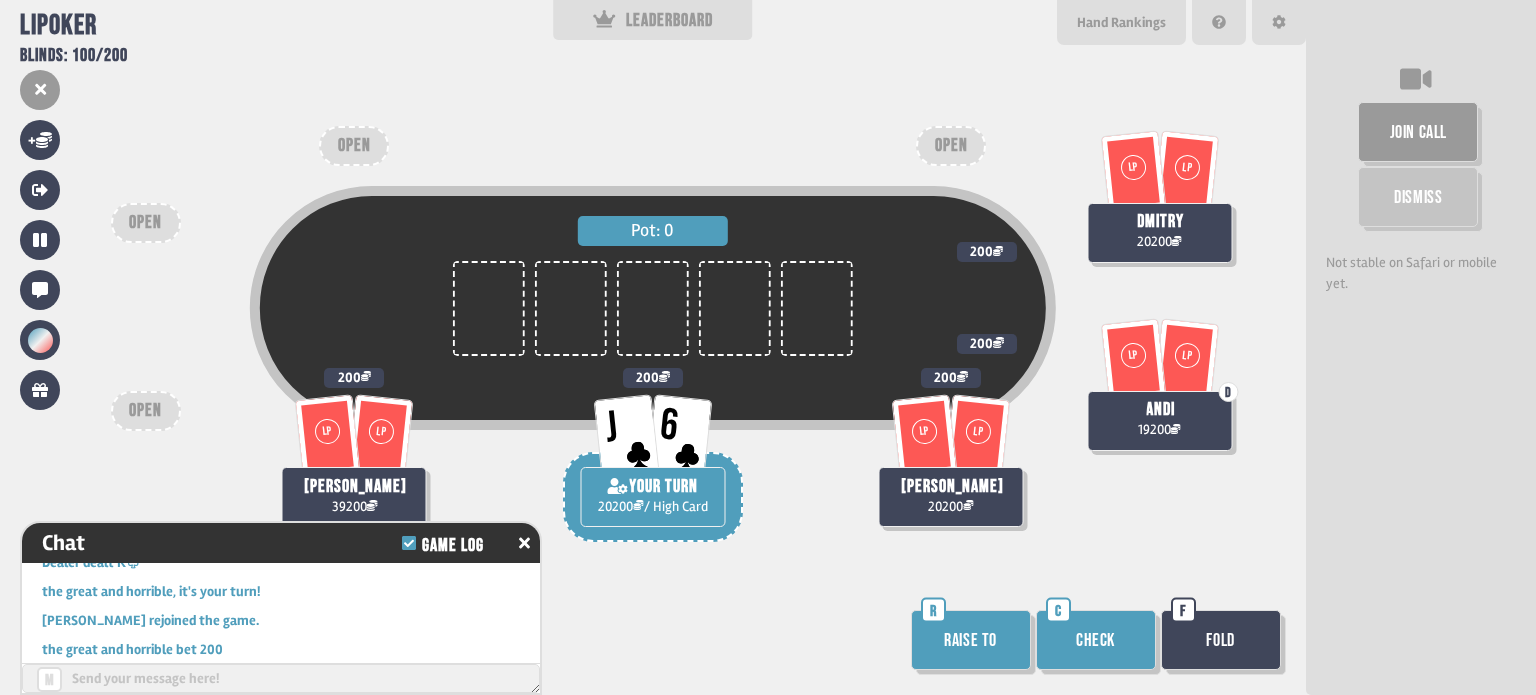 click on "Check" at bounding box center (1096, 640) 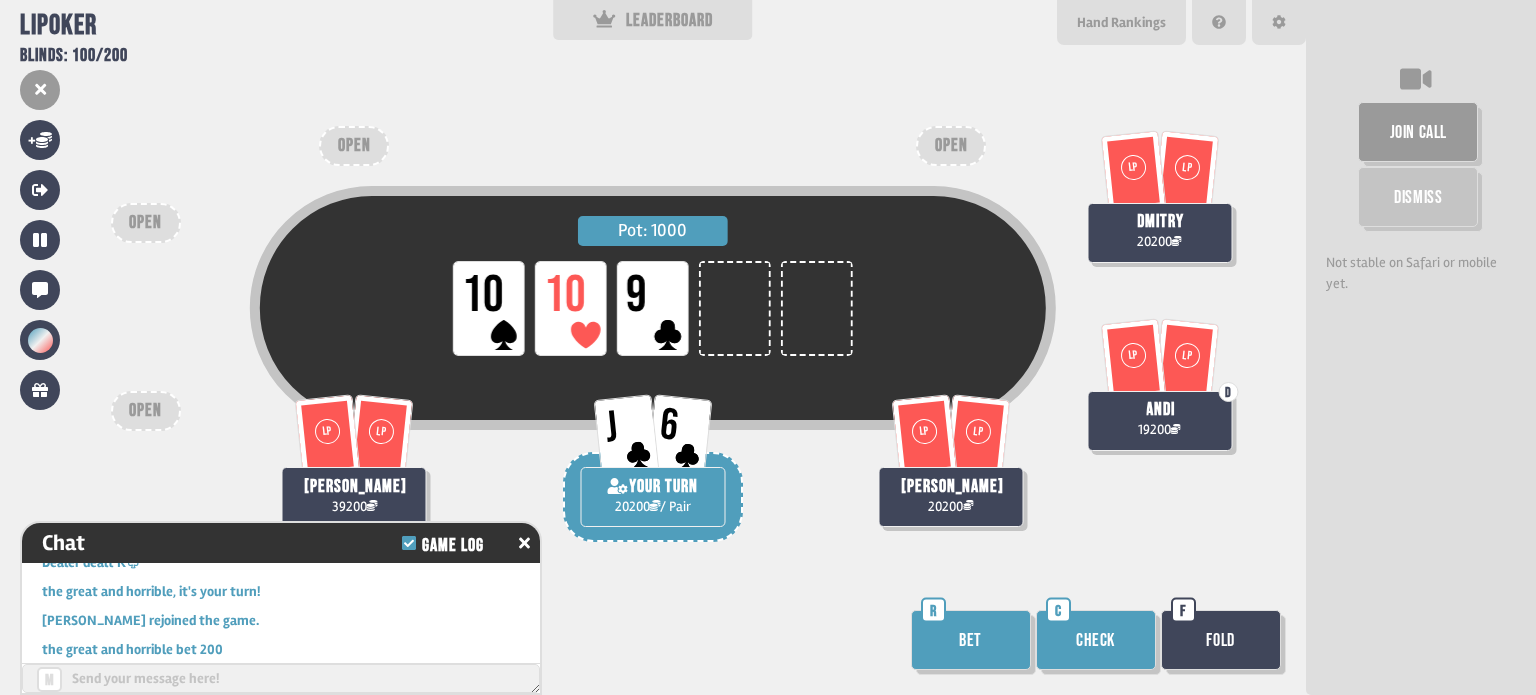 click on "Check" at bounding box center [1096, 640] 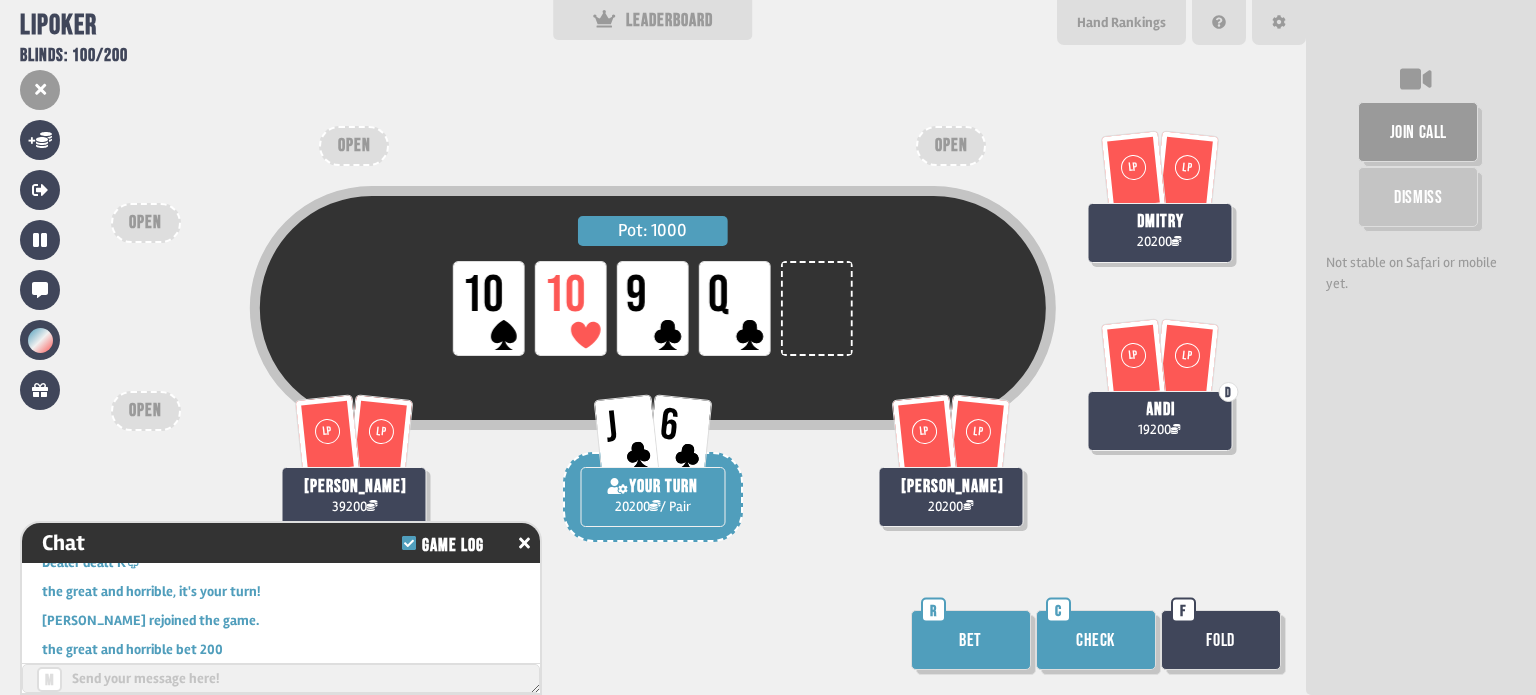 click on "Bet" at bounding box center (971, 640) 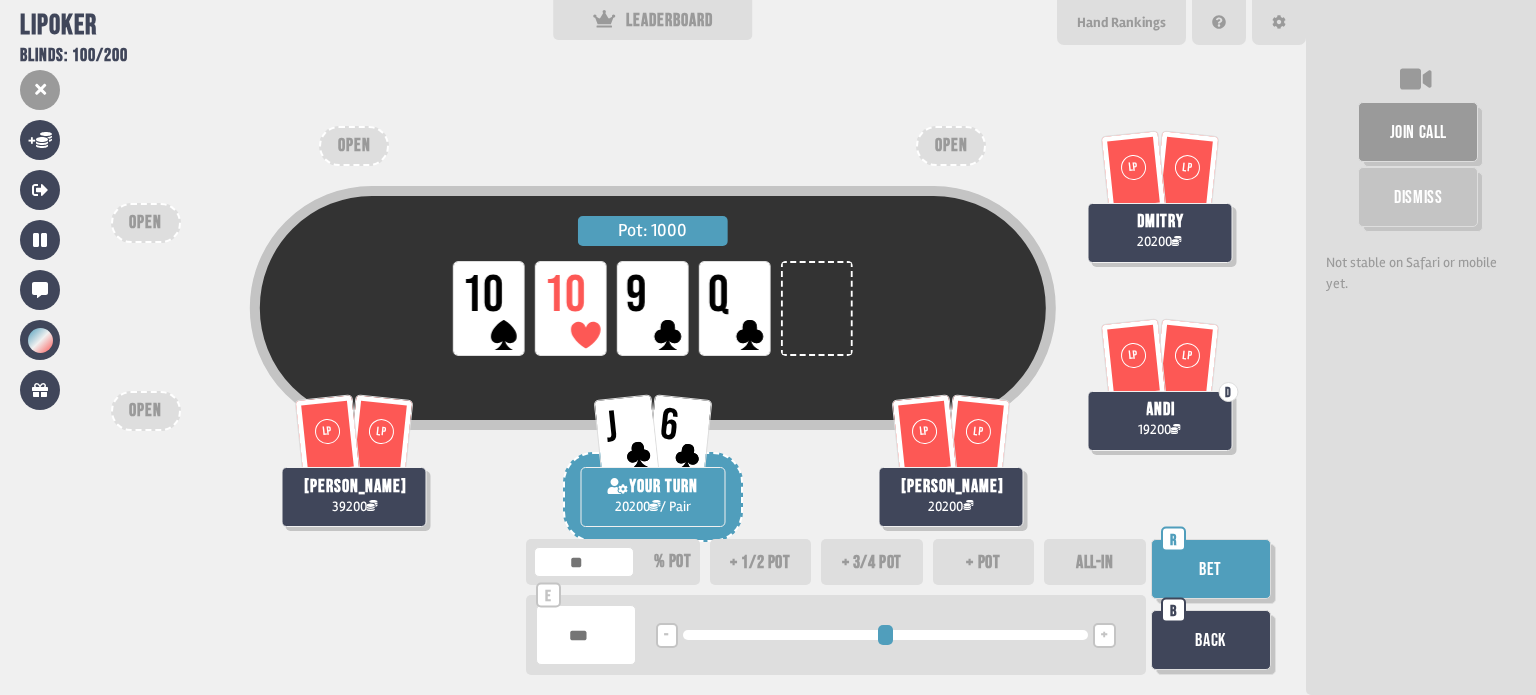 click on "+" at bounding box center [1104, 636] 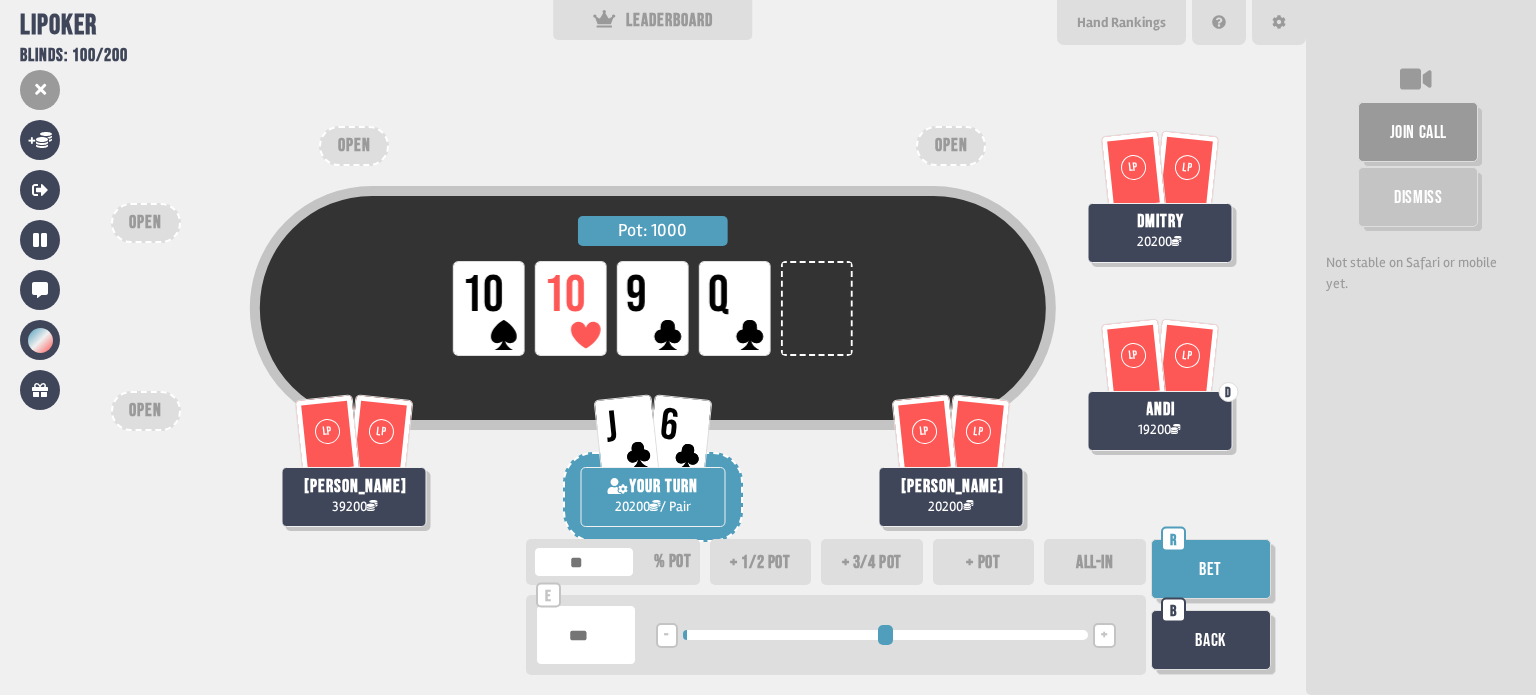 click on "Bet" at bounding box center (1211, 569) 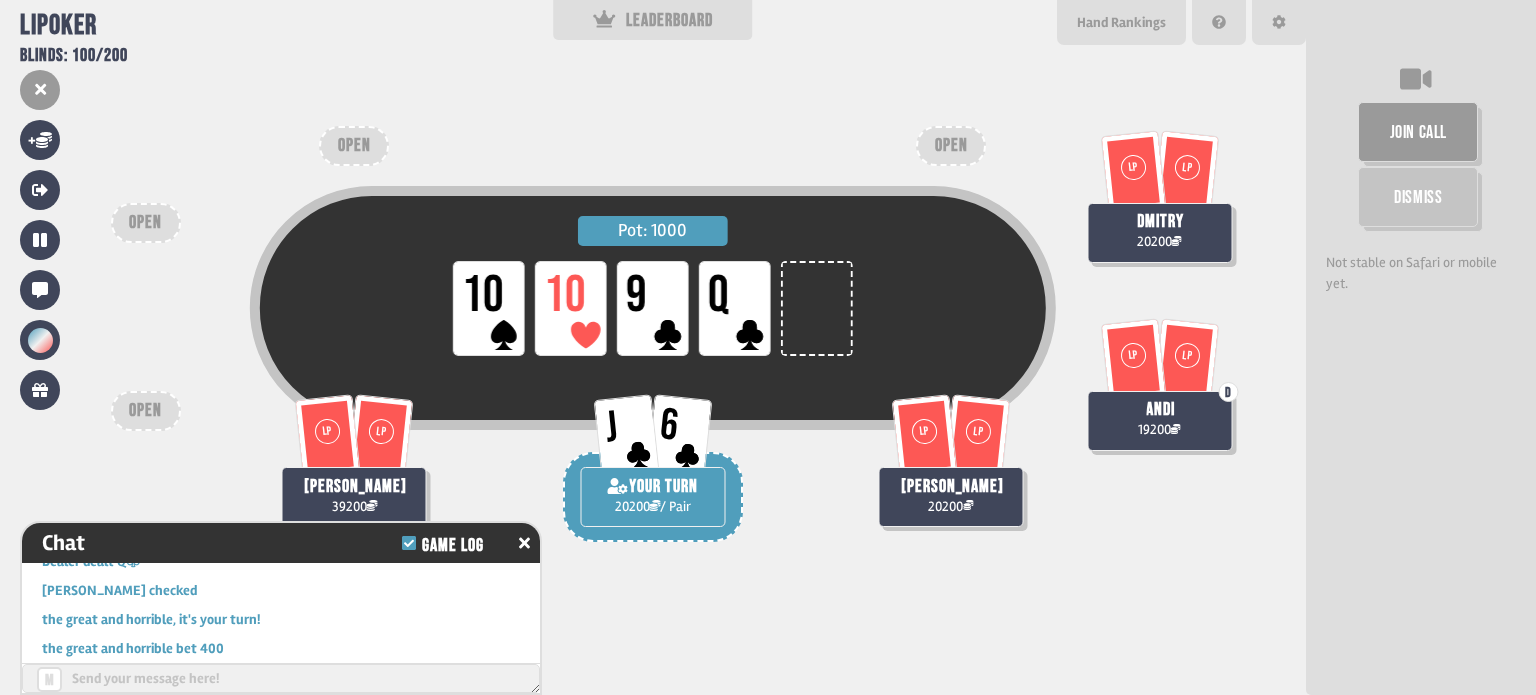 scroll, scrollTop: 5600, scrollLeft: 0, axis: vertical 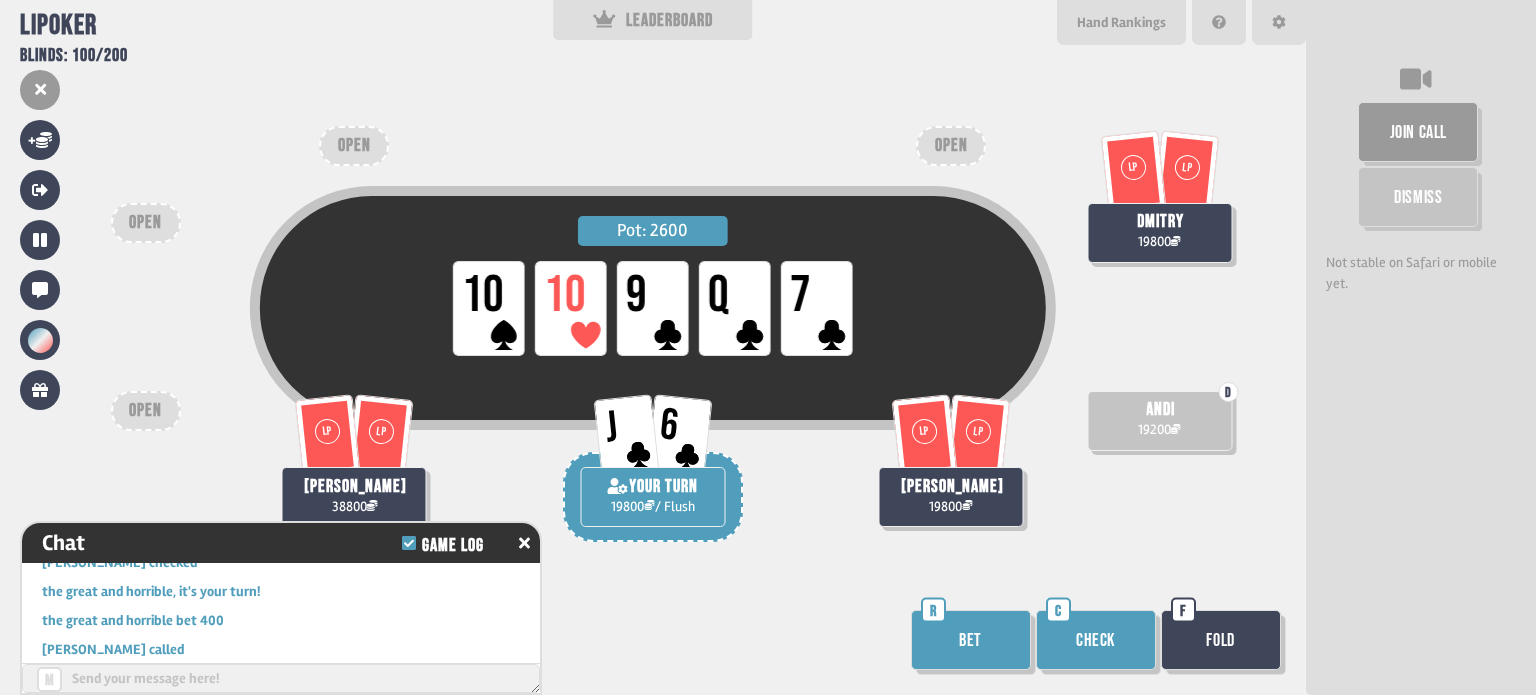 click on "Bet" at bounding box center (971, 640) 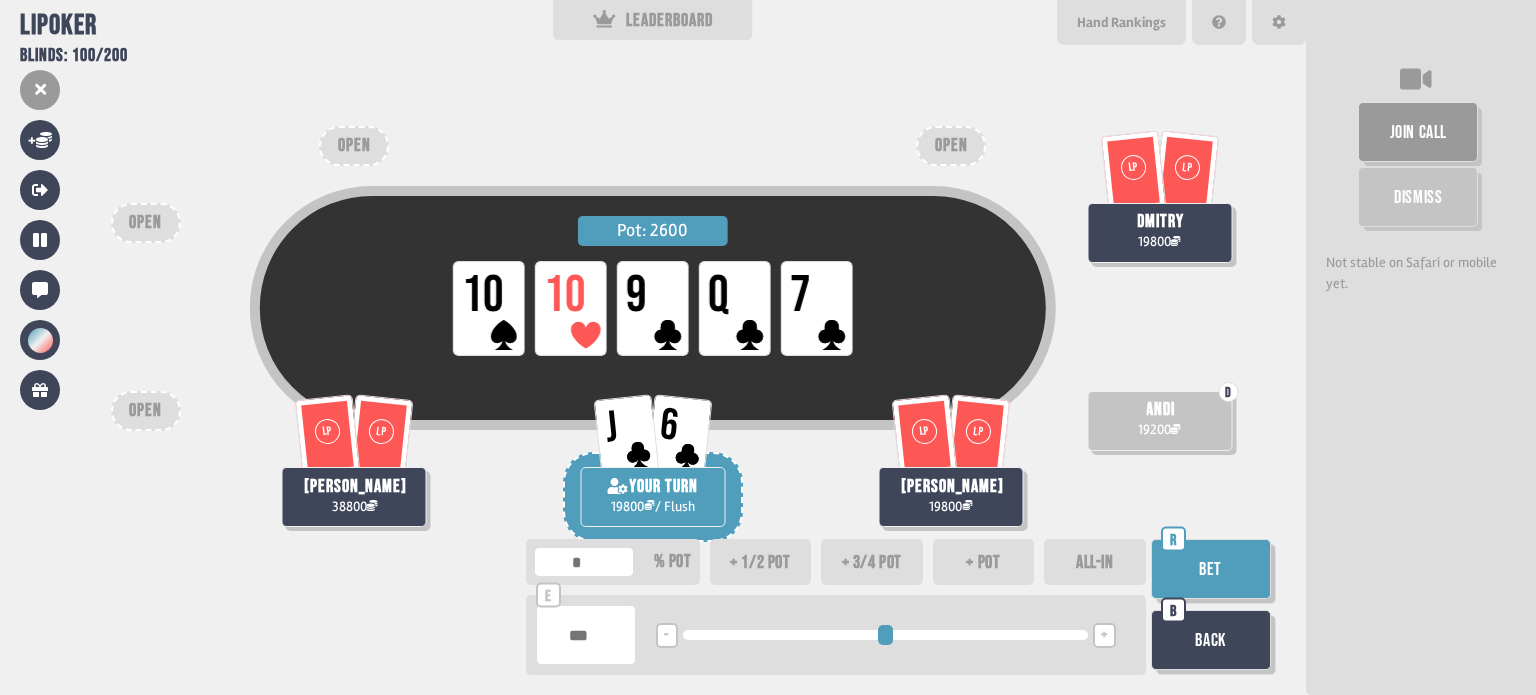 click on "+" at bounding box center [1104, 636] 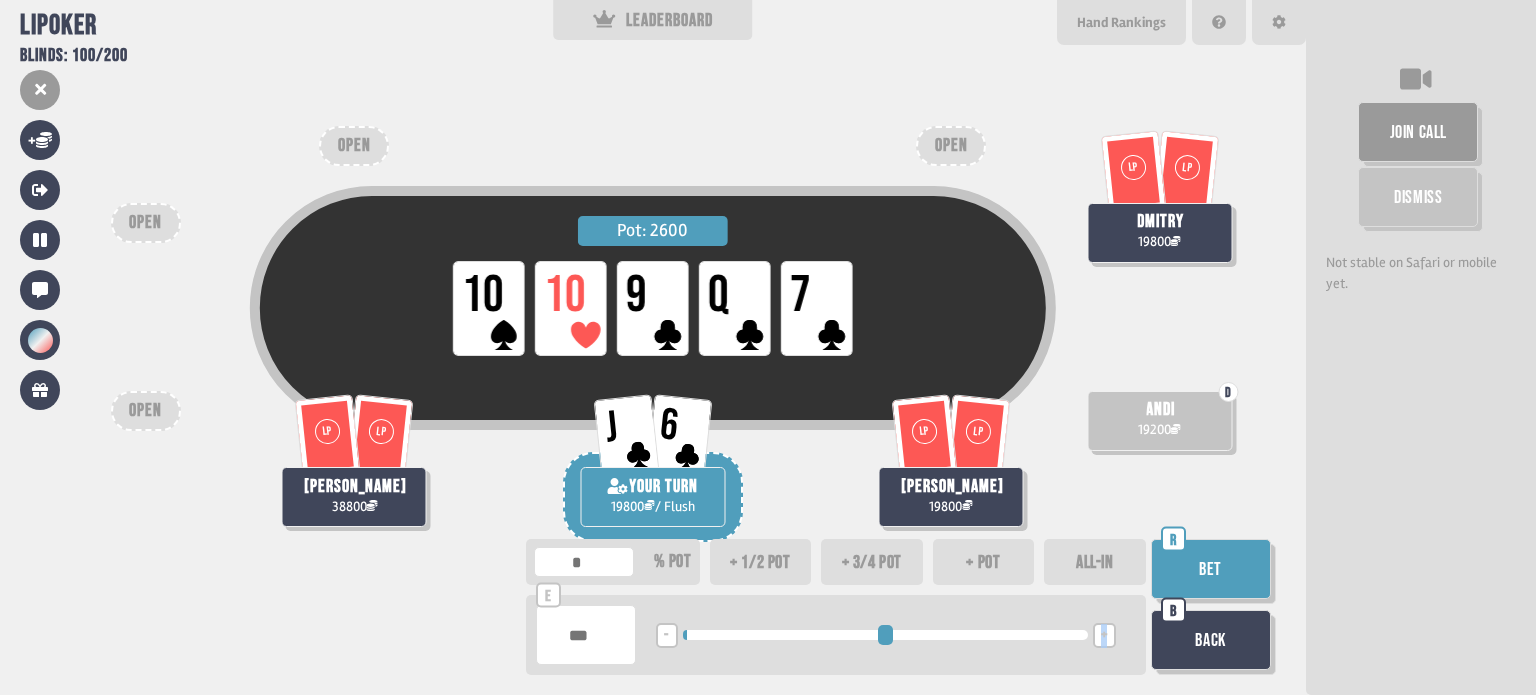 click on "+" at bounding box center (1104, 636) 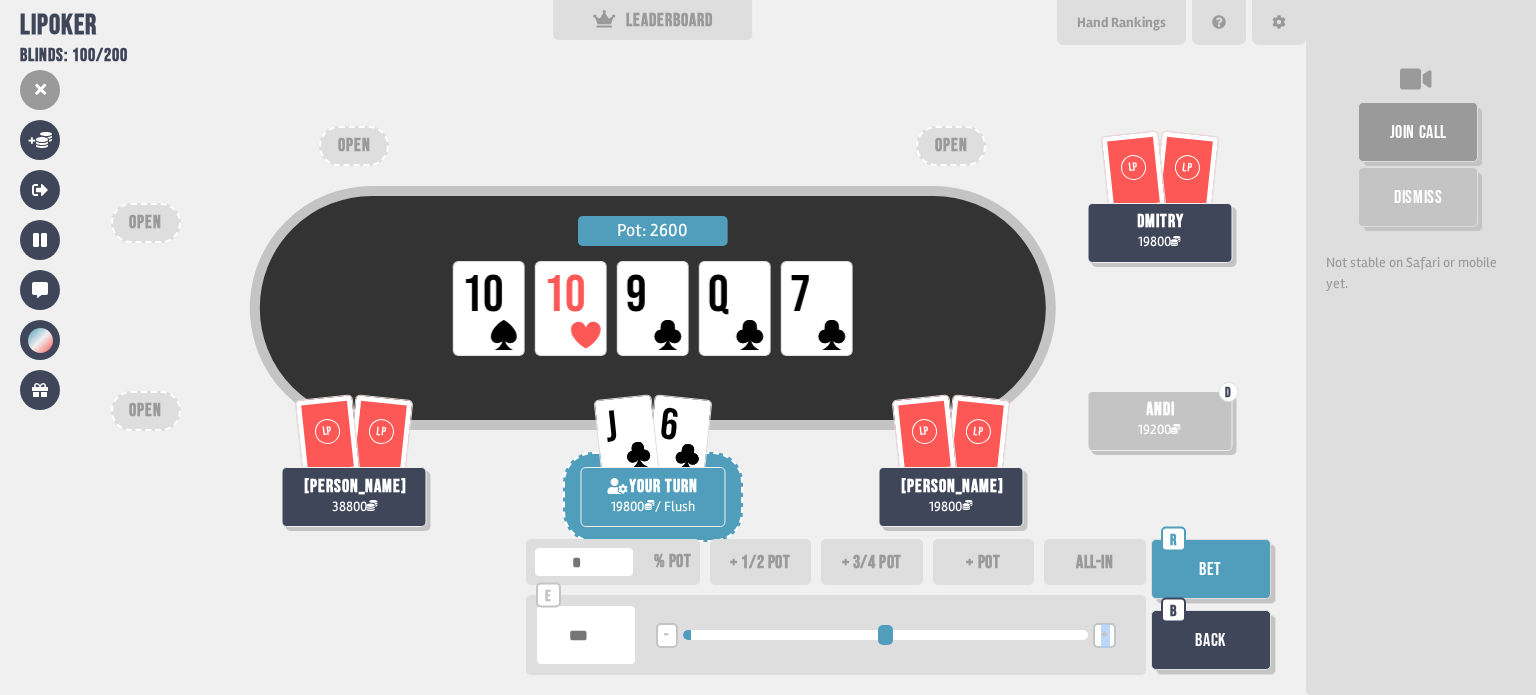 click on "+" at bounding box center [1104, 636] 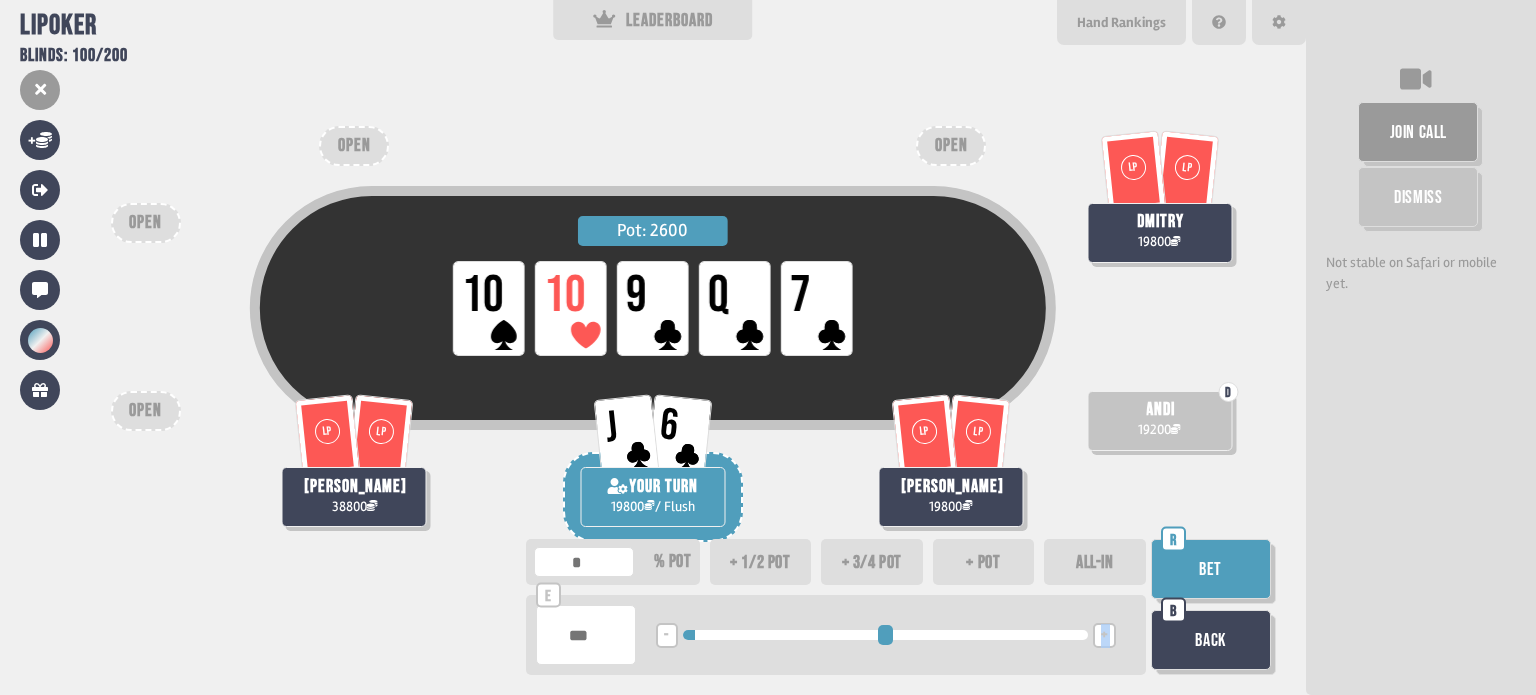 click on "Bet" at bounding box center [1211, 569] 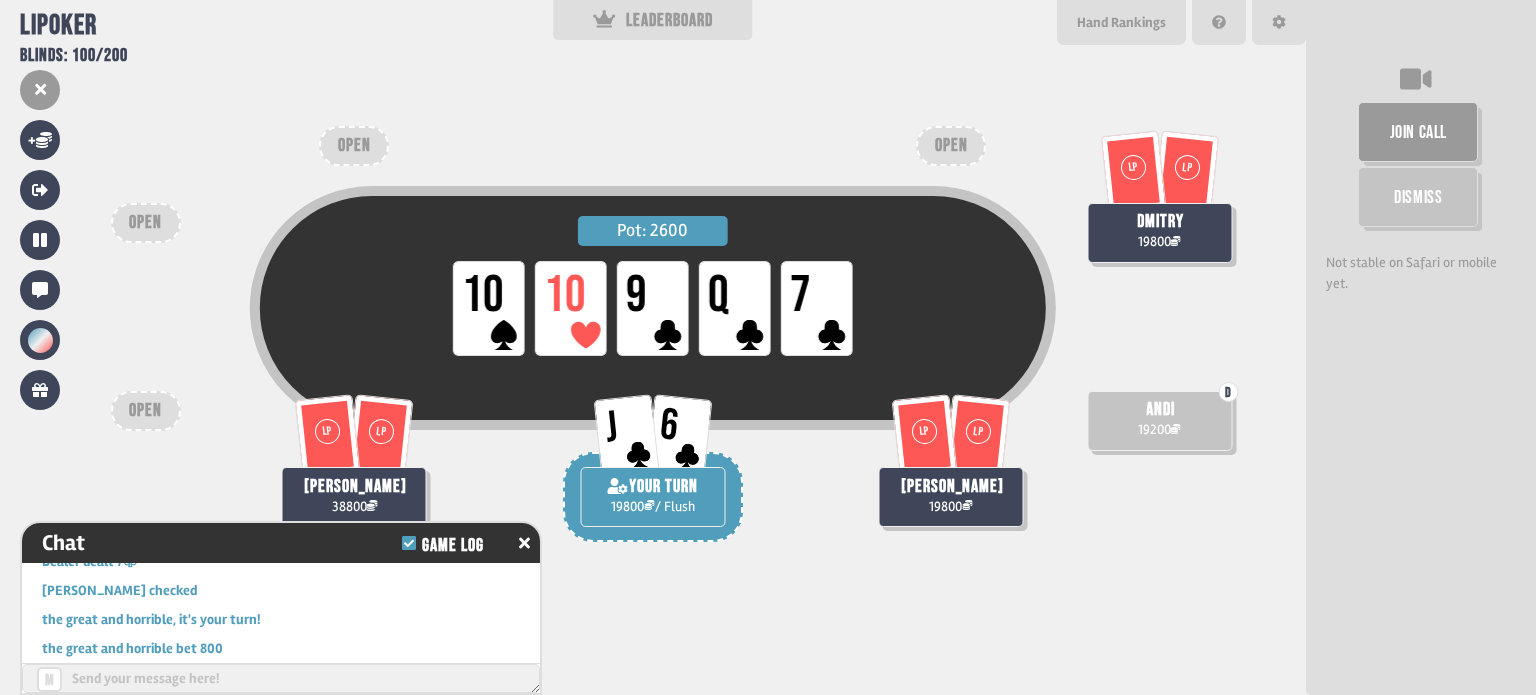 scroll, scrollTop: 5832, scrollLeft: 0, axis: vertical 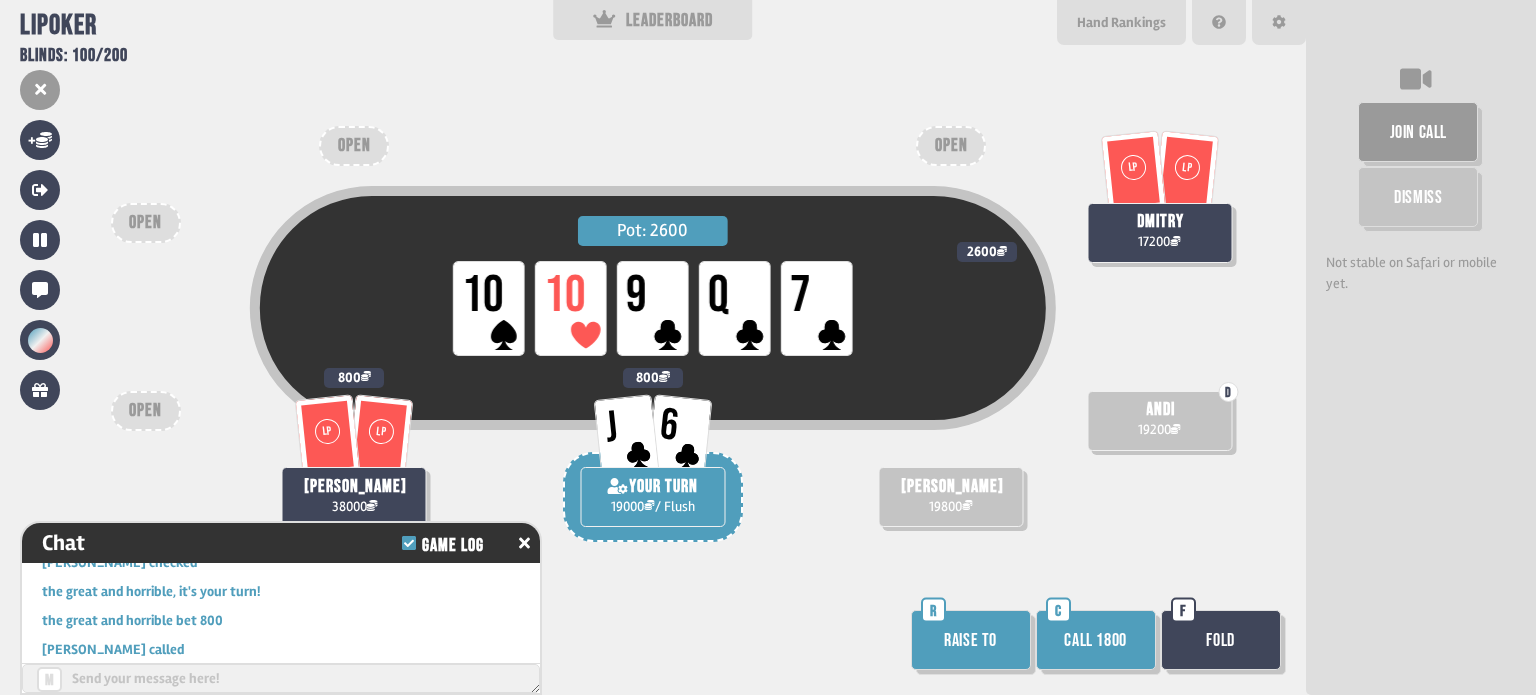 click on "Call 1800" at bounding box center (1096, 640) 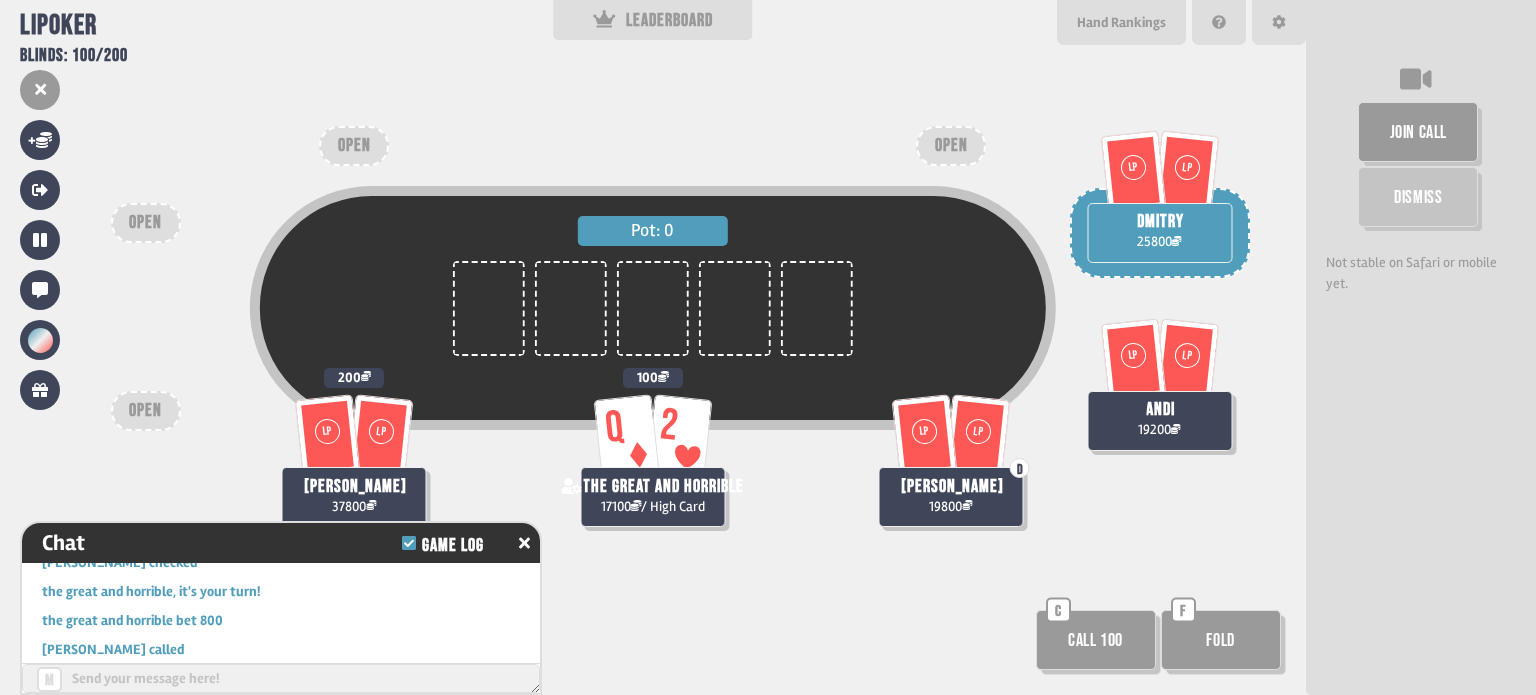 click on "Call 100" at bounding box center [1096, 640] 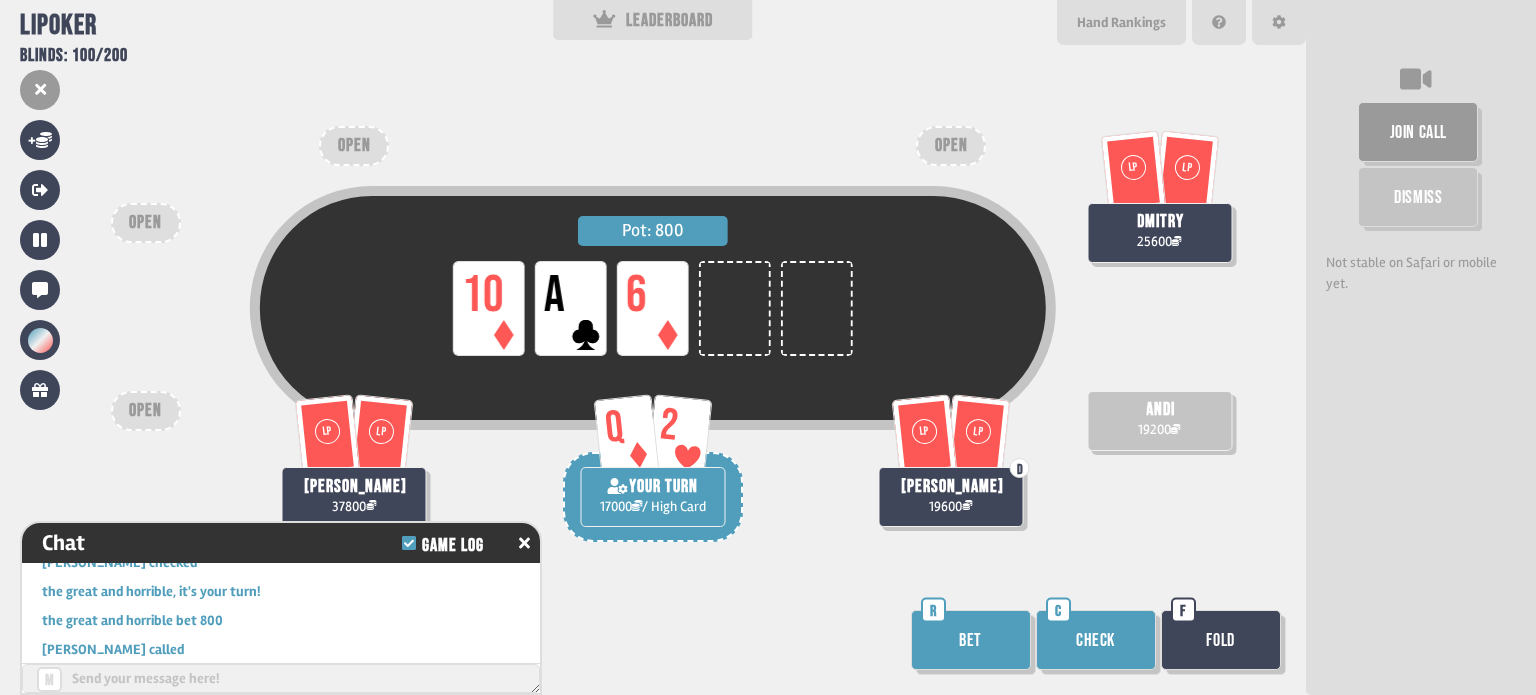 click on "Check" at bounding box center [1096, 640] 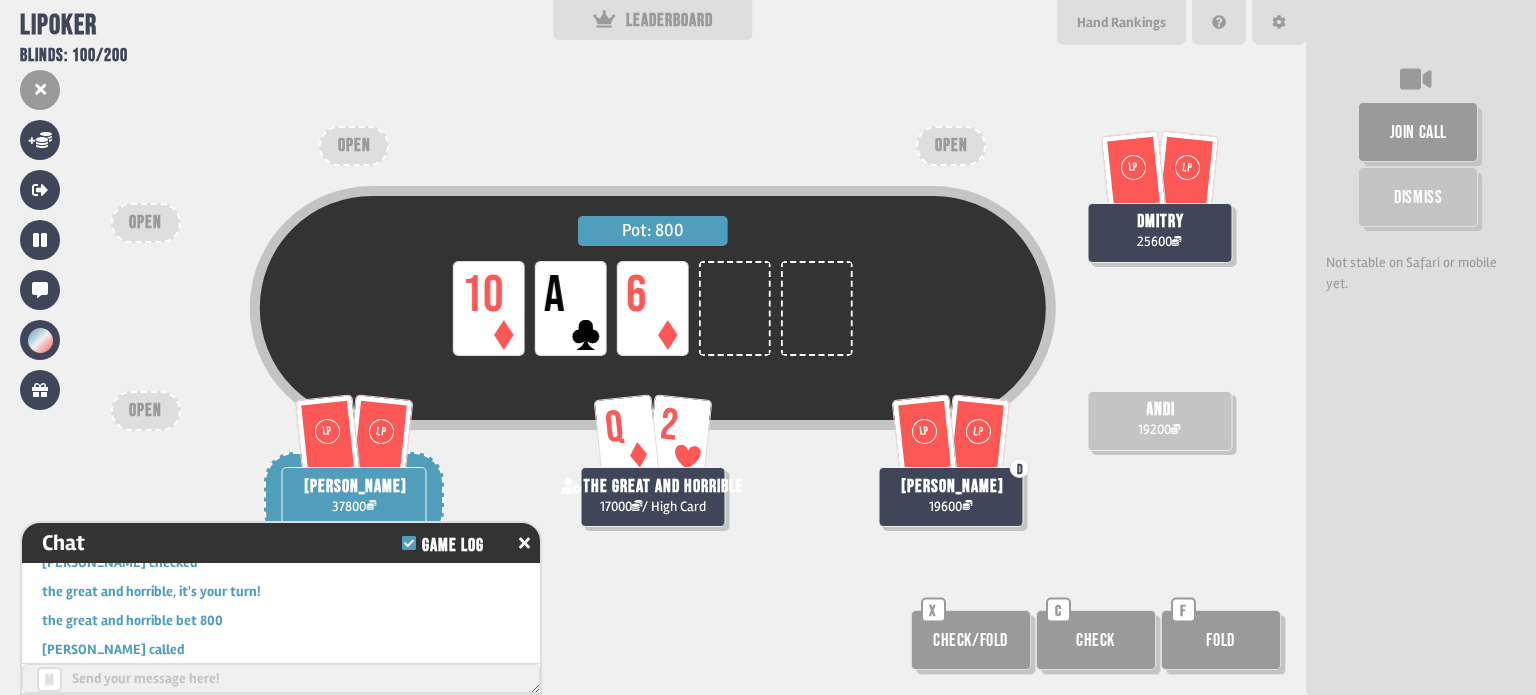 click on "Check/Fold" at bounding box center [971, 640] 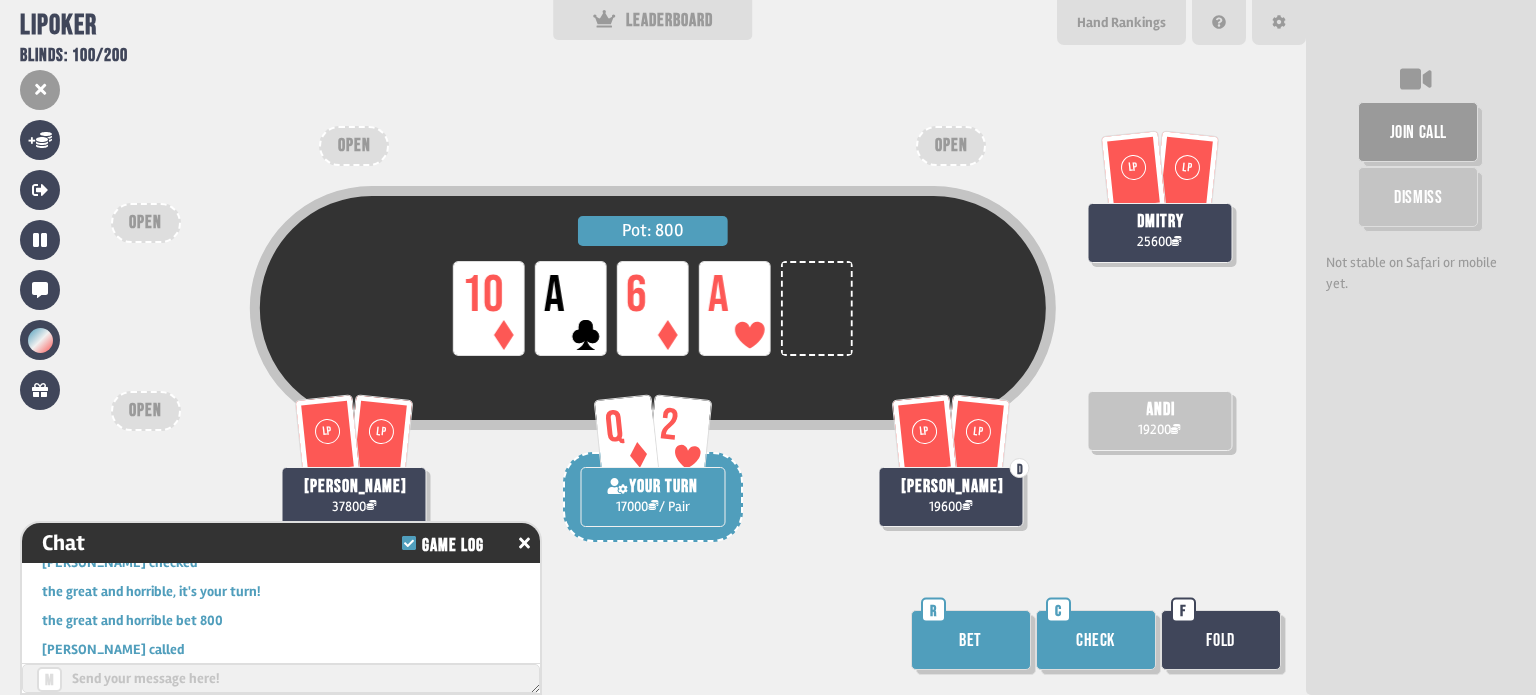 click on "Check" at bounding box center (1096, 640) 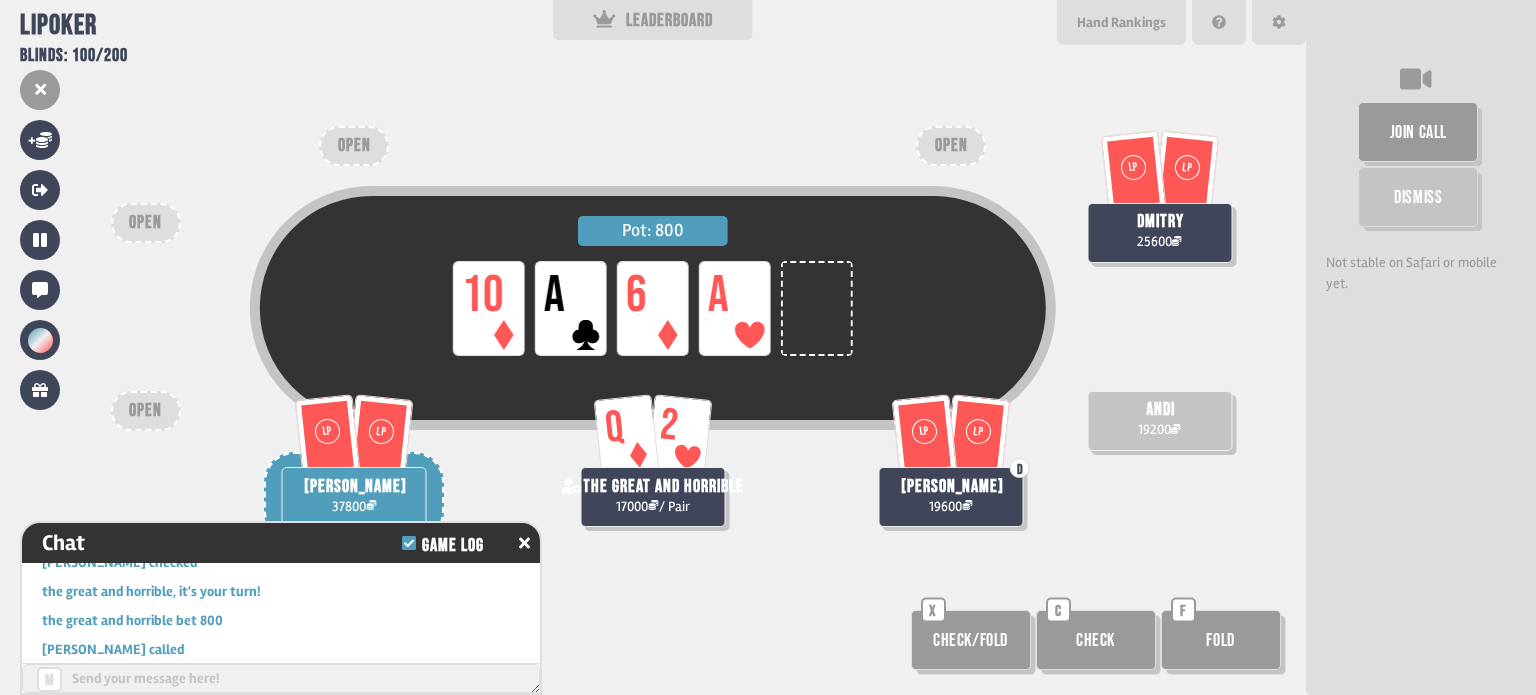 click on "Check/Fold" at bounding box center [971, 640] 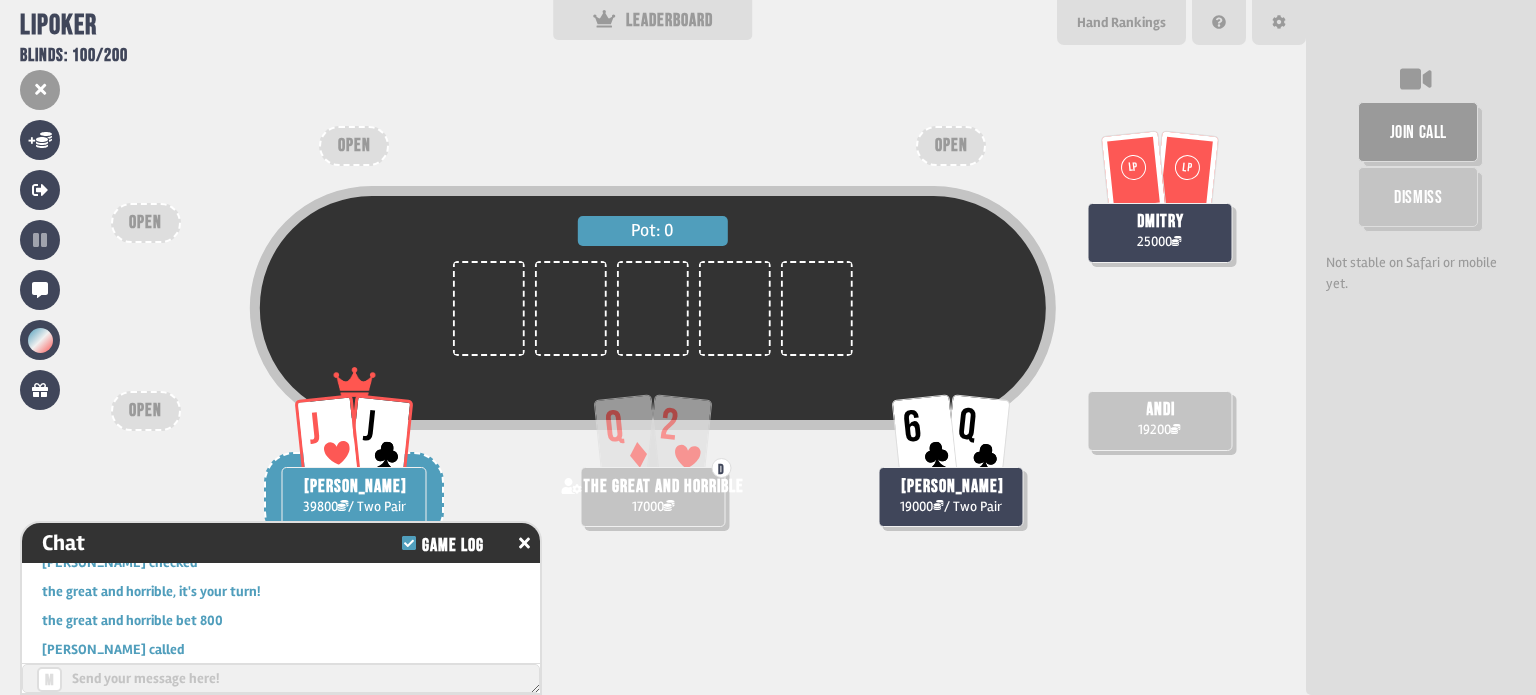 scroll, scrollTop: 98, scrollLeft: 0, axis: vertical 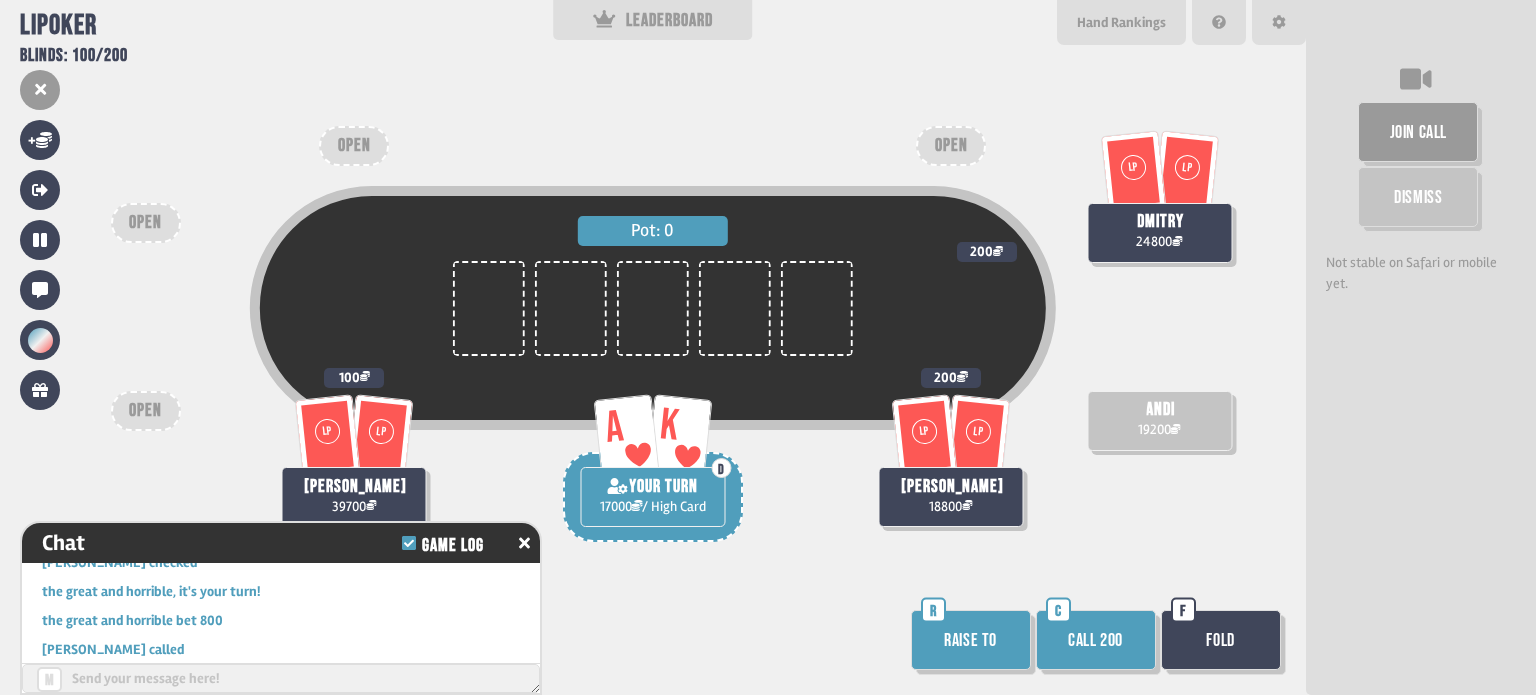 click on "Raise to" at bounding box center [971, 640] 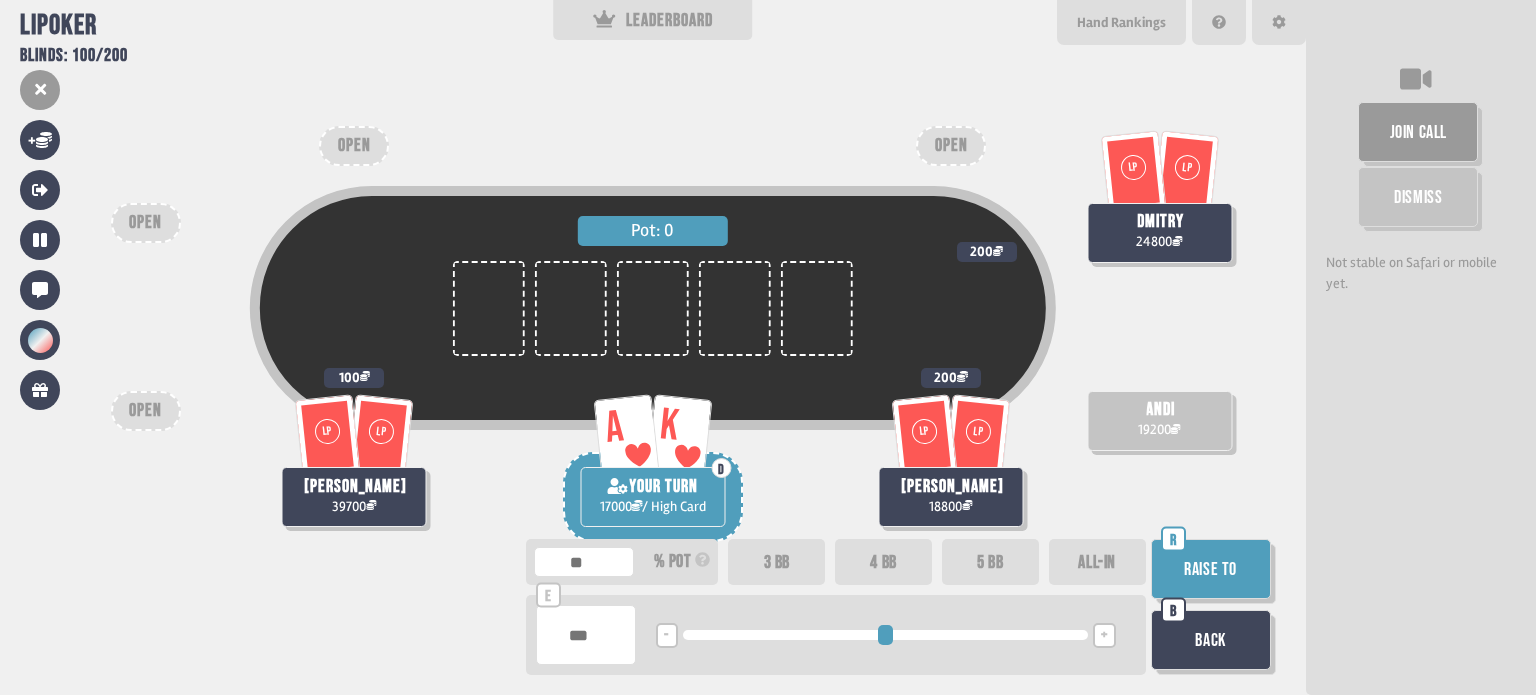 click on "+" at bounding box center (1104, 636) 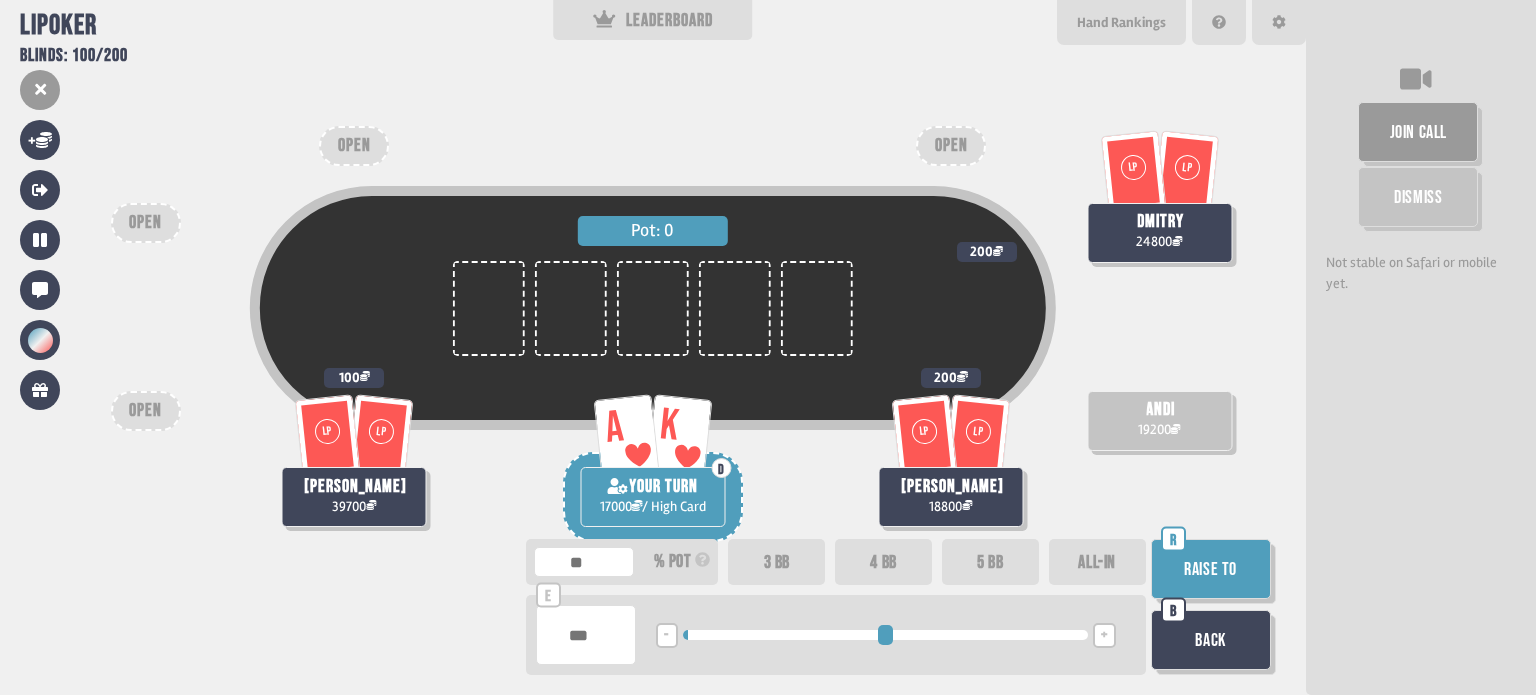 click on "+" at bounding box center (1104, 636) 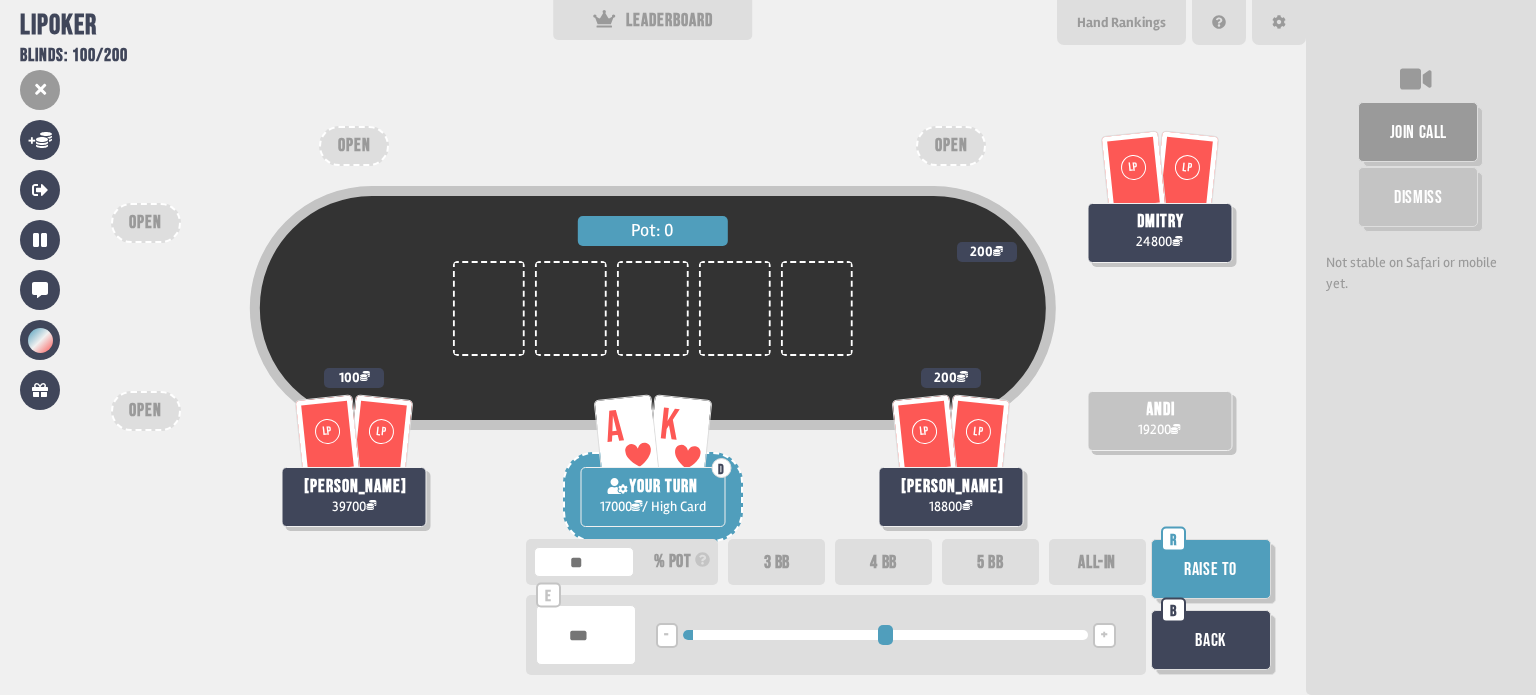 click on "Raise to" at bounding box center [1211, 569] 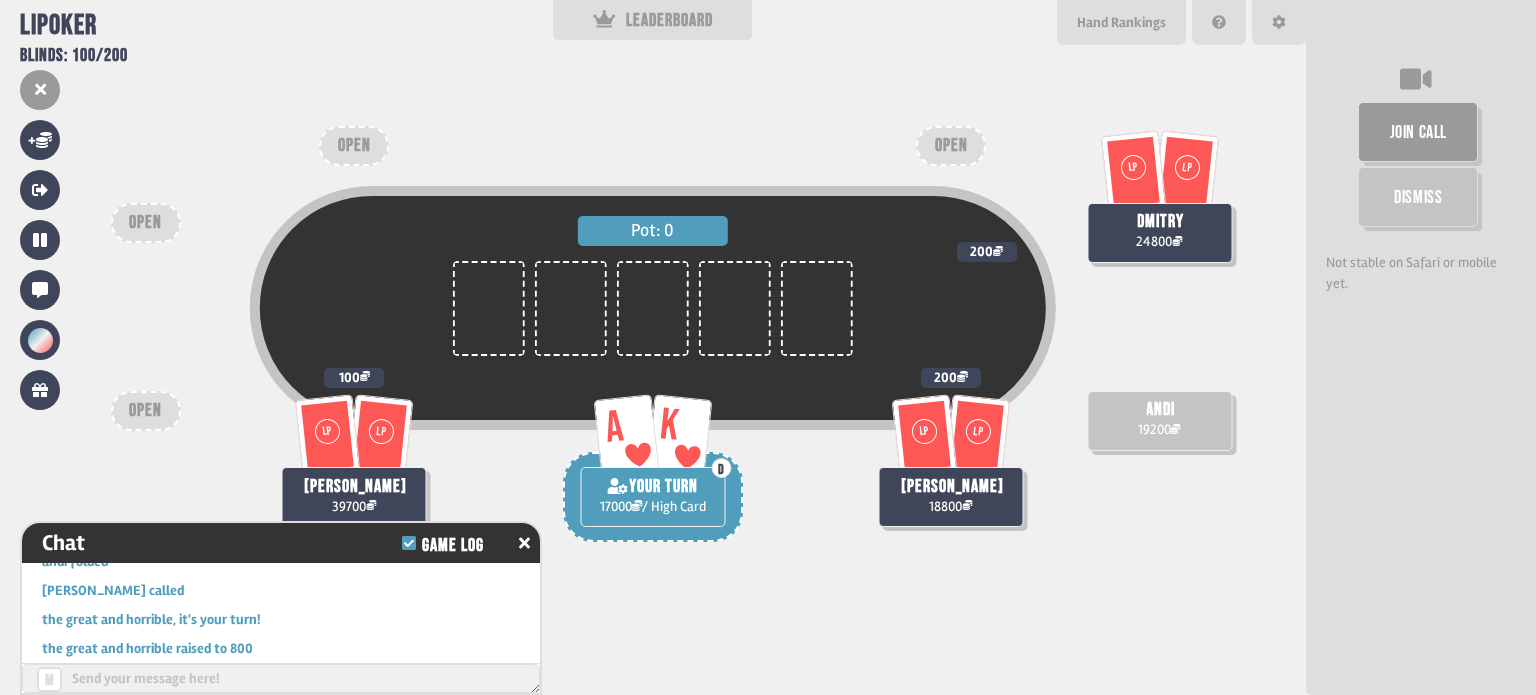 scroll, scrollTop: 7108, scrollLeft: 0, axis: vertical 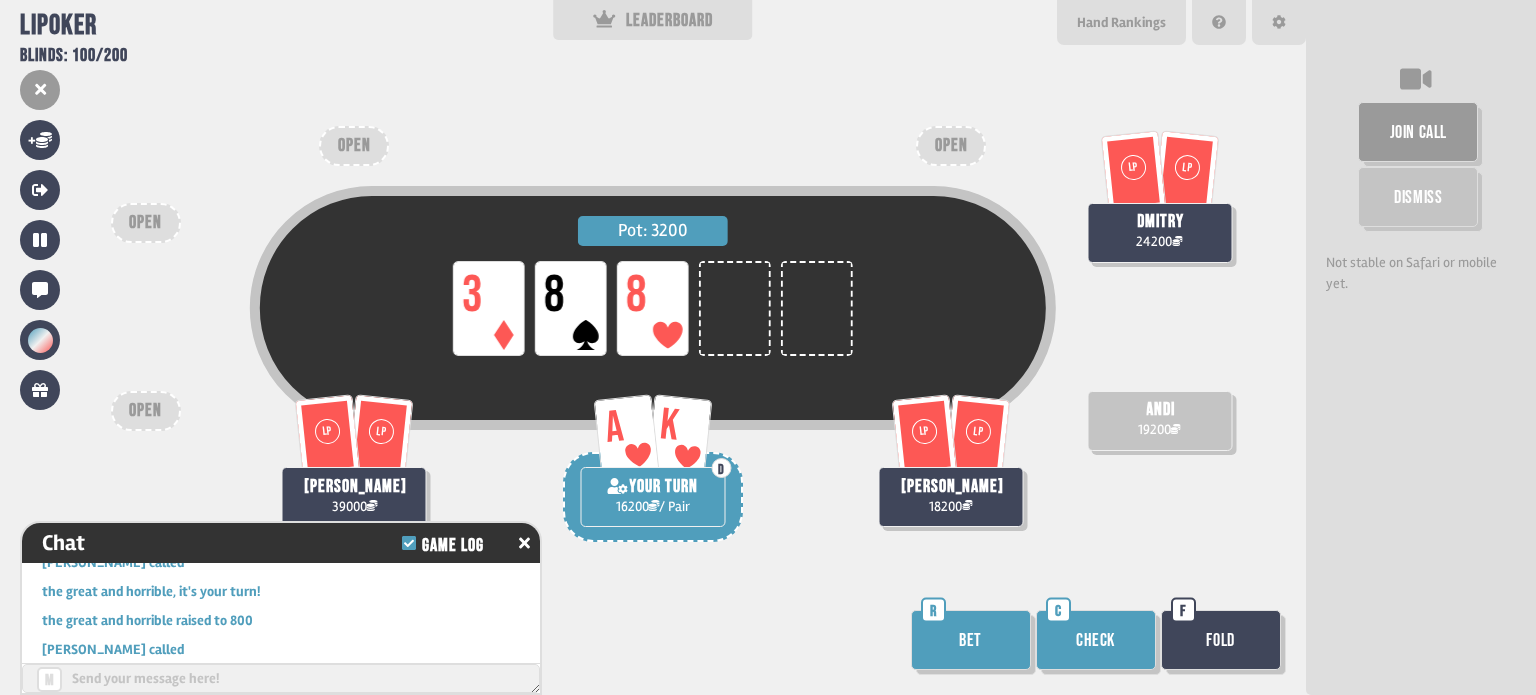 click on "Bet" at bounding box center [971, 640] 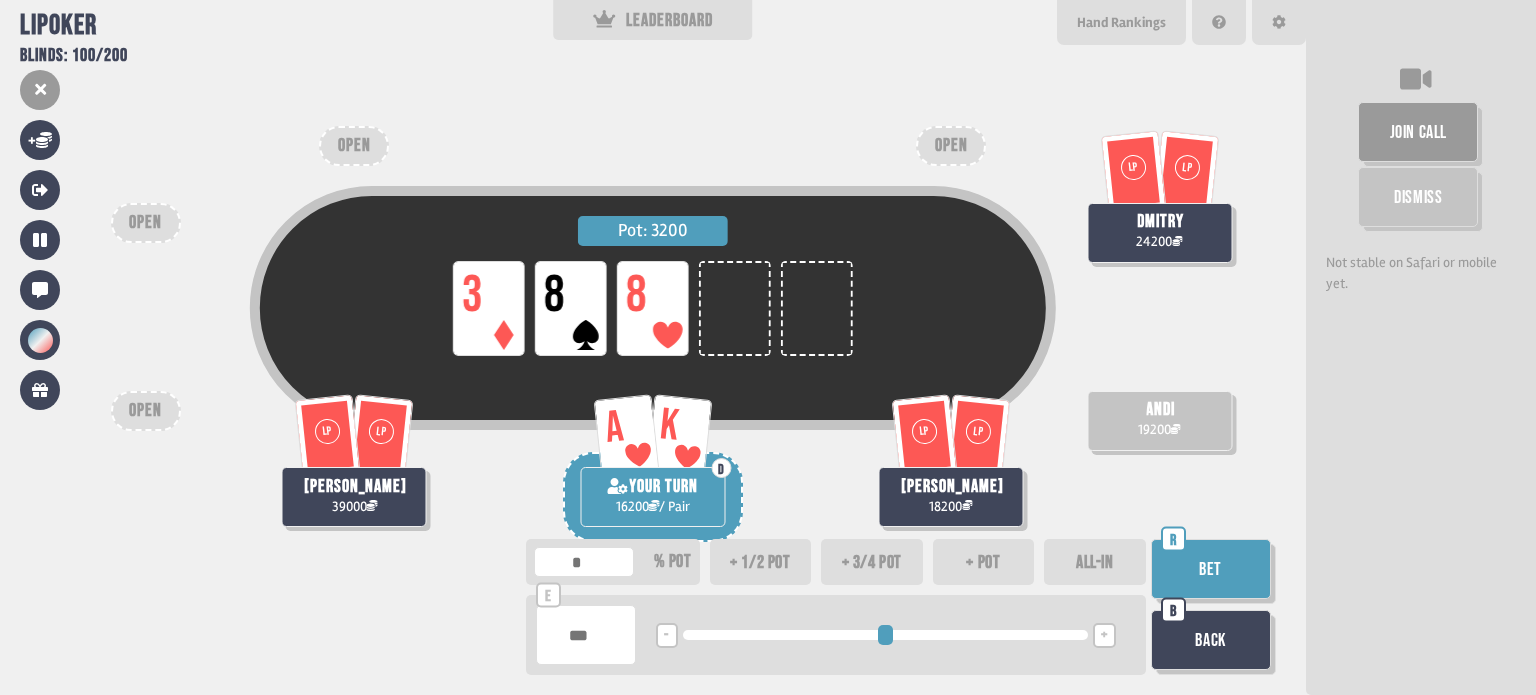 click on "Bet" at bounding box center (1211, 569) 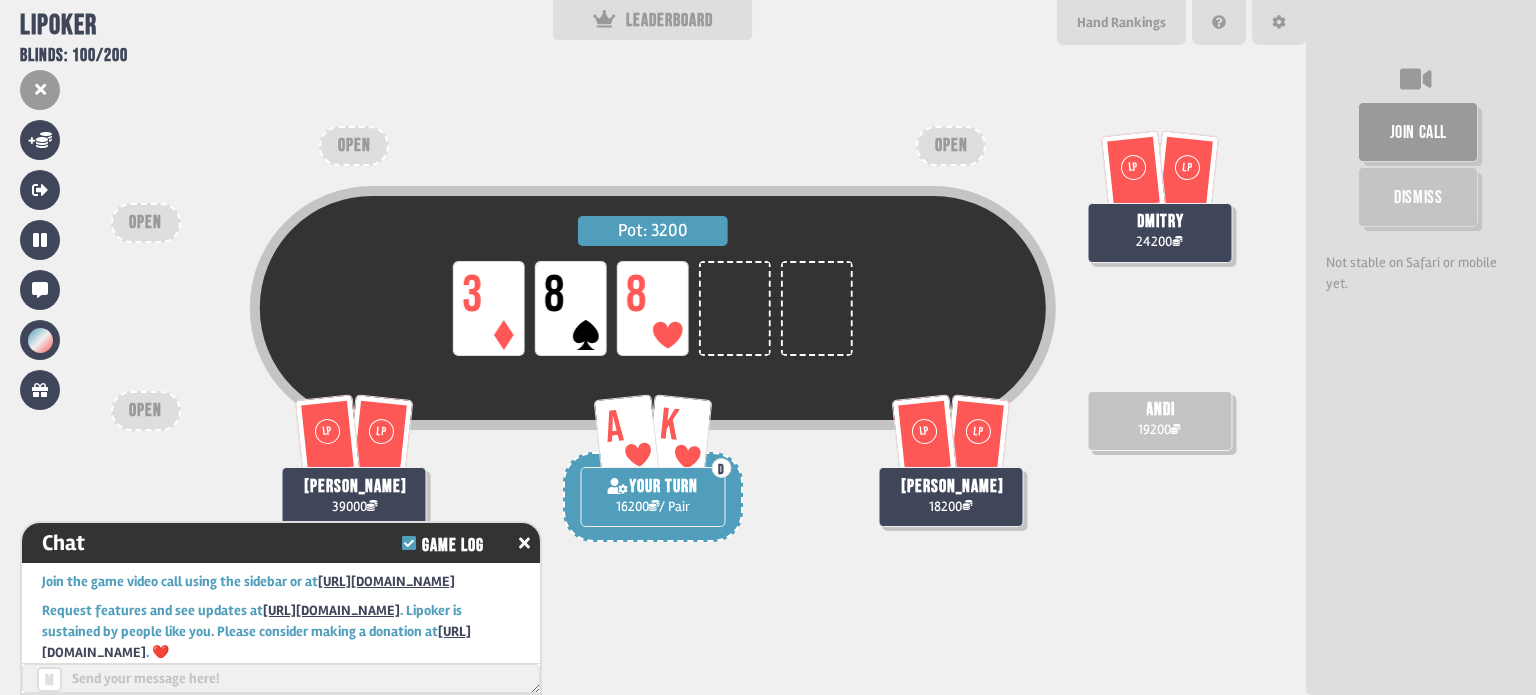 scroll, scrollTop: 7340, scrollLeft: 0, axis: vertical 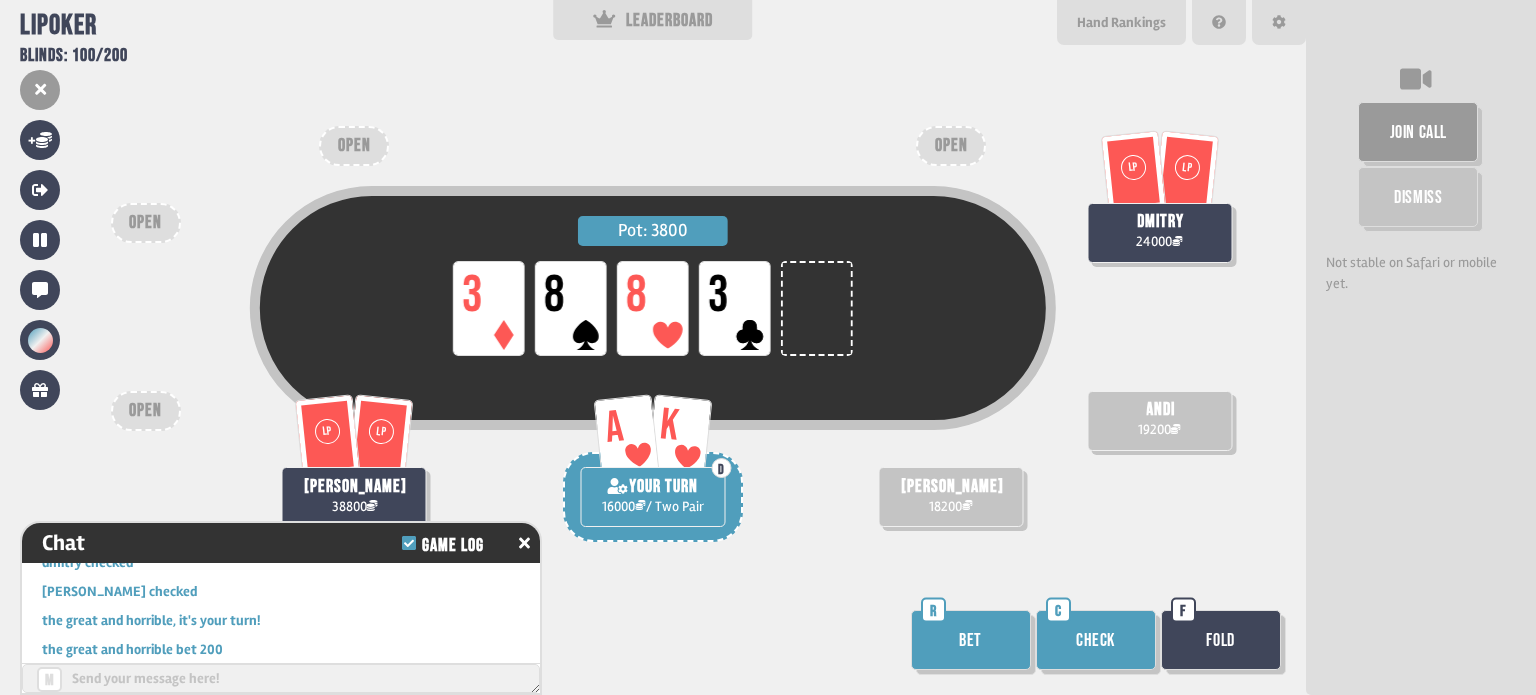 click on "Bet" at bounding box center [971, 640] 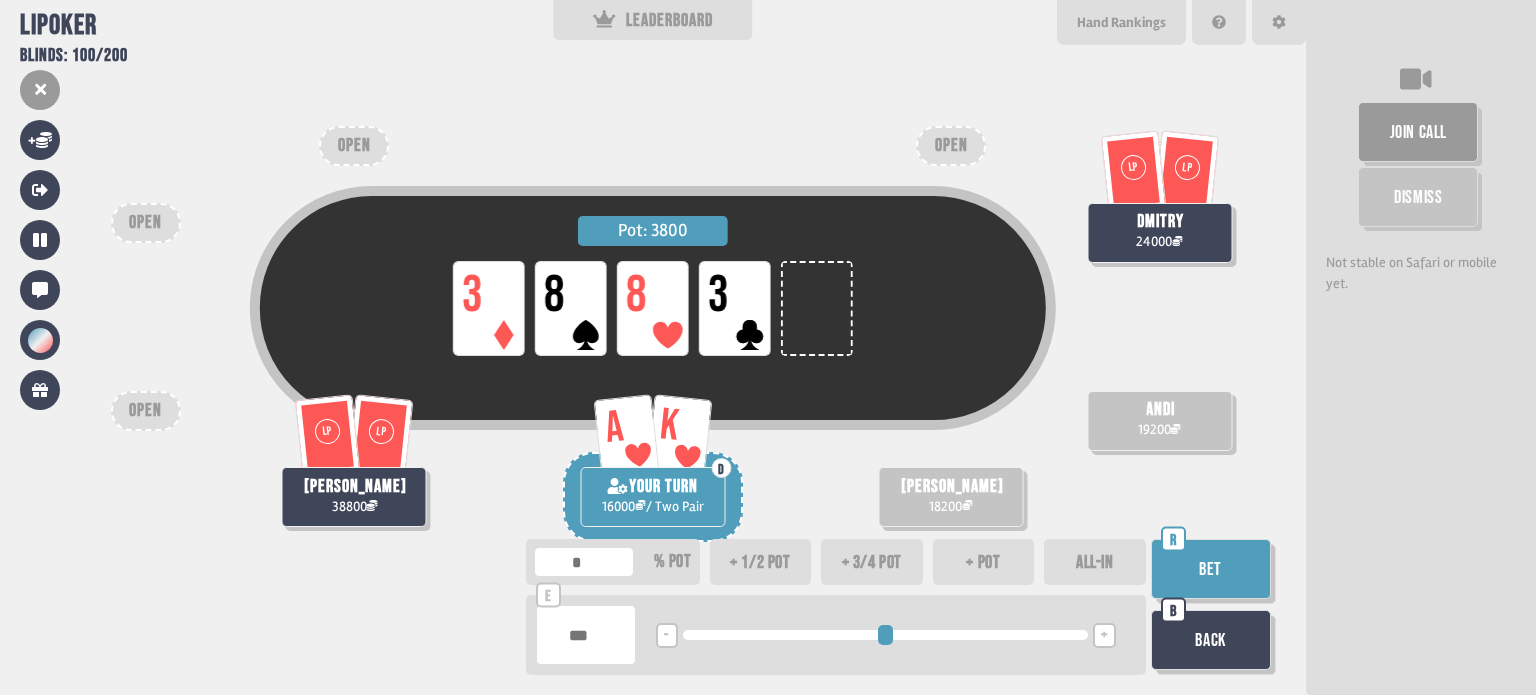 click on "+" at bounding box center [1104, 636] 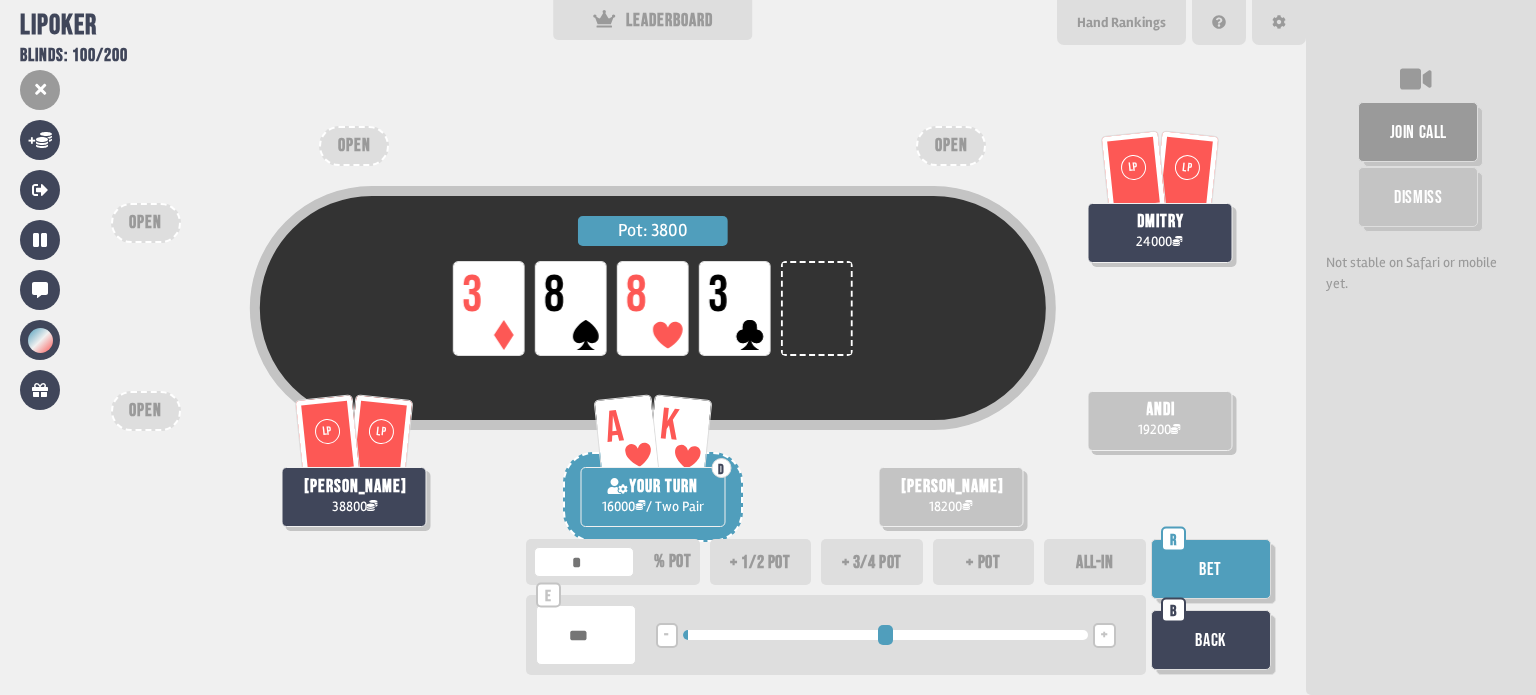 click on "+" at bounding box center (1104, 636) 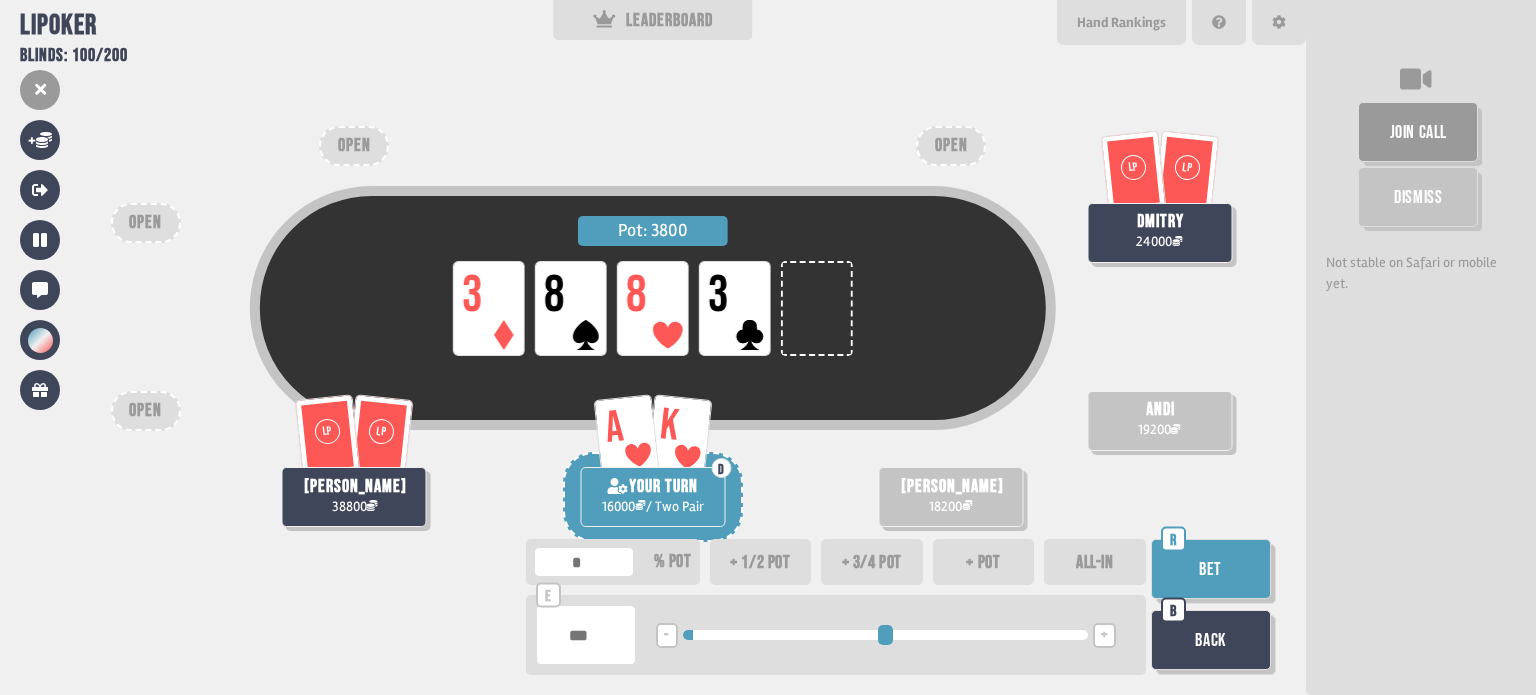 click on "+" at bounding box center (1104, 636) 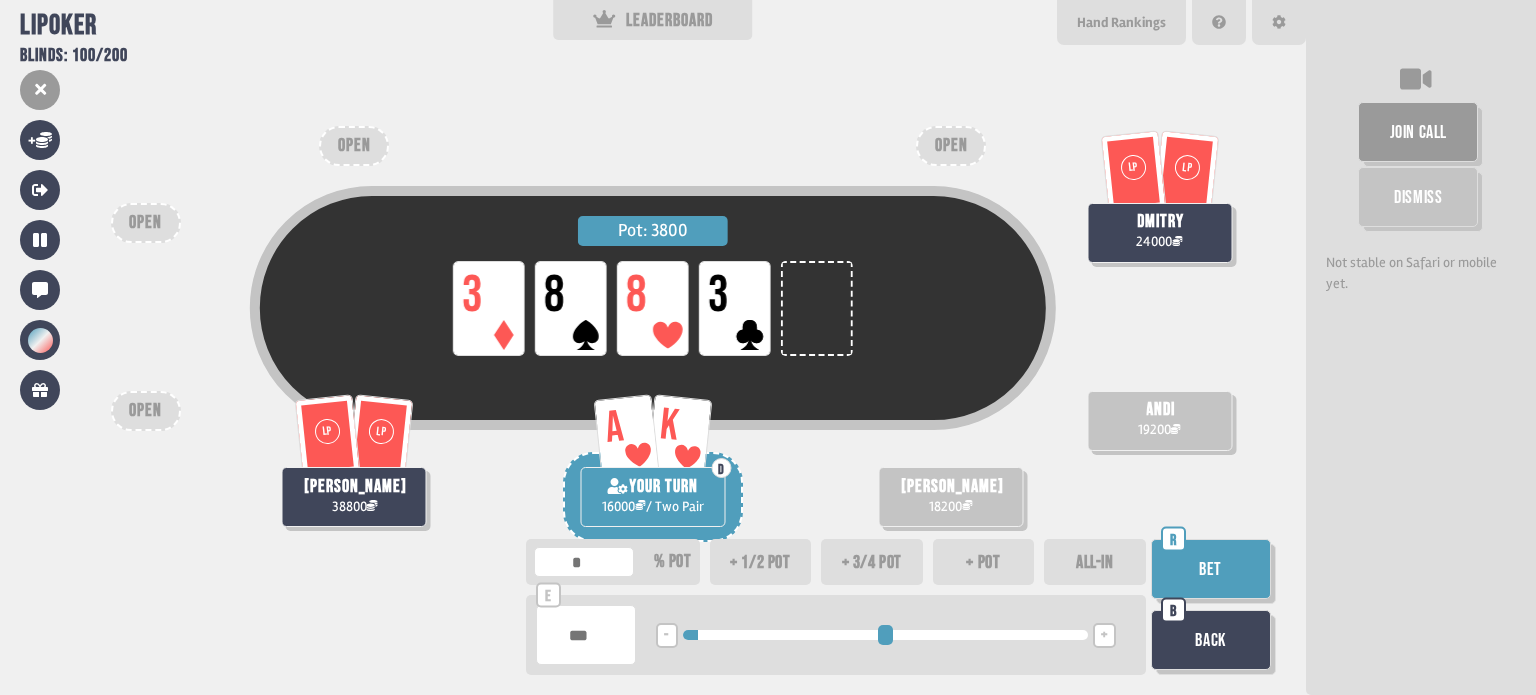 click on "-" at bounding box center (666, 636) 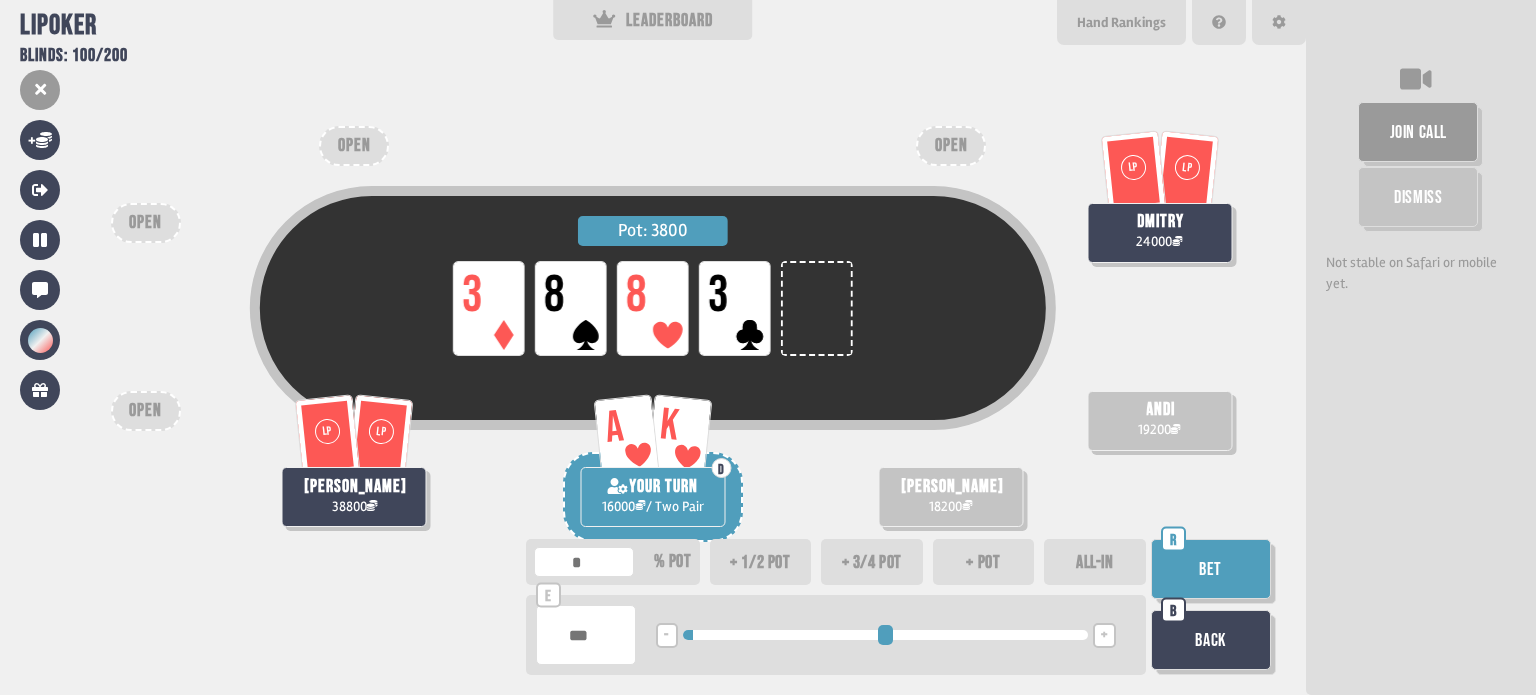 click on "Bet" at bounding box center (1211, 569) 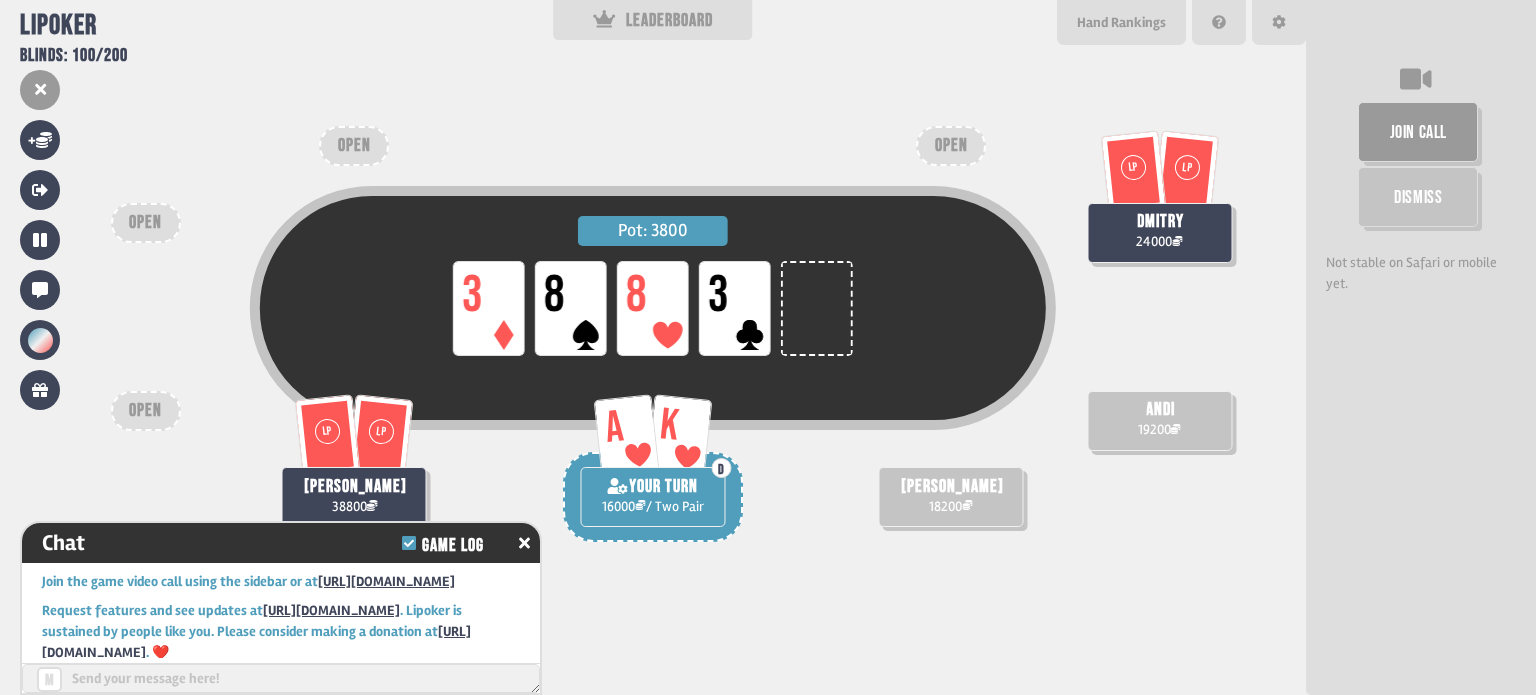 scroll, scrollTop: 7572, scrollLeft: 0, axis: vertical 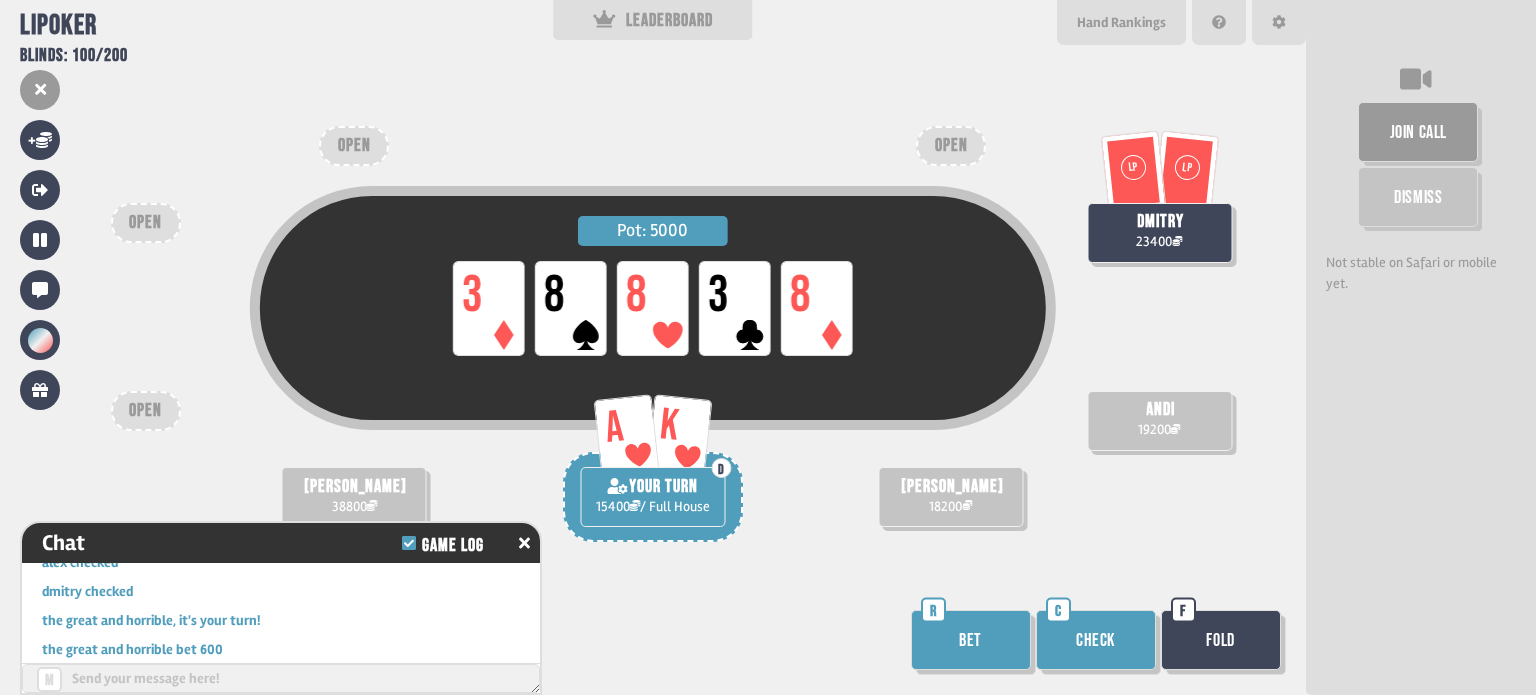 click on "Check" at bounding box center (1096, 640) 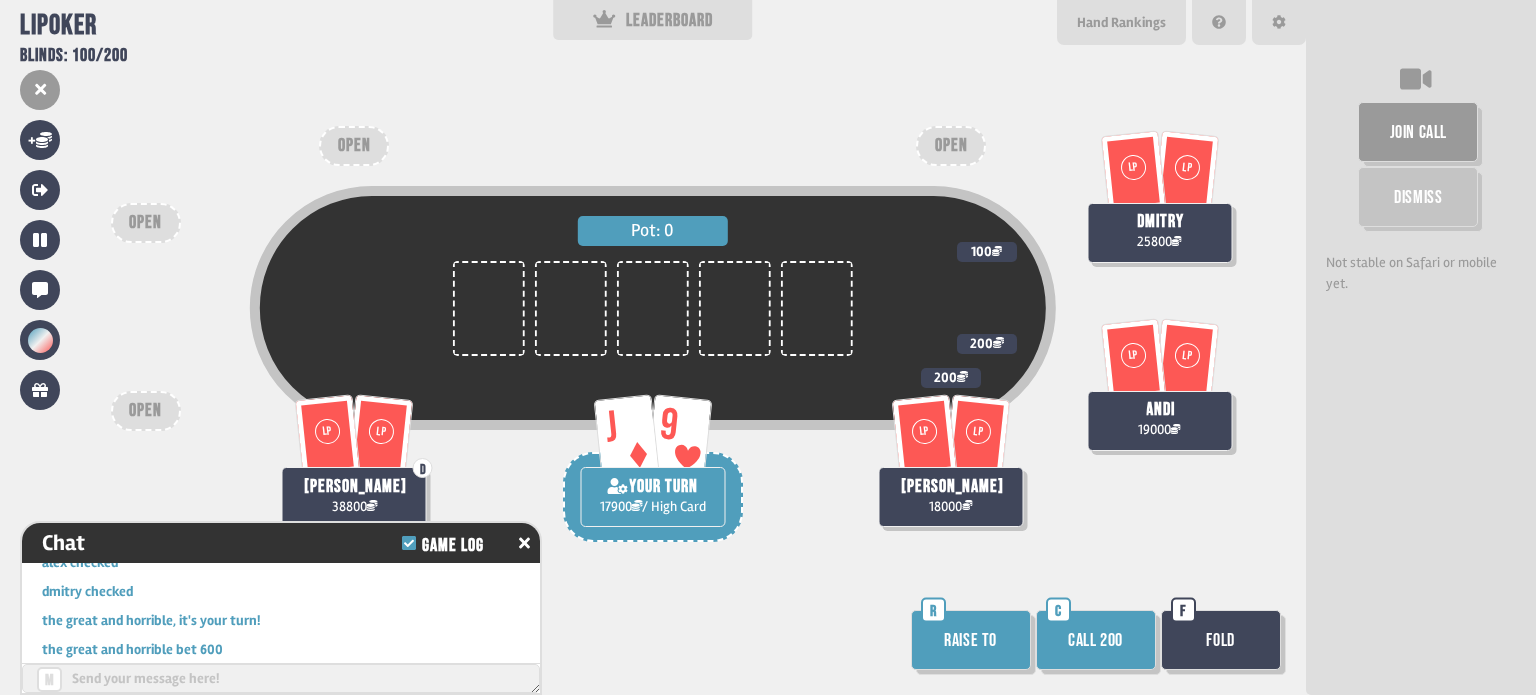click on "Call 200" at bounding box center (1096, 640) 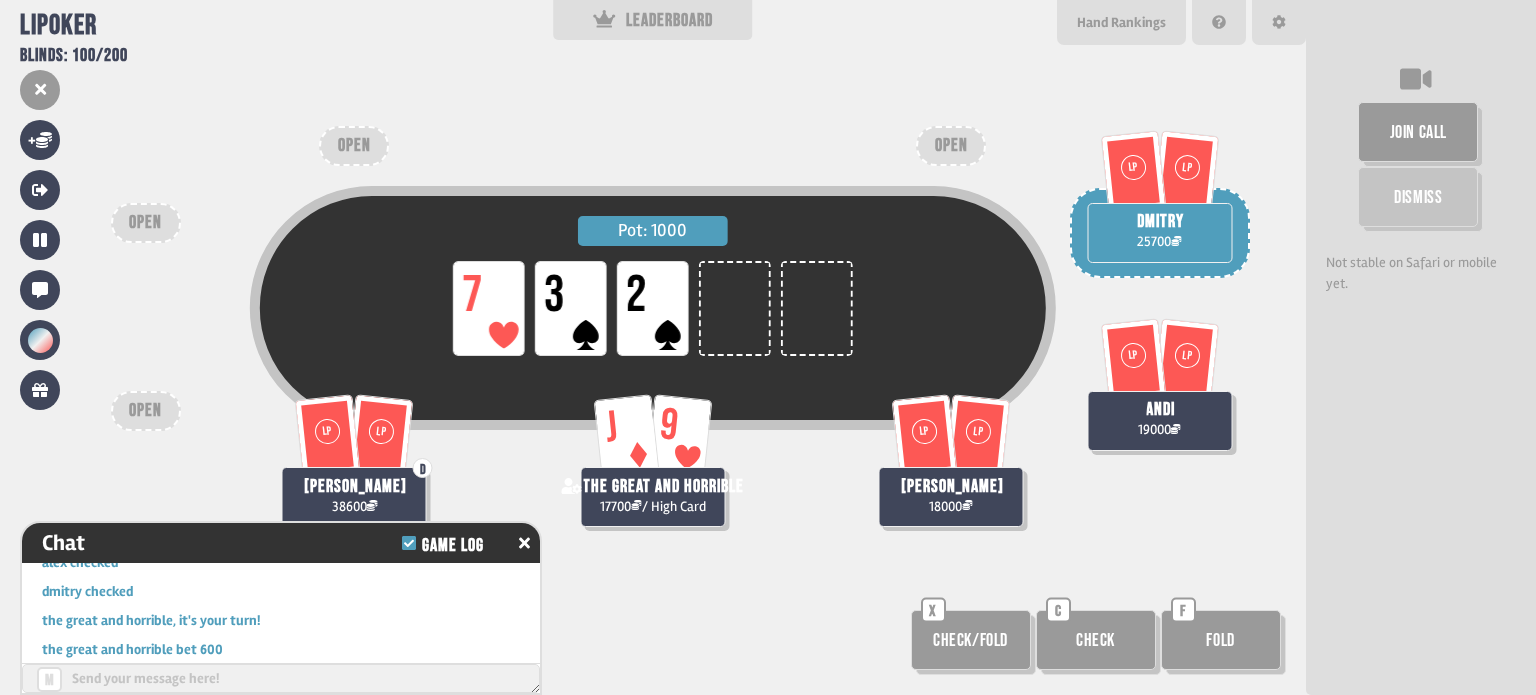 click on "Check/Fold" at bounding box center [971, 640] 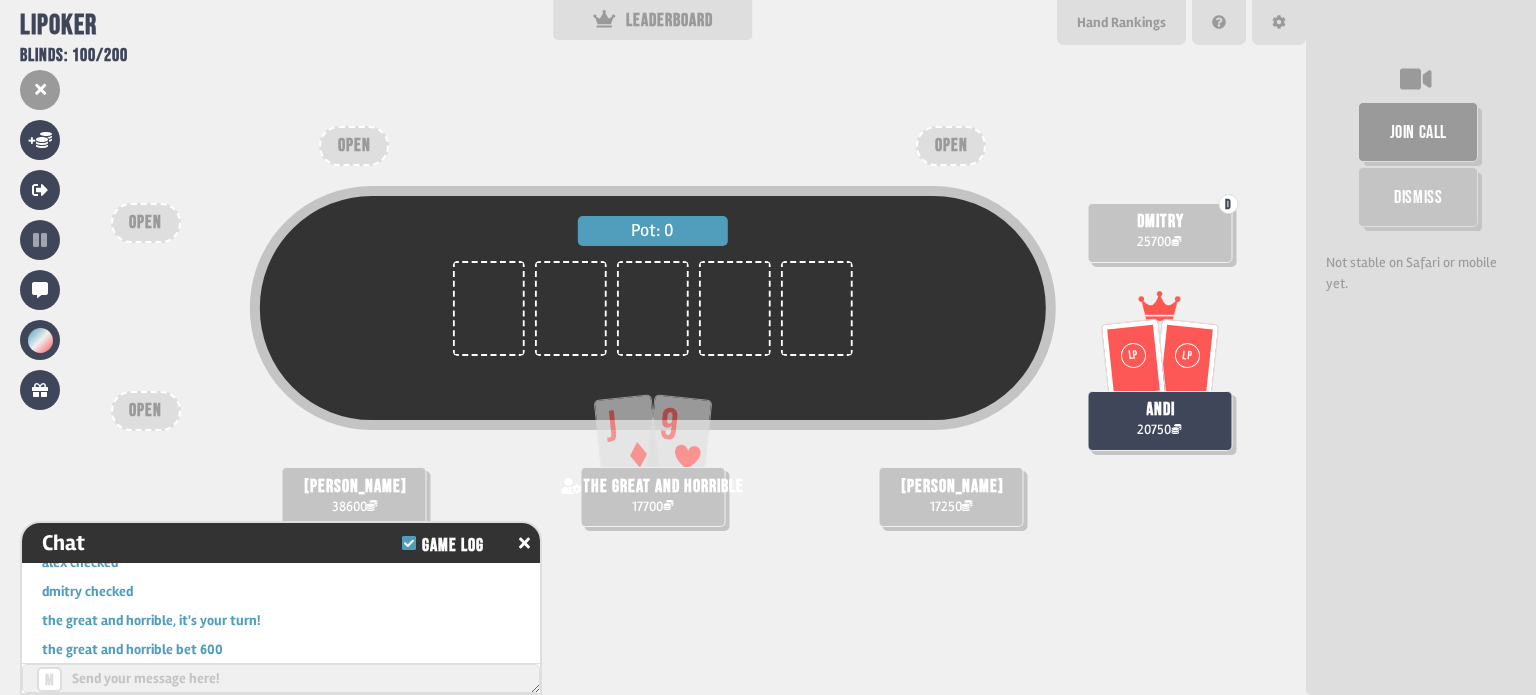 scroll, scrollTop: 98, scrollLeft: 0, axis: vertical 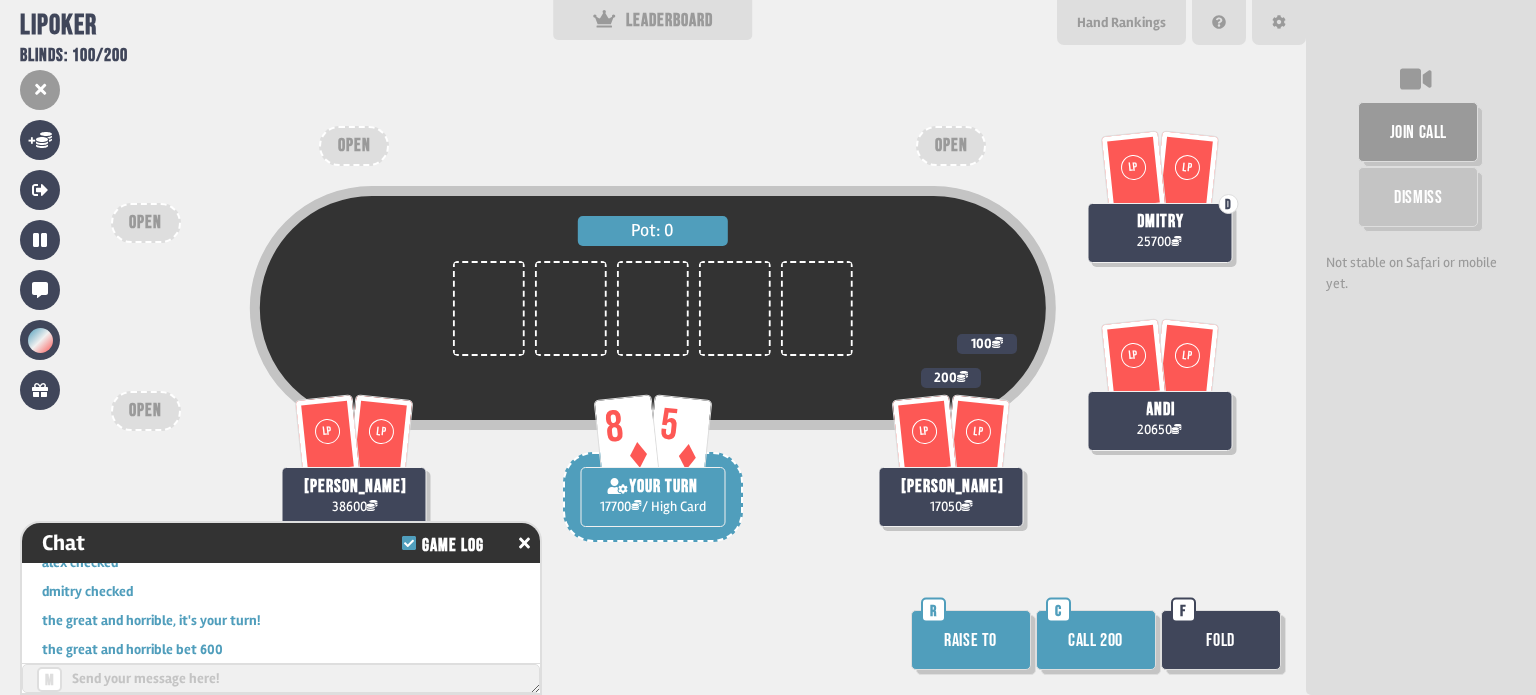 click on "Call 200" at bounding box center (1096, 640) 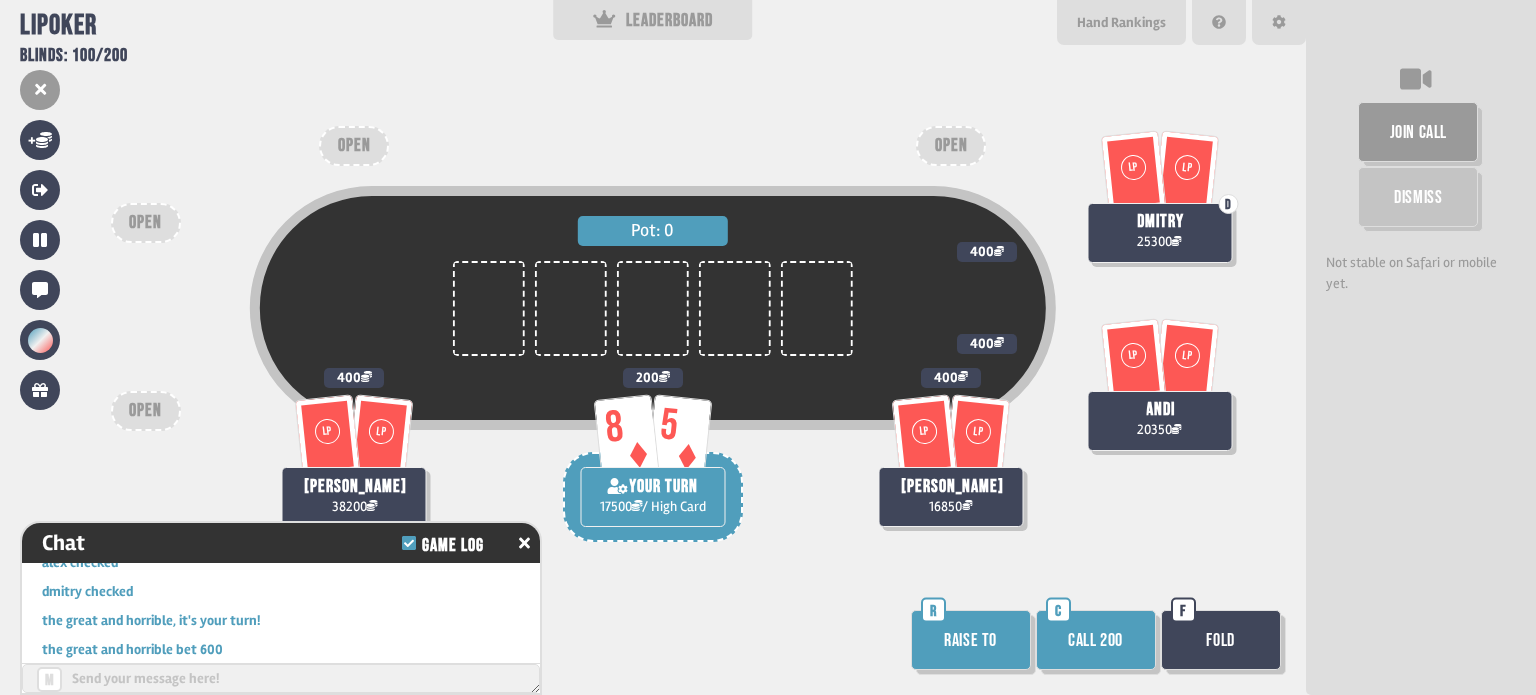 click on "Call 200" at bounding box center [1096, 640] 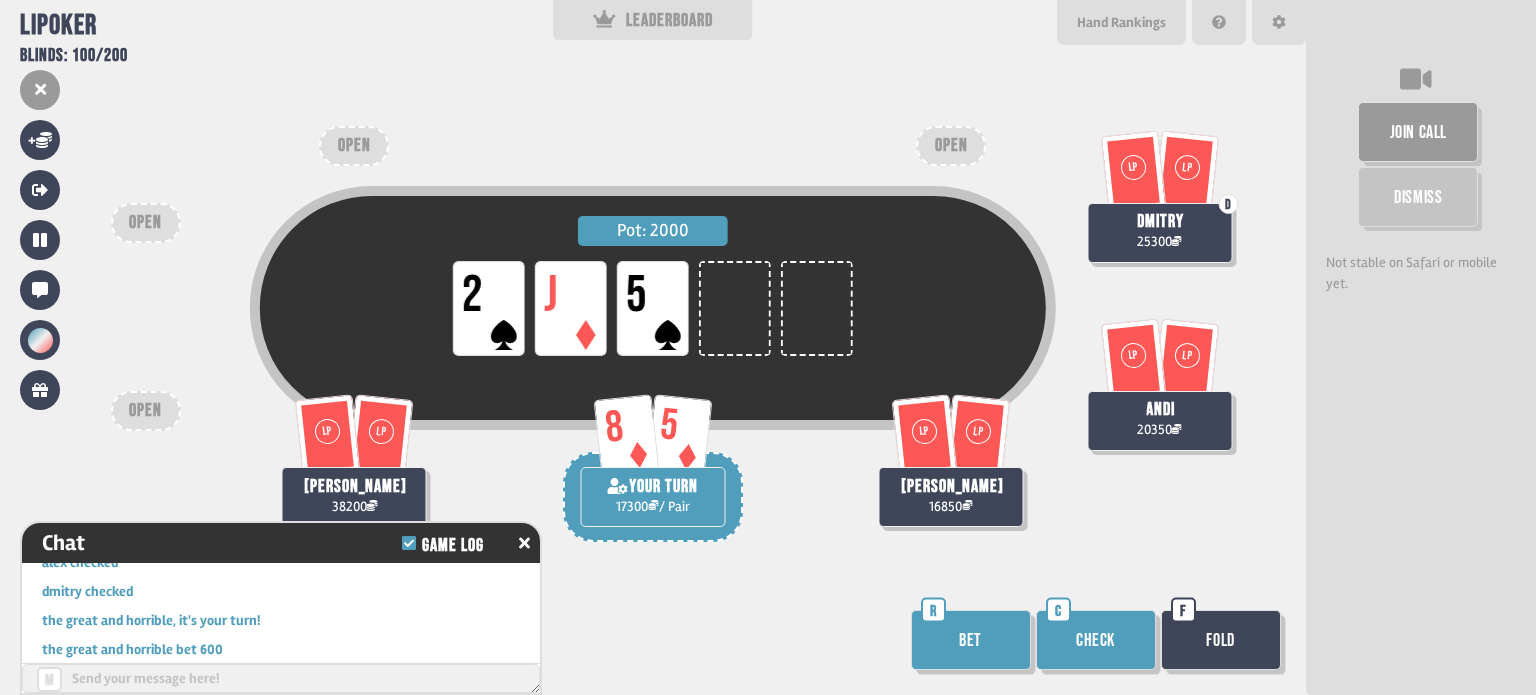 click on "Bet" at bounding box center (971, 640) 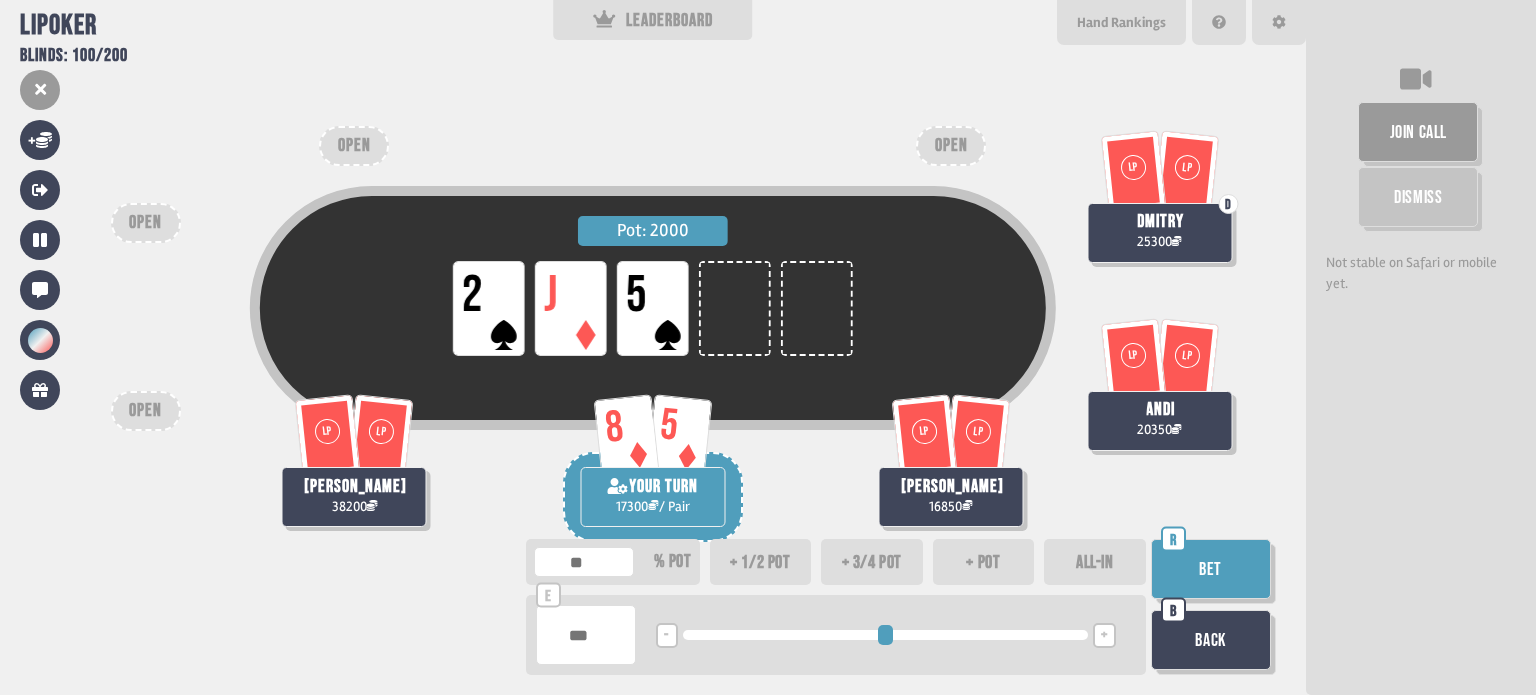 click on "Bet" at bounding box center [1211, 569] 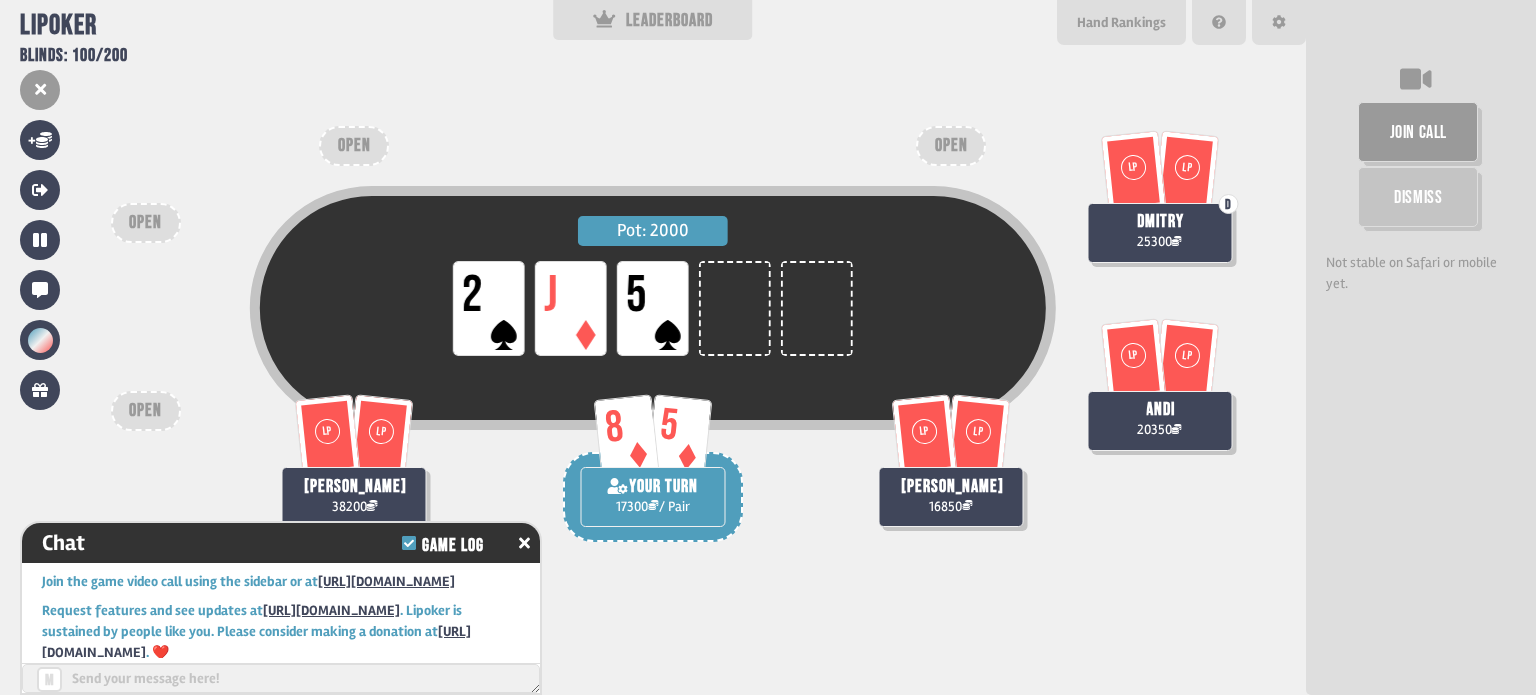 scroll, scrollTop: 8840, scrollLeft: 0, axis: vertical 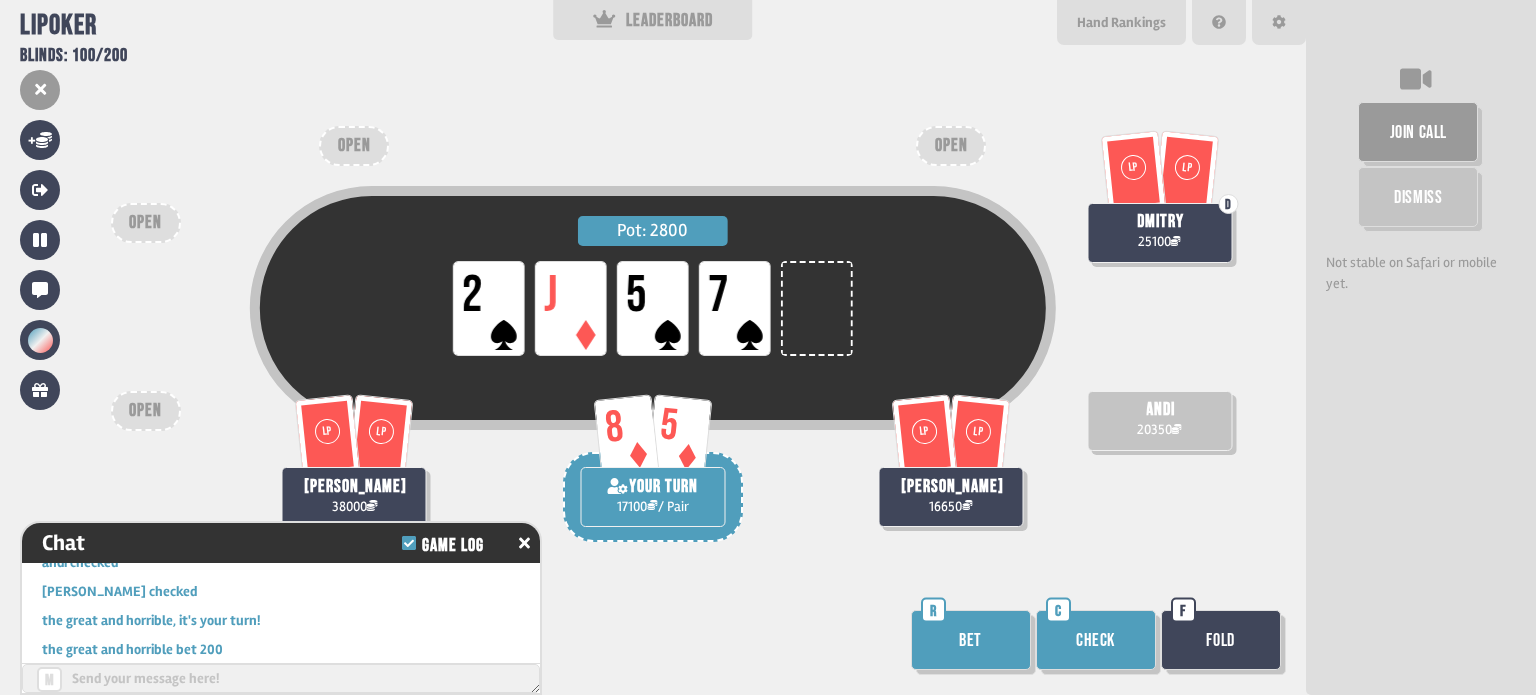 click on "Check" at bounding box center (1096, 640) 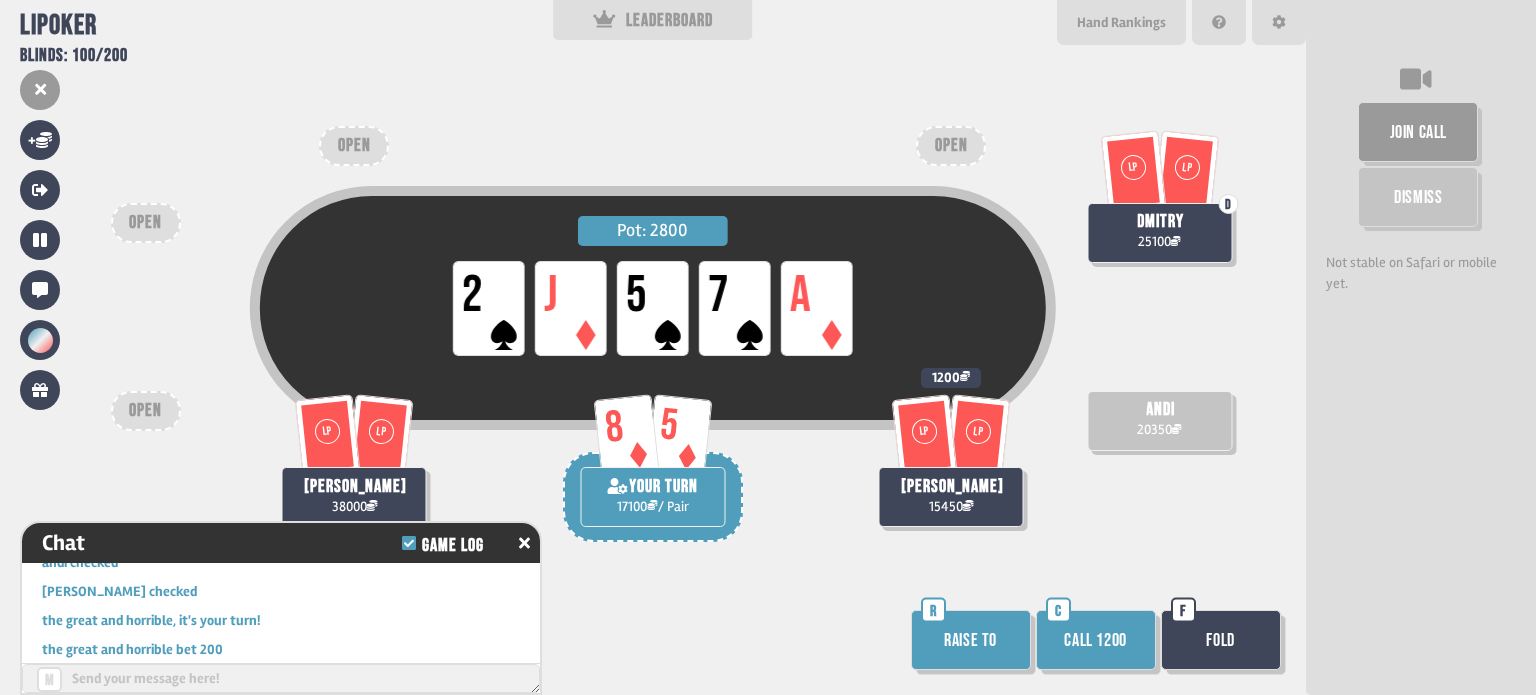 click on "Fold" at bounding box center [1221, 640] 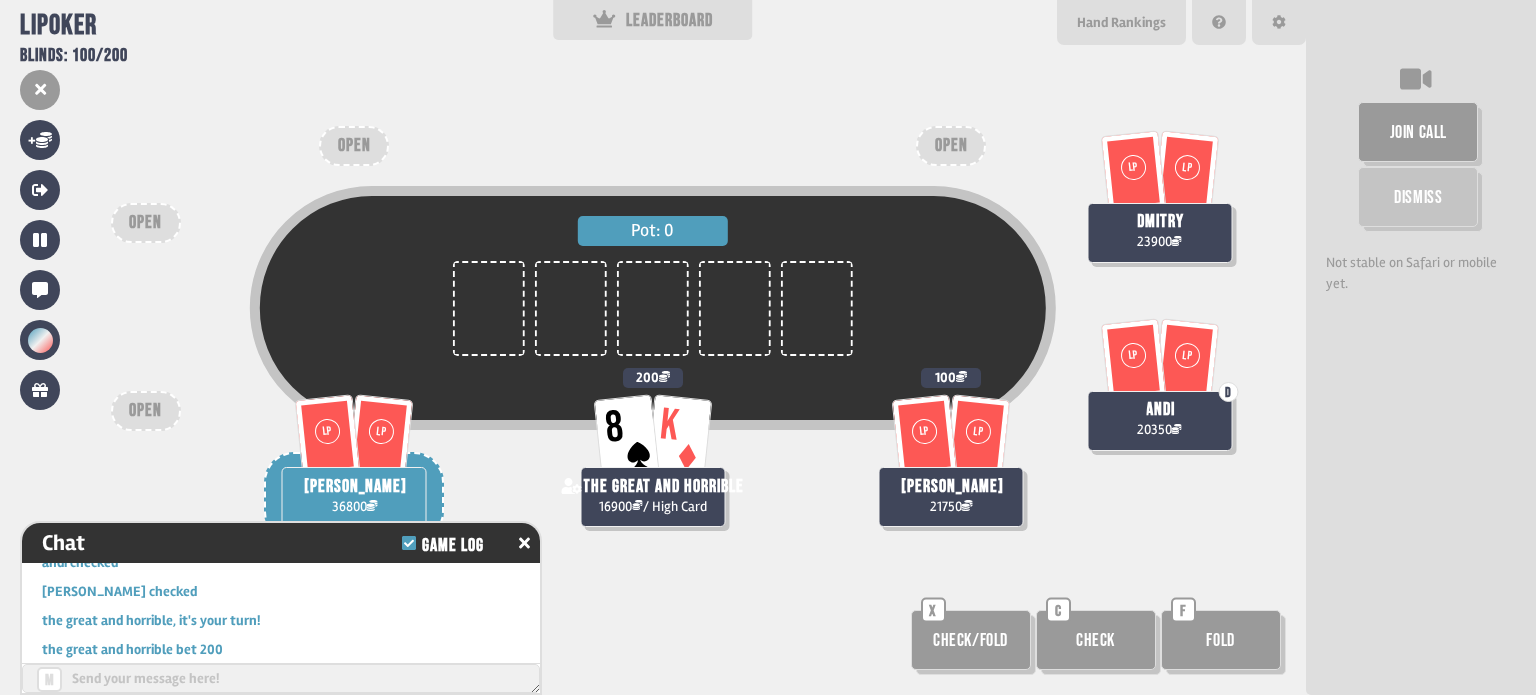 scroll, scrollTop: 98, scrollLeft: 0, axis: vertical 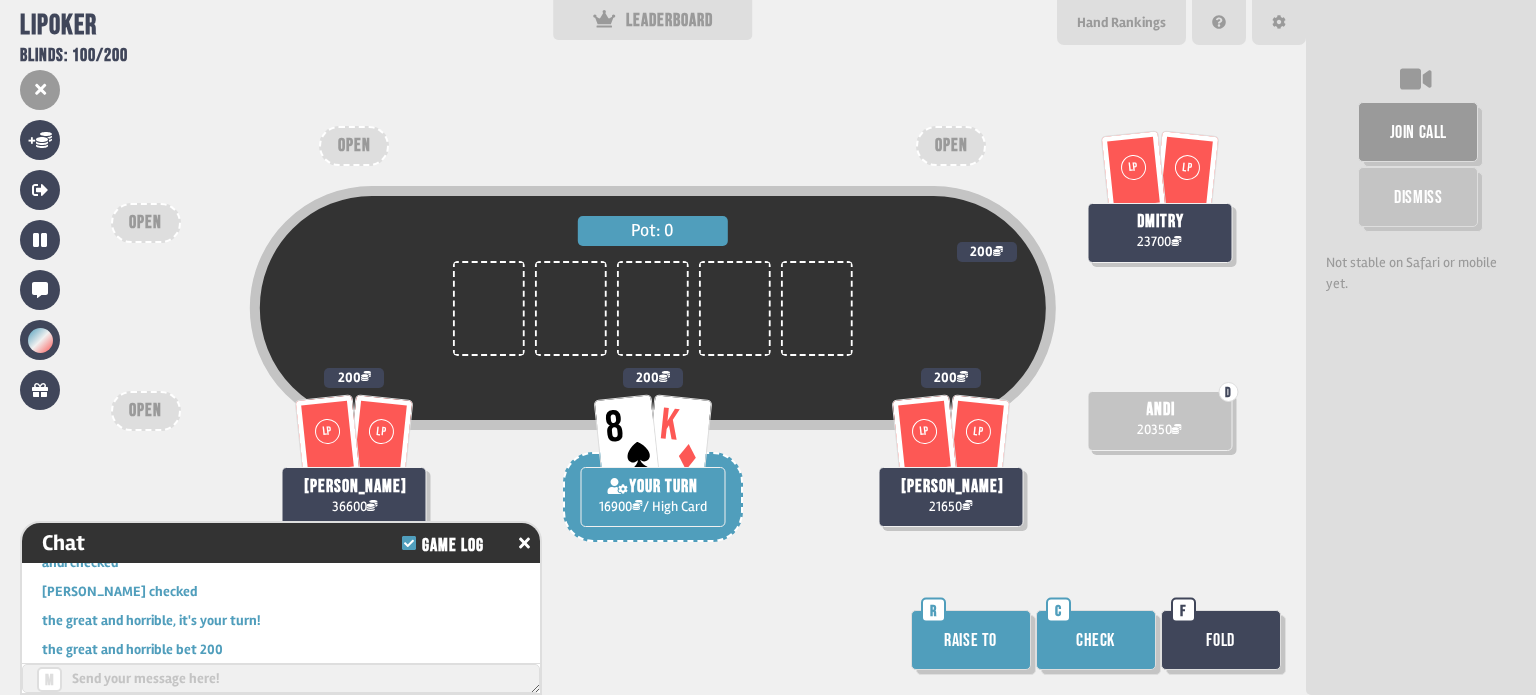 click on "Check" at bounding box center (1096, 640) 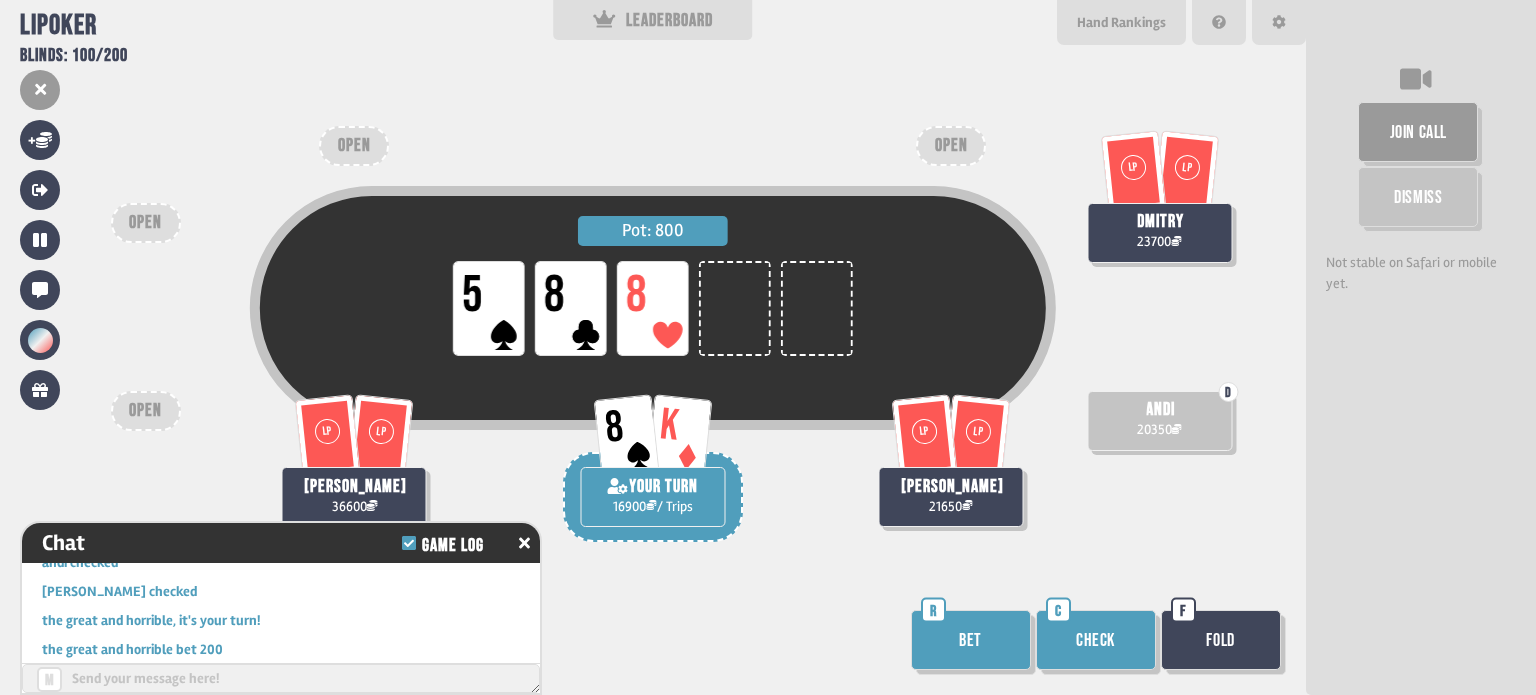 click on "Bet" at bounding box center [971, 640] 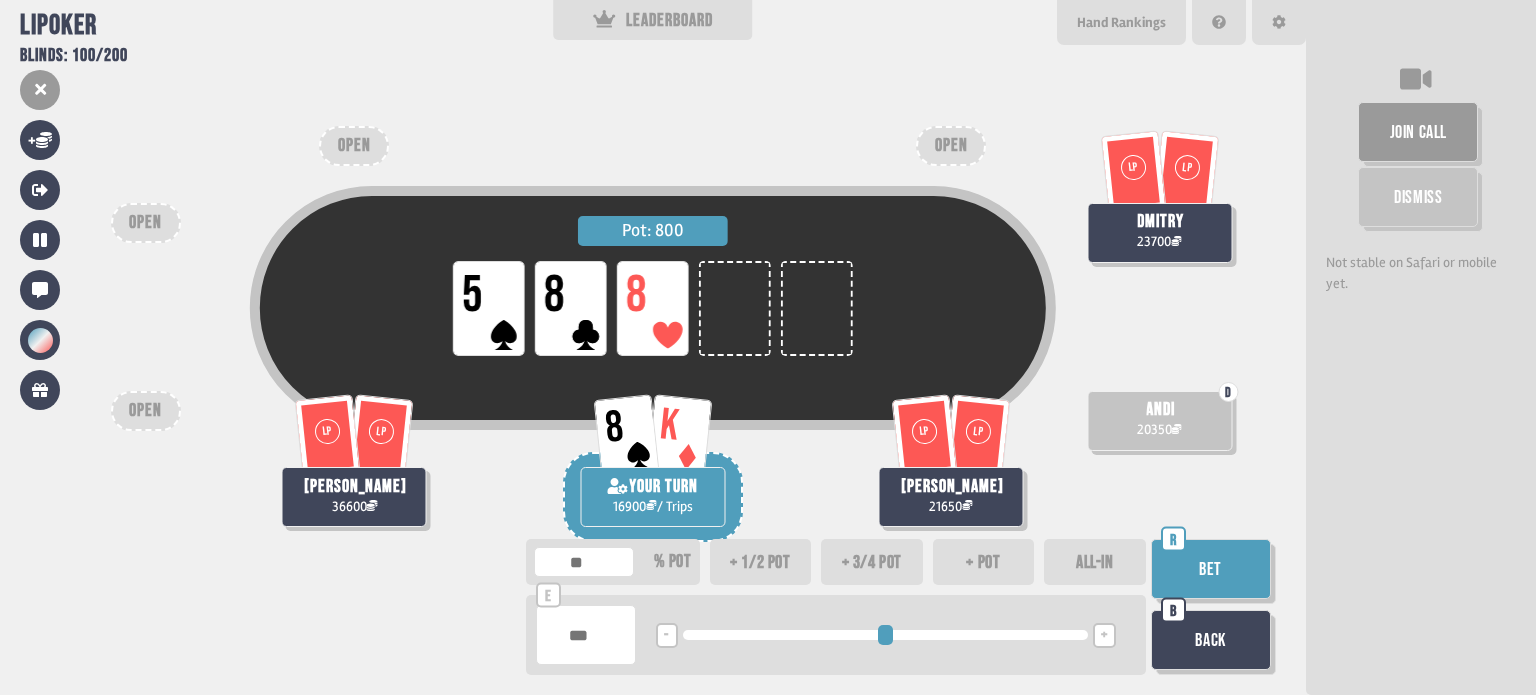 click on "+" at bounding box center [1104, 636] 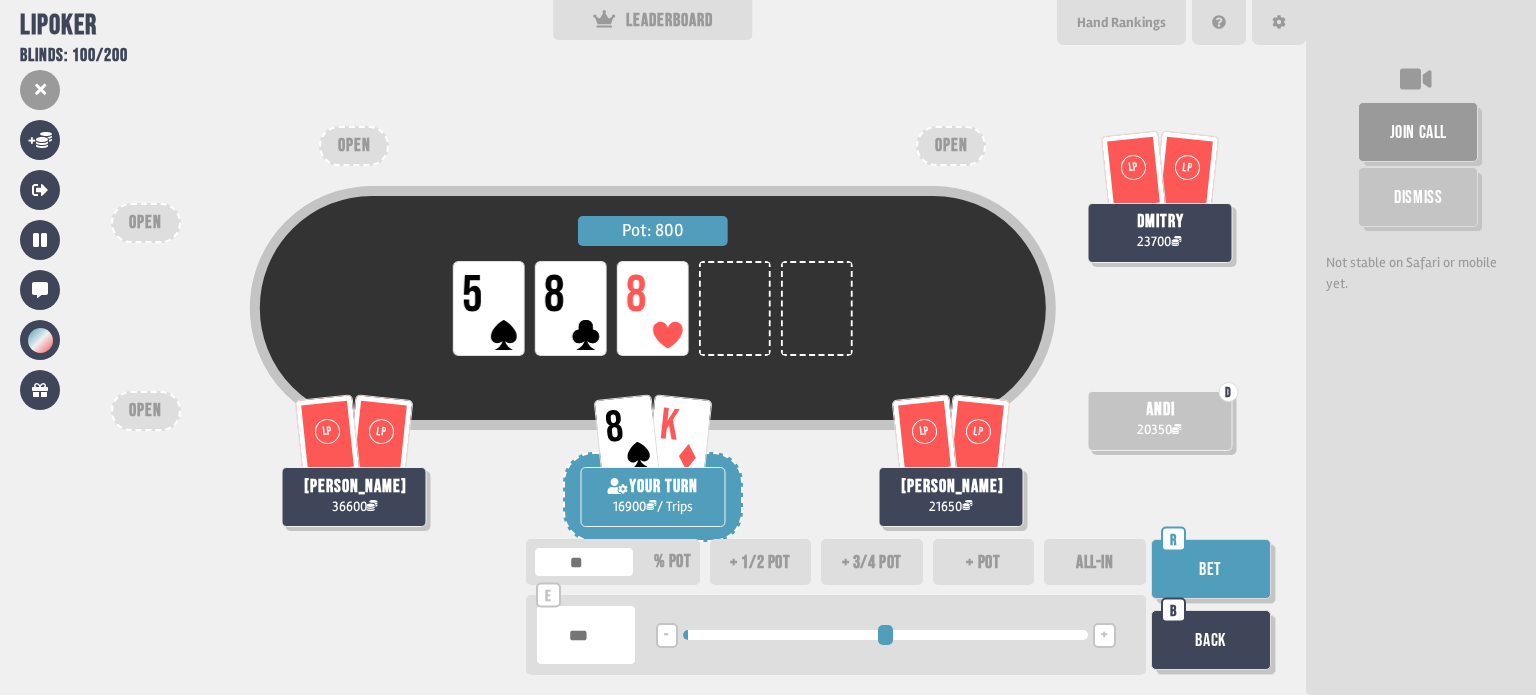 click on "Bet" at bounding box center [1211, 569] 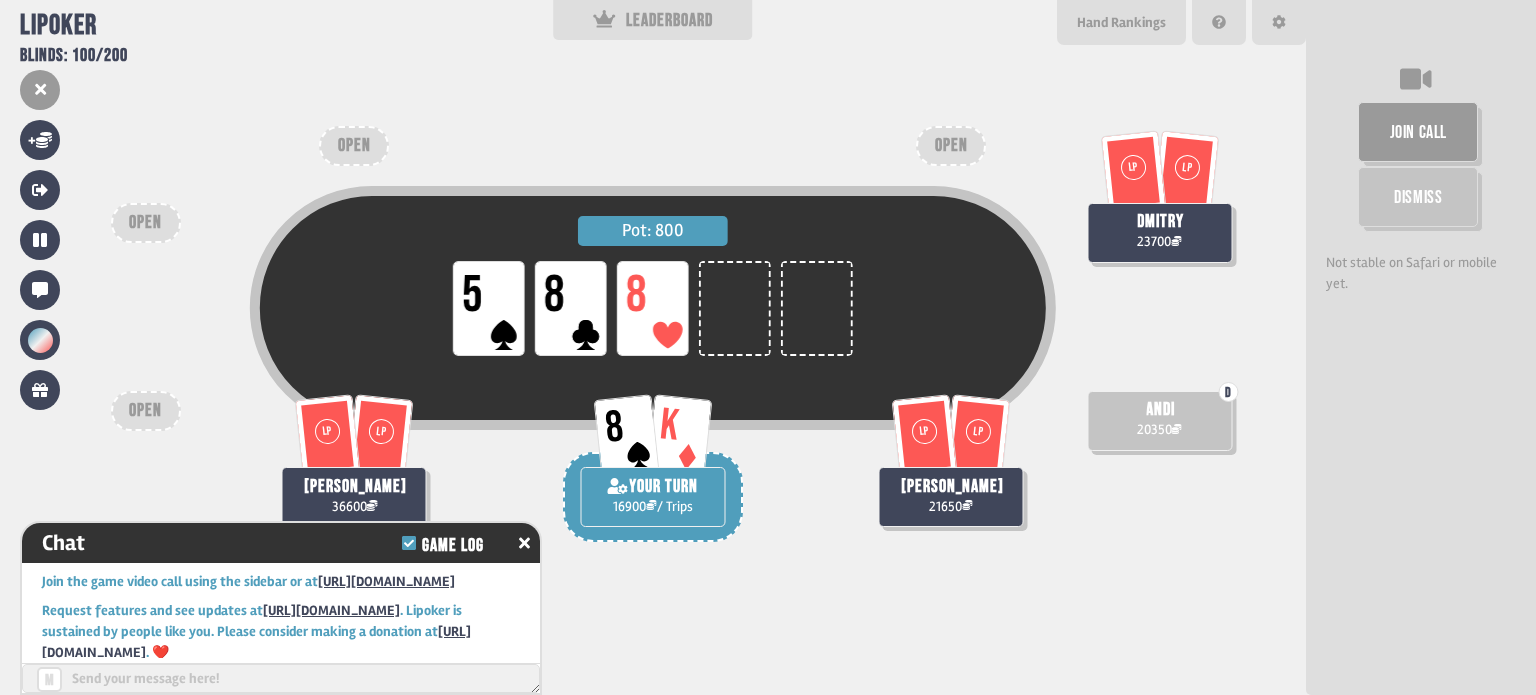 scroll, scrollTop: 9711, scrollLeft: 0, axis: vertical 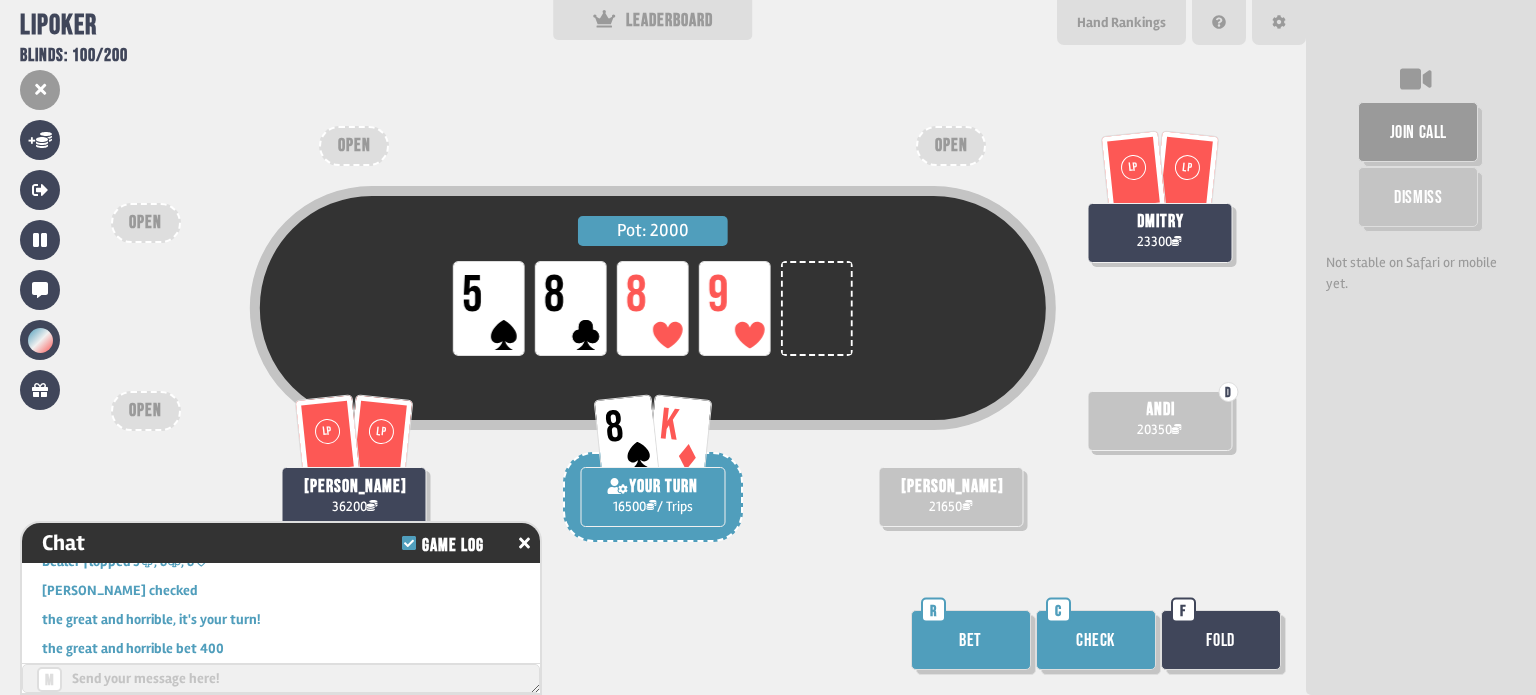 click on "Bet" at bounding box center (971, 640) 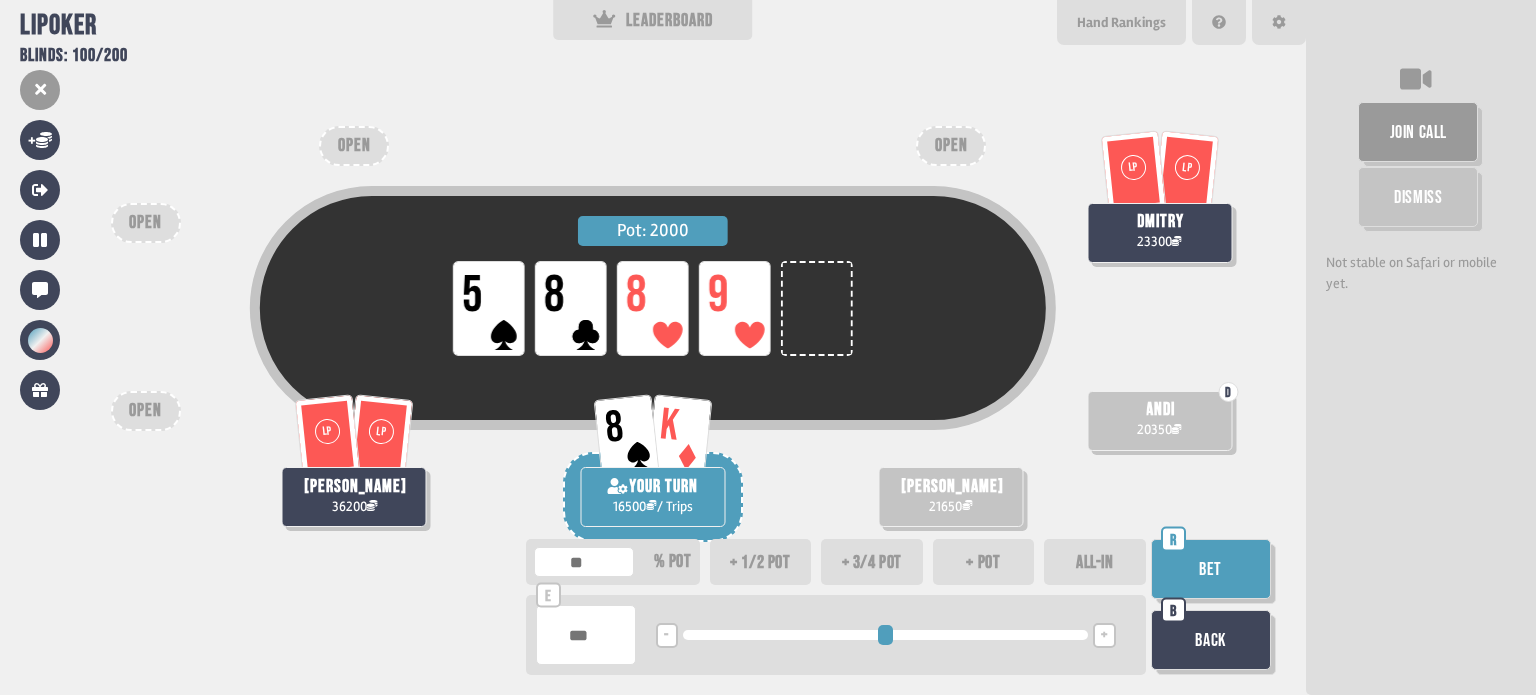 click on "+" at bounding box center (1104, 636) 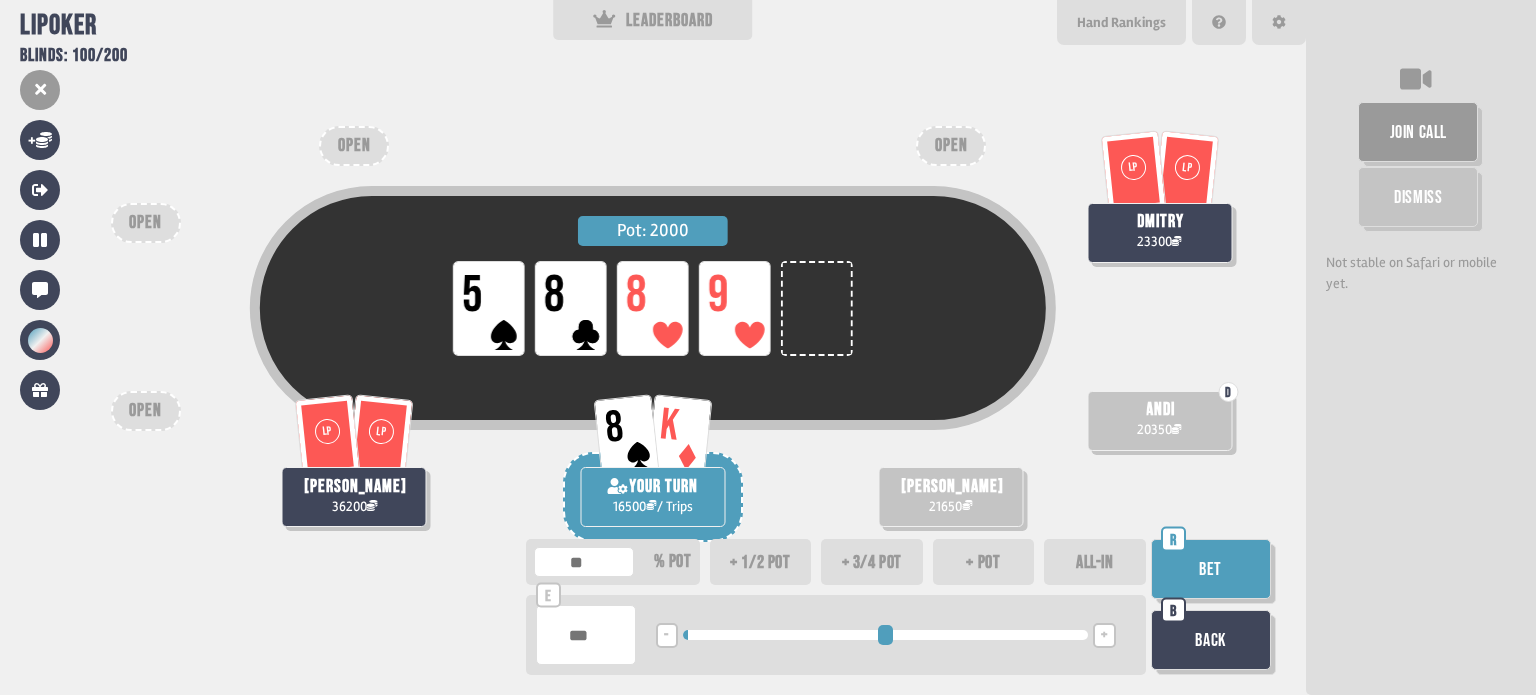 click on "+" at bounding box center (1104, 636) 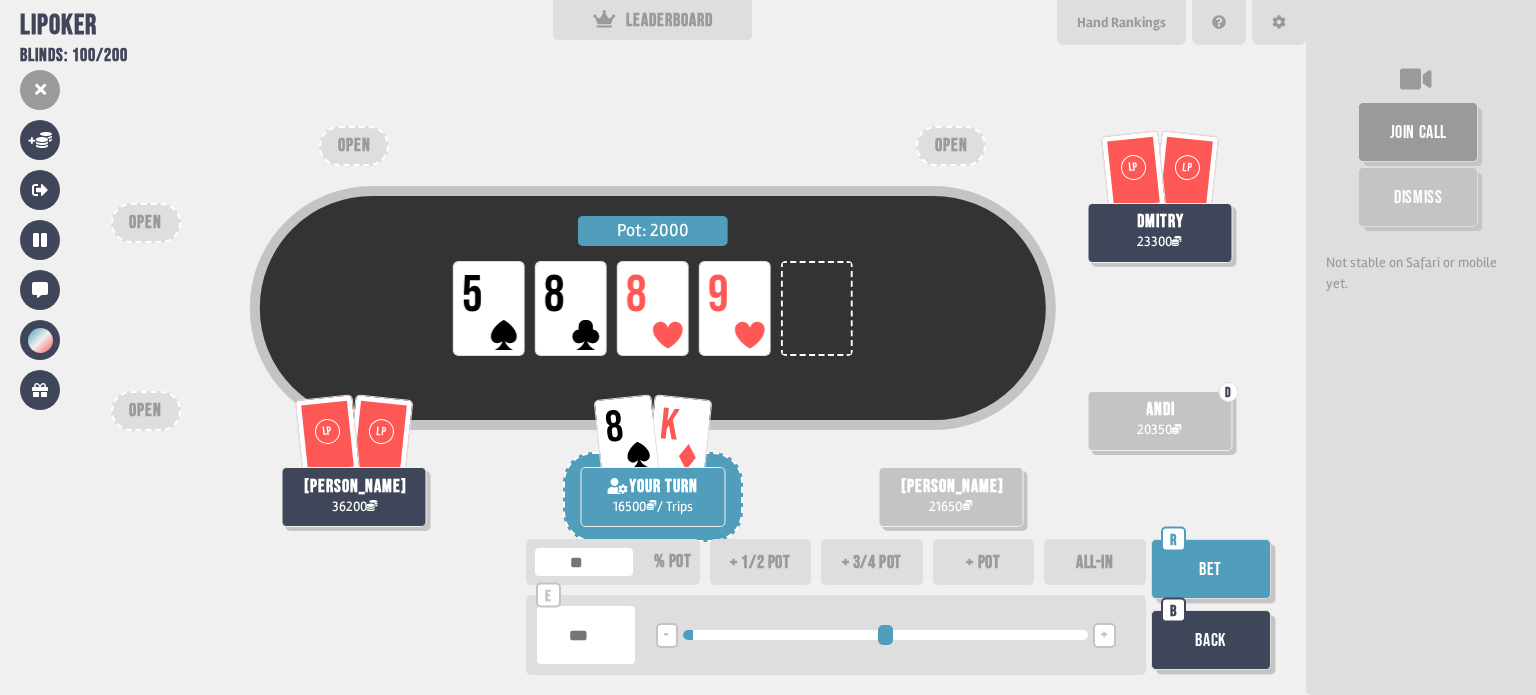 click on "Bet" at bounding box center (1211, 569) 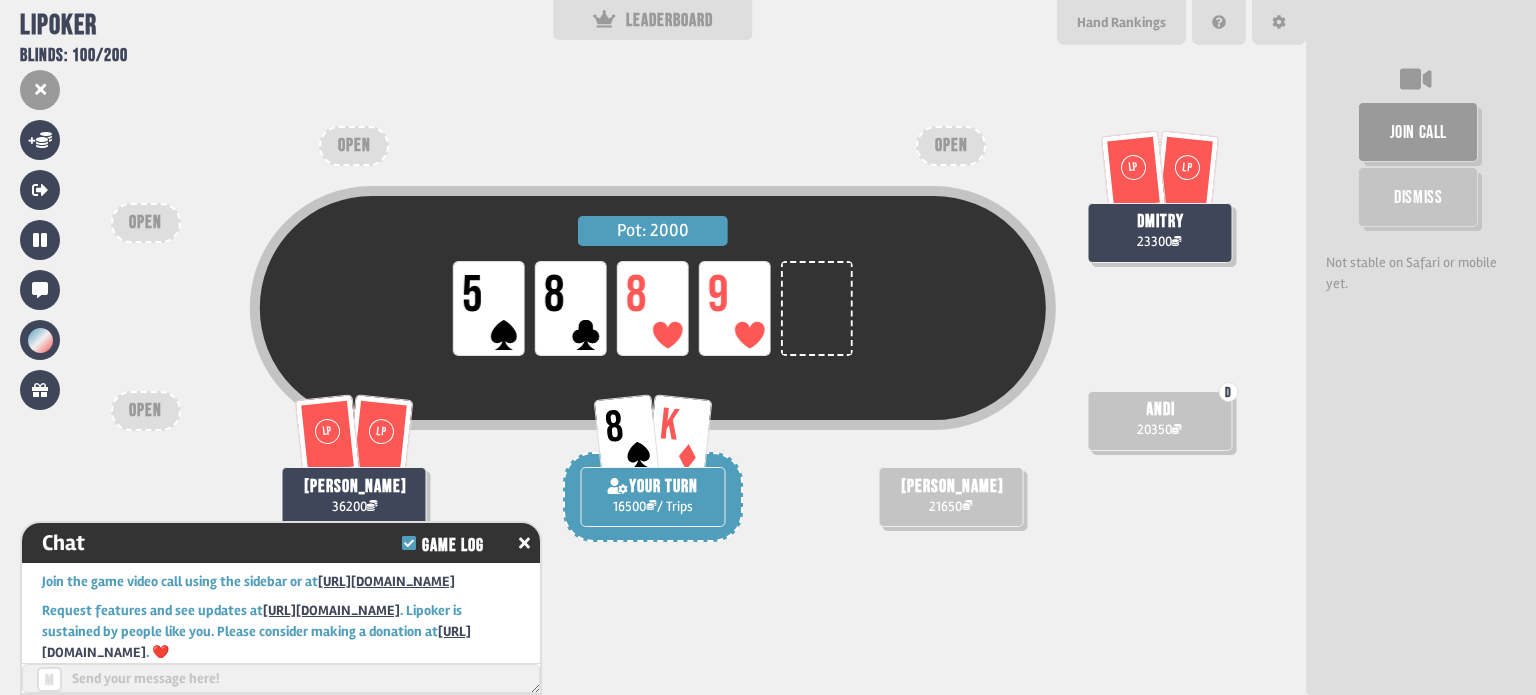 scroll, scrollTop: 9884, scrollLeft: 0, axis: vertical 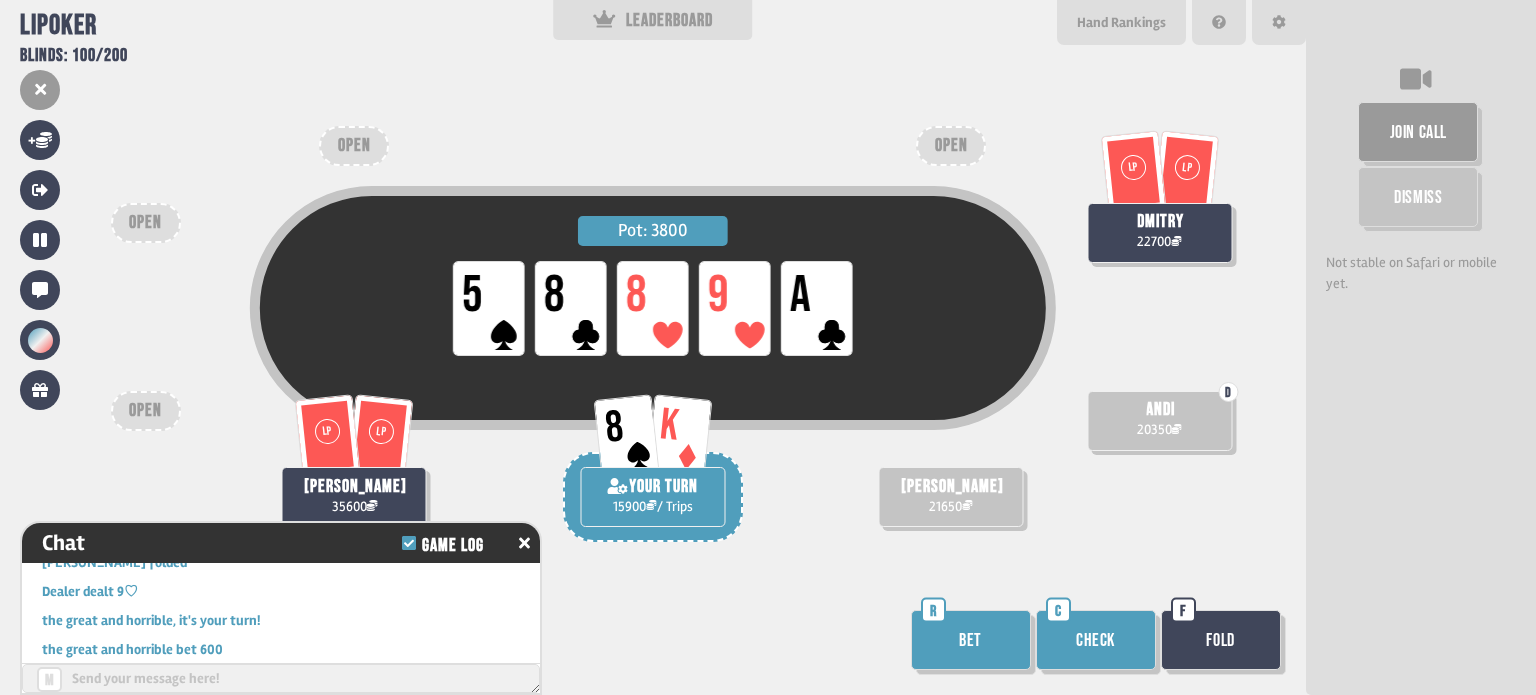 click on "Bet" at bounding box center [971, 640] 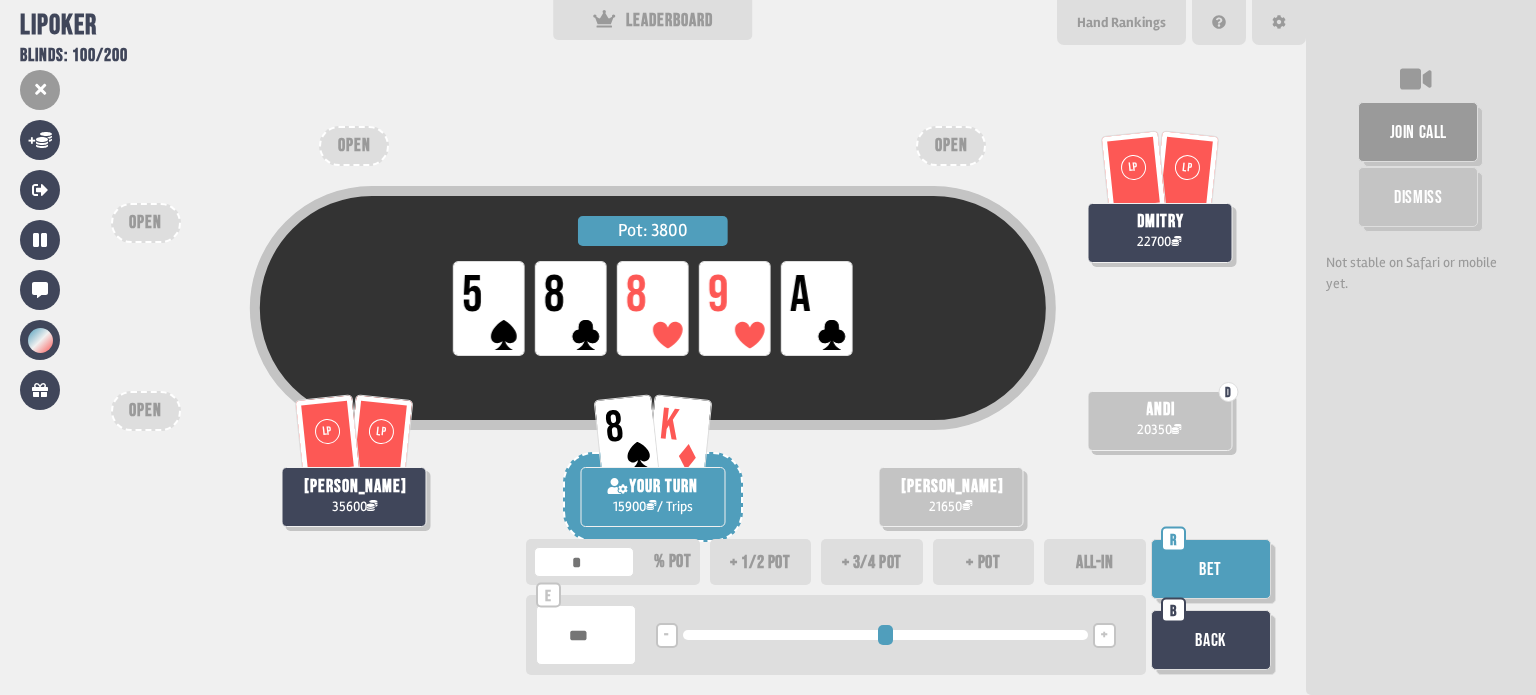 click on "+" at bounding box center (1104, 635) 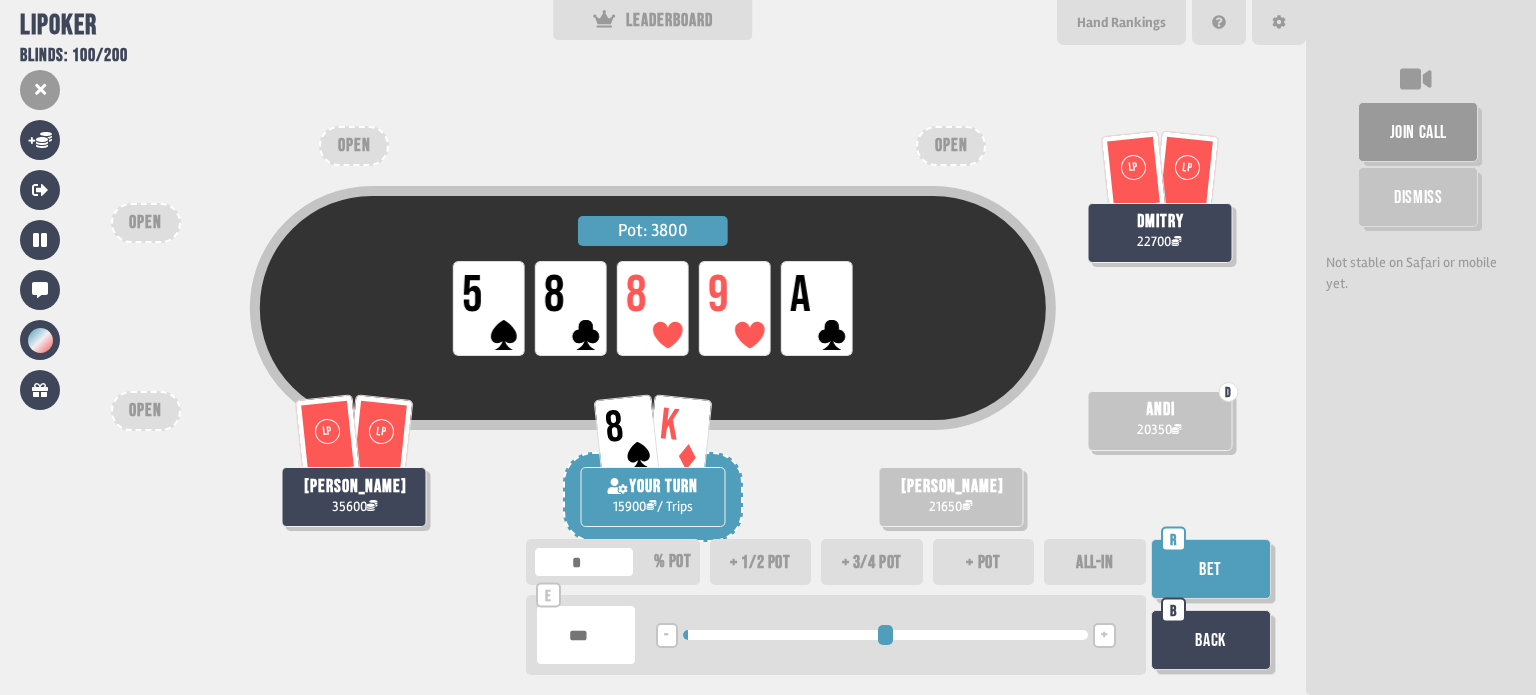 click on "+" at bounding box center [1104, 635] 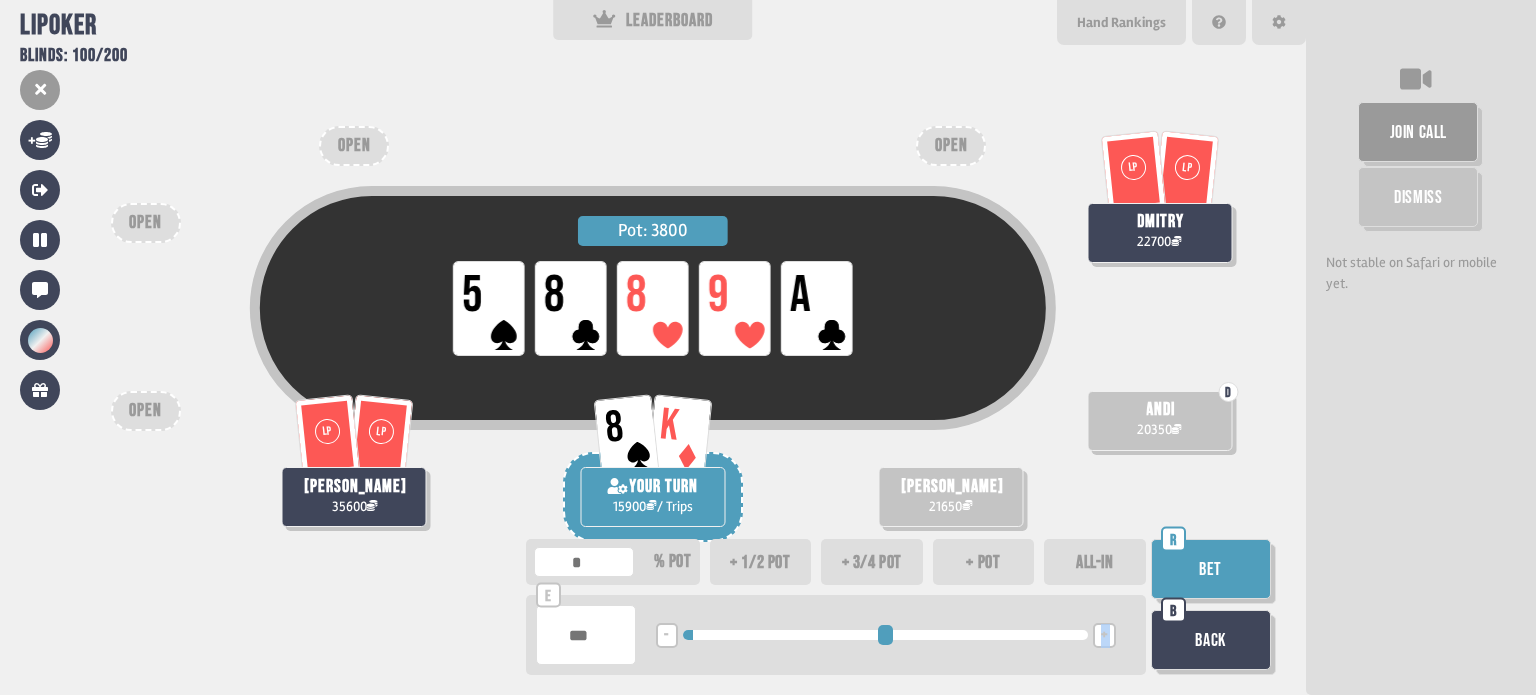 click on "+" at bounding box center [1104, 635] 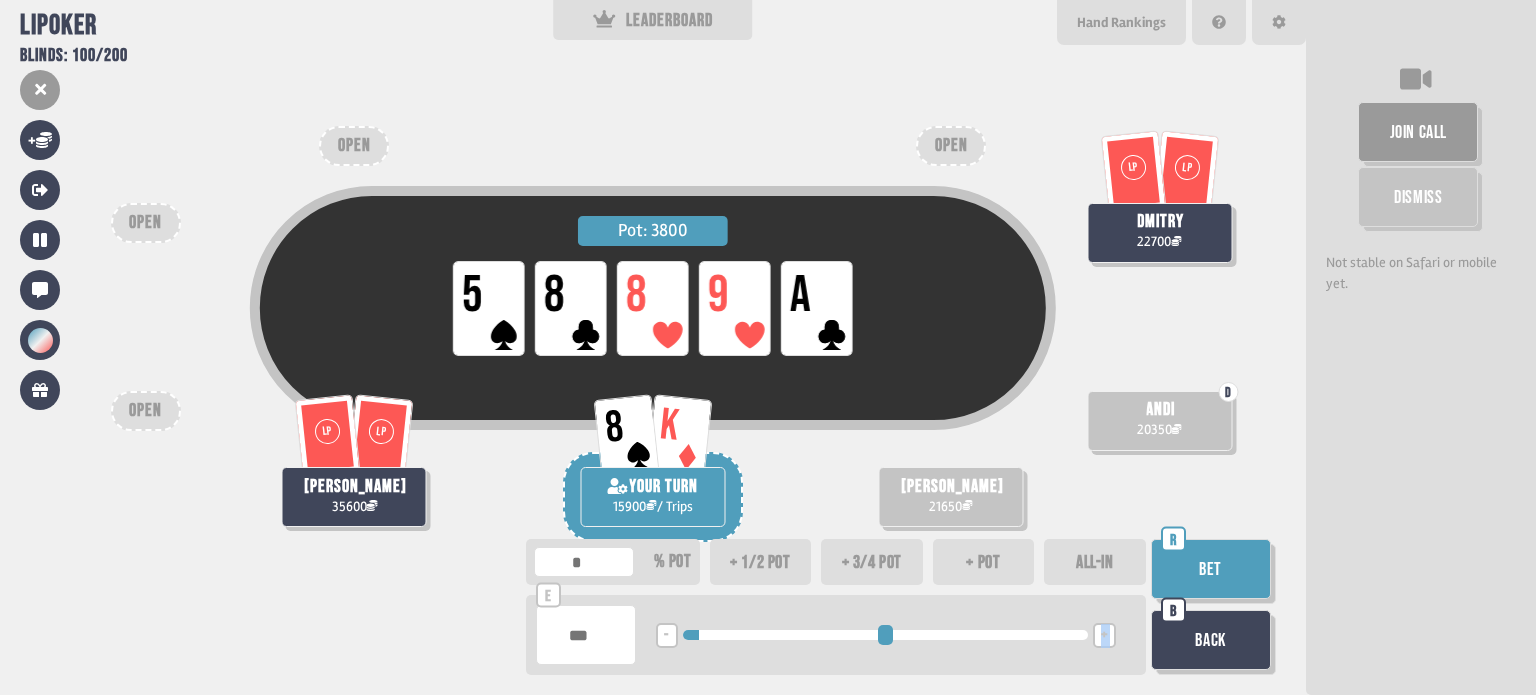 click on "+" at bounding box center [1104, 635] 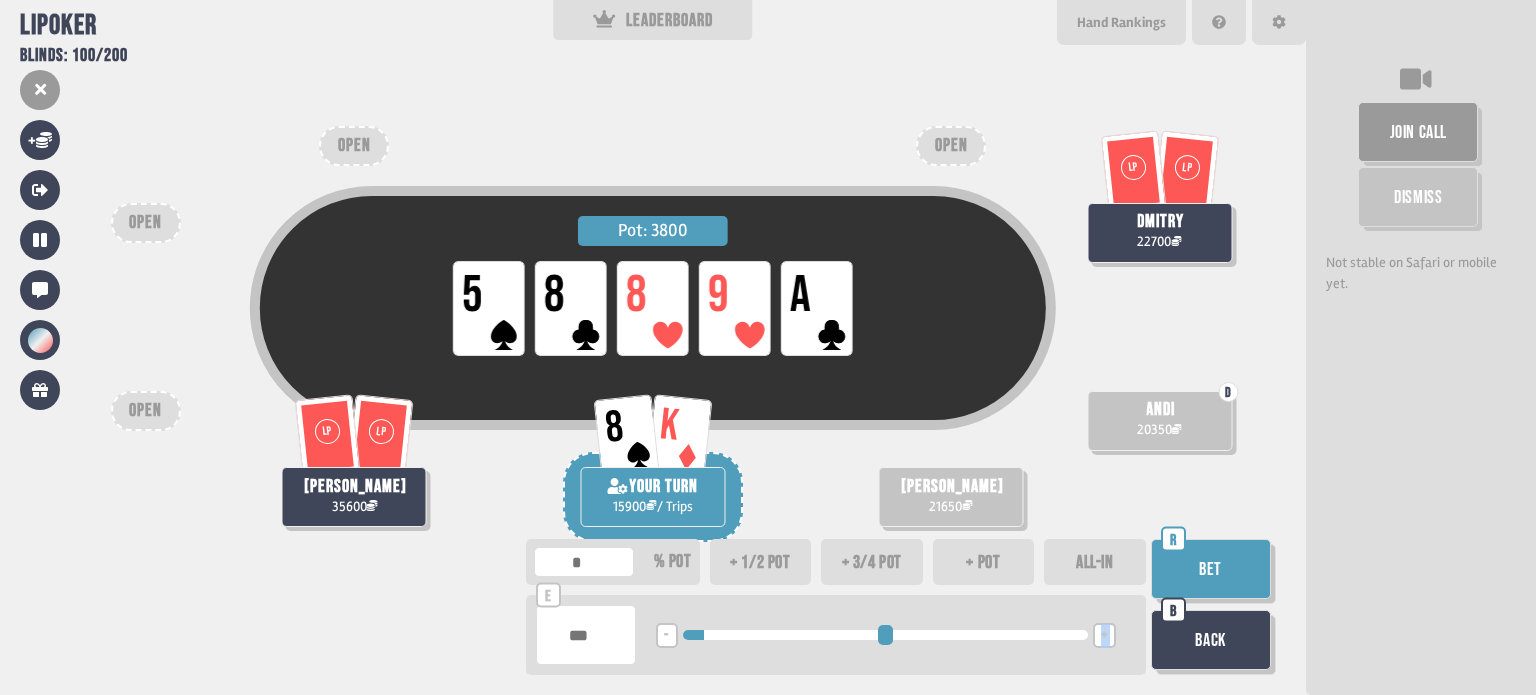 click on "+" at bounding box center (1104, 635) 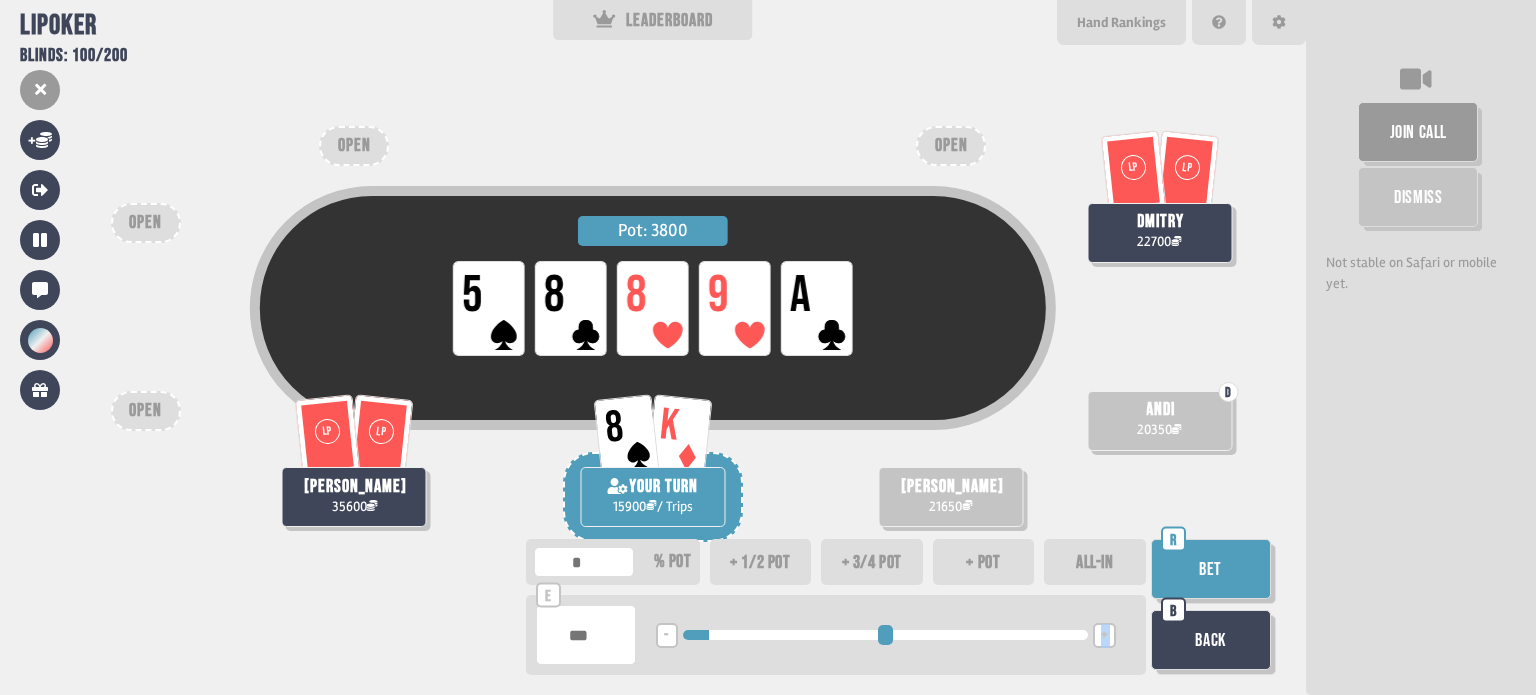 click on "Bet" at bounding box center (1211, 569) 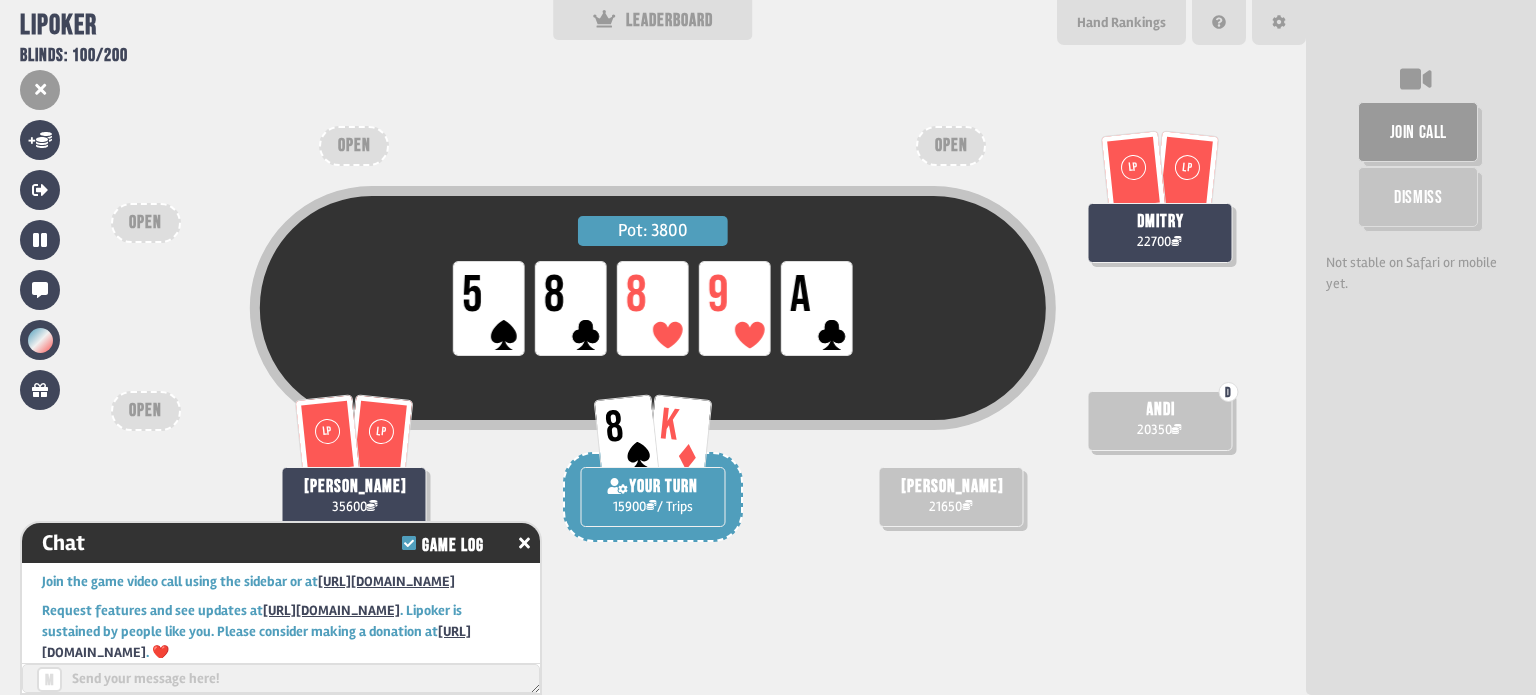 scroll, scrollTop: 10030, scrollLeft: 0, axis: vertical 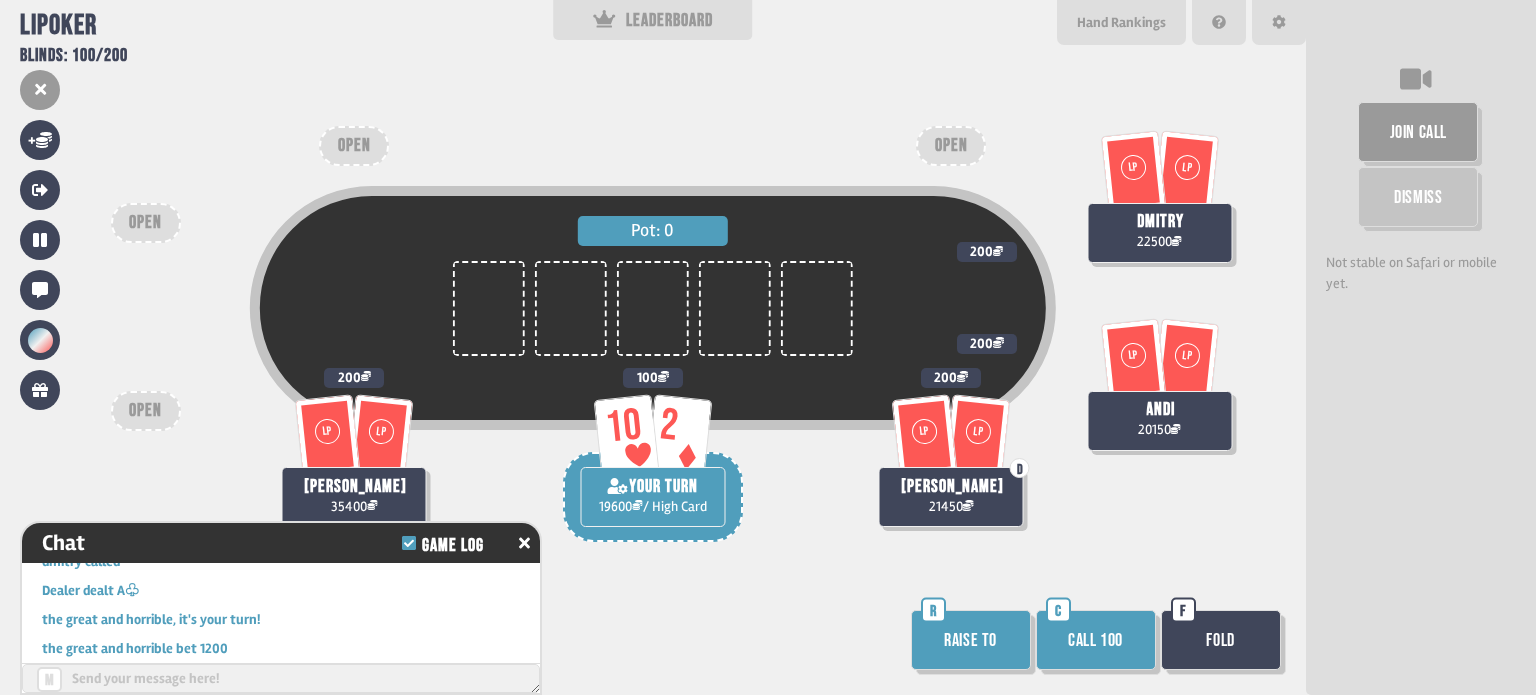 click on "Call 100" at bounding box center (1096, 640) 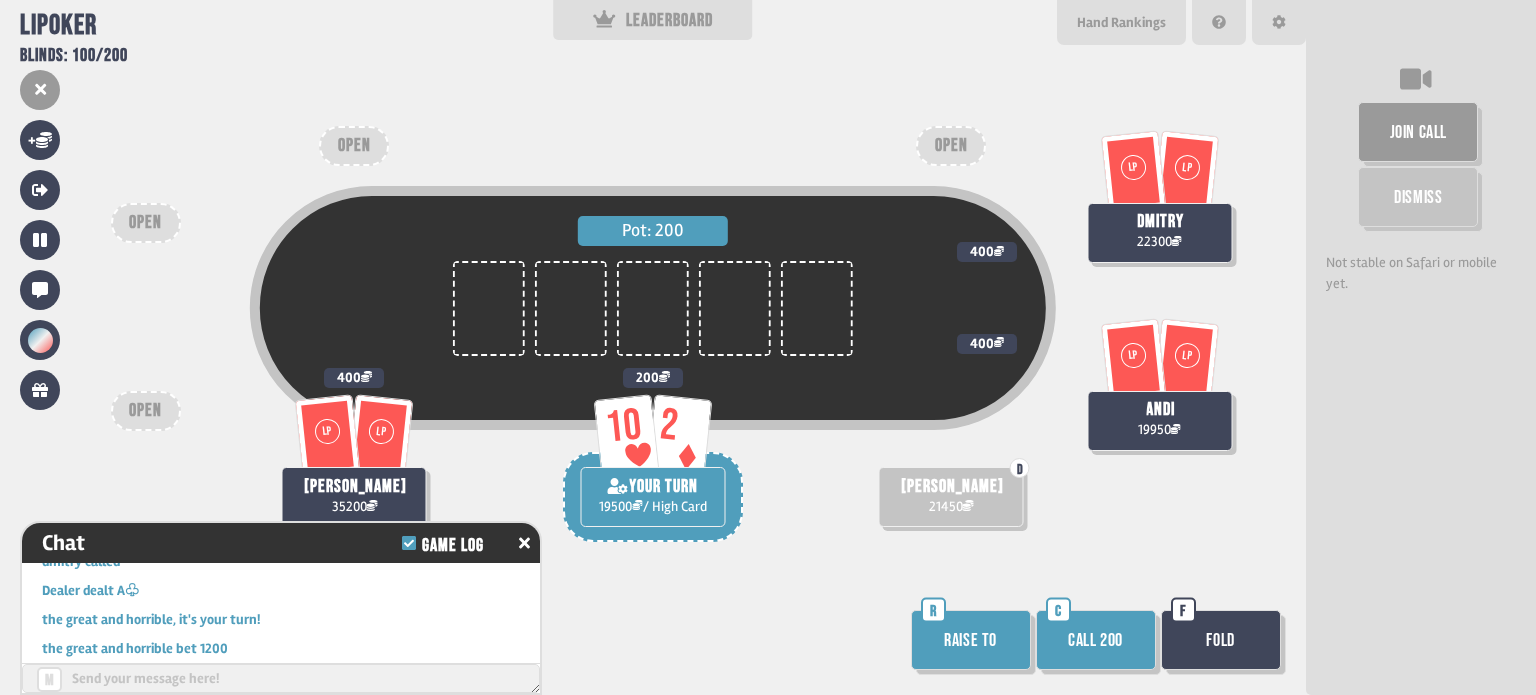 click on "Call 200" at bounding box center [1096, 640] 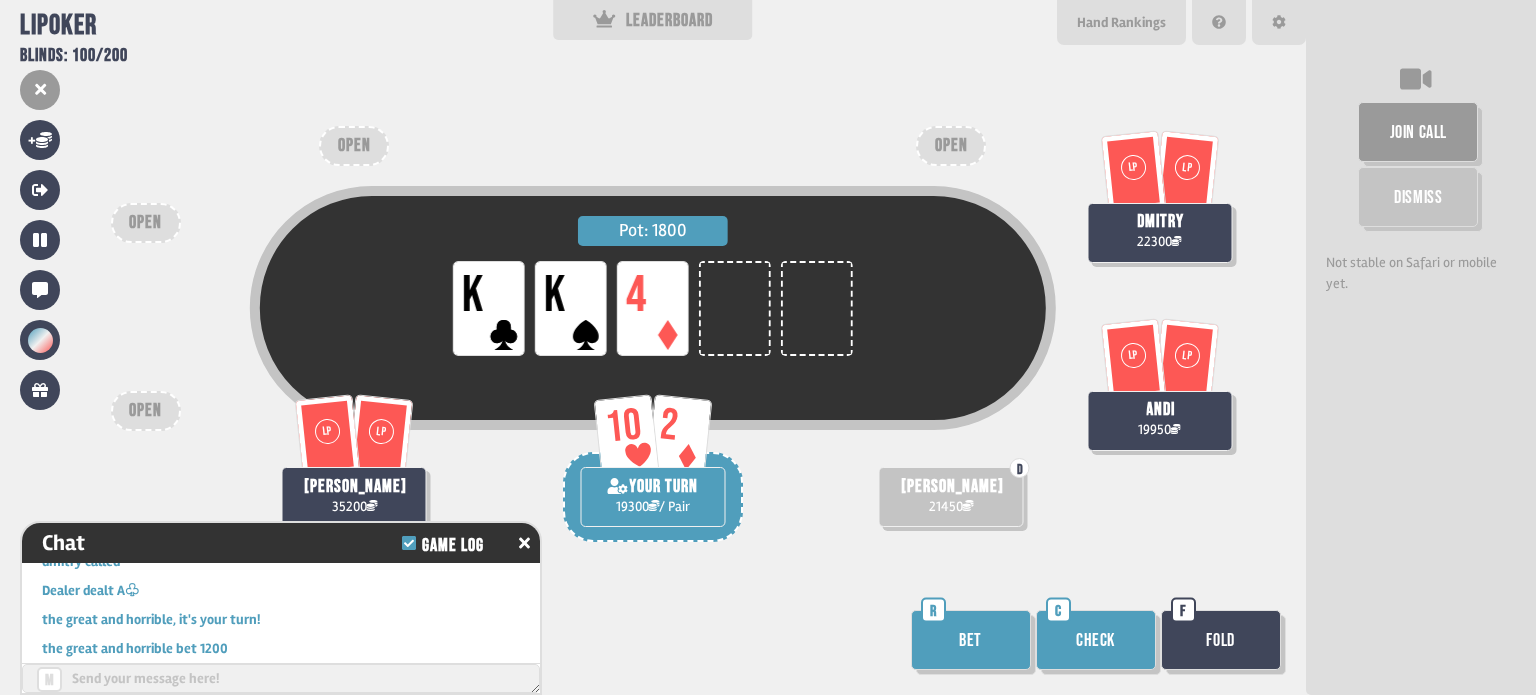 click on "Check" at bounding box center (1096, 640) 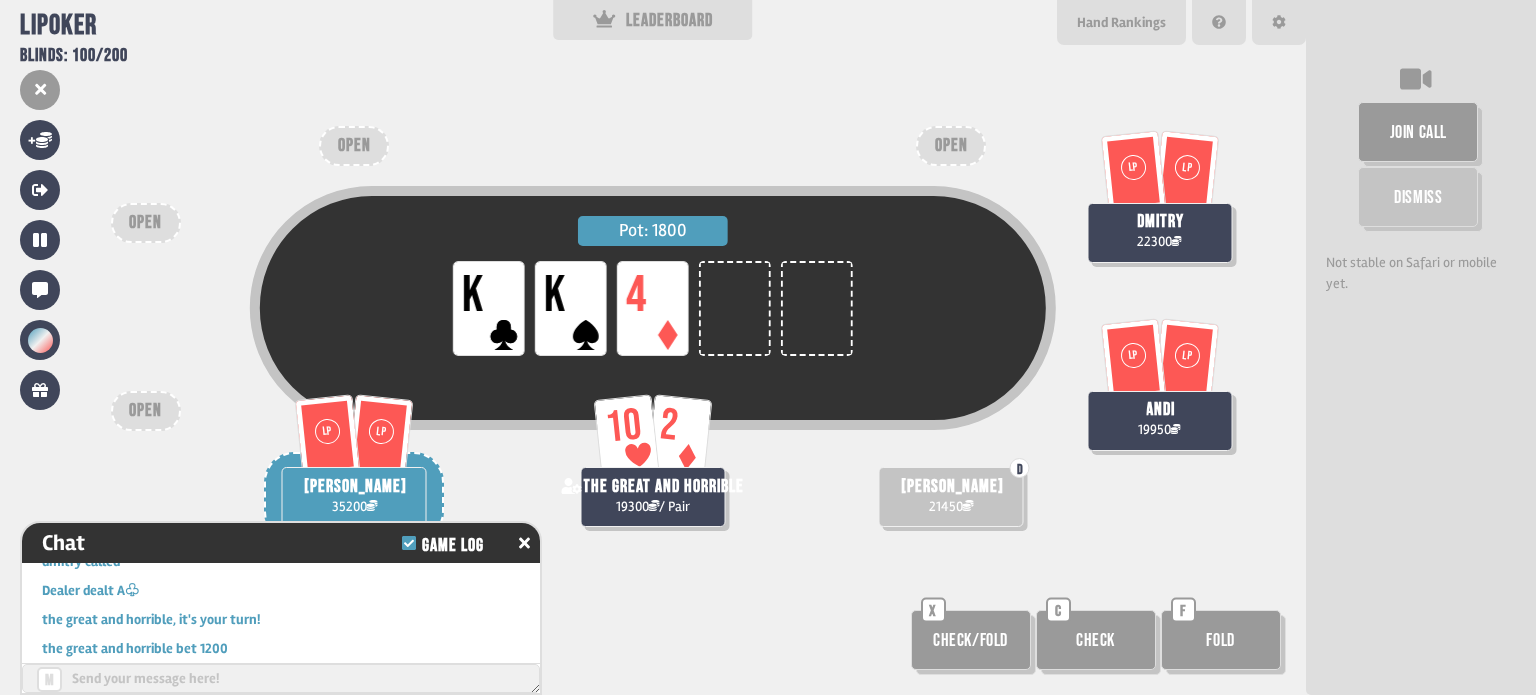 click on "Check/Fold" at bounding box center [971, 640] 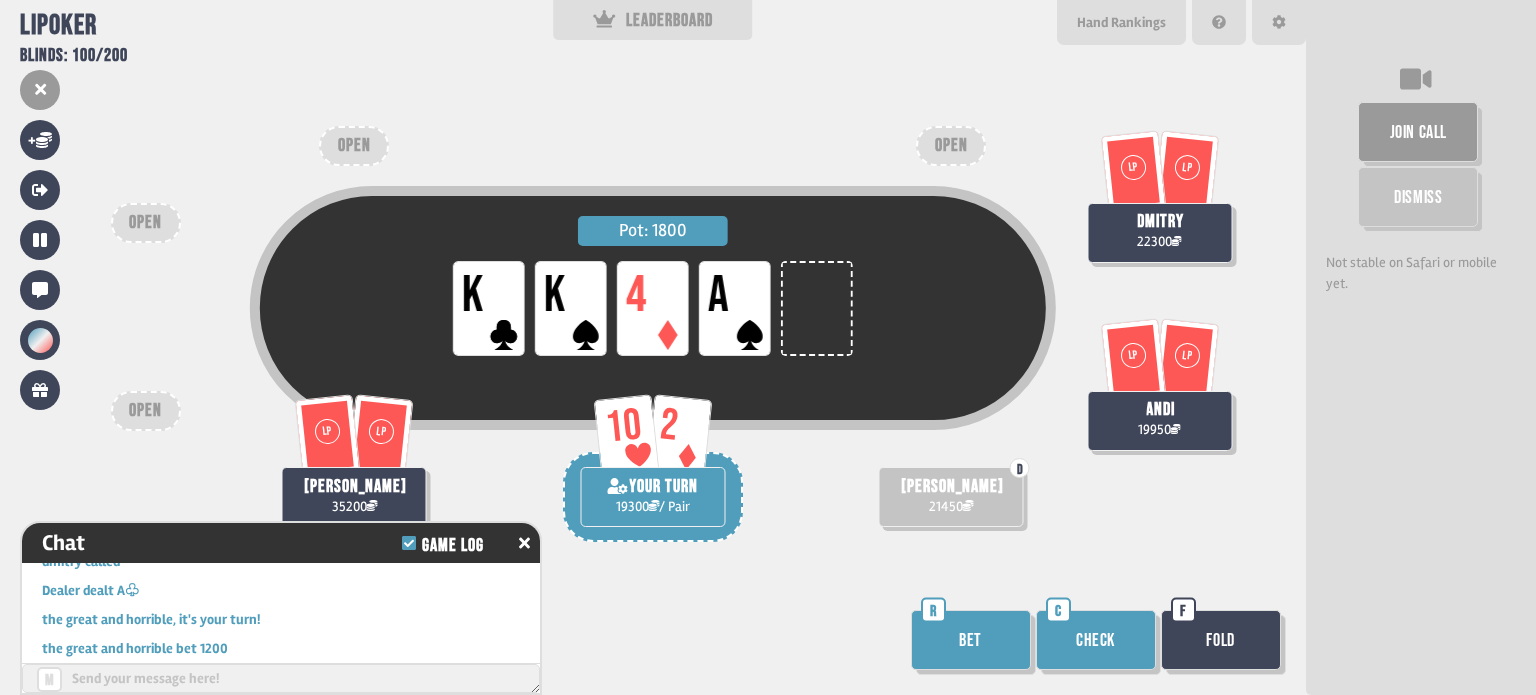 click on "Check" at bounding box center [1096, 640] 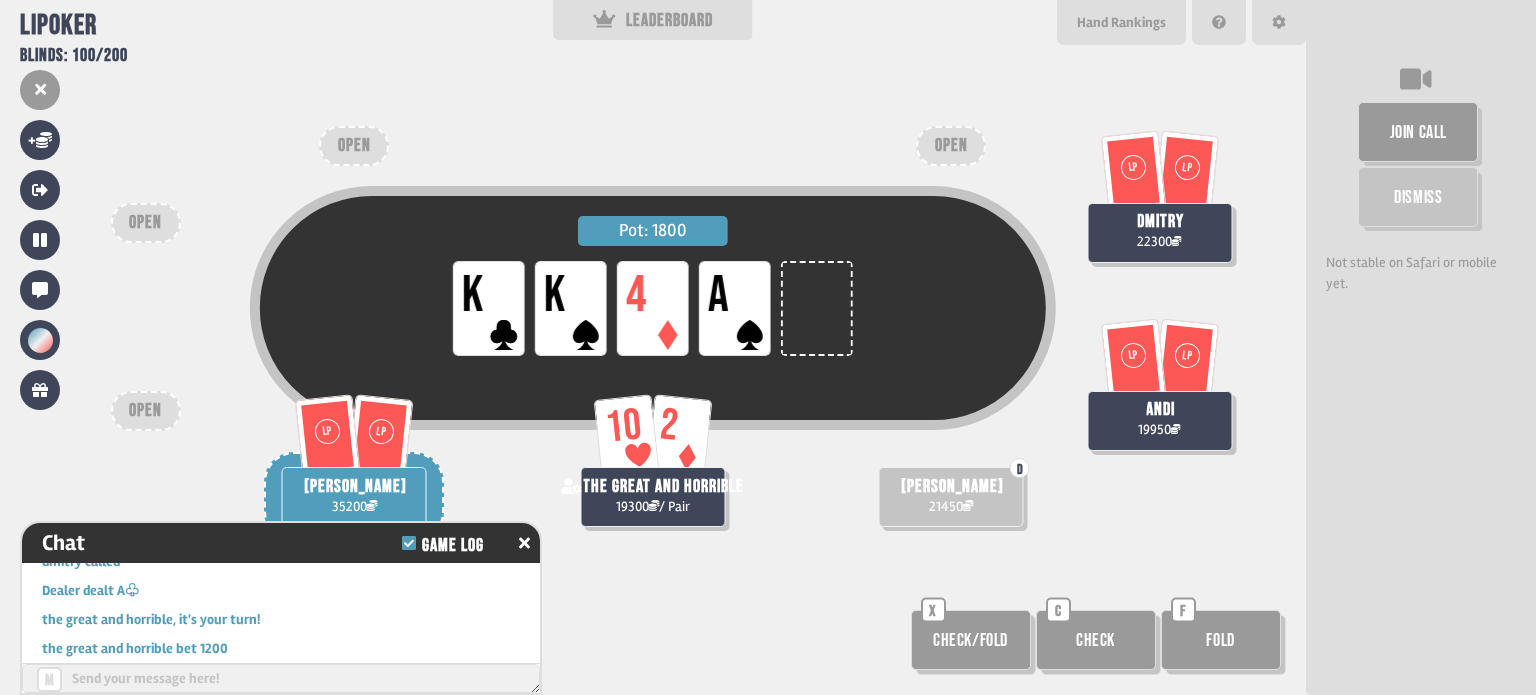 click on "Check/Fold" at bounding box center (971, 640) 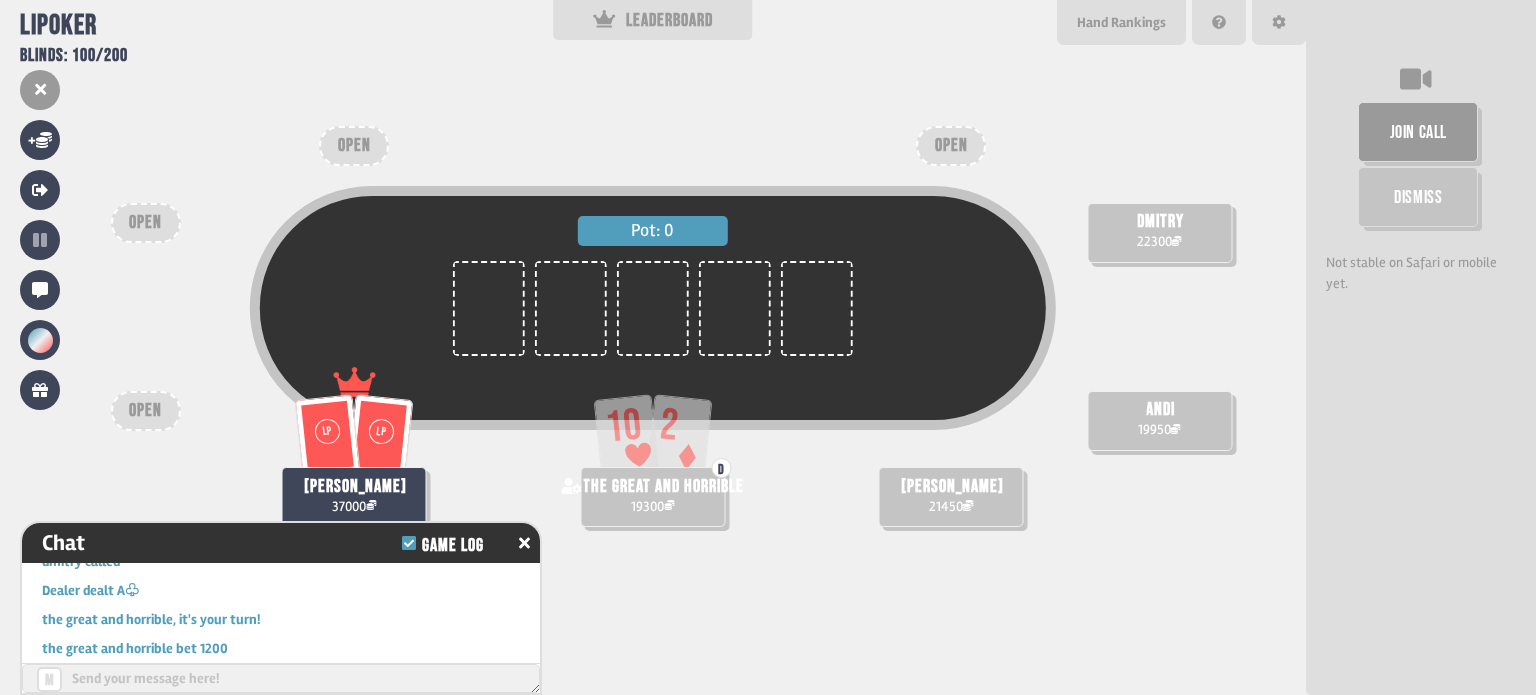 scroll, scrollTop: 98, scrollLeft: 0, axis: vertical 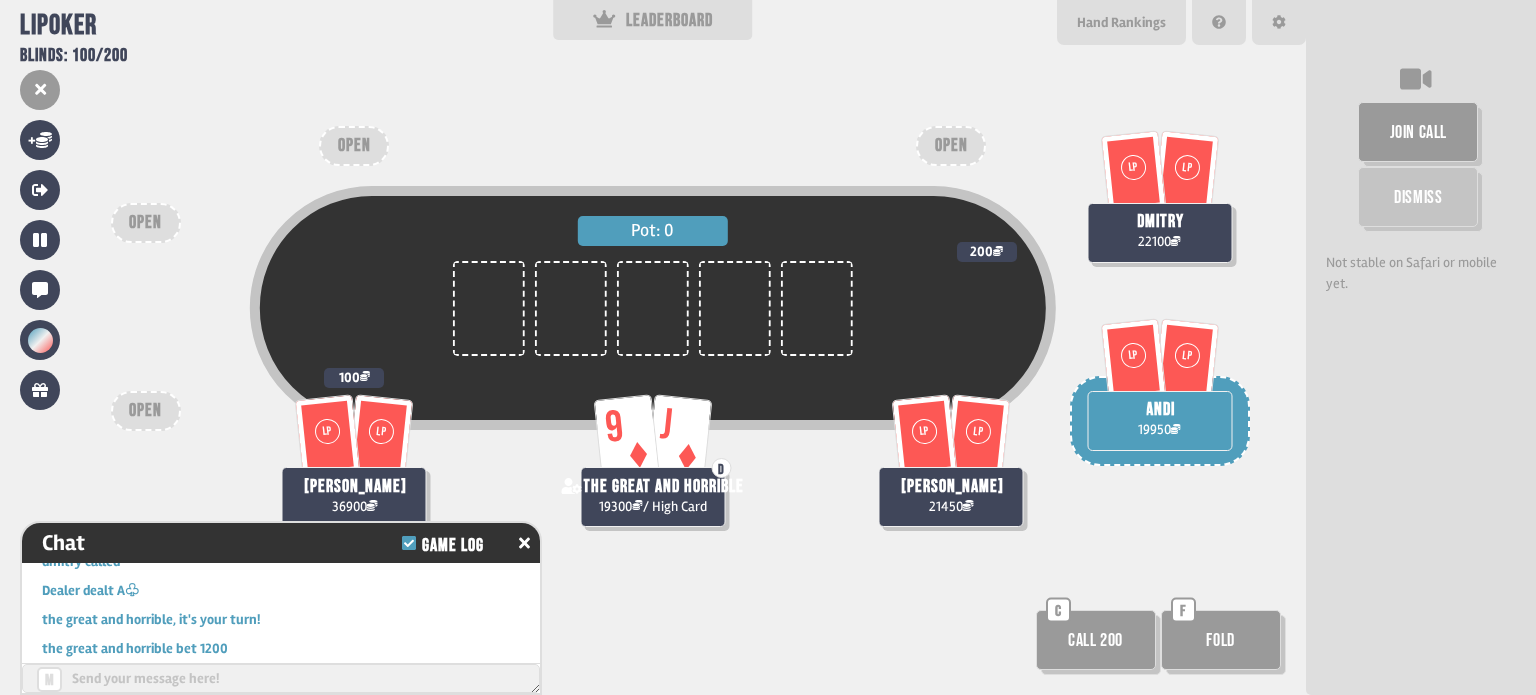 click on "Call 200" at bounding box center [1096, 640] 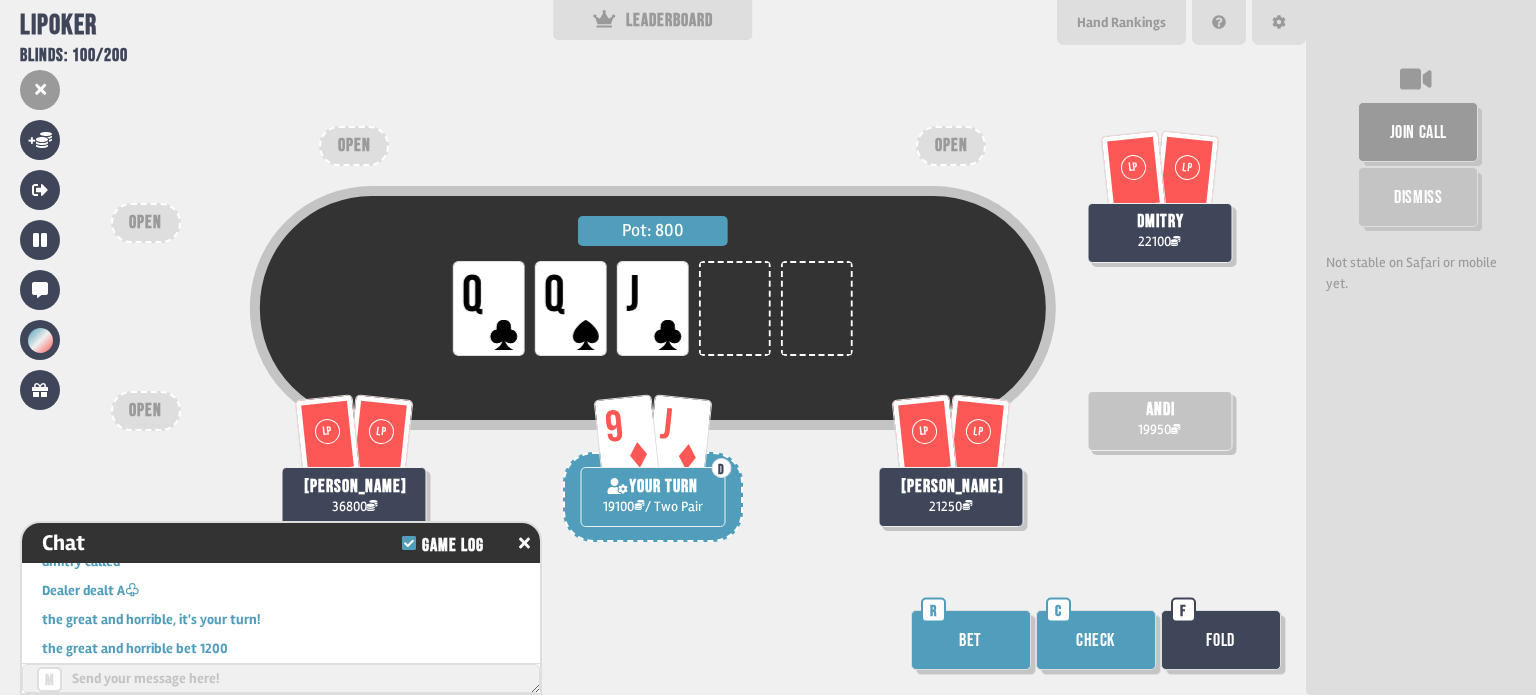 click on "Bet" at bounding box center [971, 640] 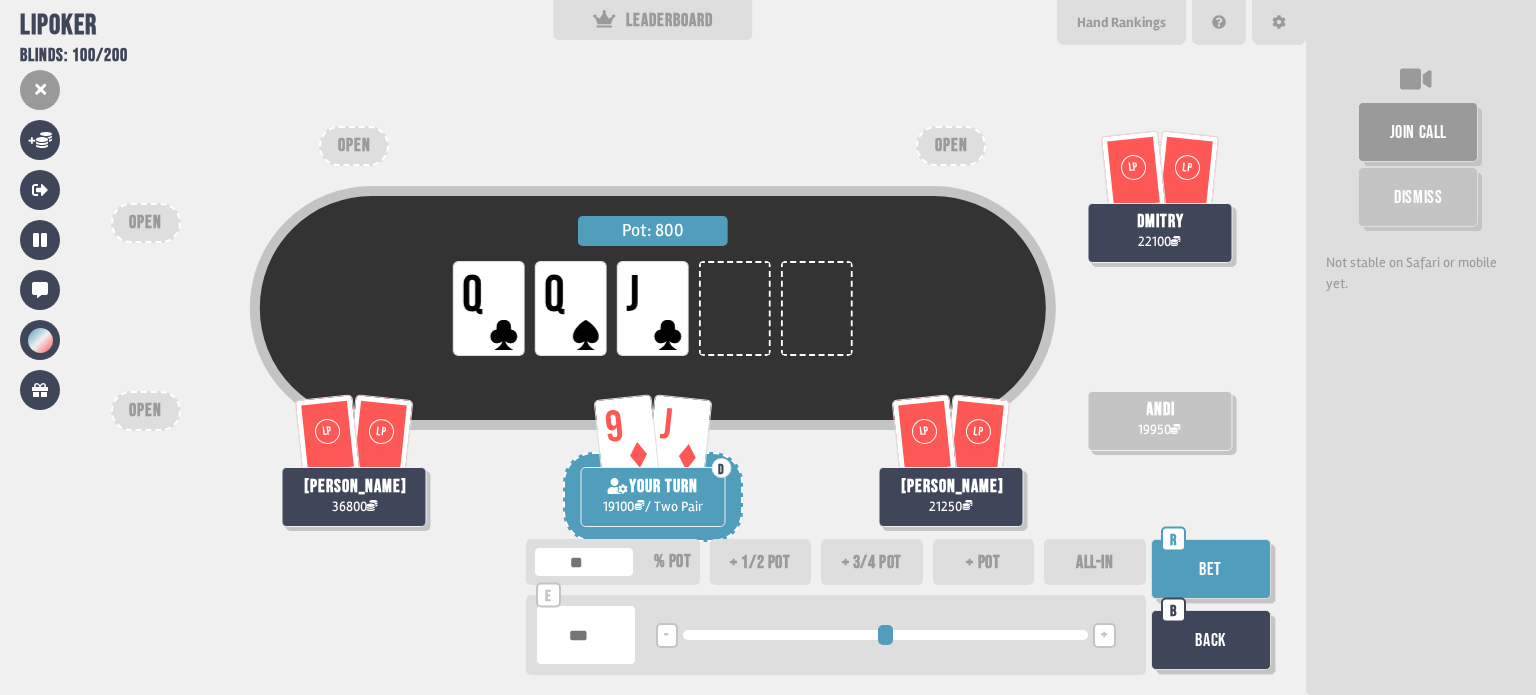 click on "Bet" at bounding box center [1211, 569] 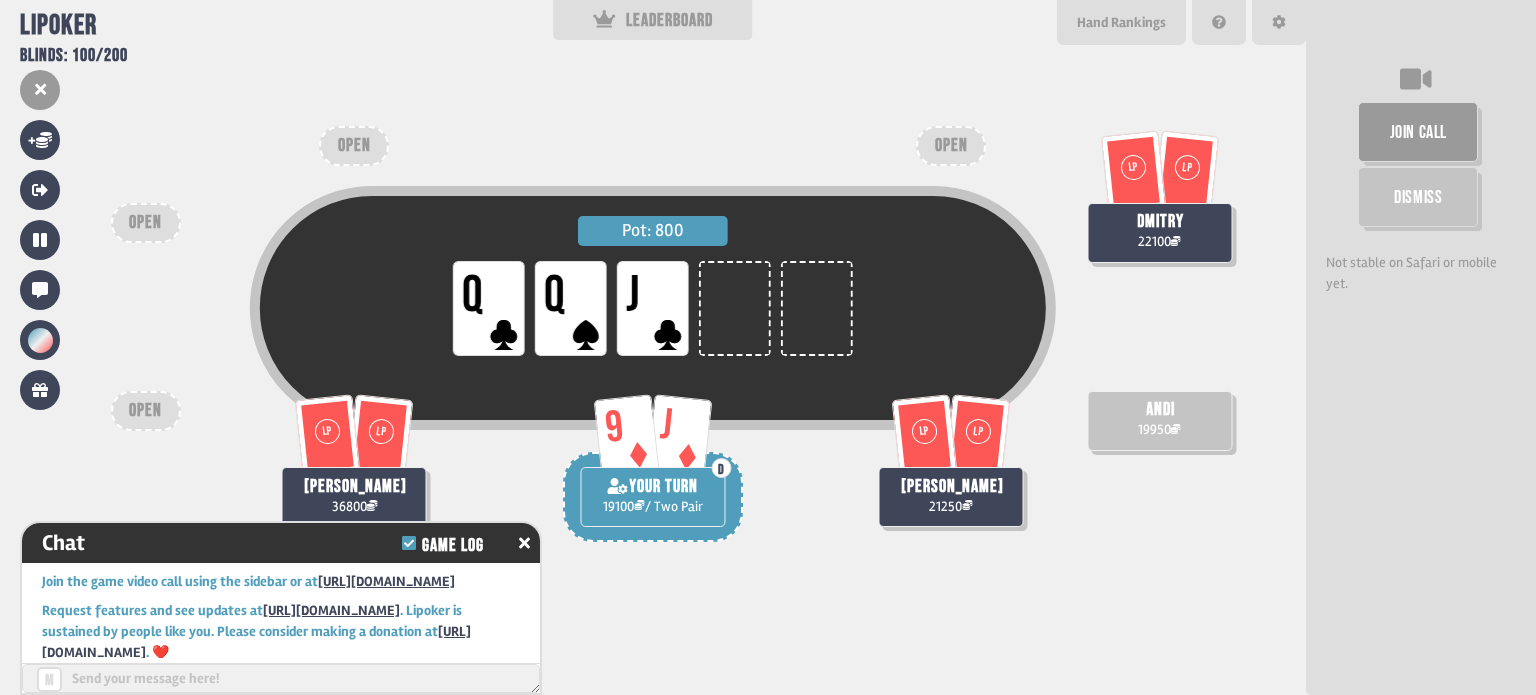 scroll, scrollTop: 11335, scrollLeft: 0, axis: vertical 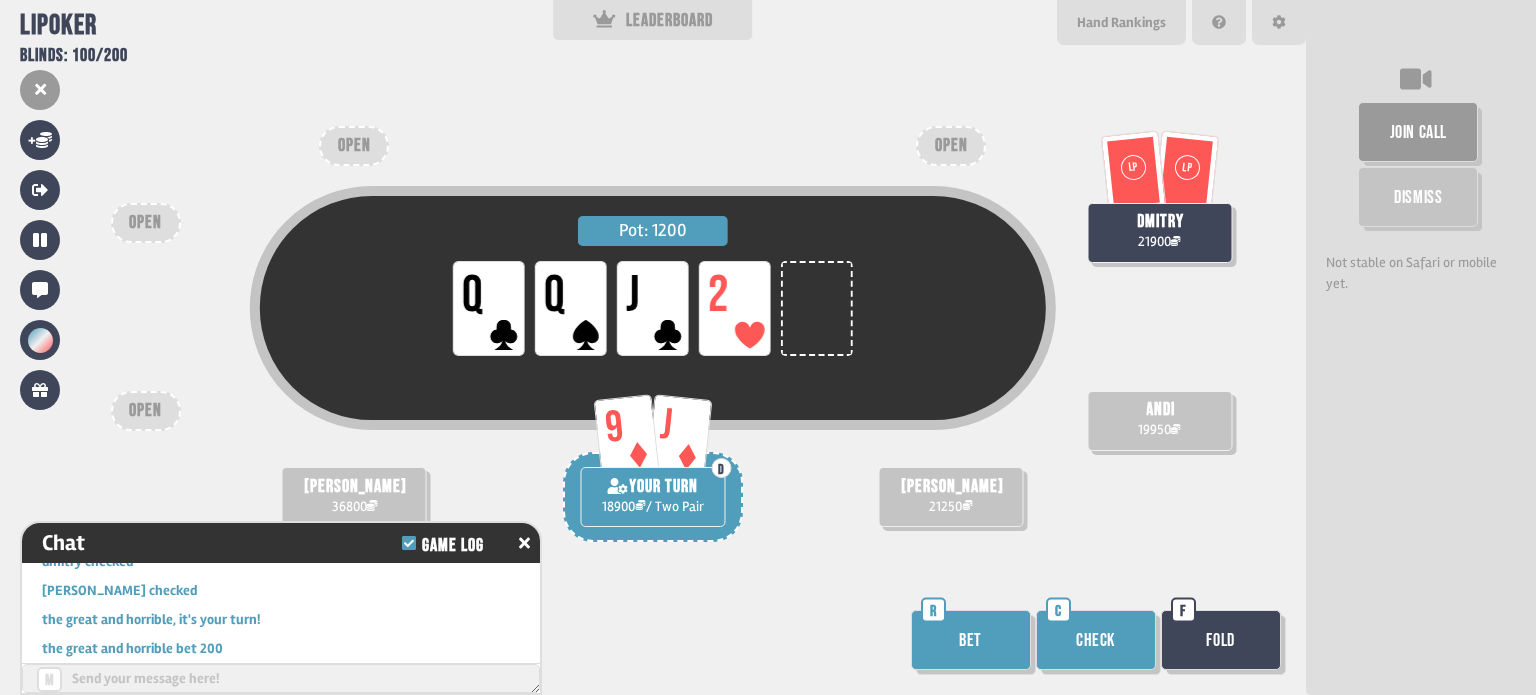 click on "Bet" at bounding box center (971, 640) 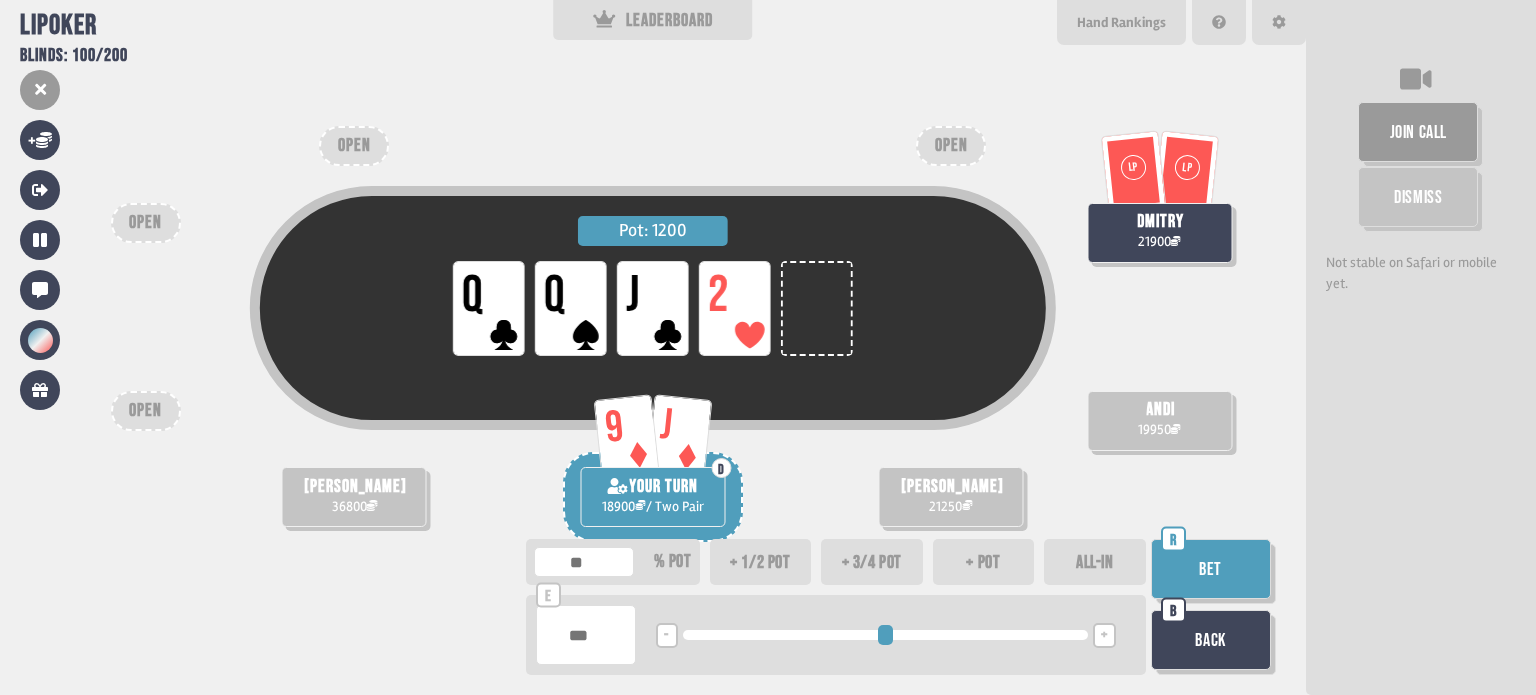 click on "+" at bounding box center (1104, 636) 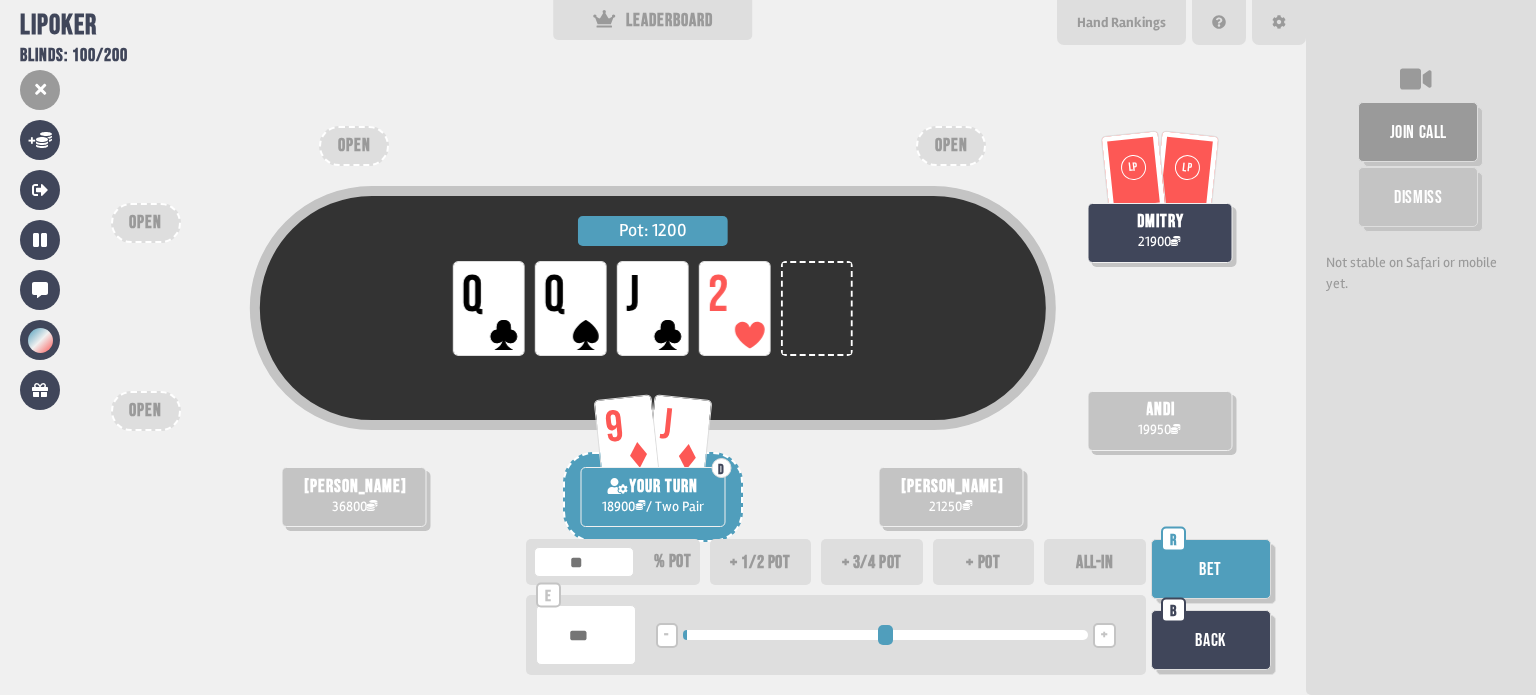click on "Bet" at bounding box center (1211, 569) 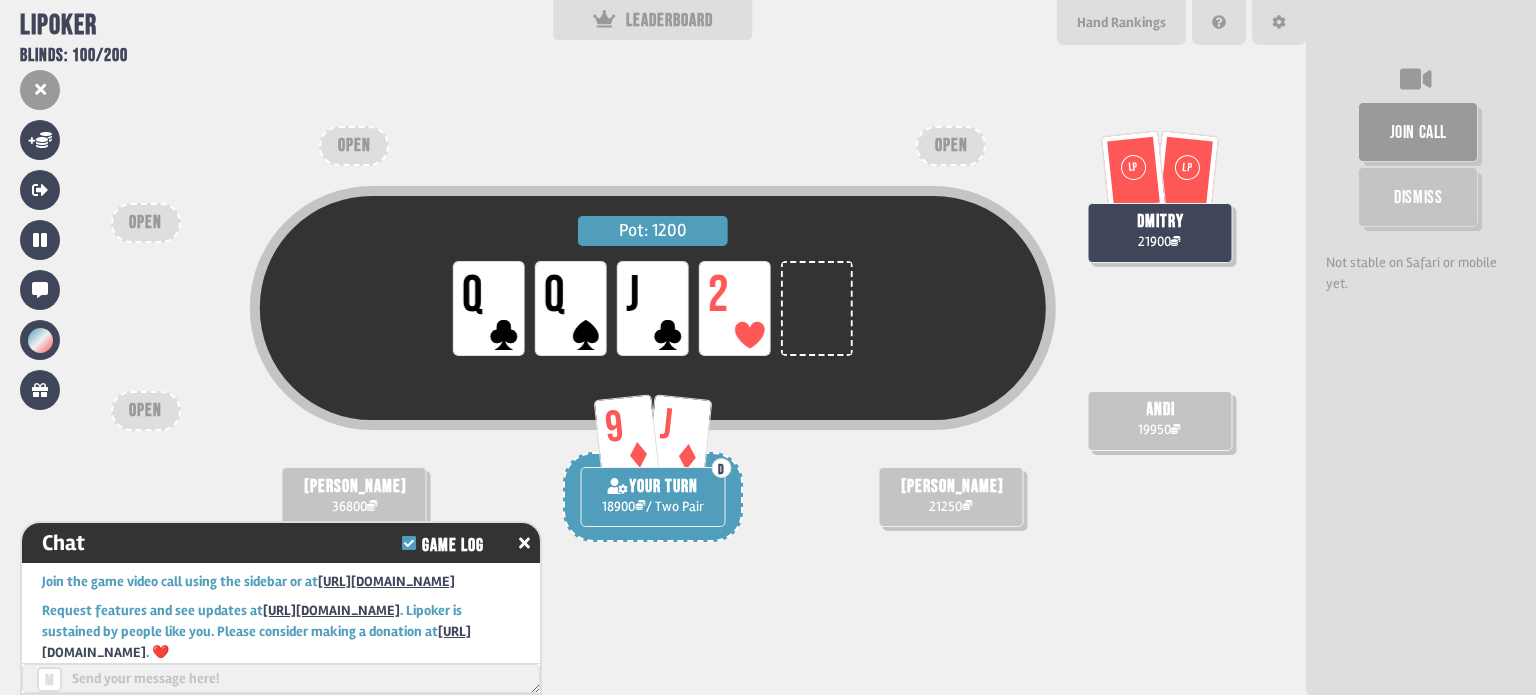 scroll, scrollTop: 11538, scrollLeft: 0, axis: vertical 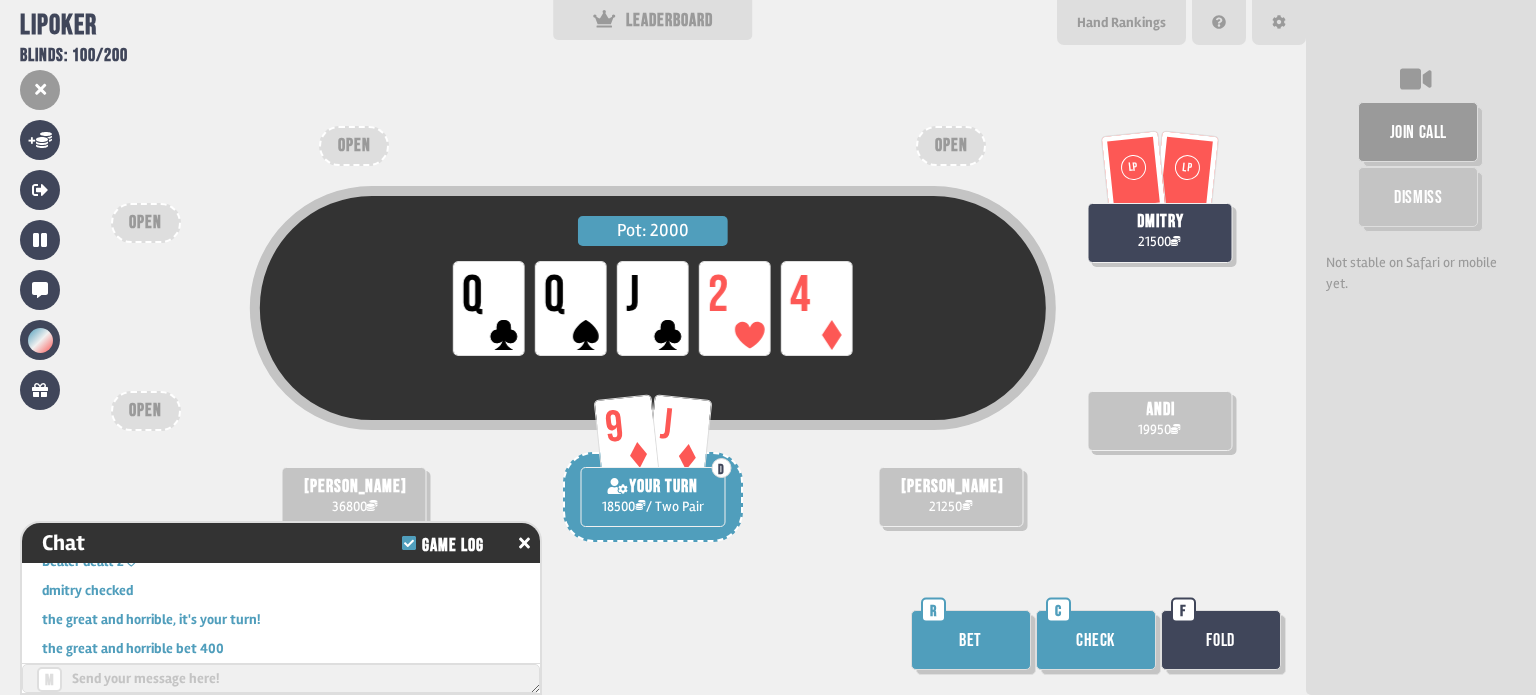 click on "Bet" at bounding box center [971, 640] 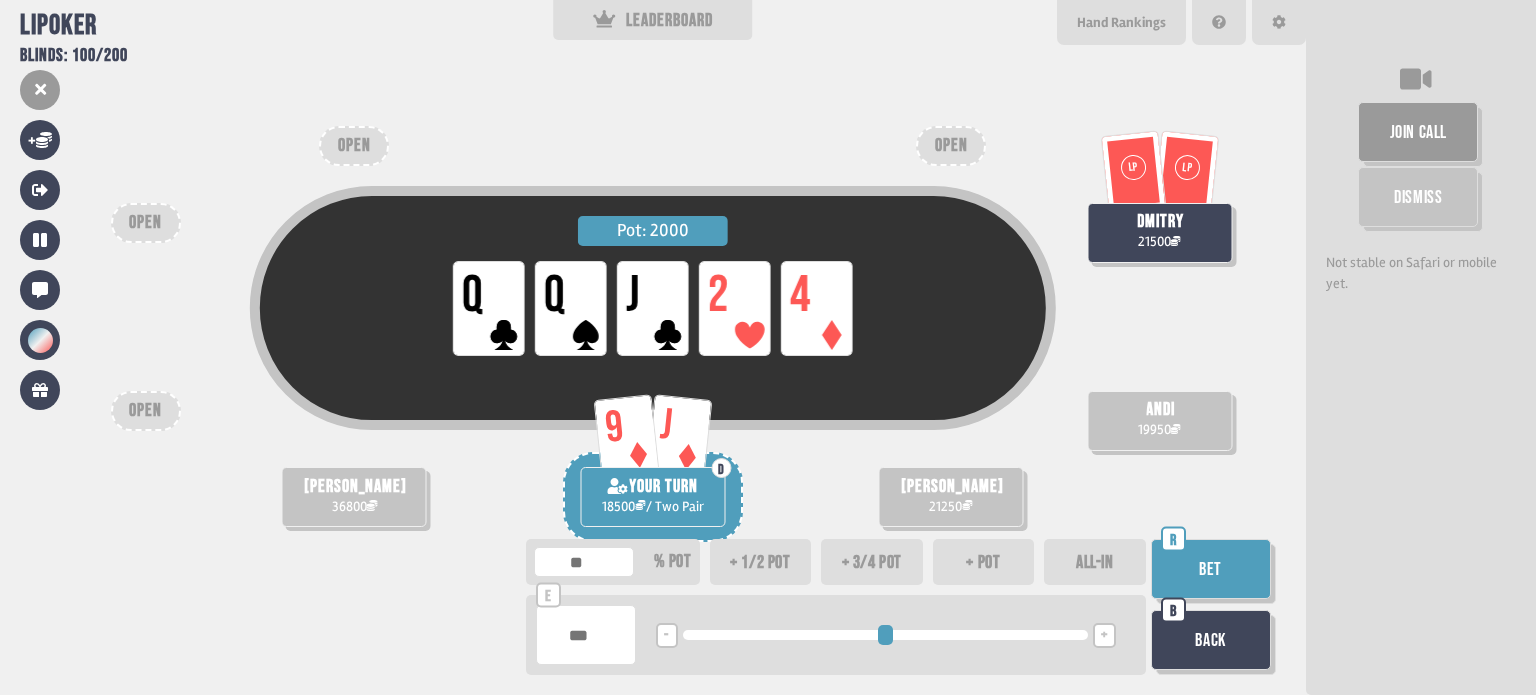 click on "+" at bounding box center (1104, 635) 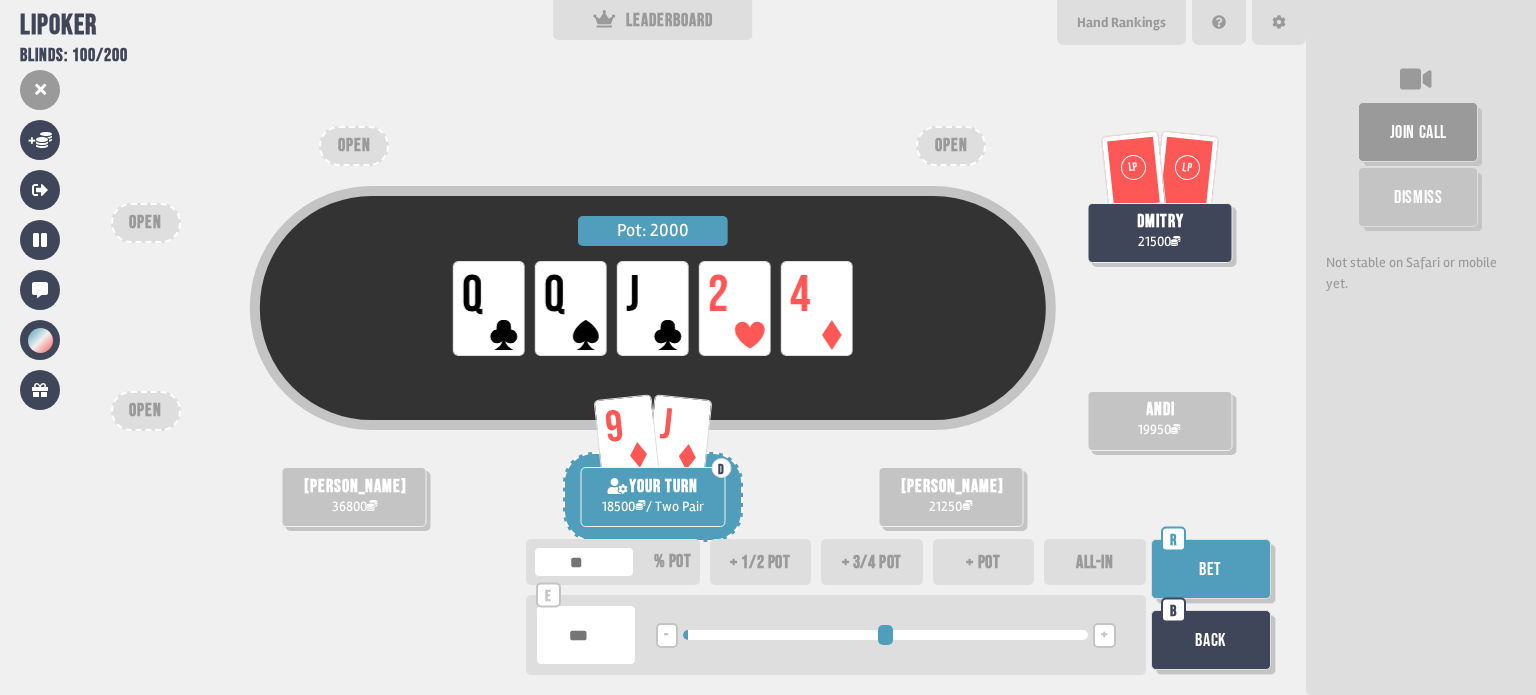 click on "+" at bounding box center [1104, 635] 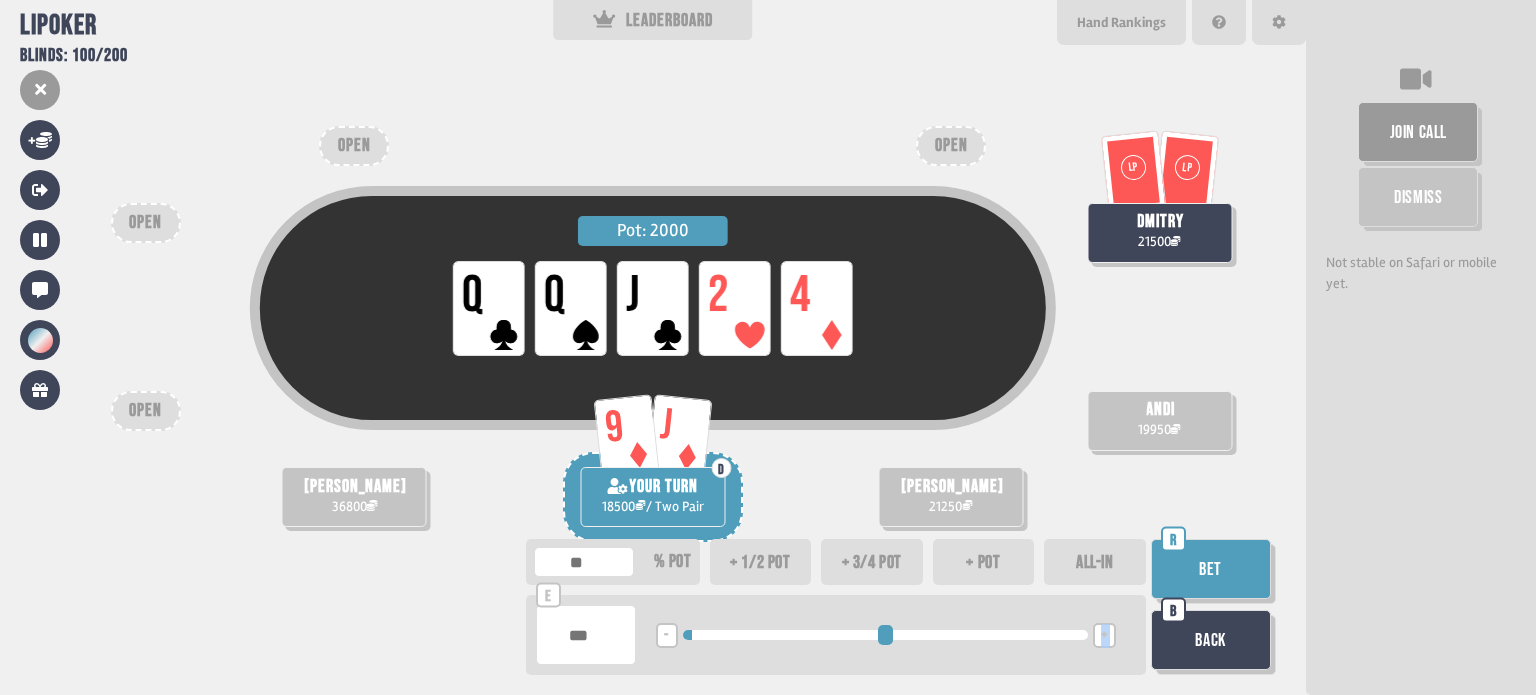 click on "+" at bounding box center (1104, 635) 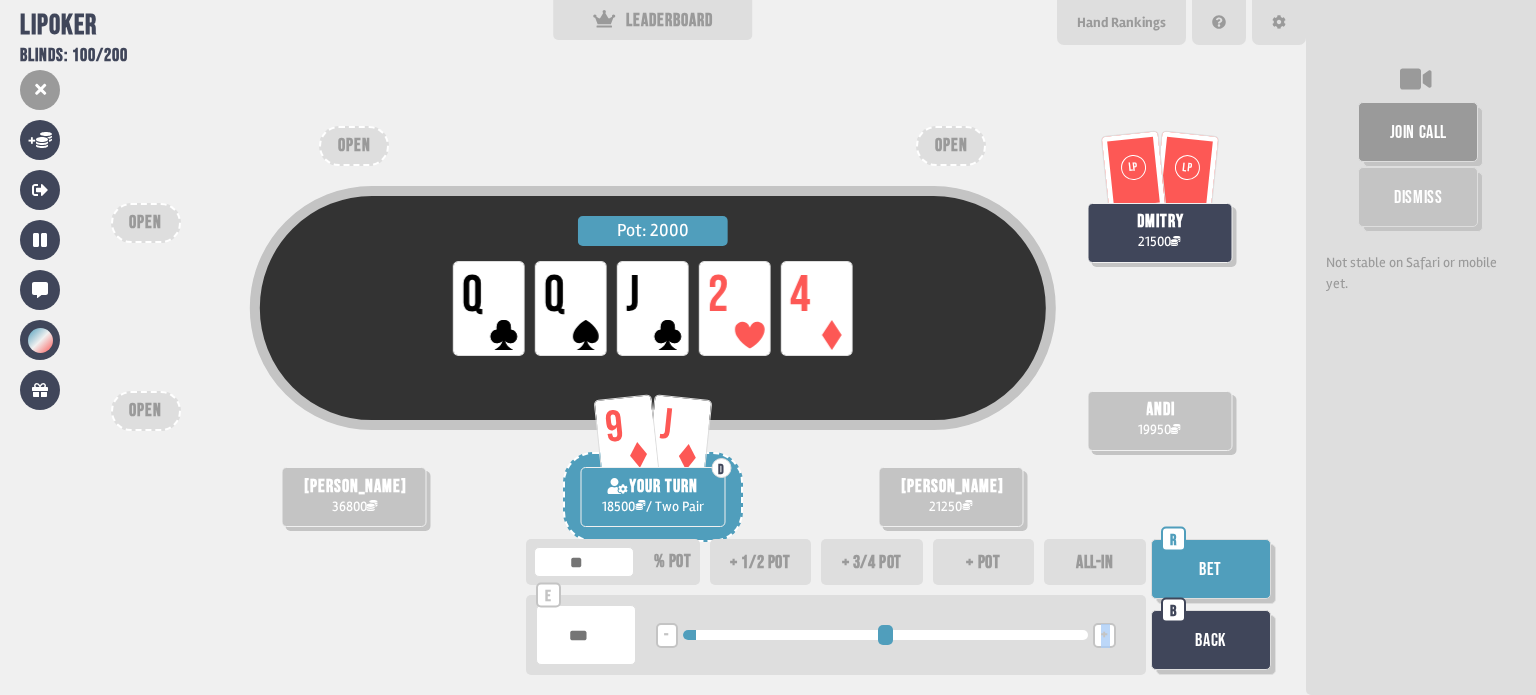 click on "Bet" at bounding box center [1211, 569] 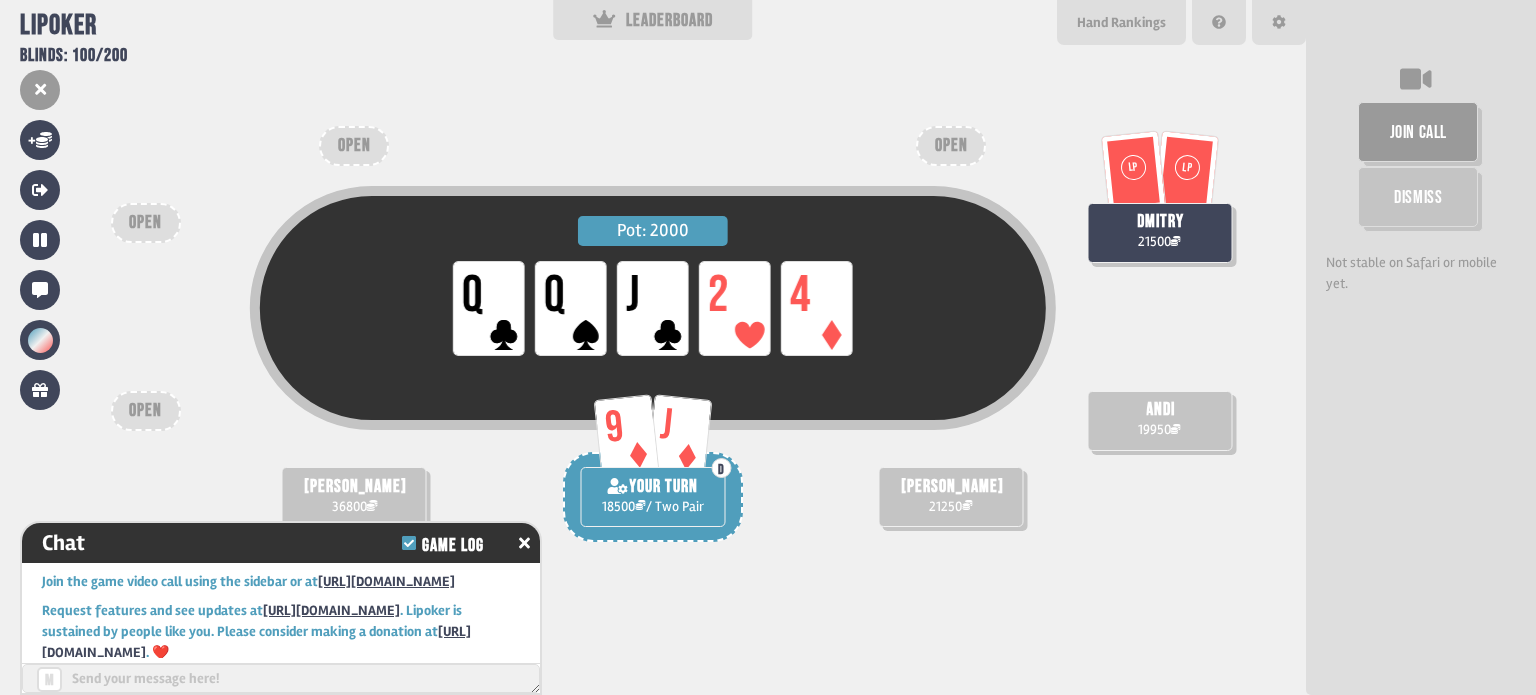 scroll, scrollTop: 11683, scrollLeft: 0, axis: vertical 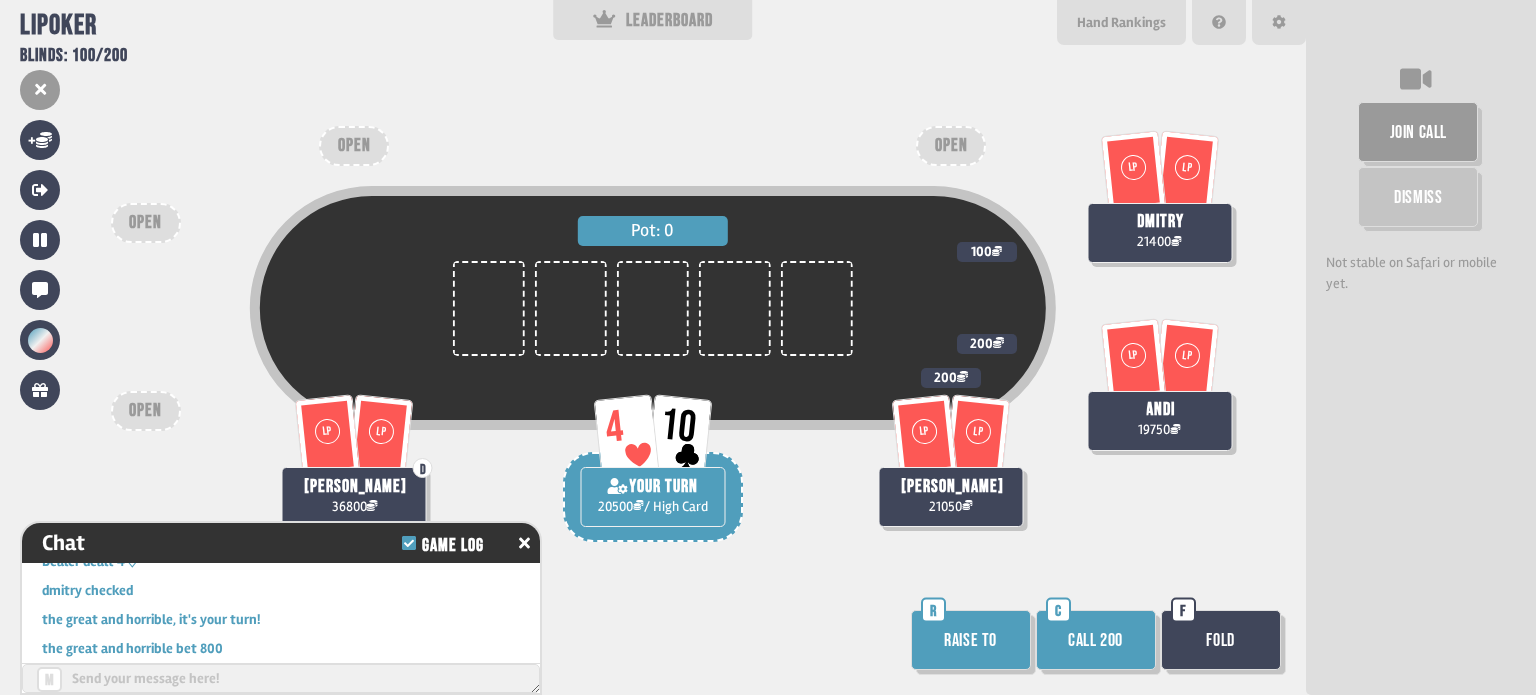 click on "Fold" at bounding box center (1221, 640) 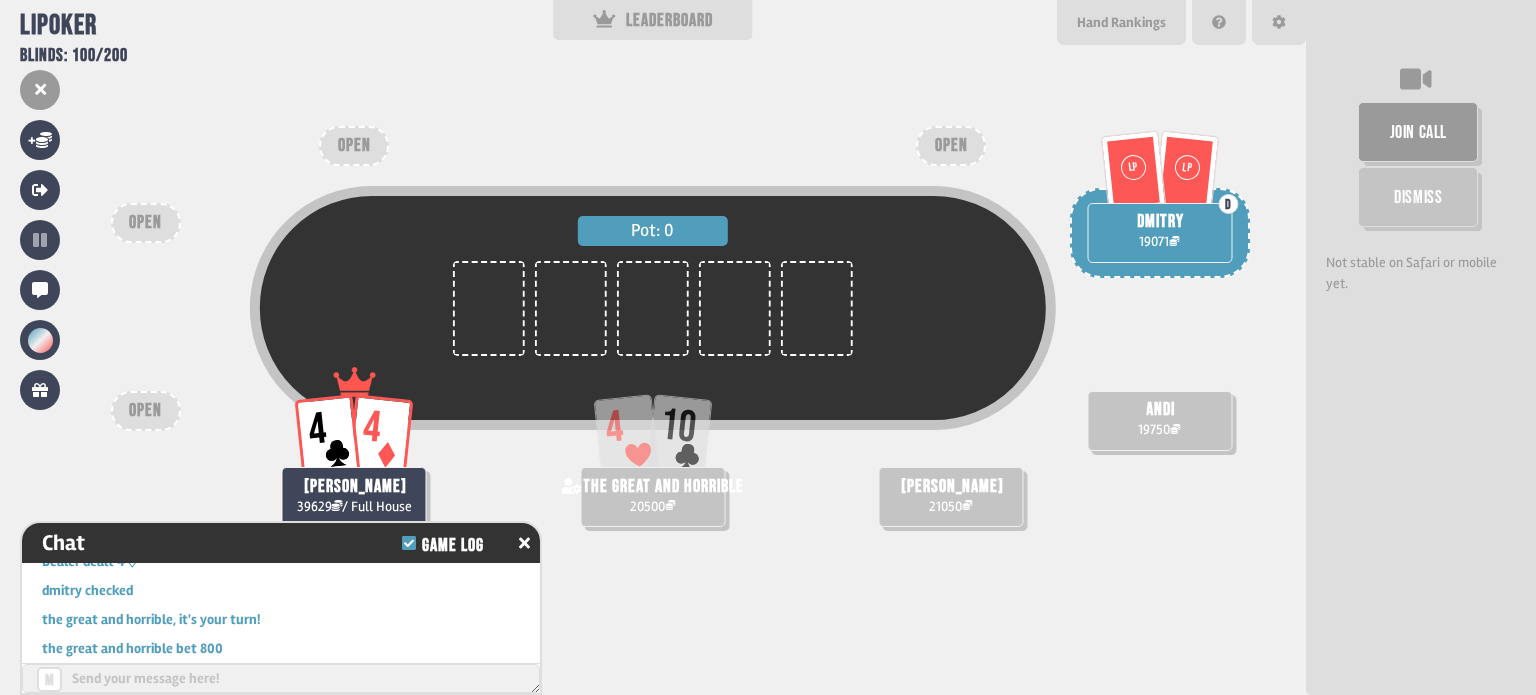 scroll, scrollTop: 98, scrollLeft: 0, axis: vertical 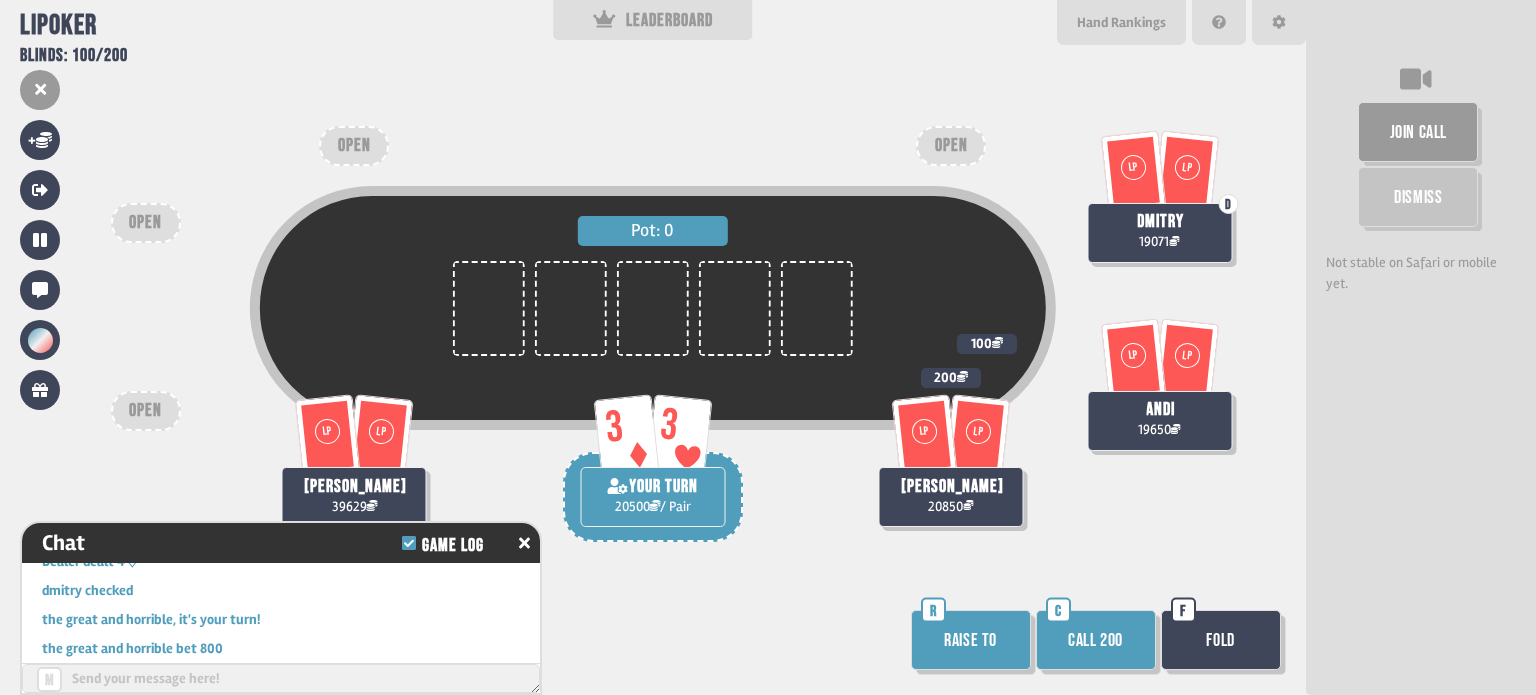 click on "Raise to" at bounding box center (971, 640) 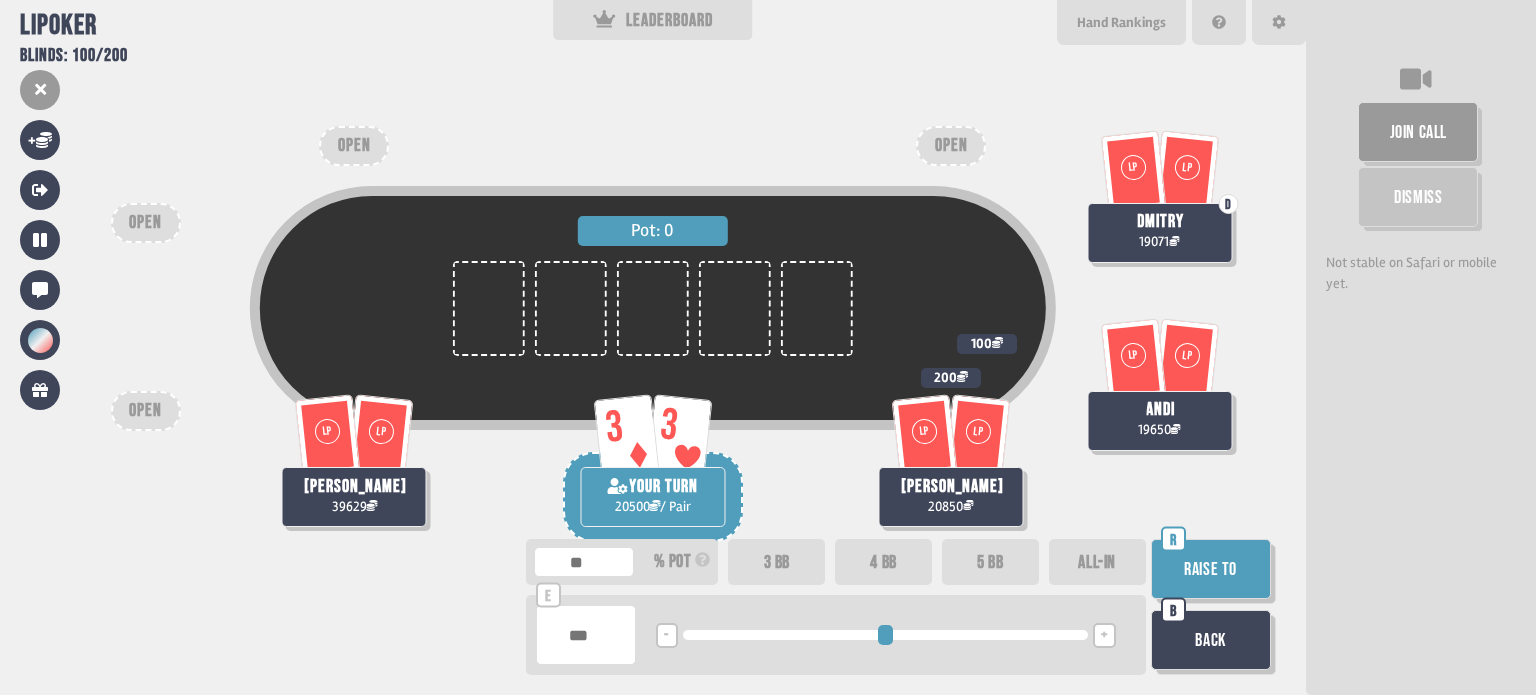 click on "+" at bounding box center (1104, 635) 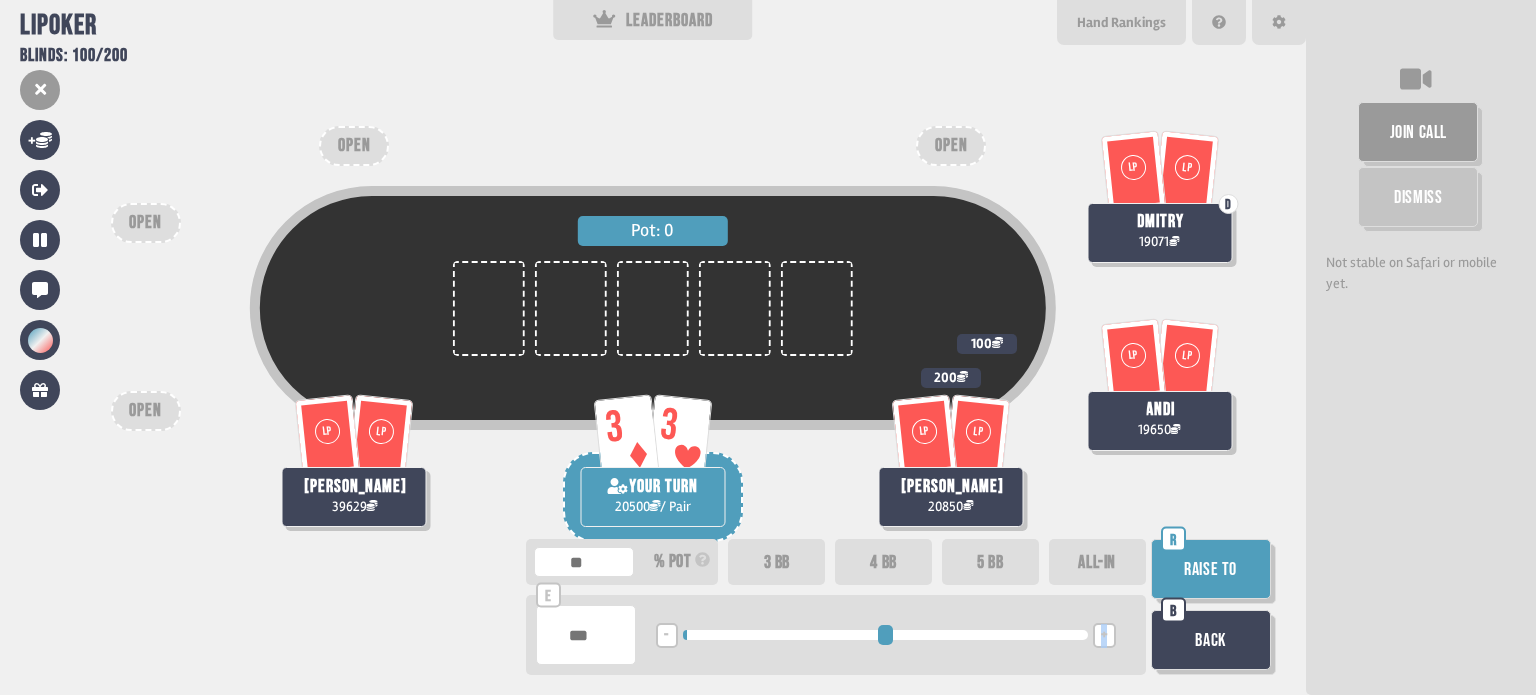 click on "+" at bounding box center (1104, 635) 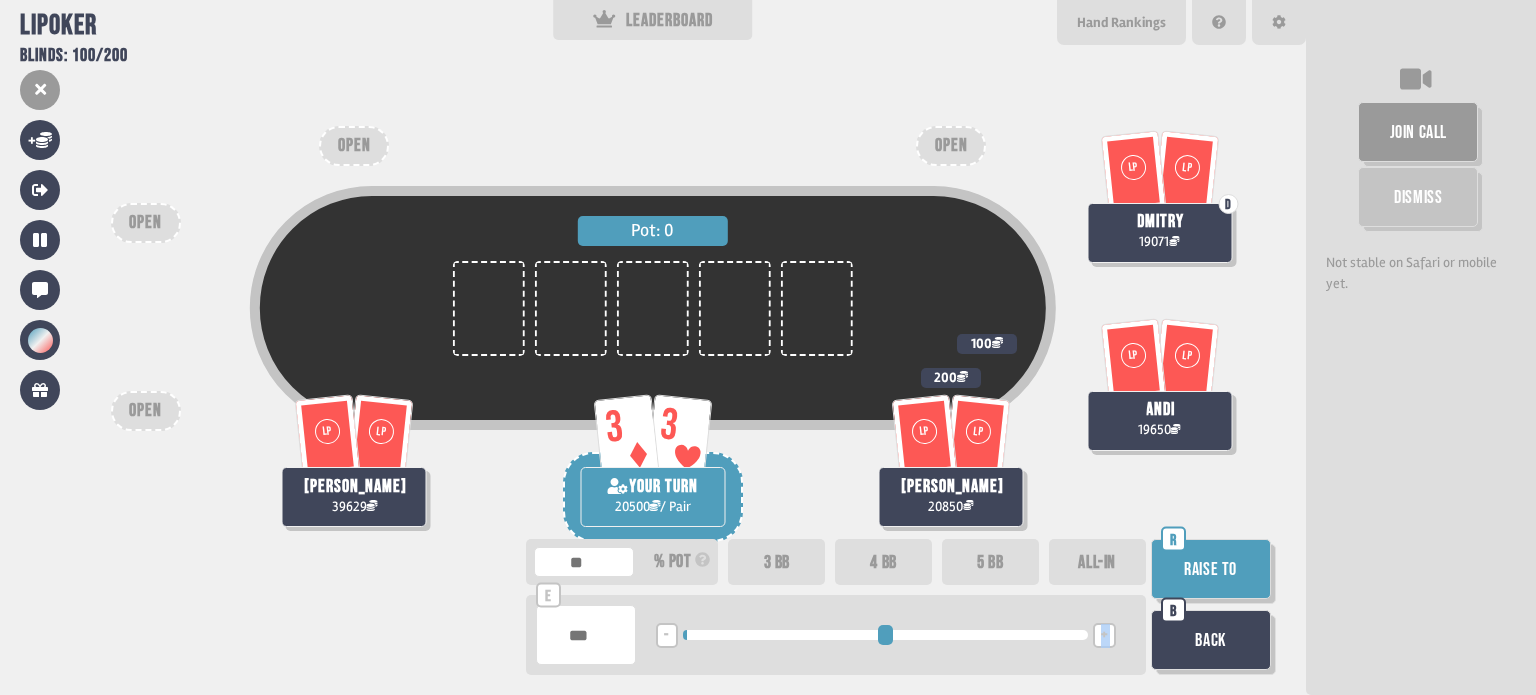 click on "+" at bounding box center (1104, 635) 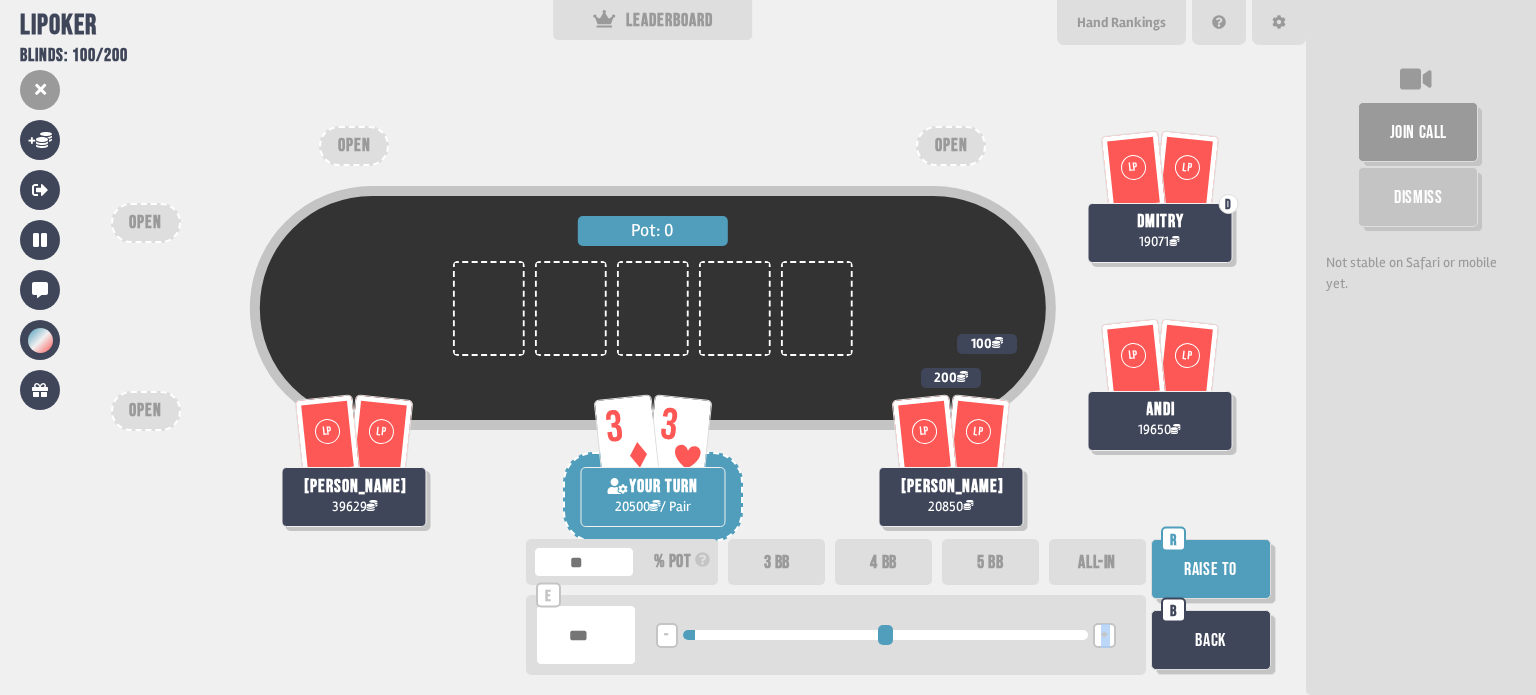 click on "+" at bounding box center (1104, 635) 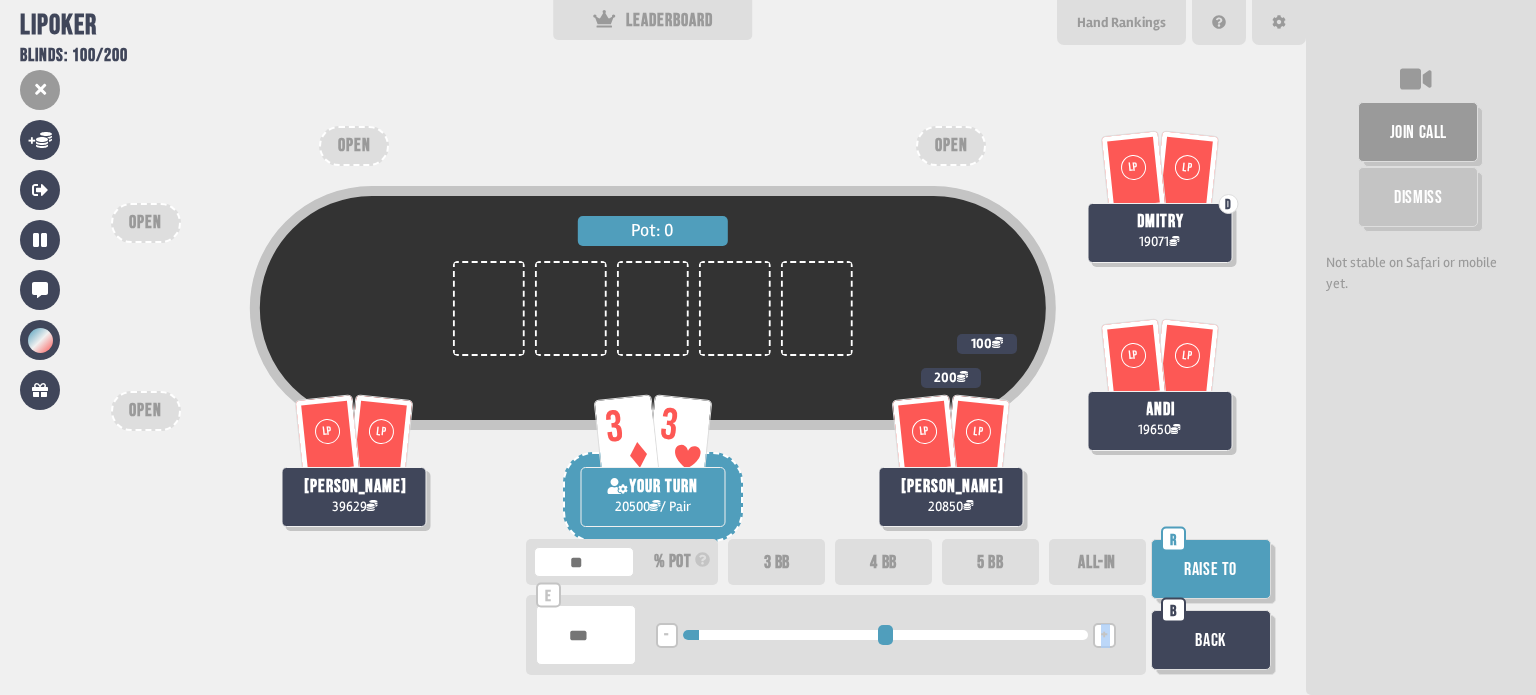 click on "+" at bounding box center [1104, 635] 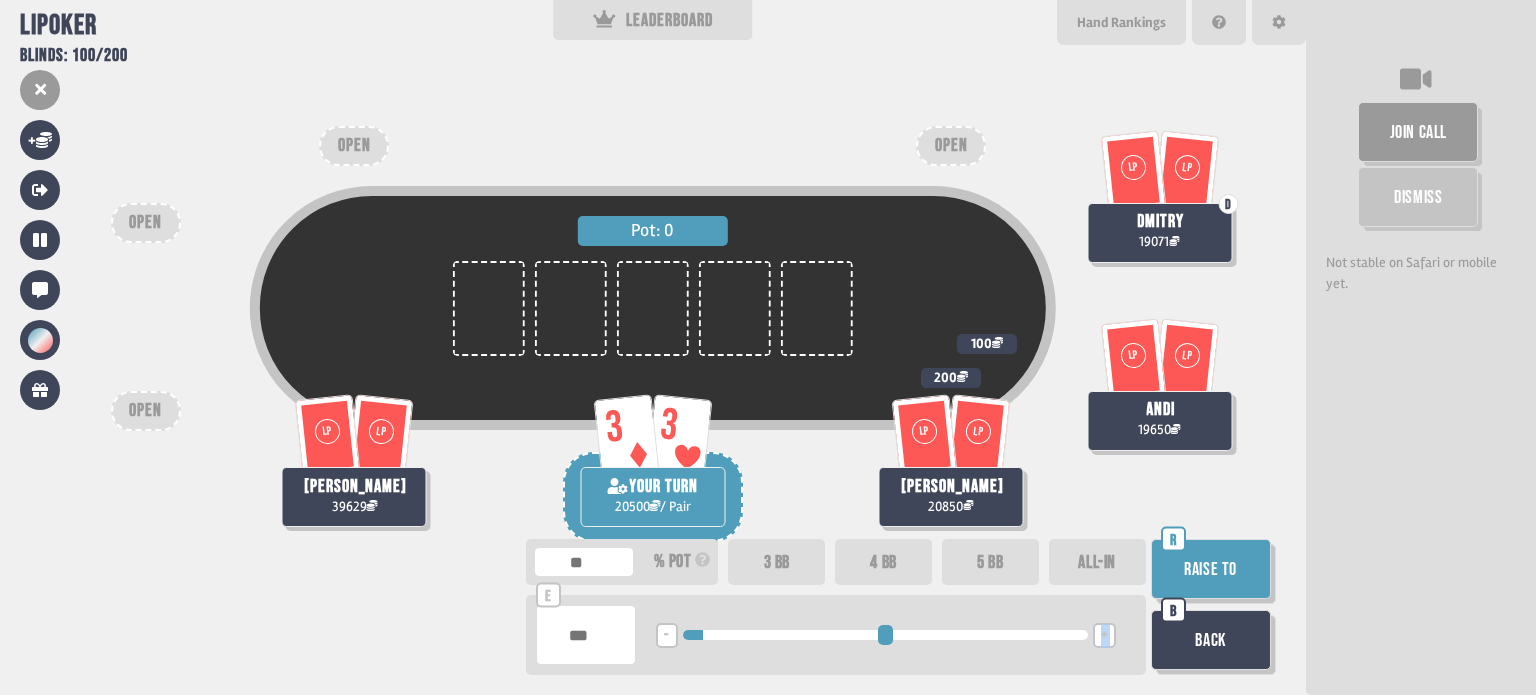 click on "+" at bounding box center [1104, 635] 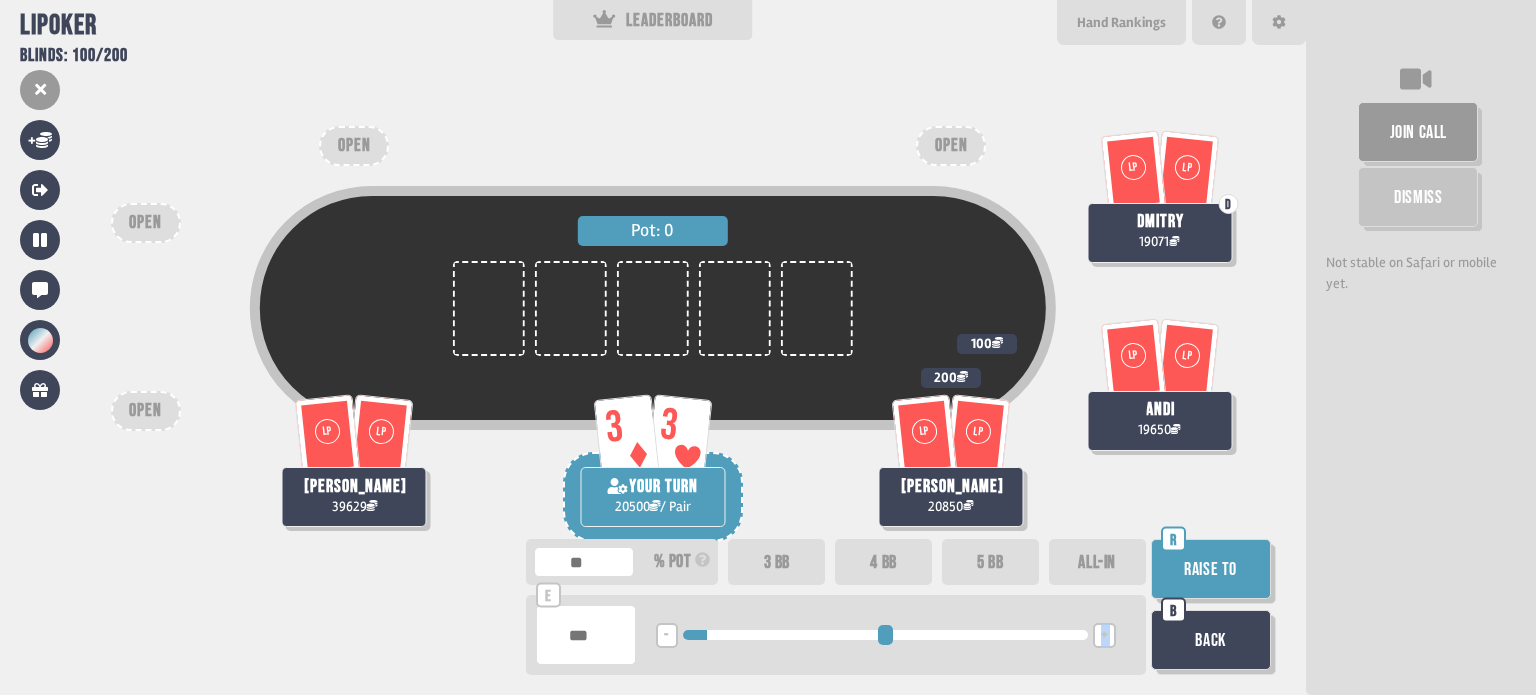 click on "+" at bounding box center (1104, 635) 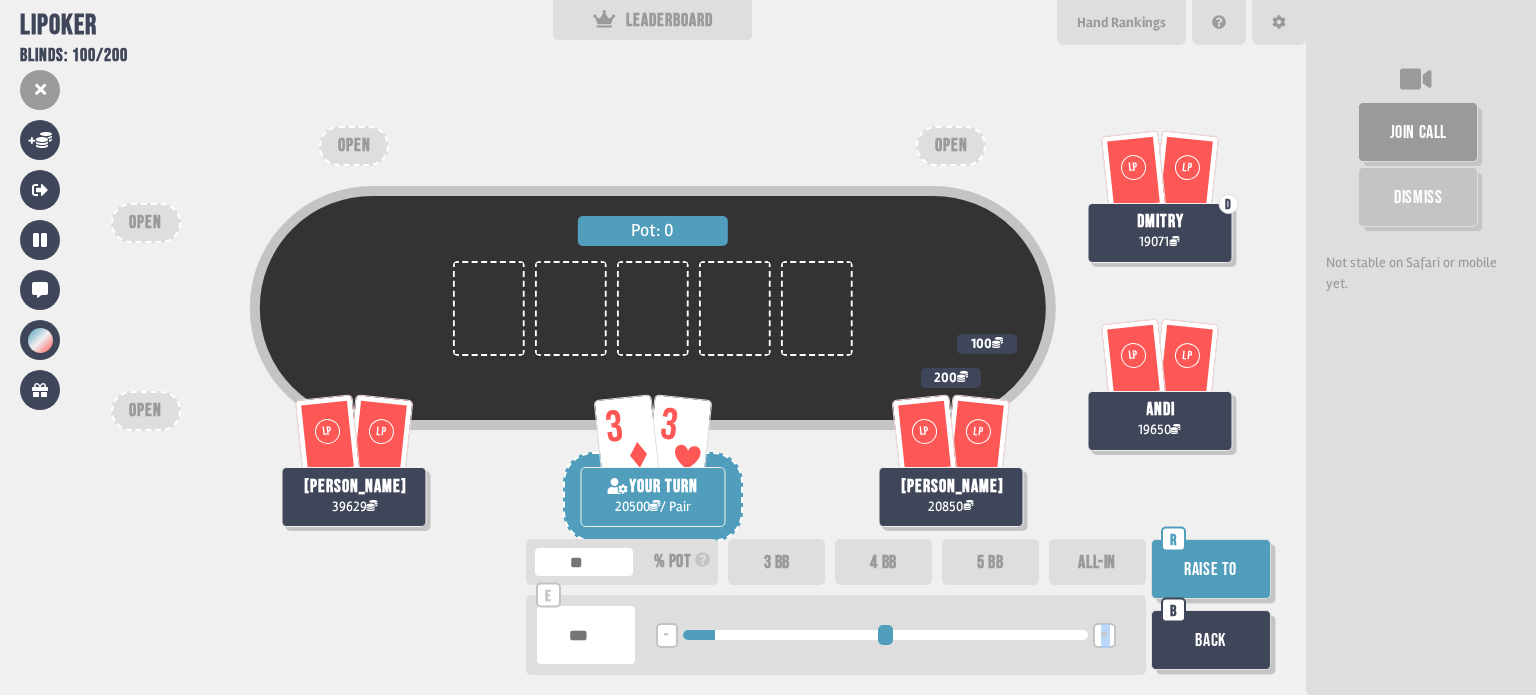 click on "+" at bounding box center [1104, 635] 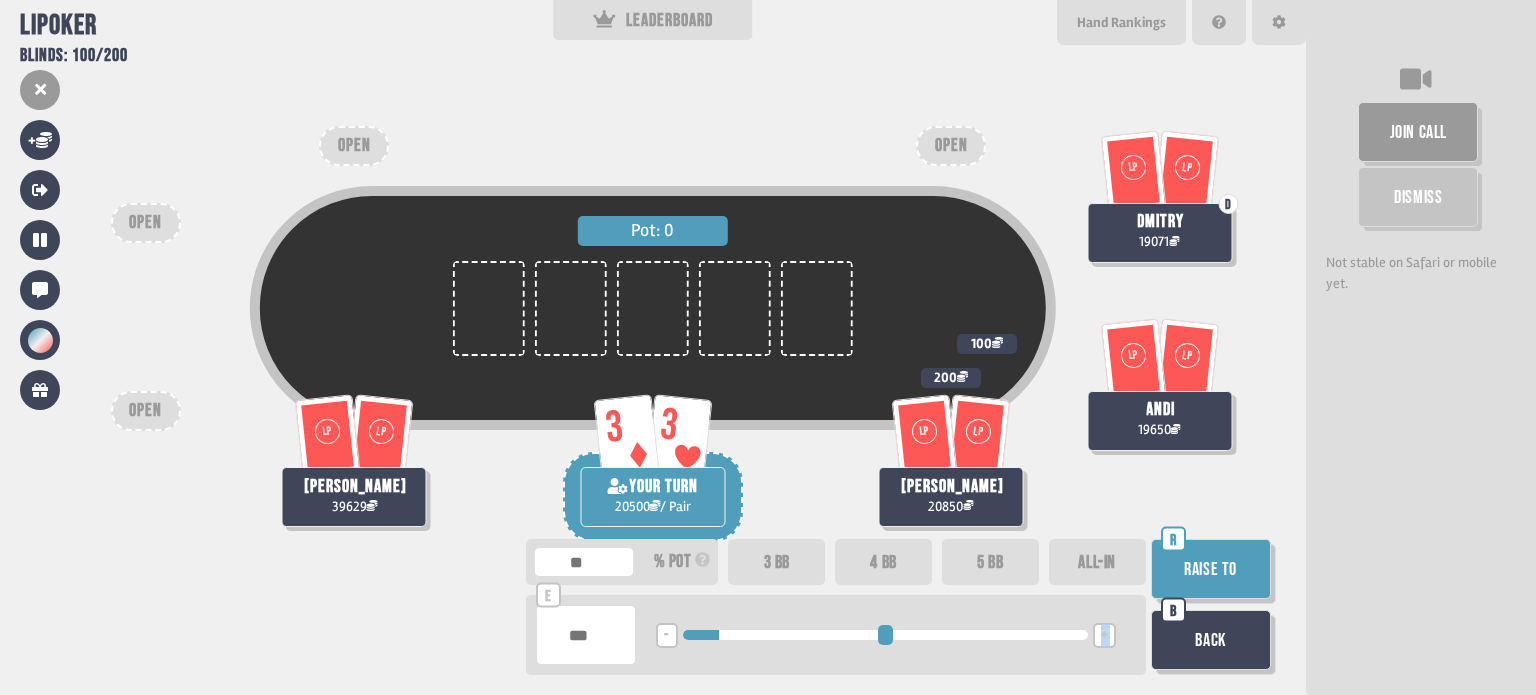 click on "Raise to" at bounding box center [1211, 569] 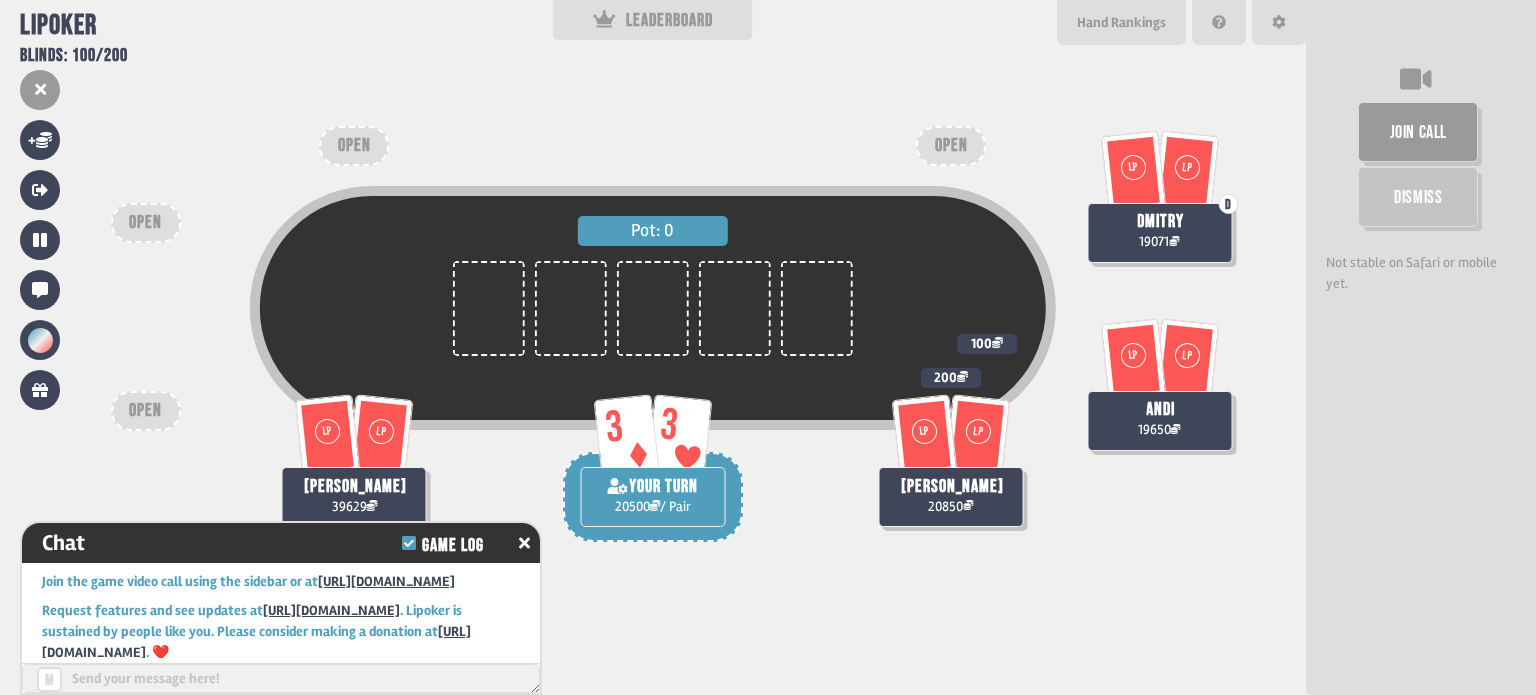 scroll, scrollTop: 12436, scrollLeft: 0, axis: vertical 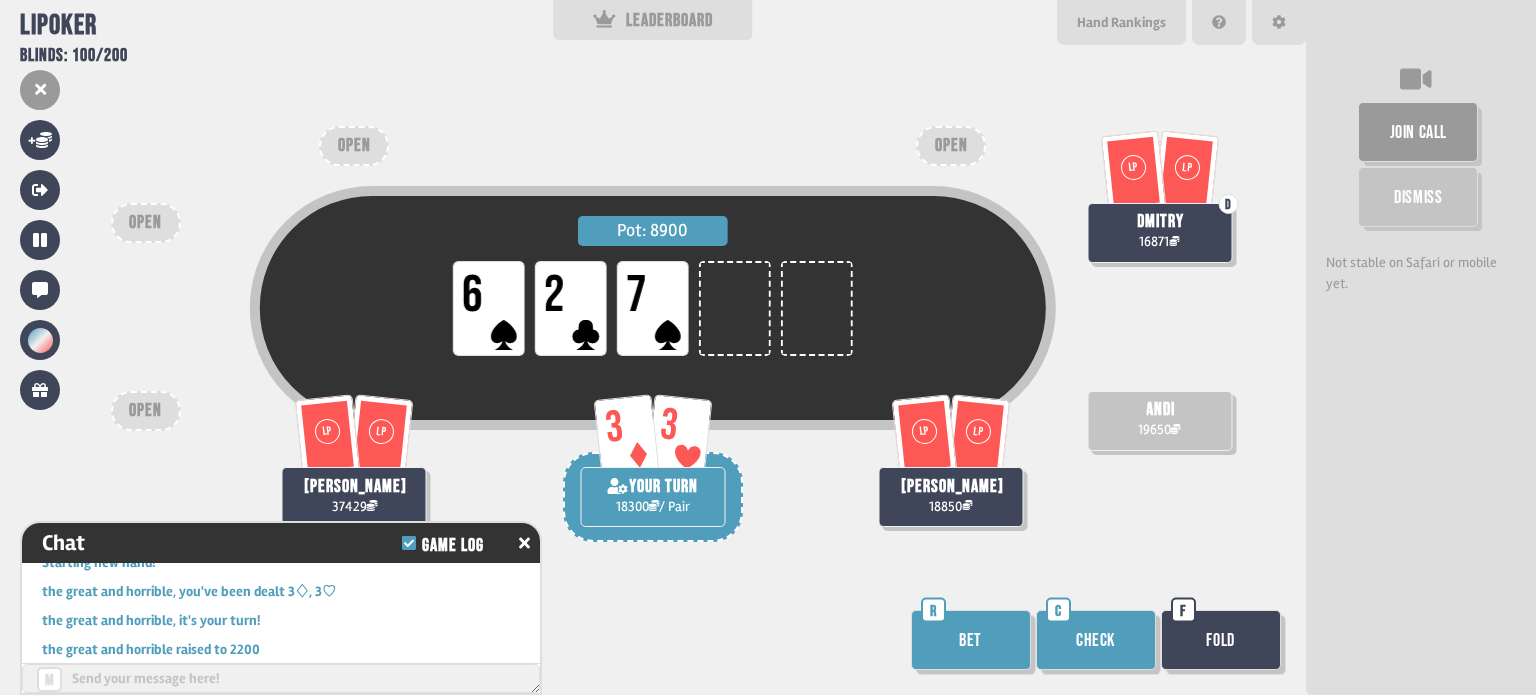 click on "Bet" at bounding box center (971, 640) 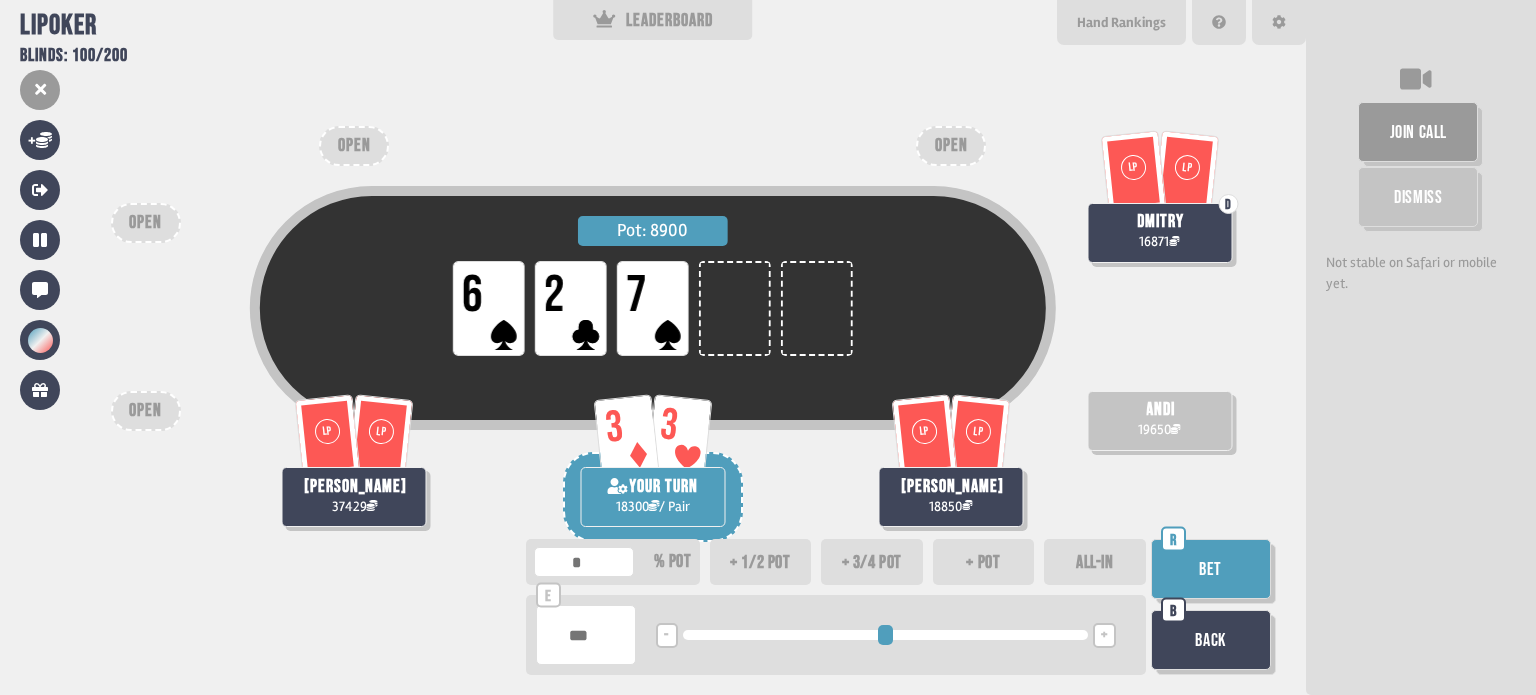 click on "+" at bounding box center (1104, 635) 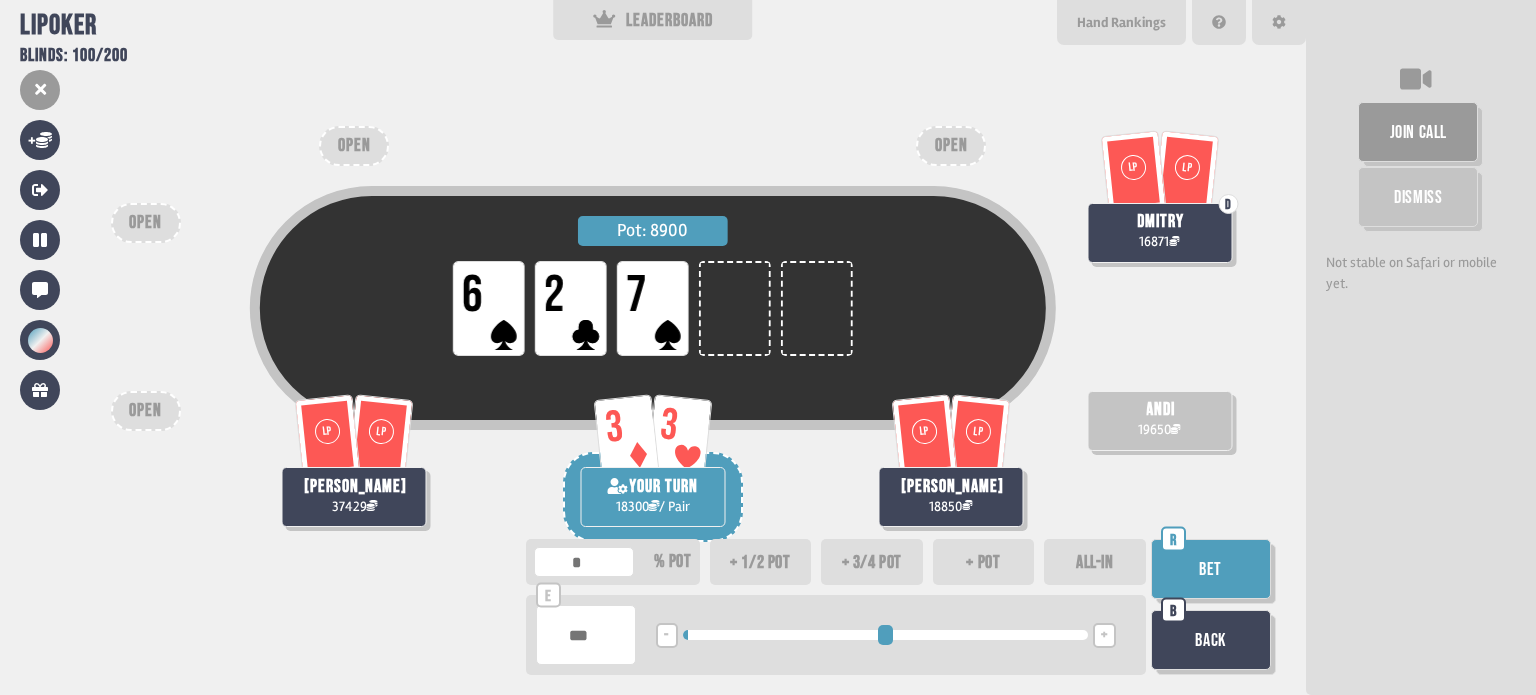 click on "+" at bounding box center (1104, 635) 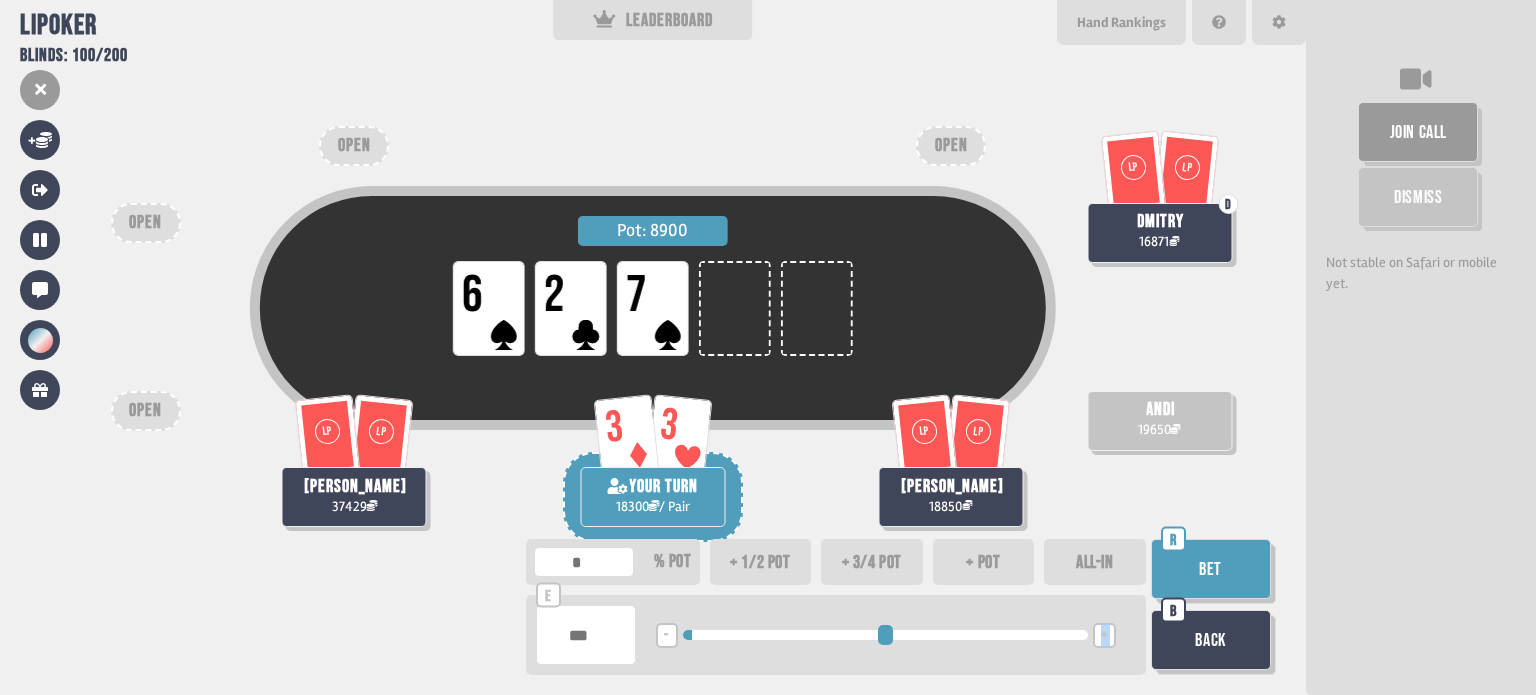 click on "+" at bounding box center [1104, 635] 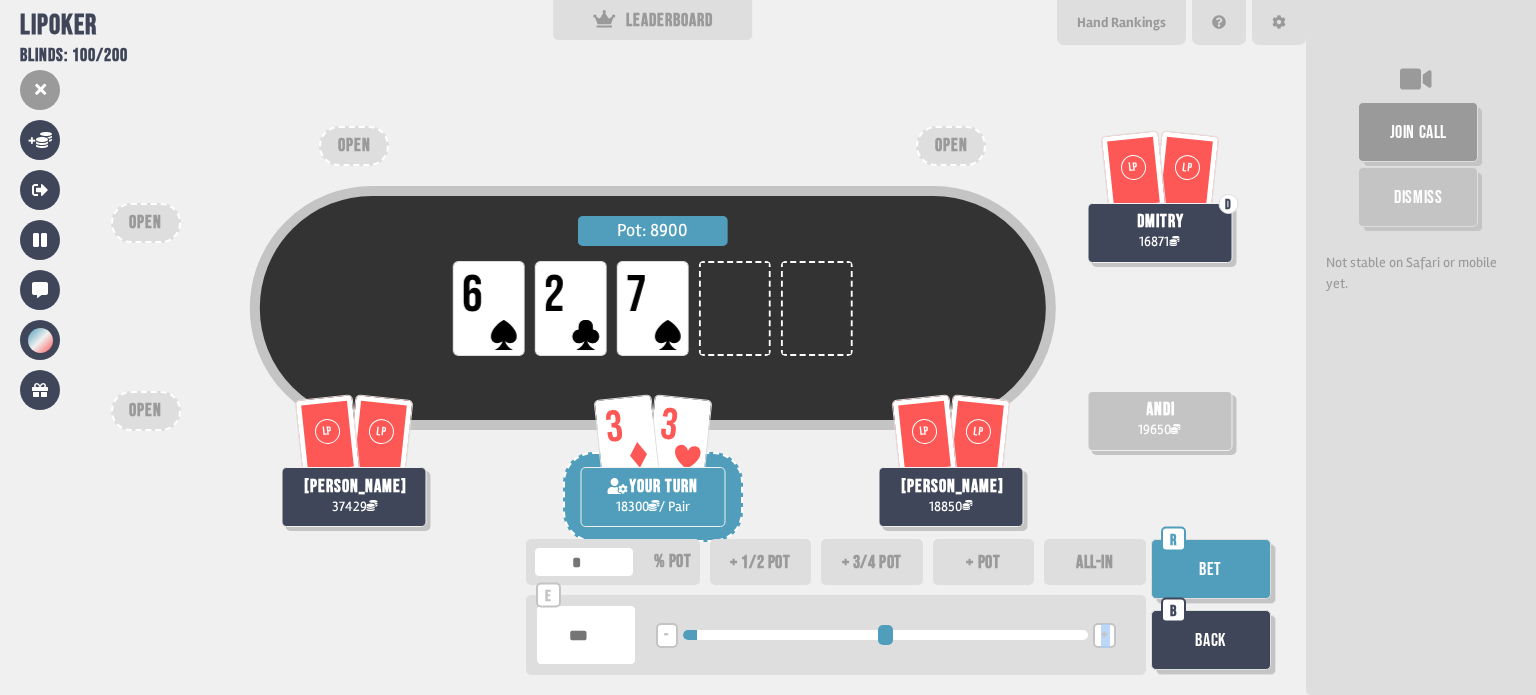 click on "+" at bounding box center (1104, 635) 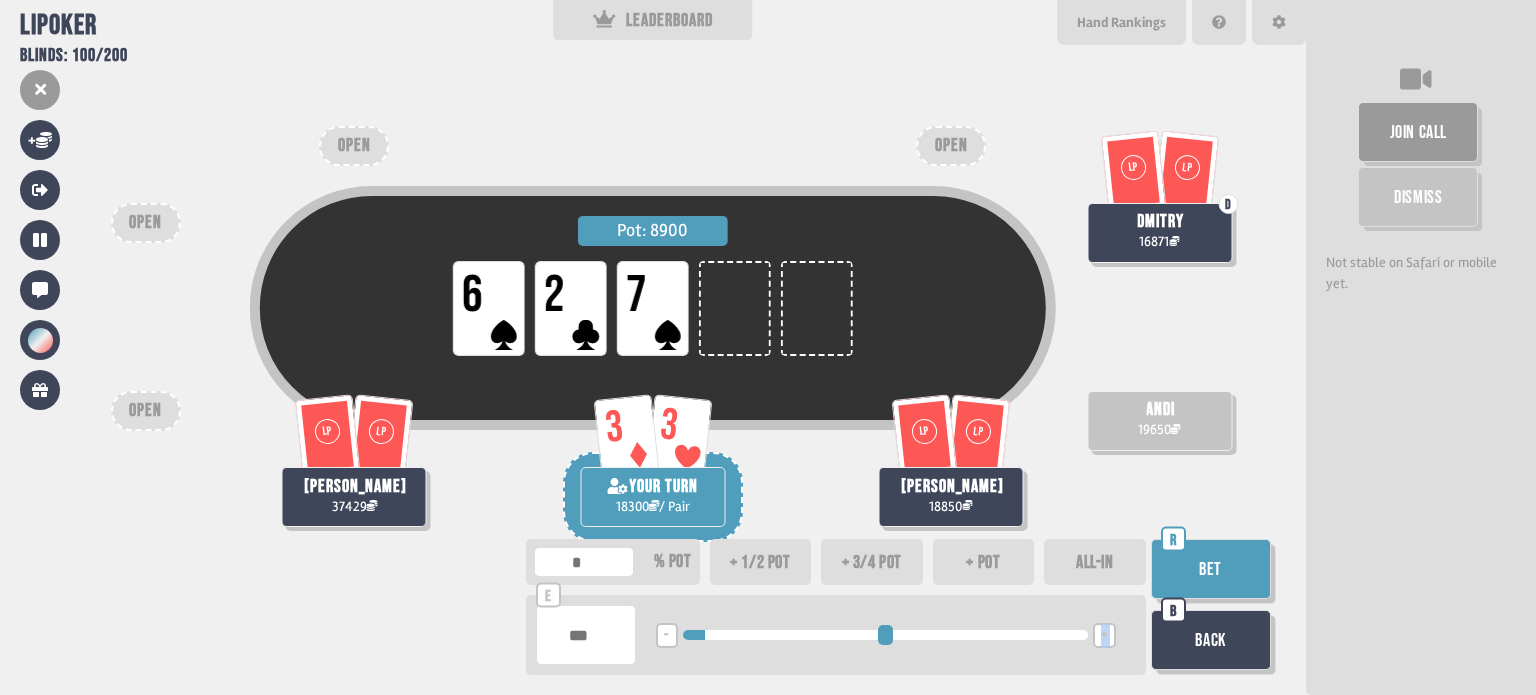 click on "+" at bounding box center [1104, 635] 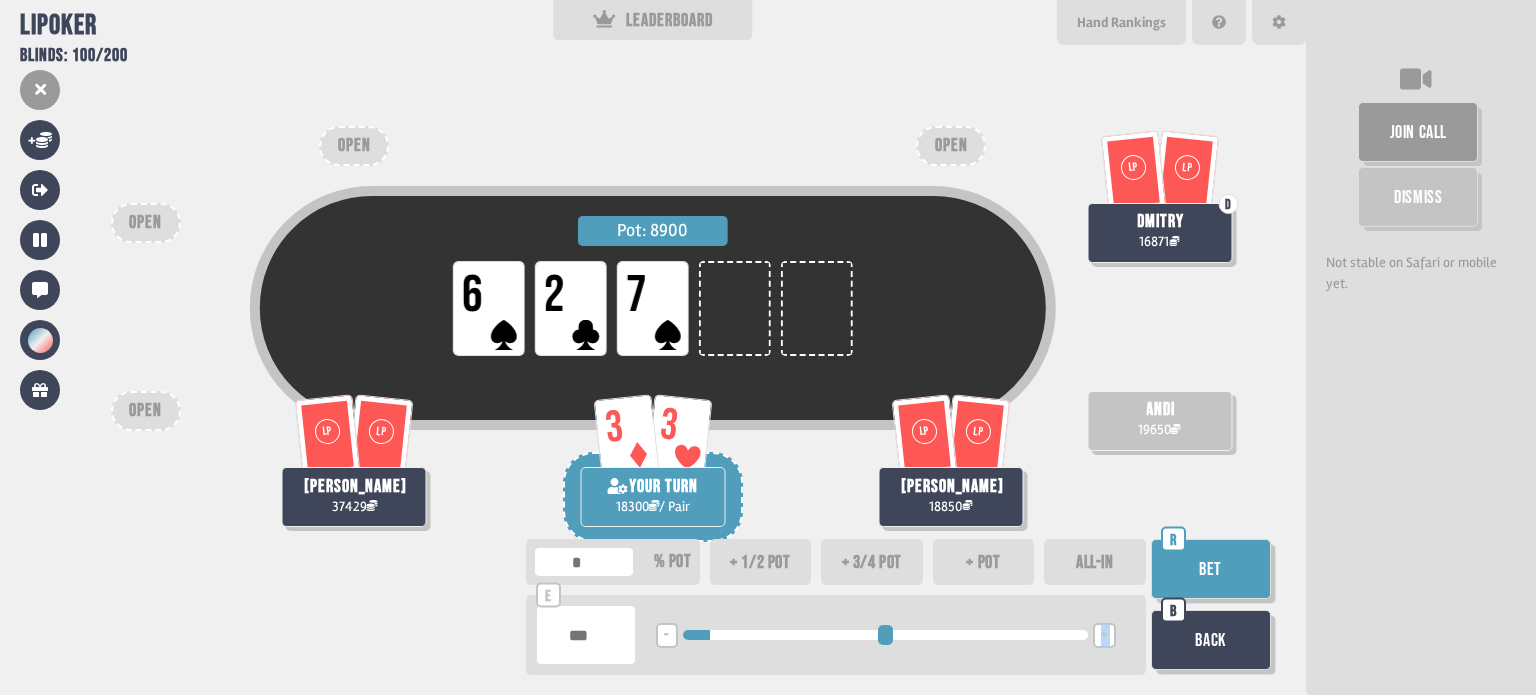 click on "+" at bounding box center [1104, 635] 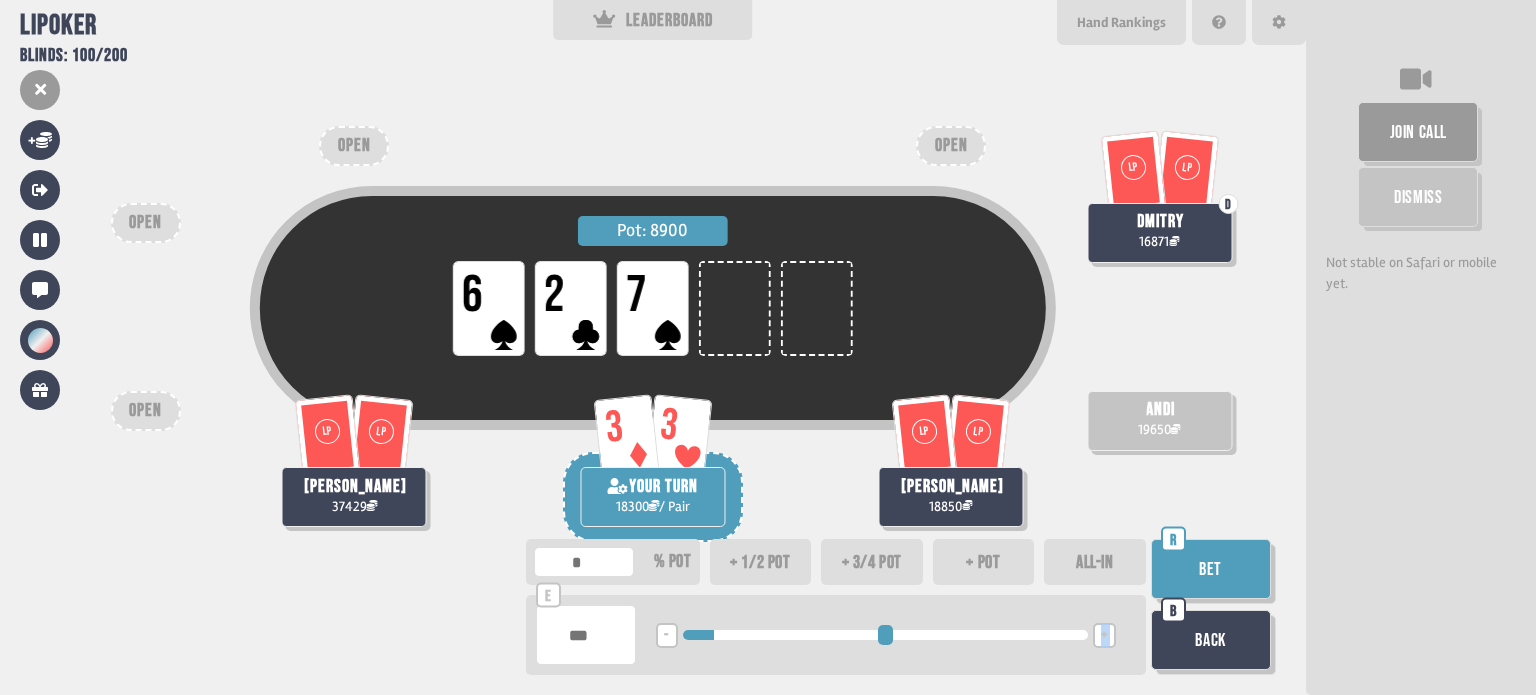 click on "+" at bounding box center [1104, 635] 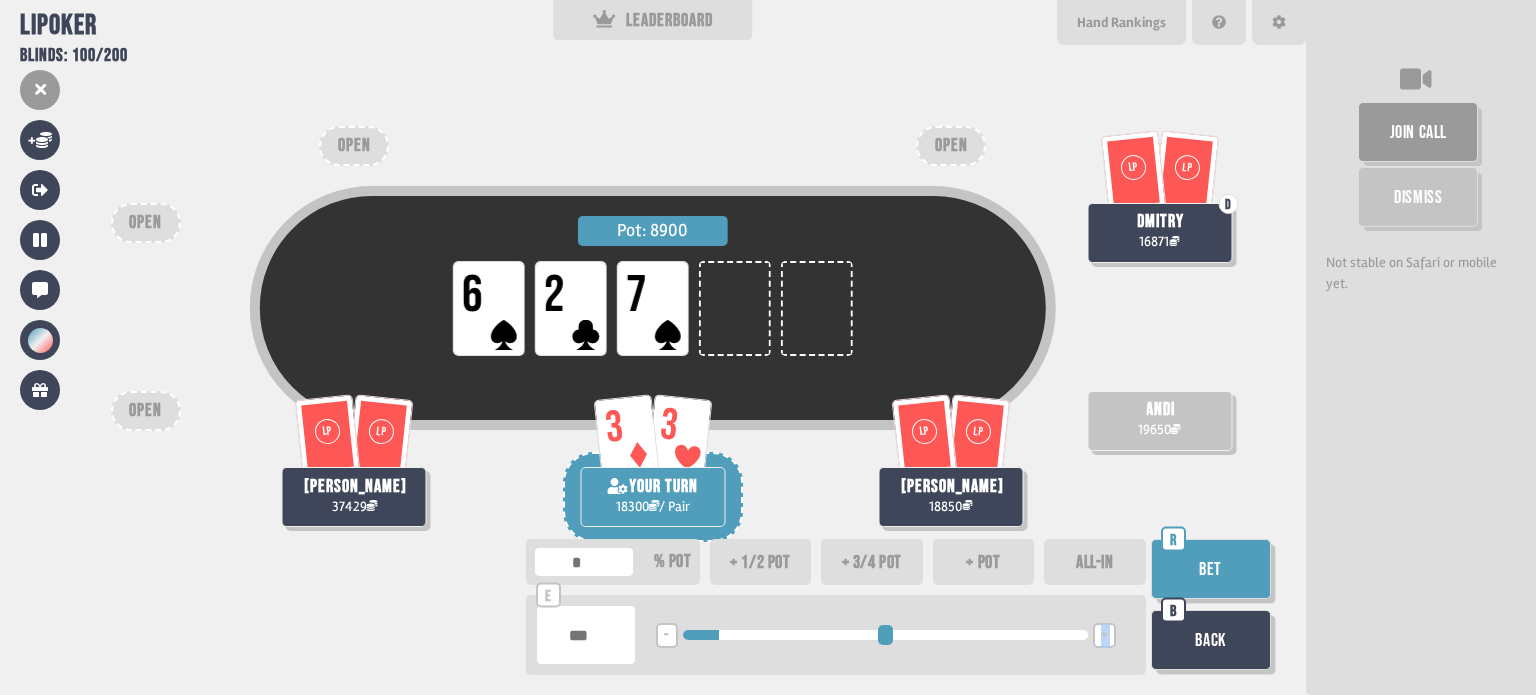 click on "+" at bounding box center [1104, 635] 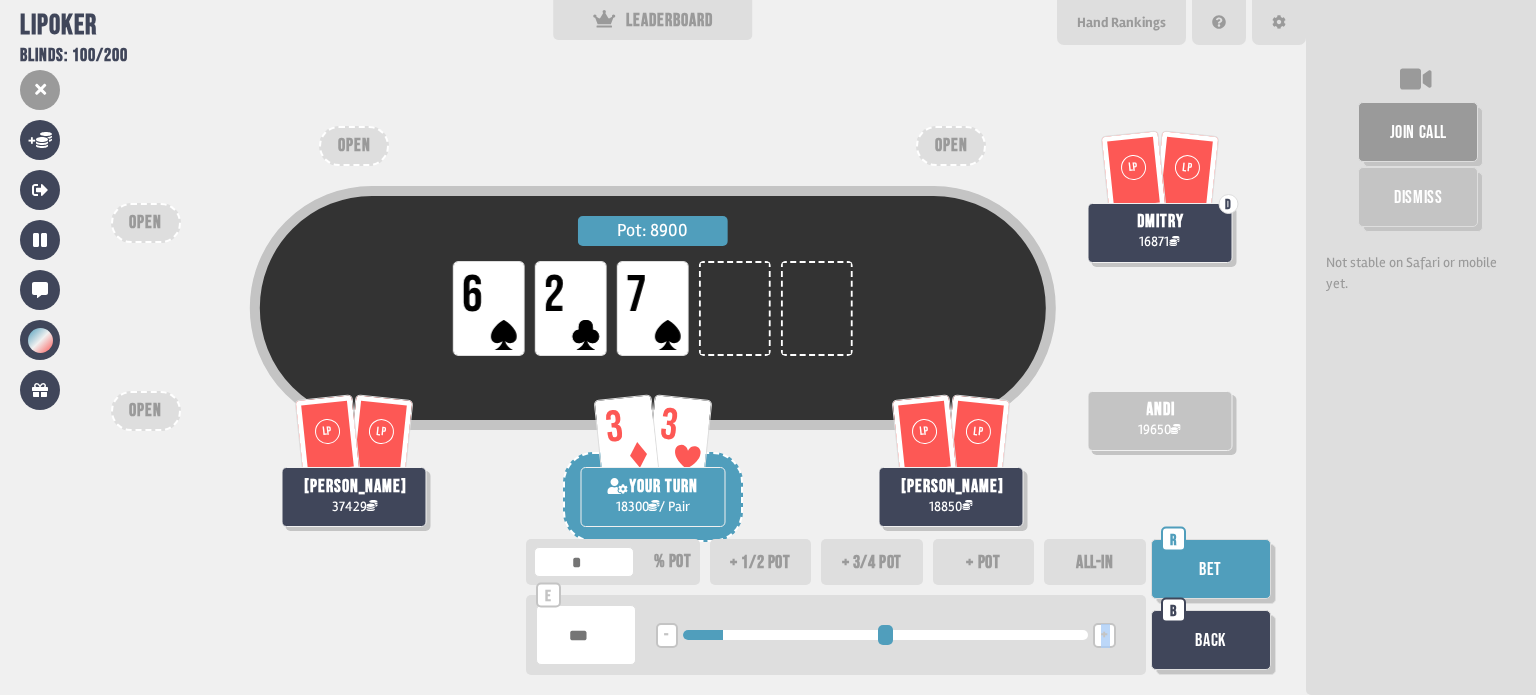 click on "Bet" at bounding box center (1211, 569) 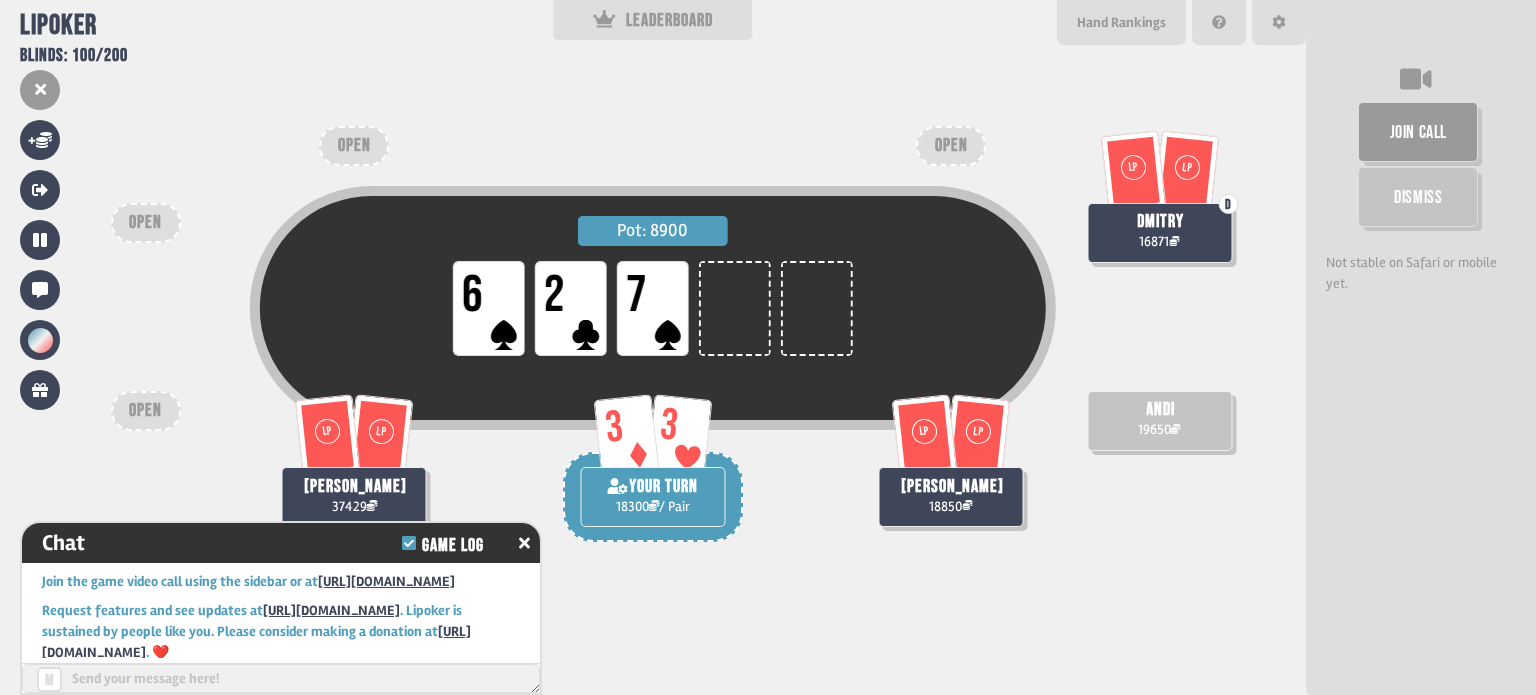 scroll, scrollTop: 12668, scrollLeft: 0, axis: vertical 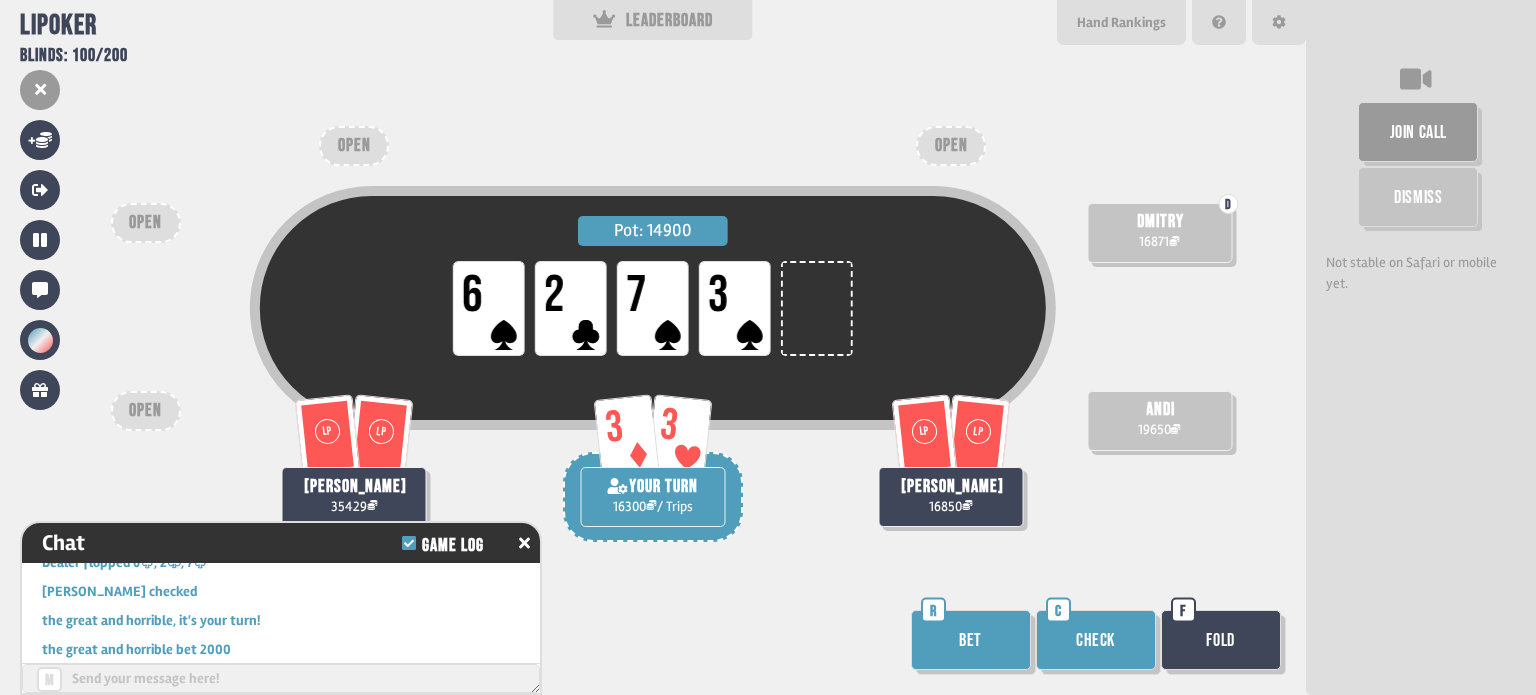 click on "Bet" at bounding box center (971, 640) 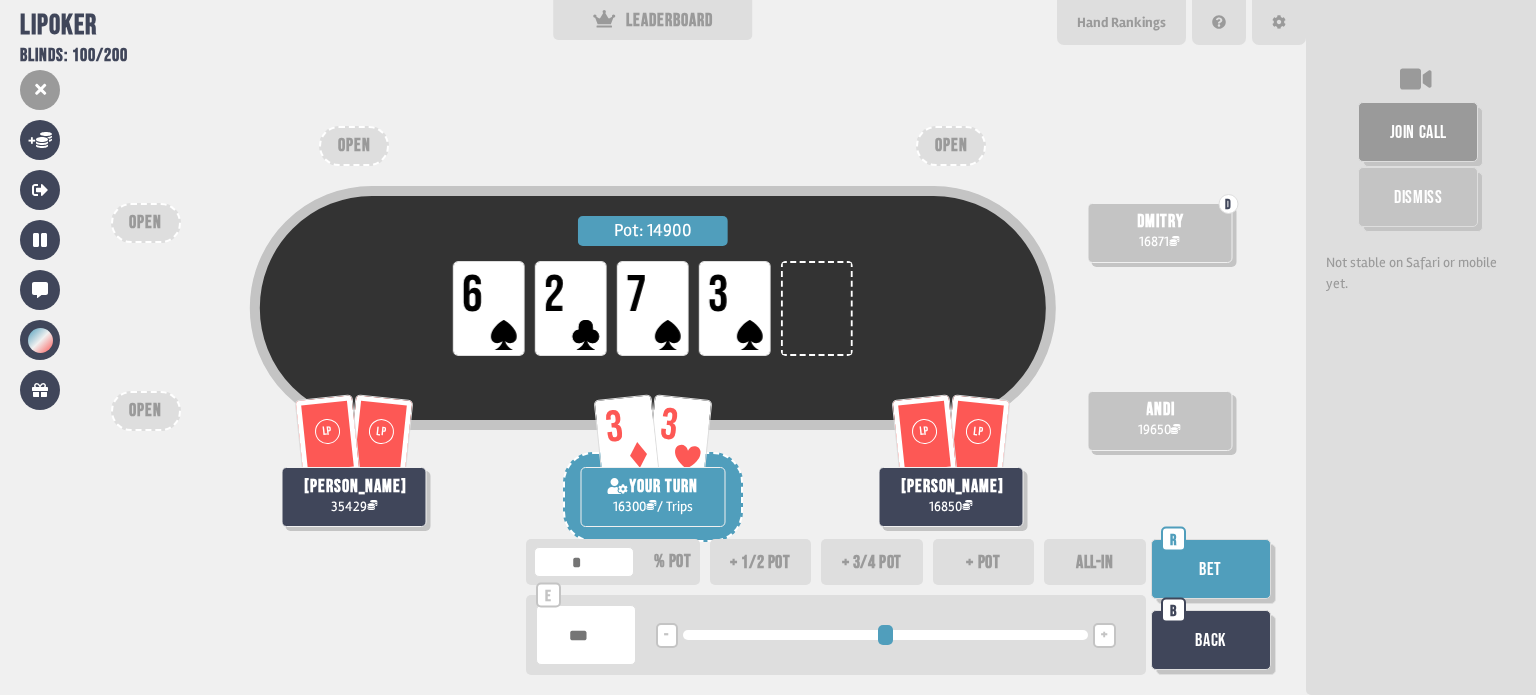 type on "*" 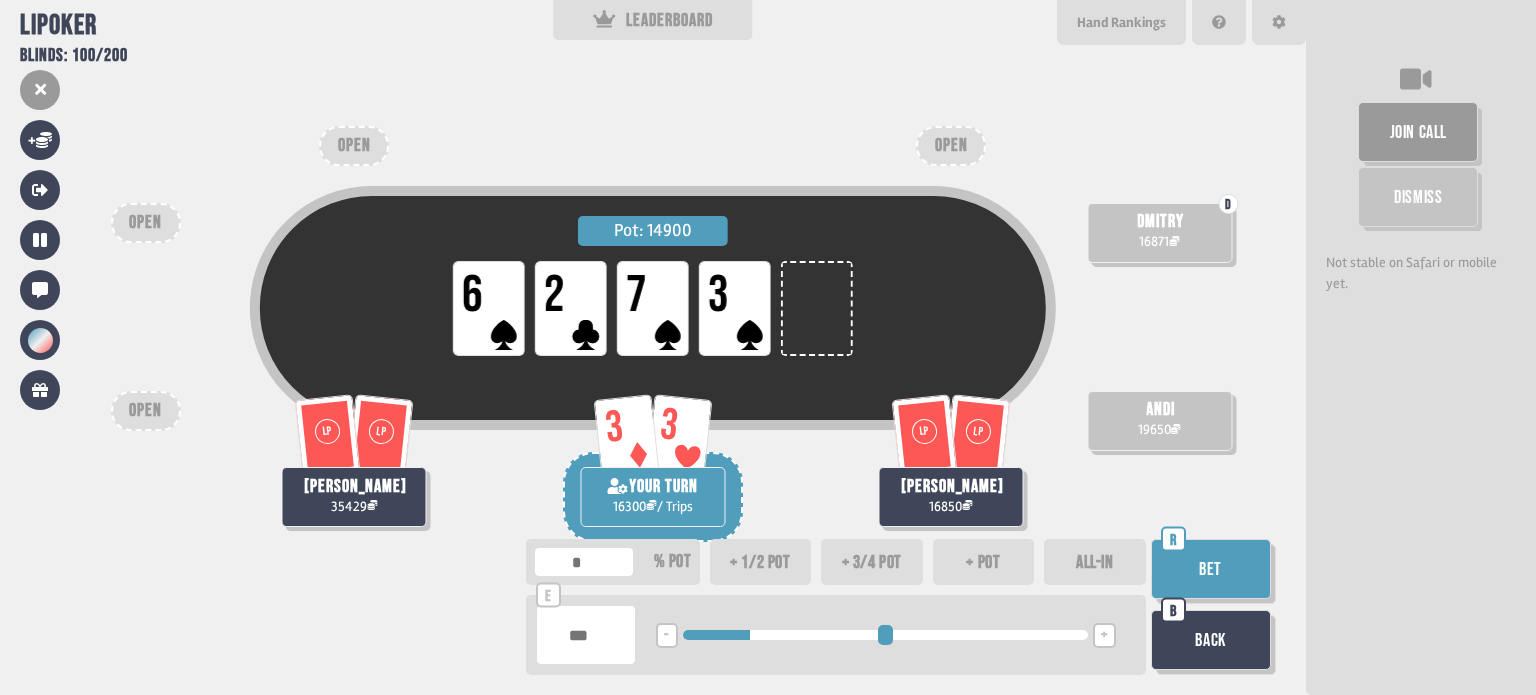 type on "**" 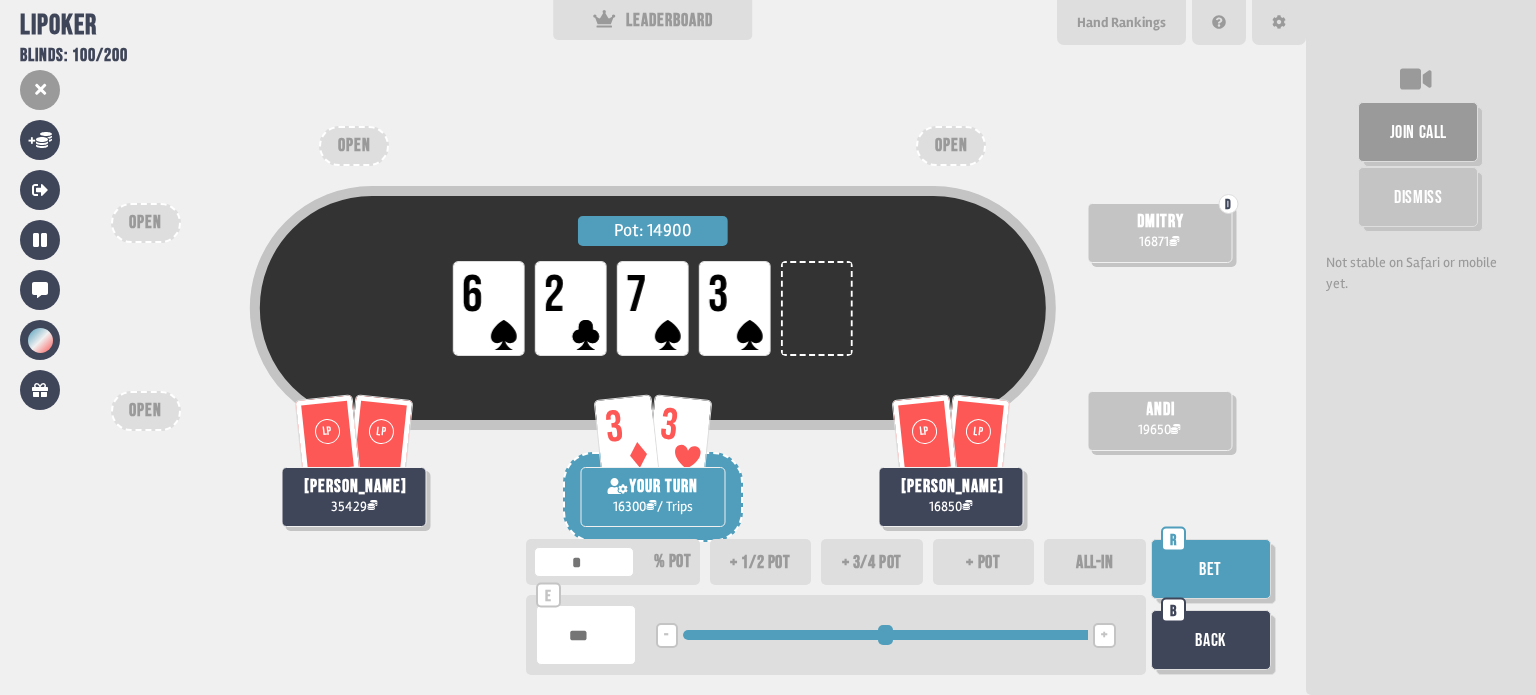 drag, startPoint x: 690, startPoint y: 632, endPoint x: 1135, endPoint y: 652, distance: 445.44922 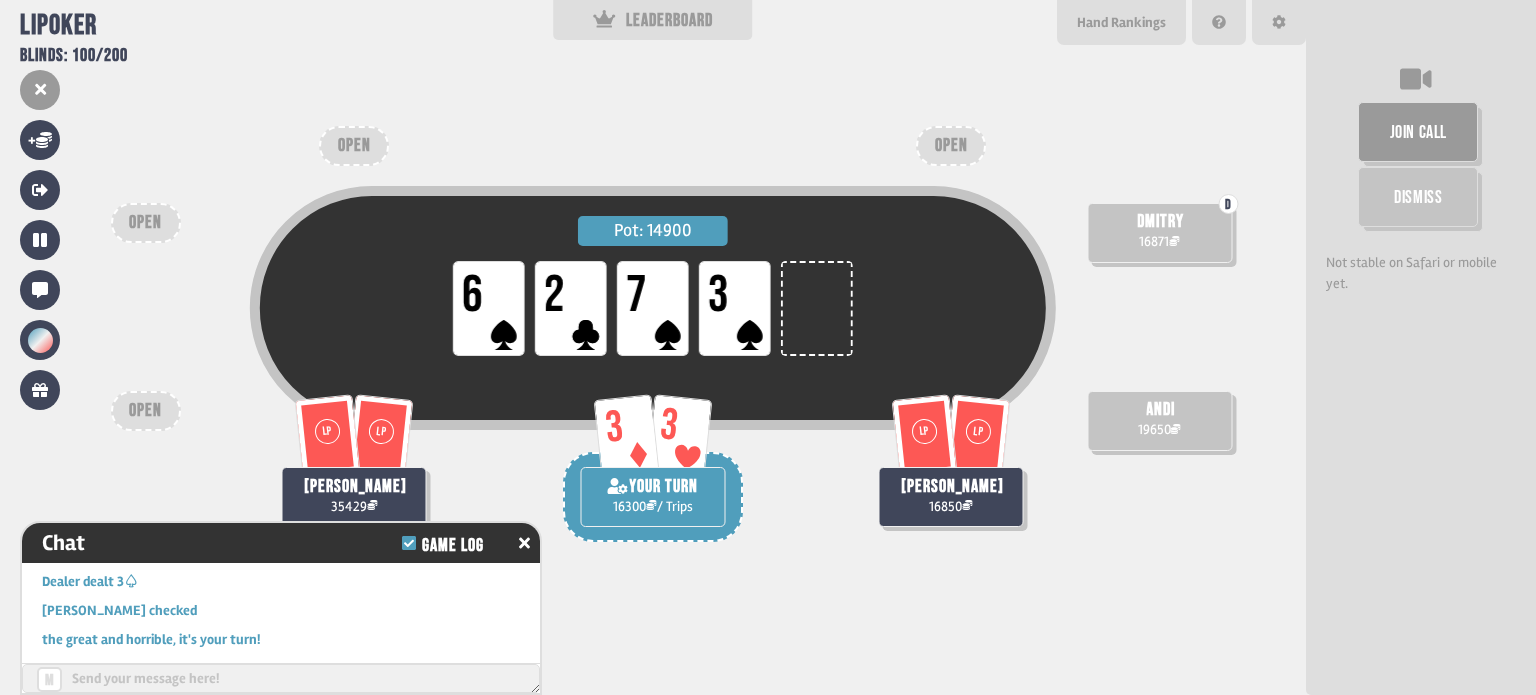 scroll, scrollTop: 12900, scrollLeft: 0, axis: vertical 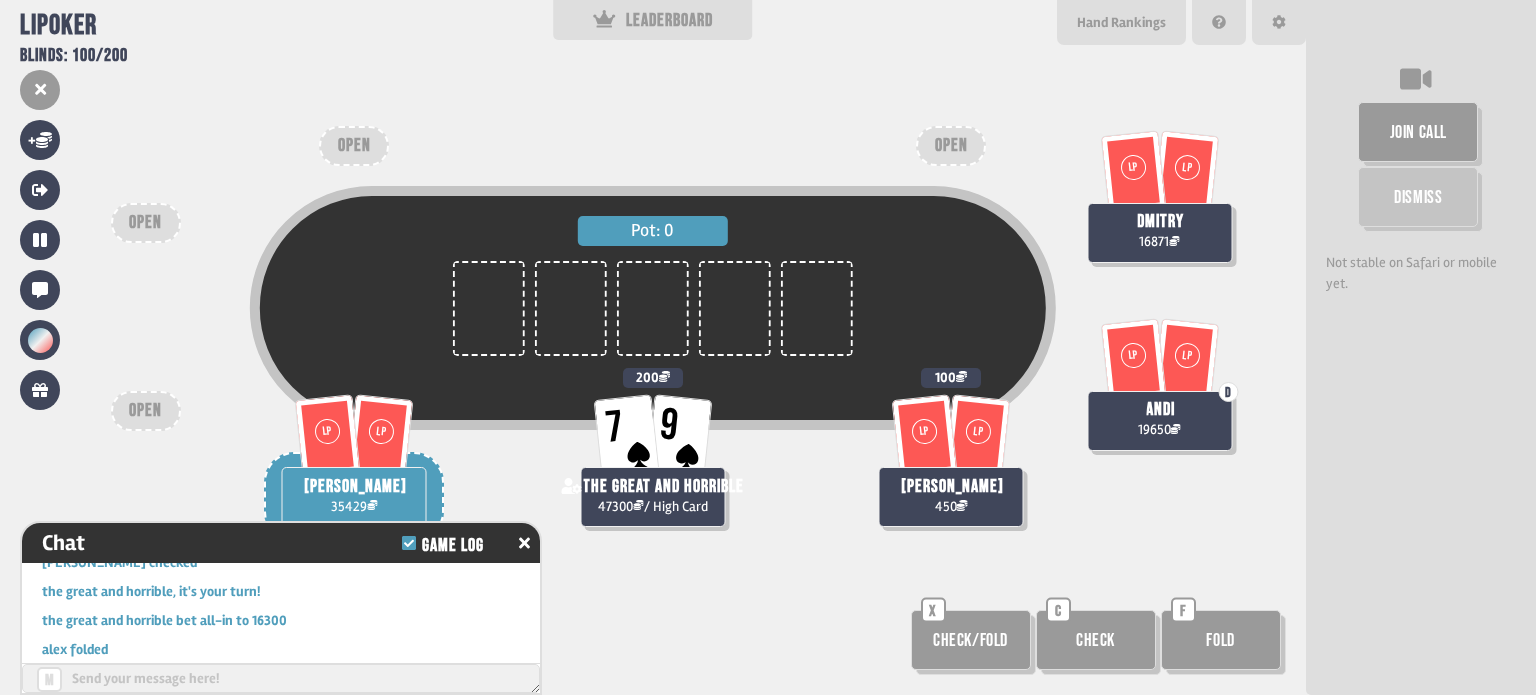 click on "Check" at bounding box center [1096, 640] 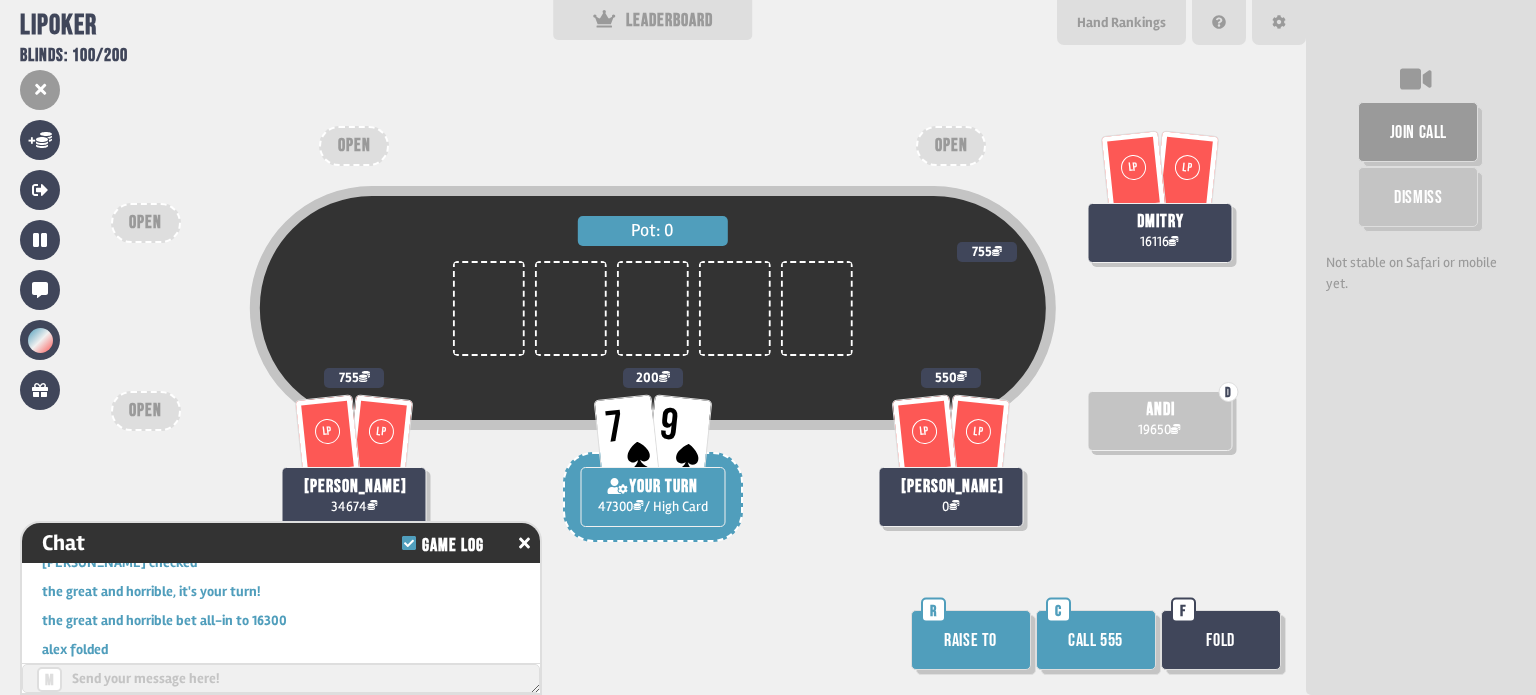 click on "Call 555" at bounding box center [1096, 640] 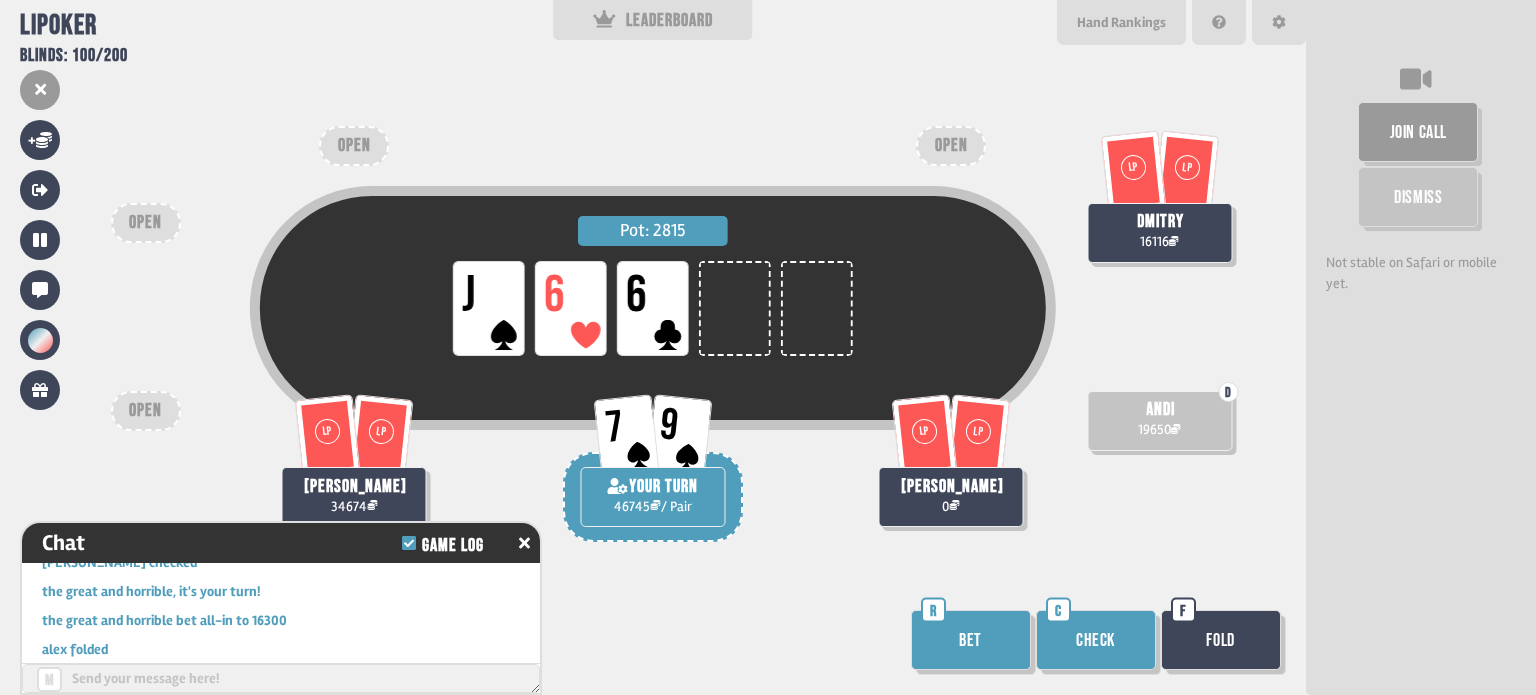 click on "Check" at bounding box center (1096, 640) 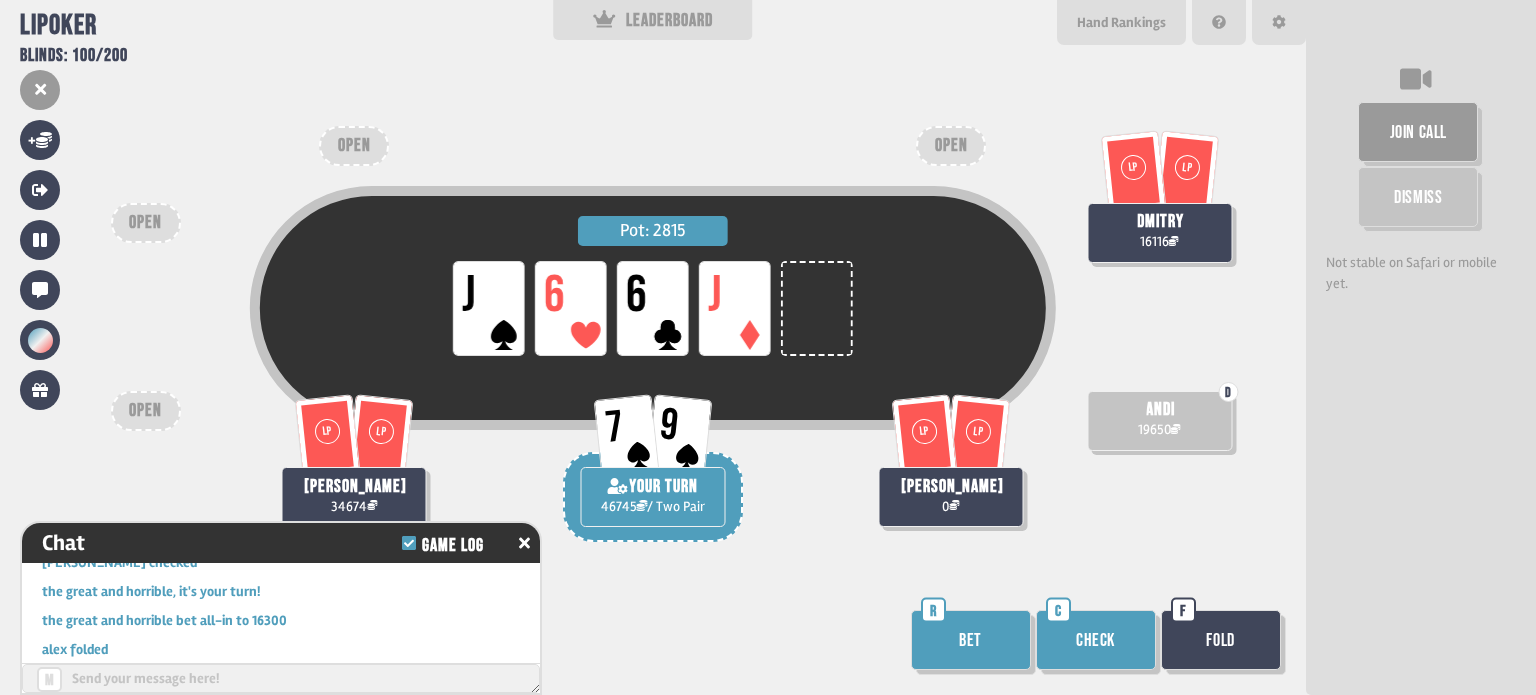 click on "Check" at bounding box center [1096, 640] 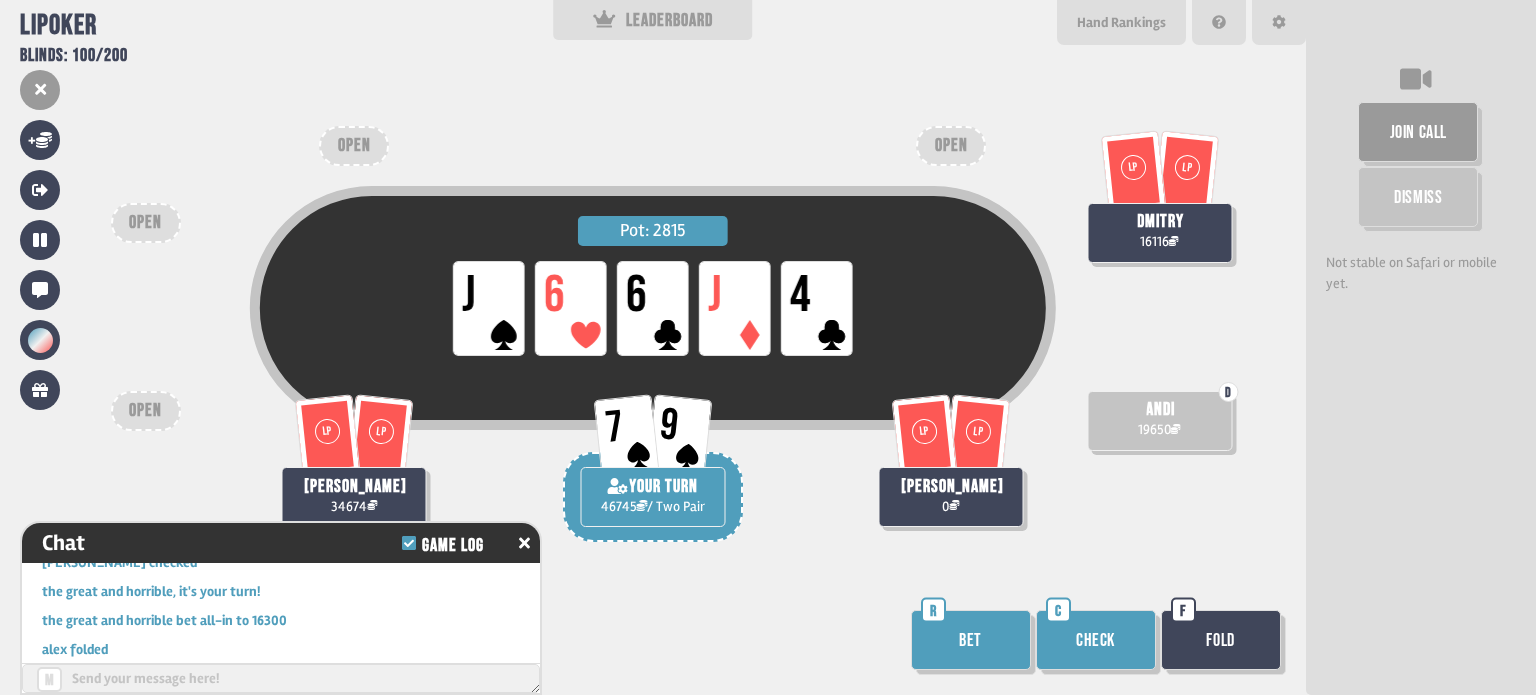 click on "Fold" at bounding box center [1221, 640] 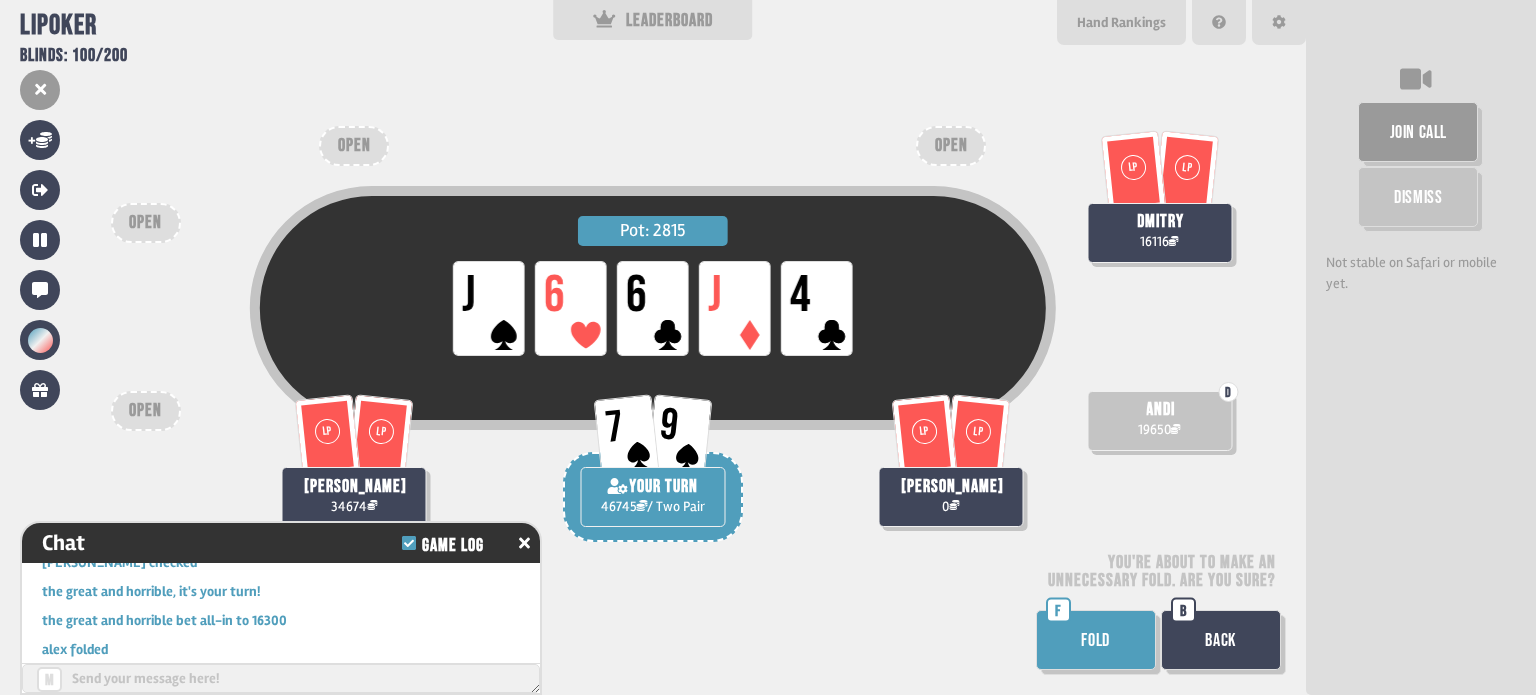 click on "FOLD" at bounding box center (1096, 640) 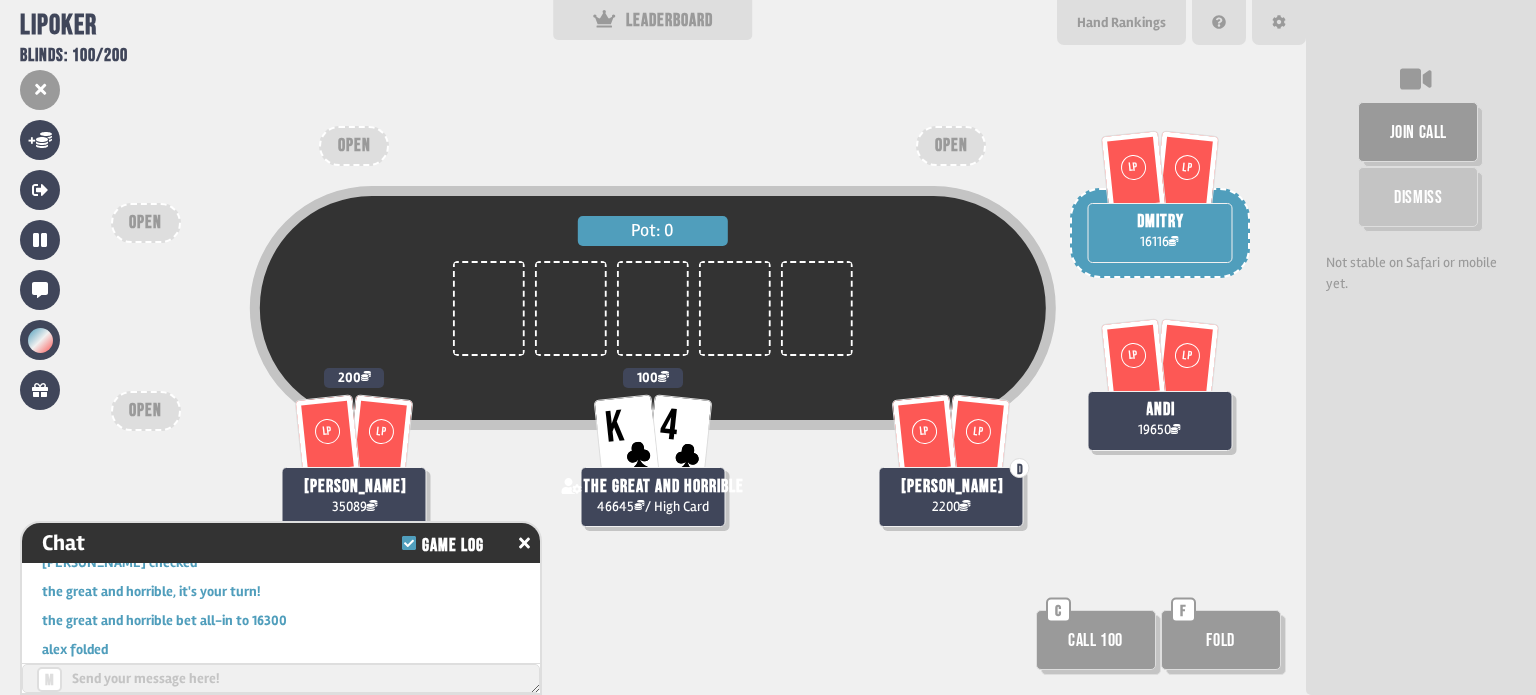 scroll, scrollTop: 98, scrollLeft: 0, axis: vertical 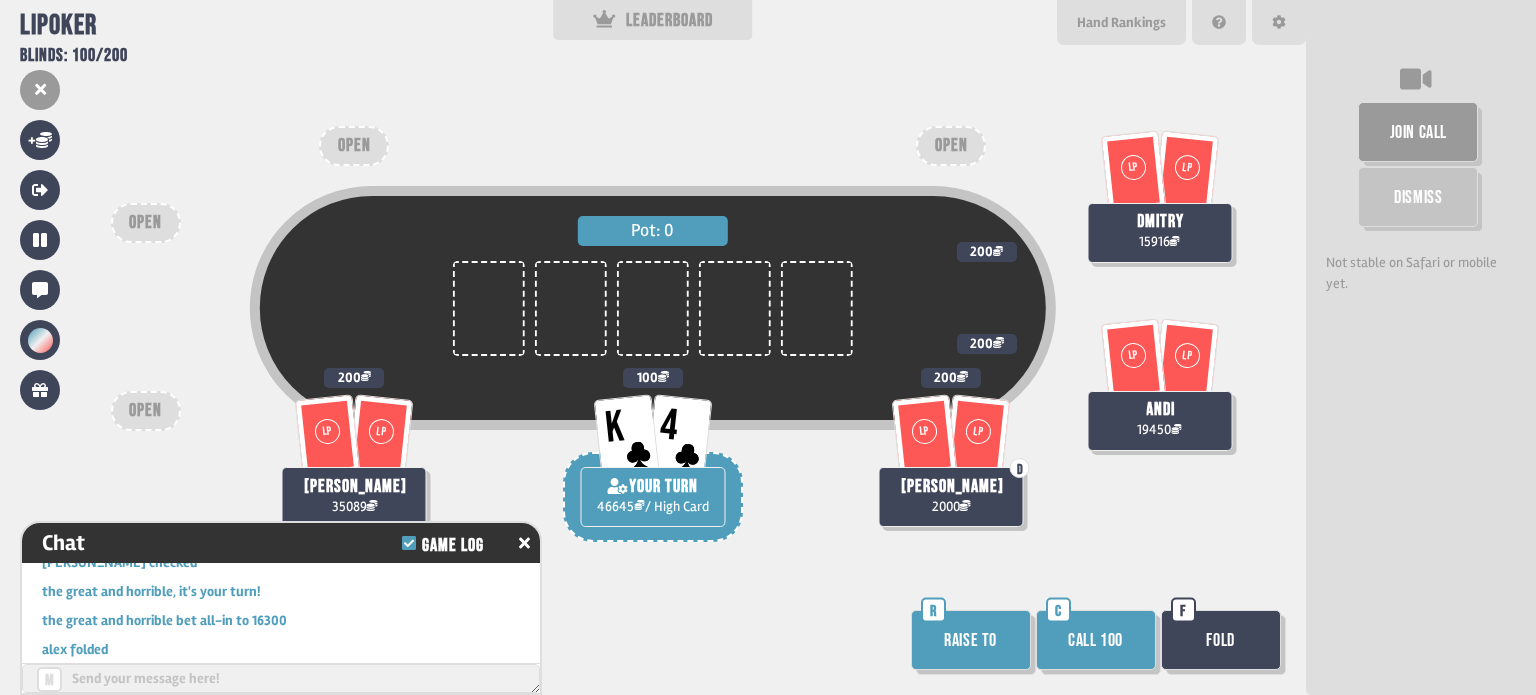 click on "Raise to" at bounding box center [971, 640] 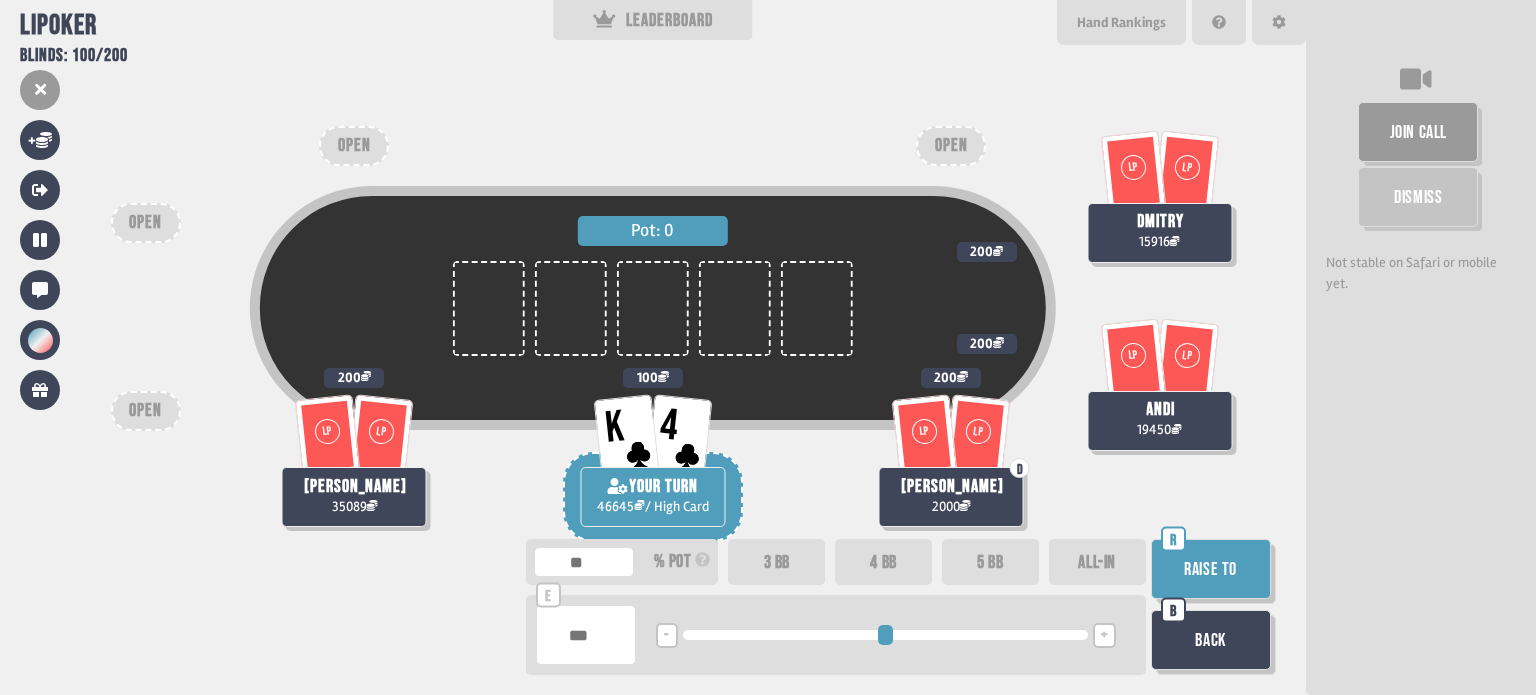click on "+" at bounding box center (1104, 636) 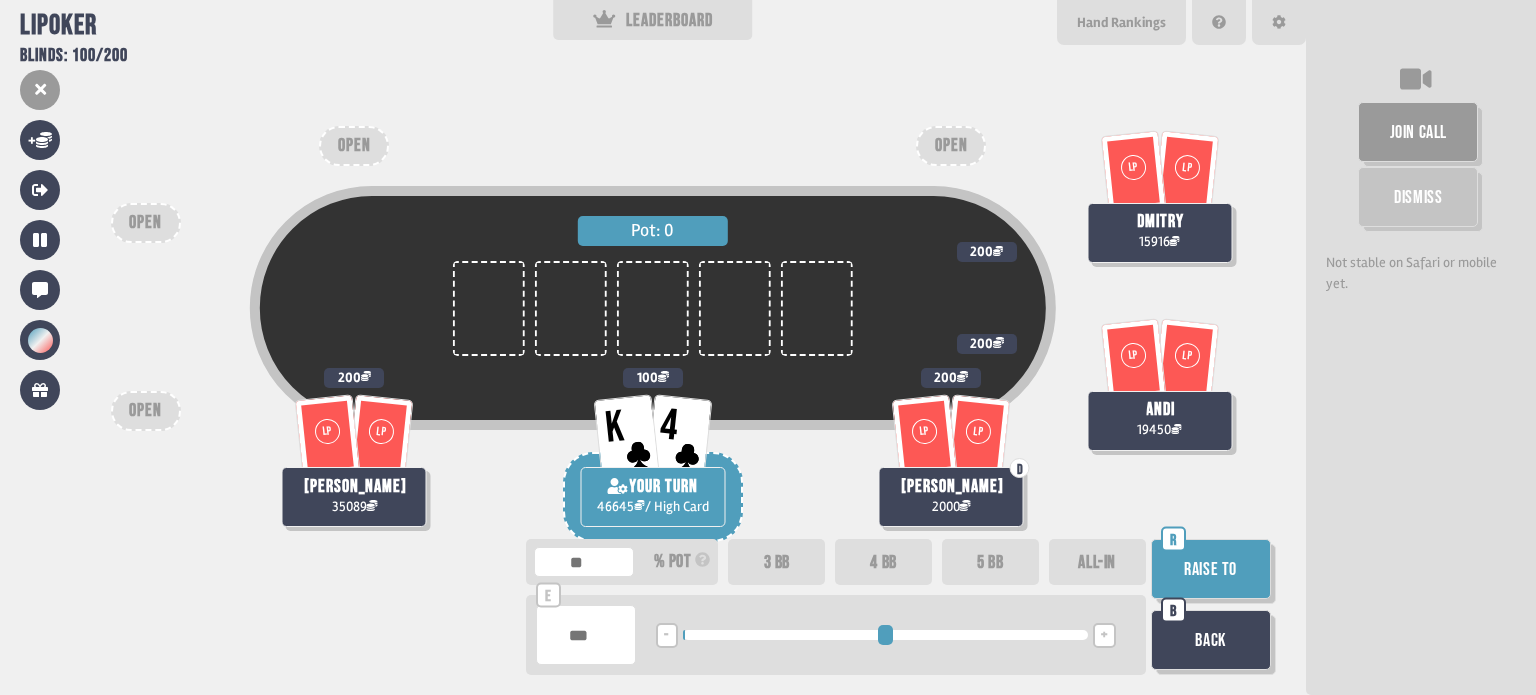 click on "Raise to" at bounding box center (1211, 569) 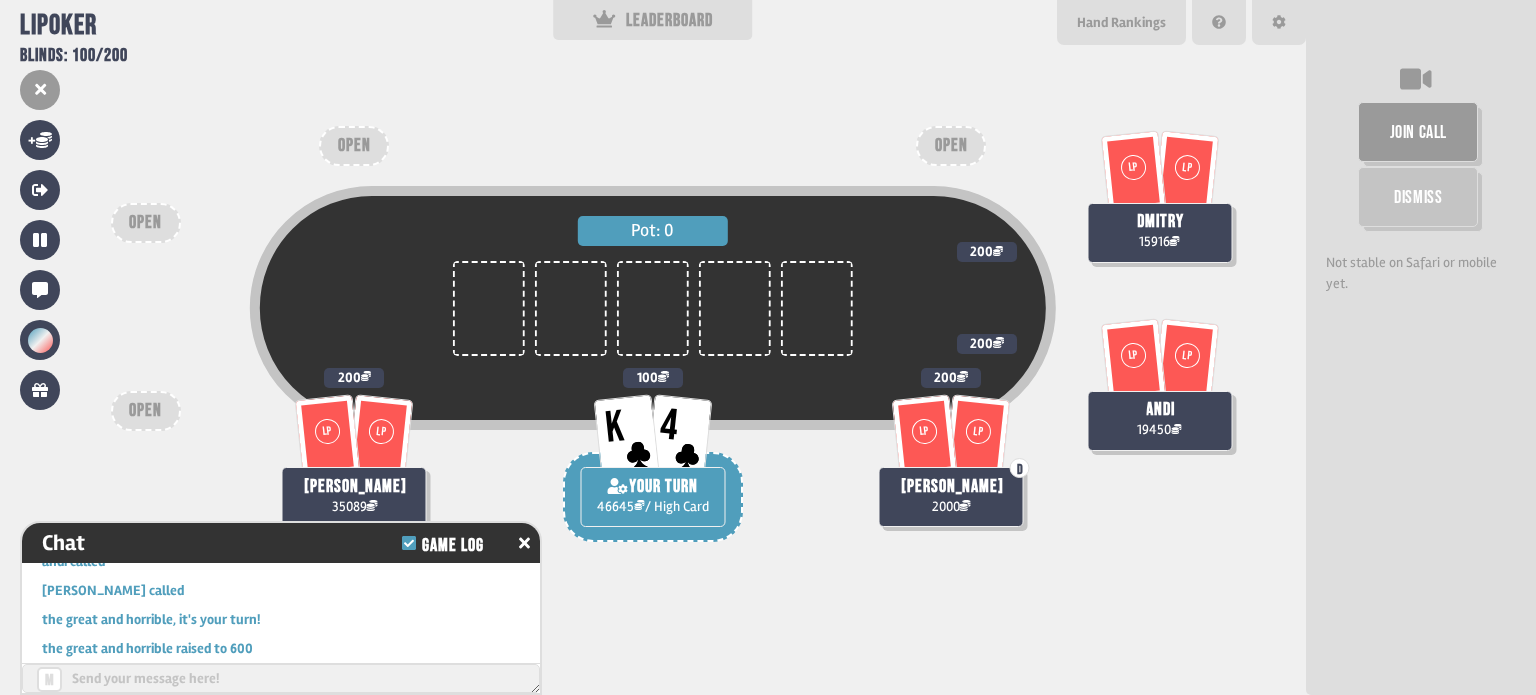 scroll, scrollTop: 13944, scrollLeft: 0, axis: vertical 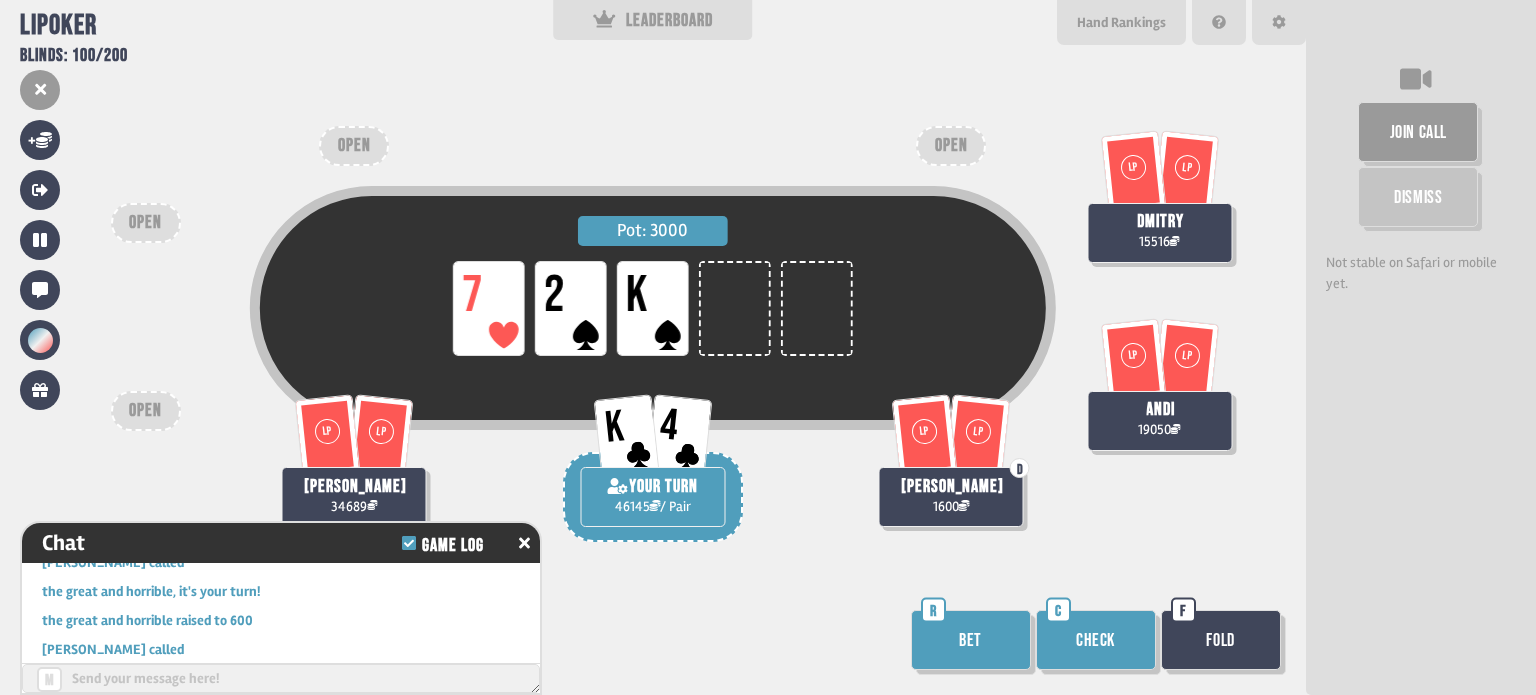 click on "Bet" at bounding box center [971, 640] 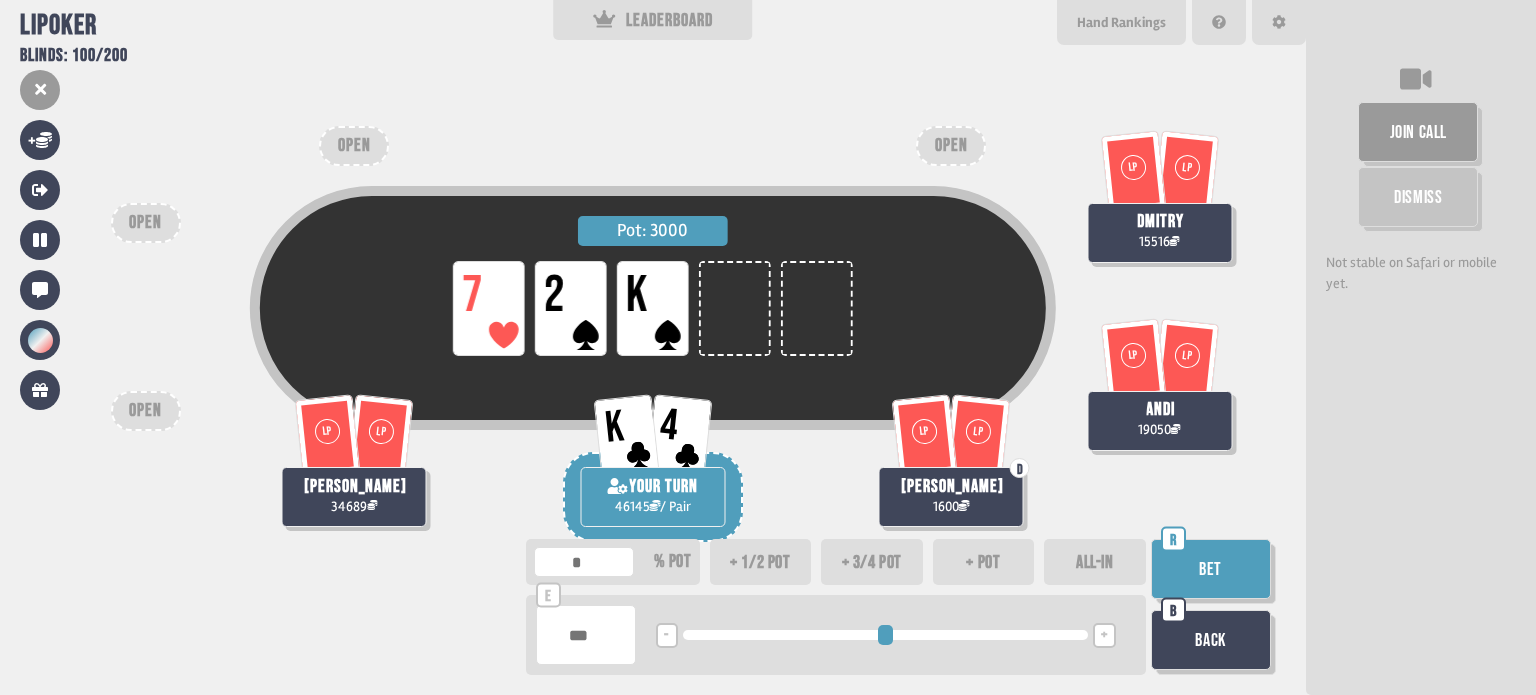 click on "+" at bounding box center (1104, 635) 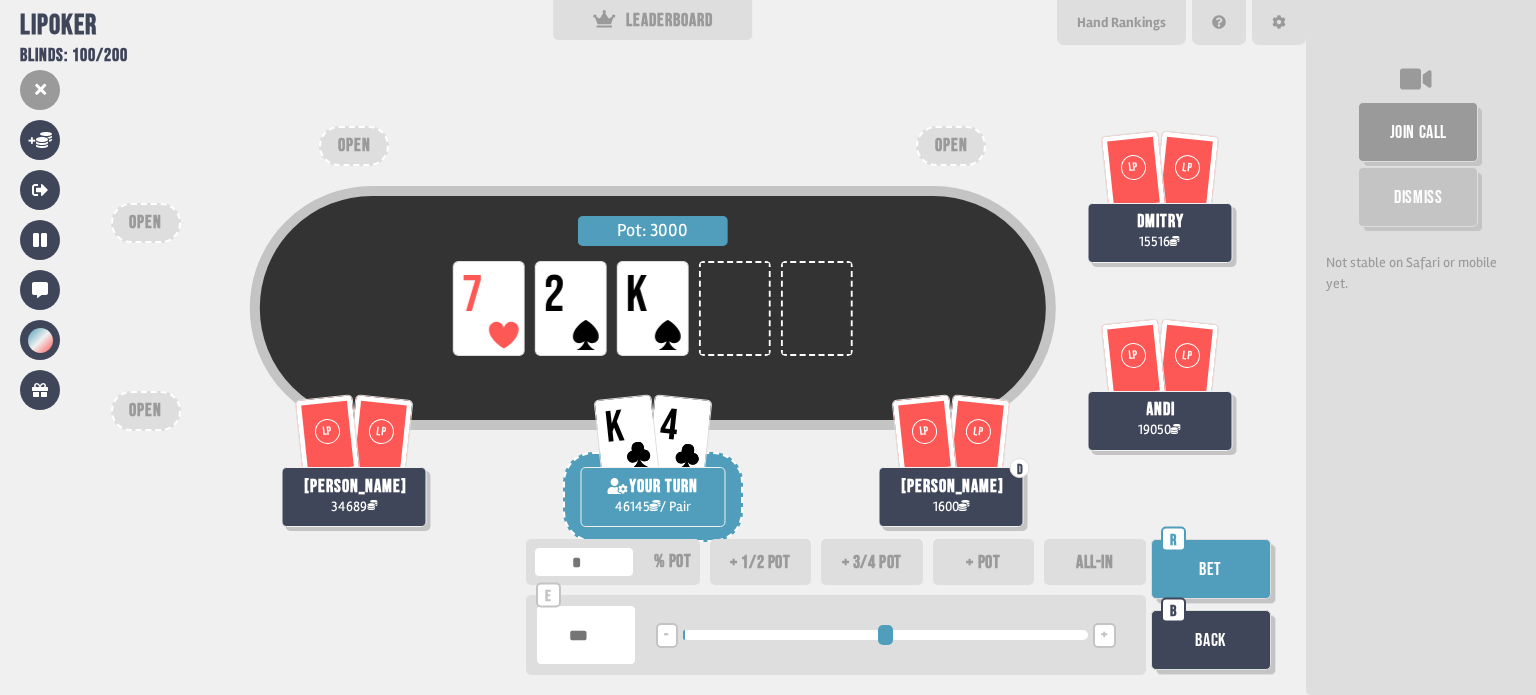 click on "+" at bounding box center (1104, 635) 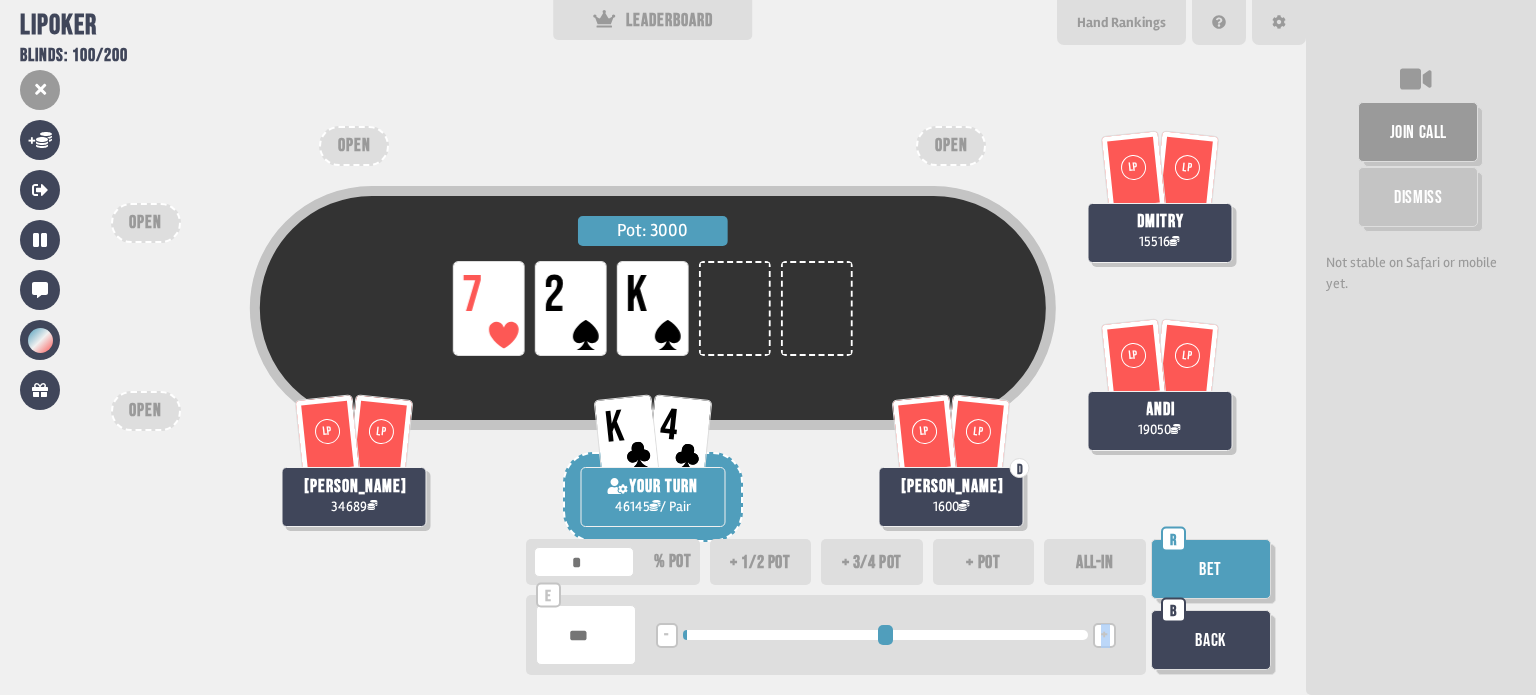 click on "+" at bounding box center (1104, 635) 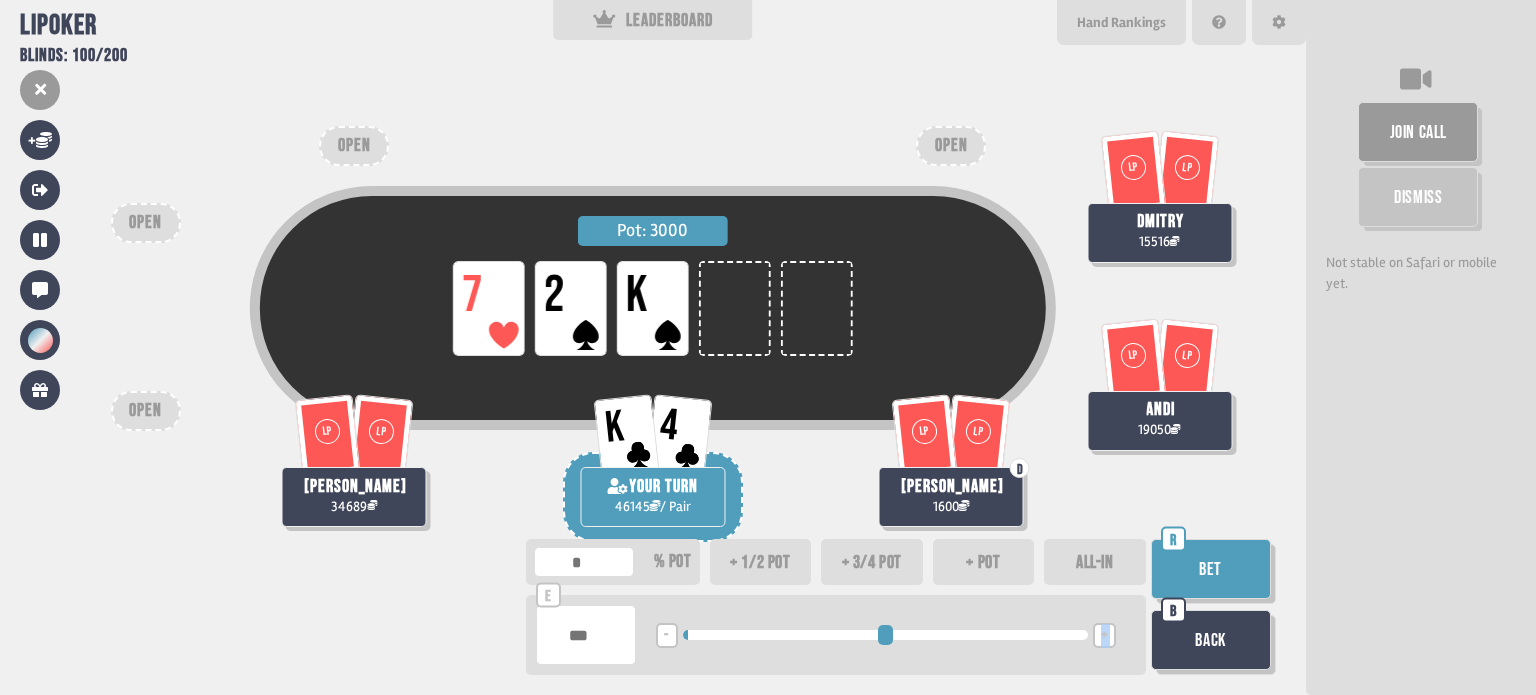 click on "+" at bounding box center [1104, 635] 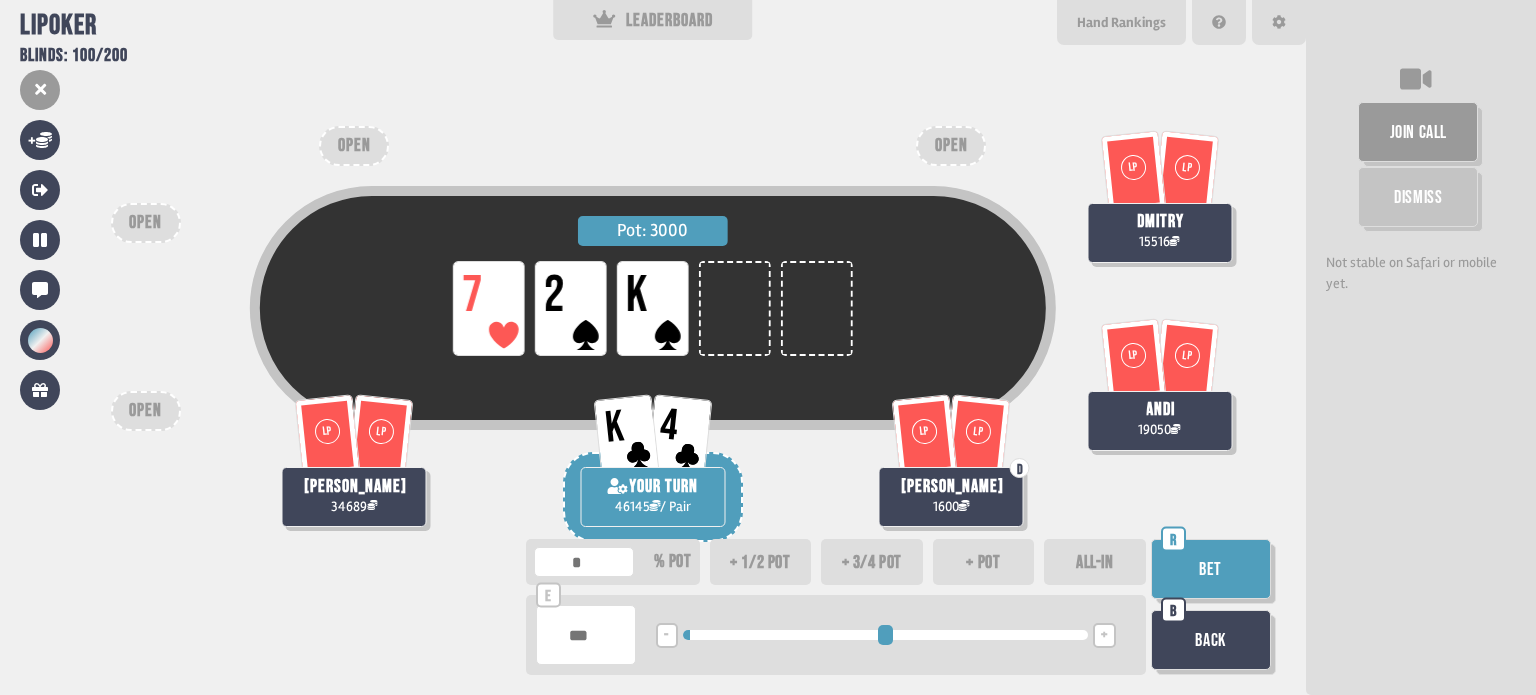 click on "Bet" at bounding box center (1211, 569) 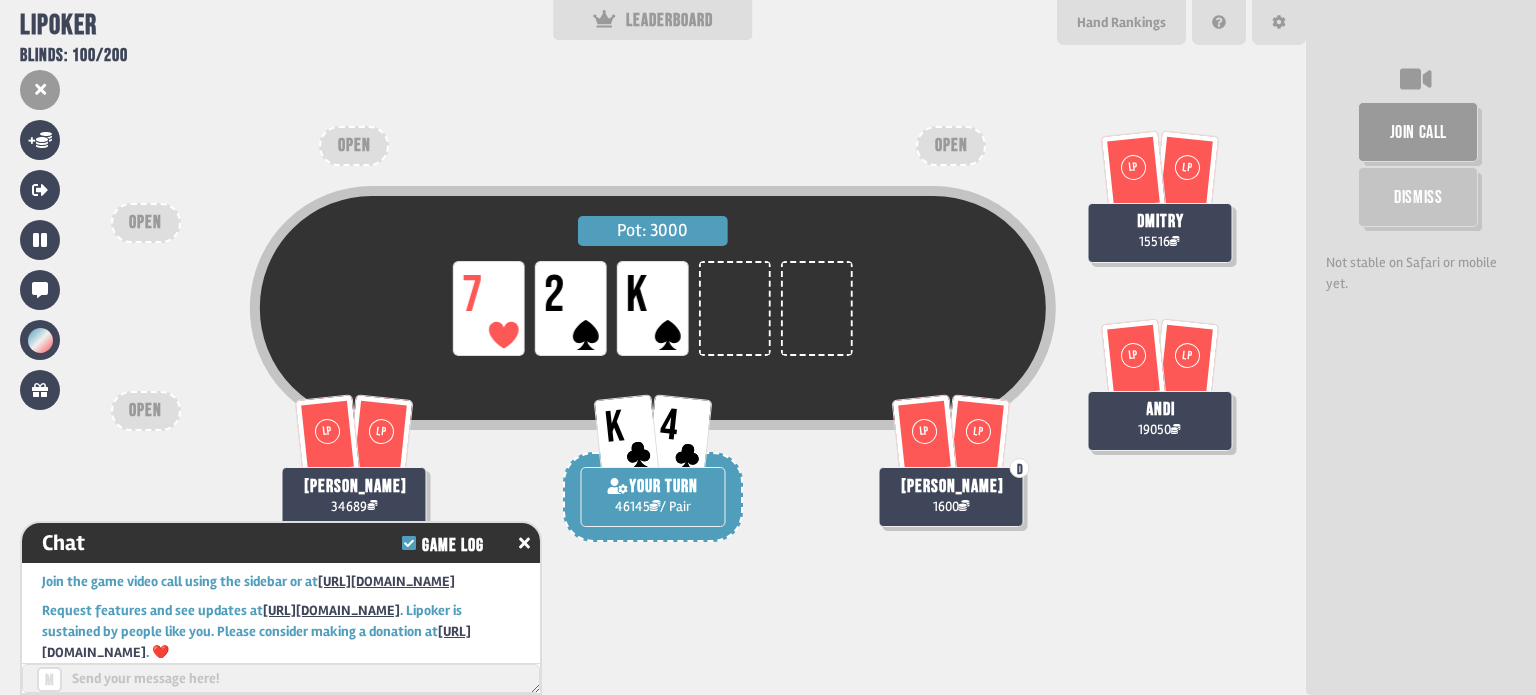 scroll, scrollTop: 14119, scrollLeft: 0, axis: vertical 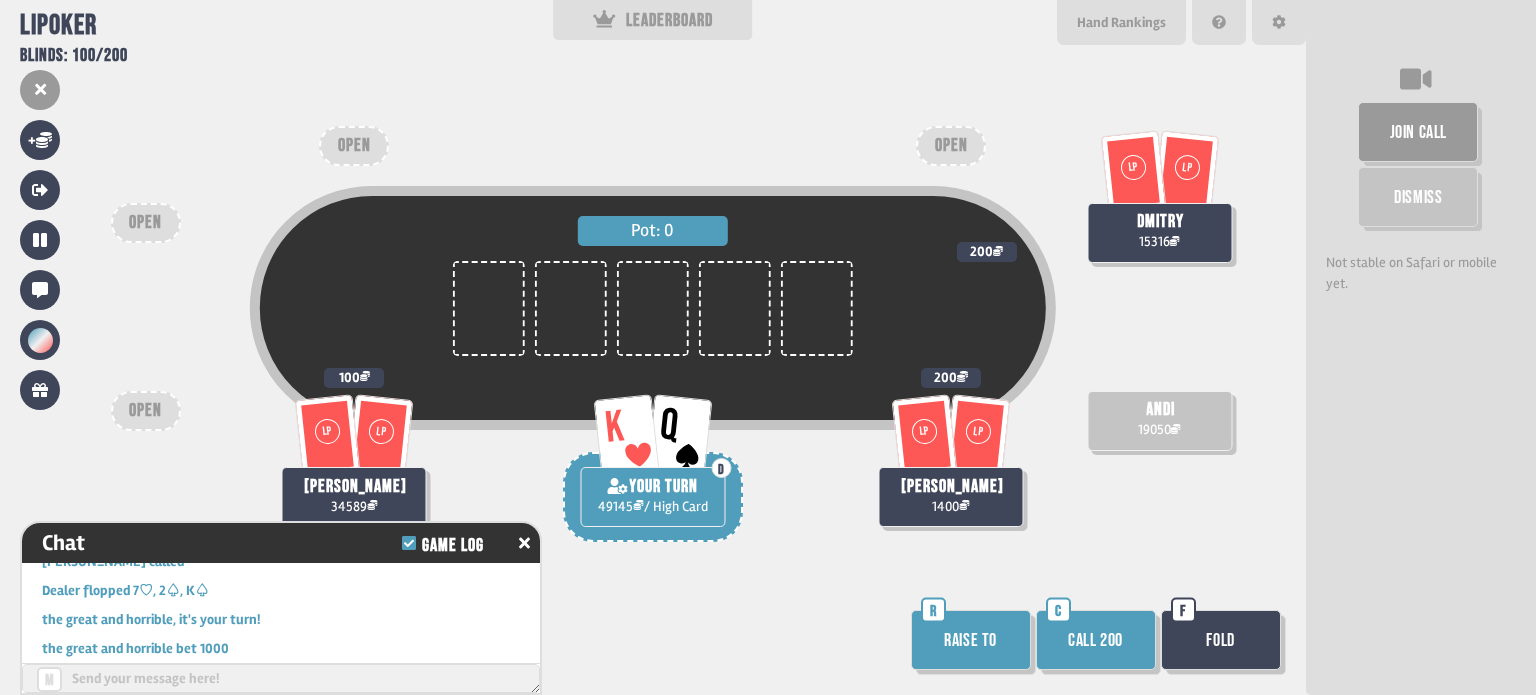 click on "Raise to" at bounding box center [971, 640] 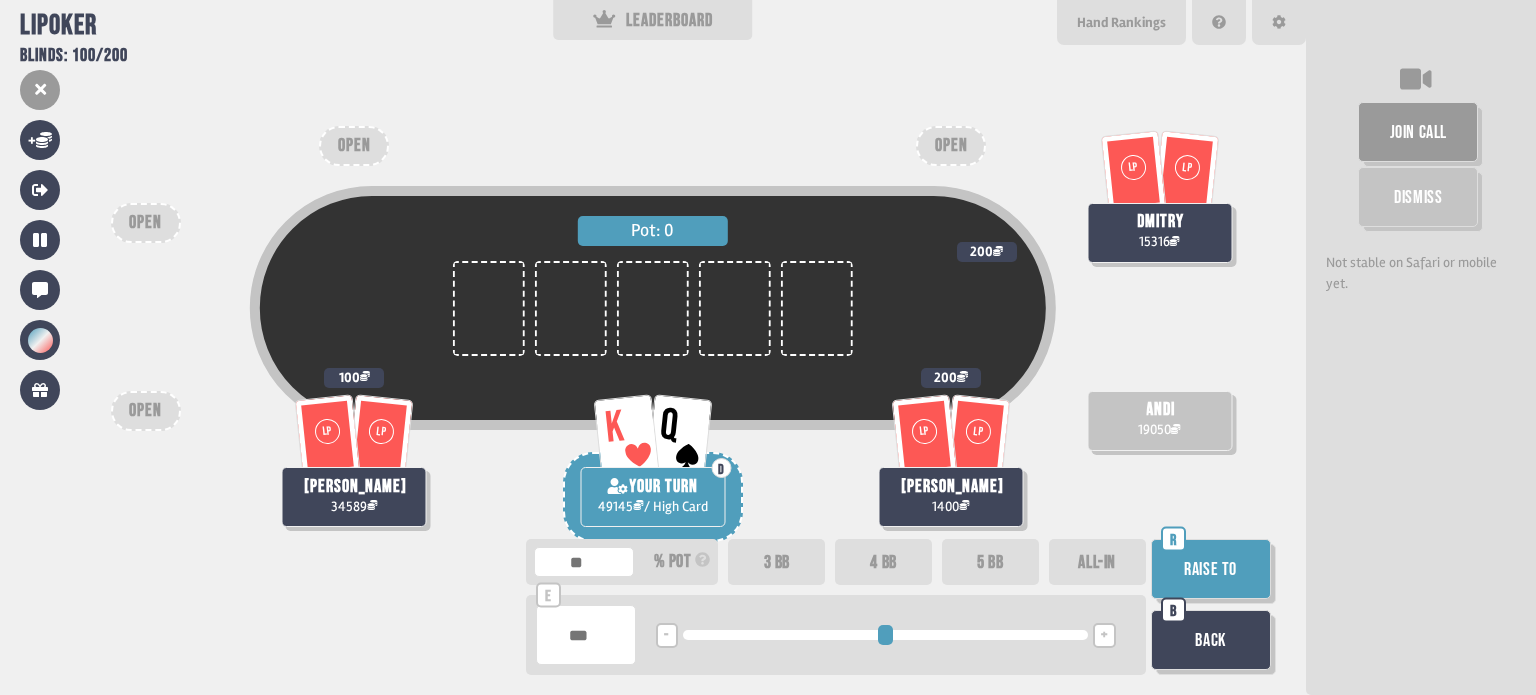click on "+" at bounding box center [1104, 635] 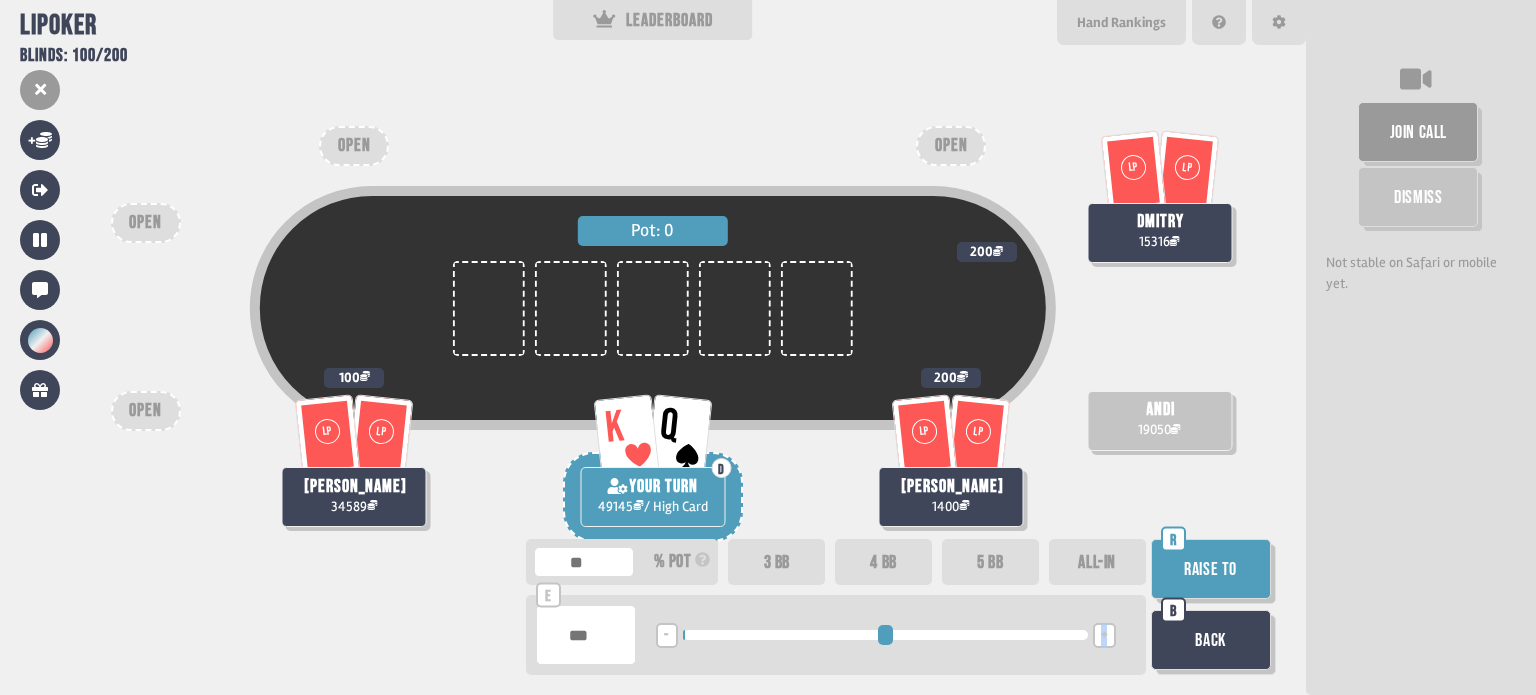 click on "+" at bounding box center [1104, 635] 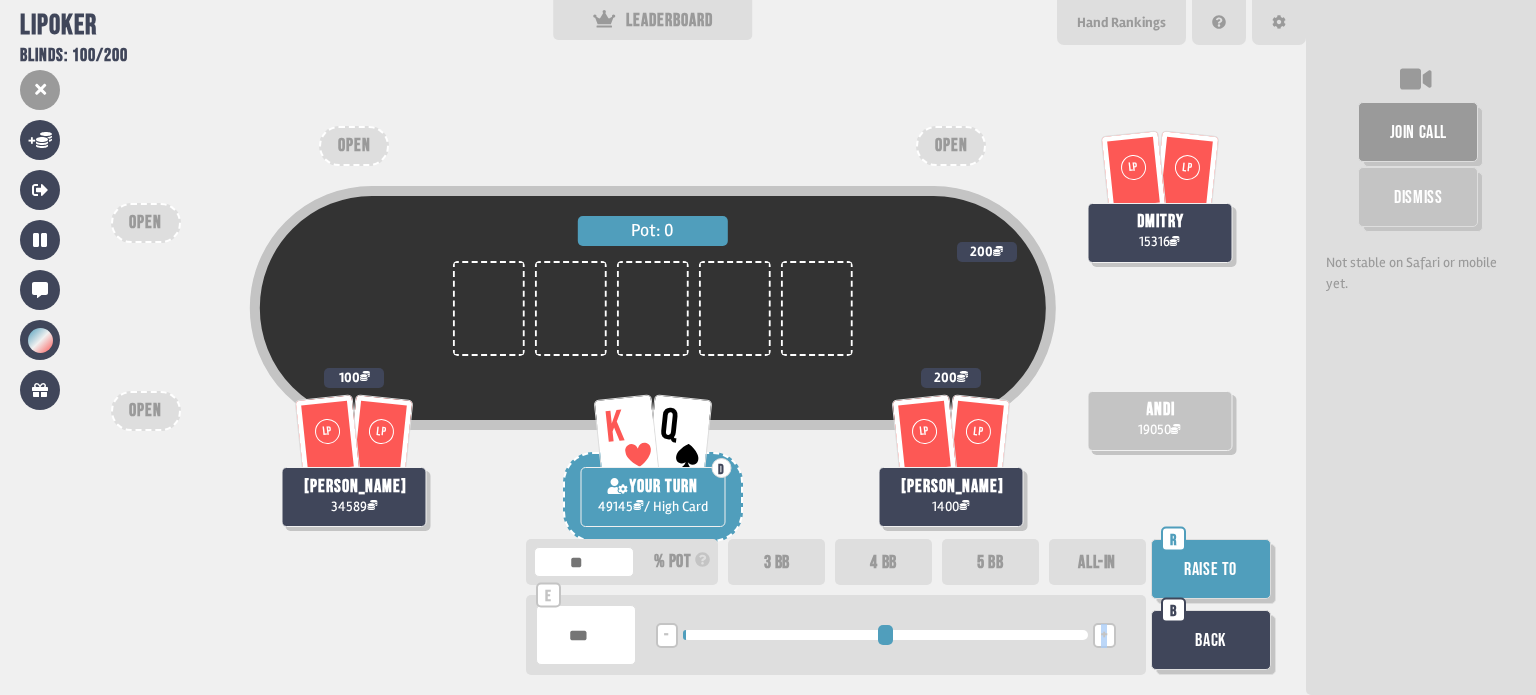 click on "+" at bounding box center [1104, 635] 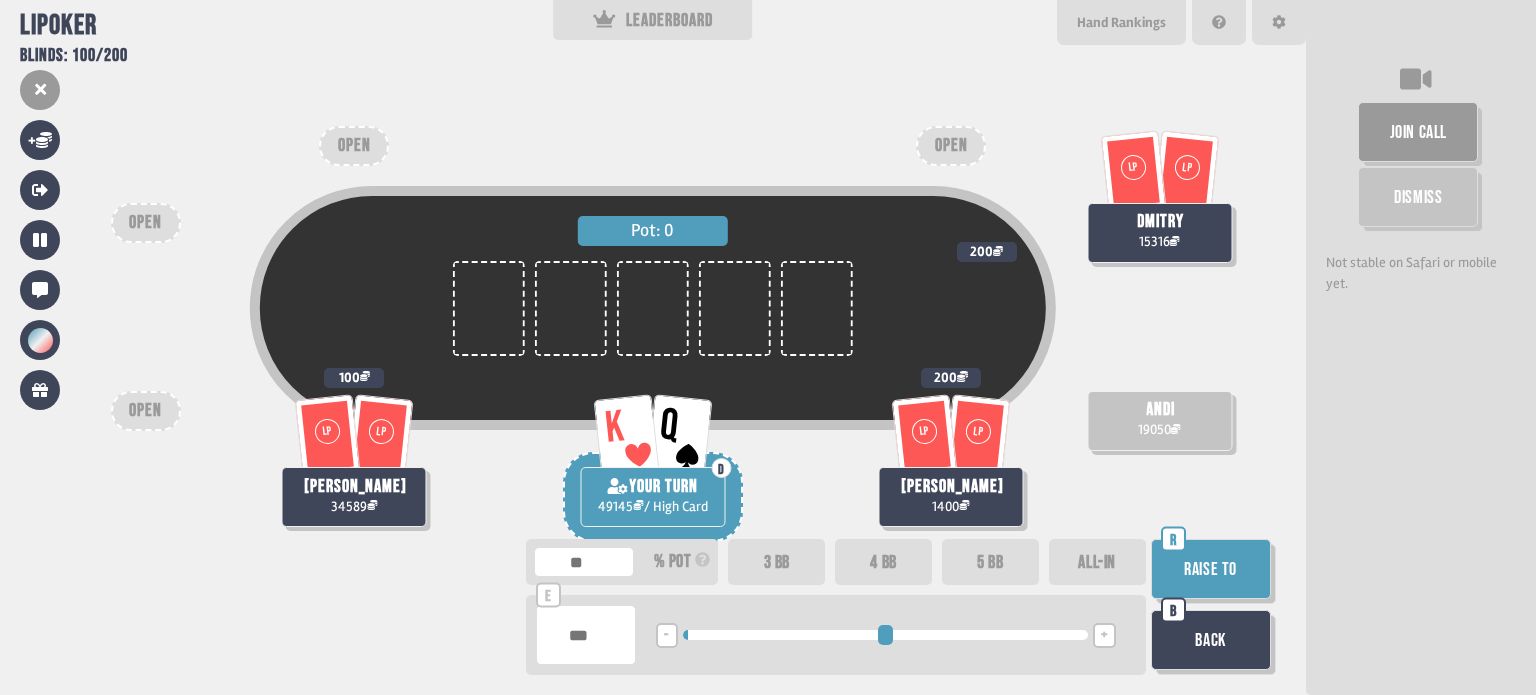 click on "Raise to" at bounding box center [1211, 569] 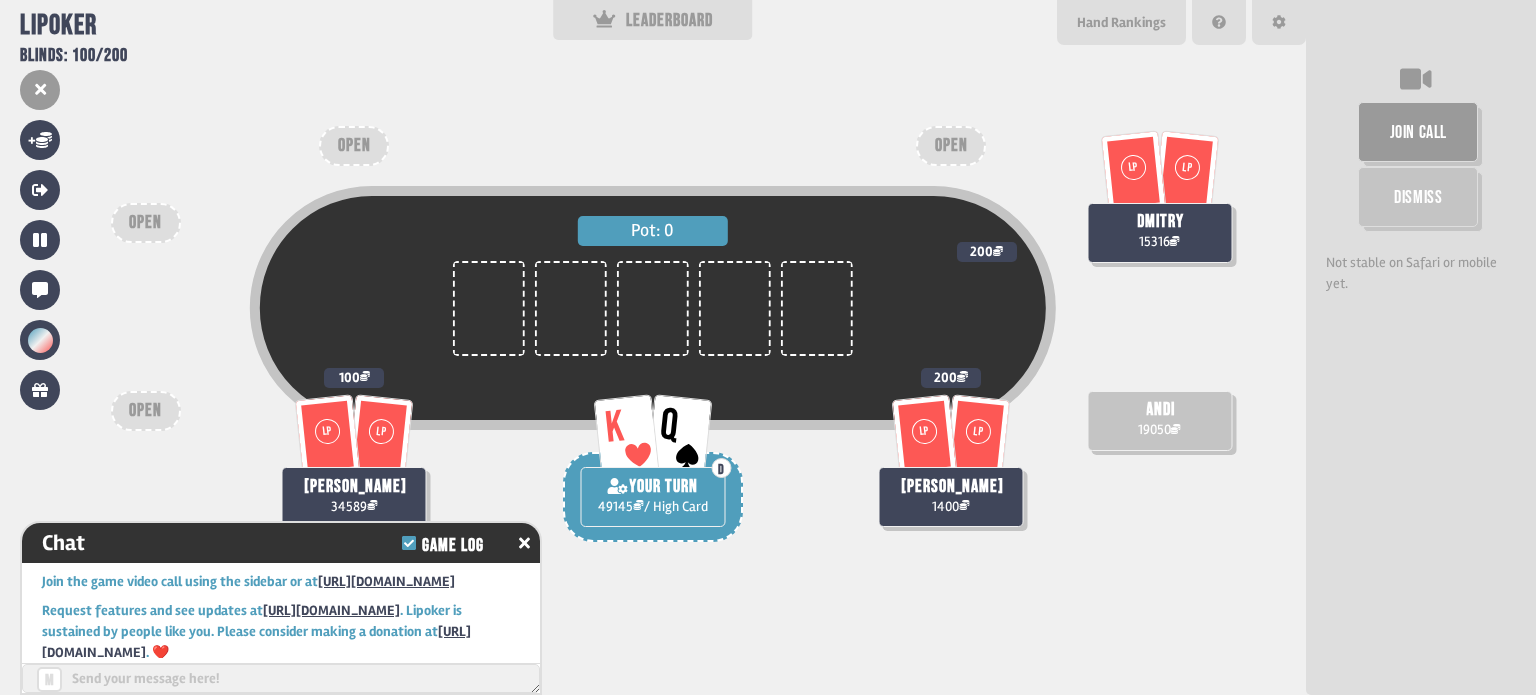 scroll, scrollTop: 14438, scrollLeft: 0, axis: vertical 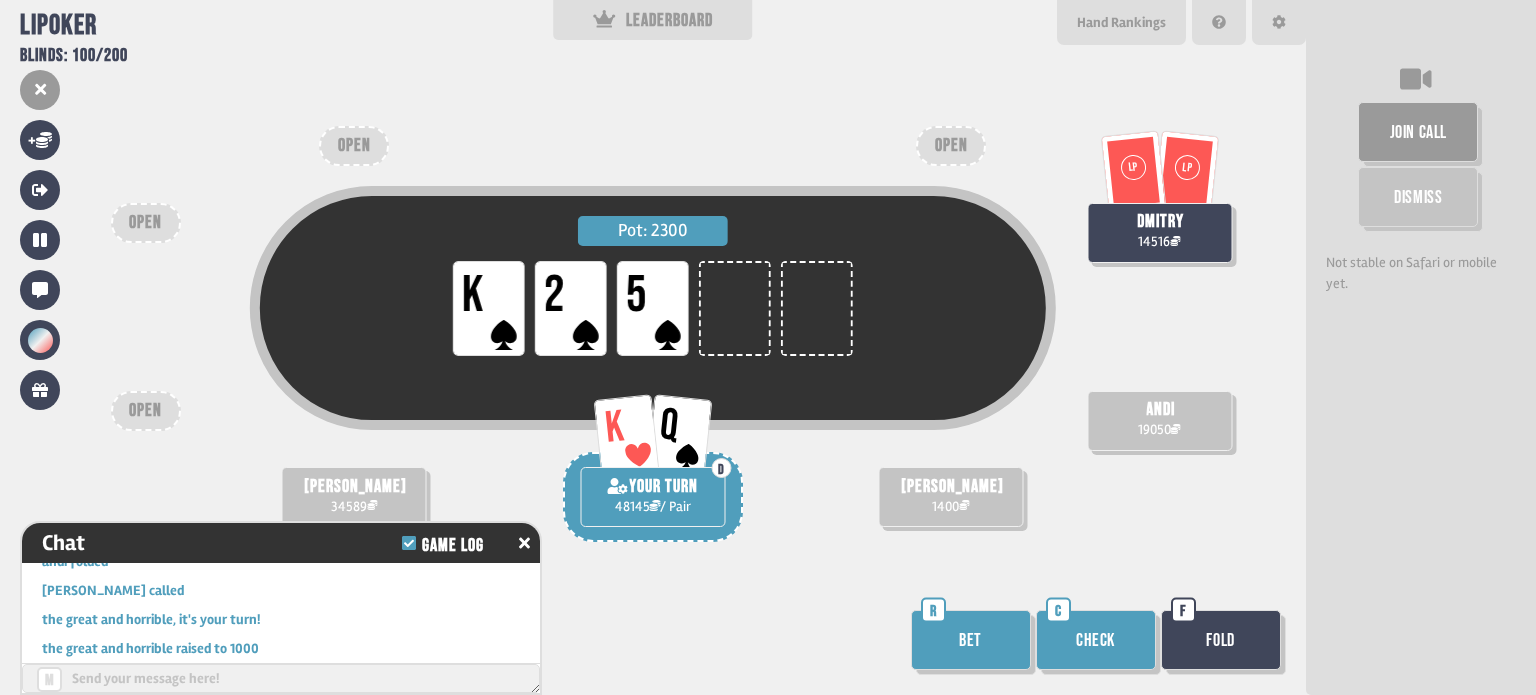 click on "Bet" at bounding box center (971, 640) 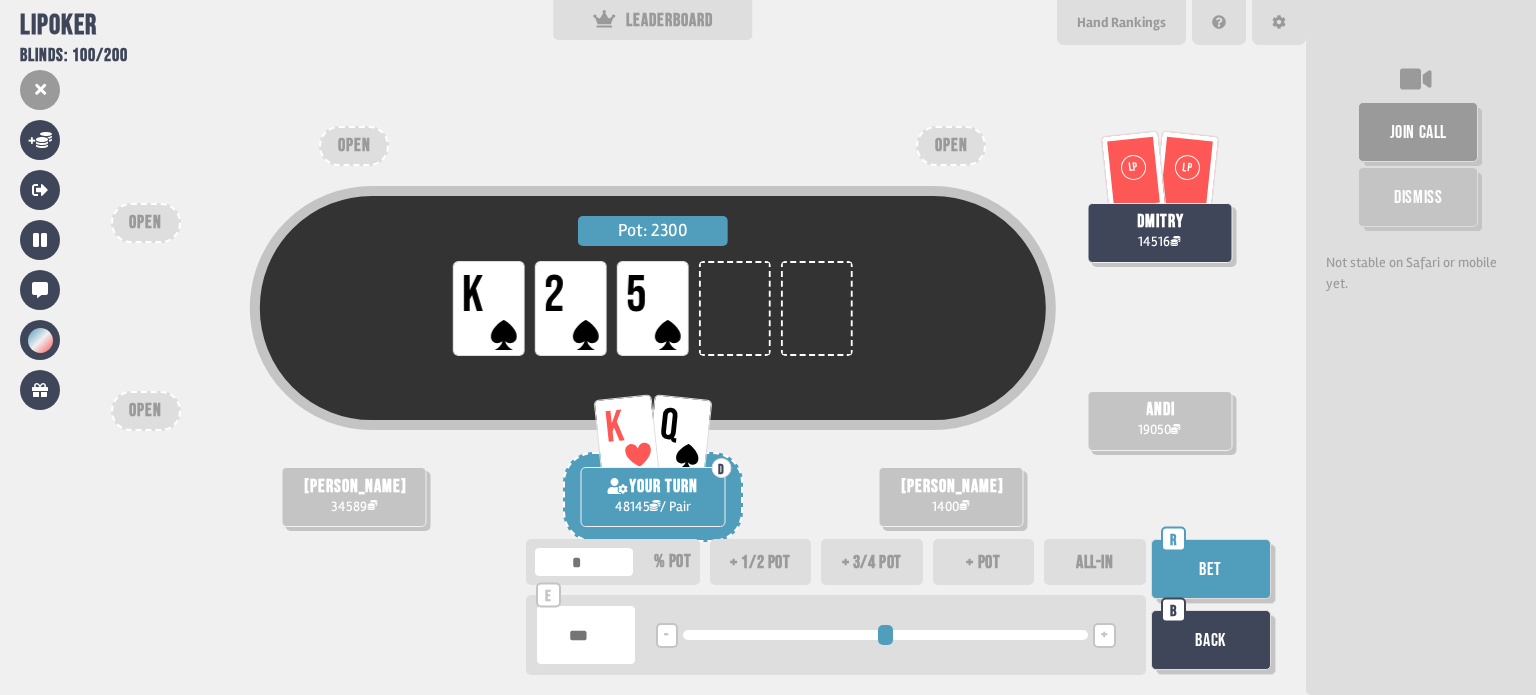 click on "+" at bounding box center [1104, 636] 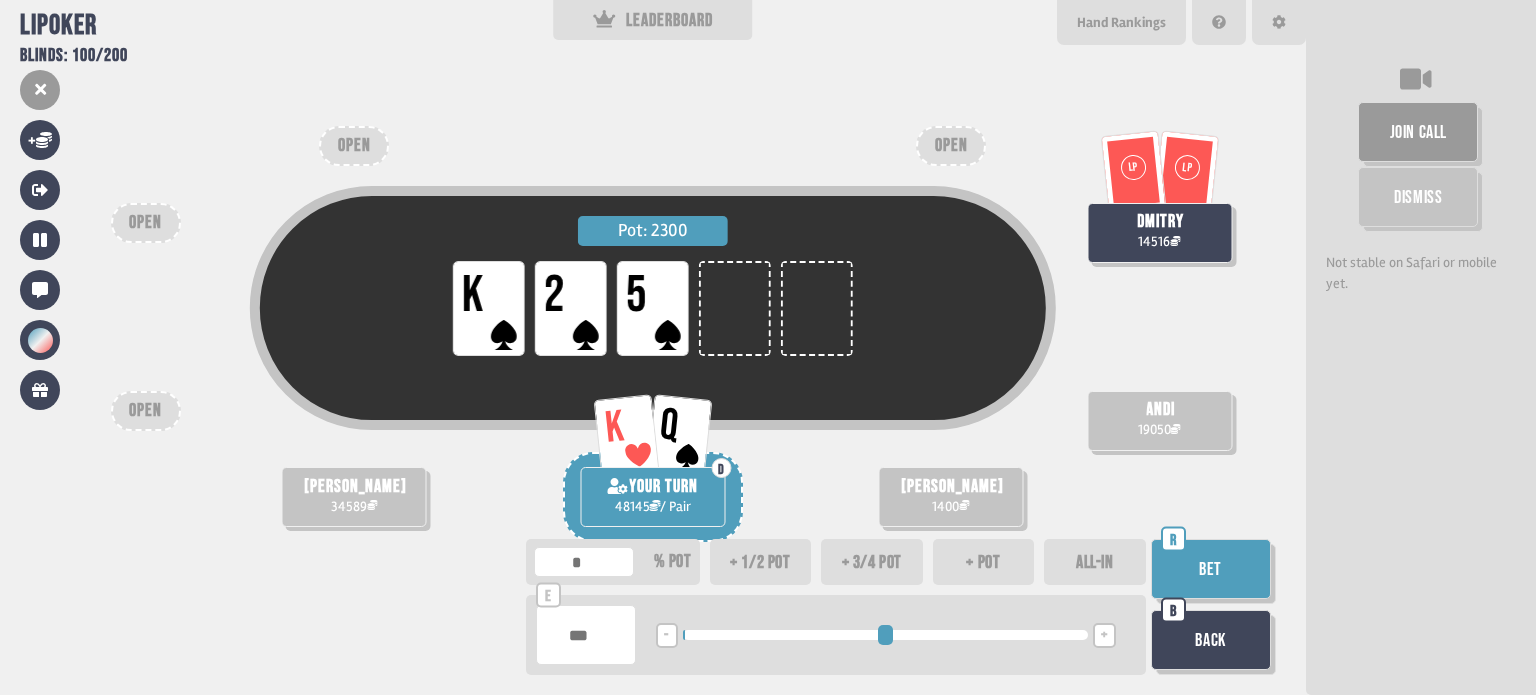 click on "+" at bounding box center (1104, 636) 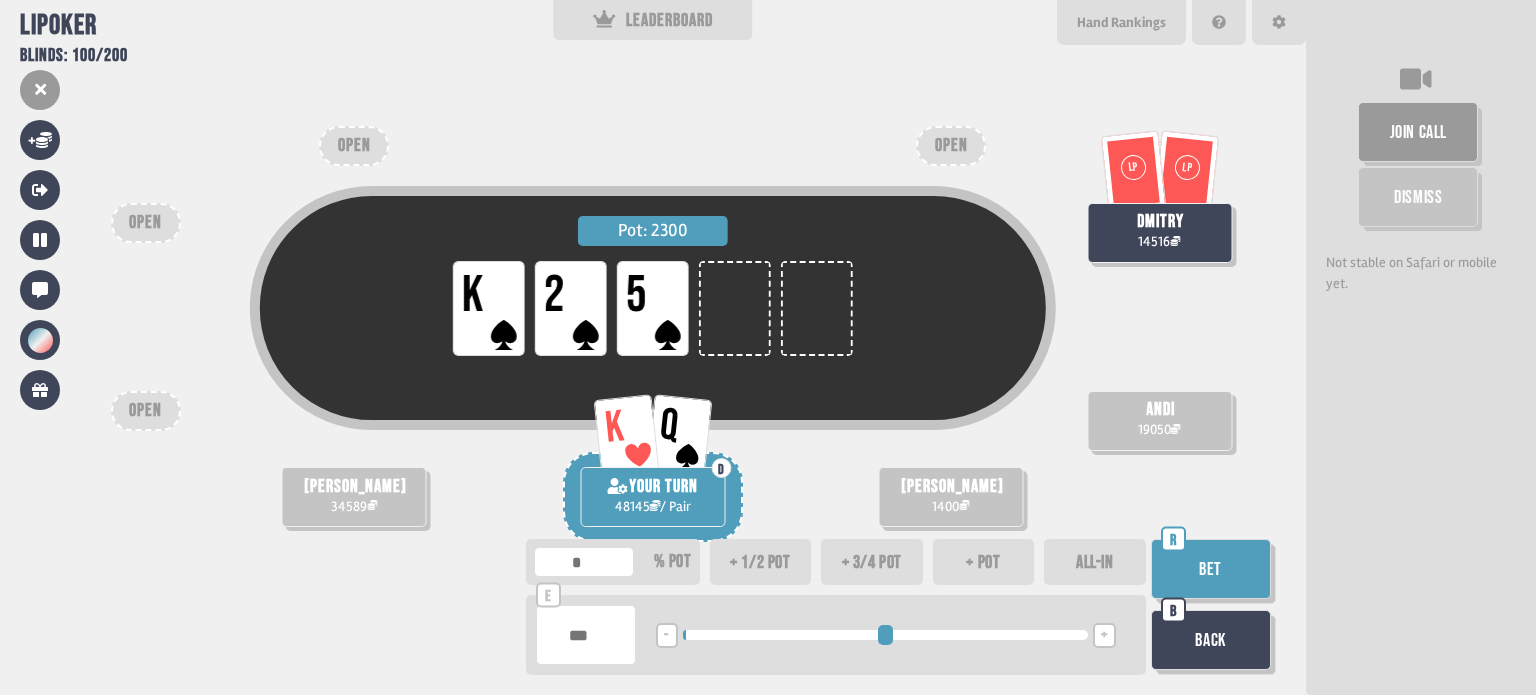 click on "Bet" at bounding box center [1211, 569] 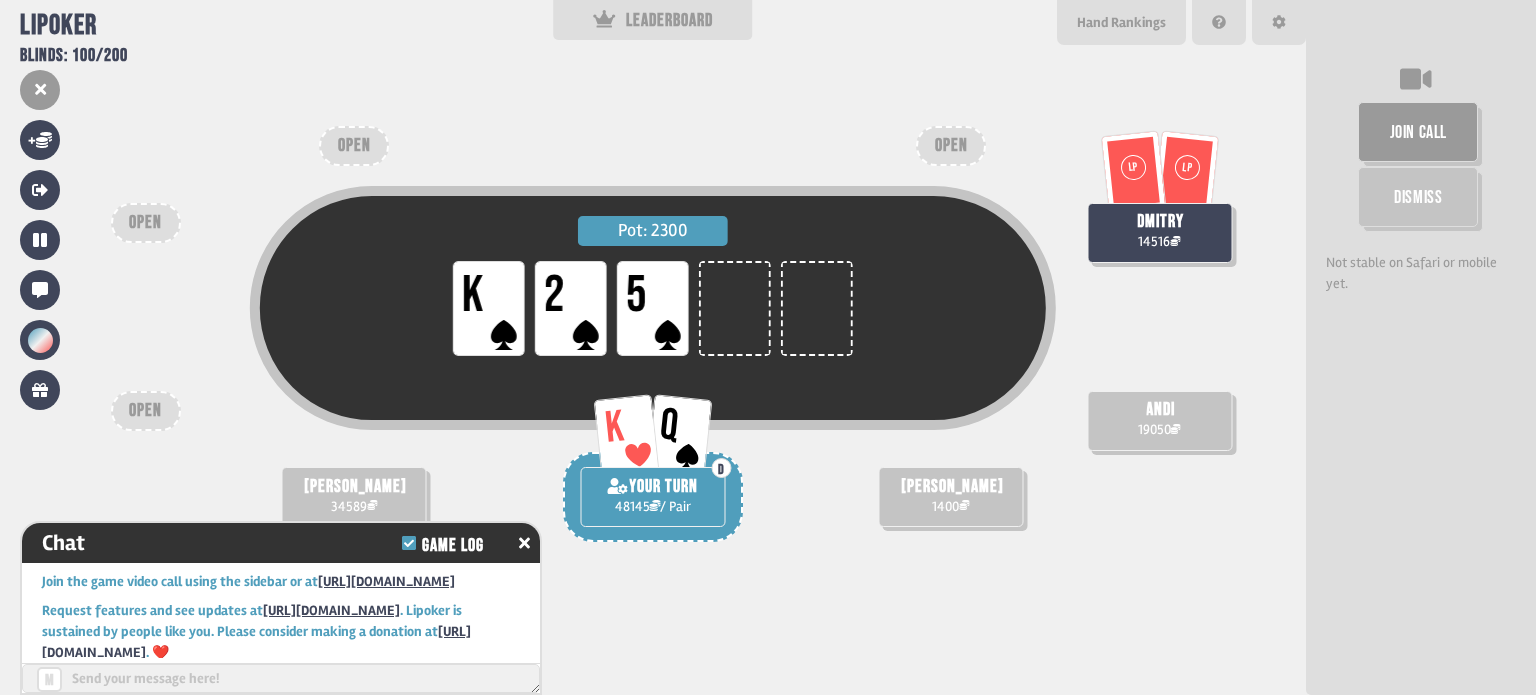 scroll, scrollTop: 14640, scrollLeft: 0, axis: vertical 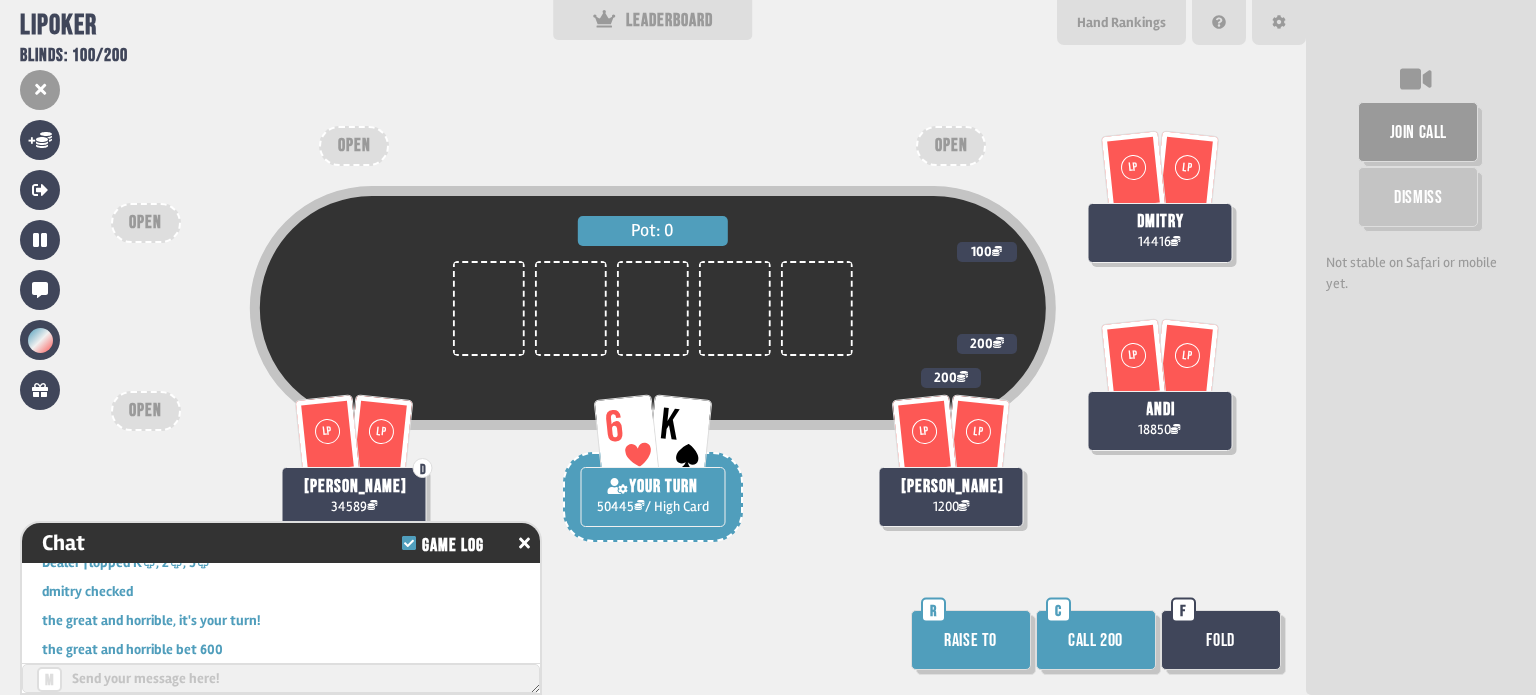 click on "Call 200" at bounding box center [1096, 640] 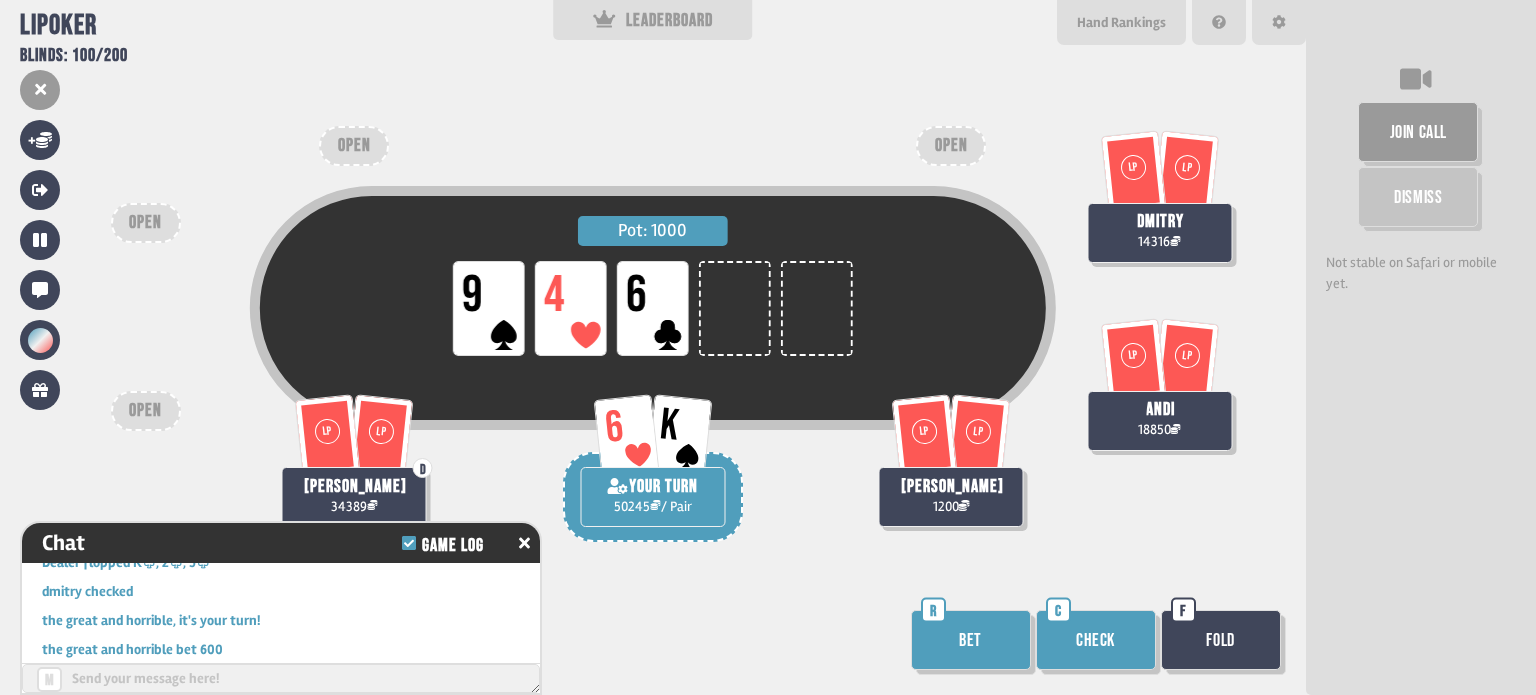 click on "Bet" at bounding box center [971, 640] 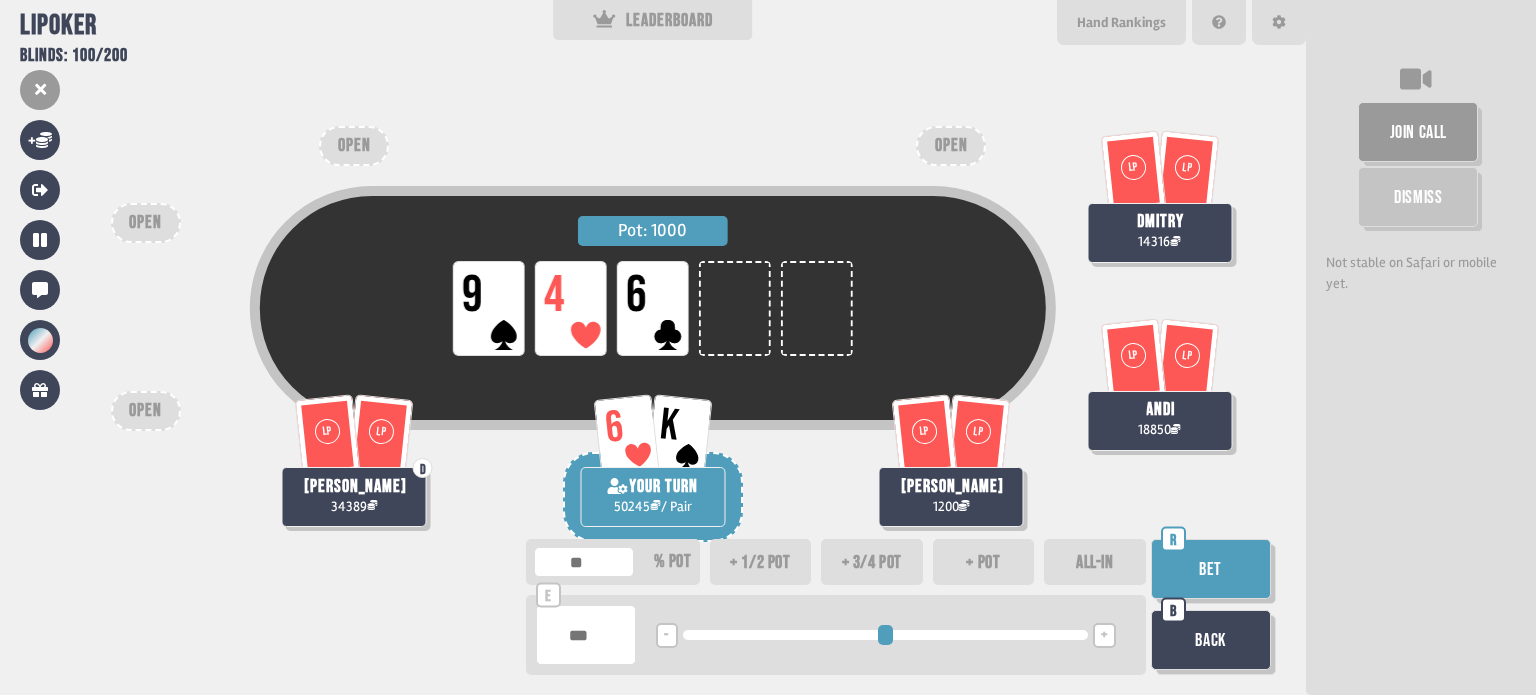 click on "+" at bounding box center (1104, 635) 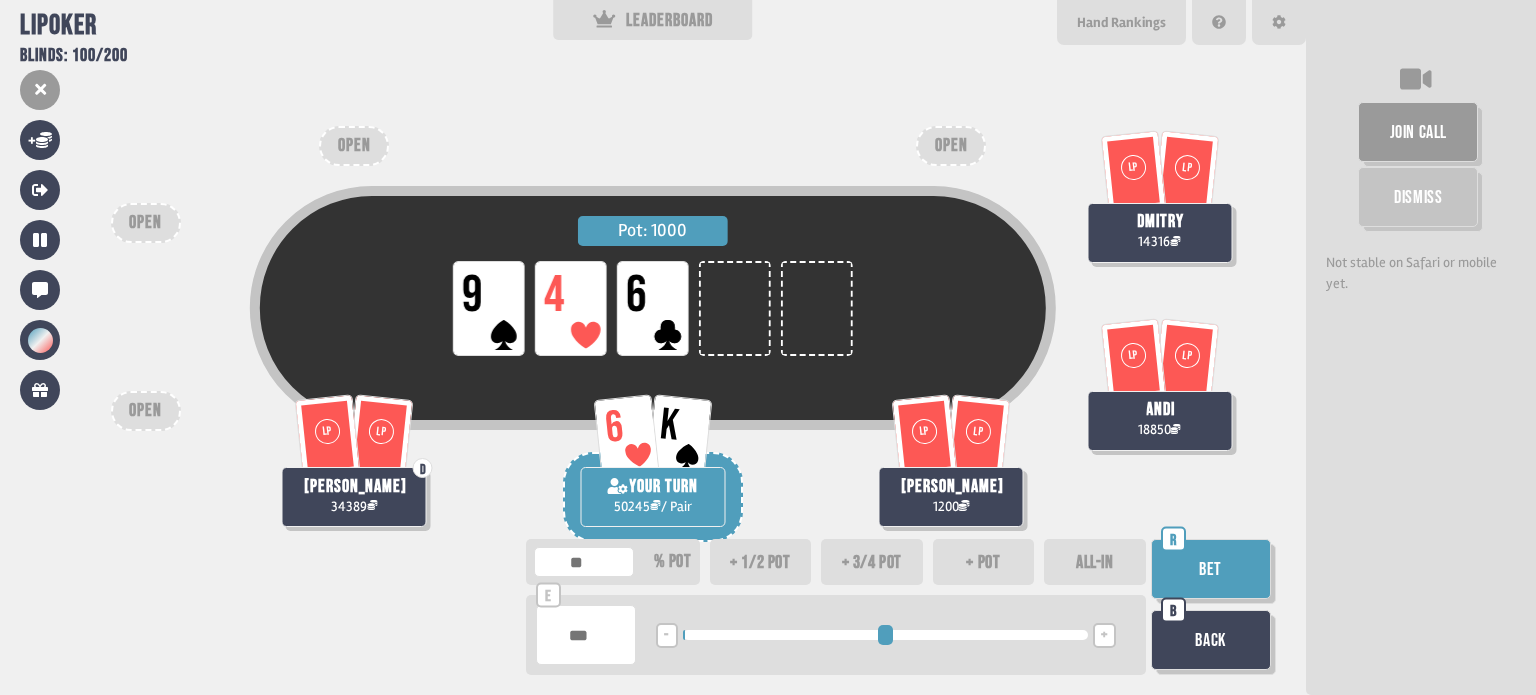 click on "+" at bounding box center (1104, 635) 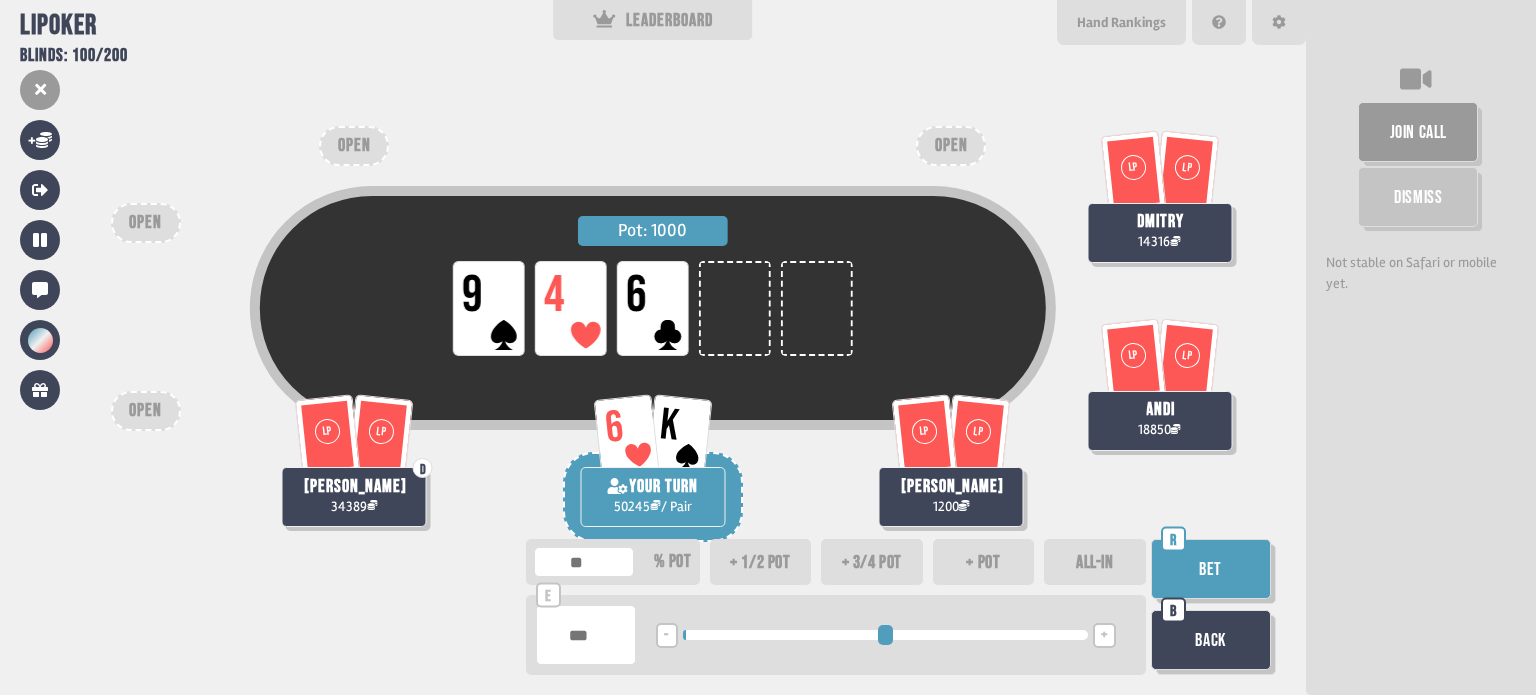 click on "Bet" at bounding box center [1211, 569] 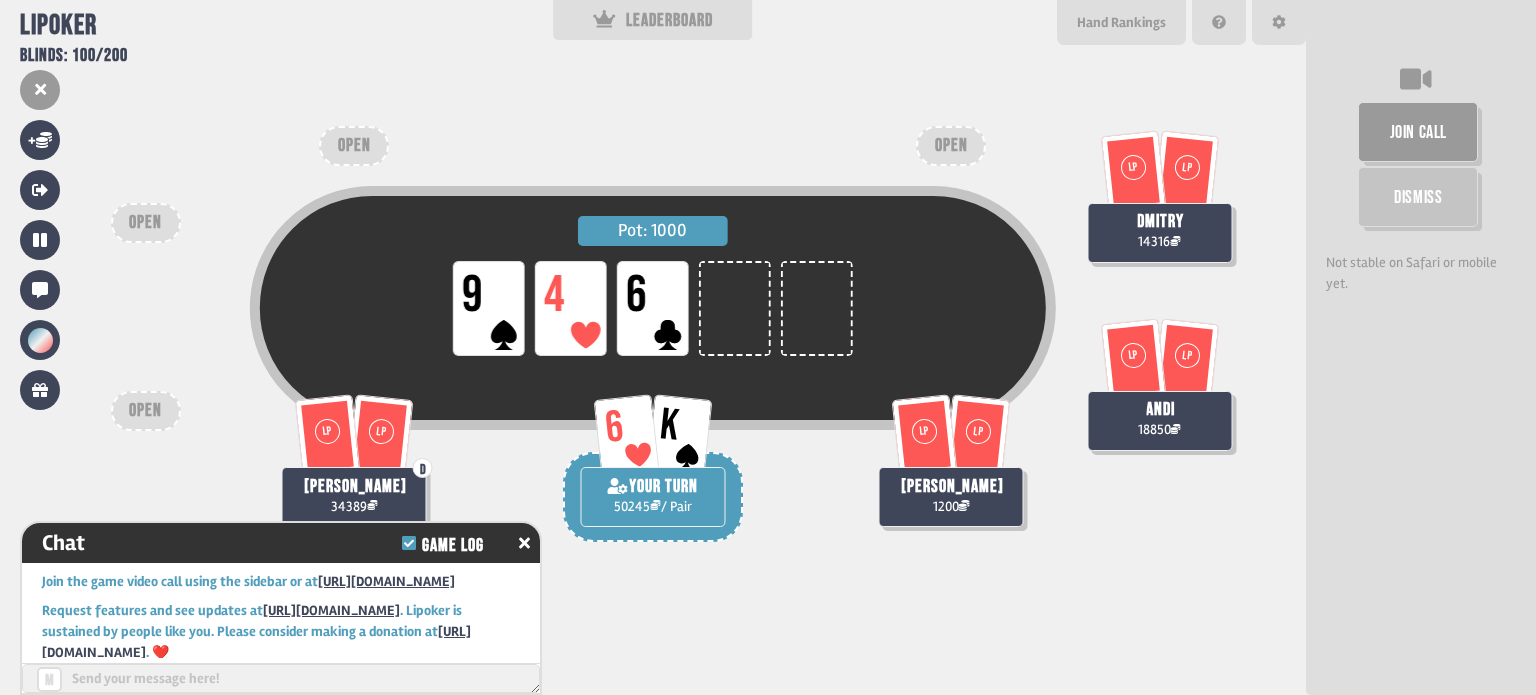 scroll, scrollTop: 15104, scrollLeft: 0, axis: vertical 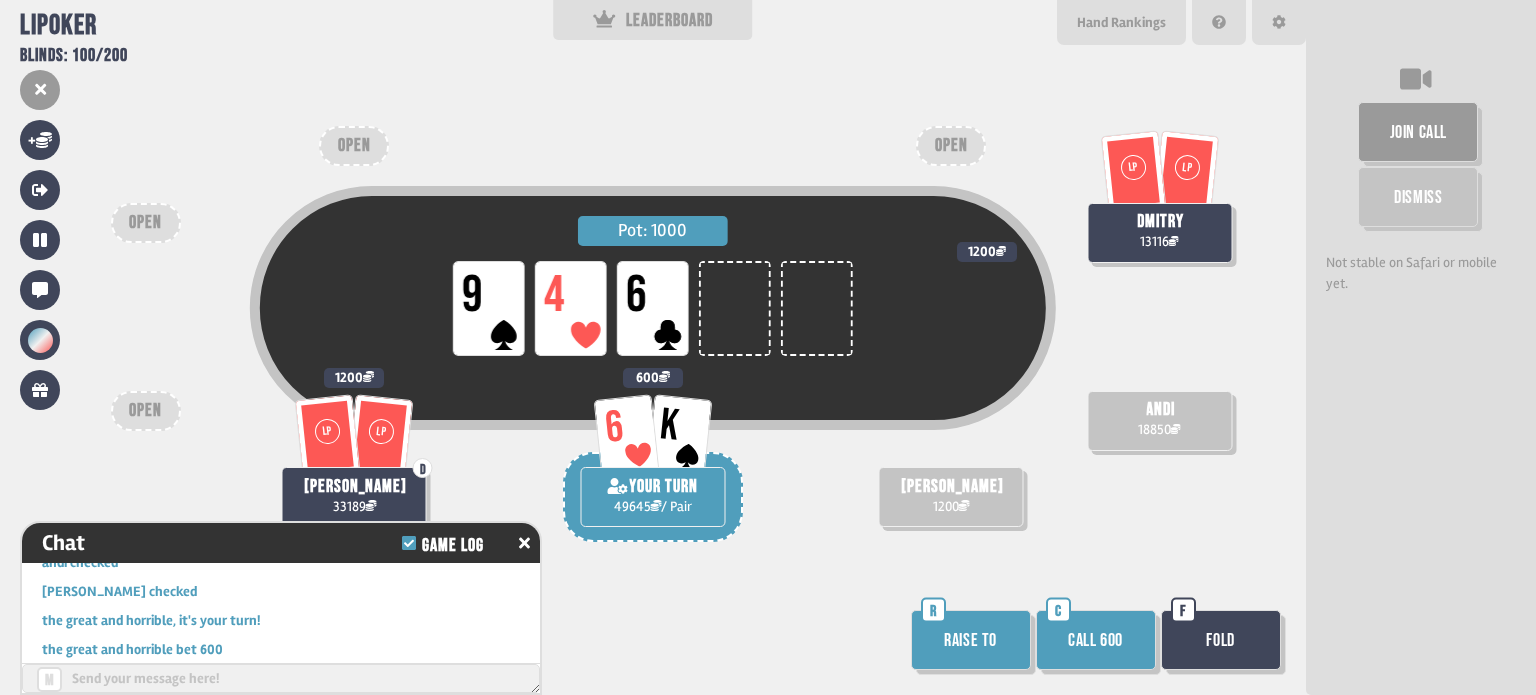 click on "Call 600" at bounding box center (1096, 640) 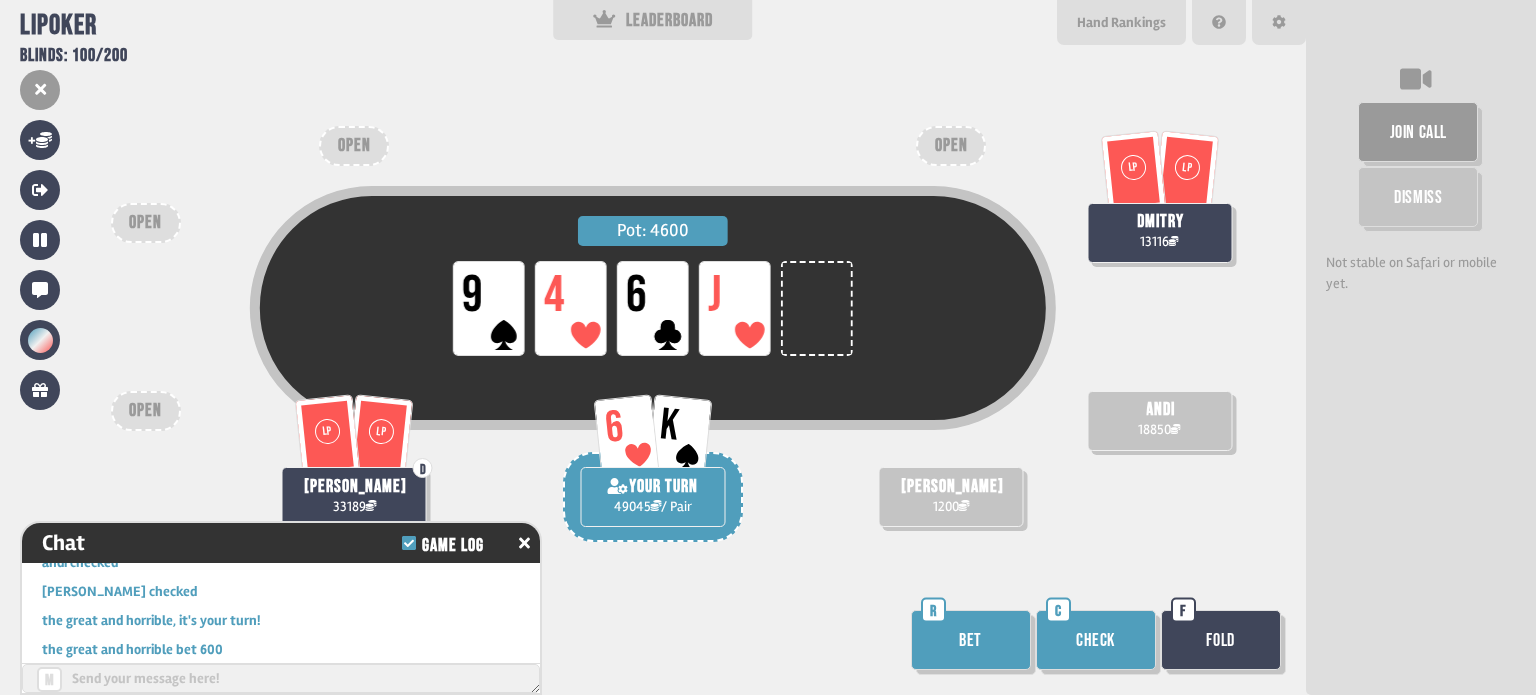 click on "Check" at bounding box center (1096, 640) 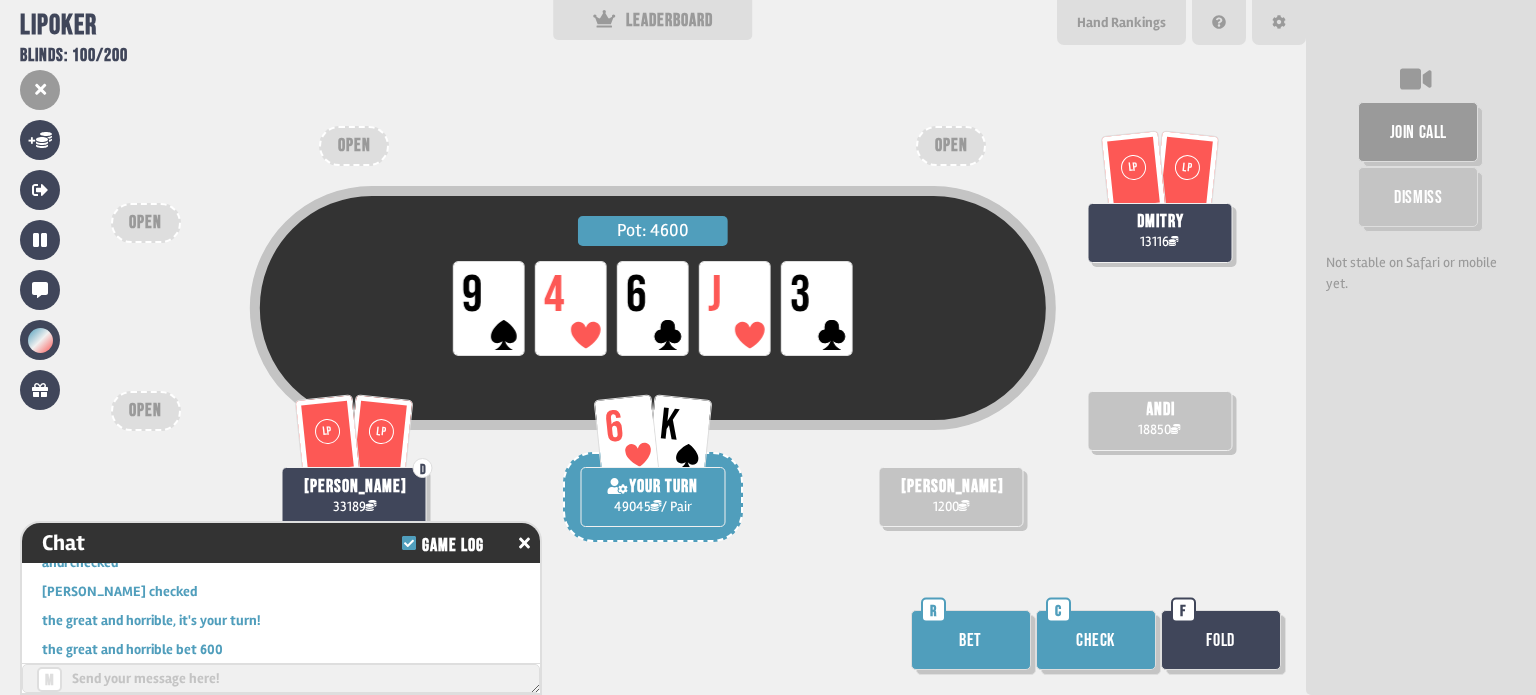 click on "Bet" at bounding box center (971, 640) 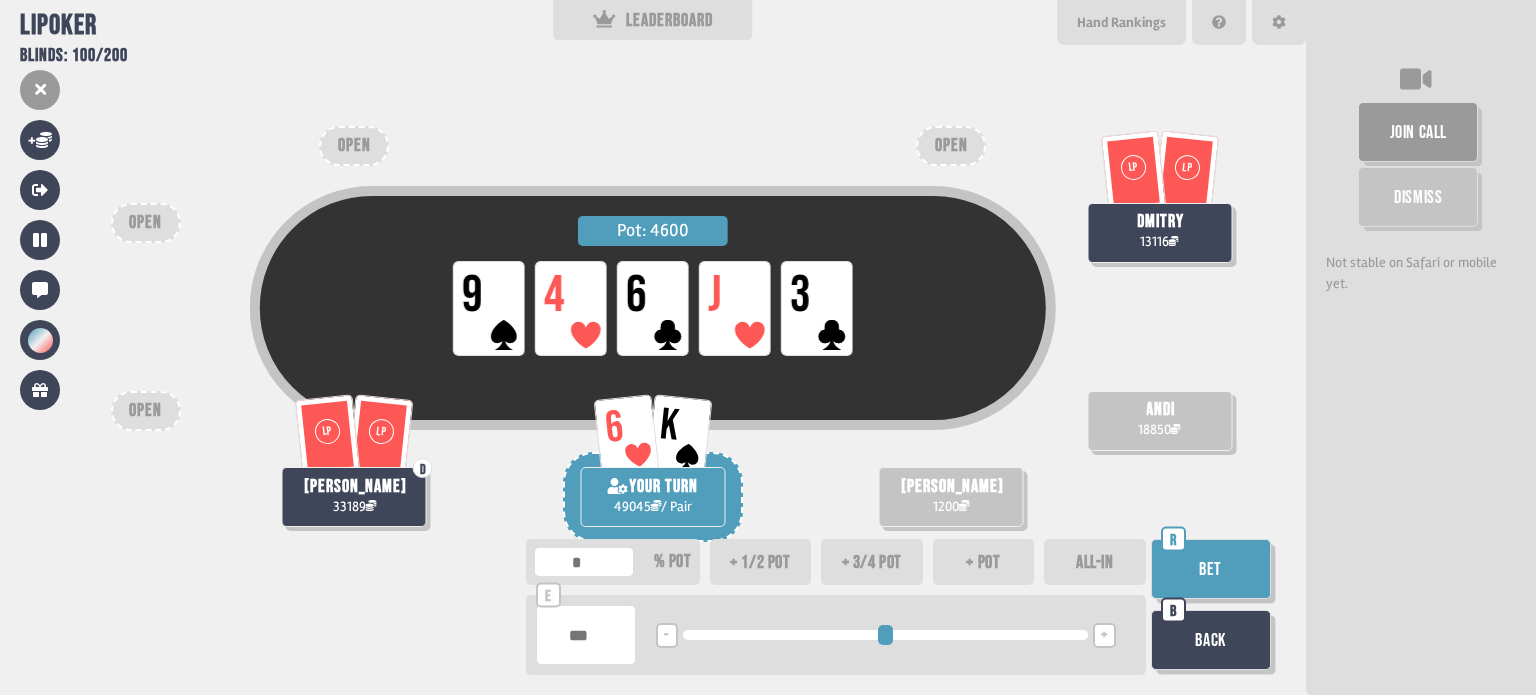 click on "+" at bounding box center (1104, 635) 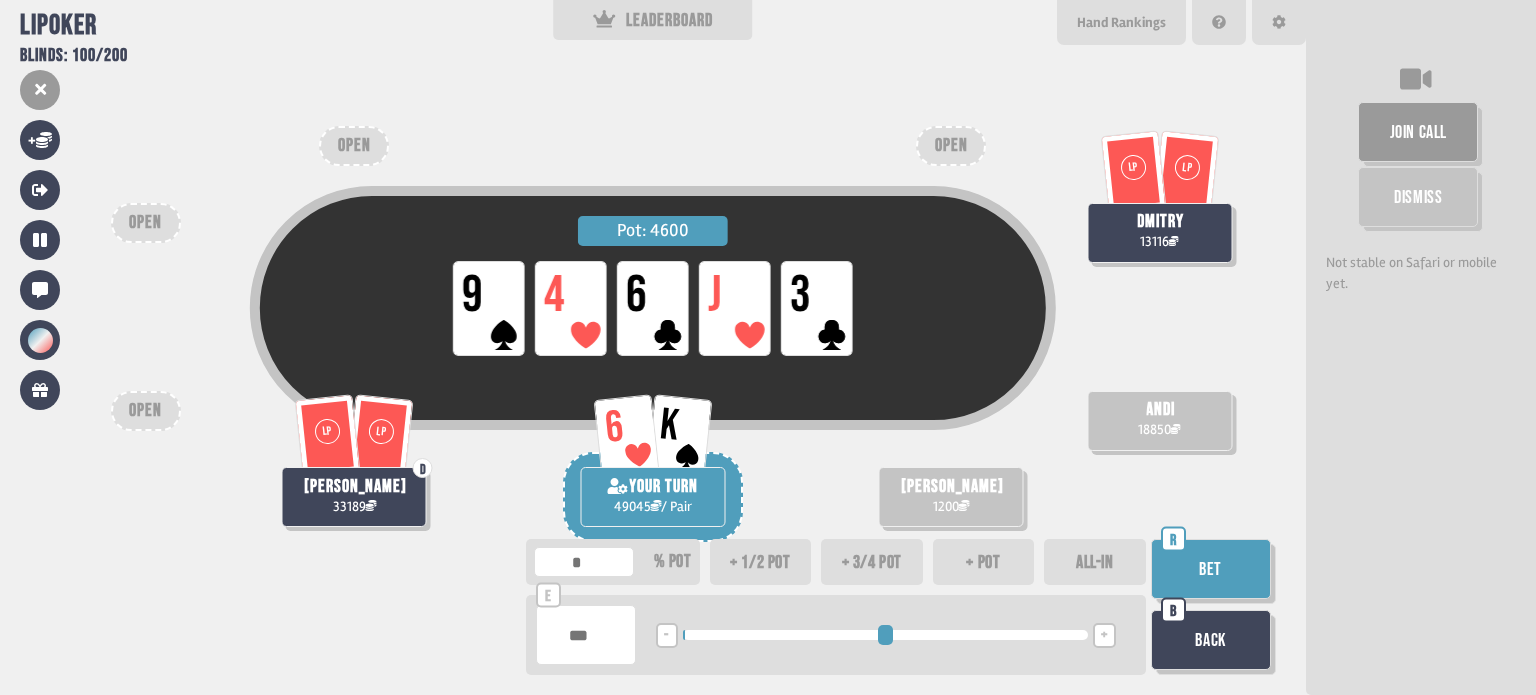 click on "Bet" at bounding box center [1211, 569] 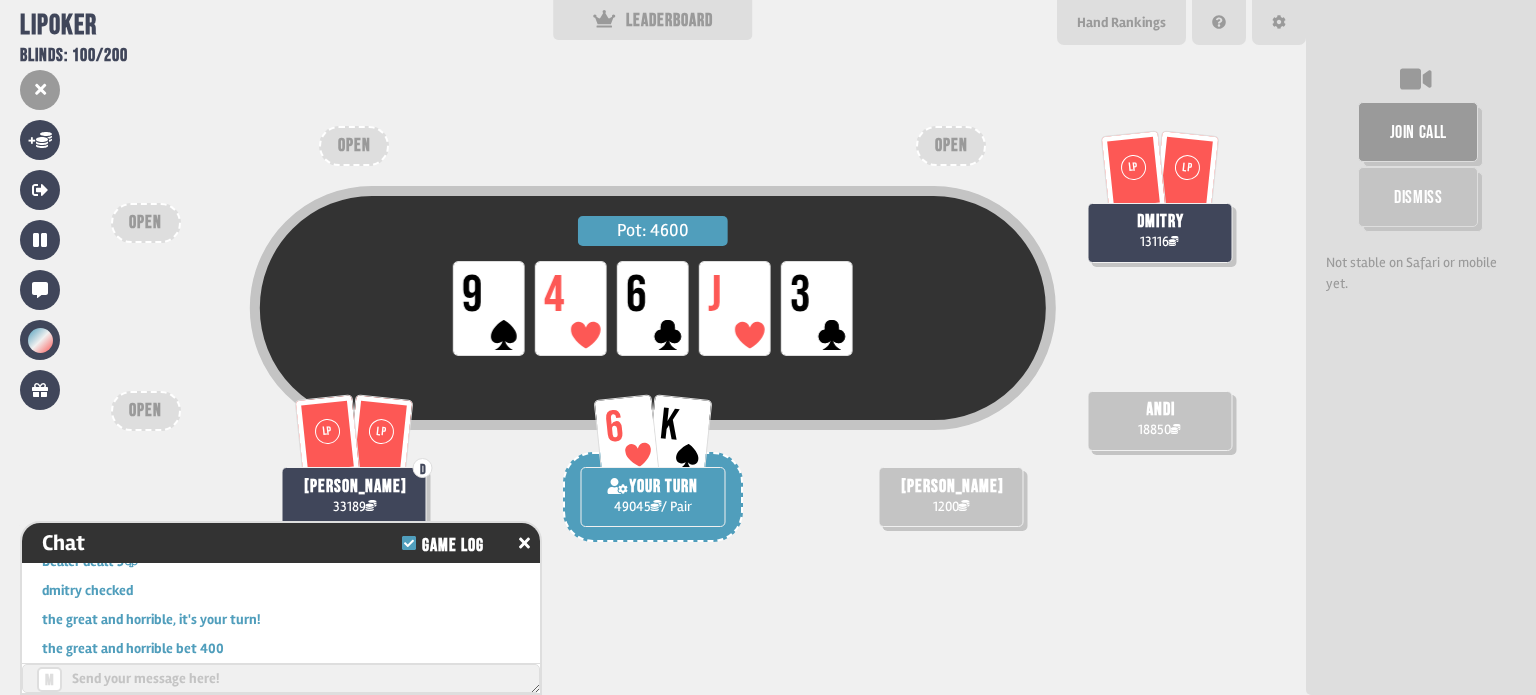 scroll, scrollTop: 15568, scrollLeft: 0, axis: vertical 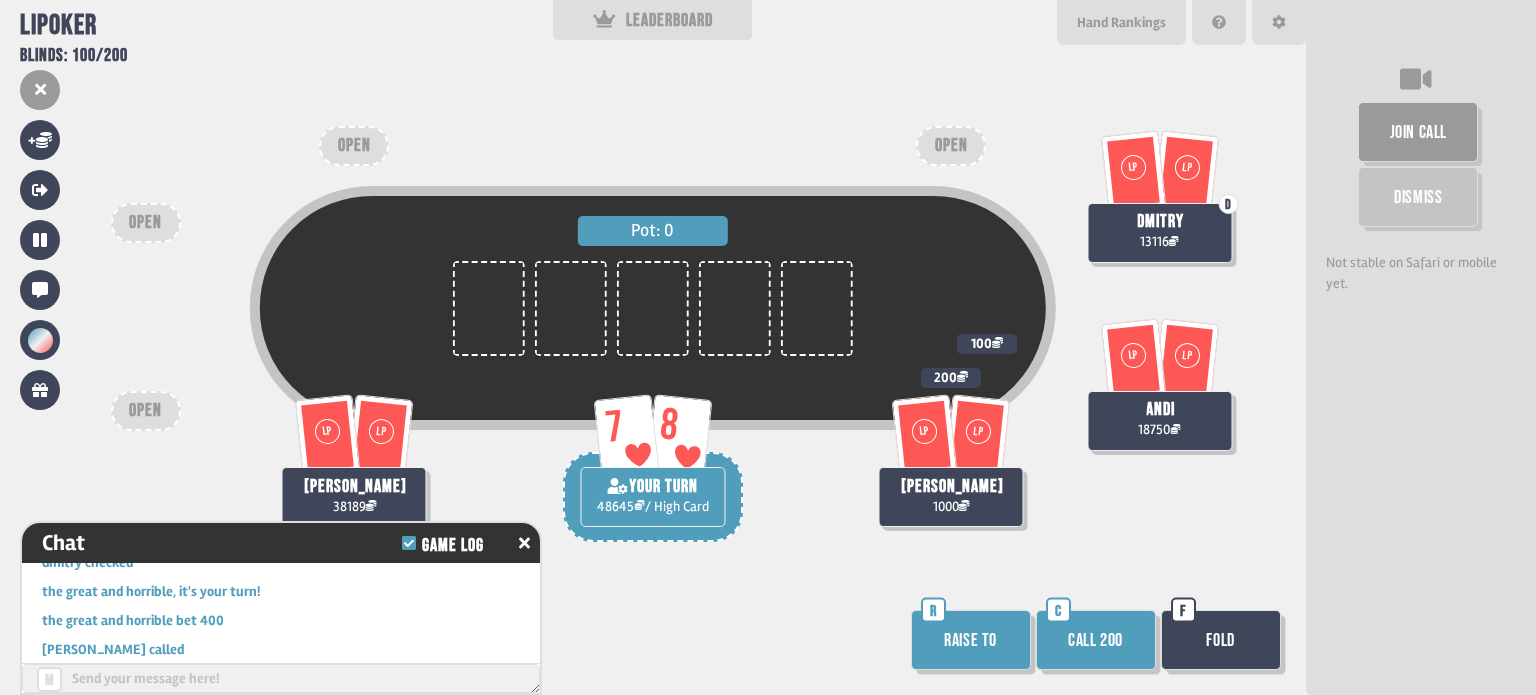 click on "Call 200 C" at bounding box center [1098, 642] 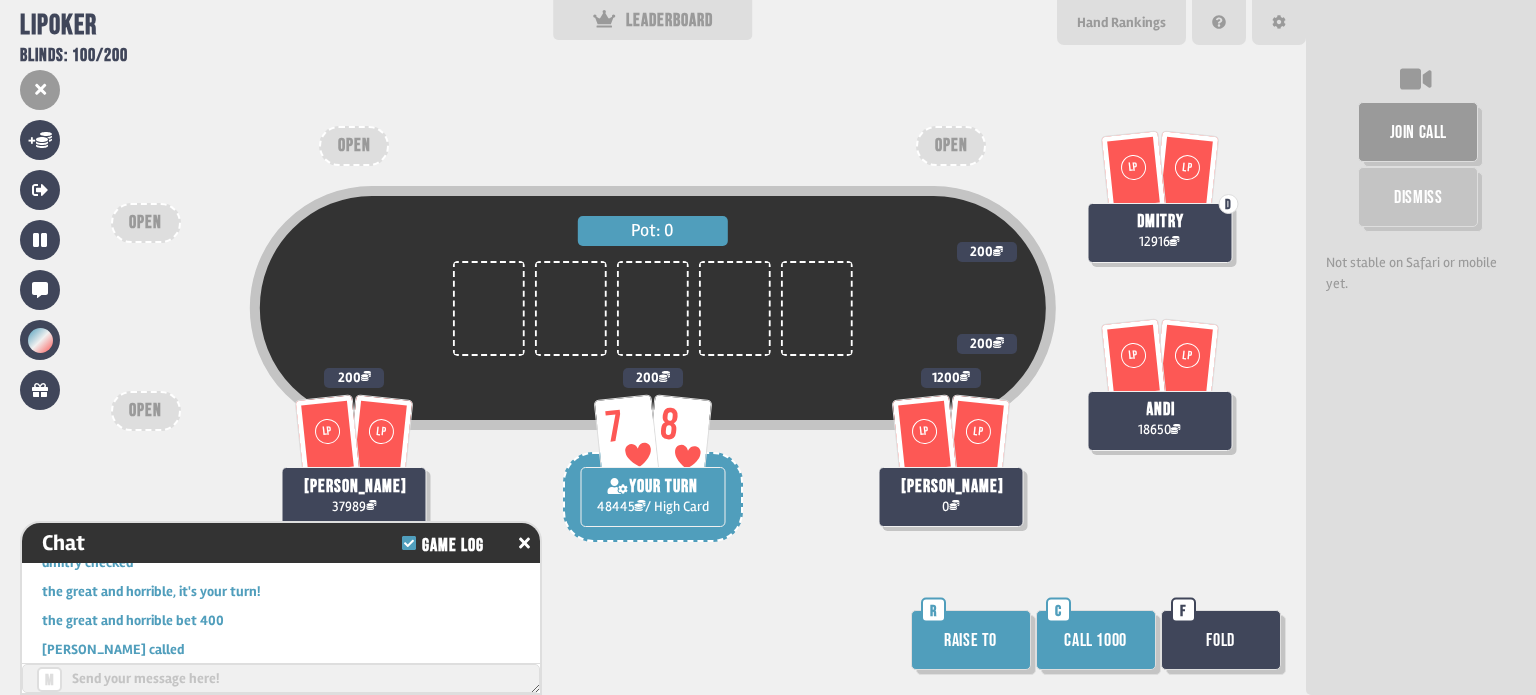 click on "Raise to" at bounding box center [971, 640] 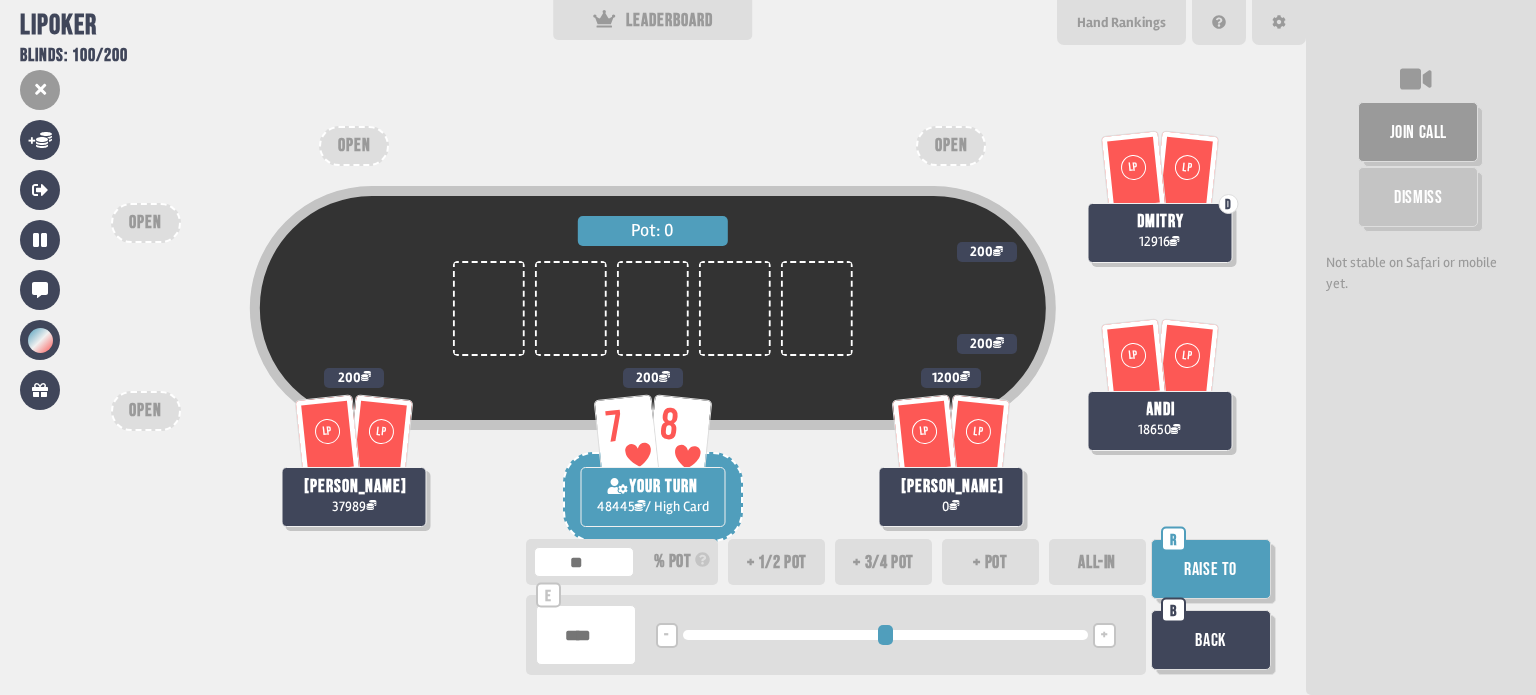 click on "Back" at bounding box center [1211, 640] 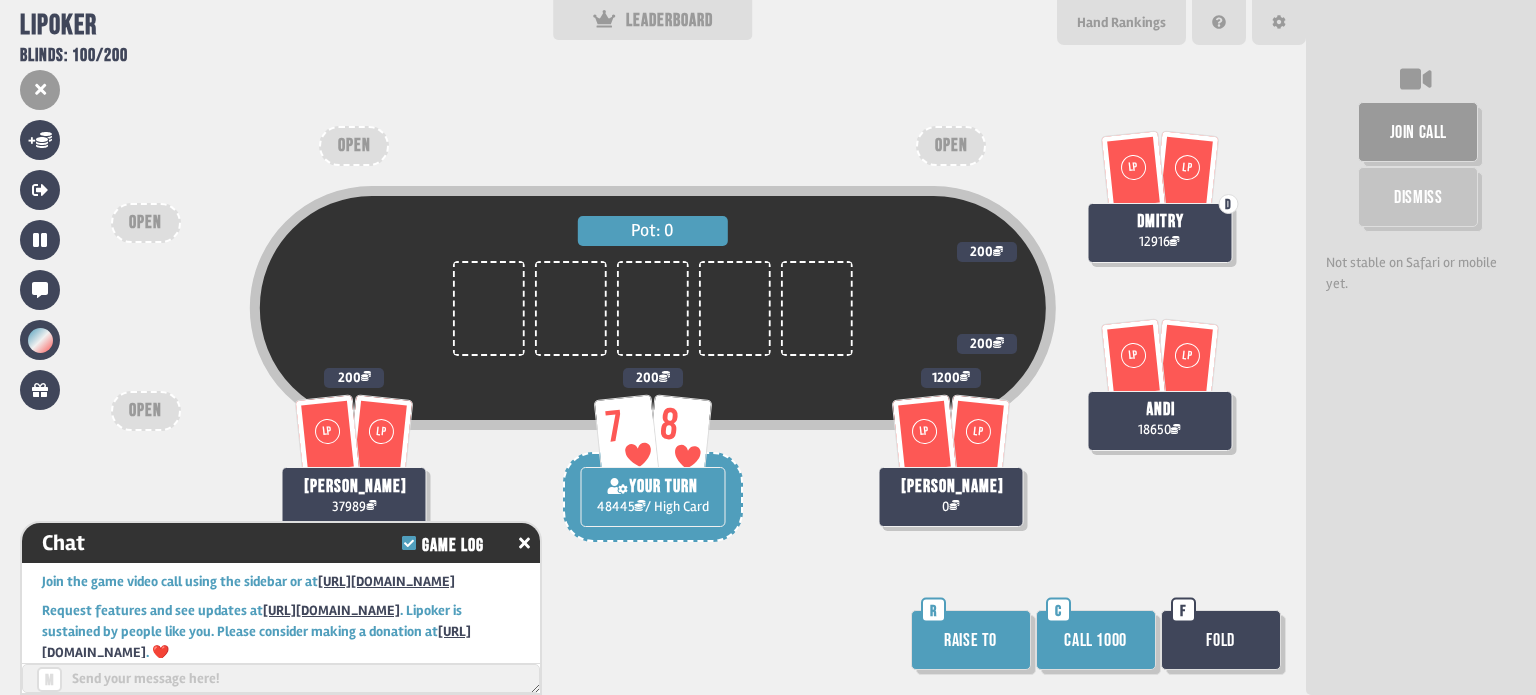 scroll, scrollTop: 15916, scrollLeft: 0, axis: vertical 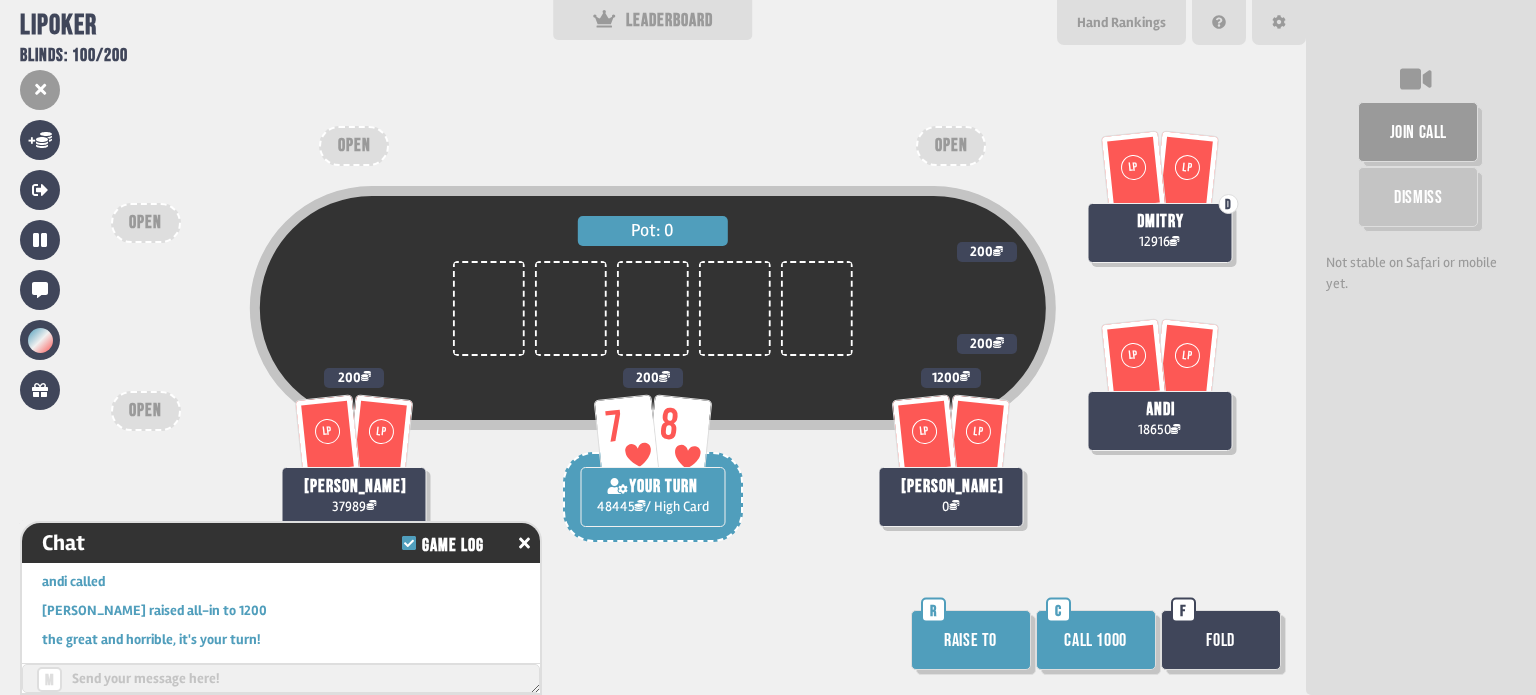 click on "Fold" at bounding box center (1221, 640) 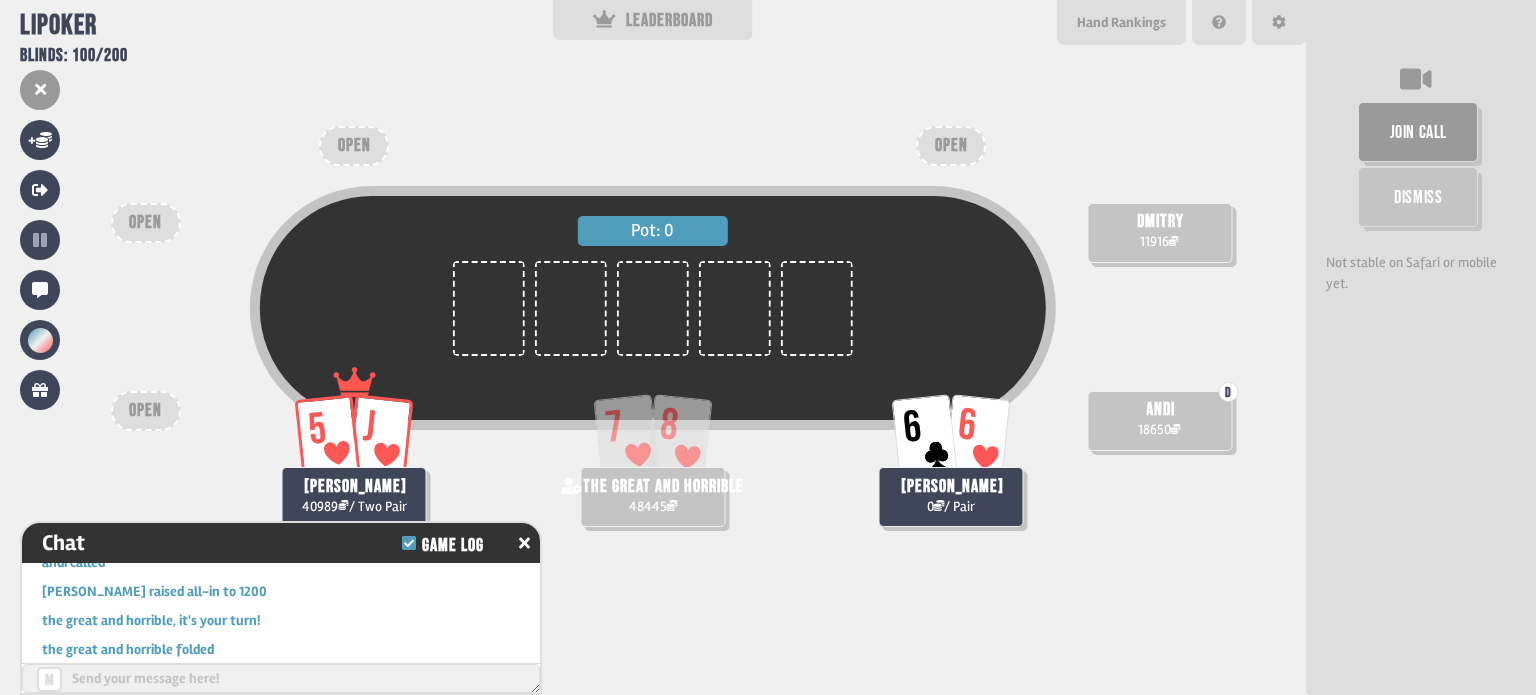 scroll, scrollTop: 98, scrollLeft: 0, axis: vertical 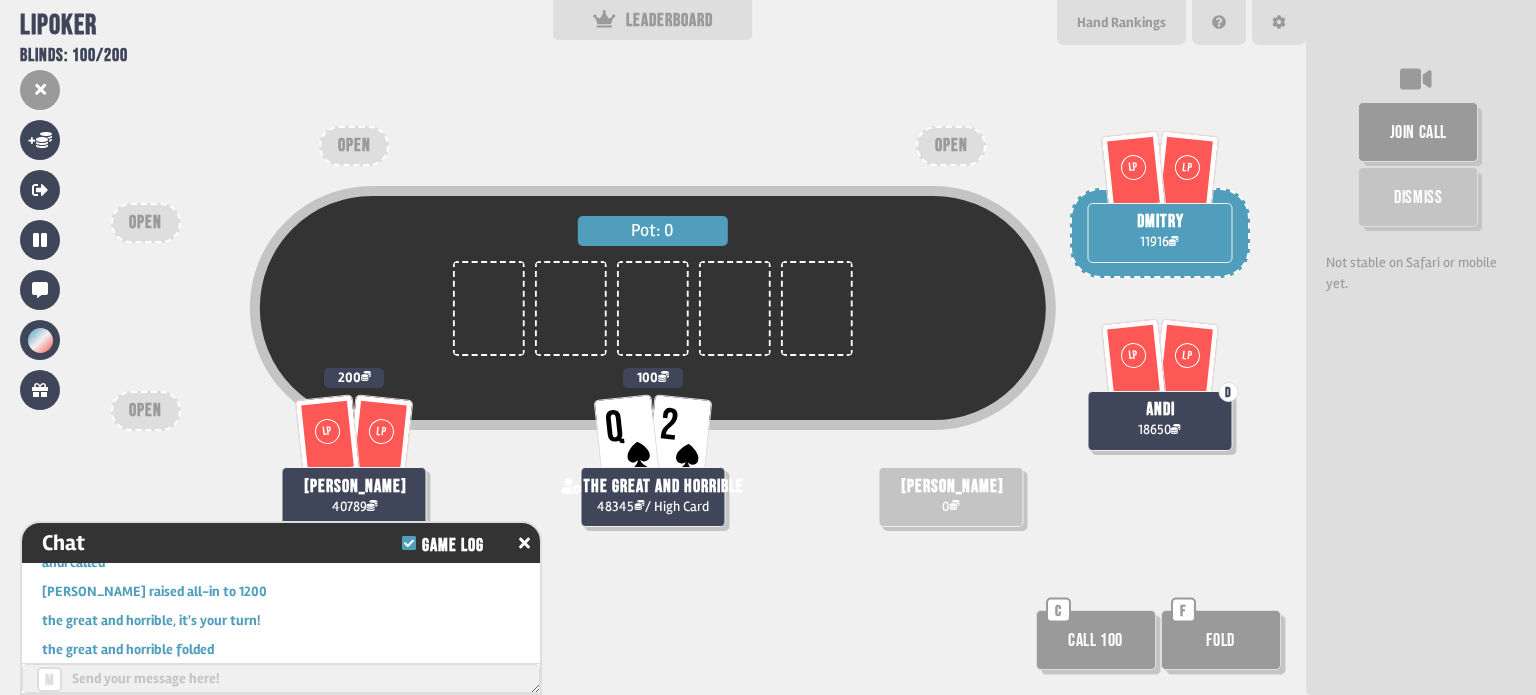 click on "Call 100" at bounding box center [1096, 640] 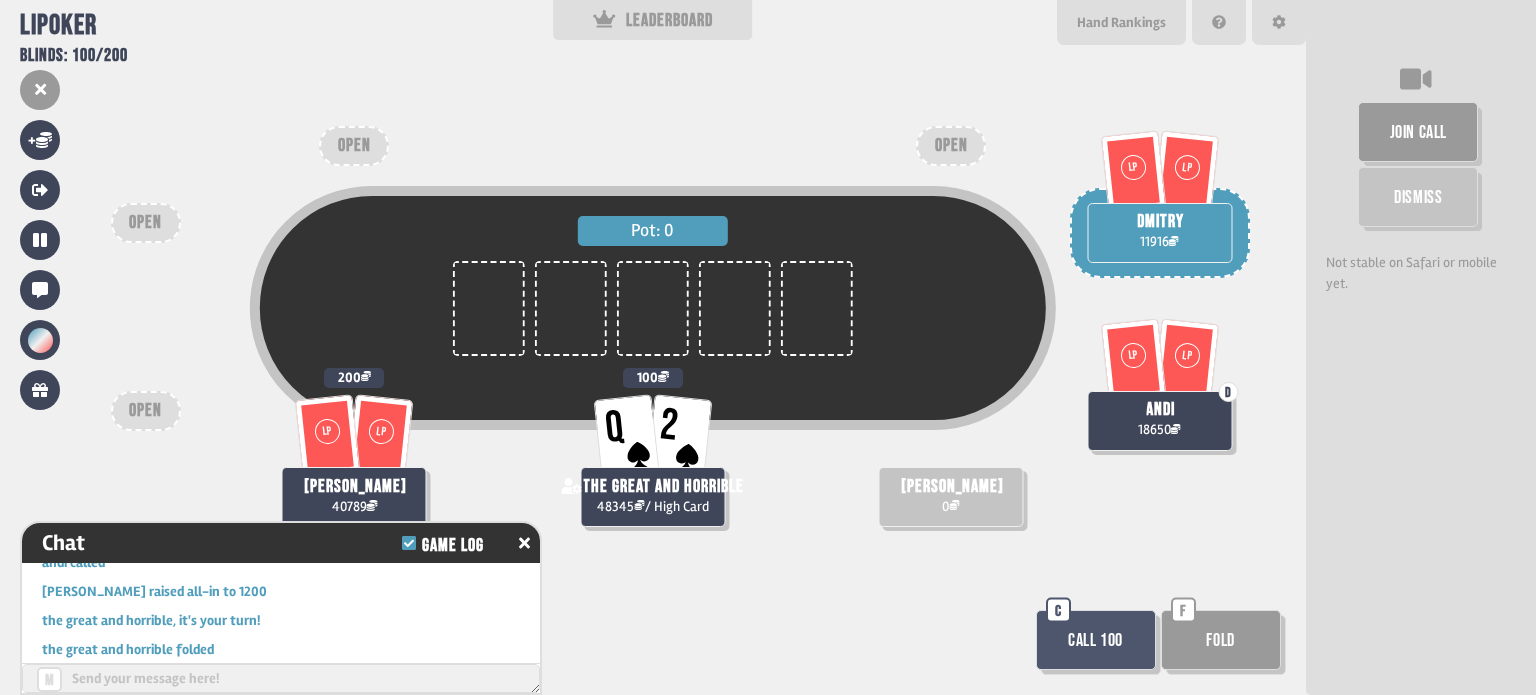 click on "[PERSON_NAME] 0" at bounding box center (951, 497) 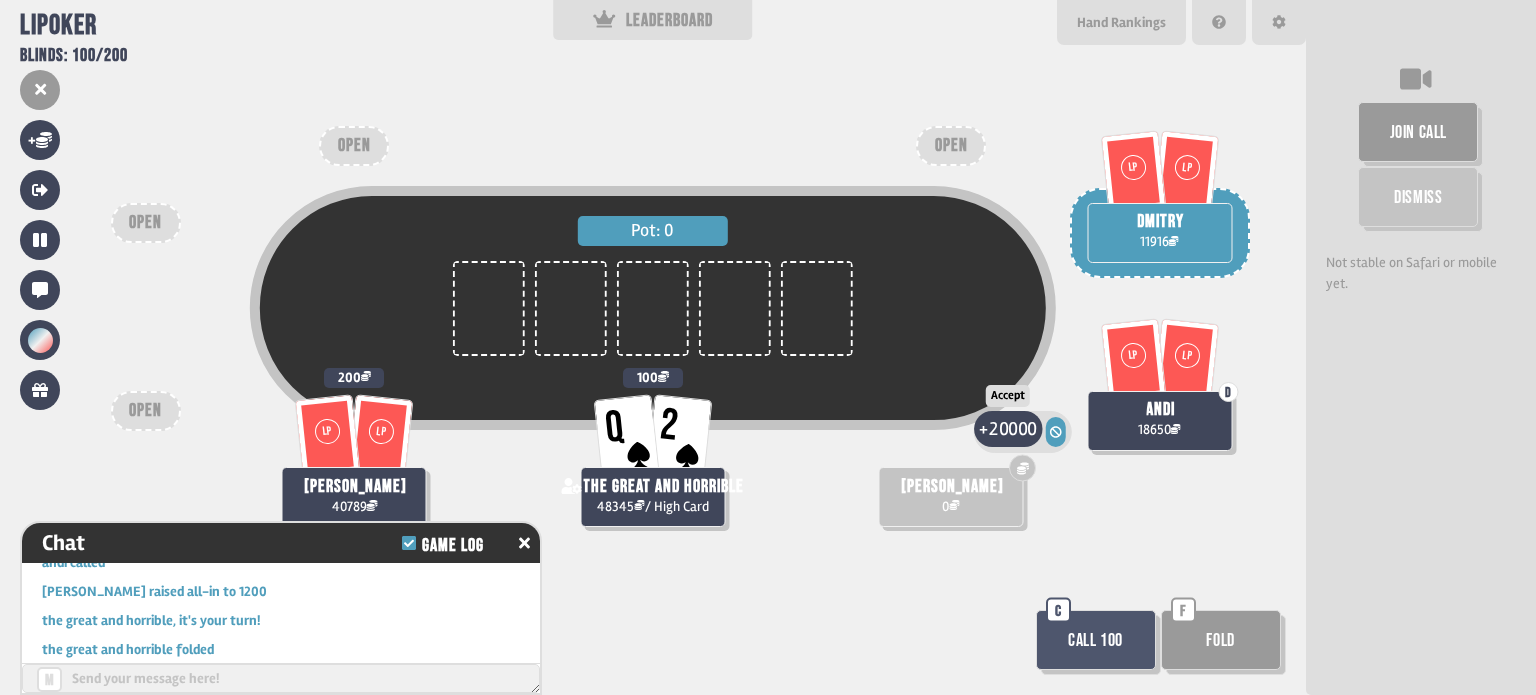 click on "20000" at bounding box center (1013, 429) 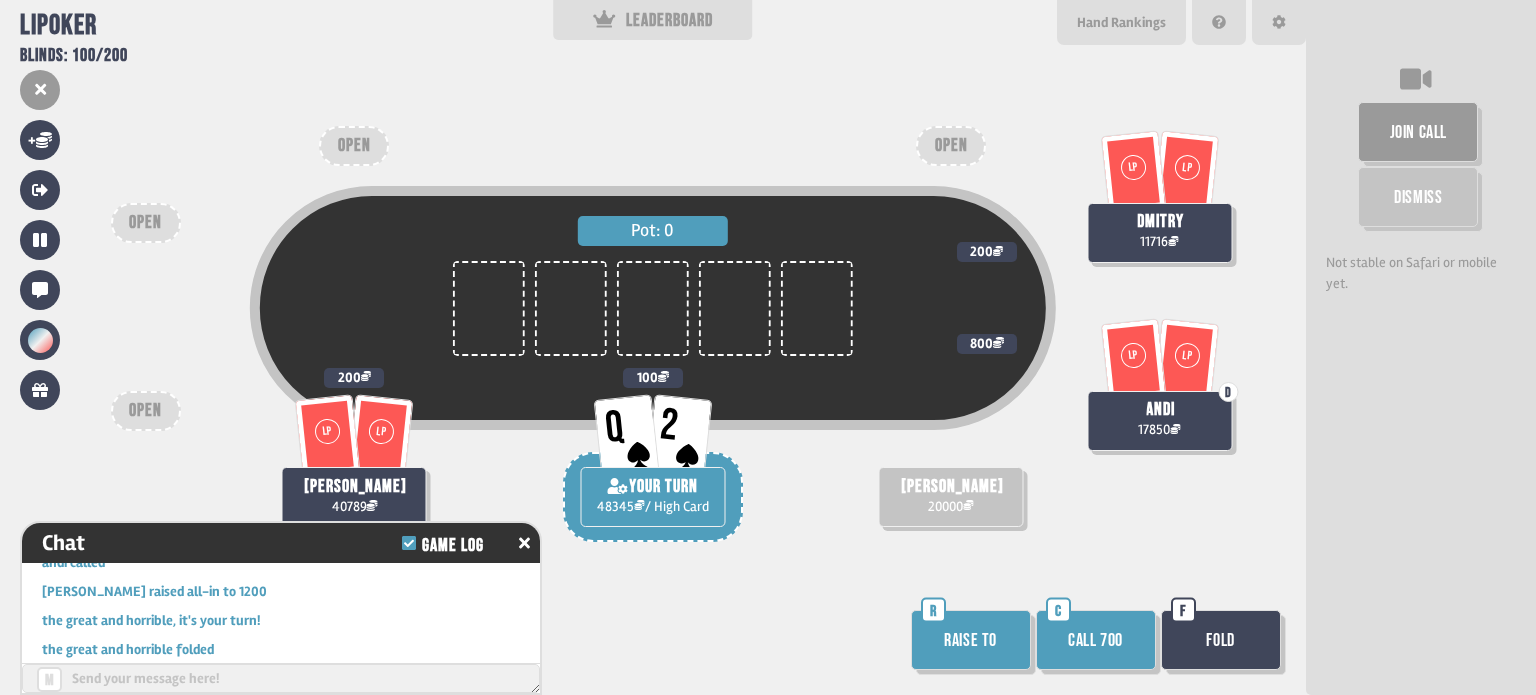 click on "Raise to" at bounding box center (971, 640) 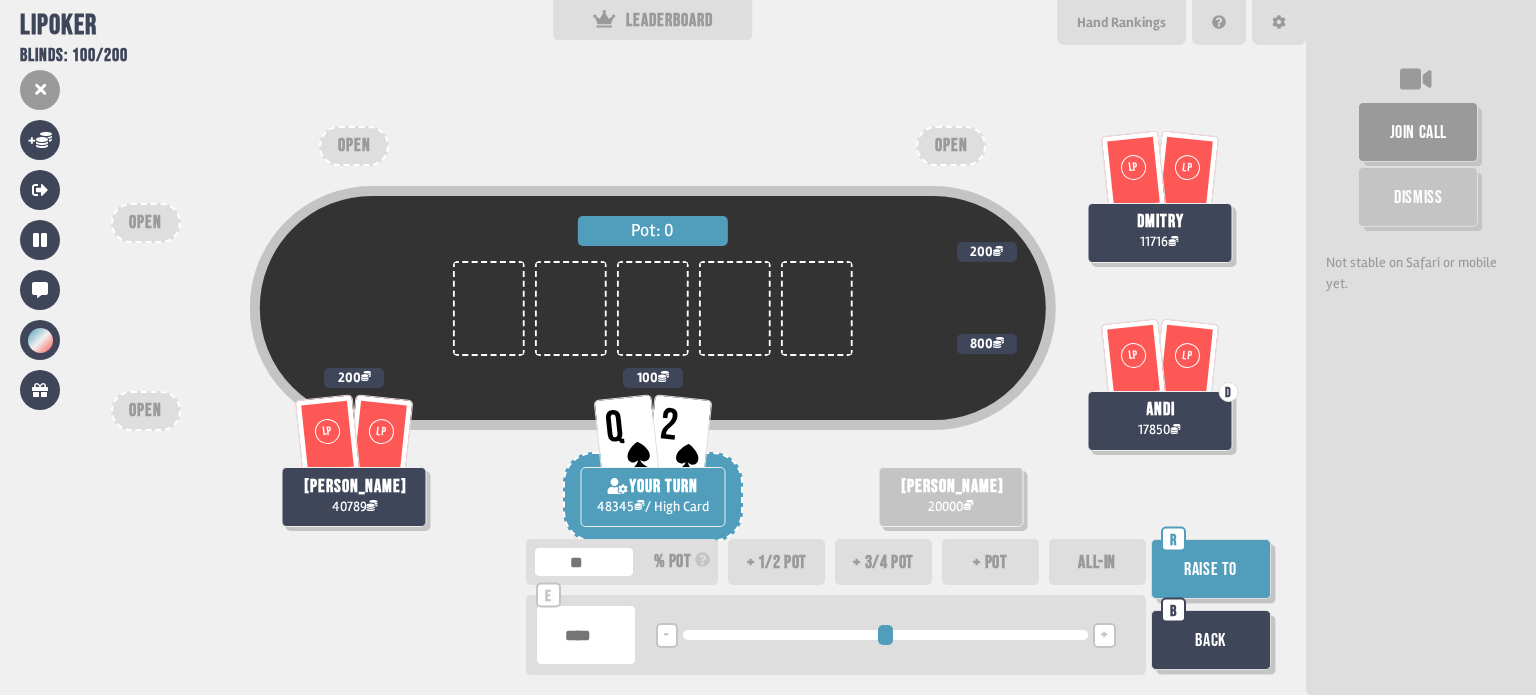 click on "Back" at bounding box center (1211, 640) 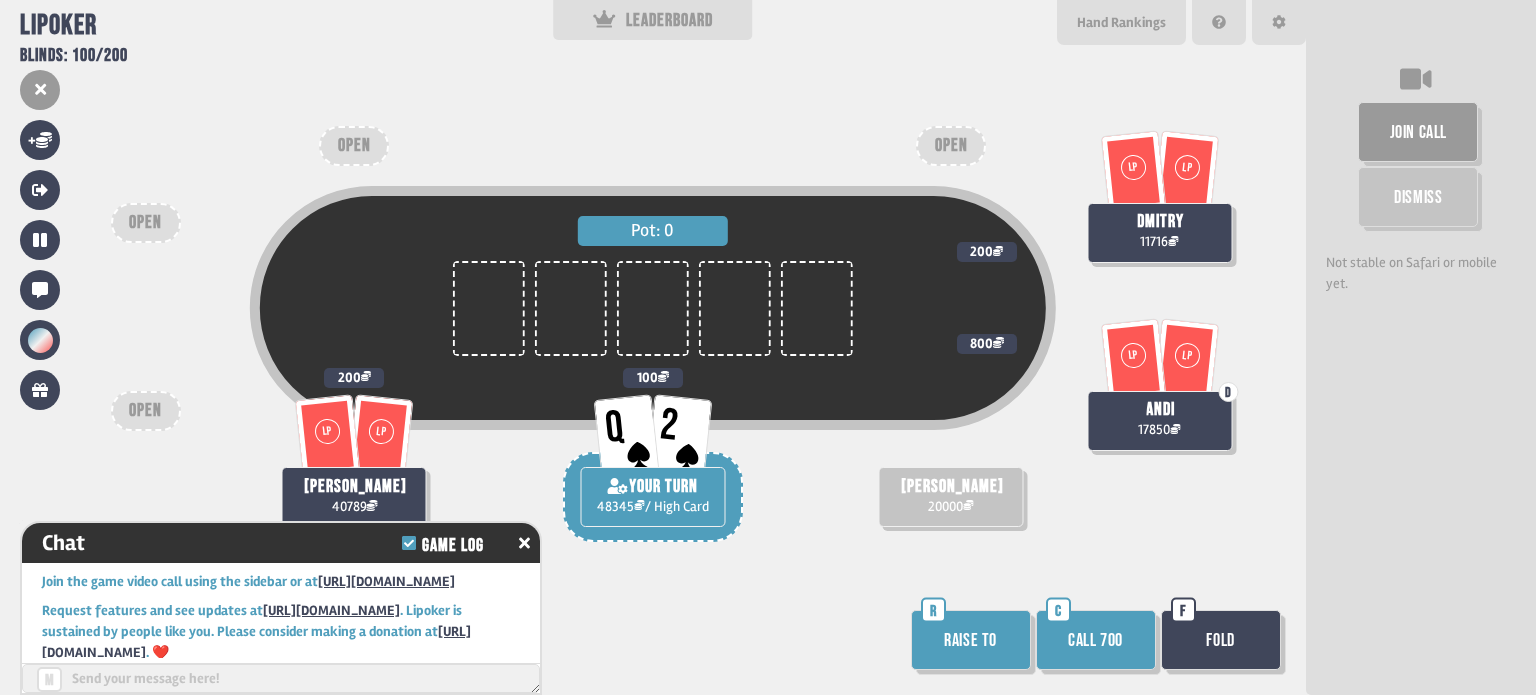 scroll, scrollTop: 16380, scrollLeft: 0, axis: vertical 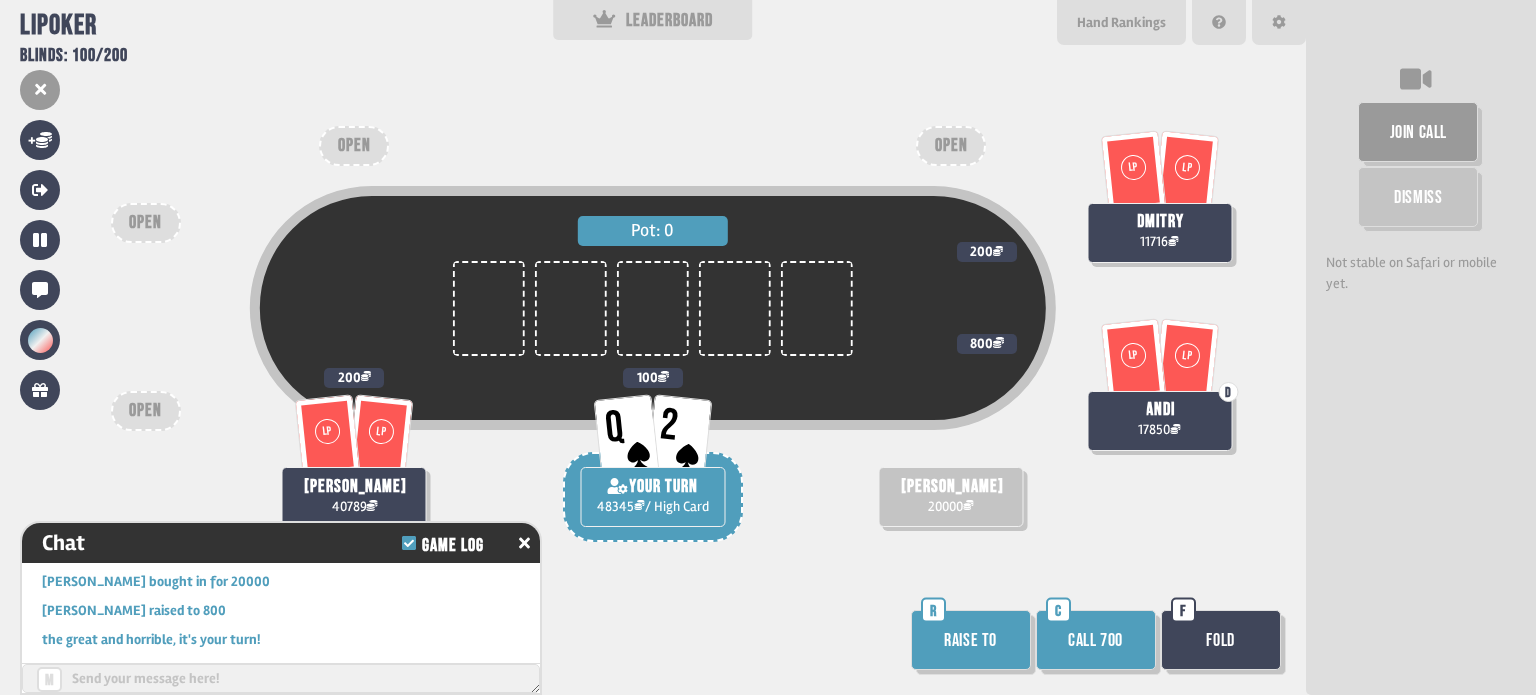 click on "Call 700" at bounding box center [1096, 640] 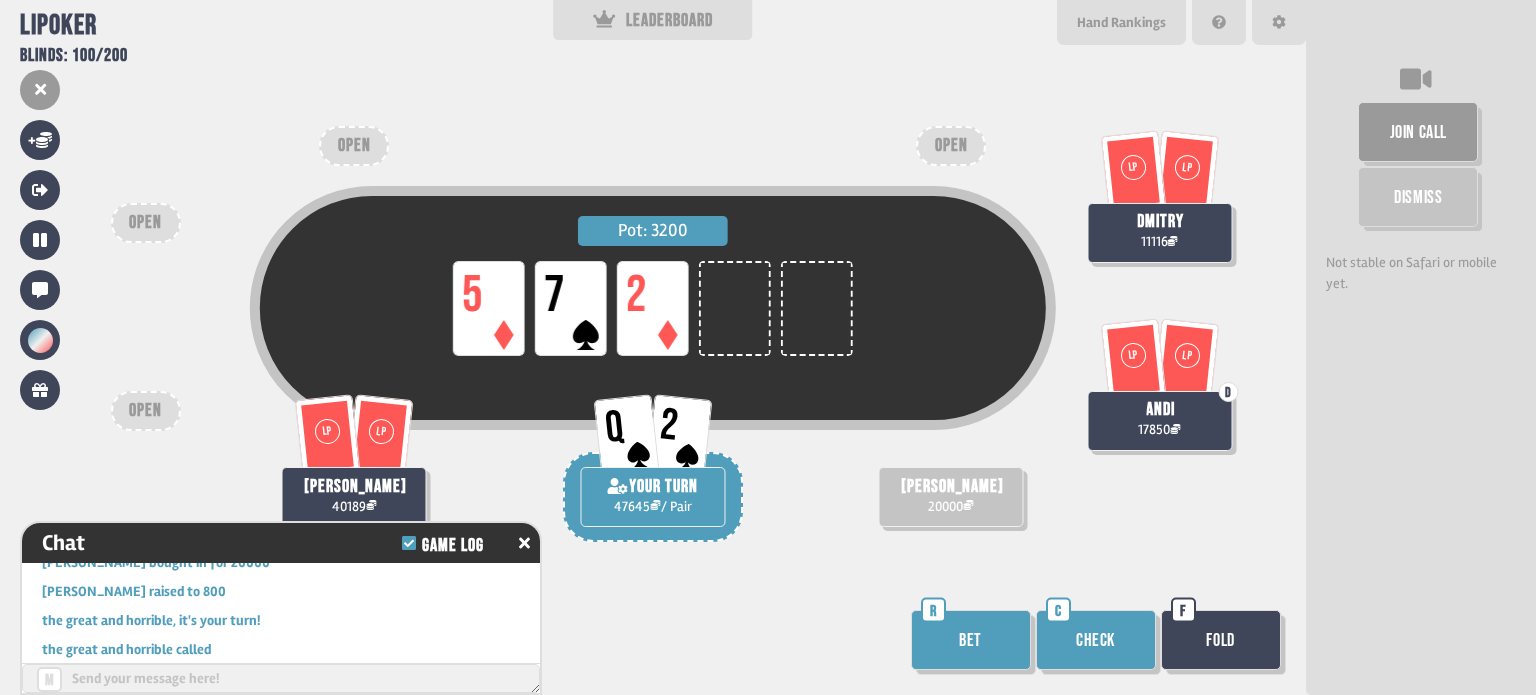 click on "Check" at bounding box center [1096, 640] 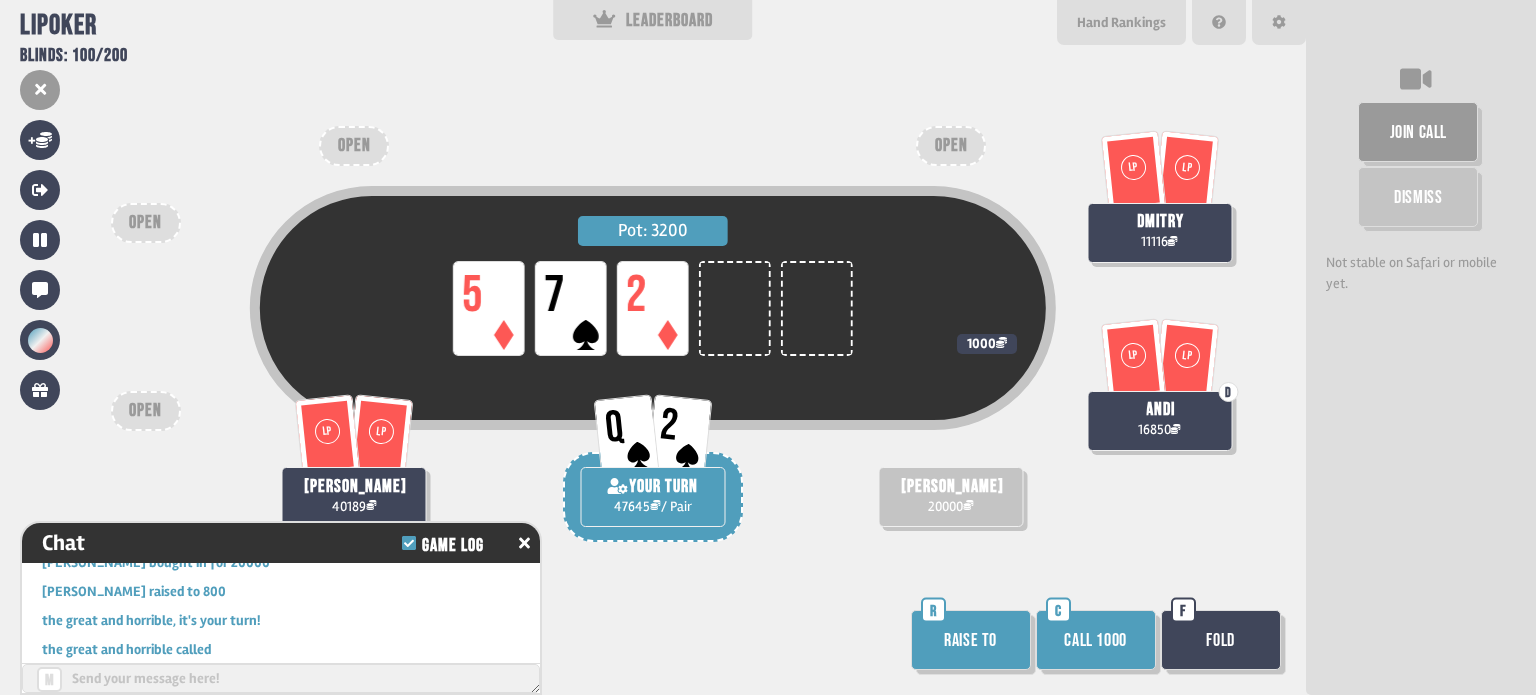 click on "Fold" at bounding box center (1221, 640) 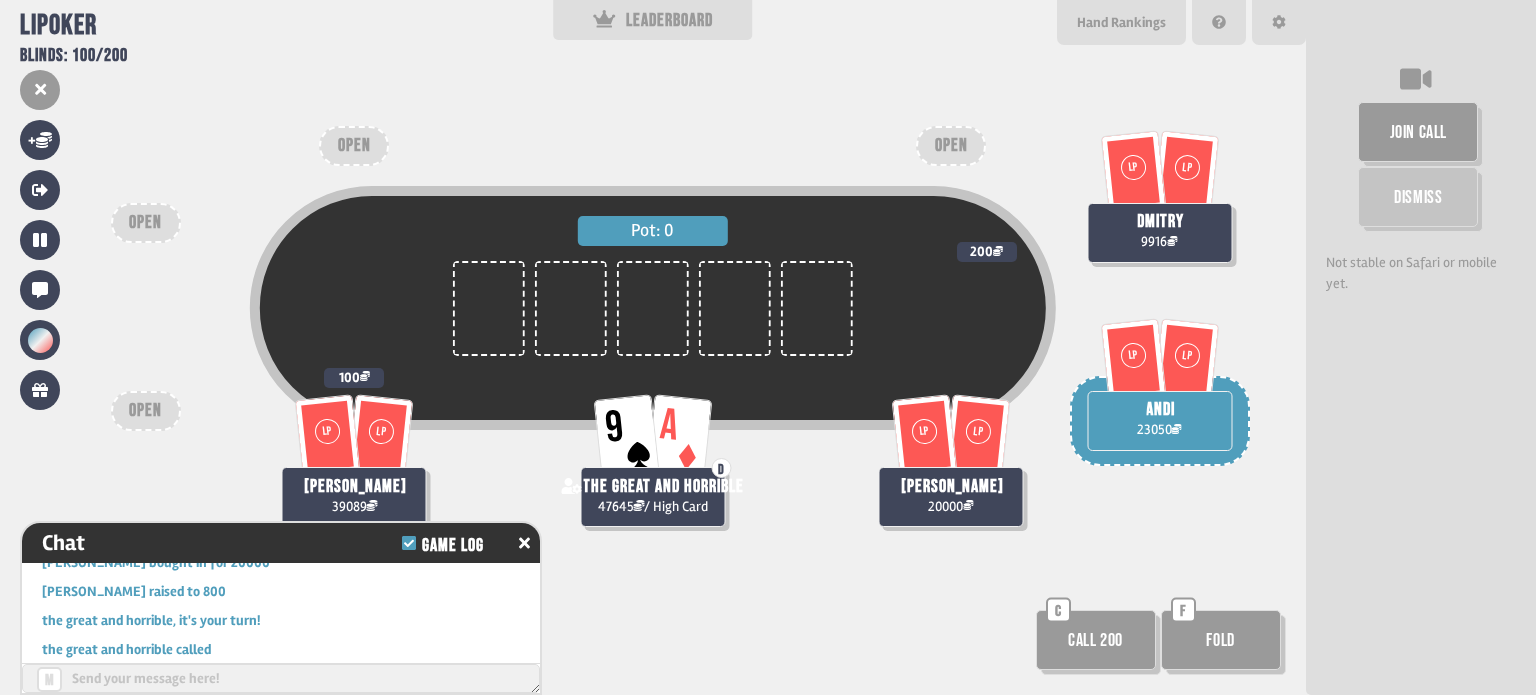 scroll, scrollTop: 98, scrollLeft: 0, axis: vertical 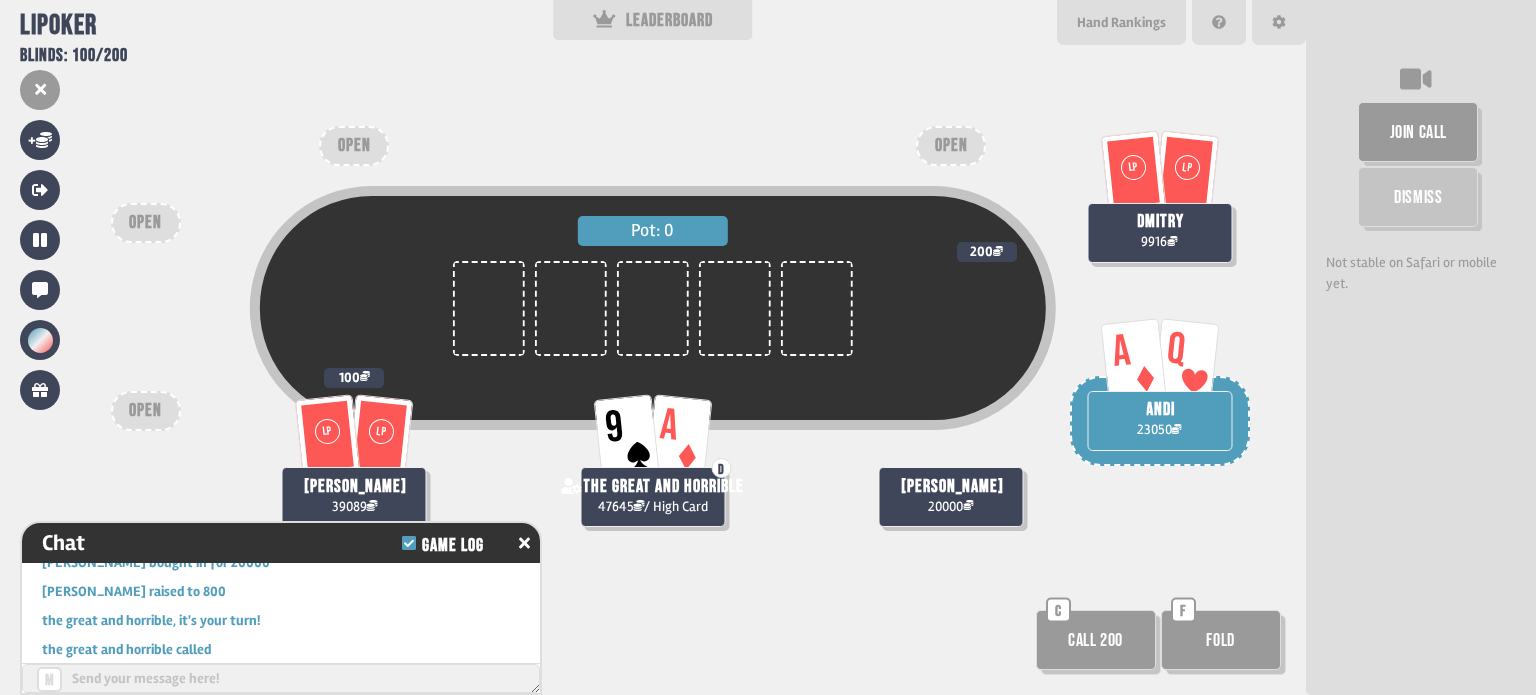 click on "Pot: 0" at bounding box center [653, 343] 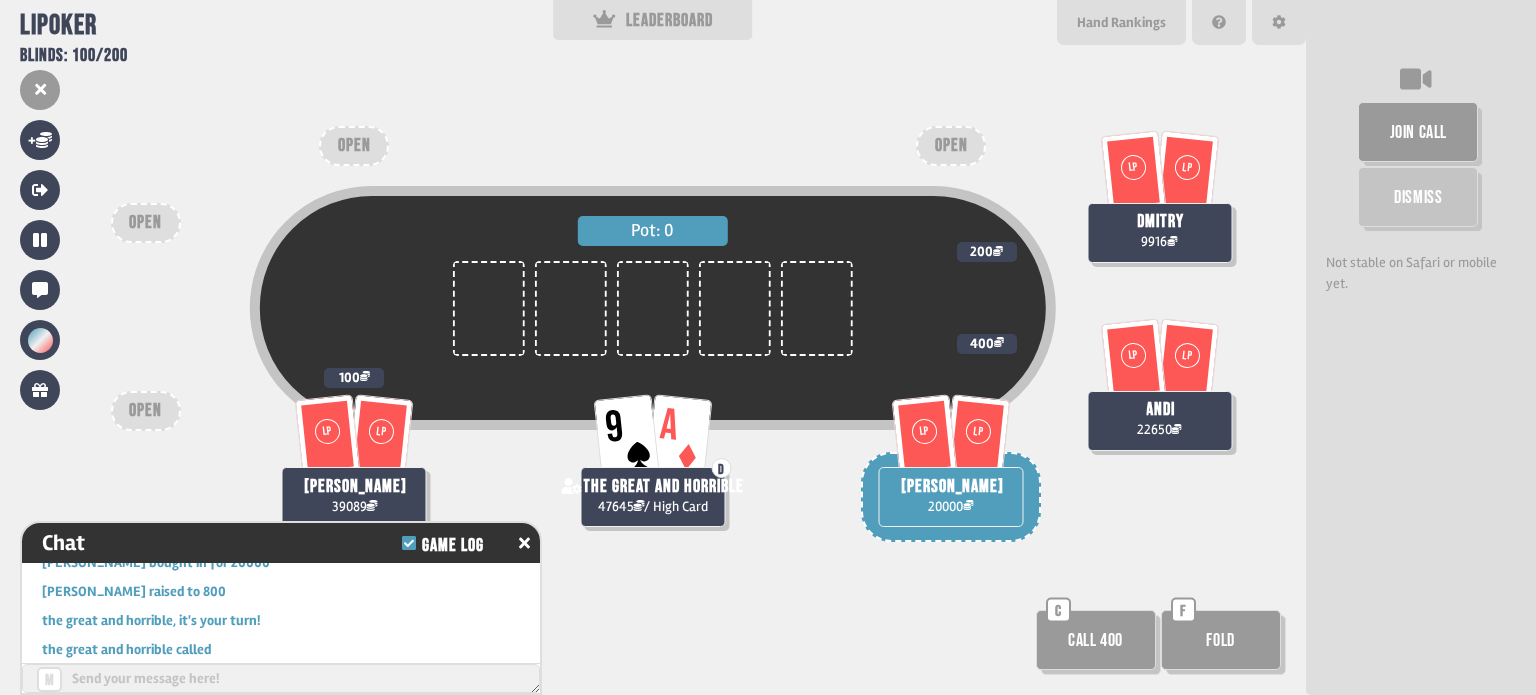 click on "Call 400" at bounding box center [1096, 640] 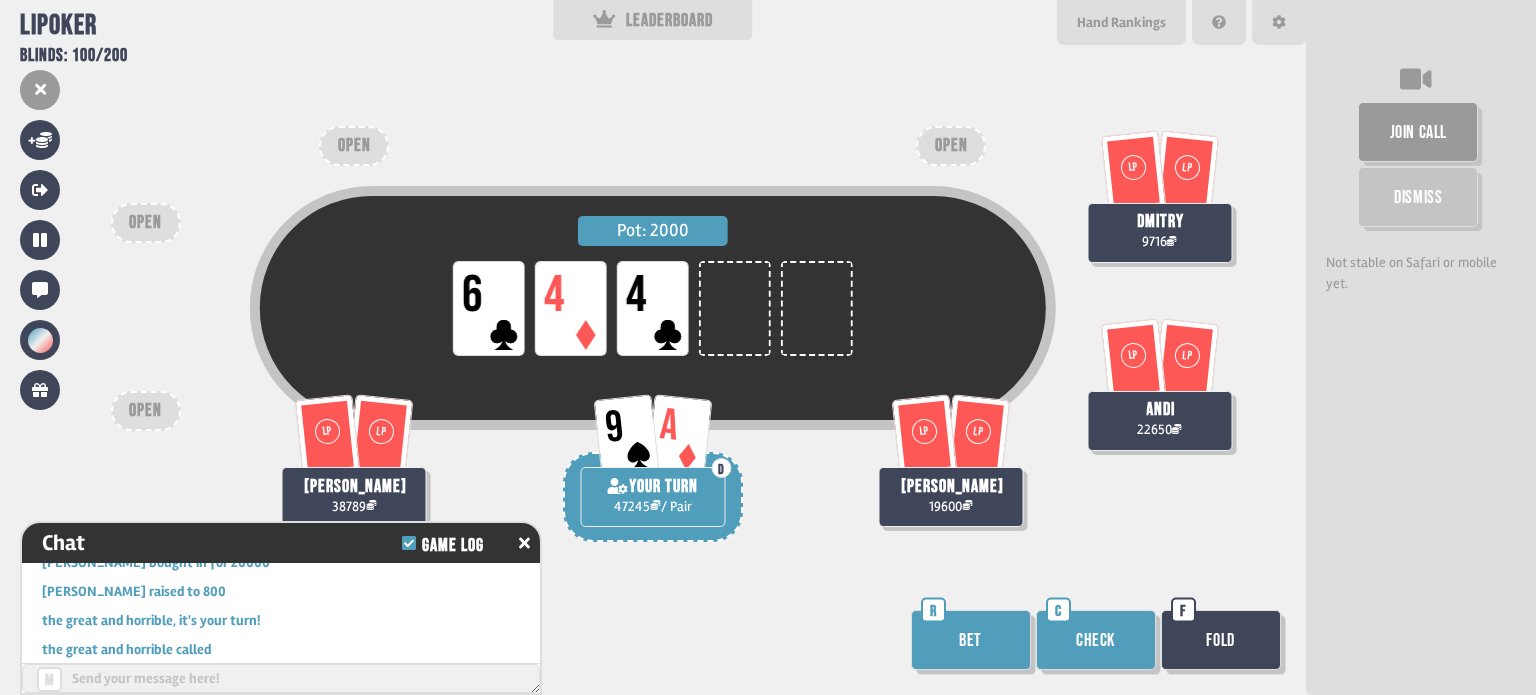 click on "Bet" at bounding box center [971, 640] 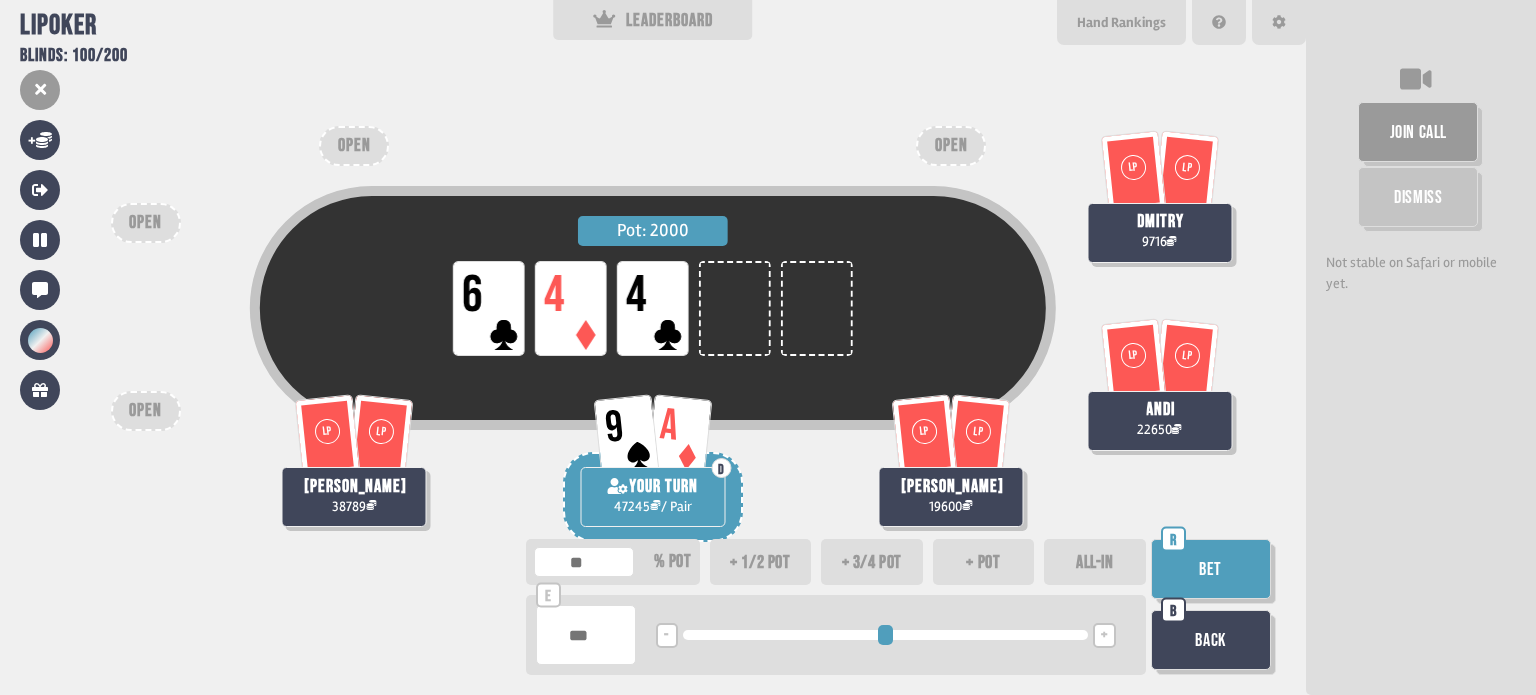 click on "+" at bounding box center (1104, 636) 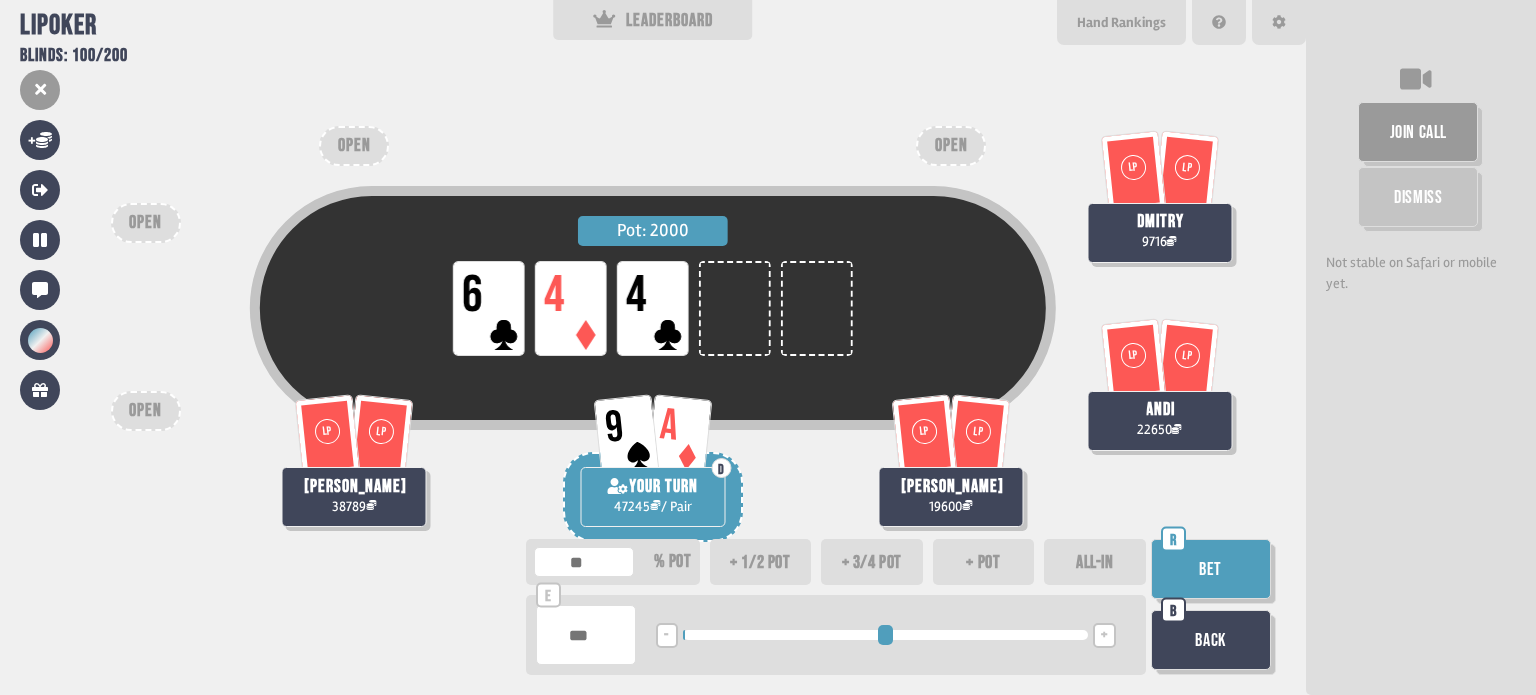 click on "Bet" at bounding box center (1211, 569) 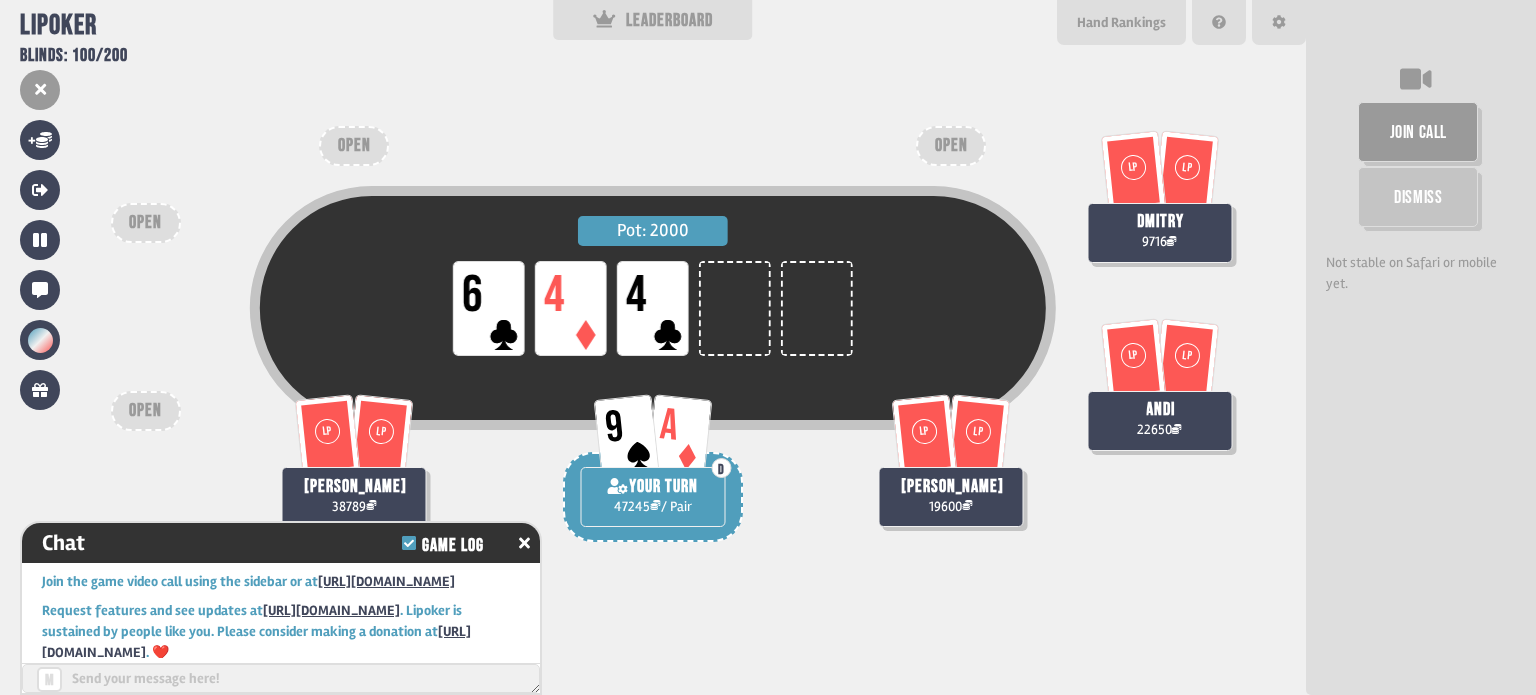 scroll, scrollTop: 17454, scrollLeft: 0, axis: vertical 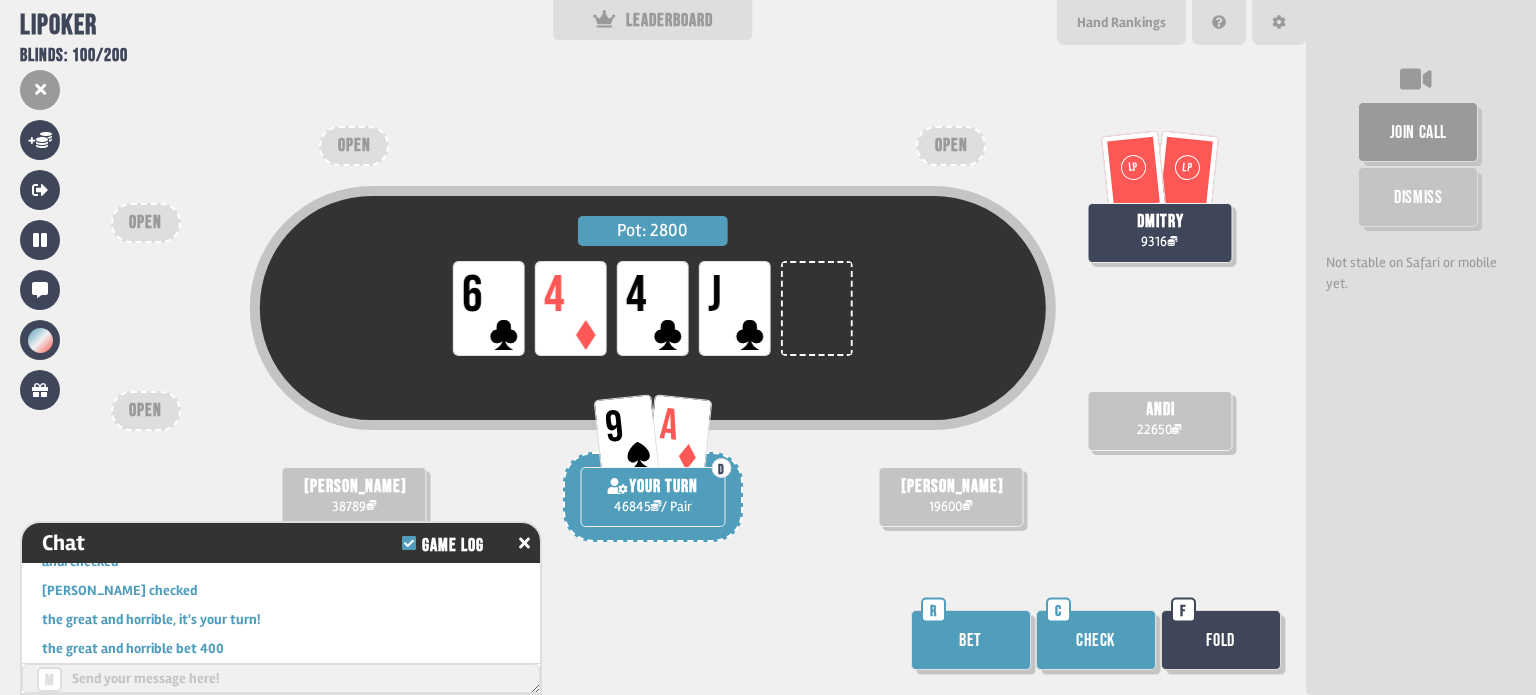 click on "Check" at bounding box center (1096, 640) 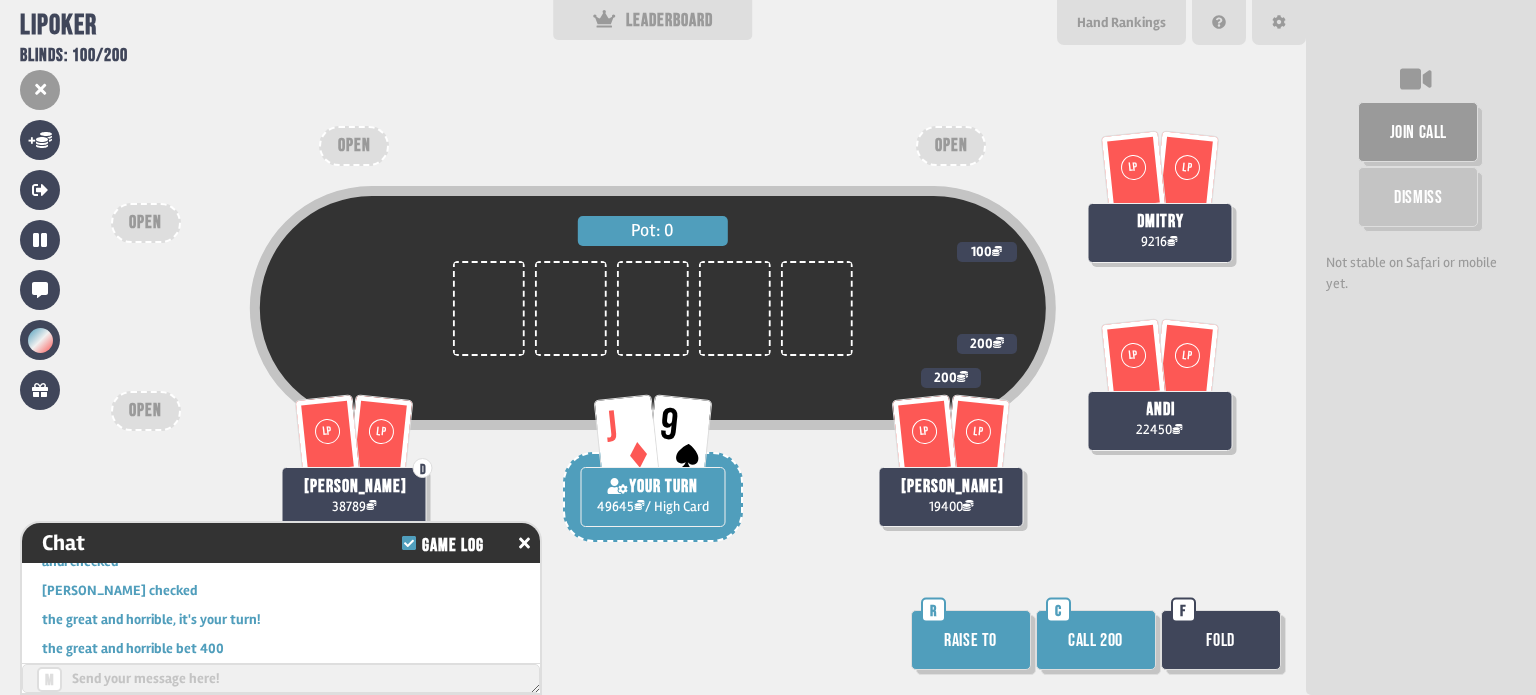 click on "Call 200" at bounding box center (1096, 640) 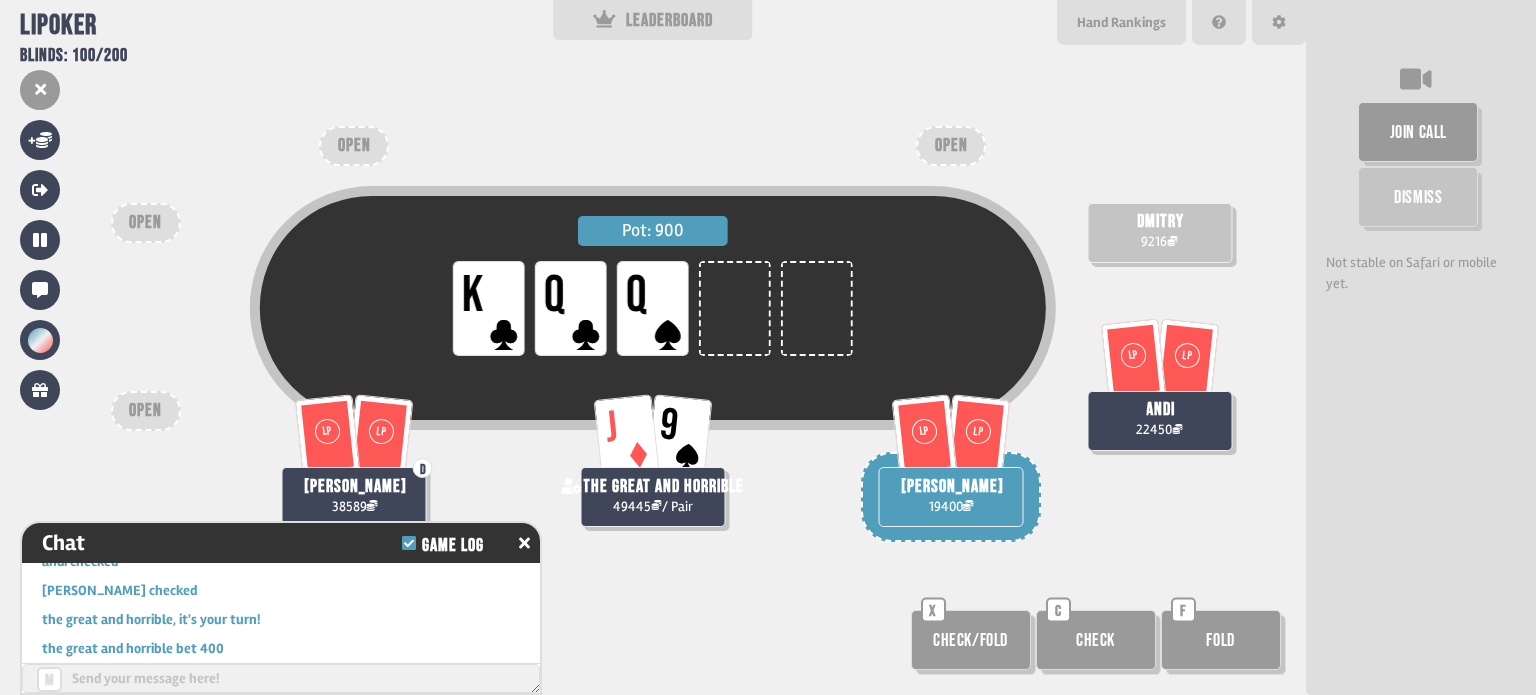 click on "Check/Fold" at bounding box center (971, 640) 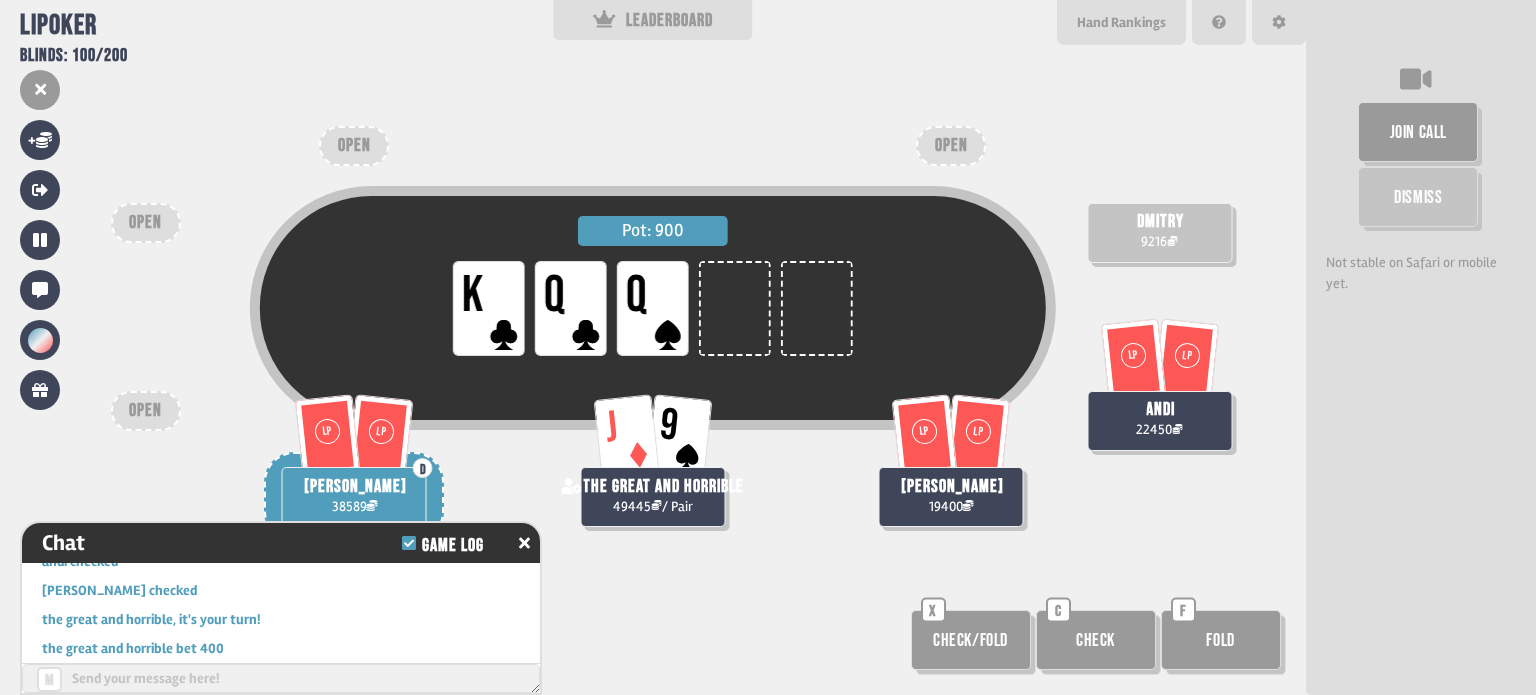 click on "Check/Fold" at bounding box center (971, 640) 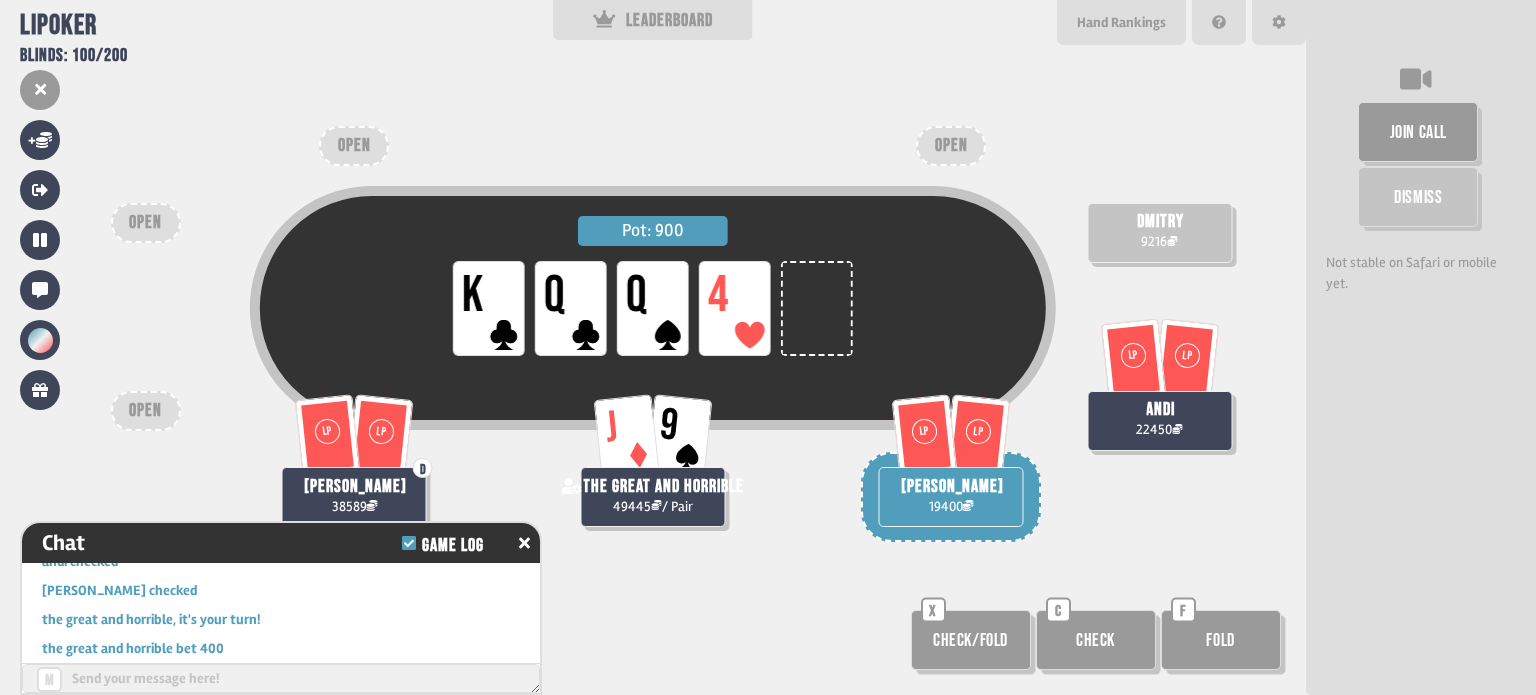 click on "Check/Fold" at bounding box center [971, 640] 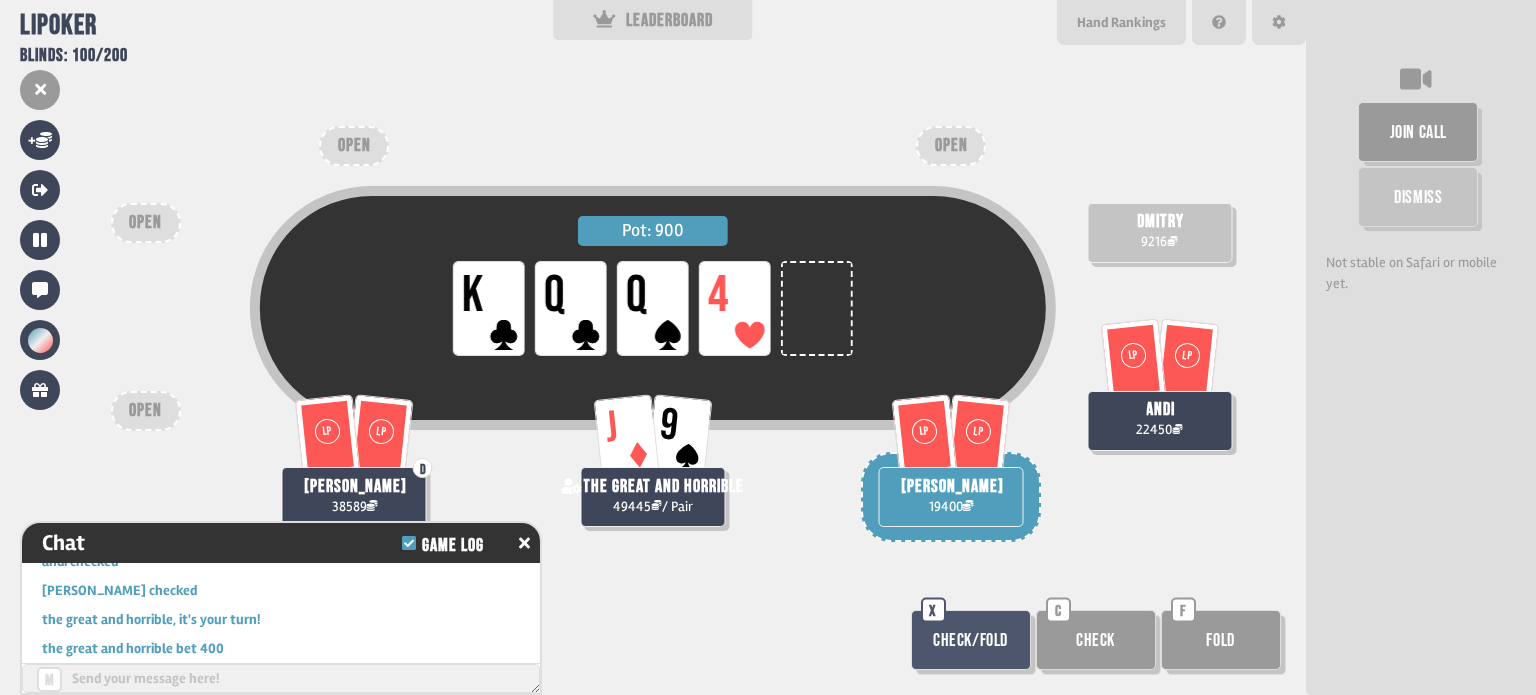 click on "Check" at bounding box center (1096, 640) 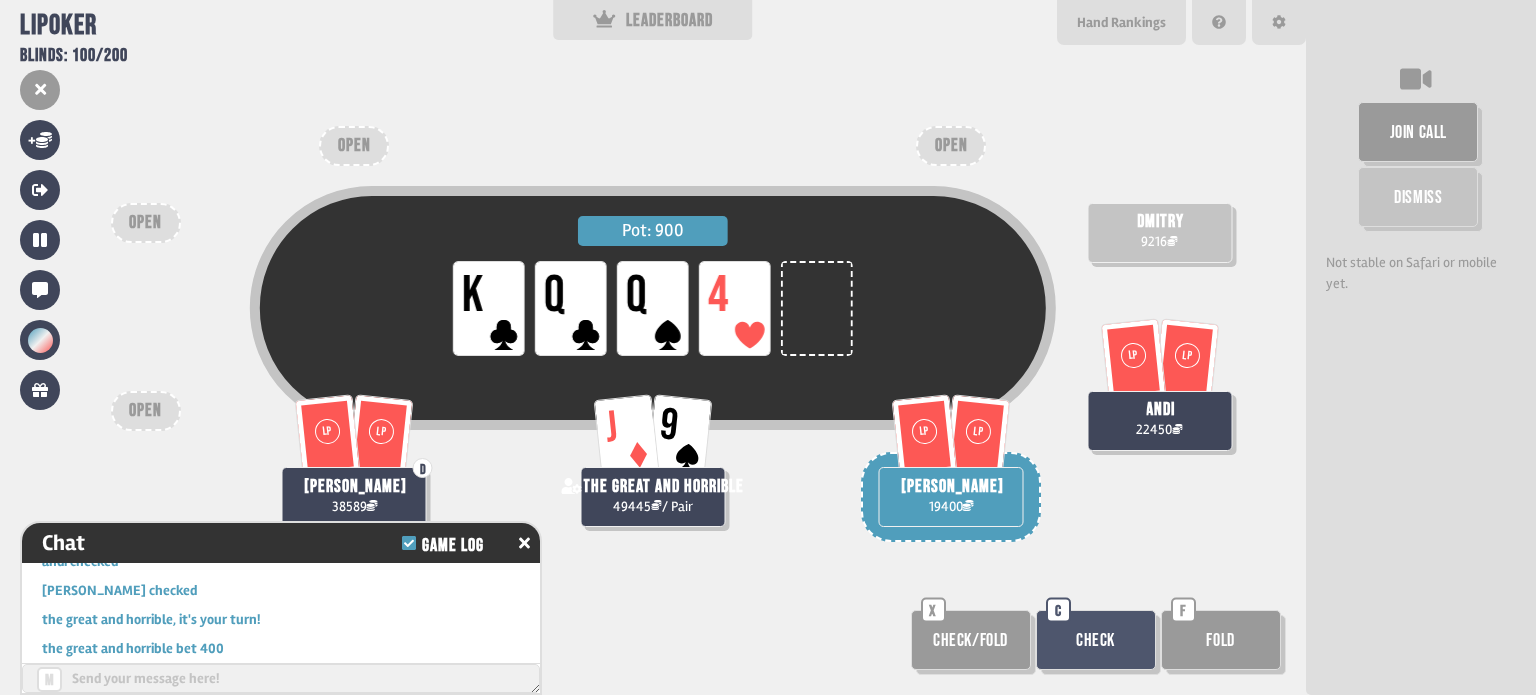 click on "Check" at bounding box center (1096, 640) 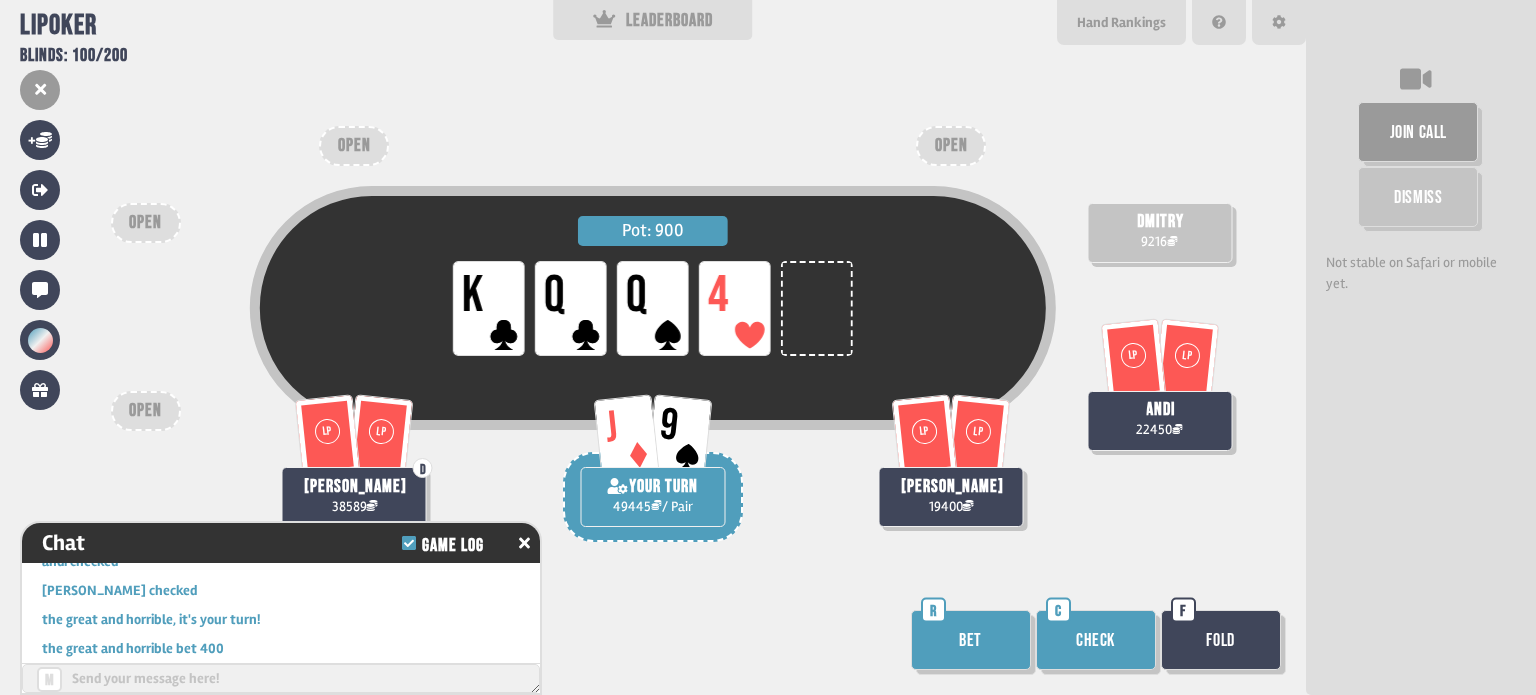 click on "Bet" at bounding box center [971, 640] 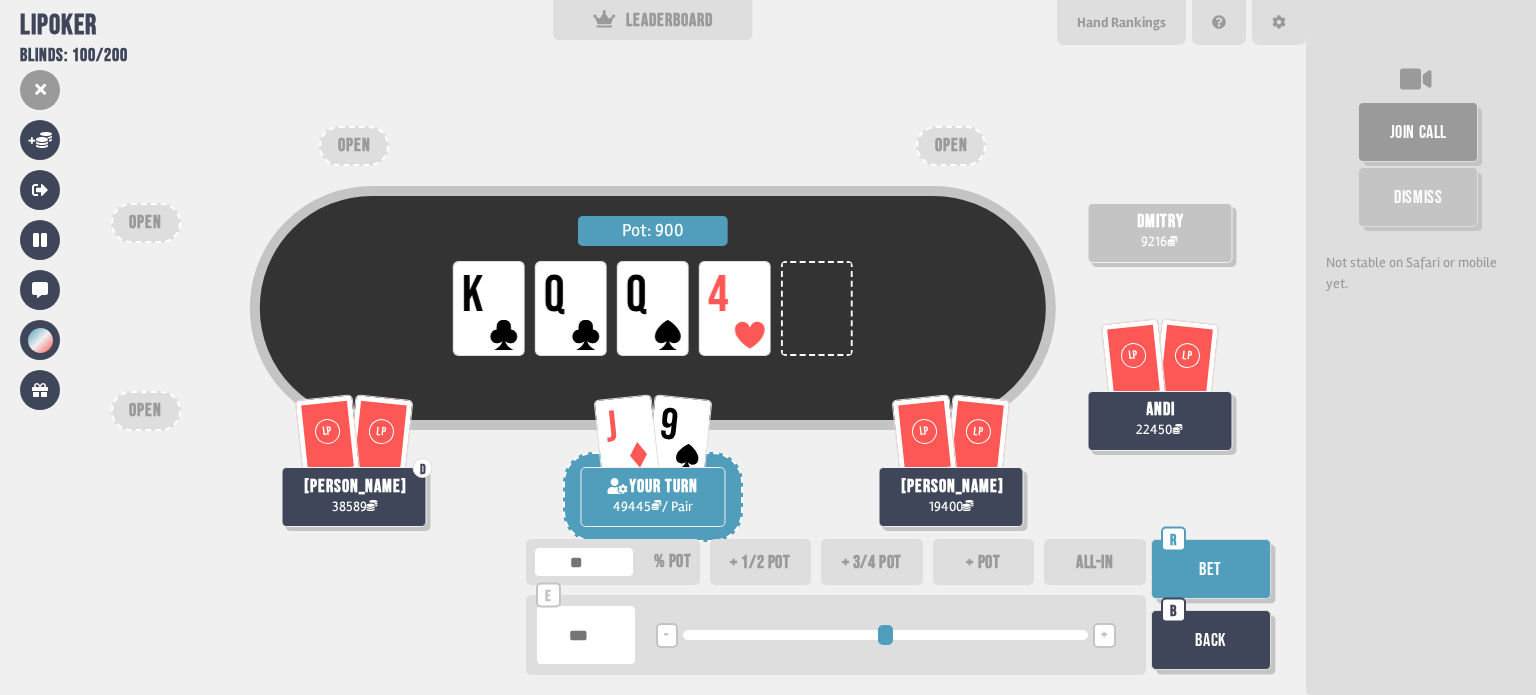 click on "Bet" at bounding box center (1211, 569) 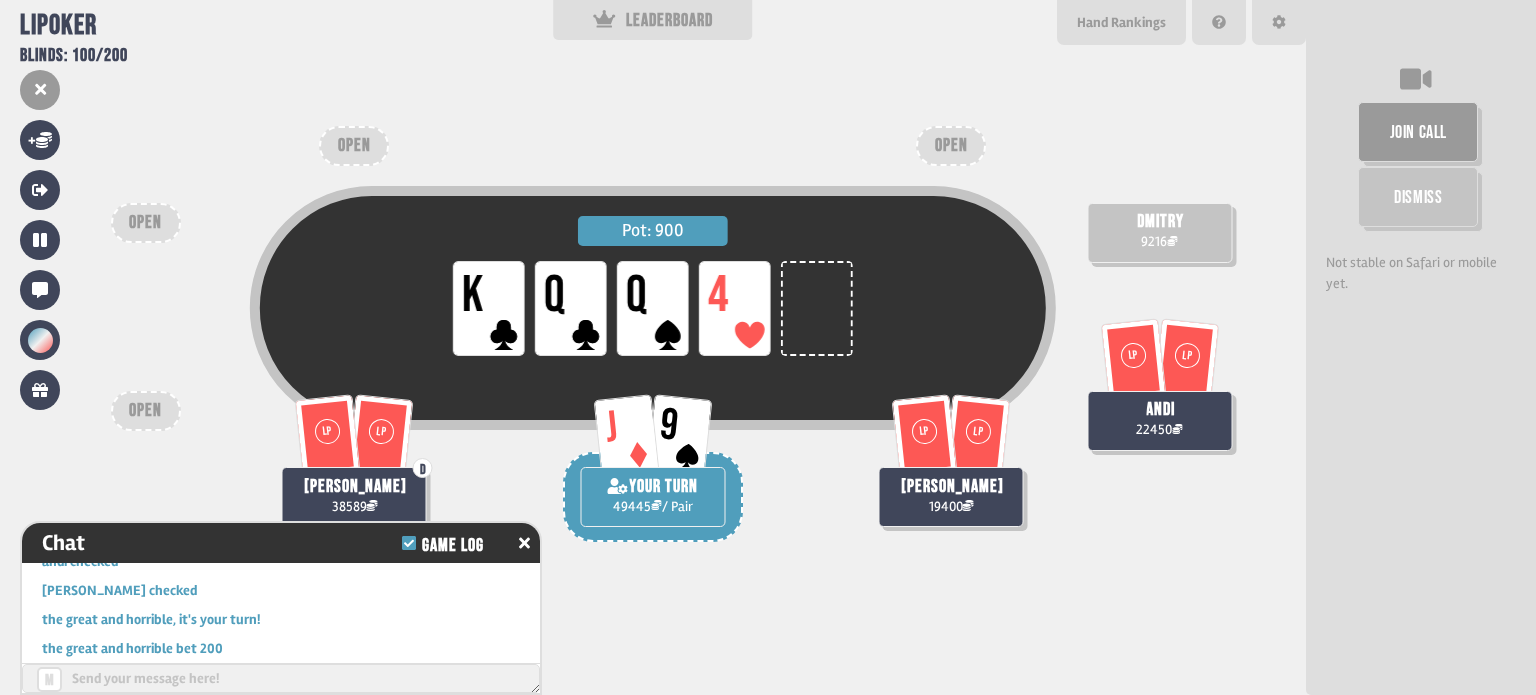 scroll, scrollTop: 18352, scrollLeft: 0, axis: vertical 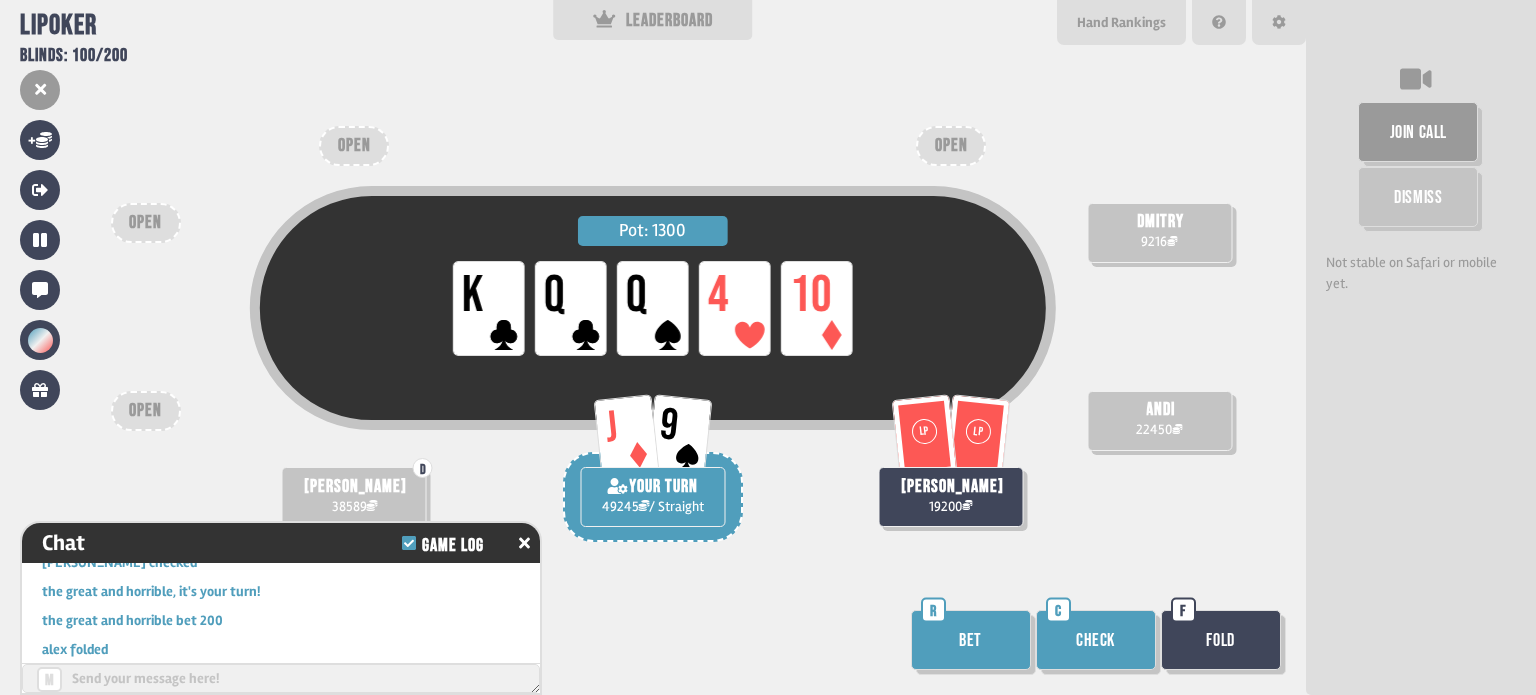 click on "Bet" at bounding box center (971, 640) 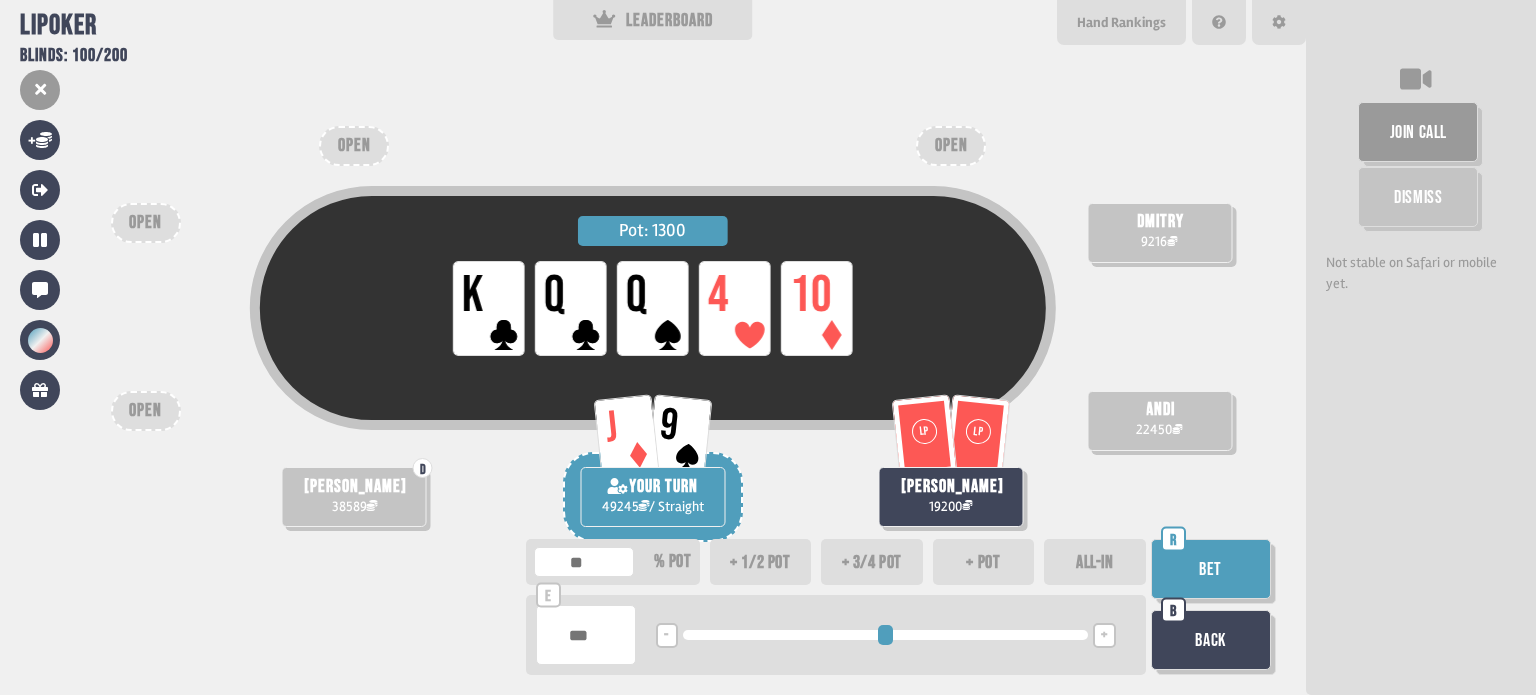 click on "+" at bounding box center [1104, 636] 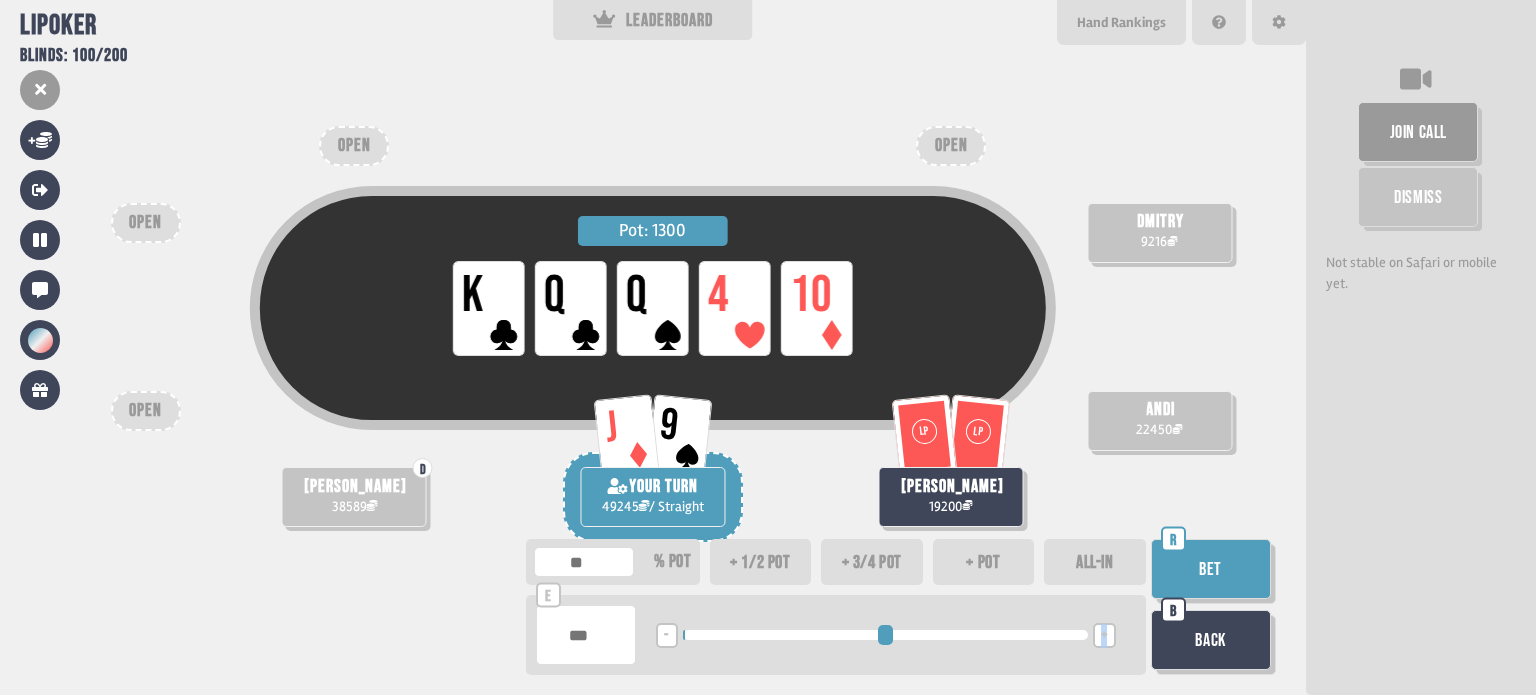 click on "+" at bounding box center (1104, 636) 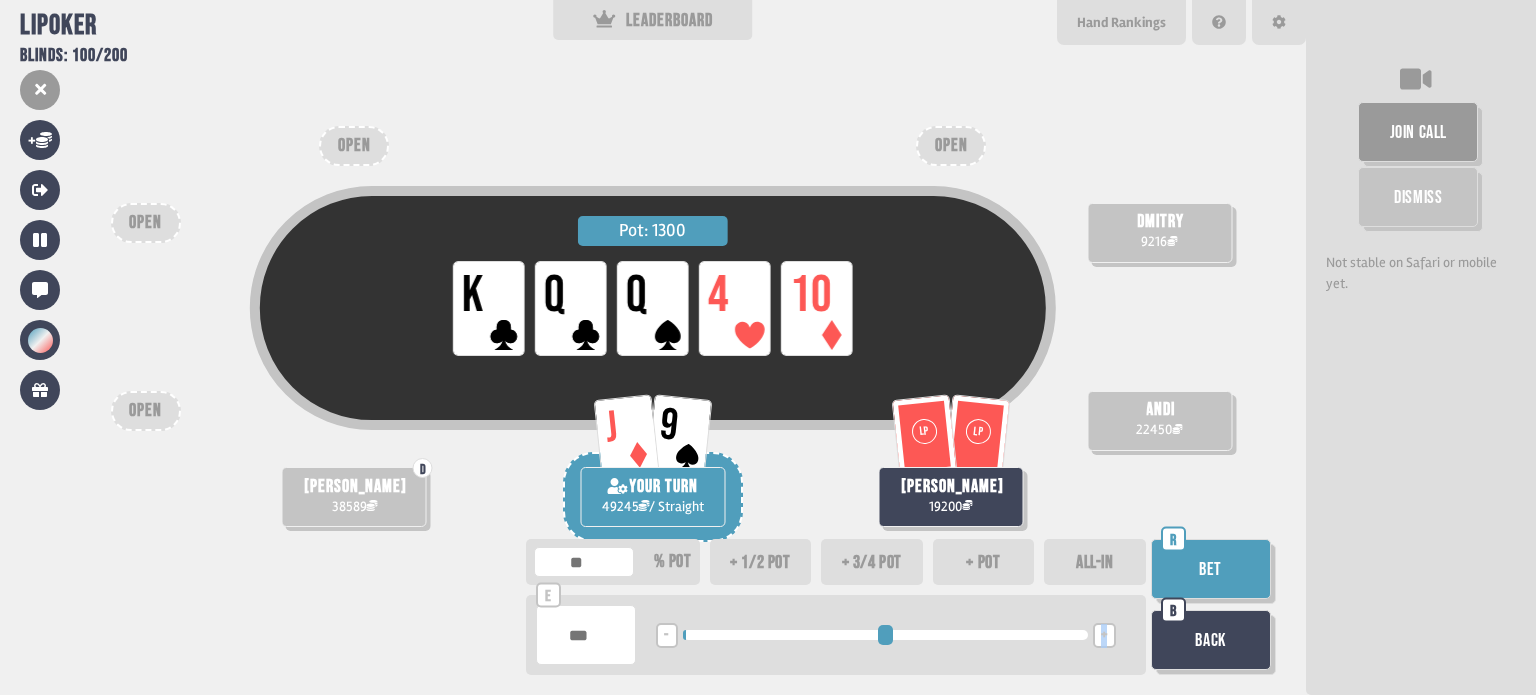 click on "Bet" at bounding box center (1211, 569) 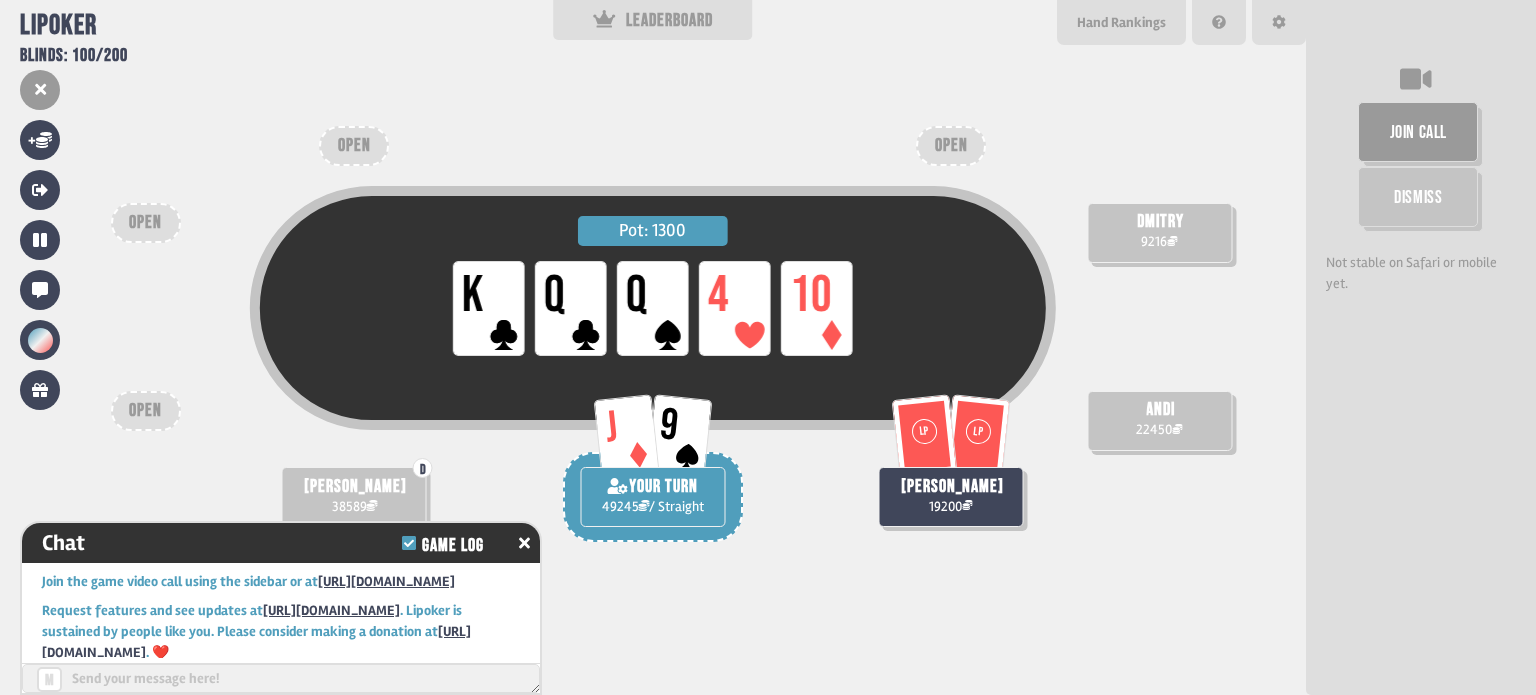 scroll, scrollTop: 18527, scrollLeft: 0, axis: vertical 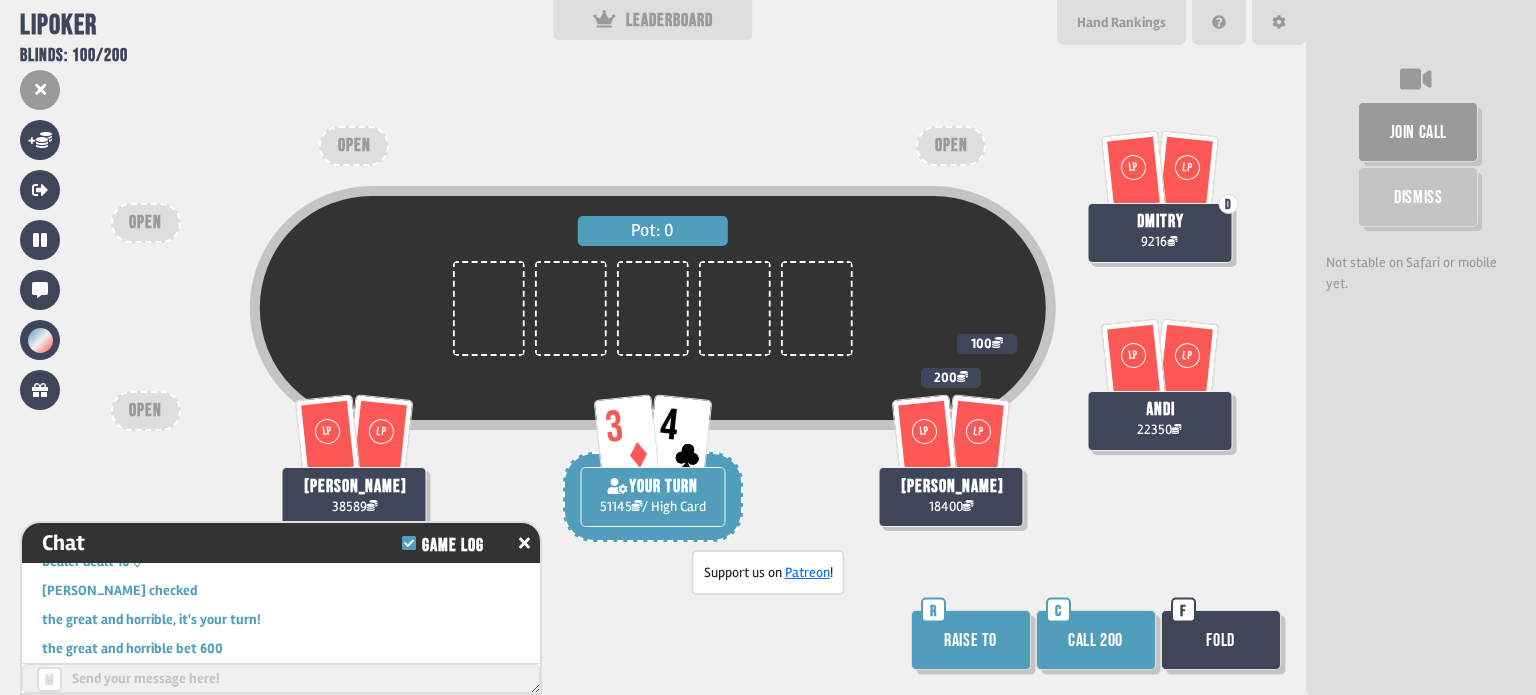 click on "Fold" at bounding box center (1221, 640) 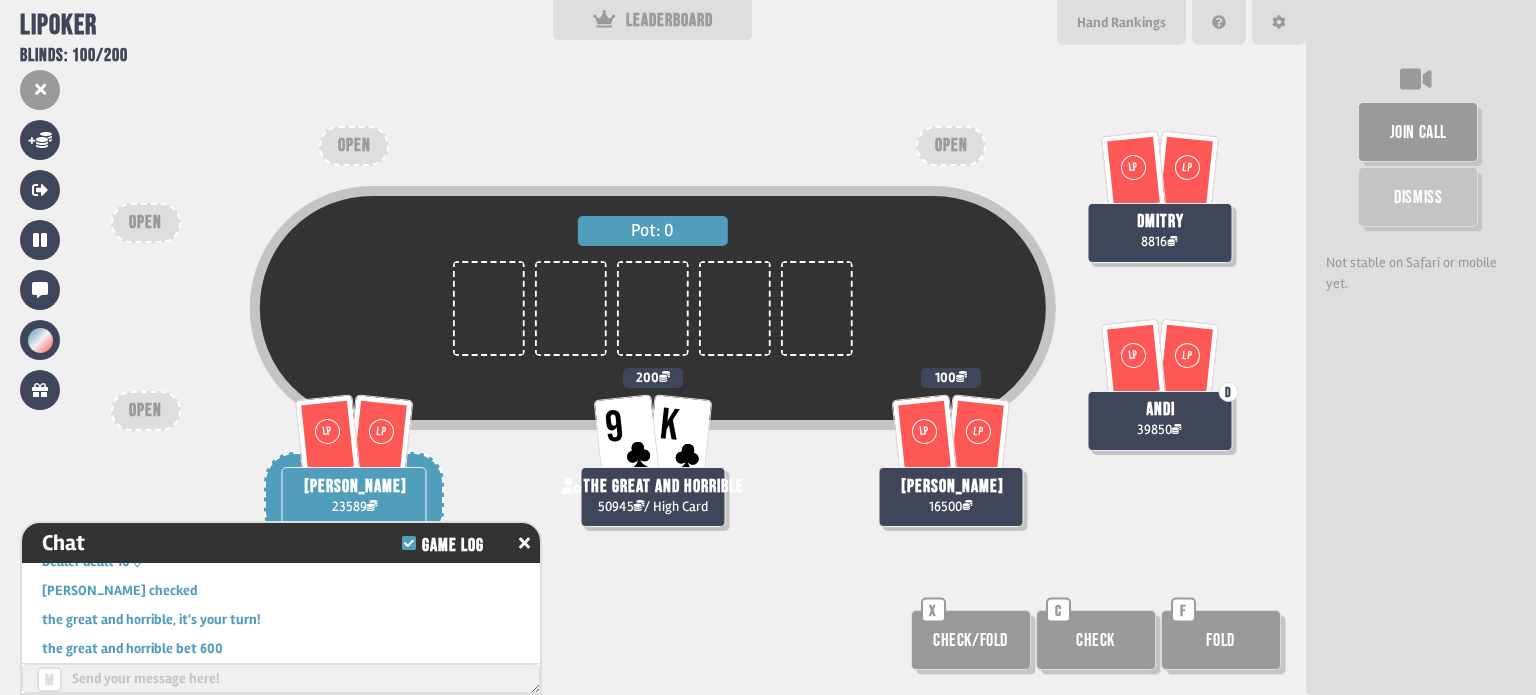 scroll, scrollTop: 98, scrollLeft: 0, axis: vertical 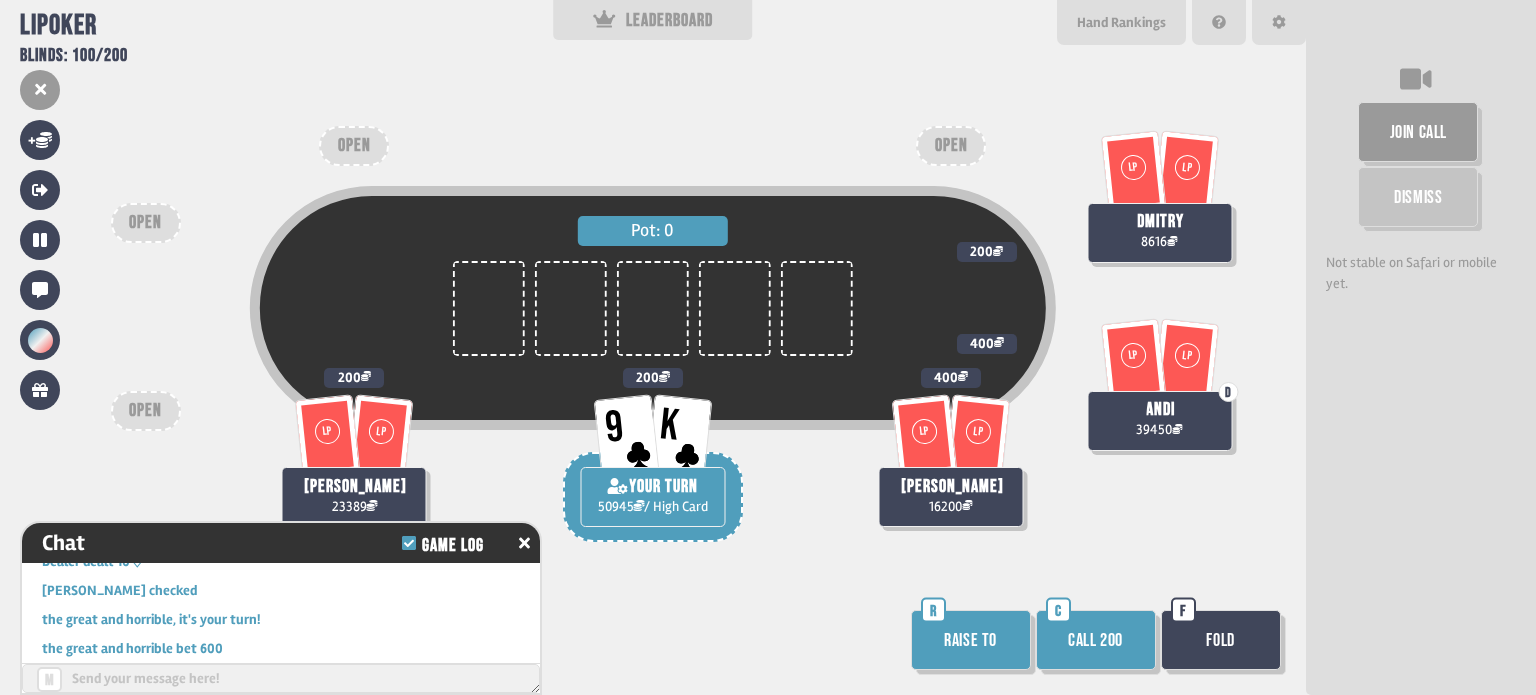 click on "Raise to" at bounding box center (971, 640) 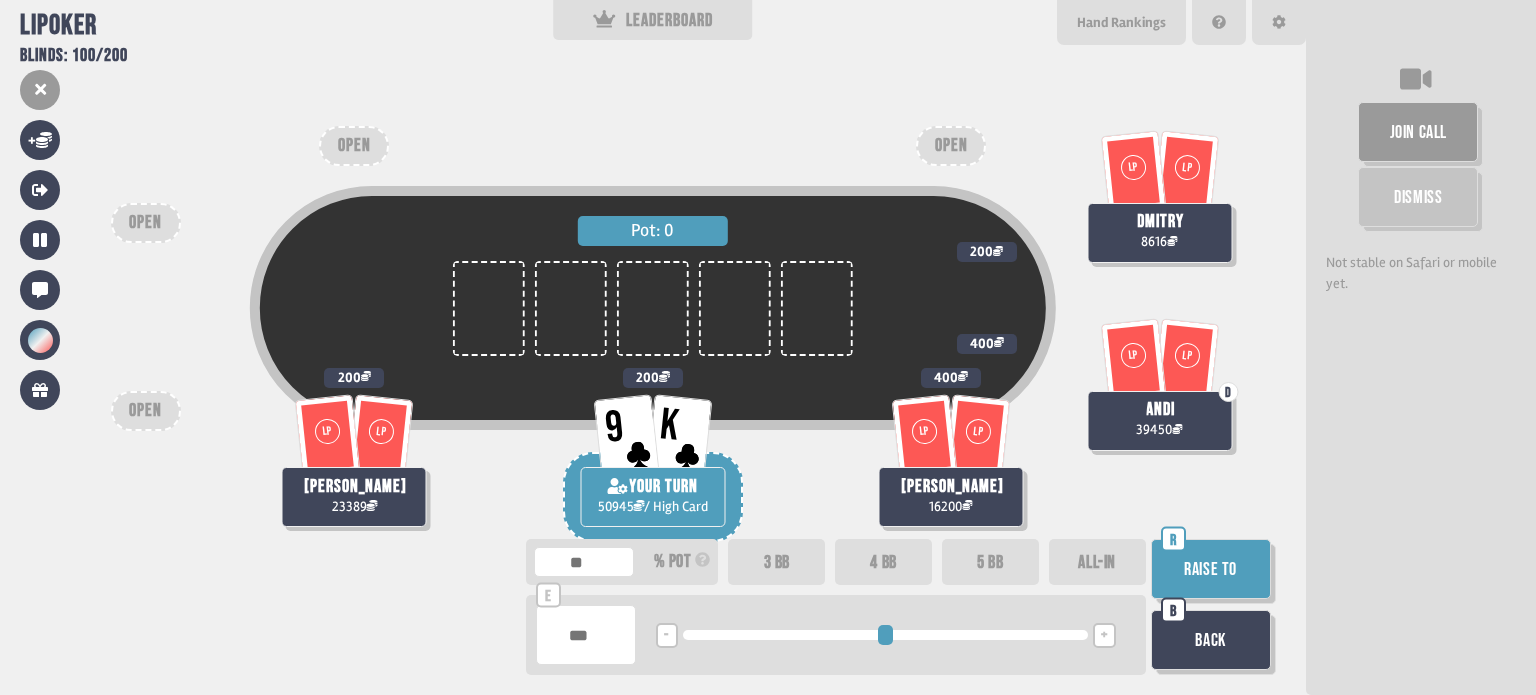 click on "+" at bounding box center [1104, 636] 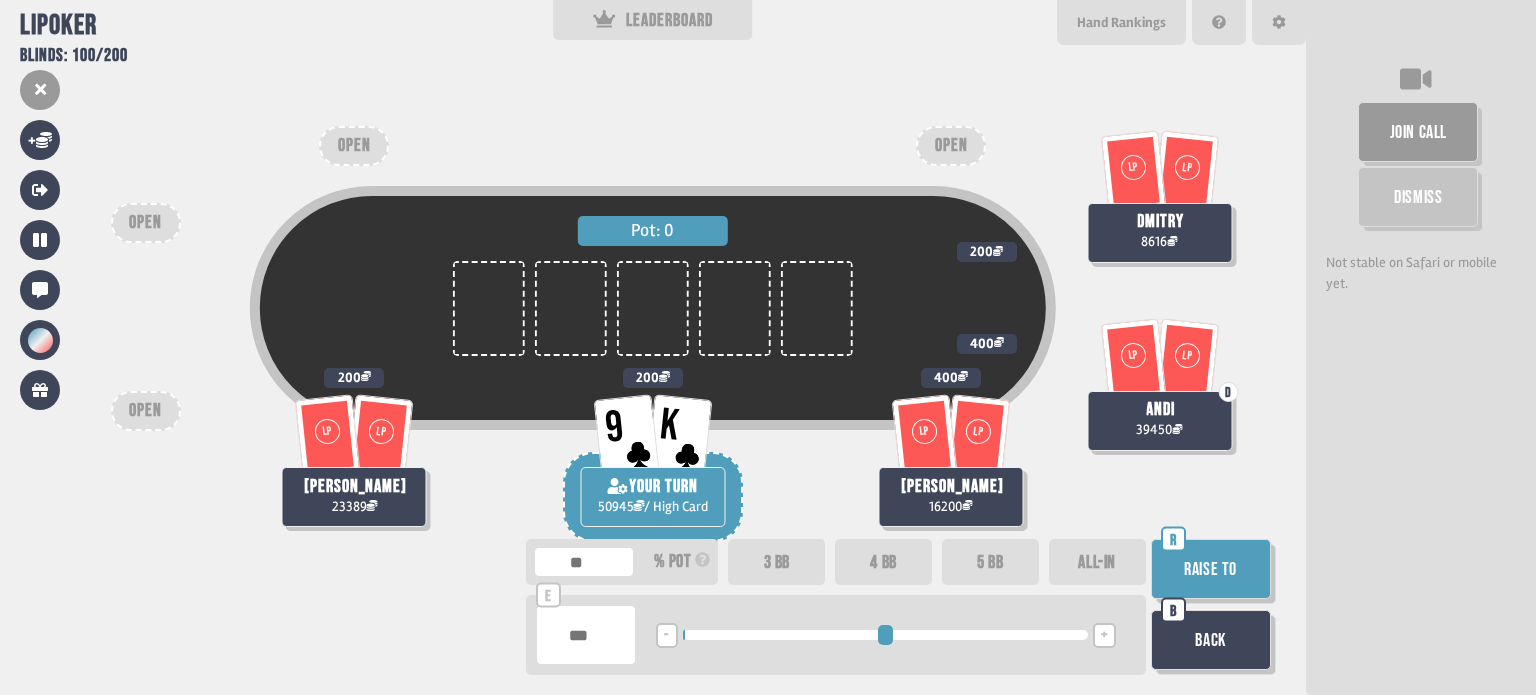 click on "Raise to" at bounding box center (1211, 569) 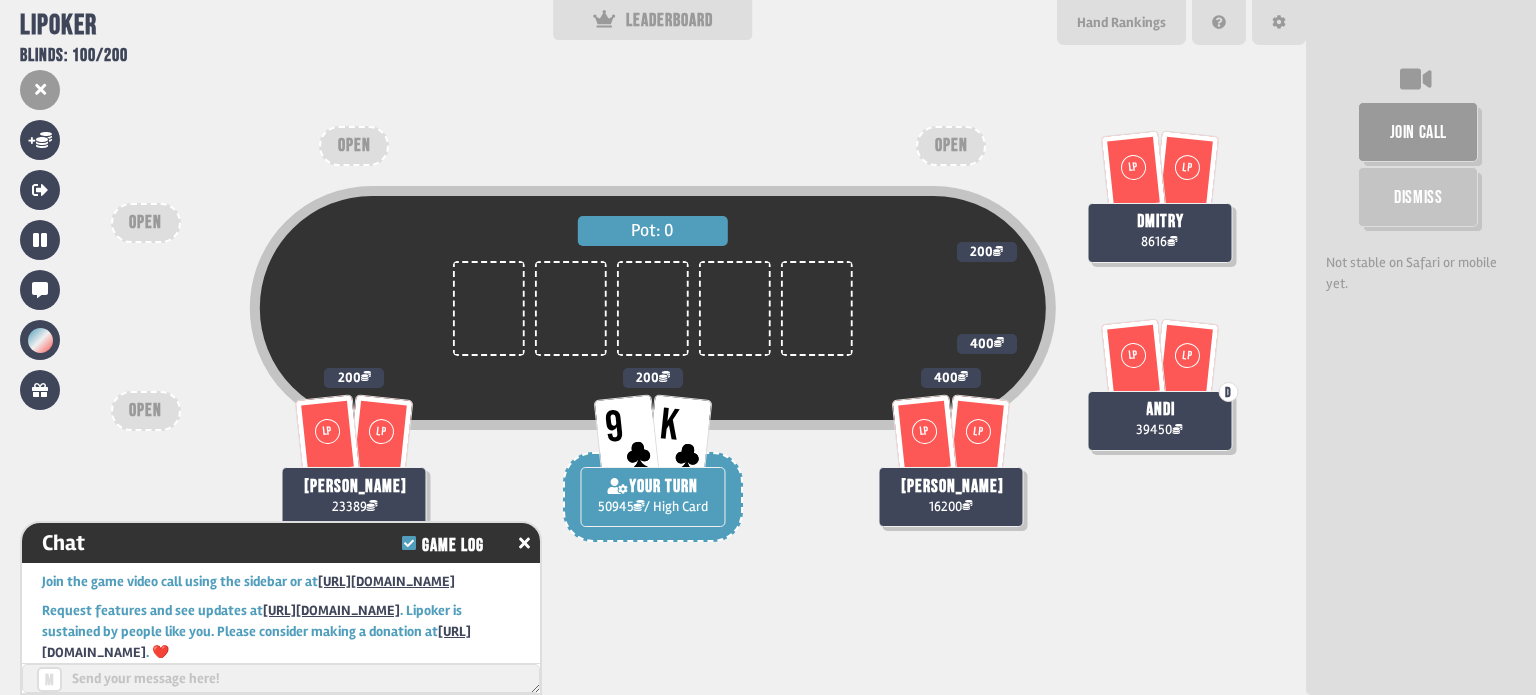scroll, scrollTop: 19455, scrollLeft: 0, axis: vertical 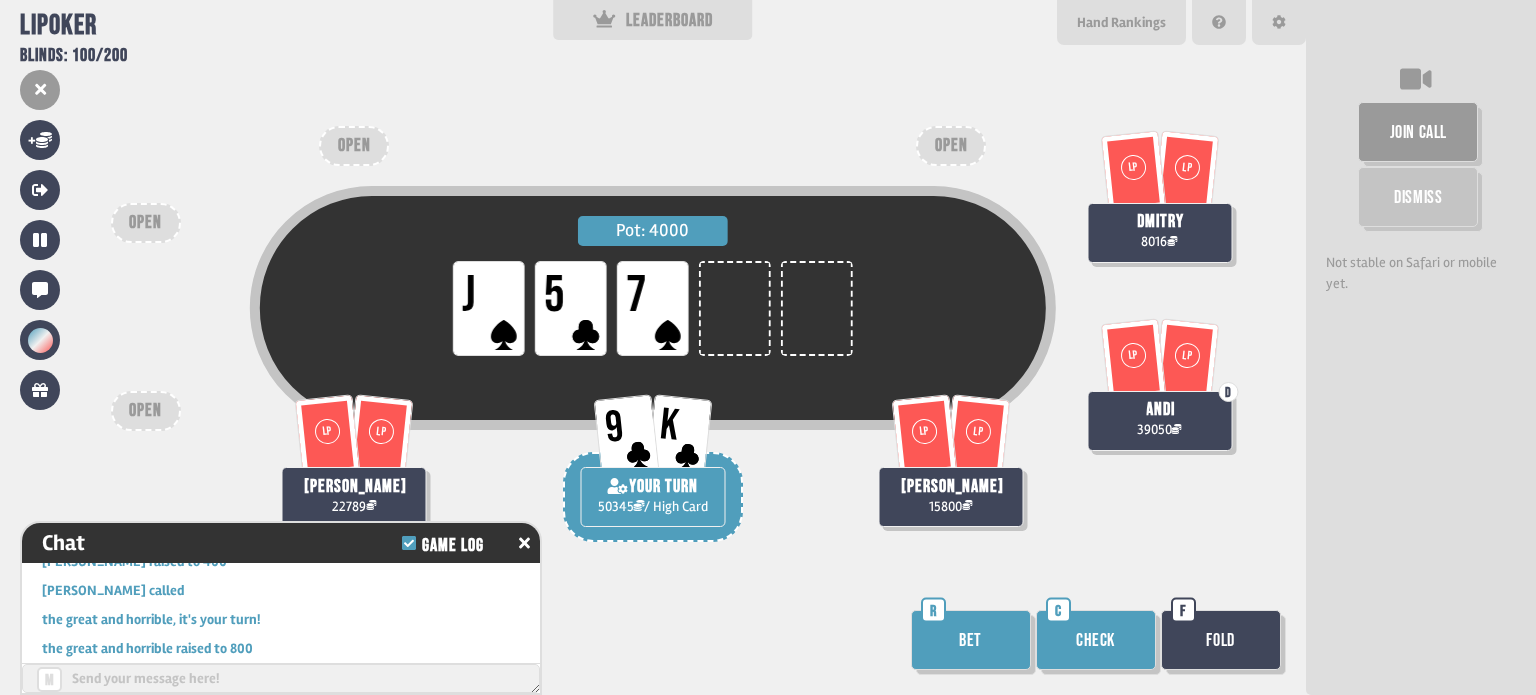 drag, startPoint x: 988, startPoint y: 621, endPoint x: 976, endPoint y: 611, distance: 15.6205 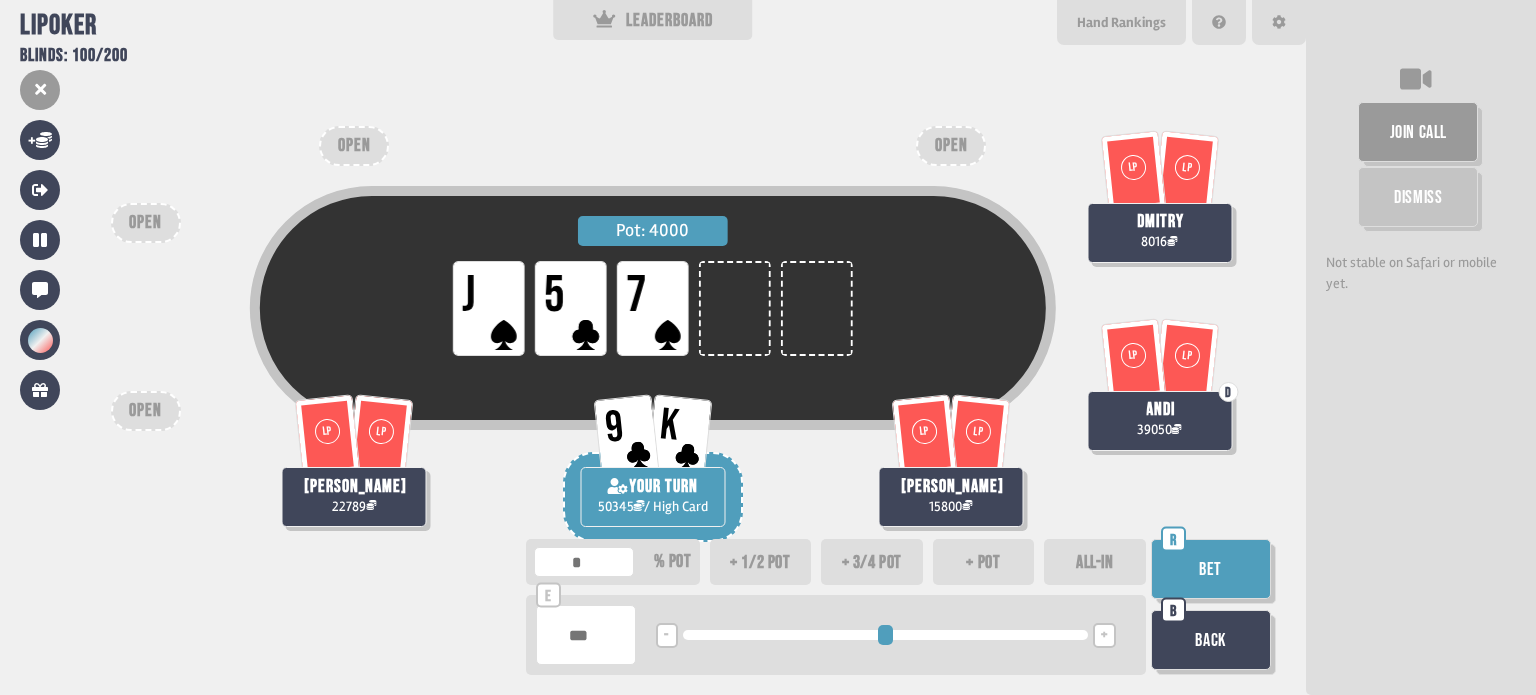 click on "+" at bounding box center (1104, 636) 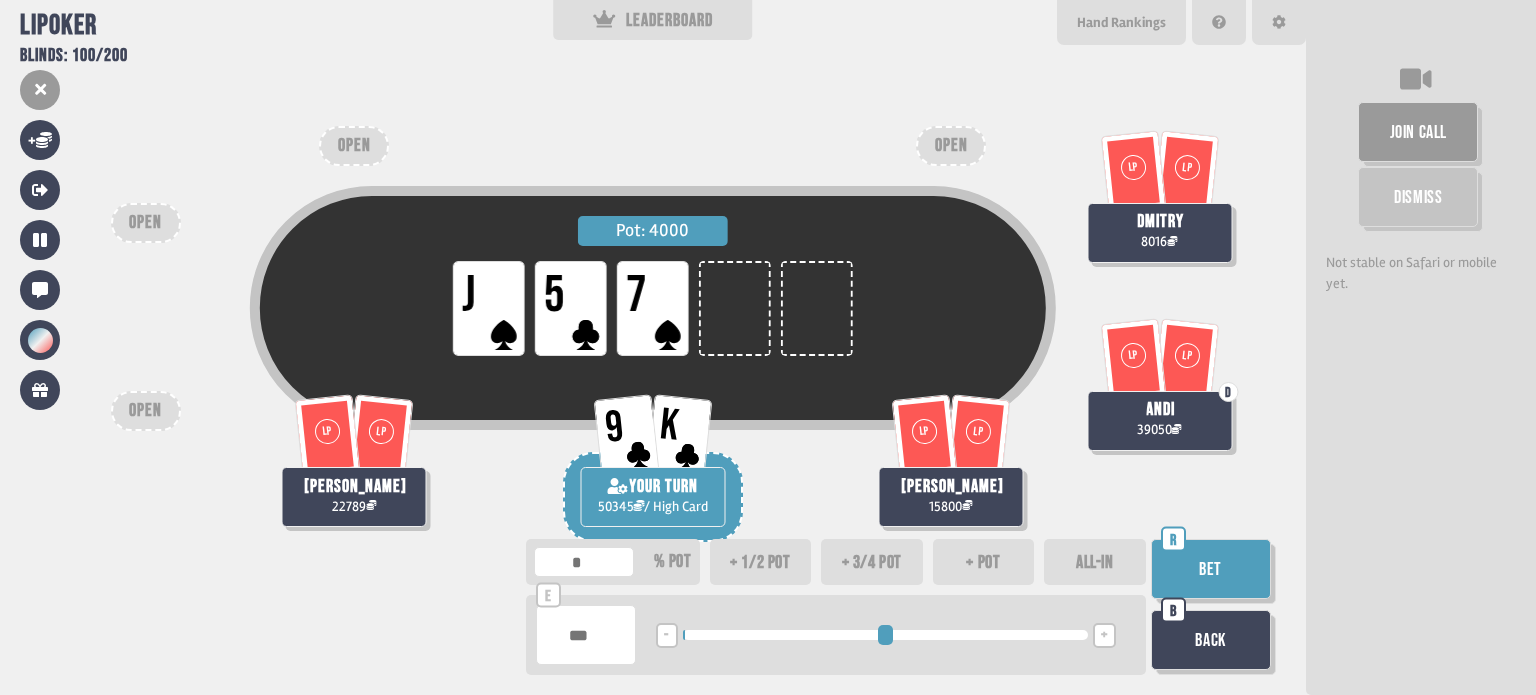 click on "+" at bounding box center [1104, 636] 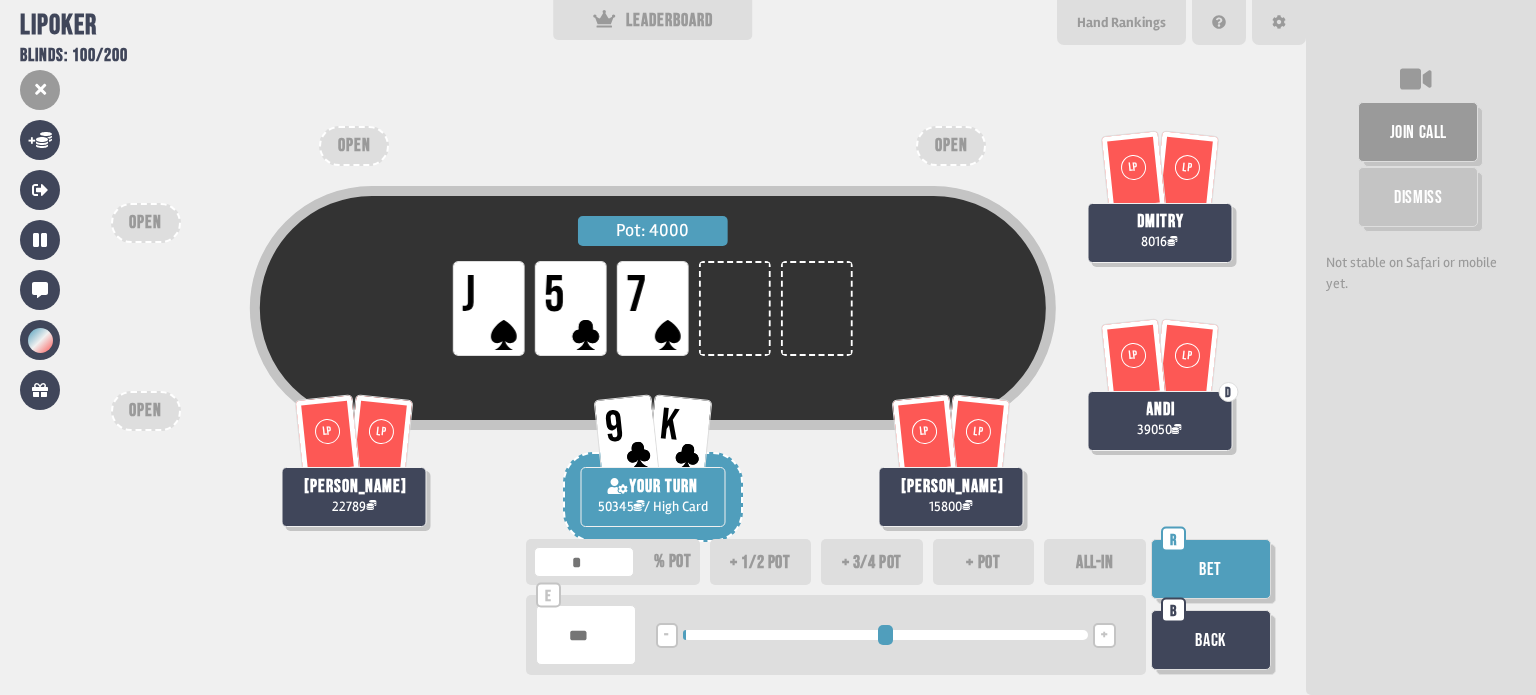 click on "+" at bounding box center (1104, 636) 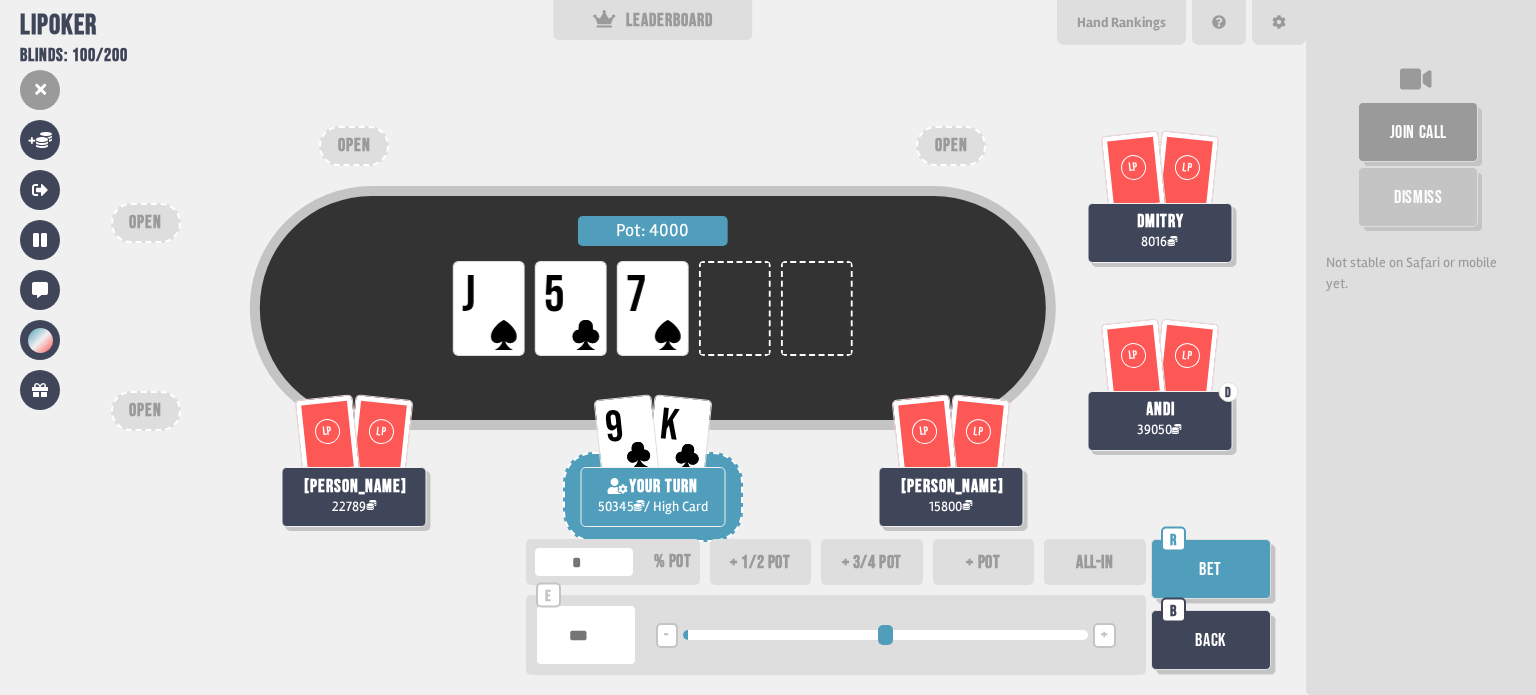 click on "Bet" at bounding box center [1211, 569] 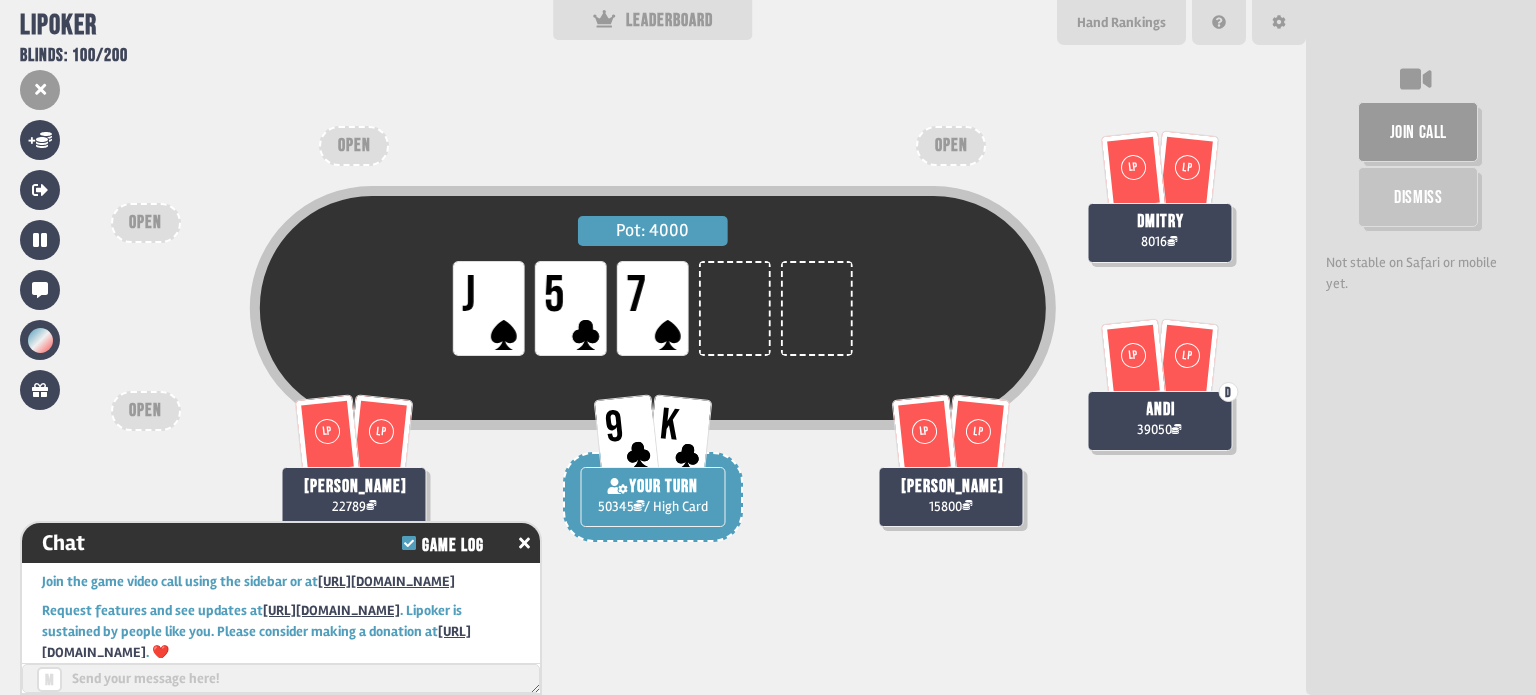 scroll, scrollTop: 19687, scrollLeft: 0, axis: vertical 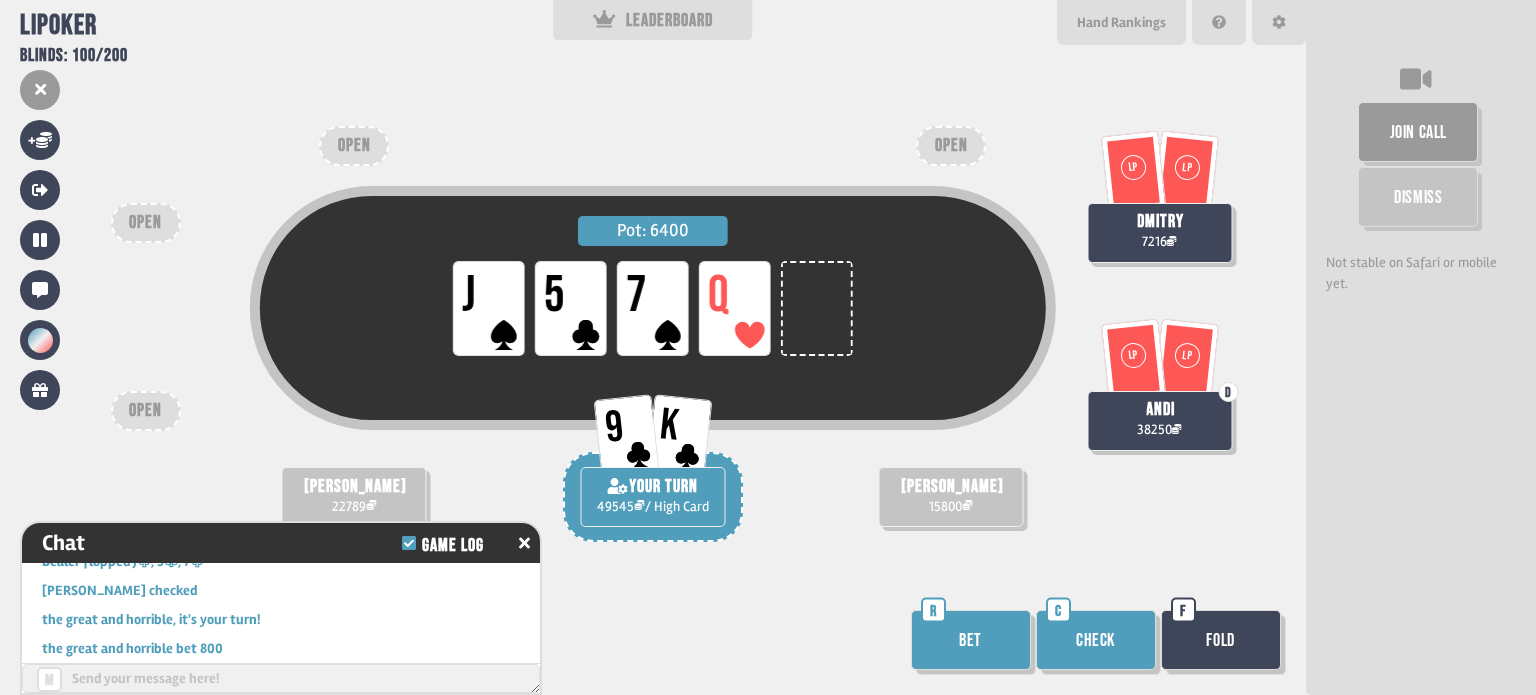 click on "Check" at bounding box center [1096, 640] 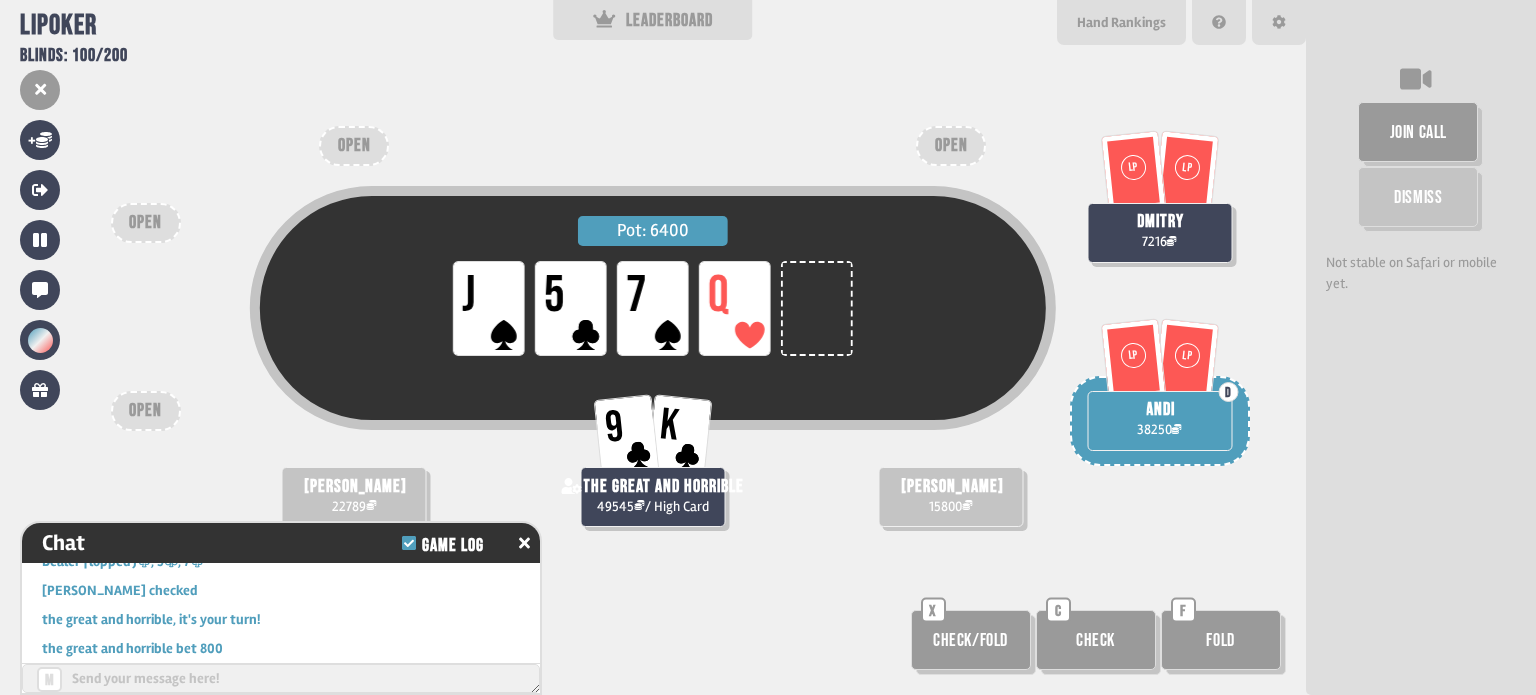 click on "Fold" at bounding box center [1221, 640] 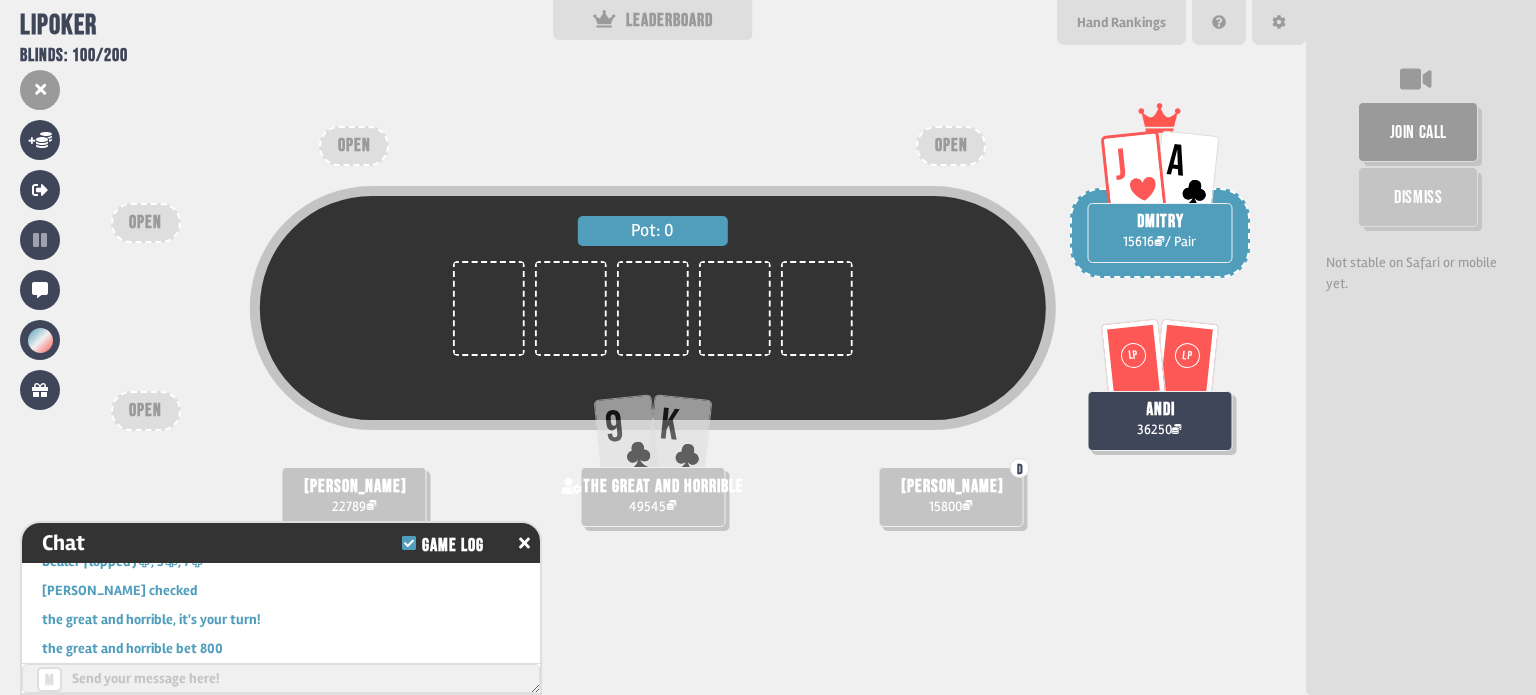 scroll, scrollTop: 98, scrollLeft: 0, axis: vertical 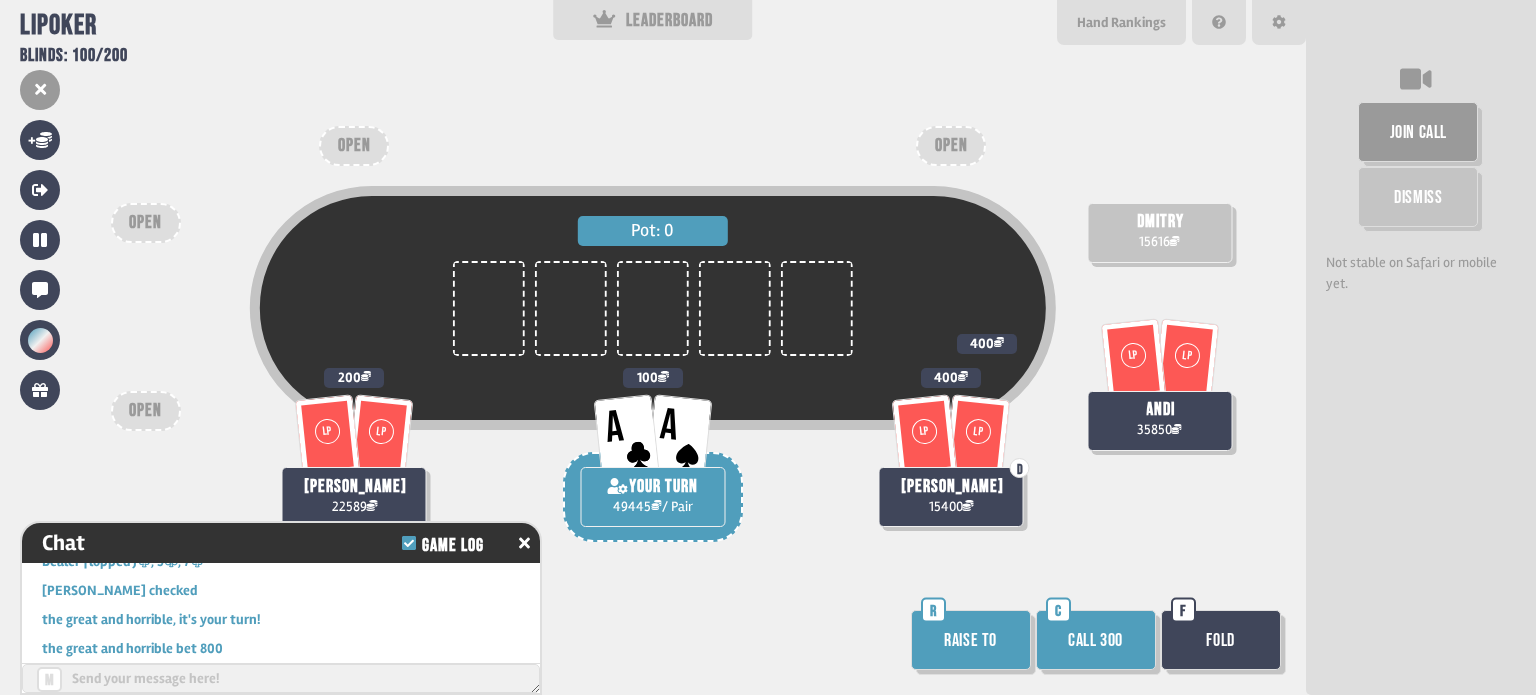 click on "Raise to" at bounding box center [971, 640] 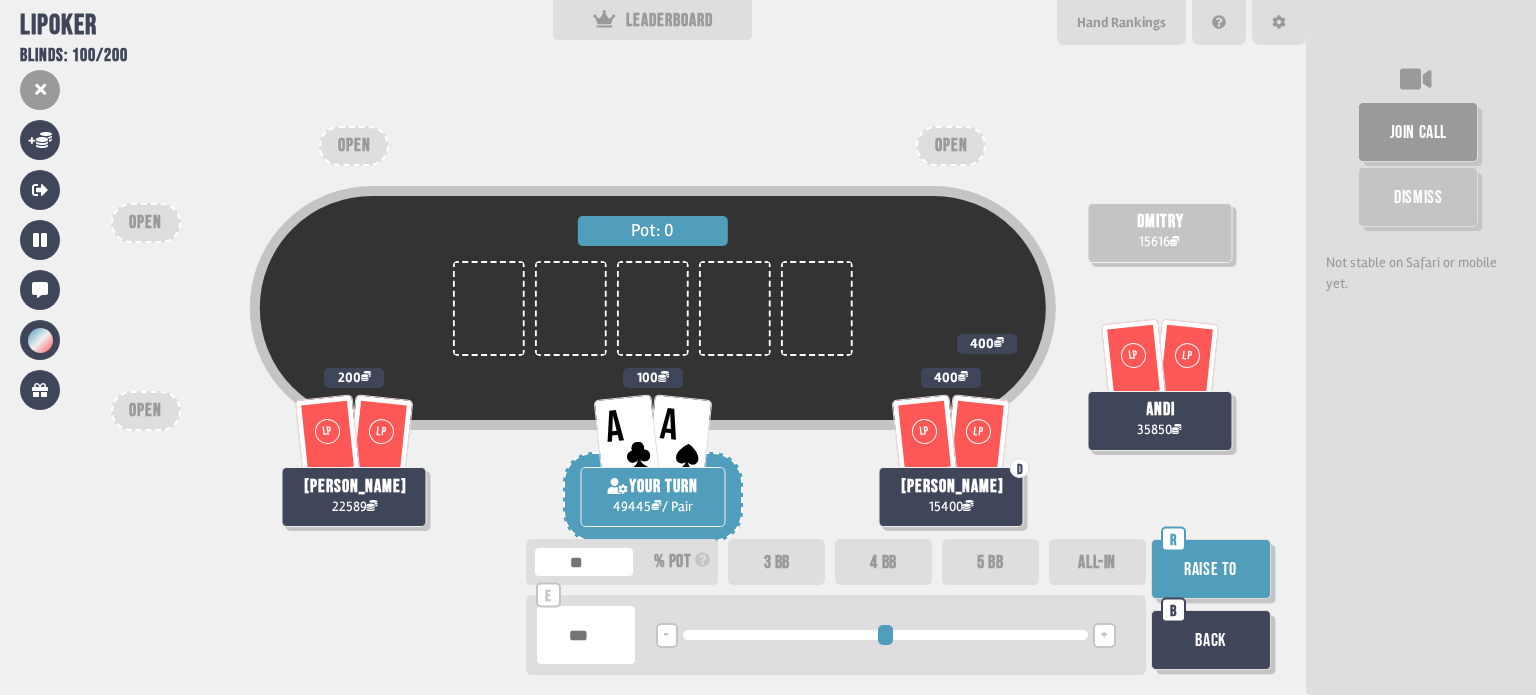 click on "+" at bounding box center (1104, 635) 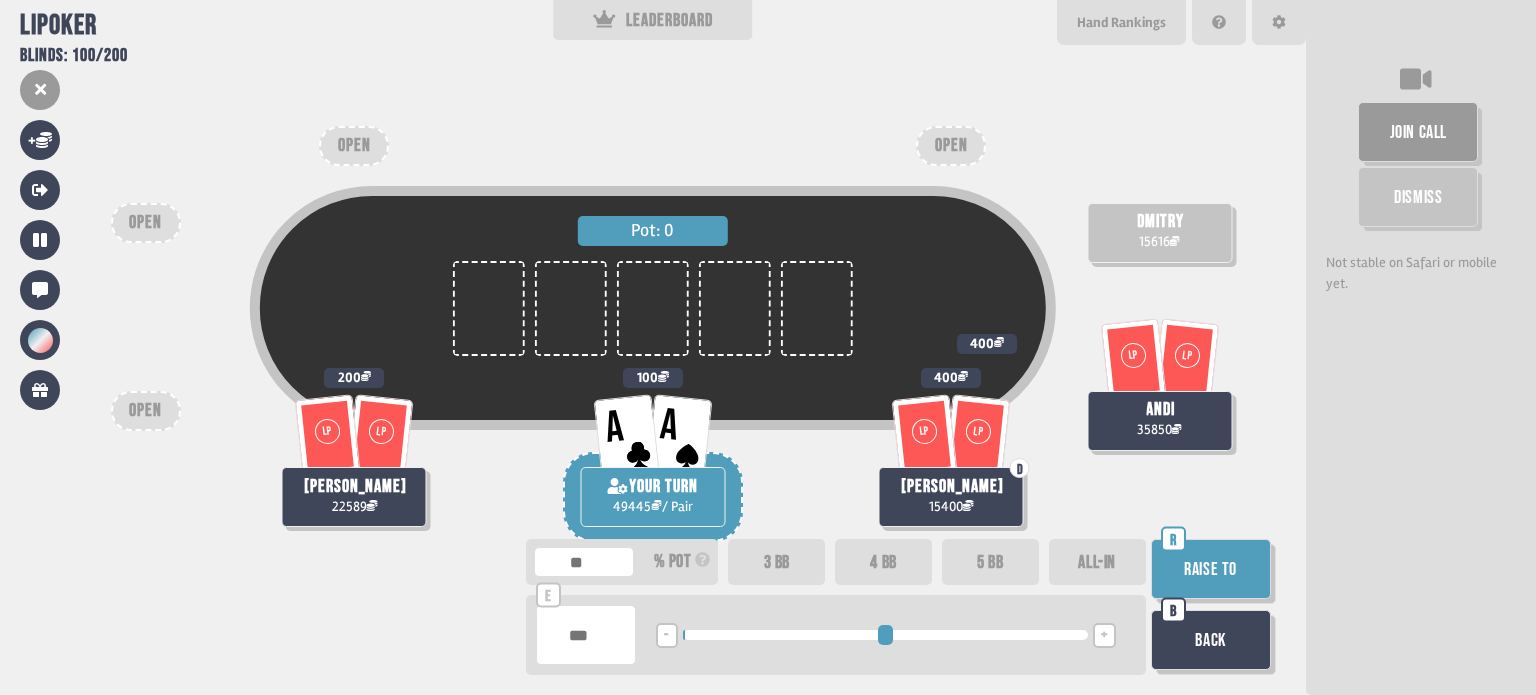 click on "+" at bounding box center (1104, 635) 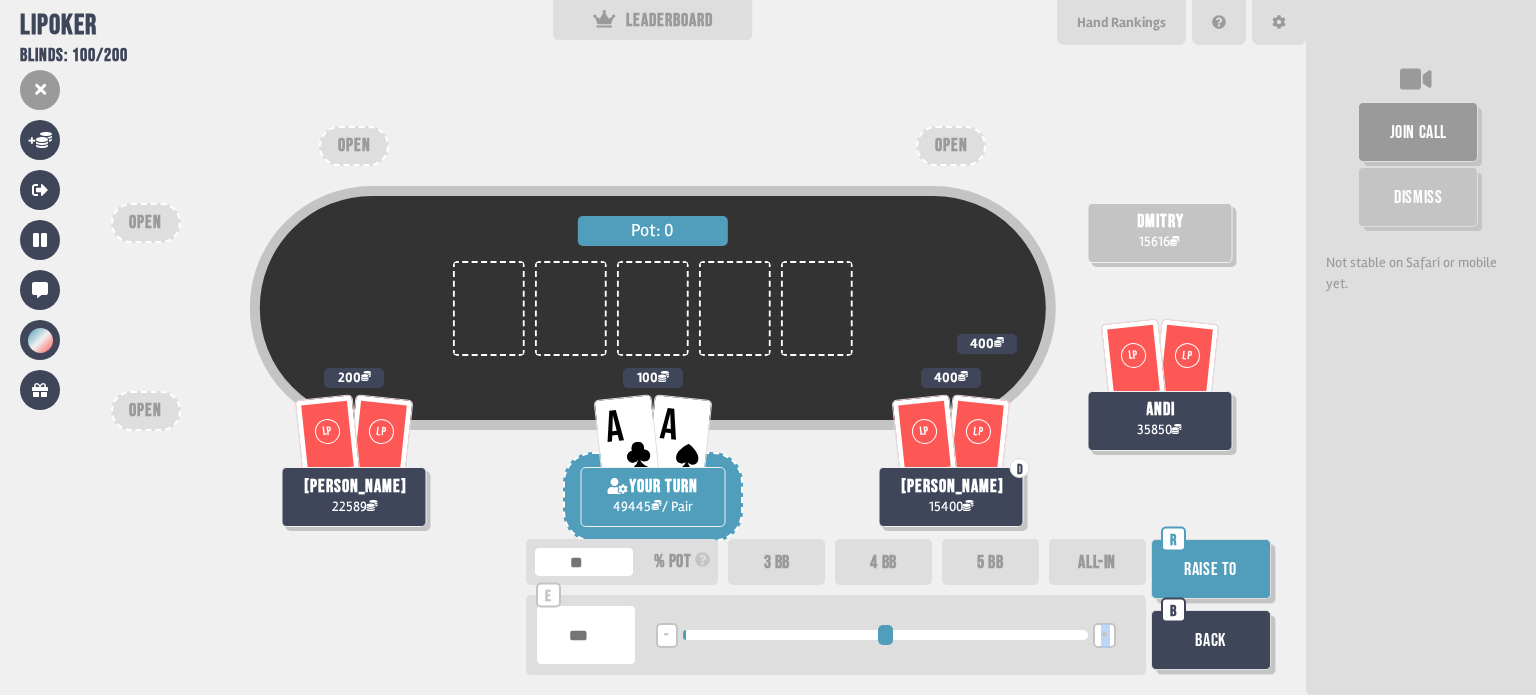 click on "+" at bounding box center [1104, 635] 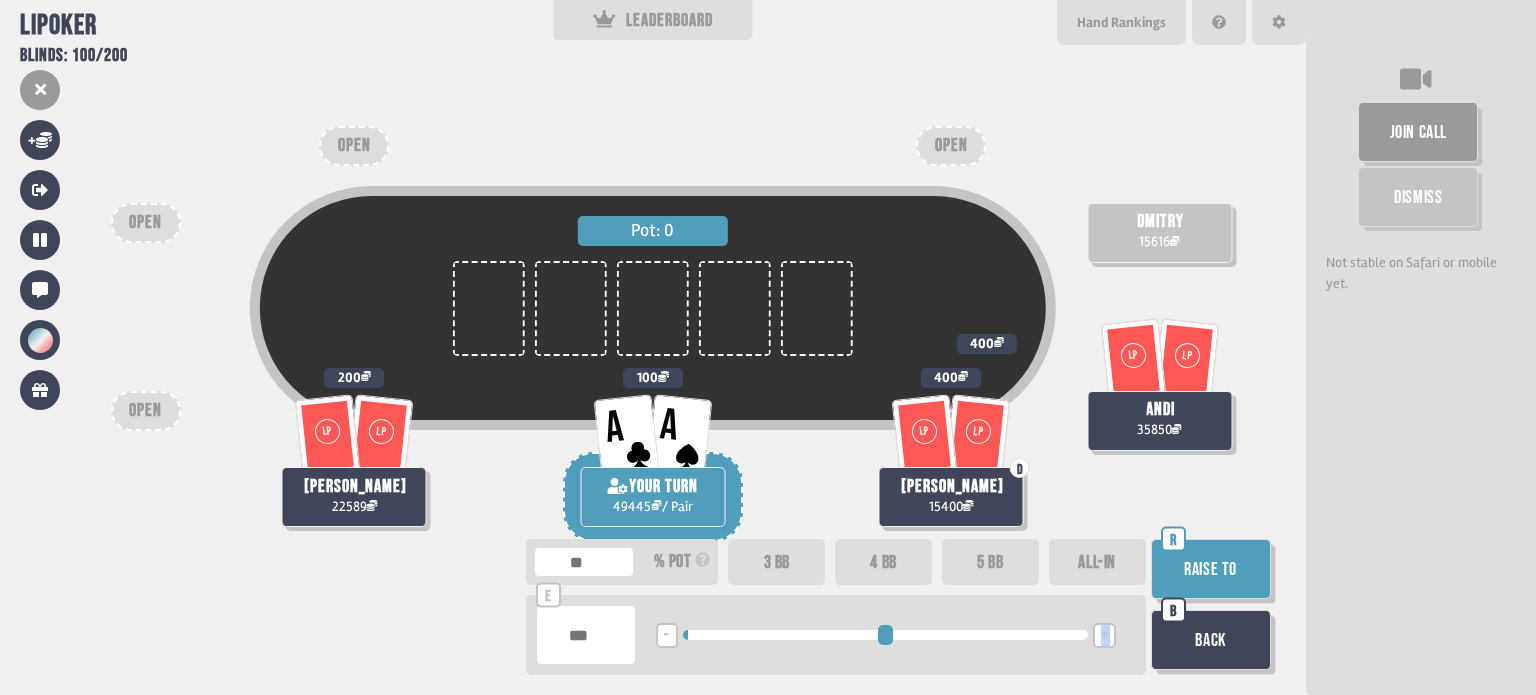 click on "+" at bounding box center [1104, 635] 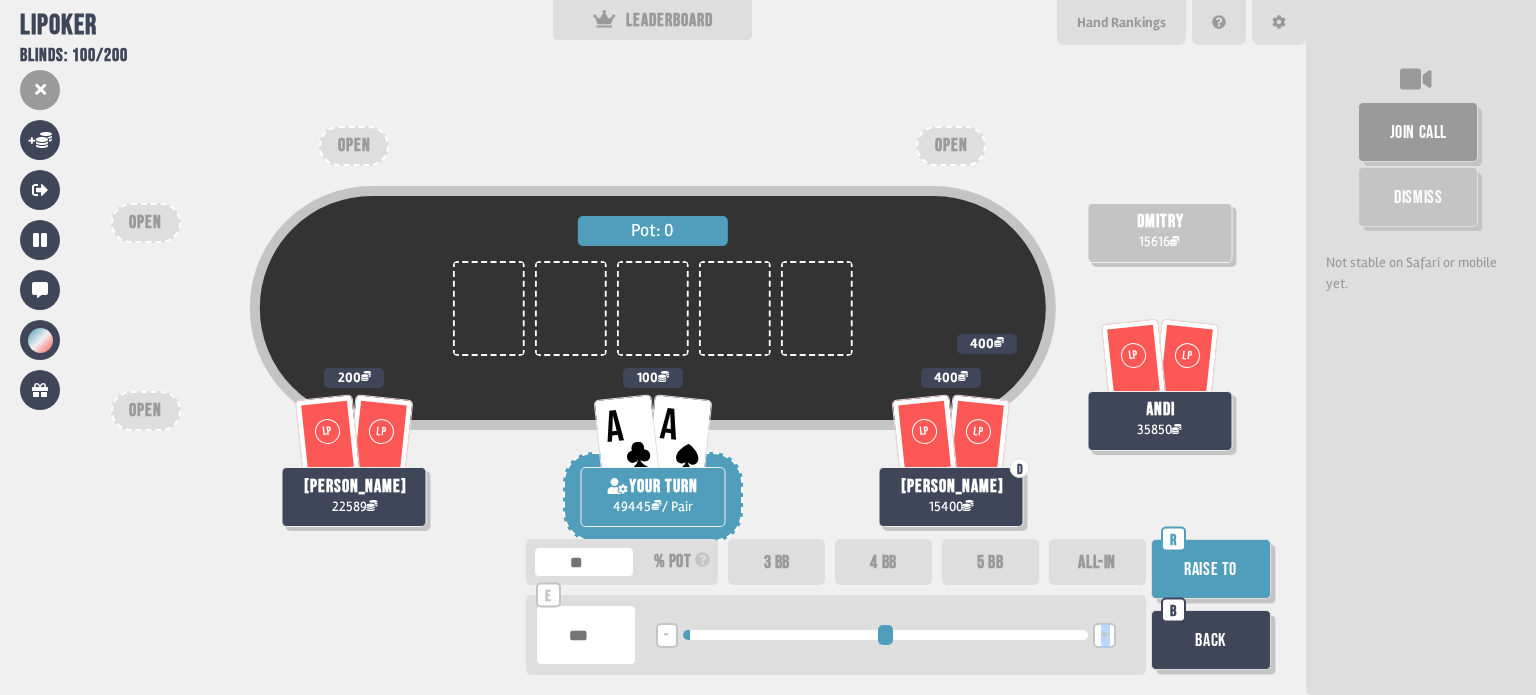 click on "Raise to" at bounding box center (1211, 569) 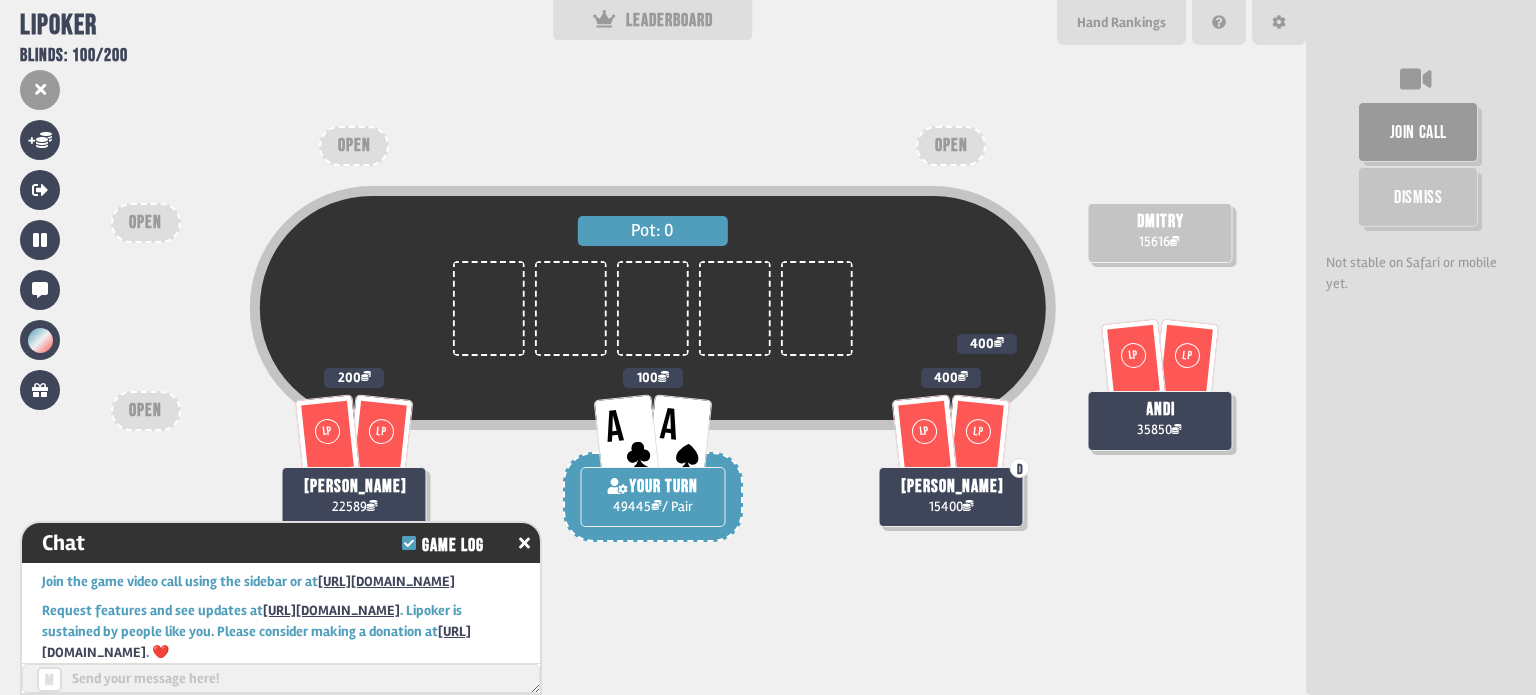scroll, scrollTop: 20354, scrollLeft: 0, axis: vertical 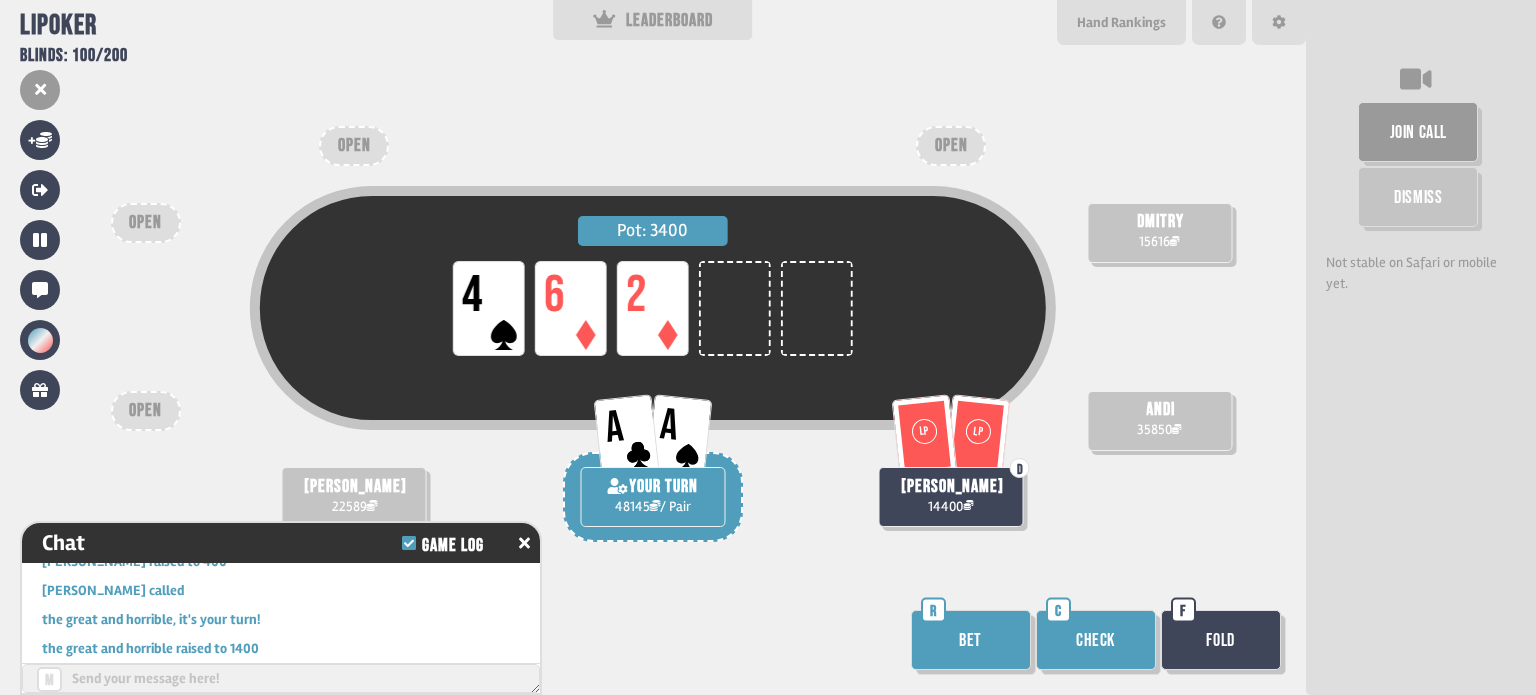 click on "Bet" at bounding box center [971, 640] 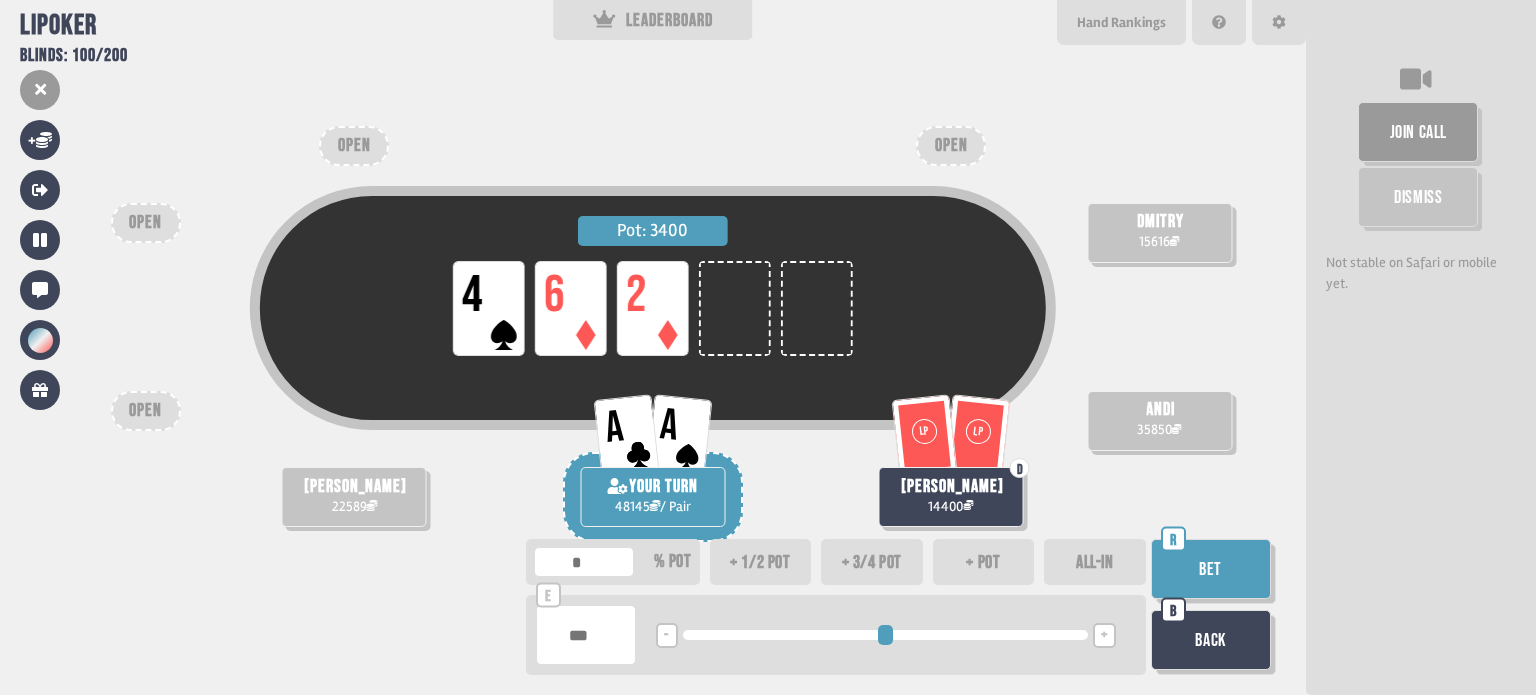 click on "+" at bounding box center [1104, 636] 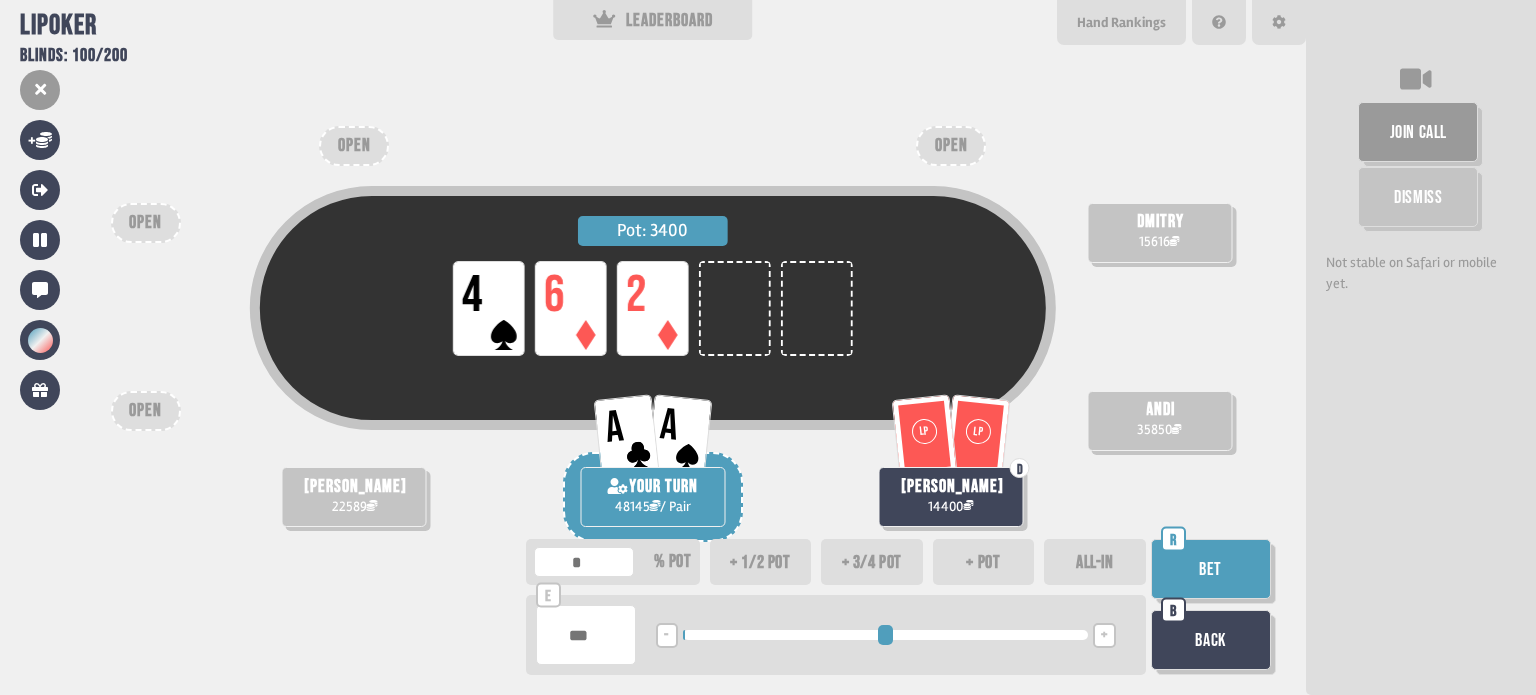 click on "+" at bounding box center [1104, 636] 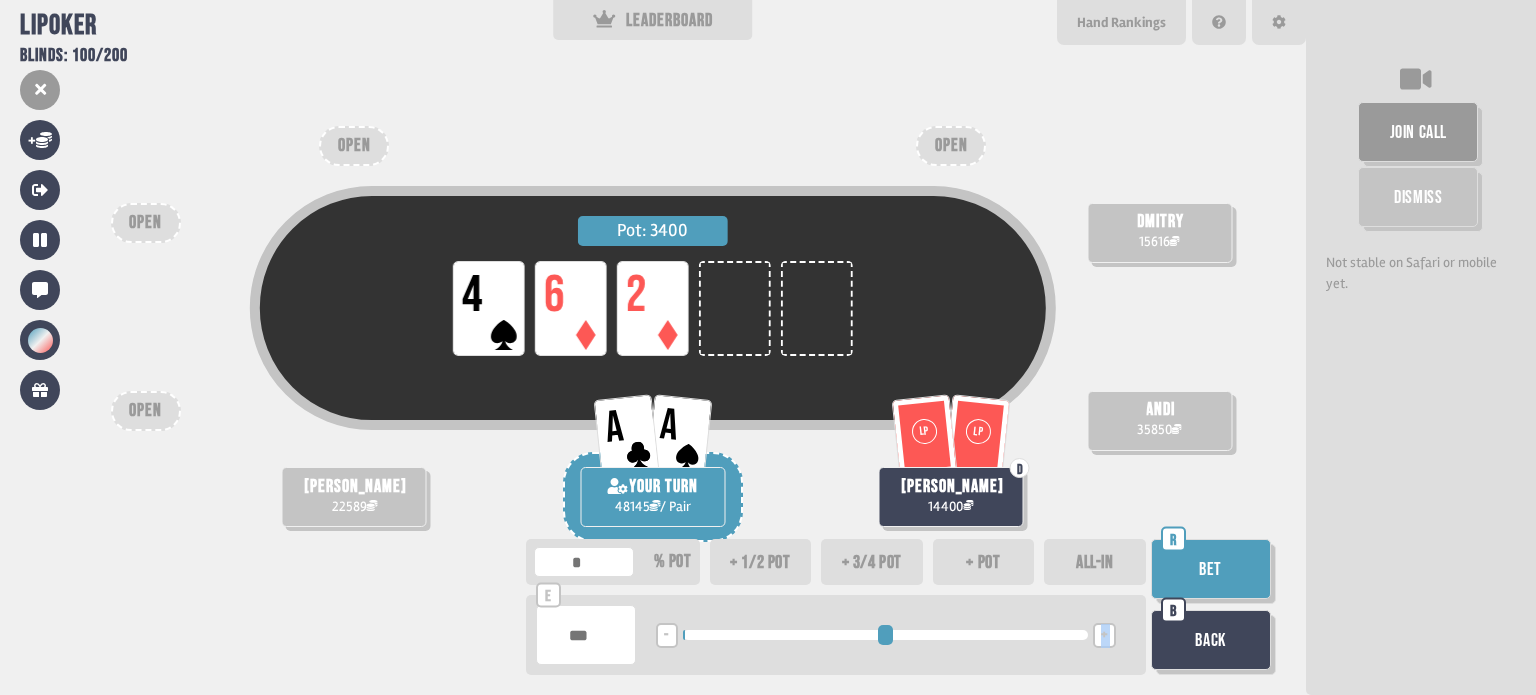 click on "+" at bounding box center (1104, 636) 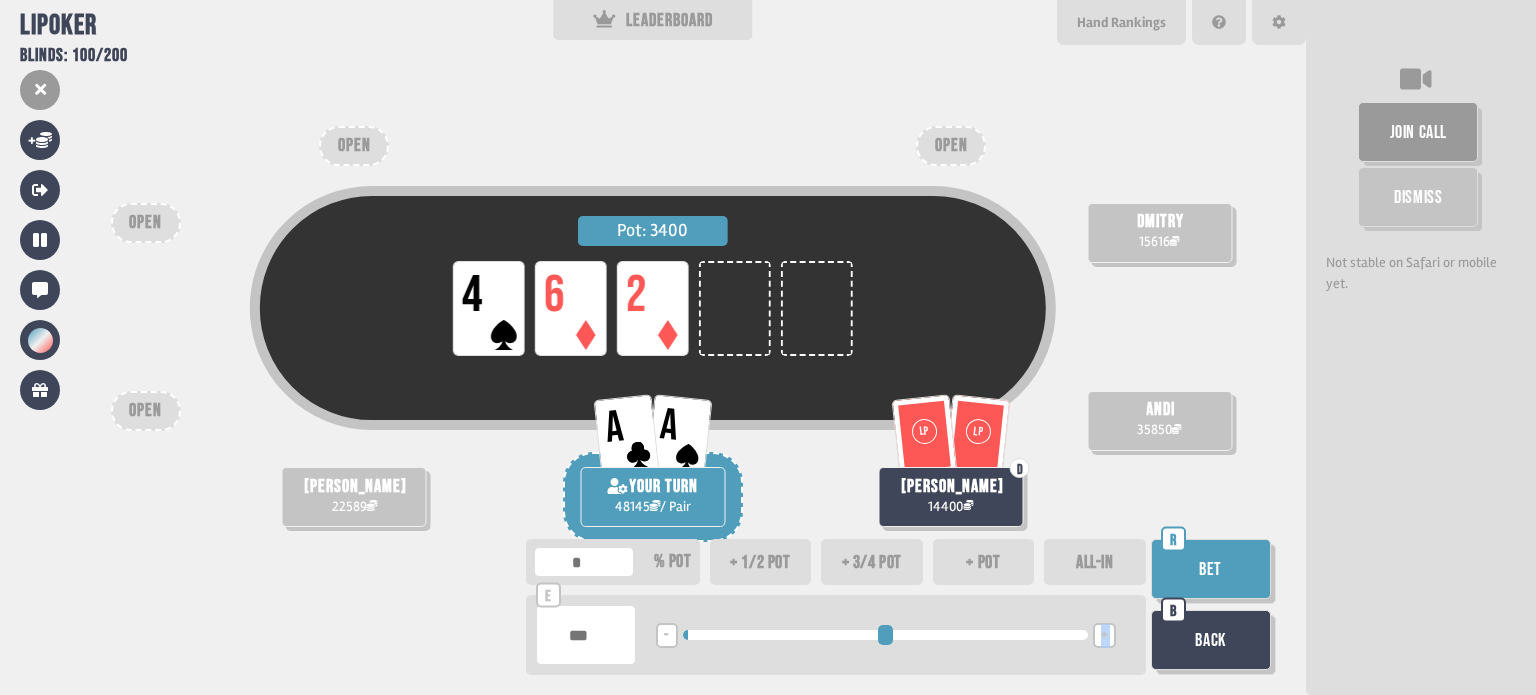 click on "+" at bounding box center (1104, 636) 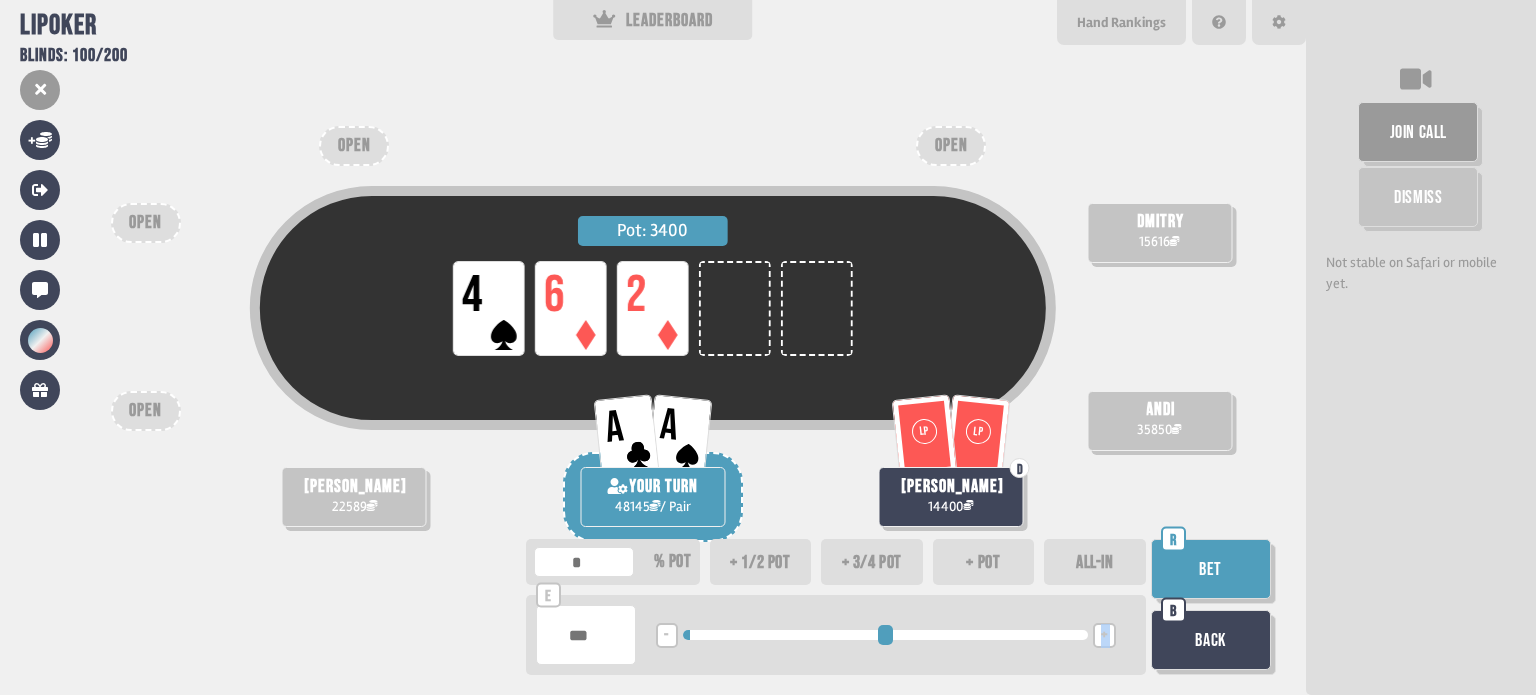 click on "+" at bounding box center (1104, 636) 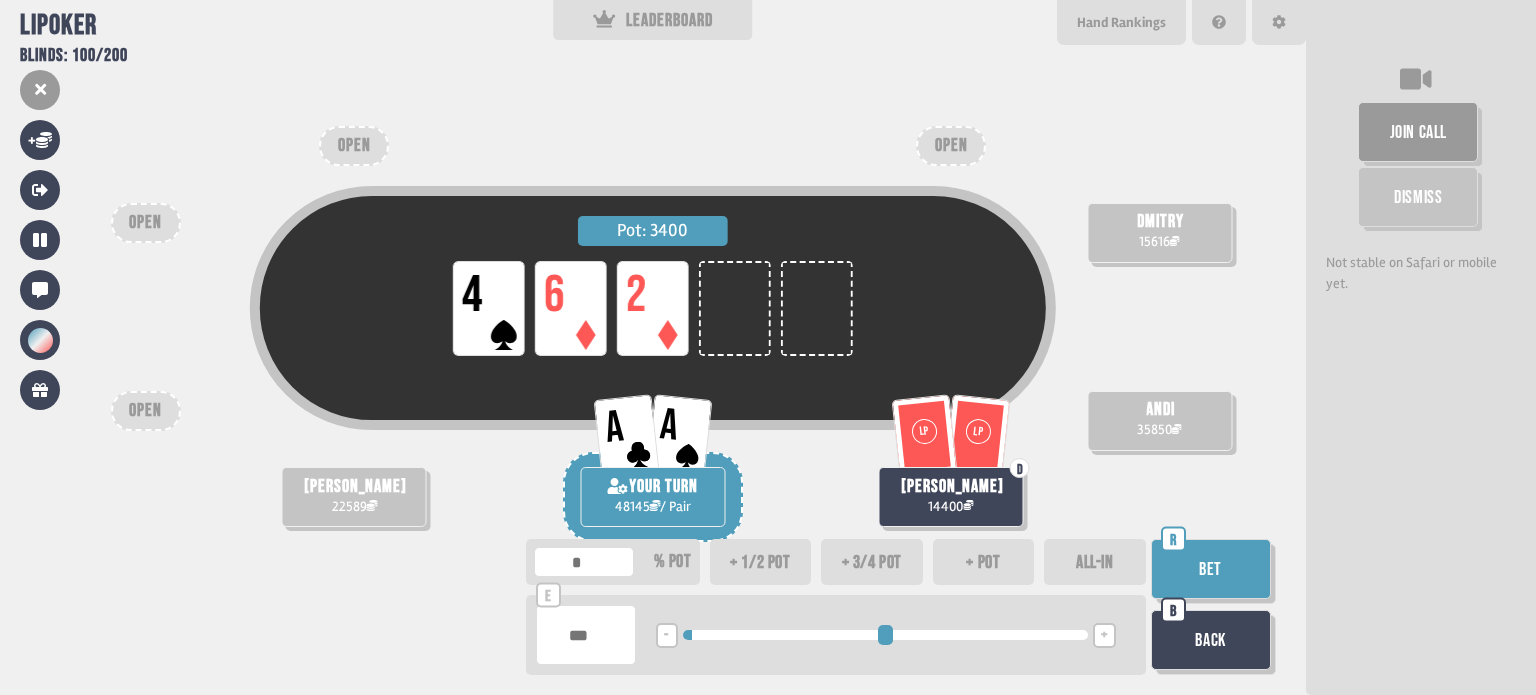 click on "+" at bounding box center (1104, 636) 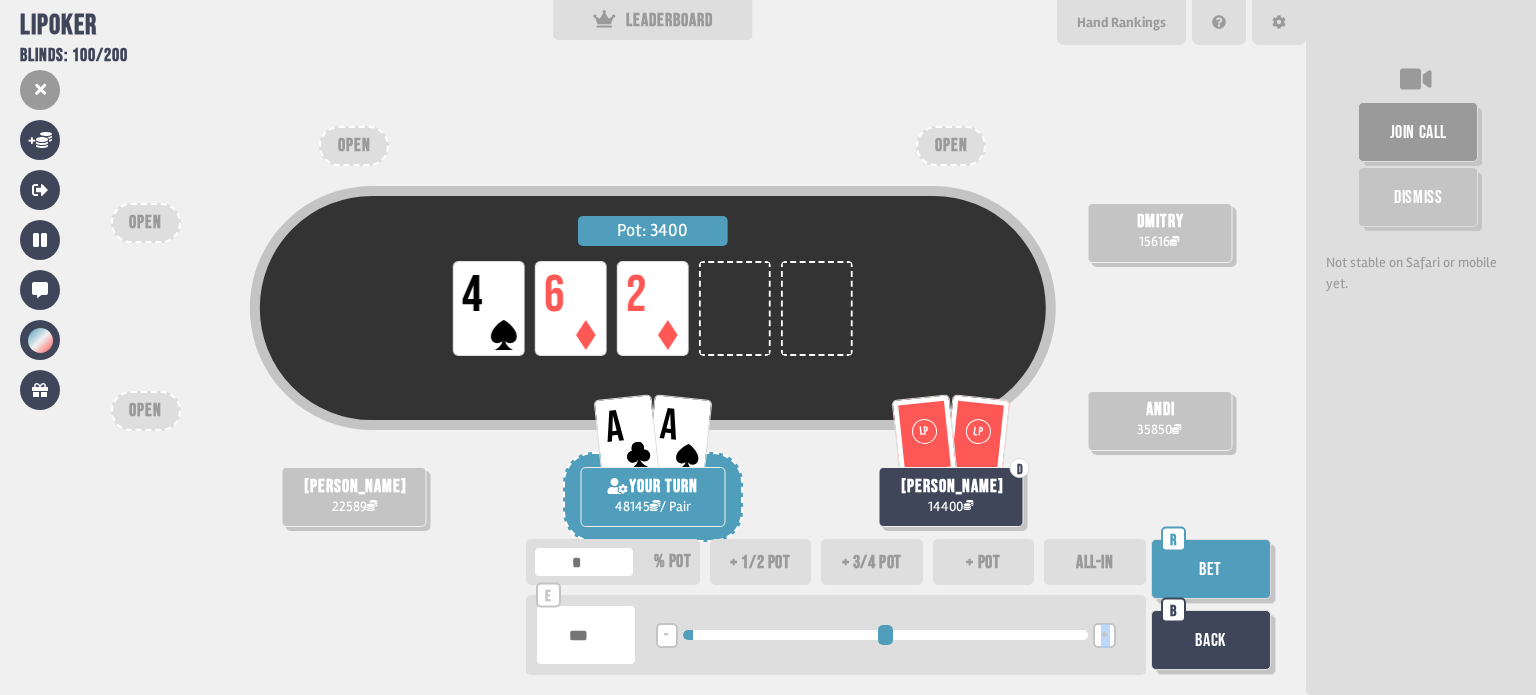 click on "+" at bounding box center [1104, 636] 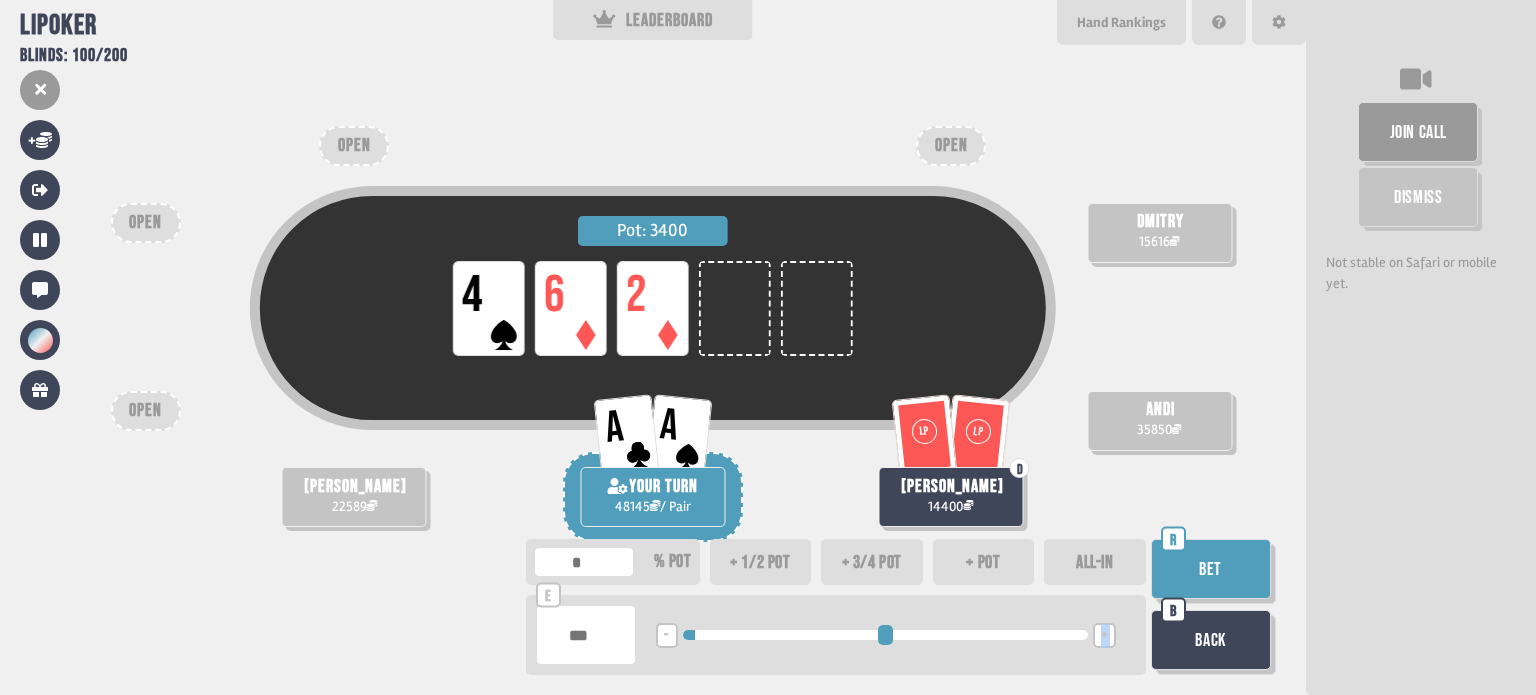 click on "+" at bounding box center (1104, 636) 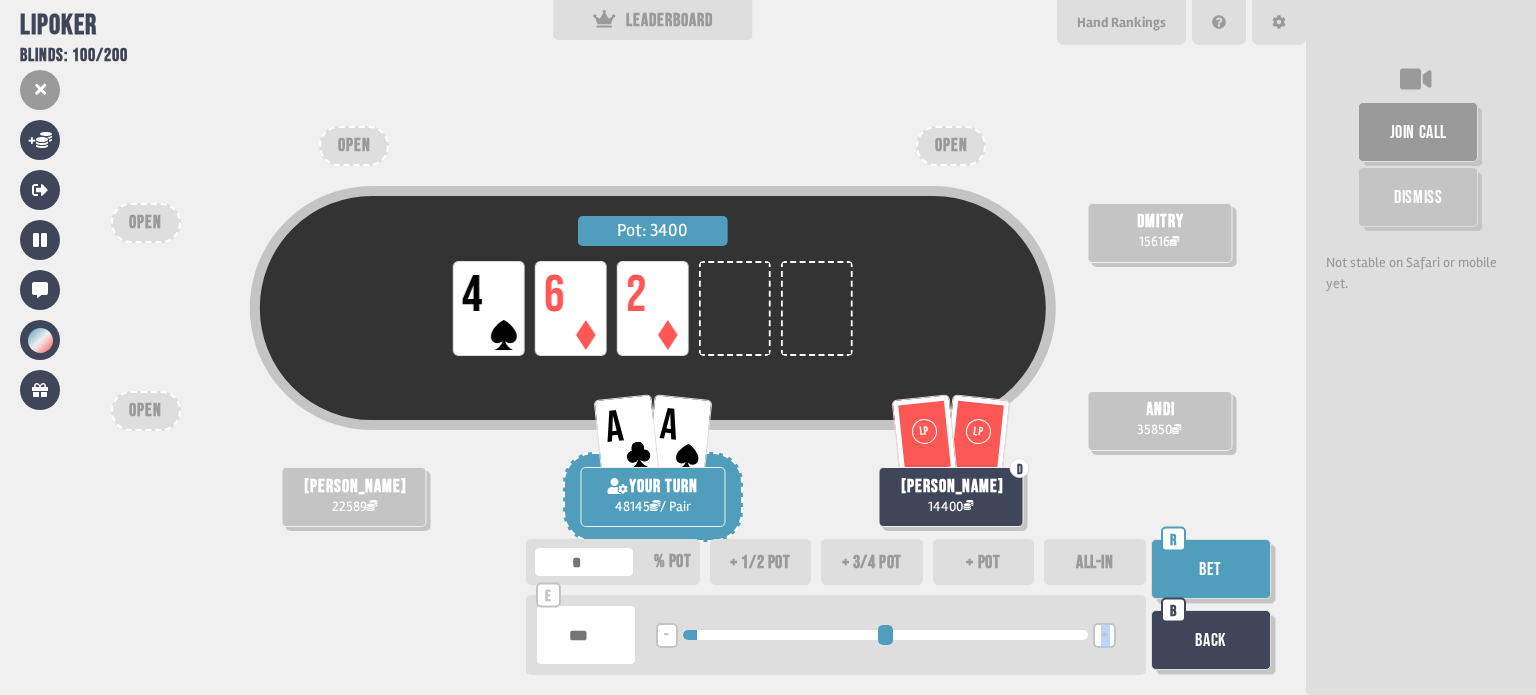click on "+" at bounding box center (1104, 636) 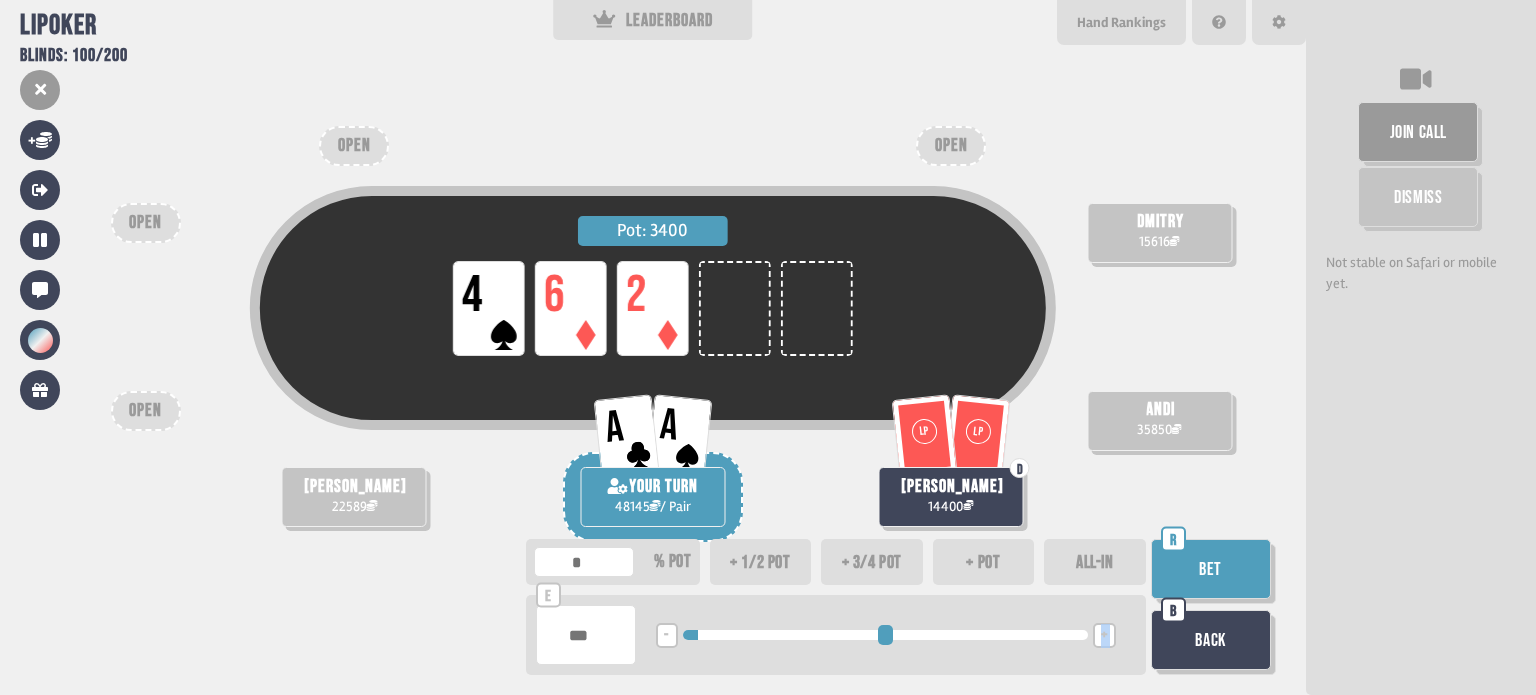 click on "+" at bounding box center [1104, 636] 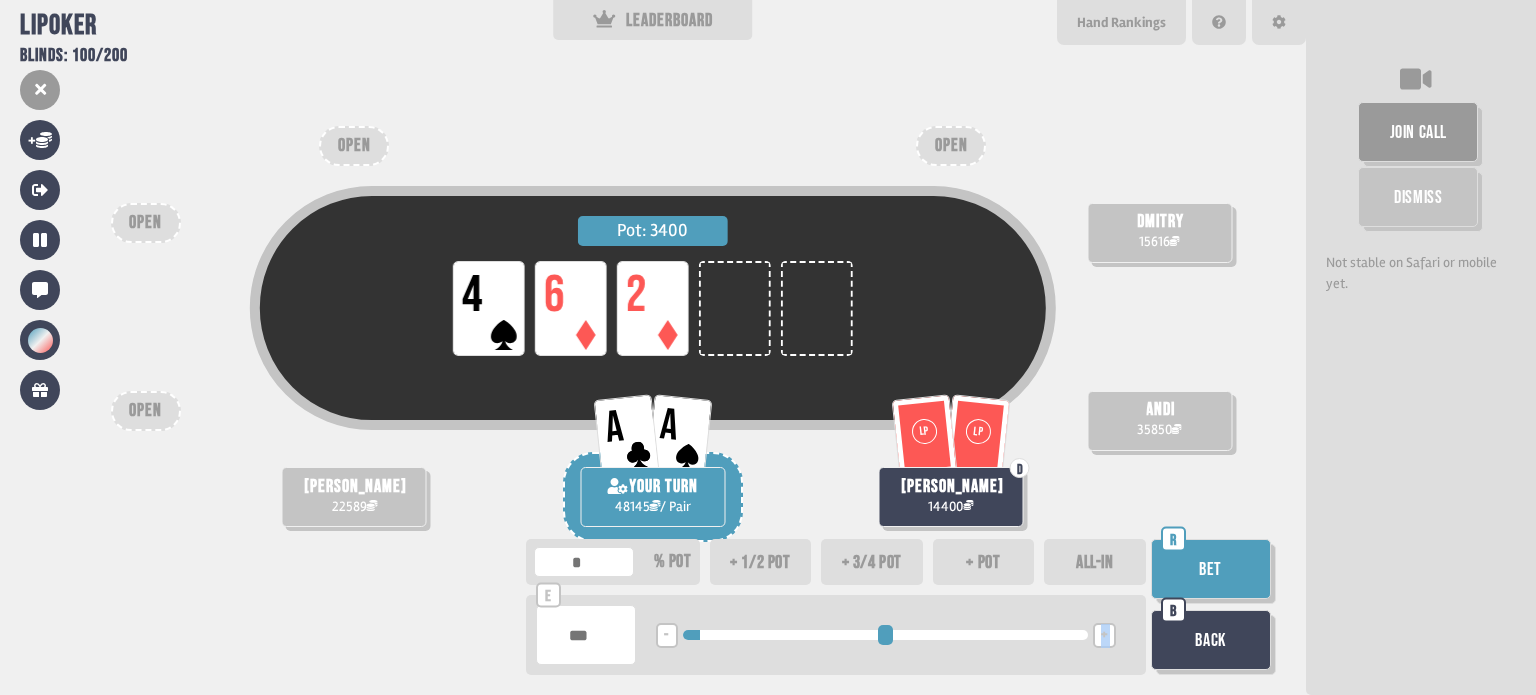 click on "+" at bounding box center (1104, 636) 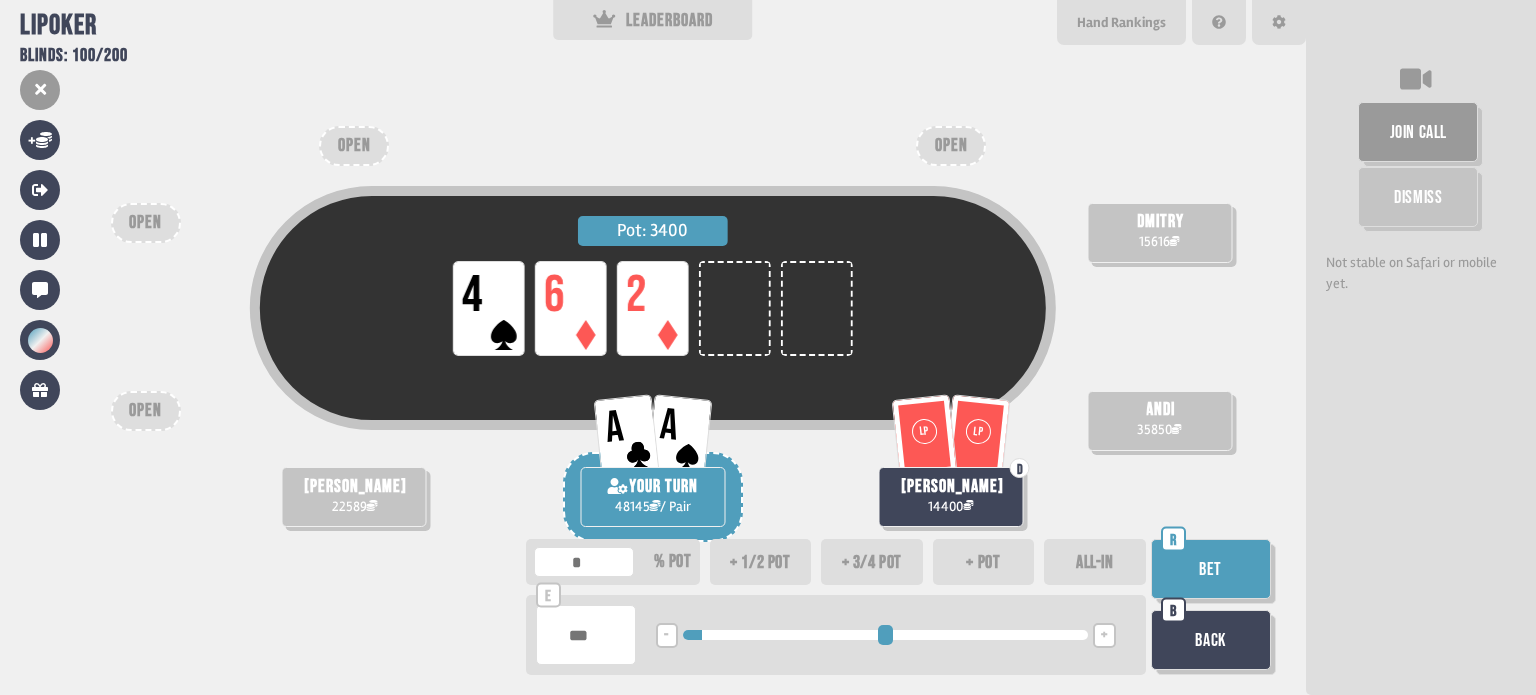 click on "+" at bounding box center [1104, 636] 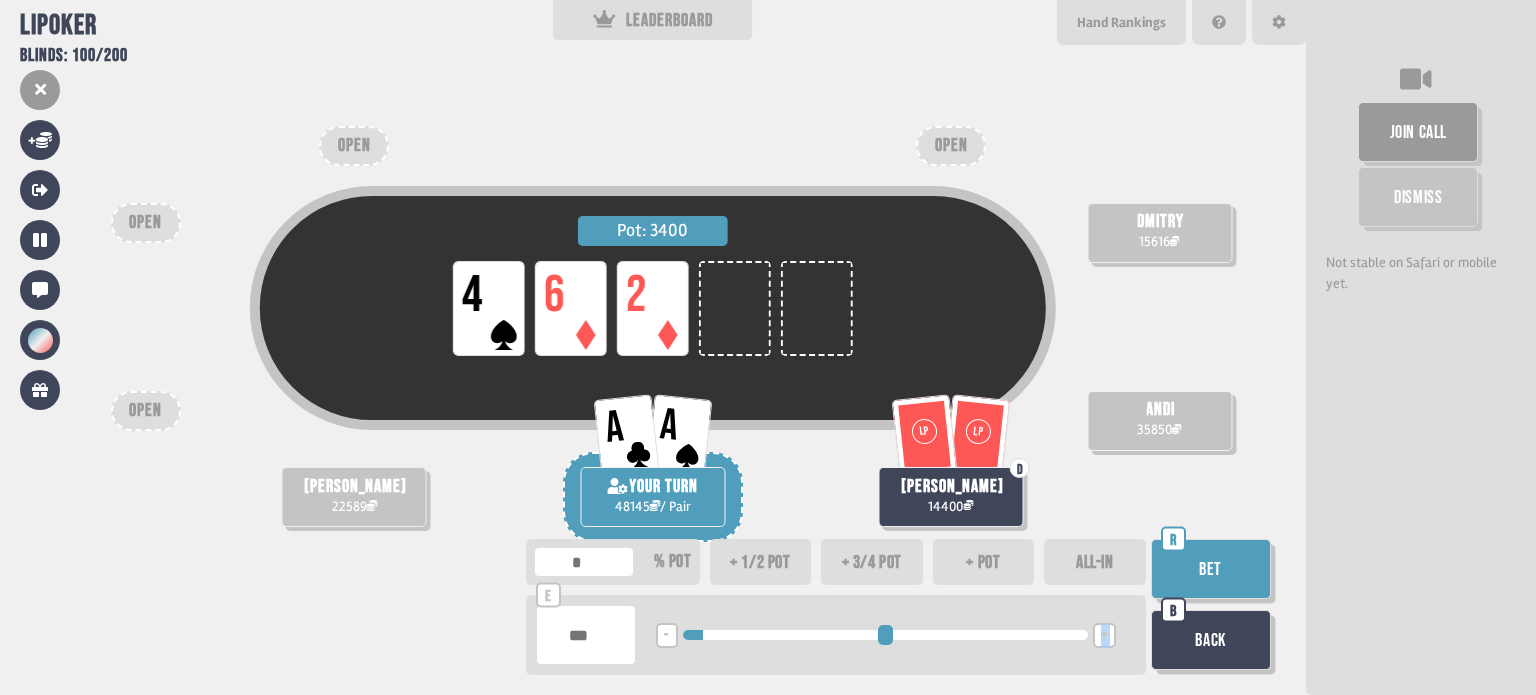 click on "+" at bounding box center (1104, 636) 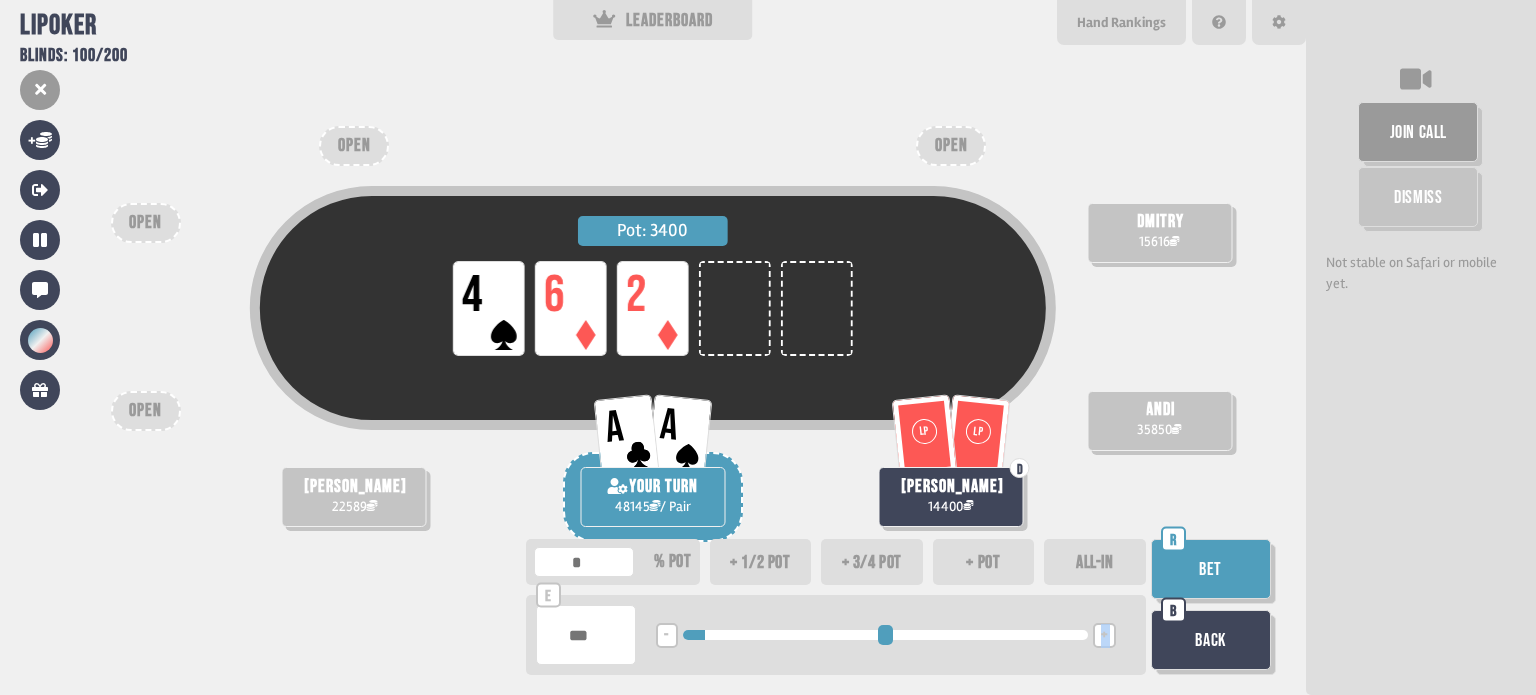 click on "+" at bounding box center (1104, 636) 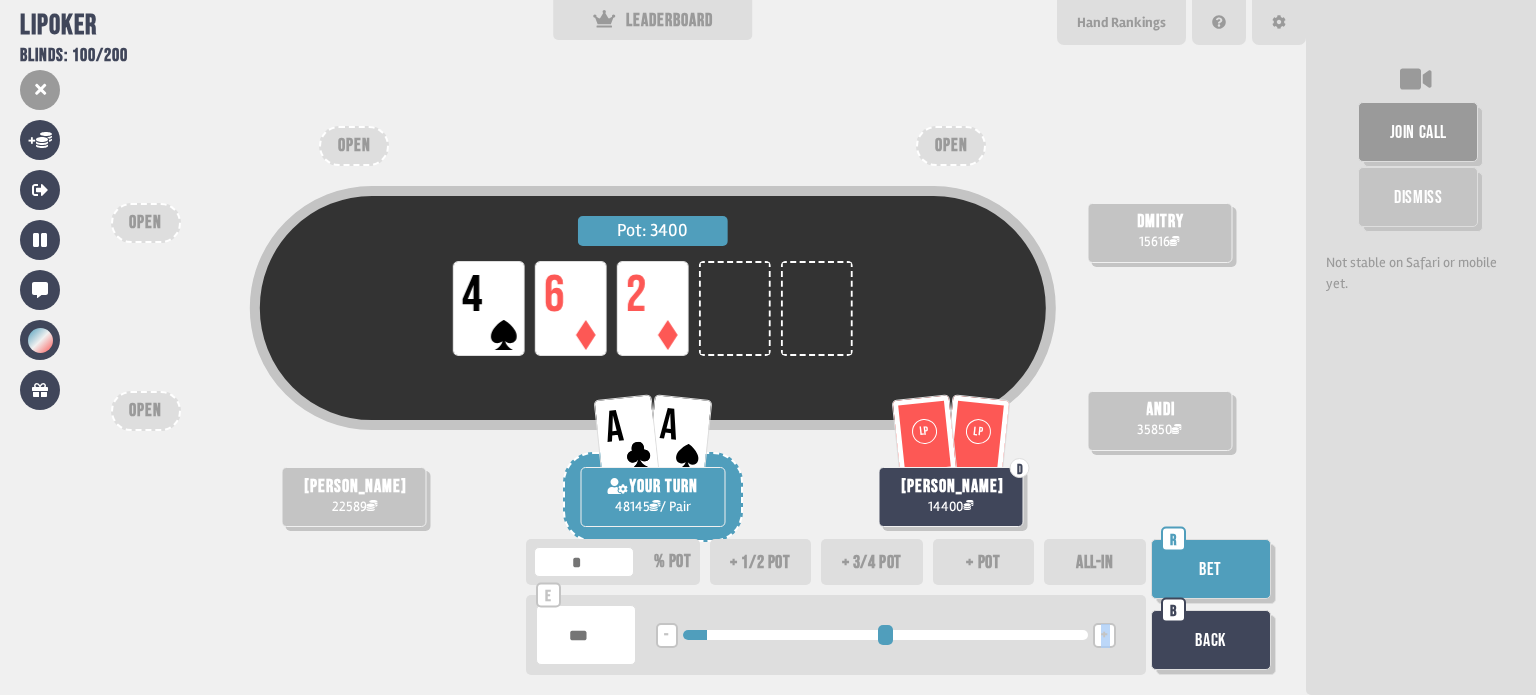 click on "Bet" at bounding box center (1211, 569) 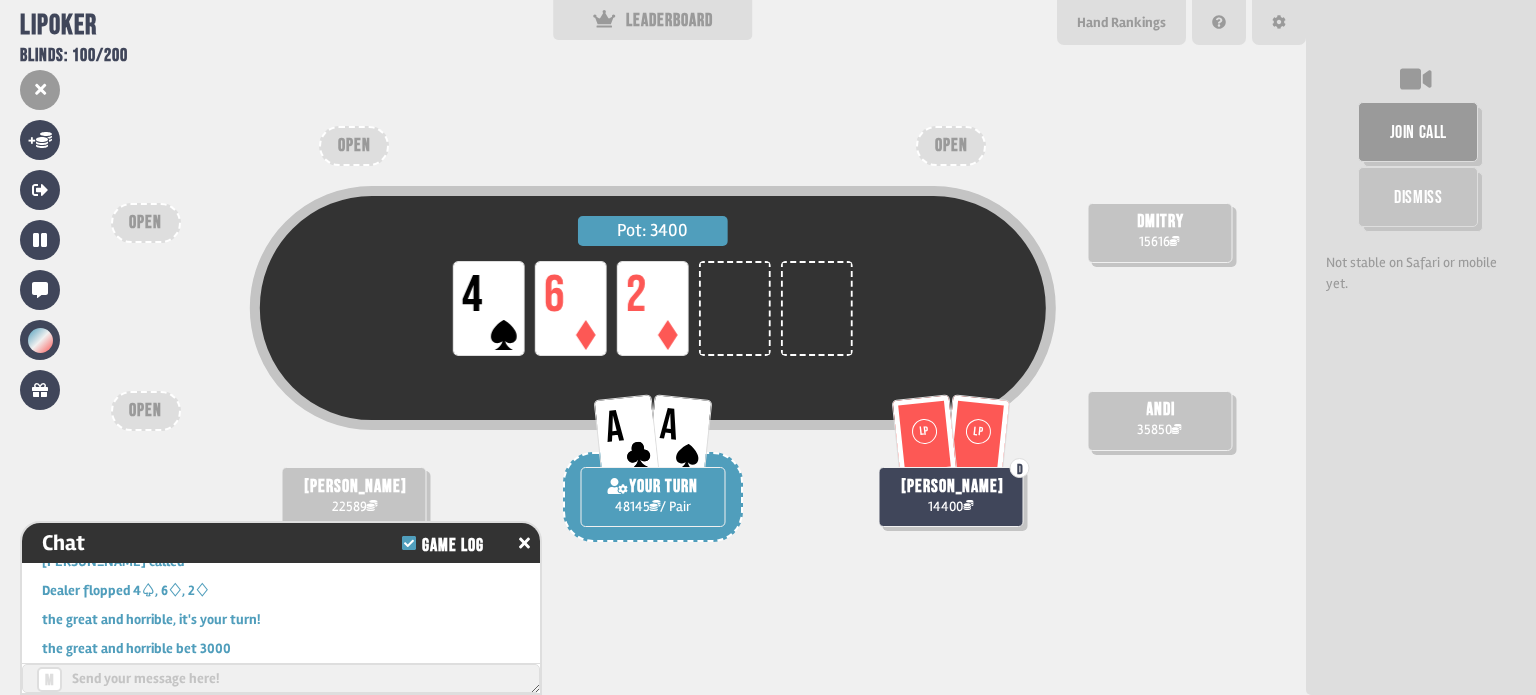 scroll, scrollTop: 20556, scrollLeft: 0, axis: vertical 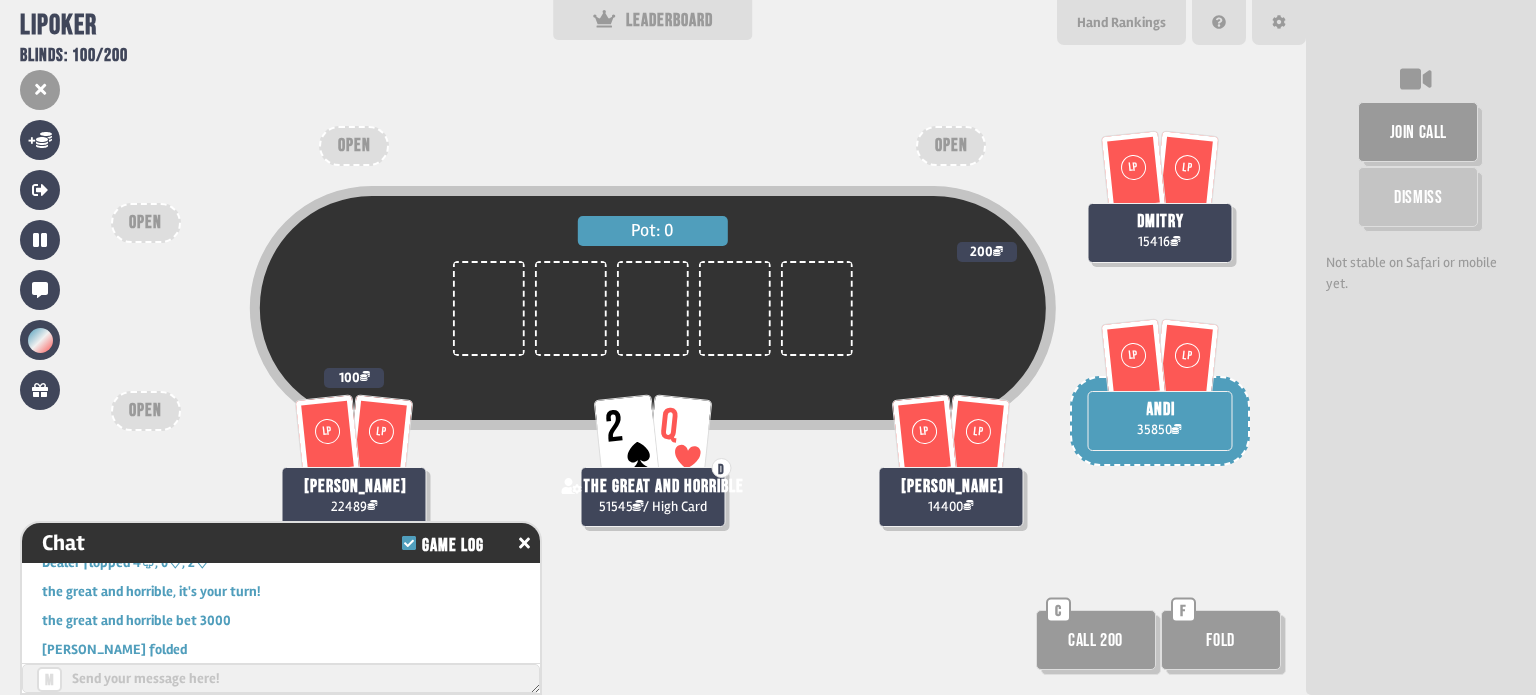 click on "Call 200" at bounding box center (1096, 640) 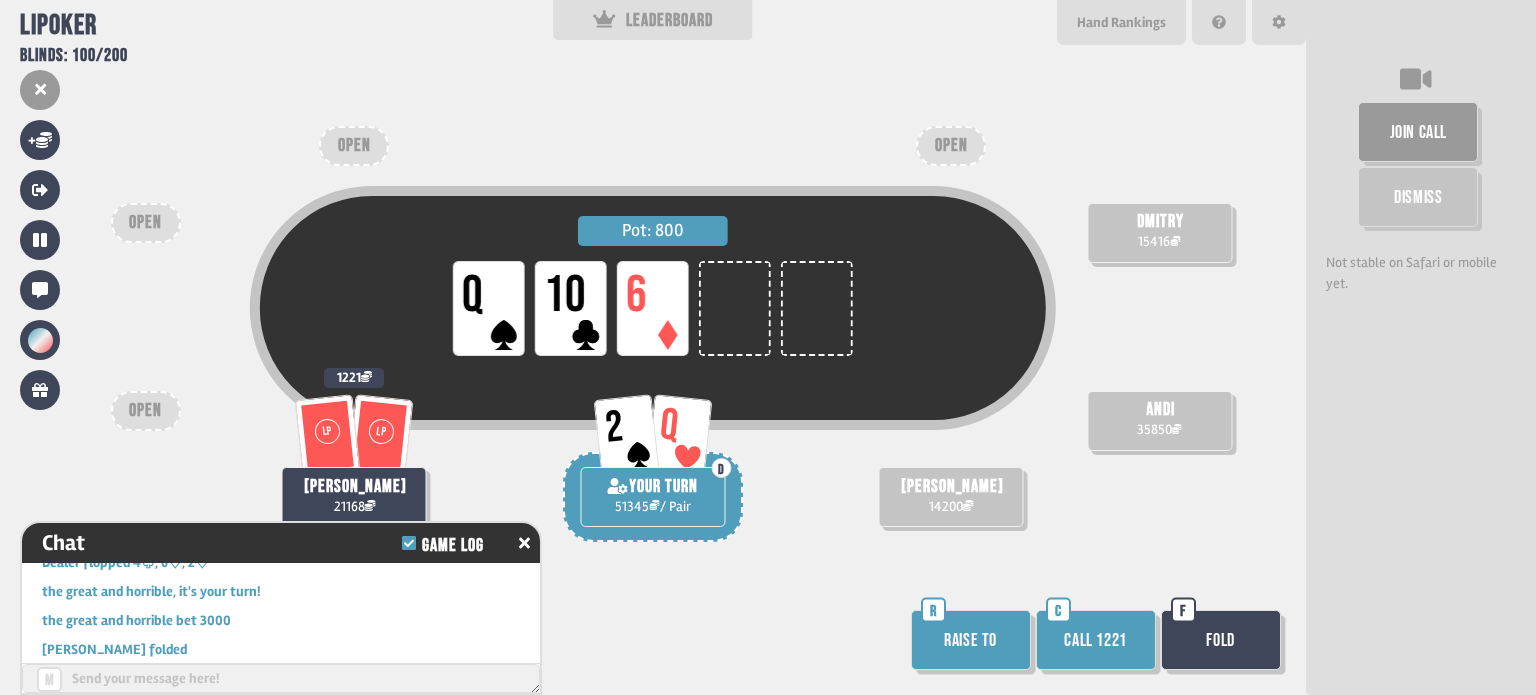 click on "Raise to" at bounding box center [971, 640] 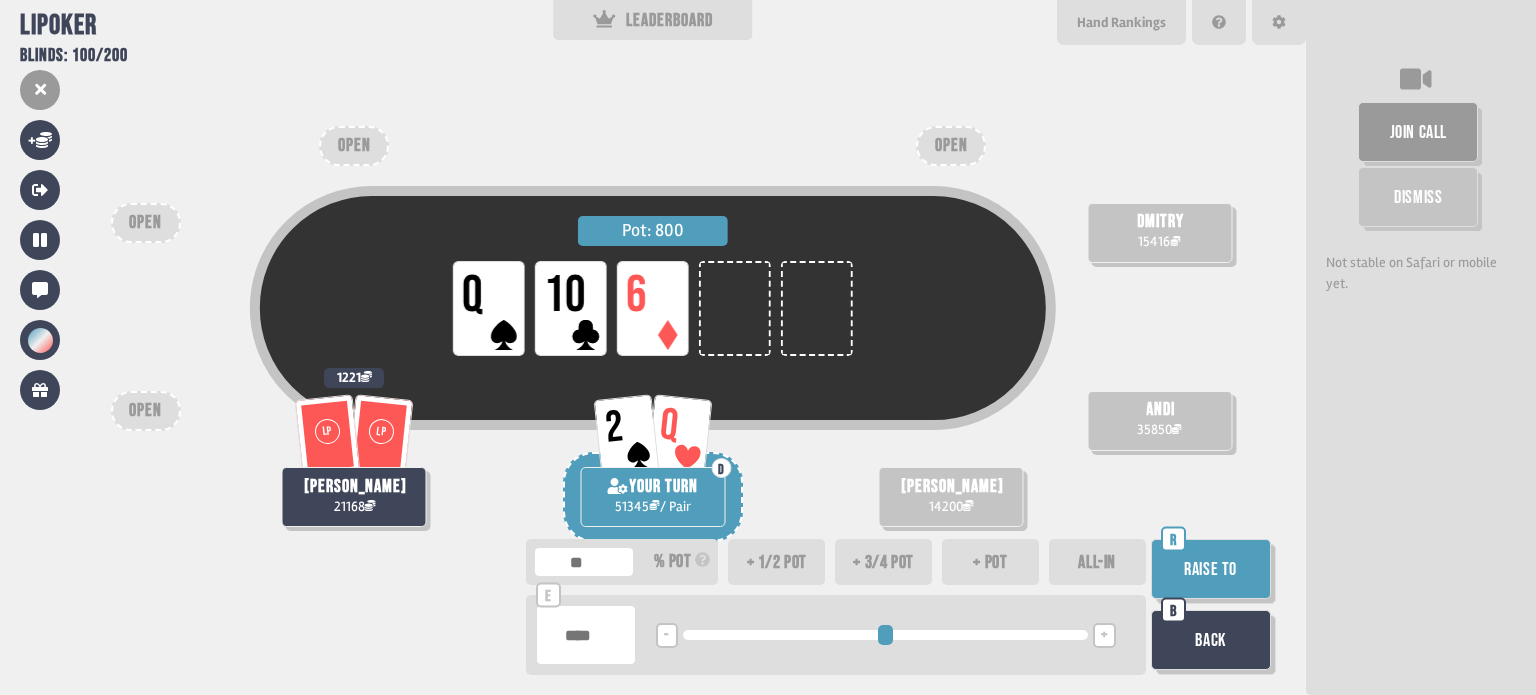 click on "+" at bounding box center (1104, 636) 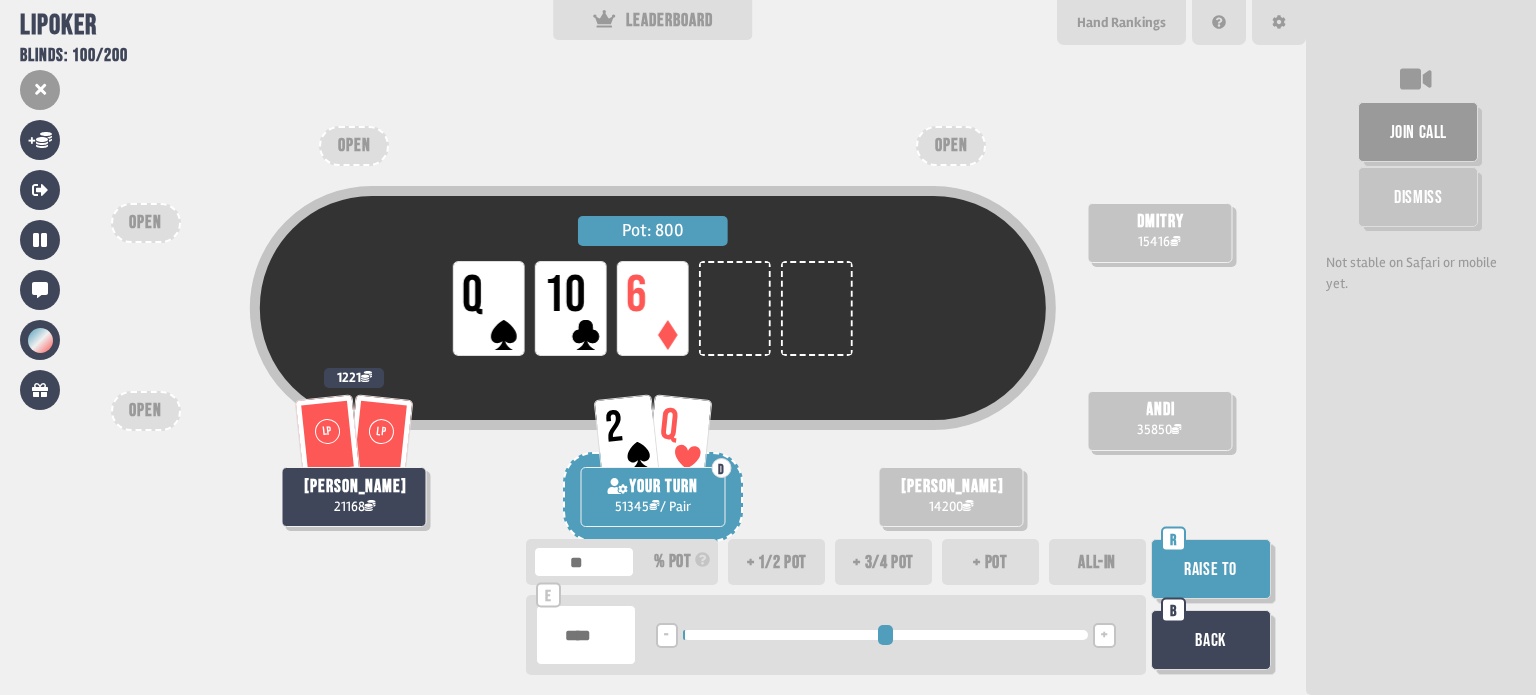 click on "+" at bounding box center (1104, 636) 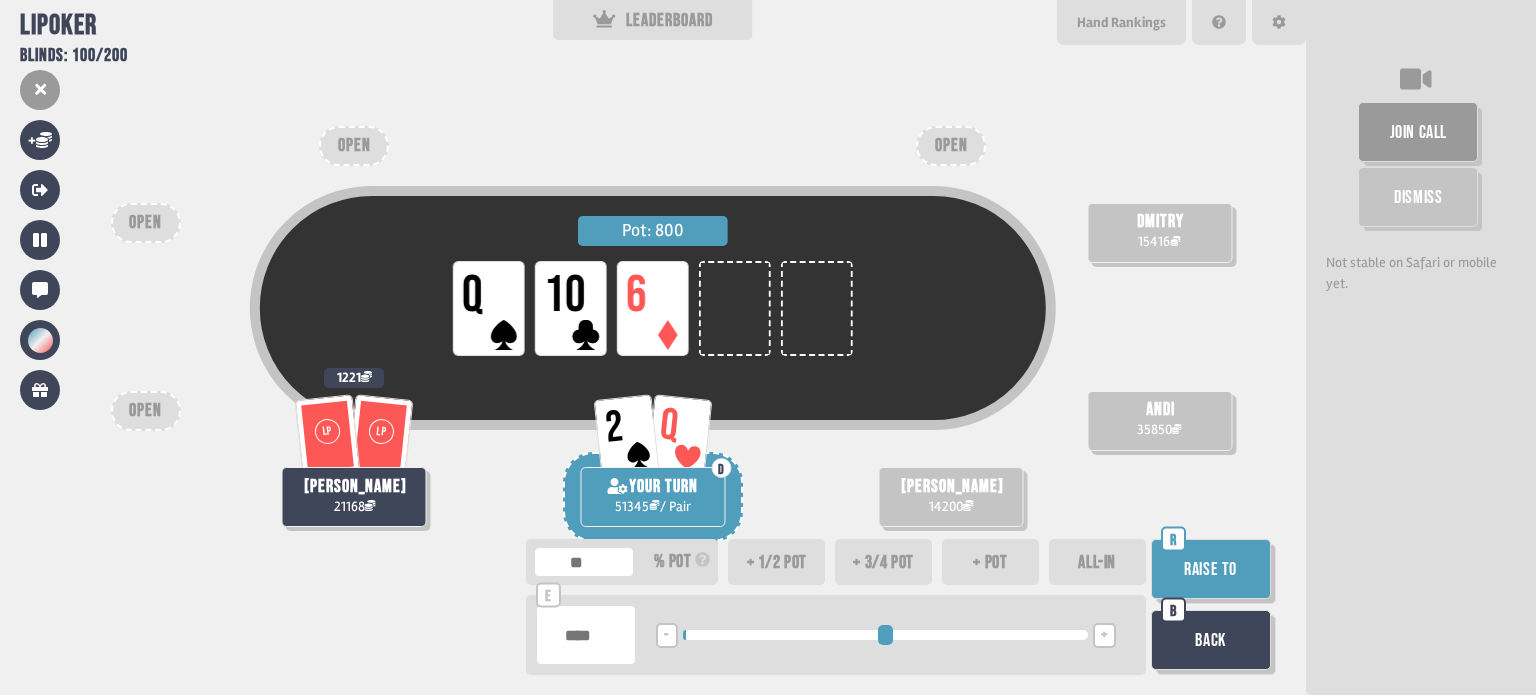 click on "+" at bounding box center (1104, 636) 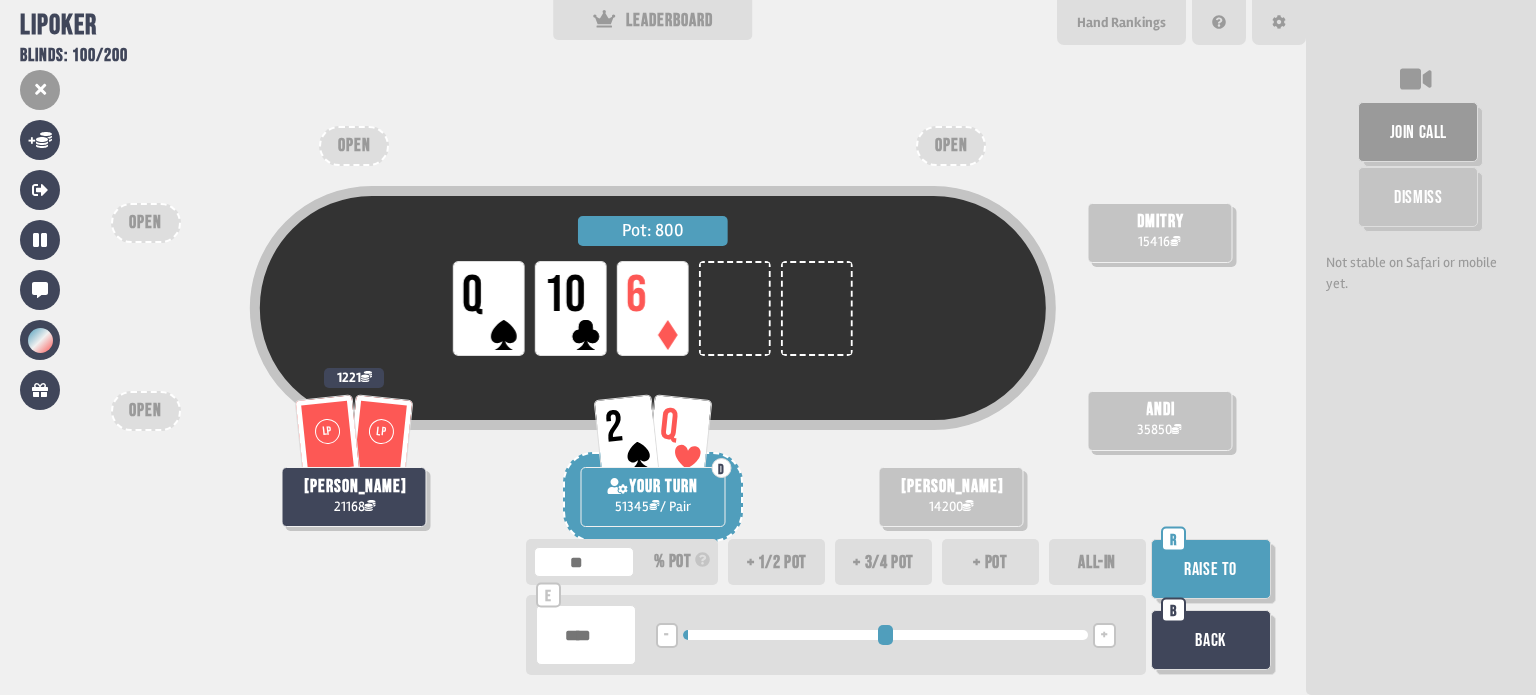 click on "+" at bounding box center (1104, 636) 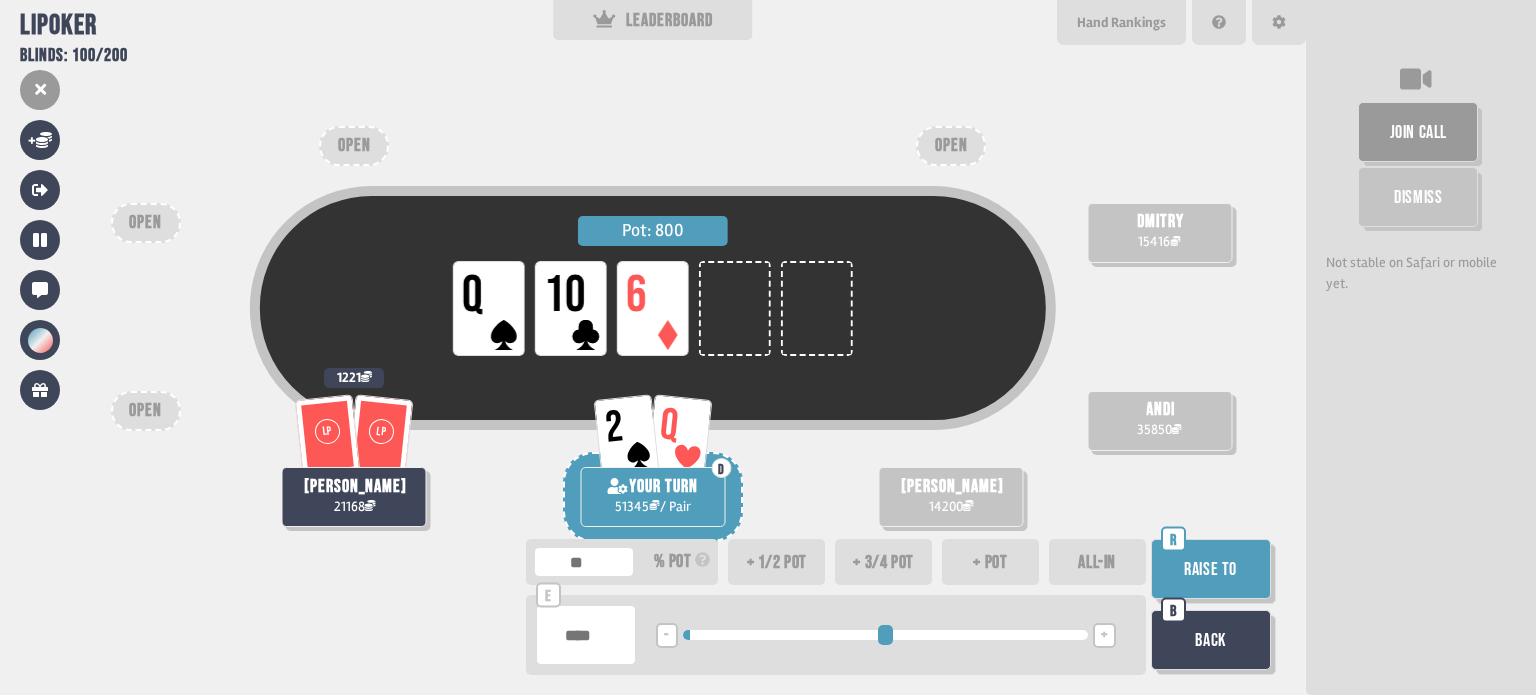 click on "+" at bounding box center (1104, 636) 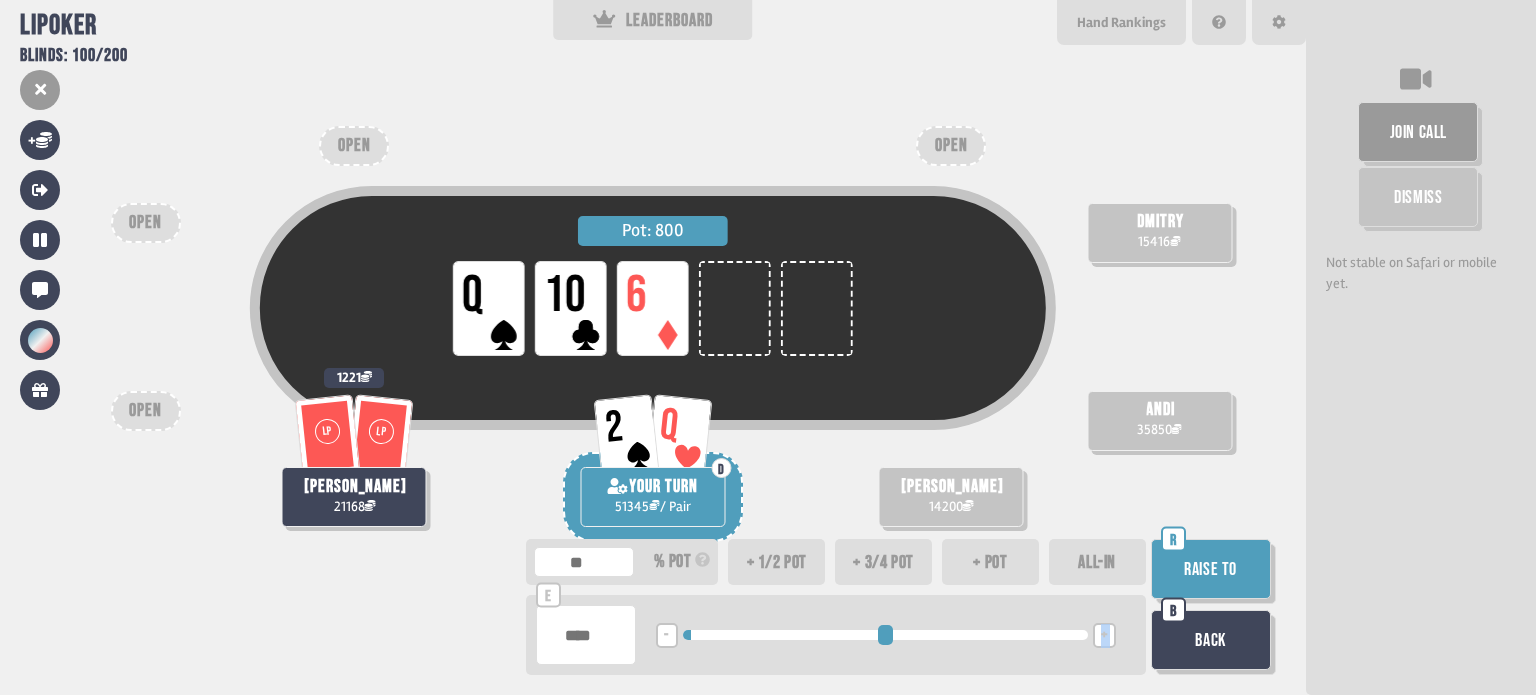 click on "+" at bounding box center (1104, 636) 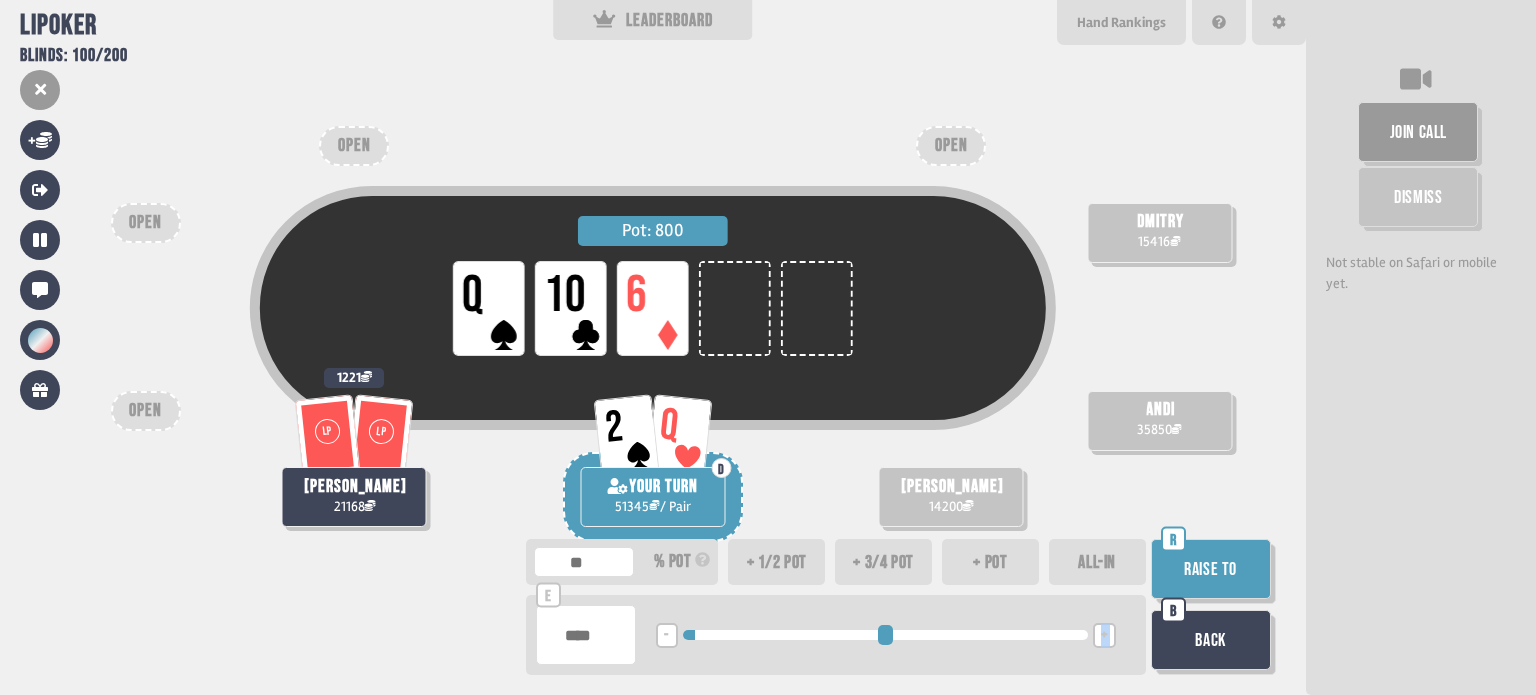 click on "+" at bounding box center [1104, 636] 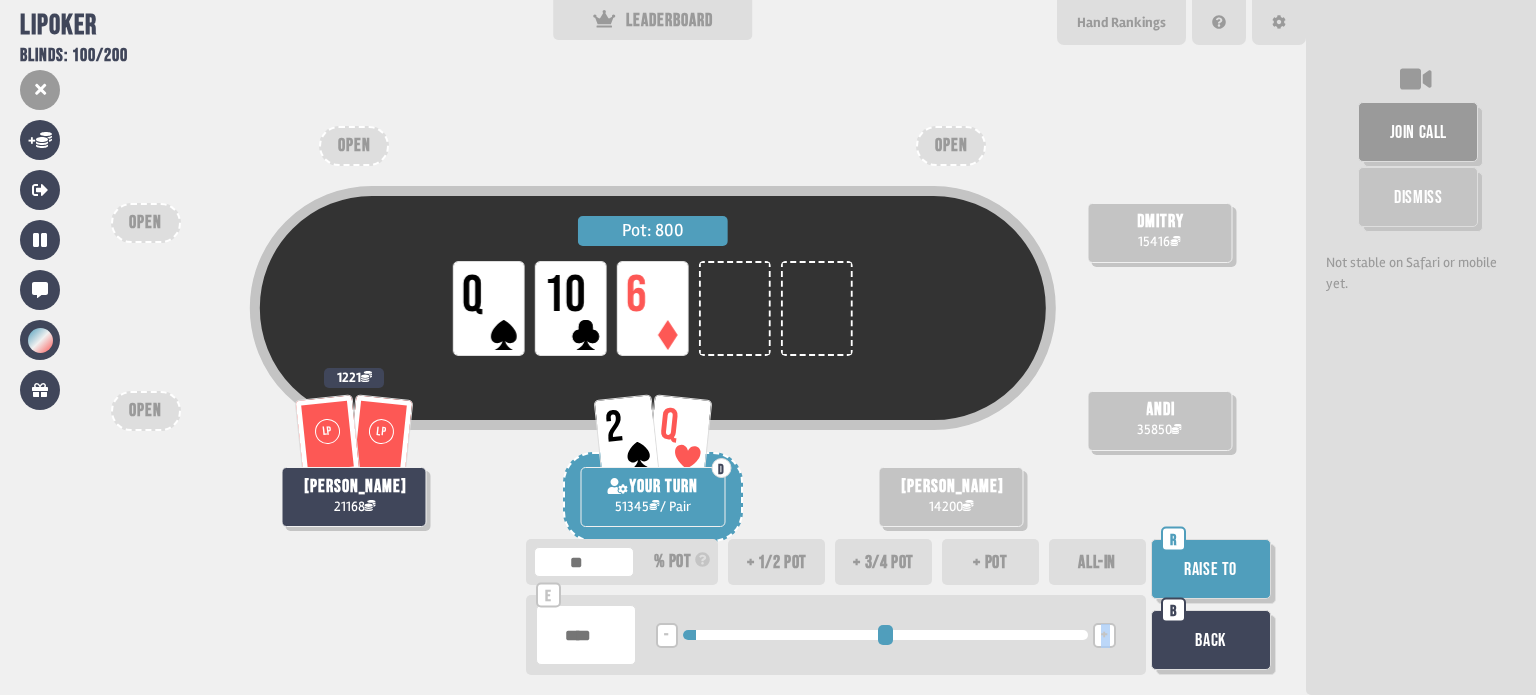 click on "+" at bounding box center [1104, 636] 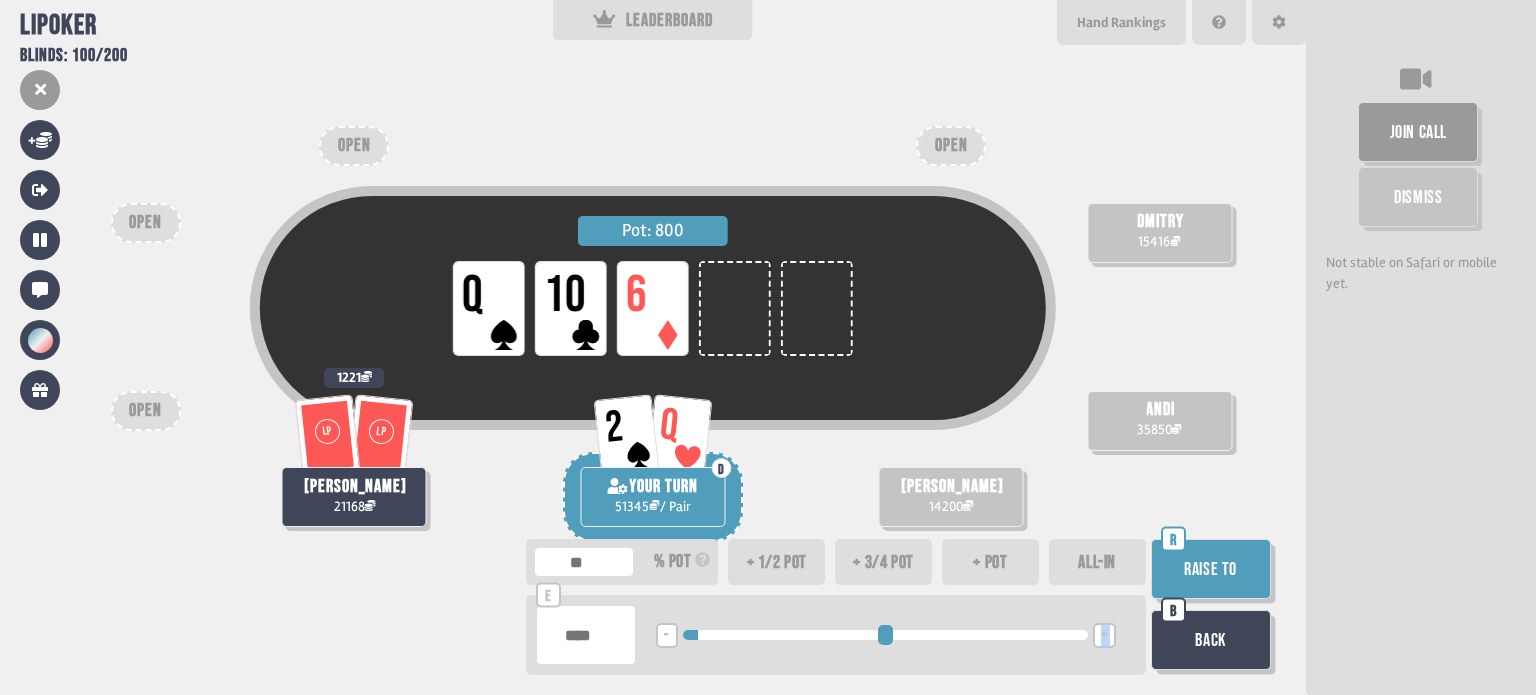 click on "+" at bounding box center [1104, 636] 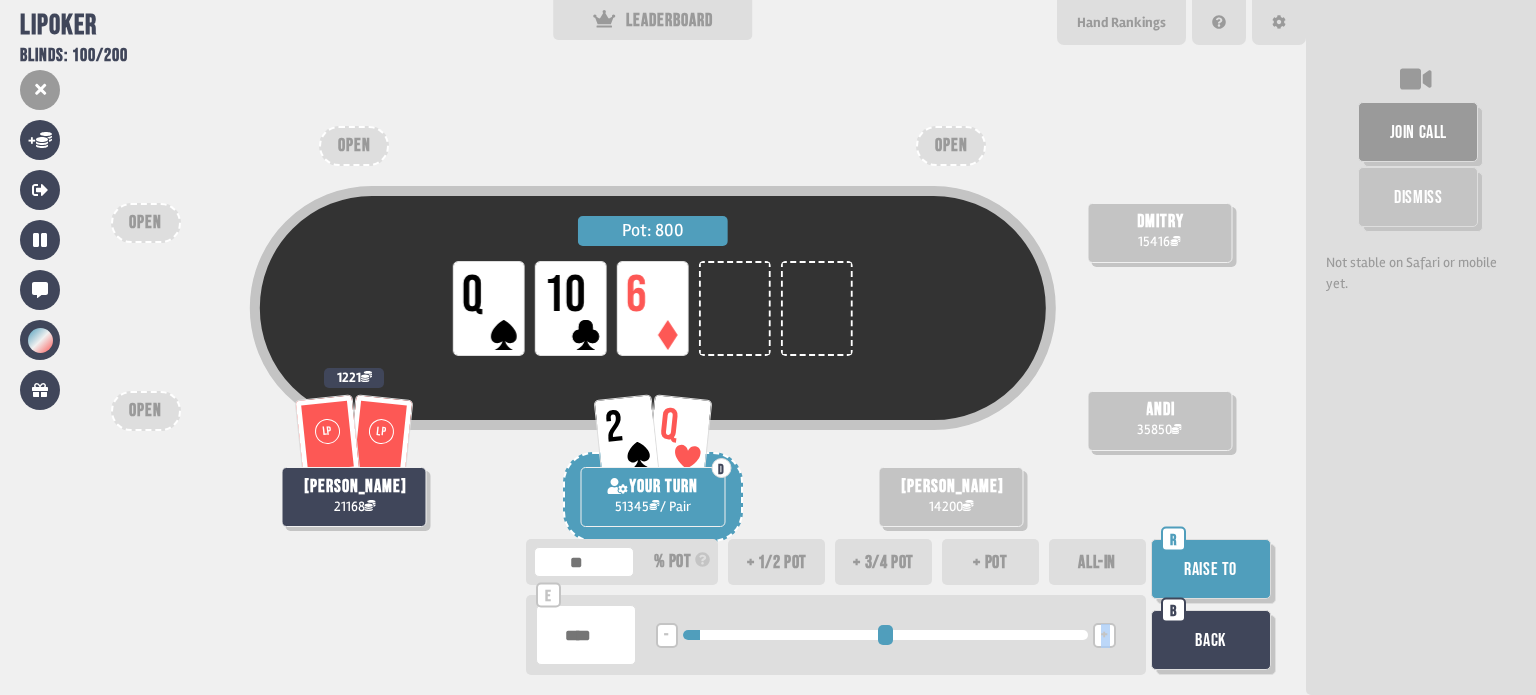 click on "+" at bounding box center [1104, 636] 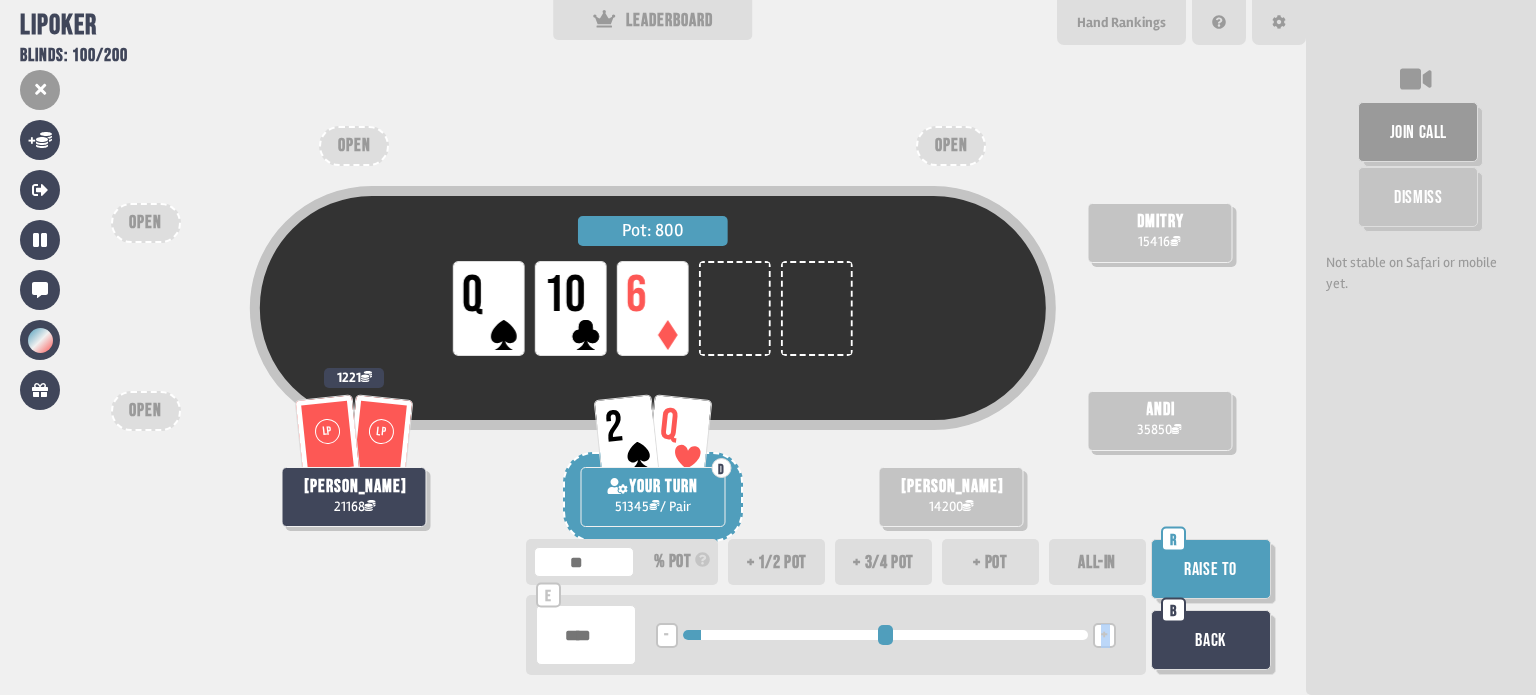click on "+" at bounding box center (1104, 636) 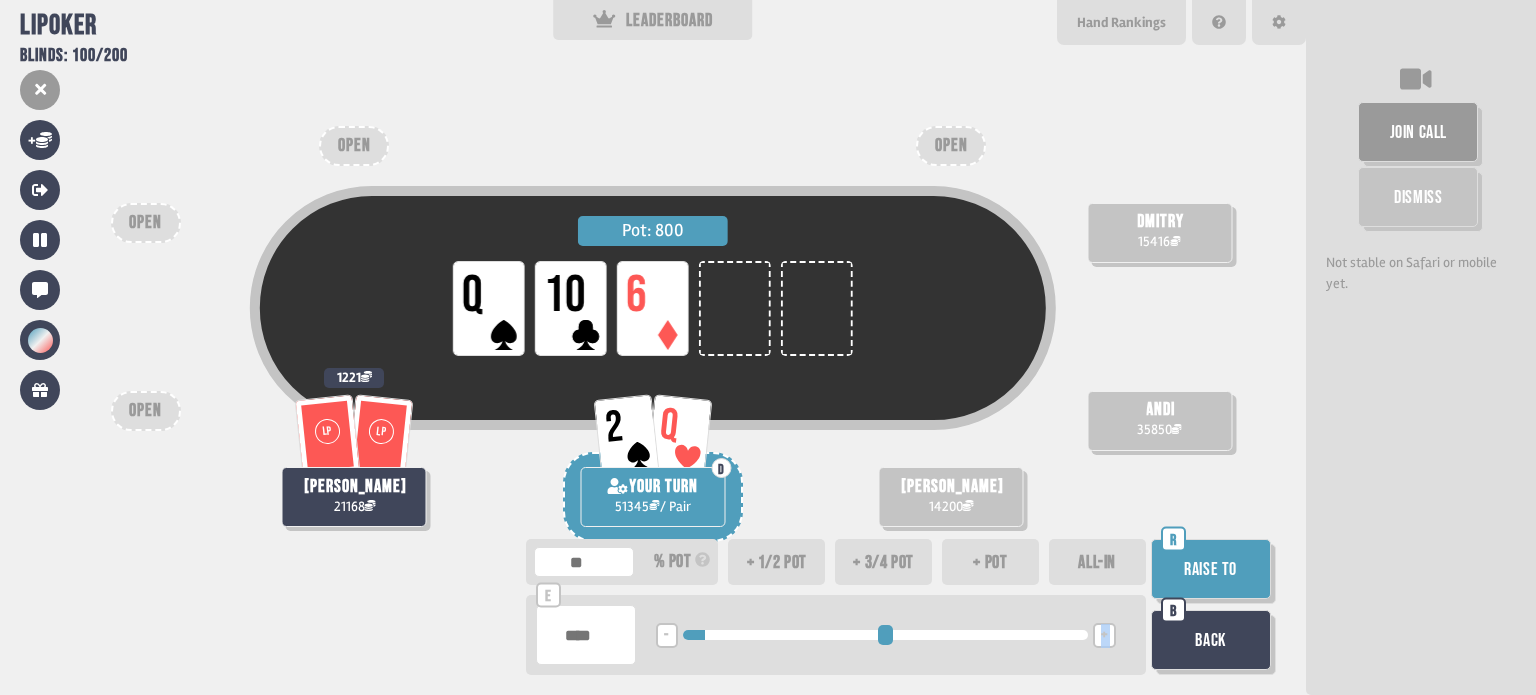 click on "+" at bounding box center [1104, 636] 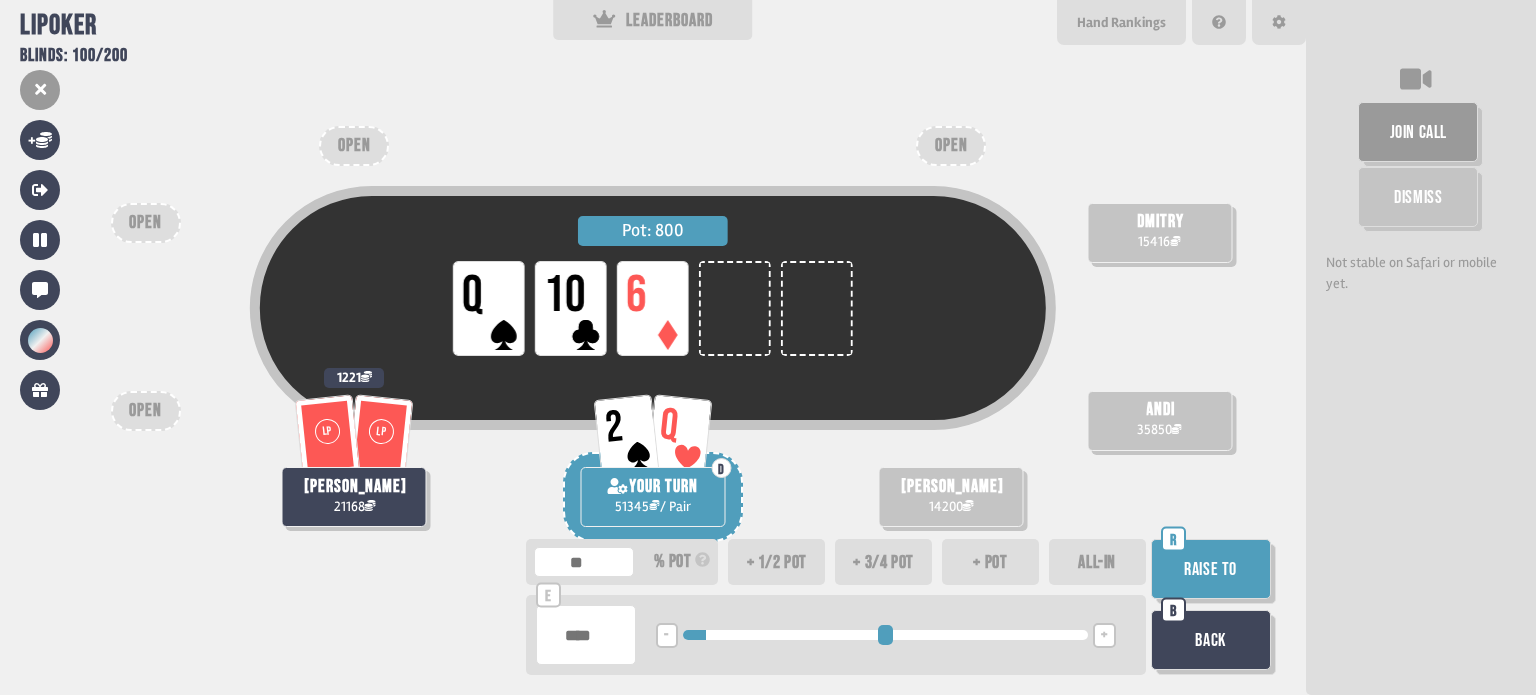 click on "Raise to" at bounding box center (1211, 569) 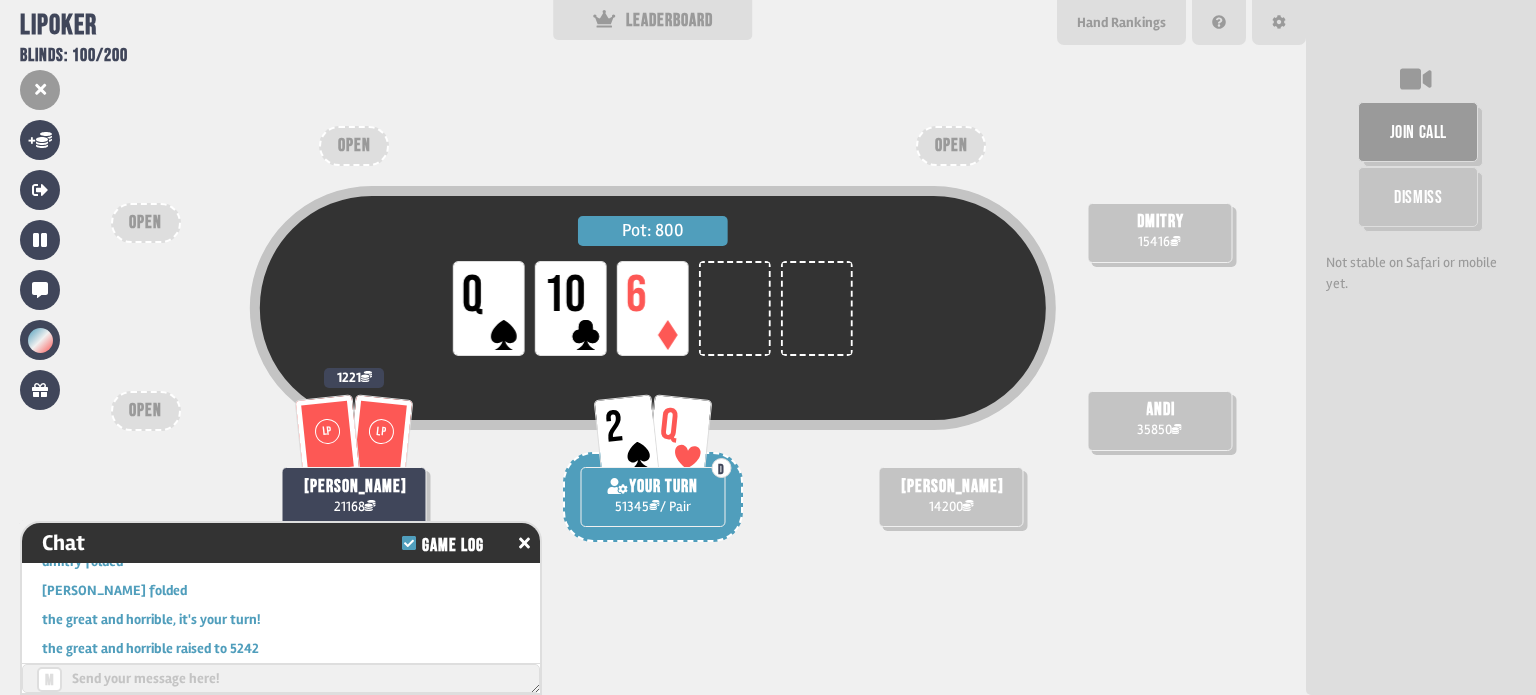 scroll, scrollTop: 21020, scrollLeft: 0, axis: vertical 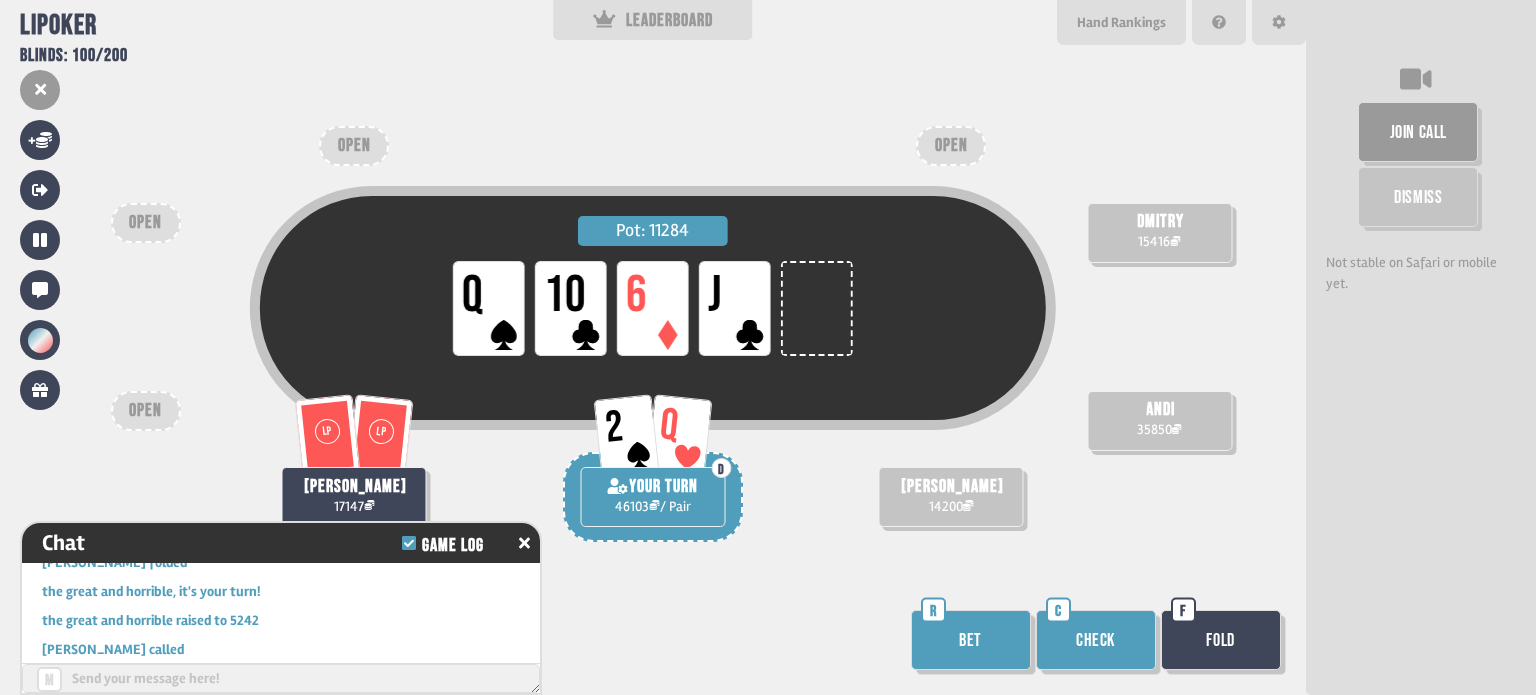 click on "Check" at bounding box center [1096, 640] 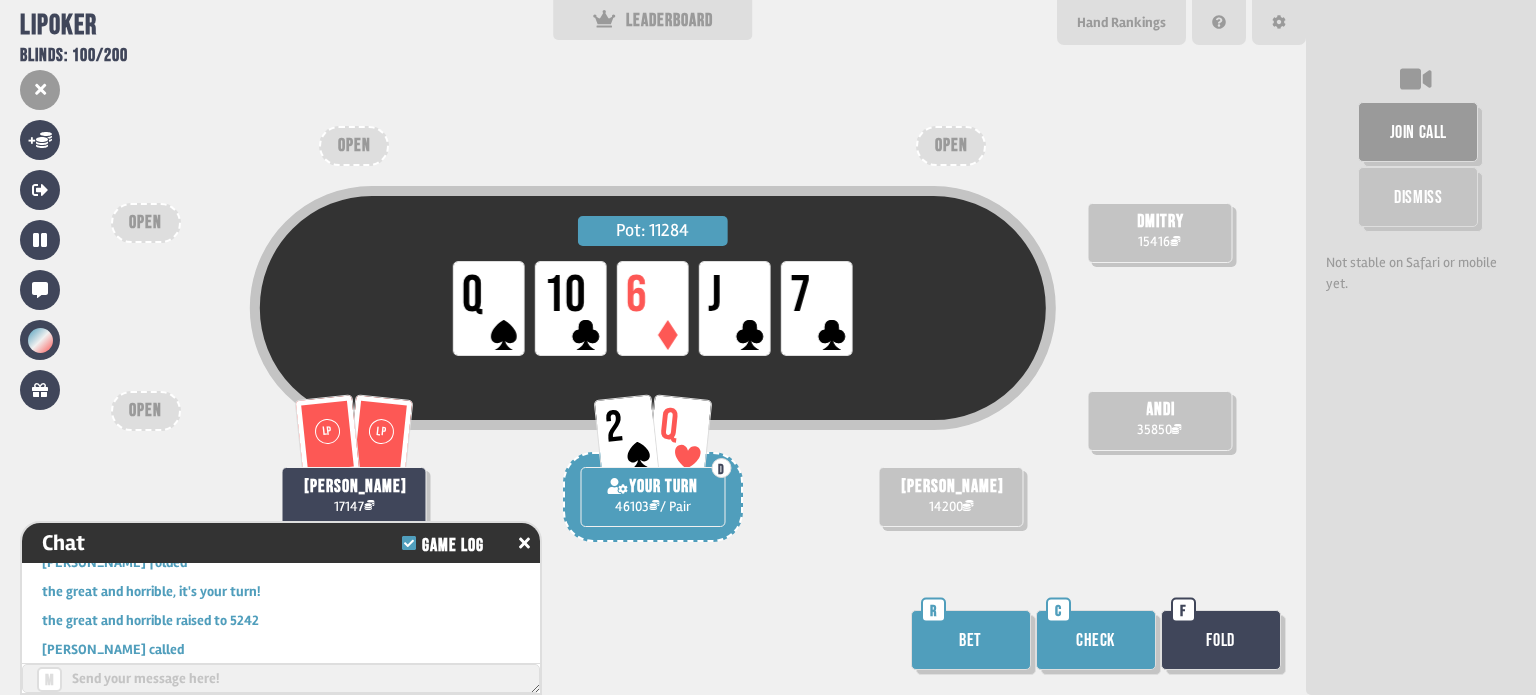 click on "Bet" at bounding box center [971, 640] 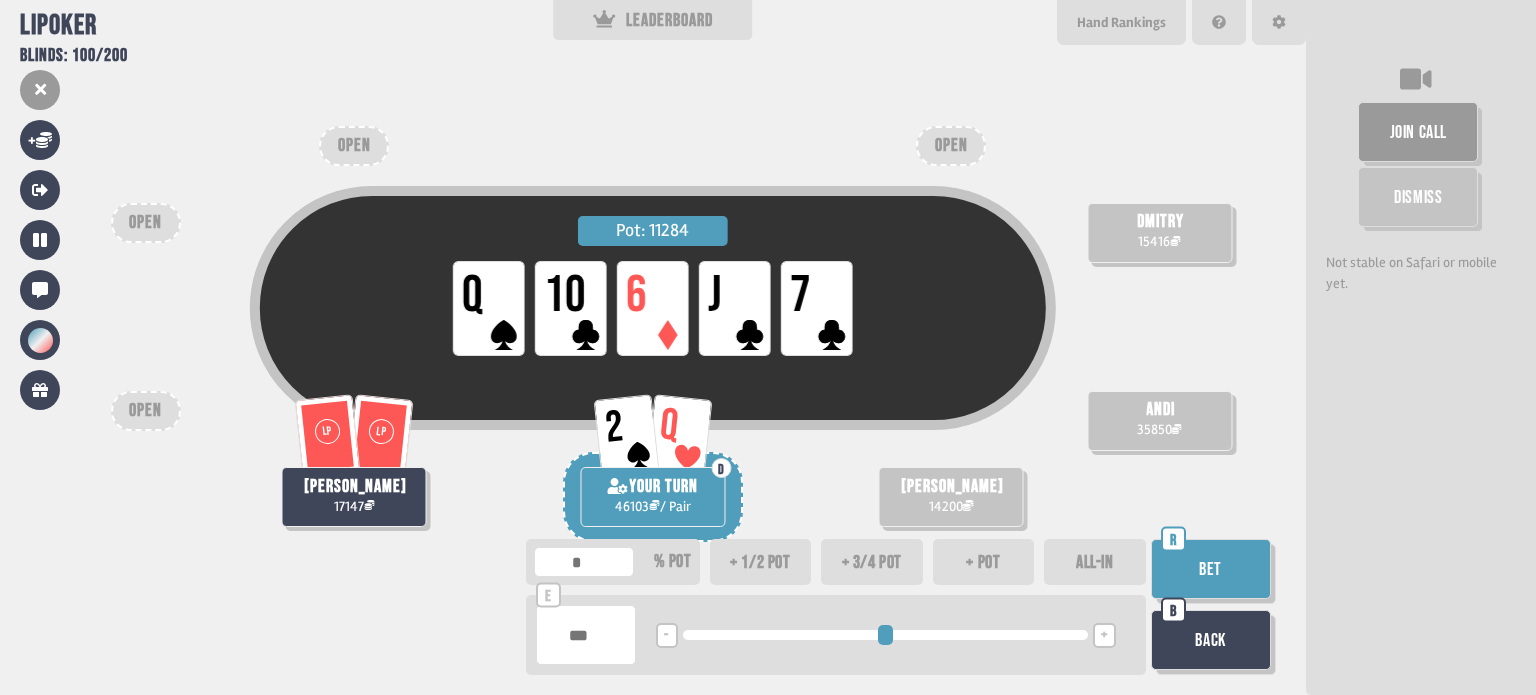 click on "+" at bounding box center [1104, 636] 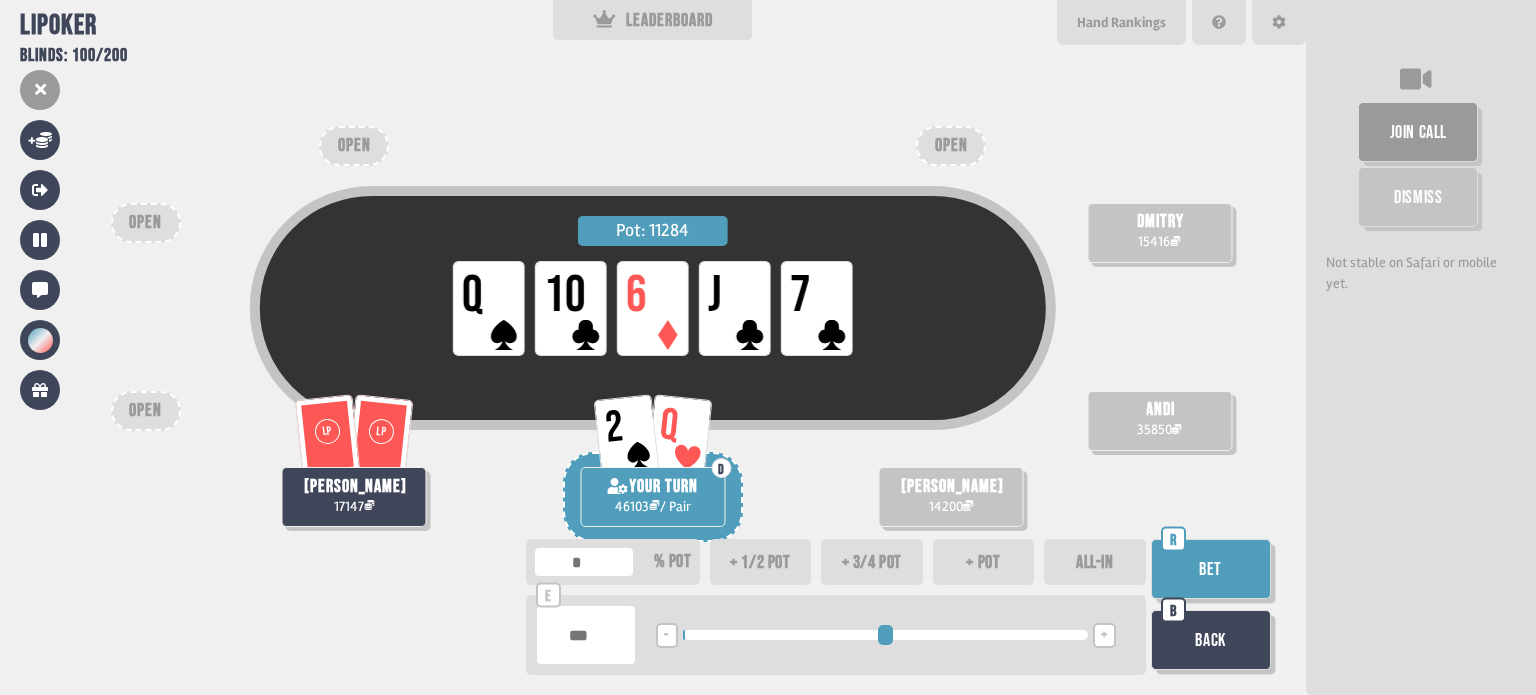 click on "+" at bounding box center (1104, 636) 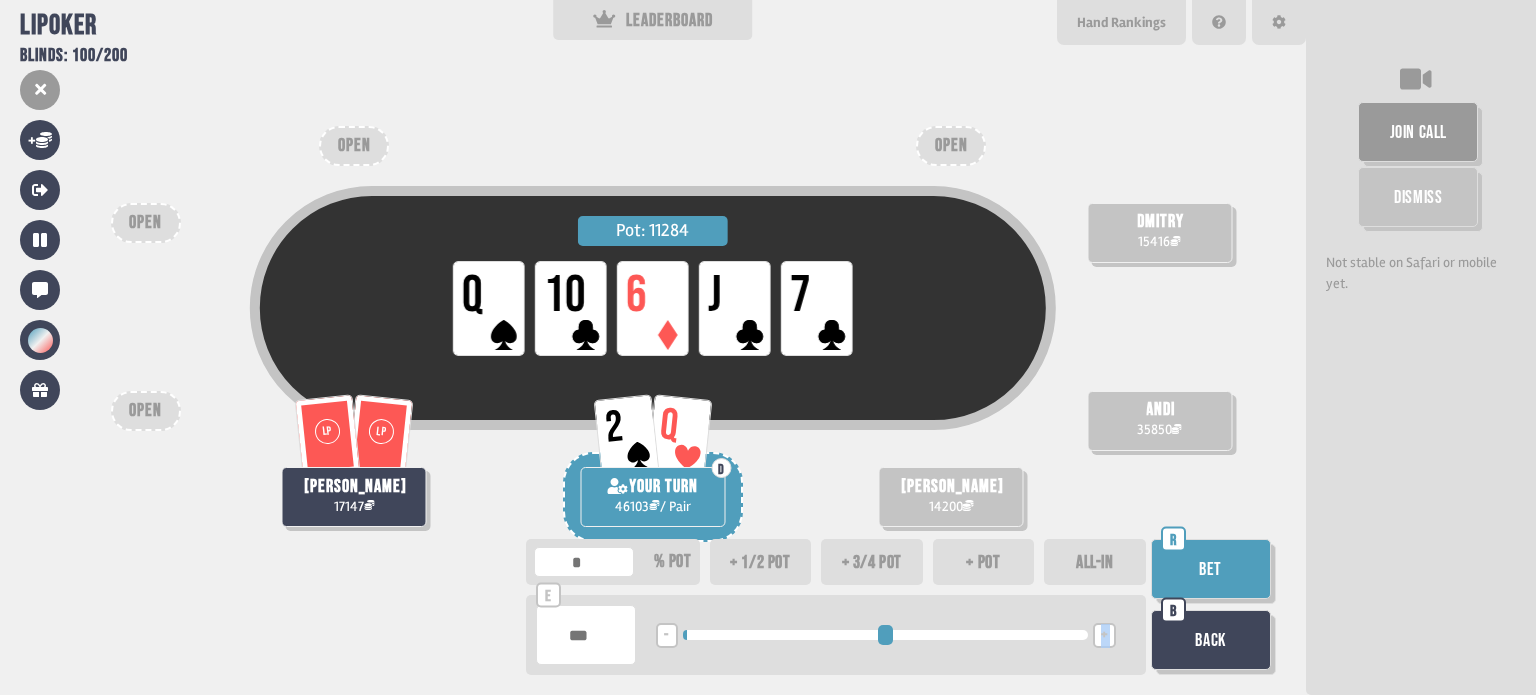 click on "+" at bounding box center (1104, 636) 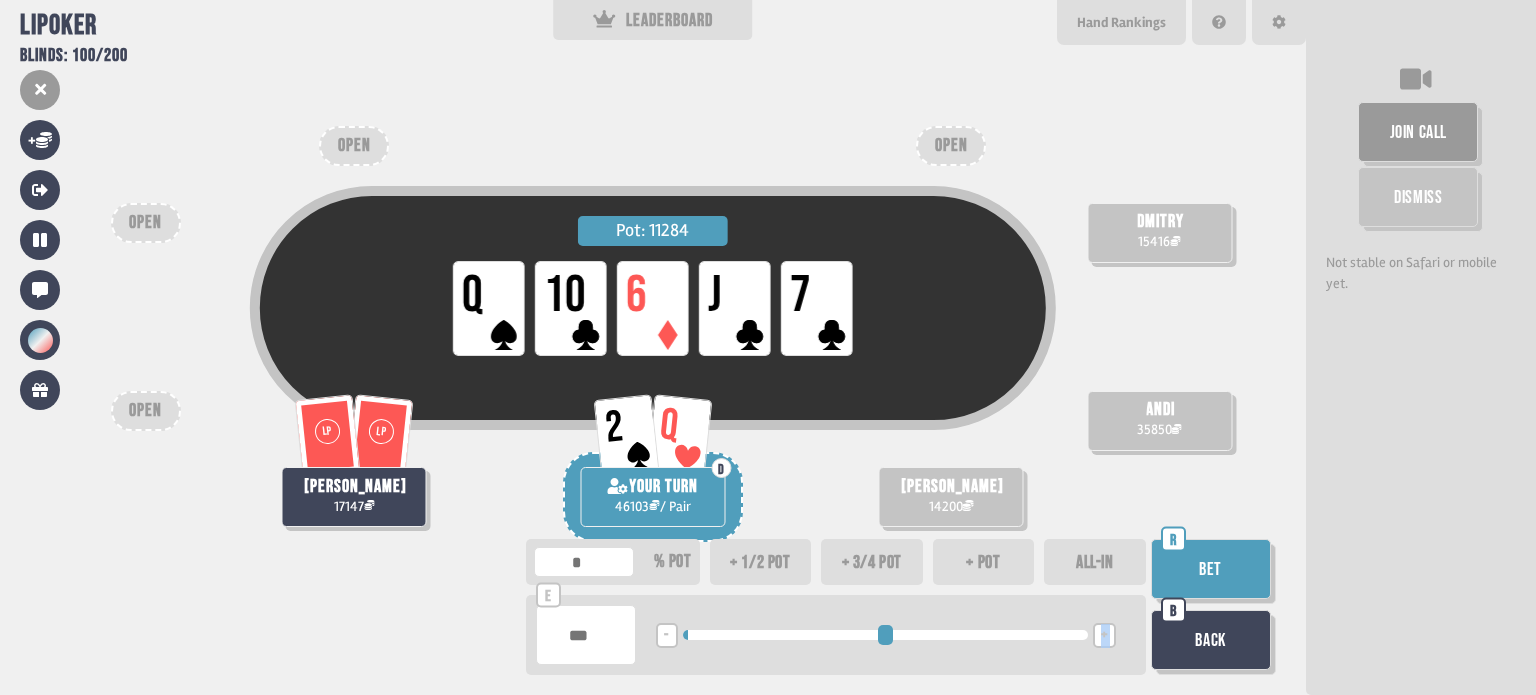 click on "+" at bounding box center (1104, 636) 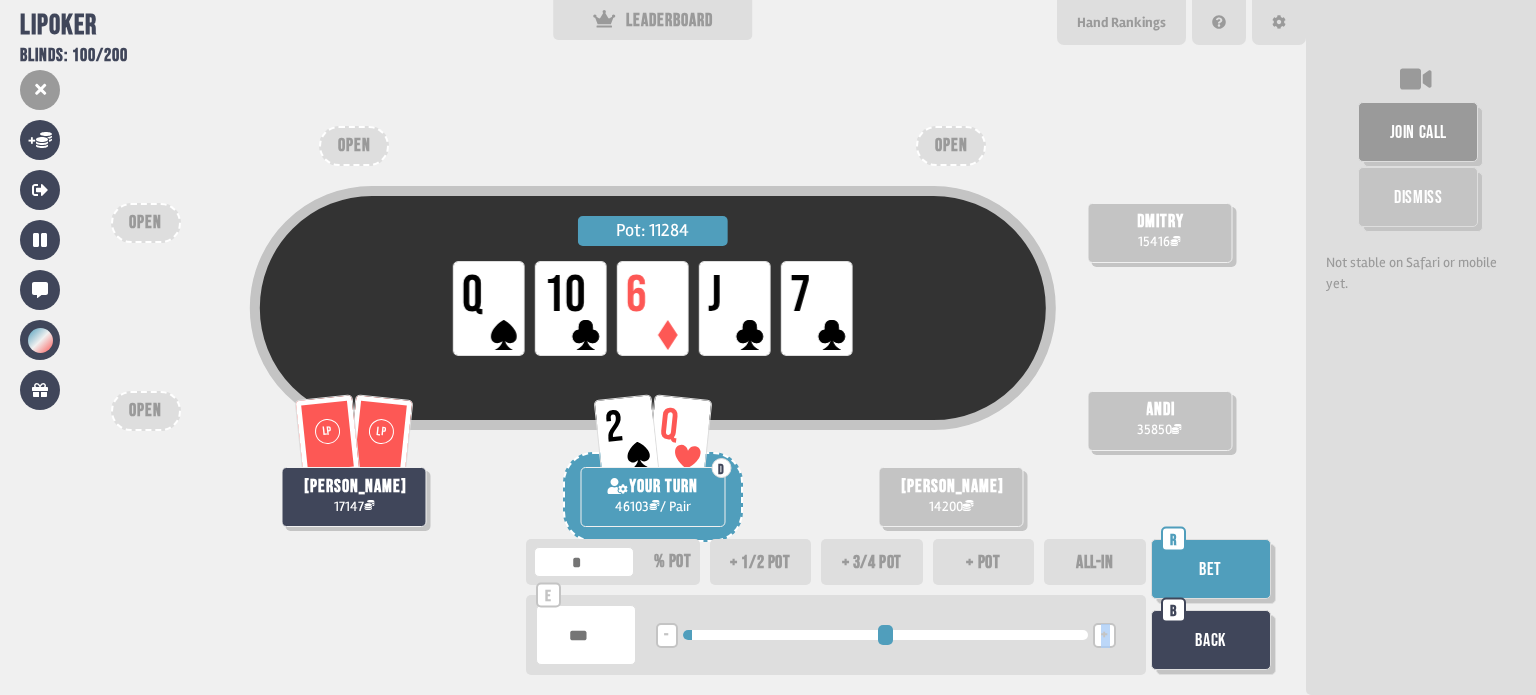 click on "+" at bounding box center (1104, 636) 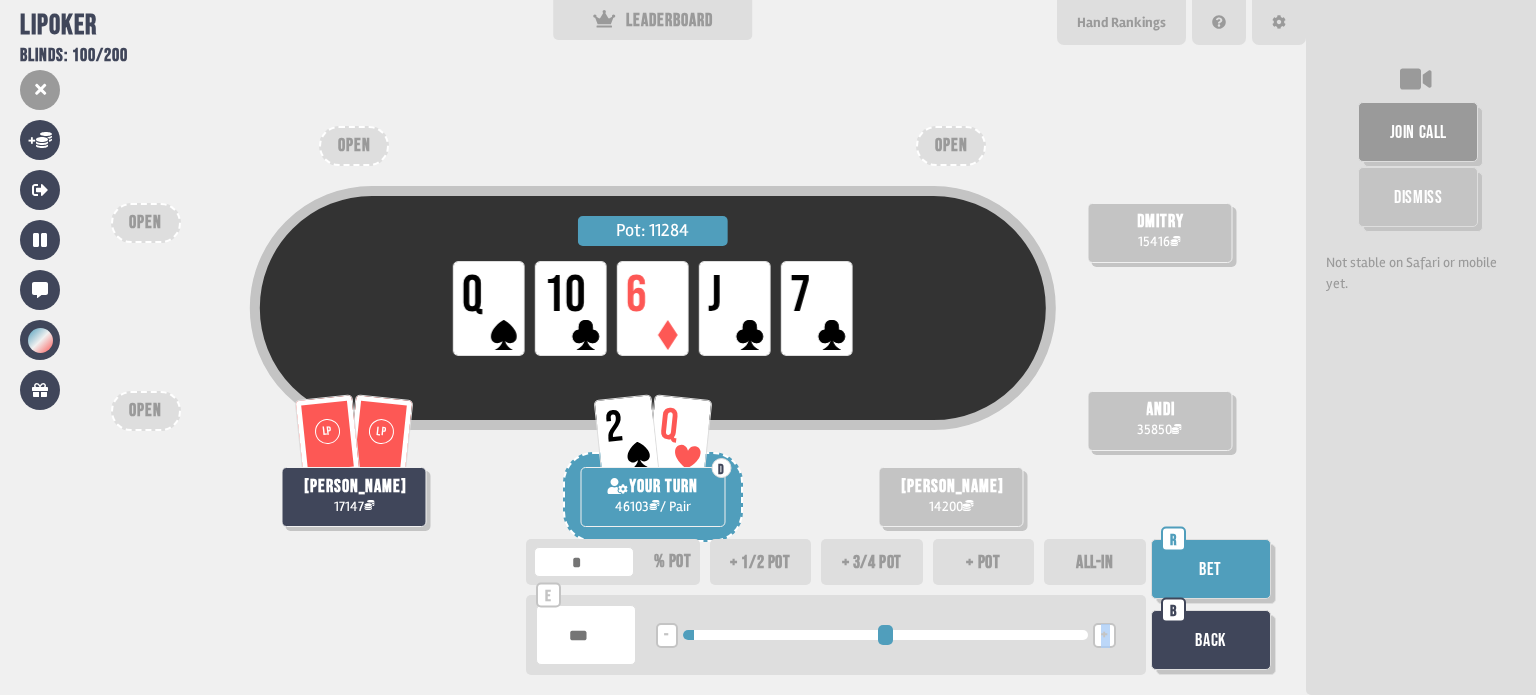 click on "+" at bounding box center (1104, 636) 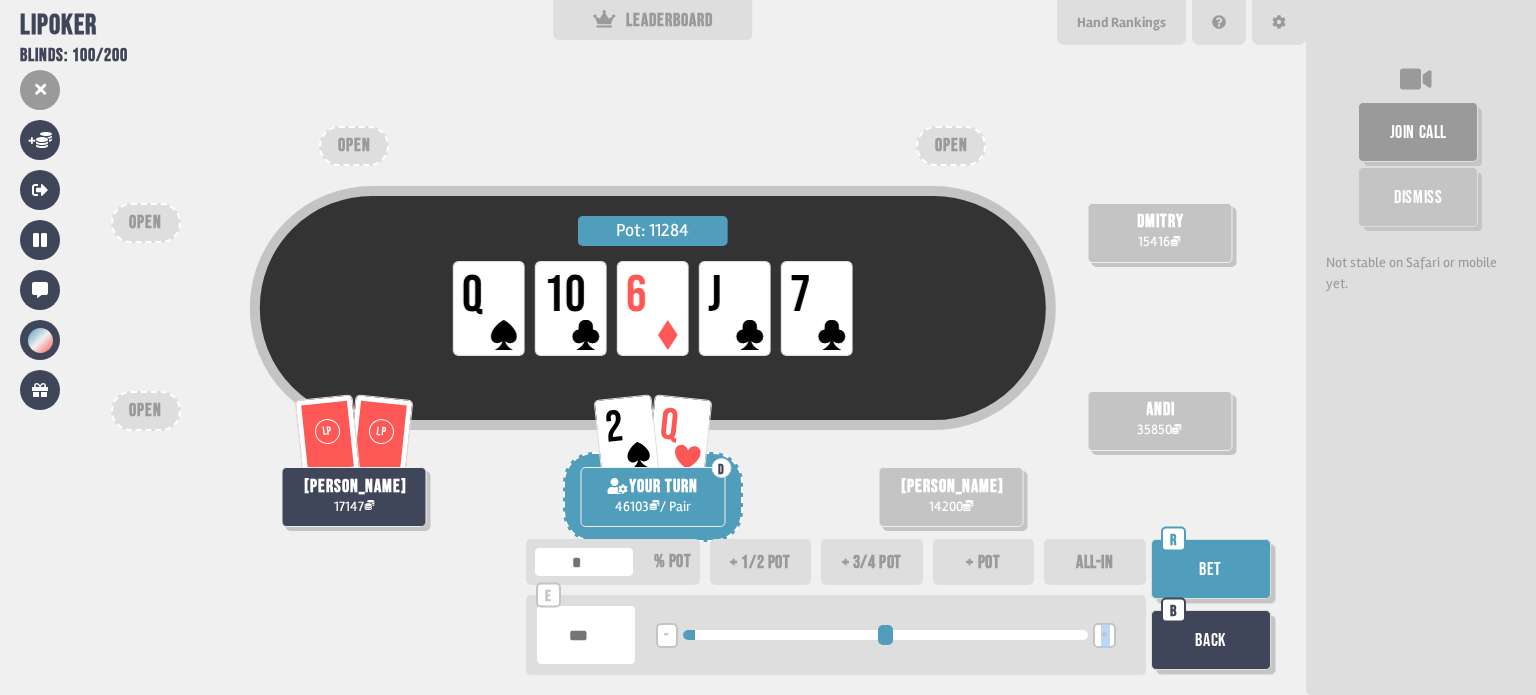 click on "Bet" at bounding box center (1211, 569) 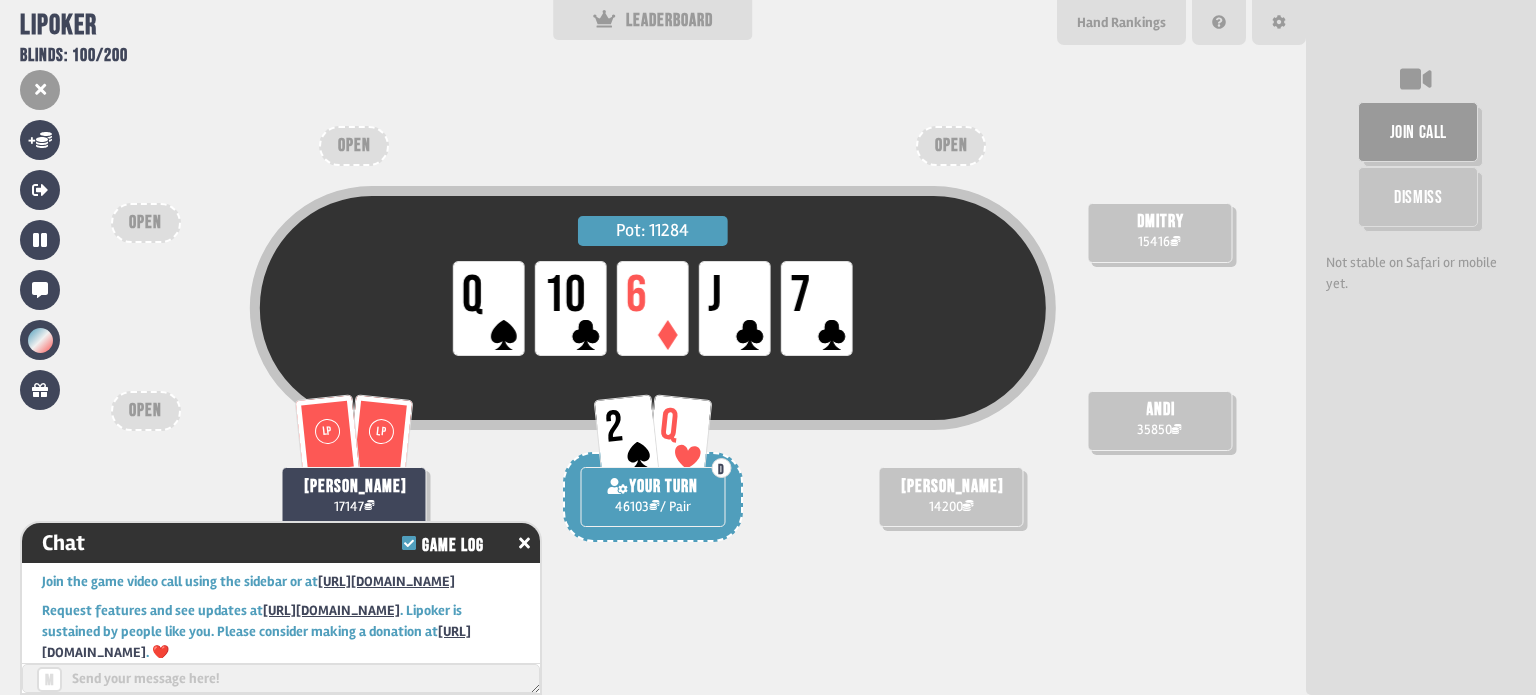 scroll, scrollTop: 21252, scrollLeft: 0, axis: vertical 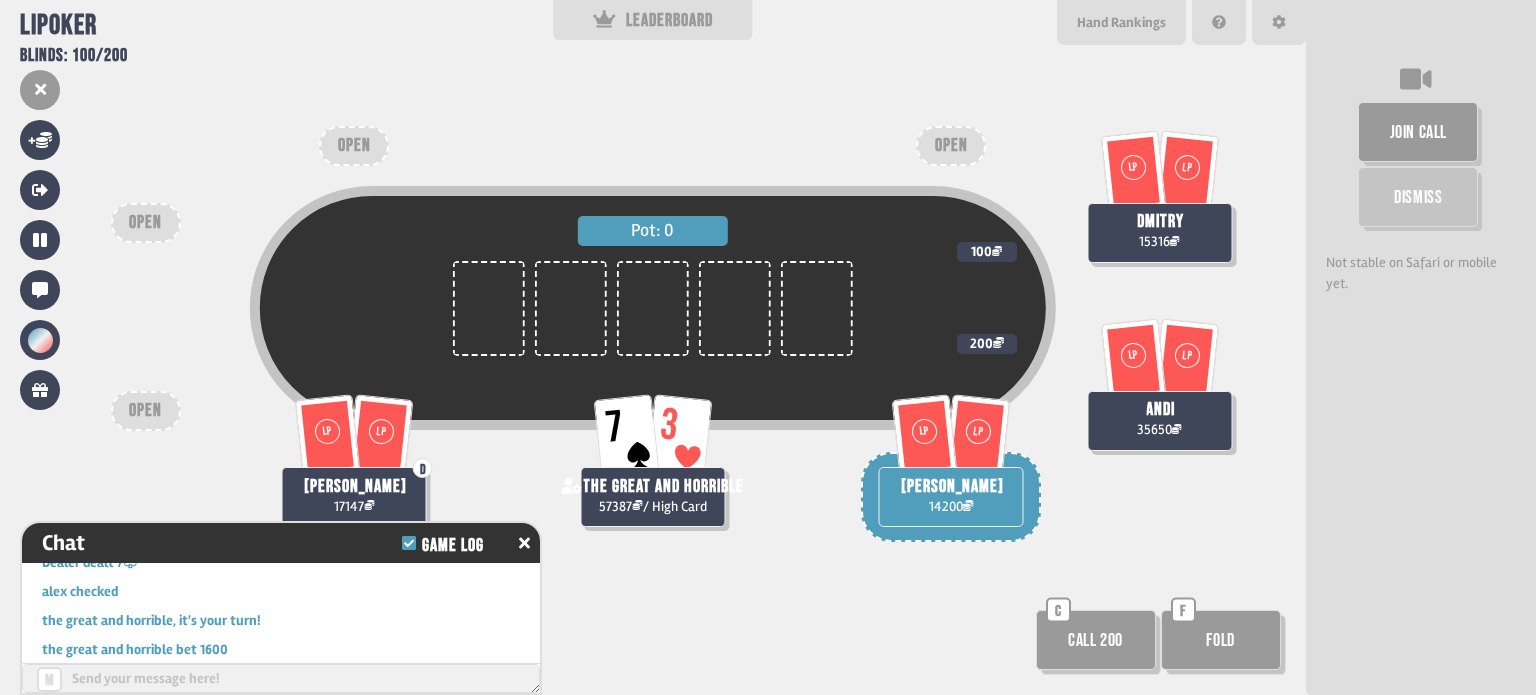 click on "Fold" at bounding box center (1221, 640) 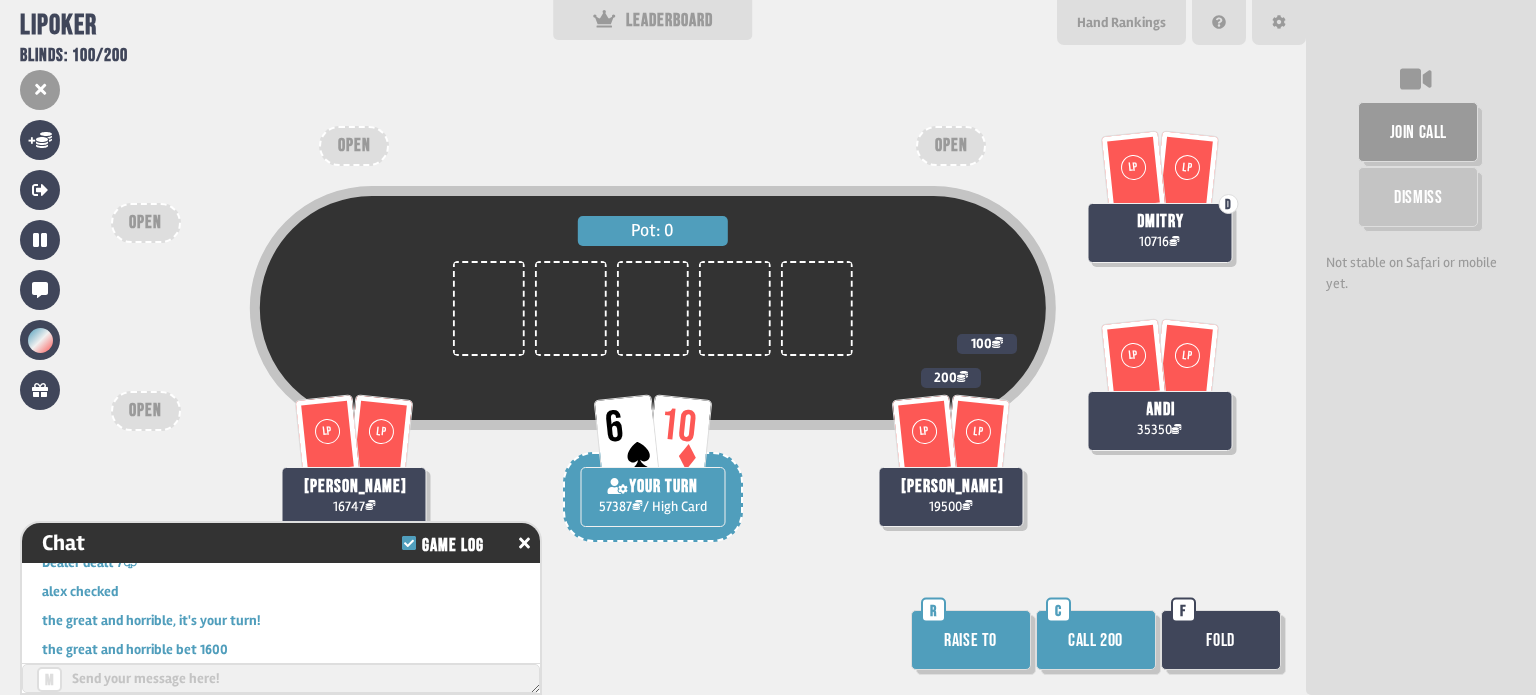 scroll, scrollTop: 98, scrollLeft: 0, axis: vertical 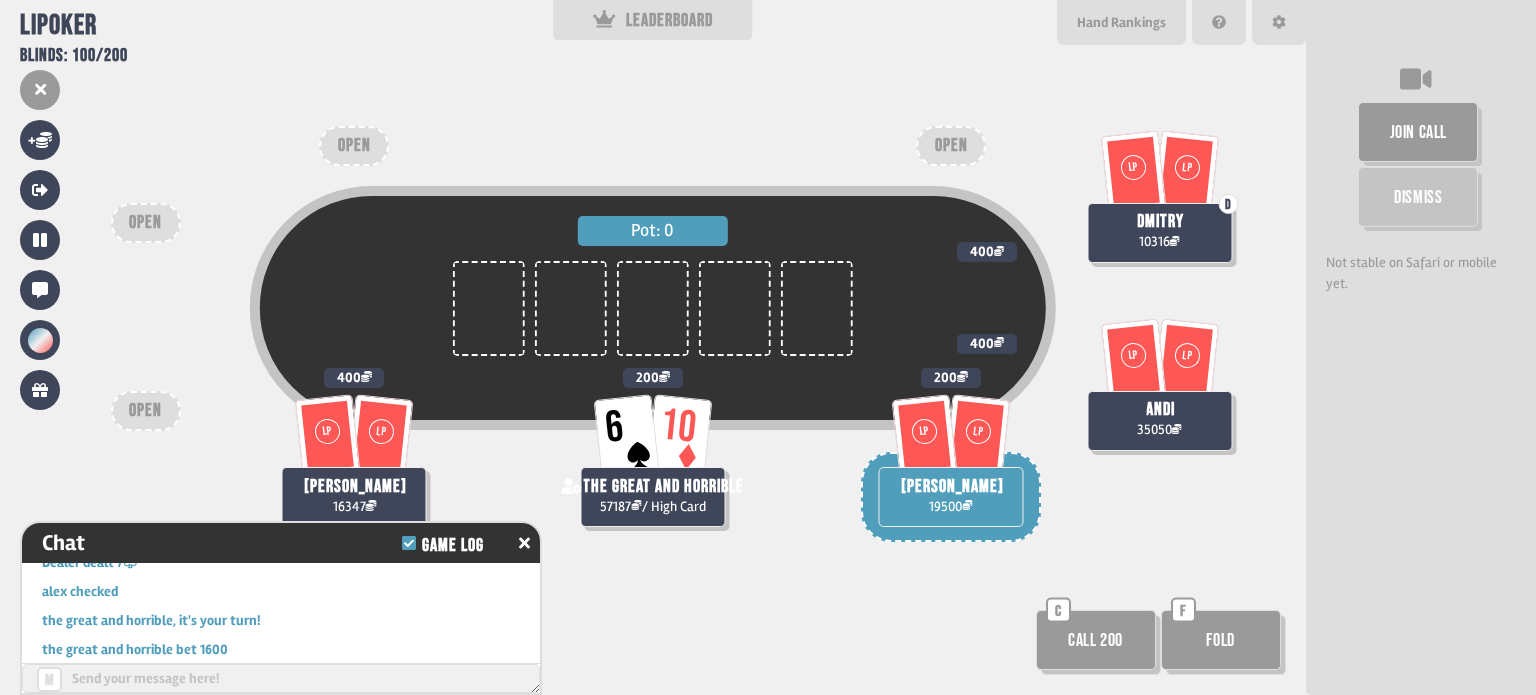 click on "Call 200" at bounding box center [1096, 640] 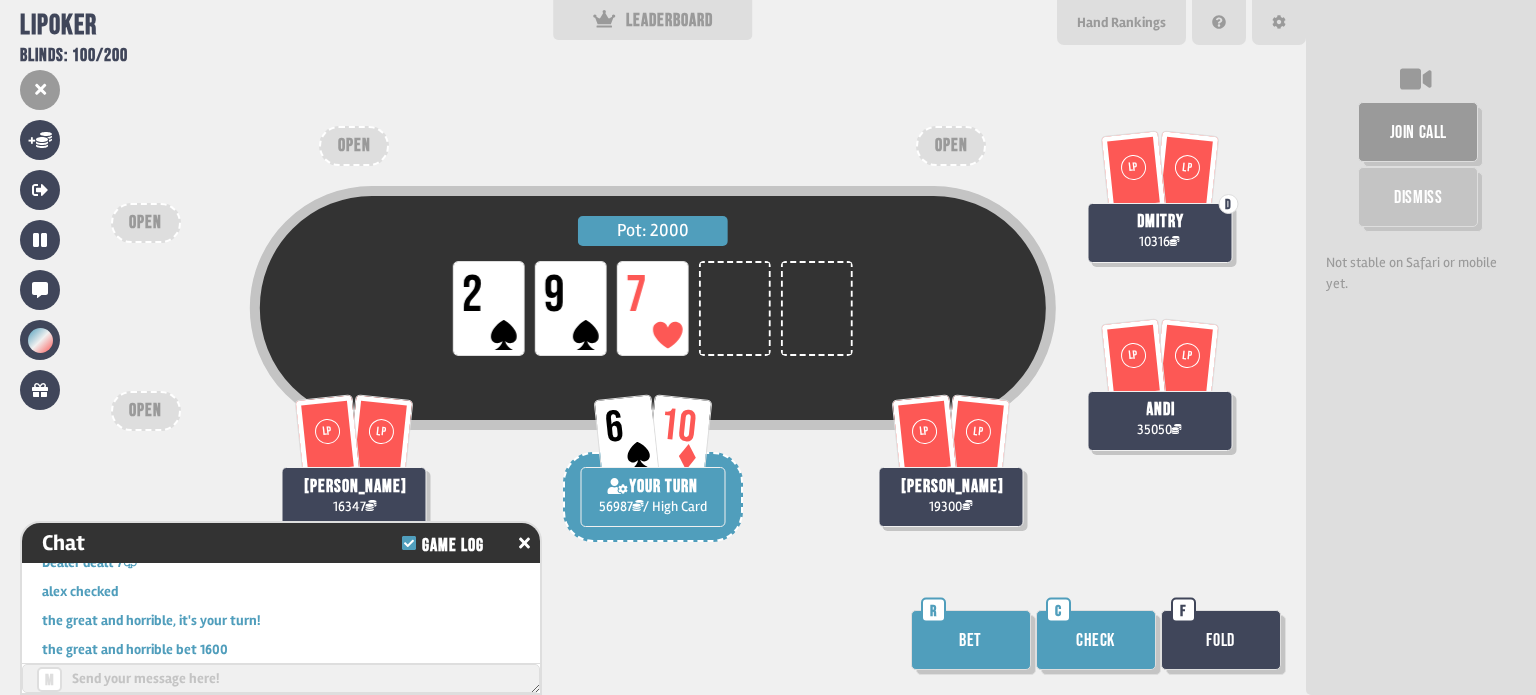 click on "Bet" at bounding box center [971, 640] 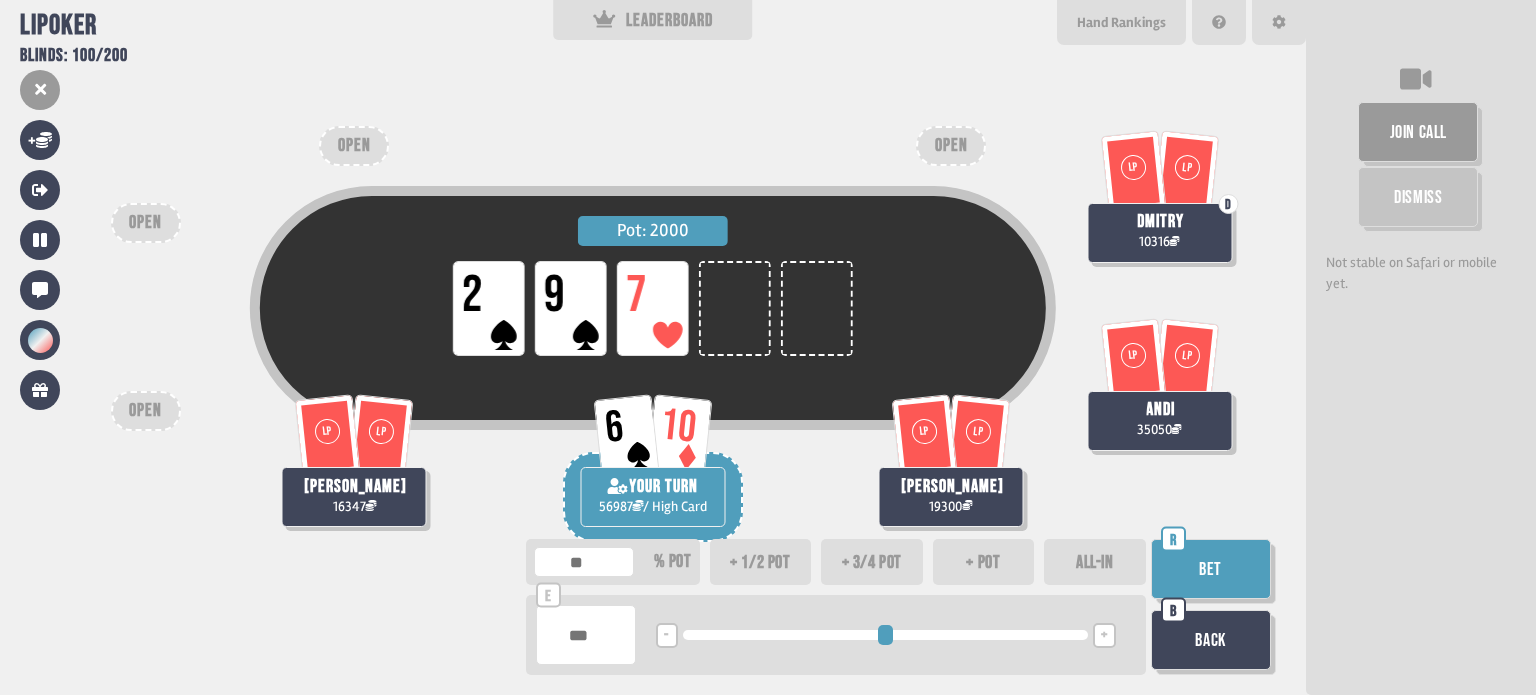 click on "+" at bounding box center [1104, 636] 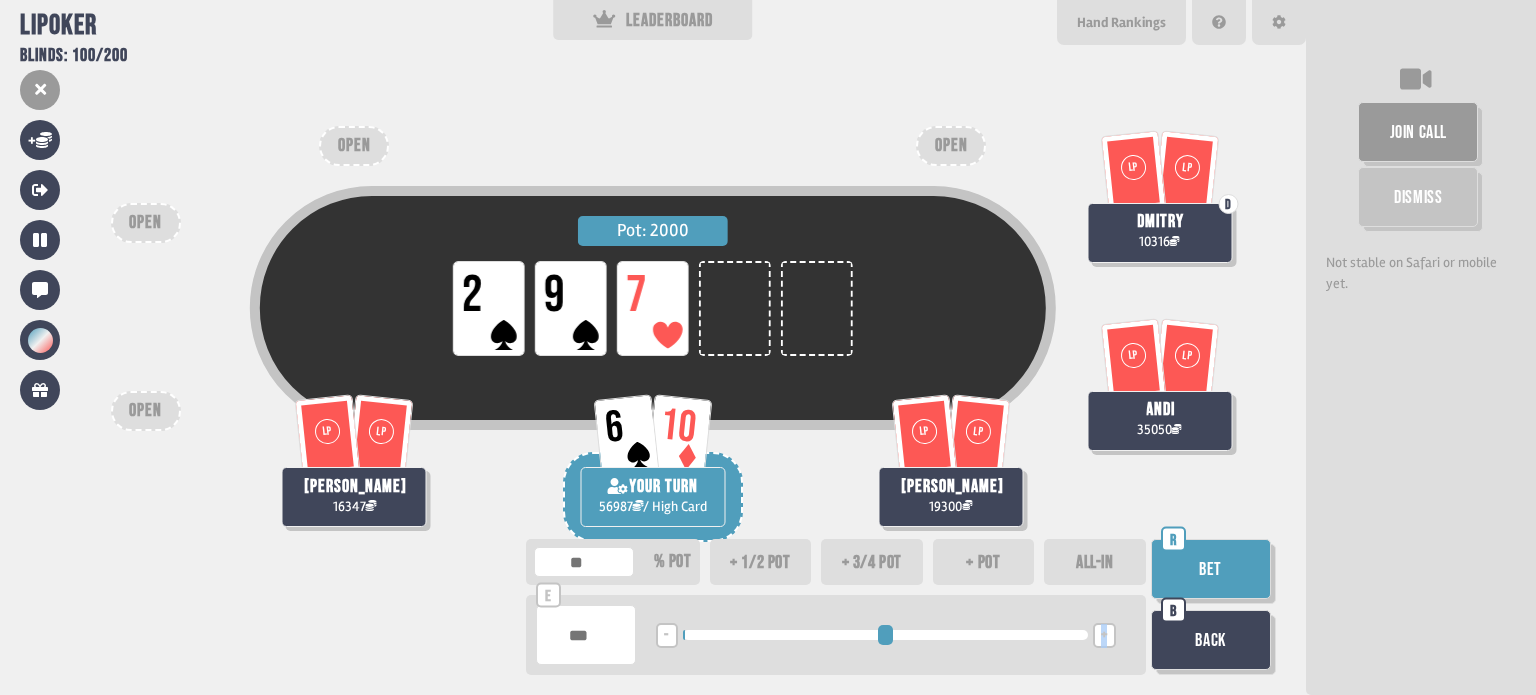click on "+" at bounding box center [1104, 636] 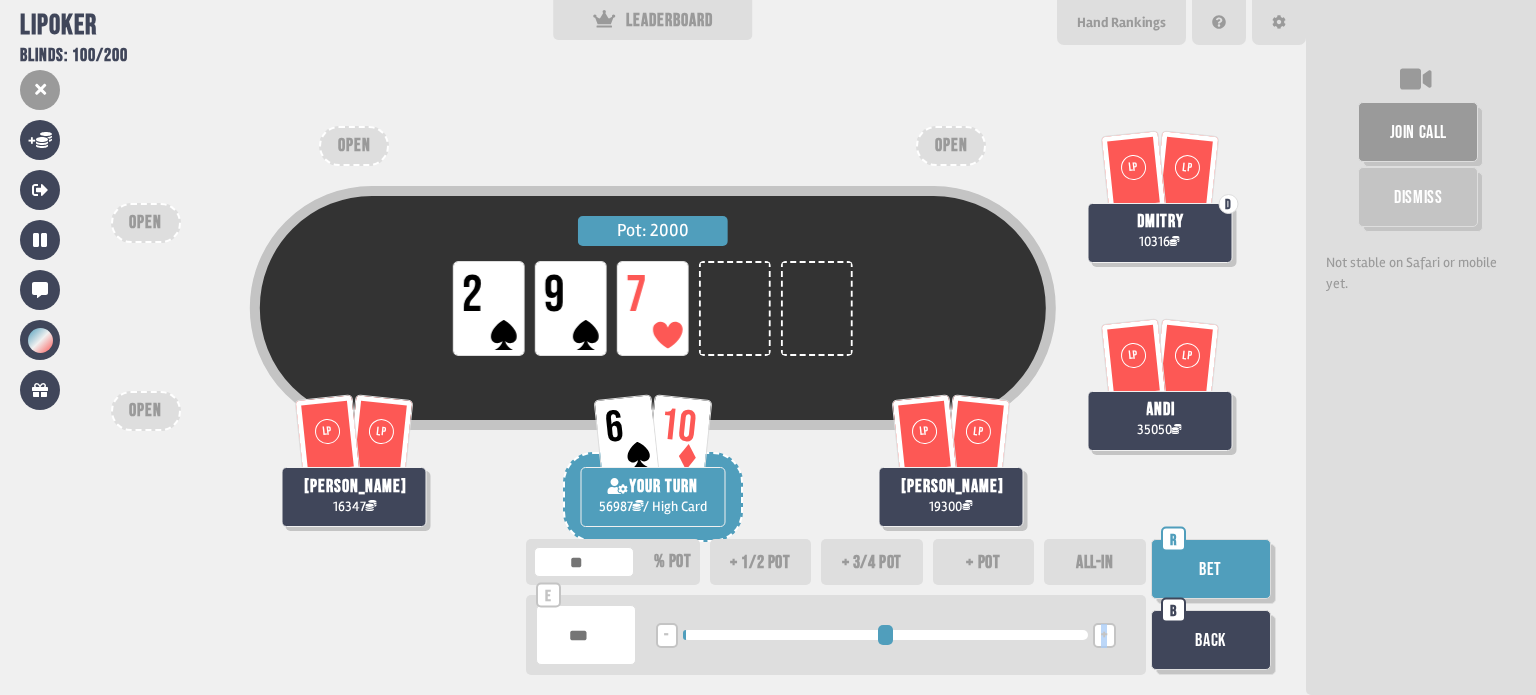 click on "Bet" at bounding box center [1211, 569] 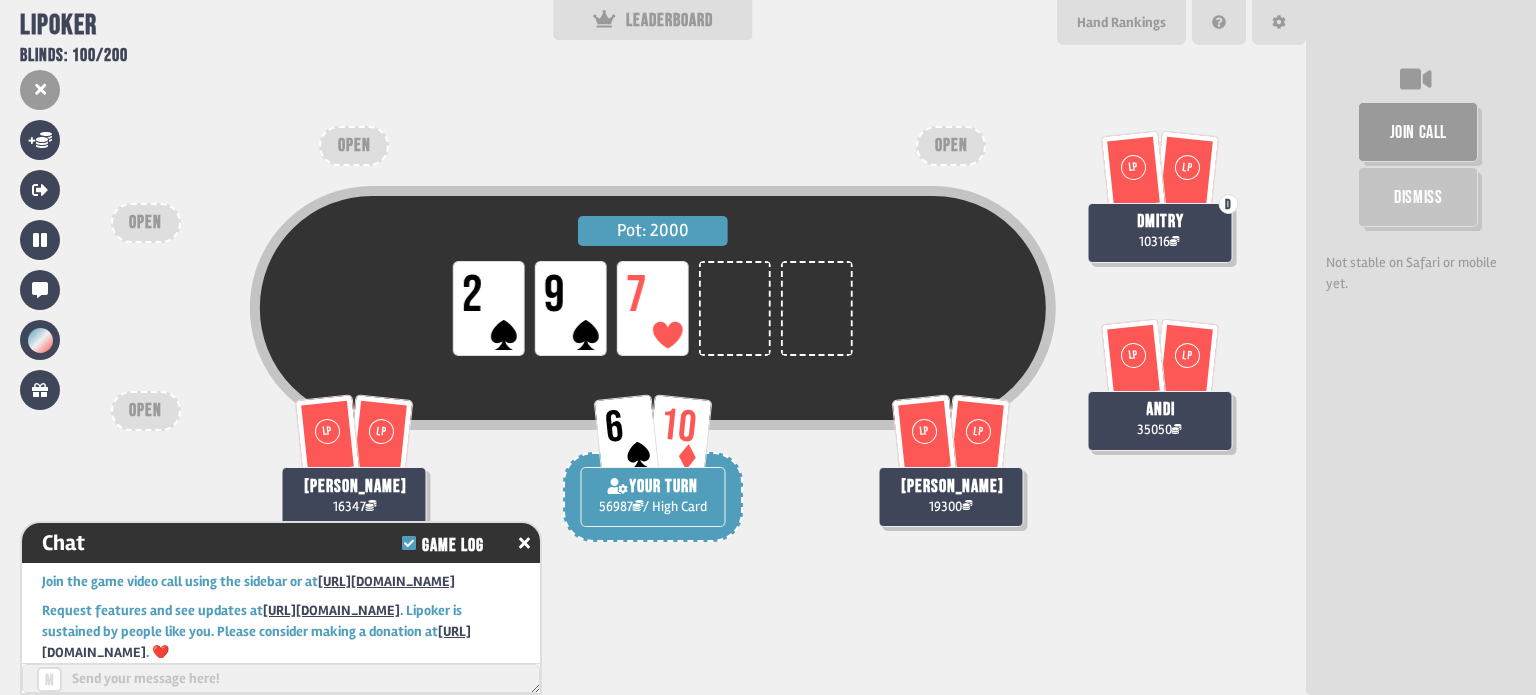 scroll, scrollTop: 22442, scrollLeft: 0, axis: vertical 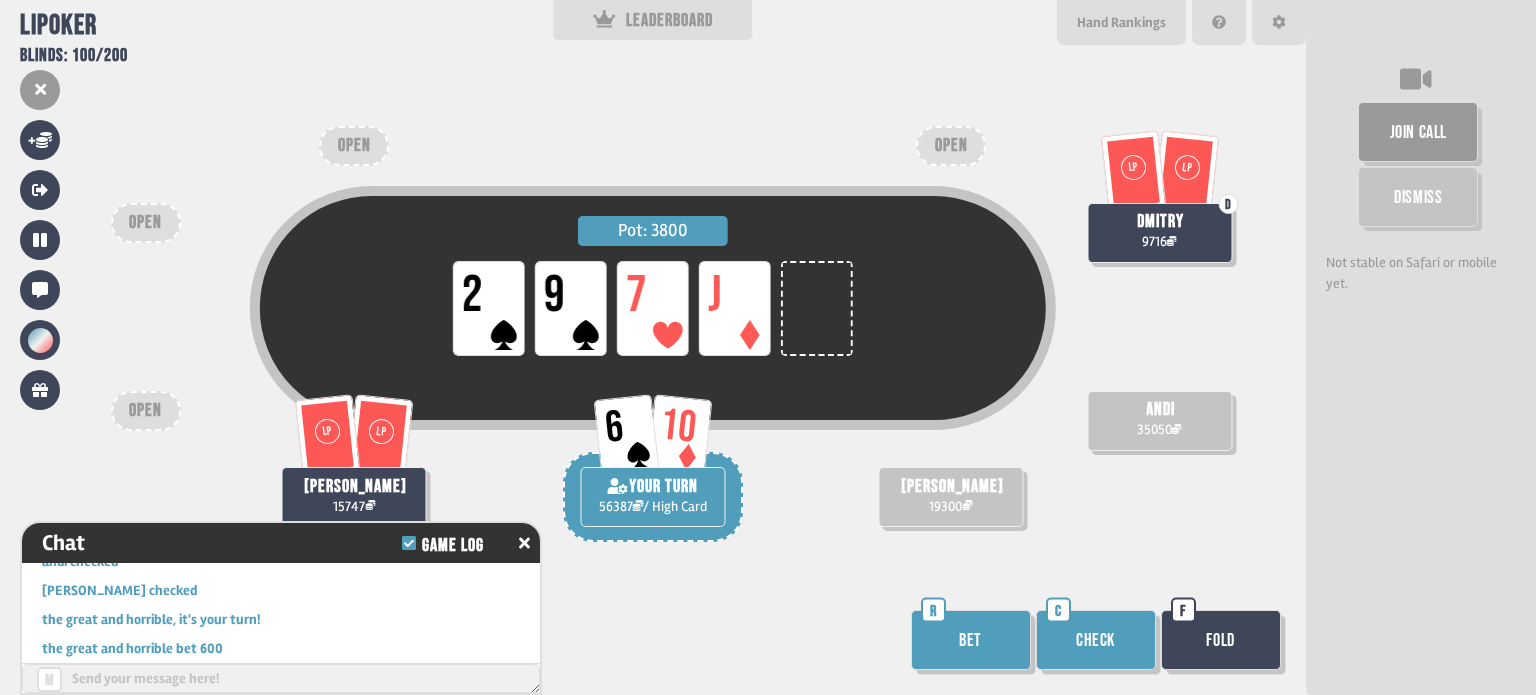 click on "Bet" at bounding box center (971, 640) 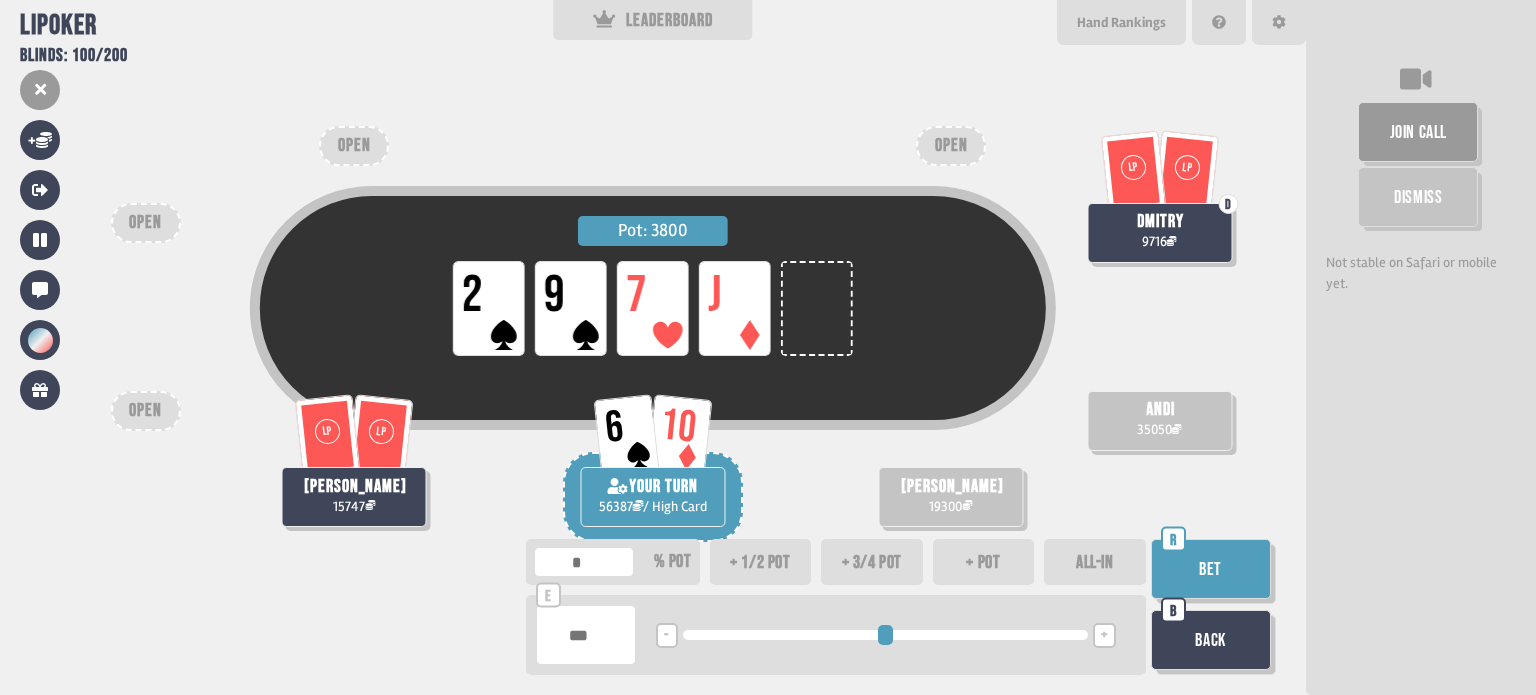 click on "+" at bounding box center [1104, 636] 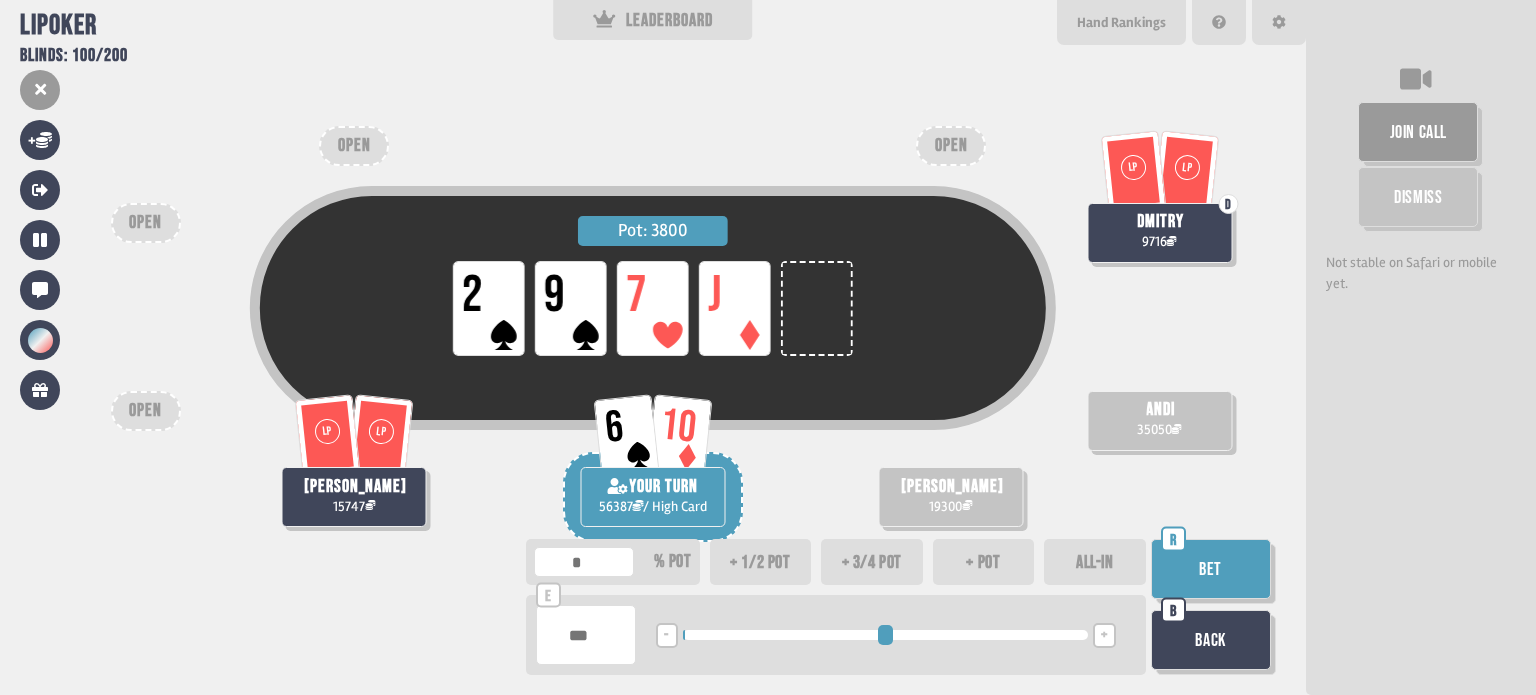 click on "+" at bounding box center [1104, 636] 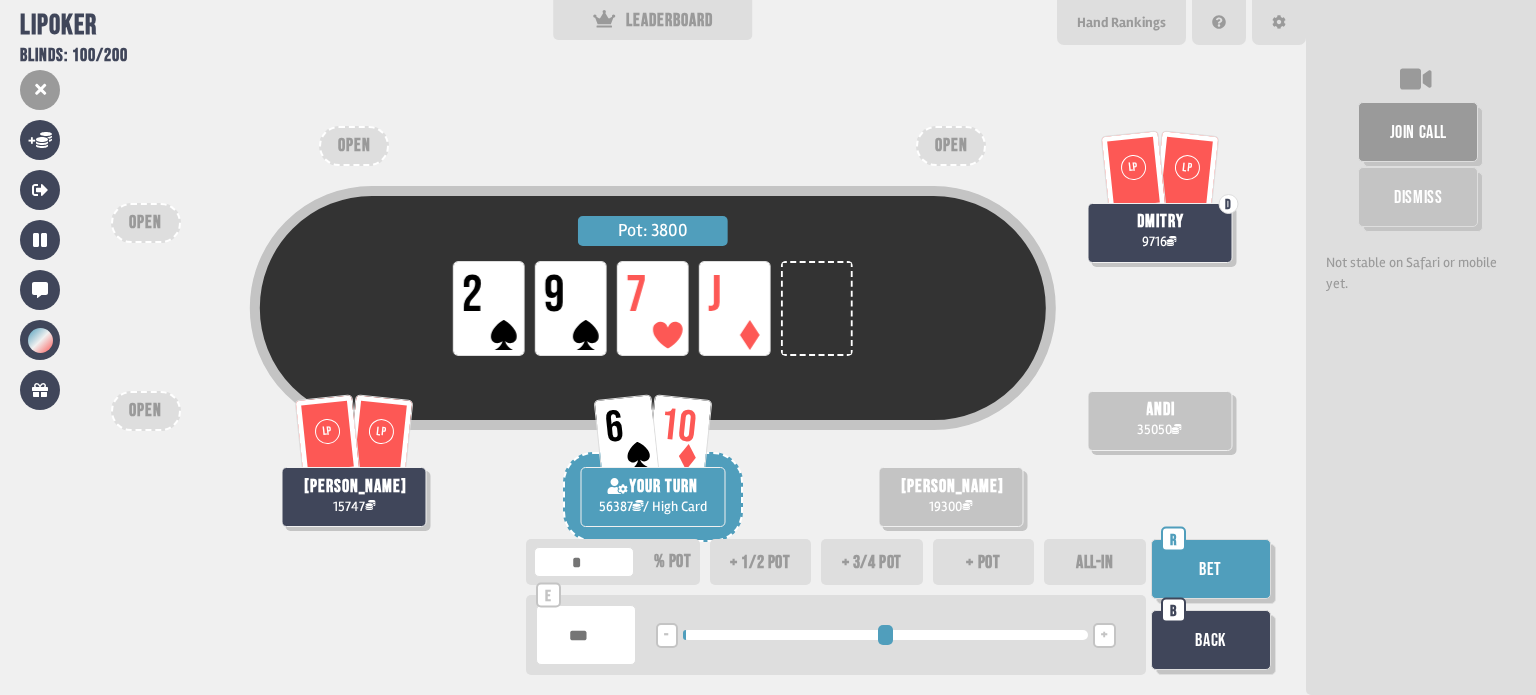 click on "Bet" at bounding box center (1211, 569) 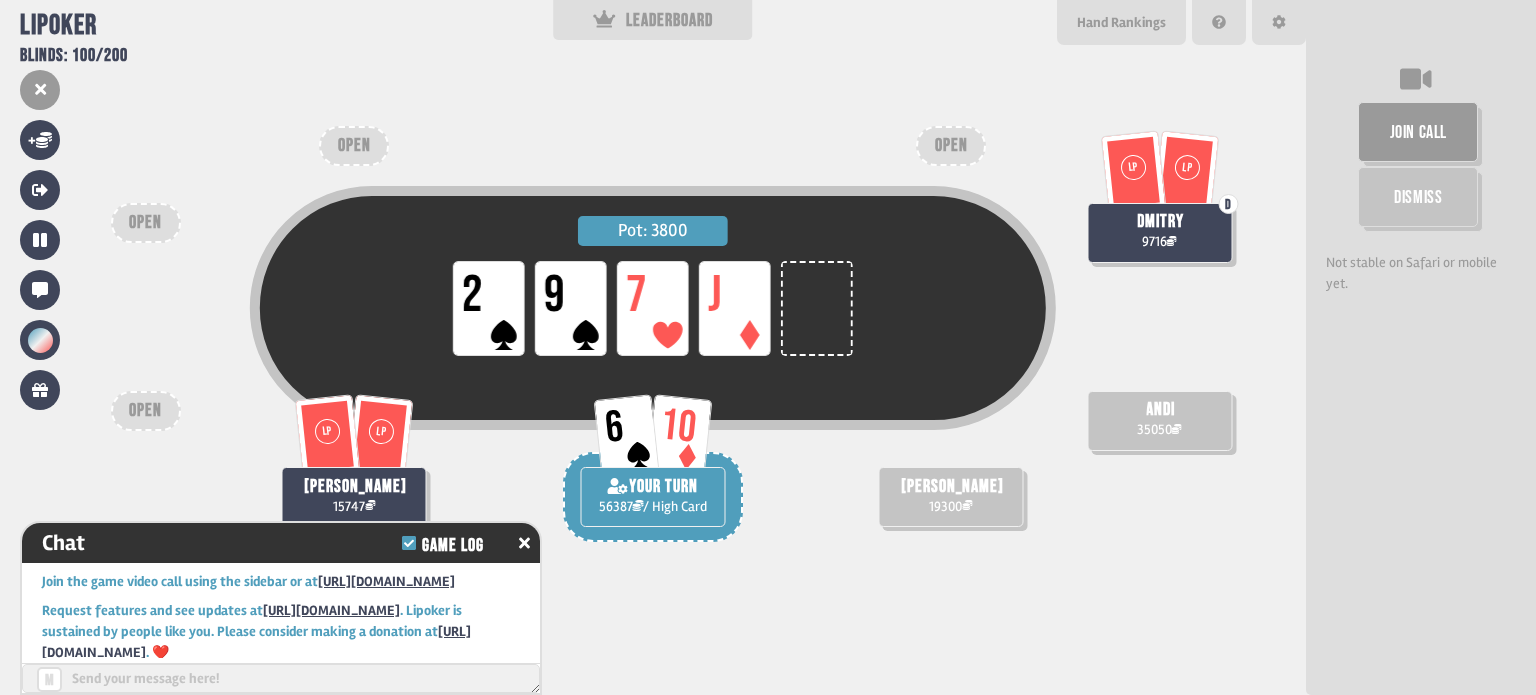 scroll, scrollTop: 22644, scrollLeft: 0, axis: vertical 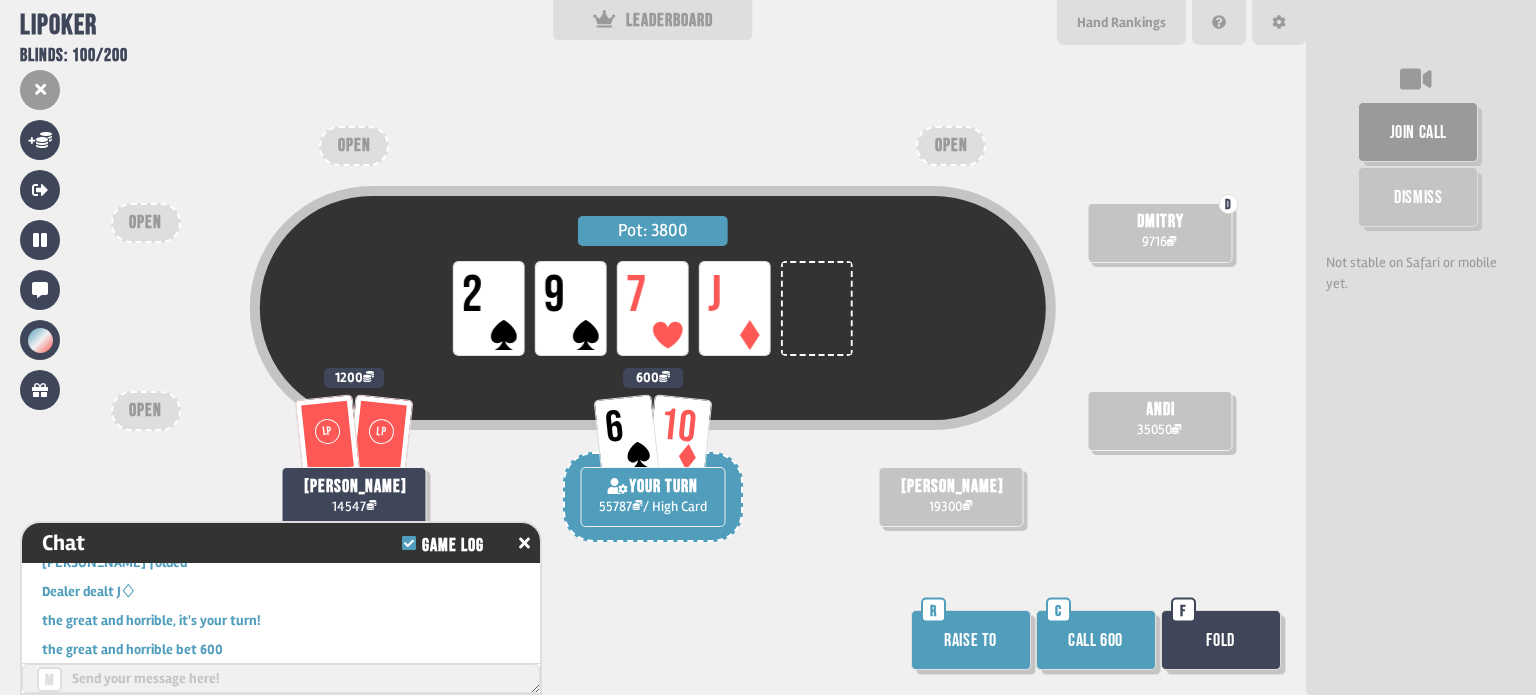 click on "Call 600" at bounding box center (1096, 640) 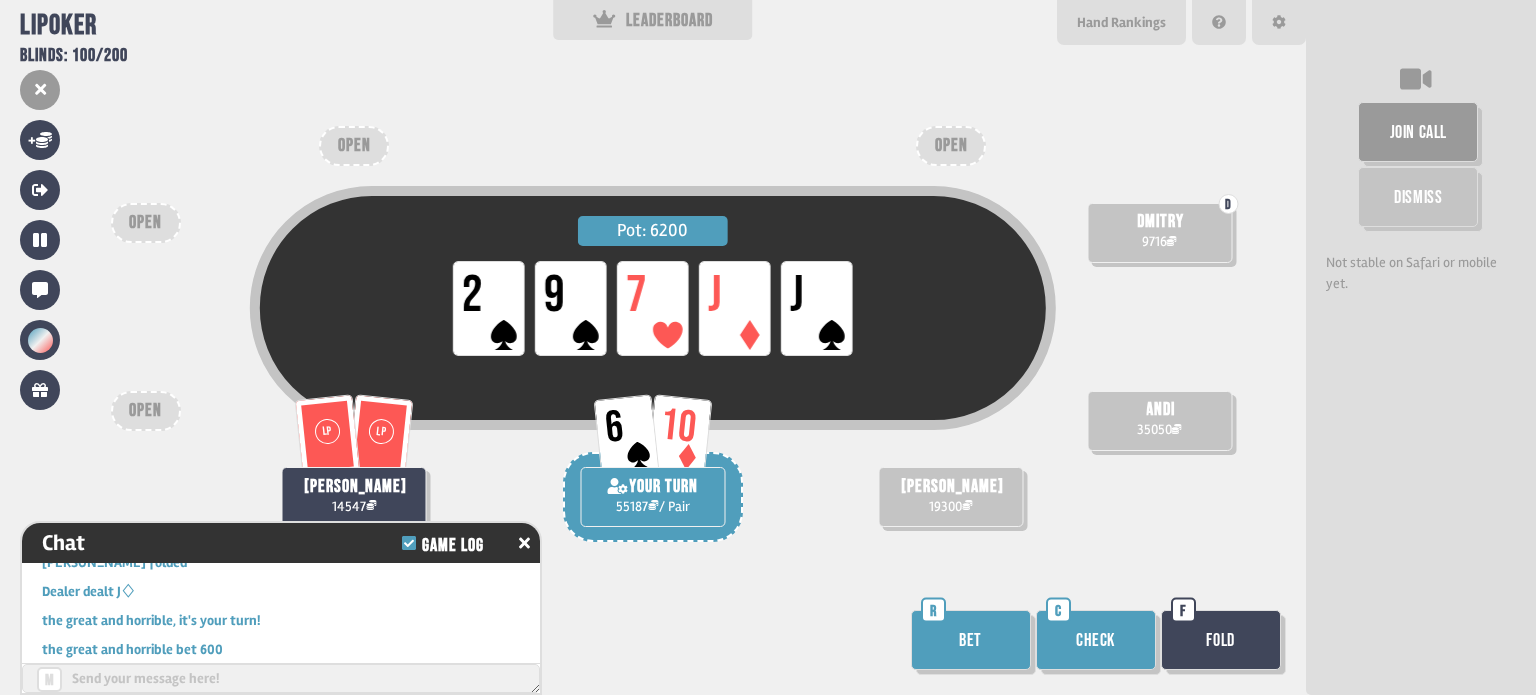 click on "Check" at bounding box center [1096, 640] 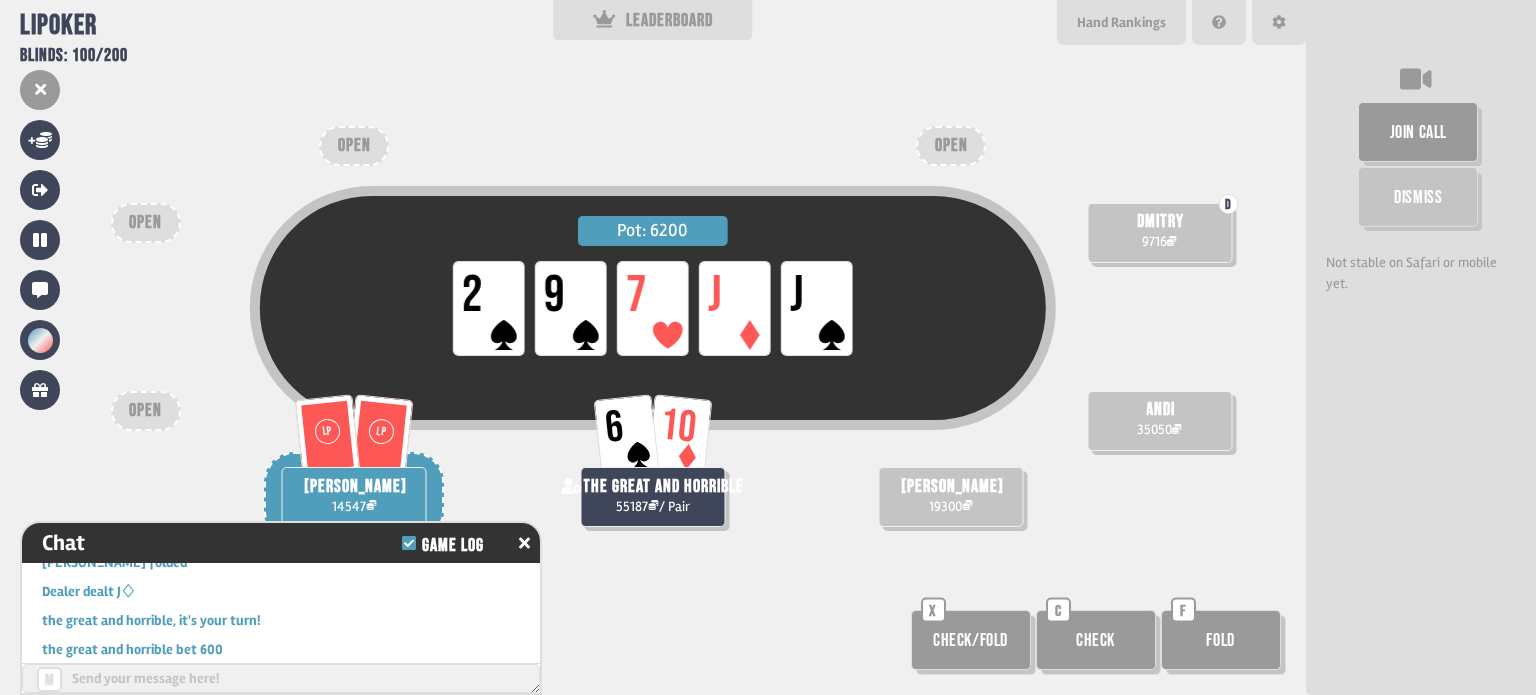 click on "Check/Fold" at bounding box center [971, 640] 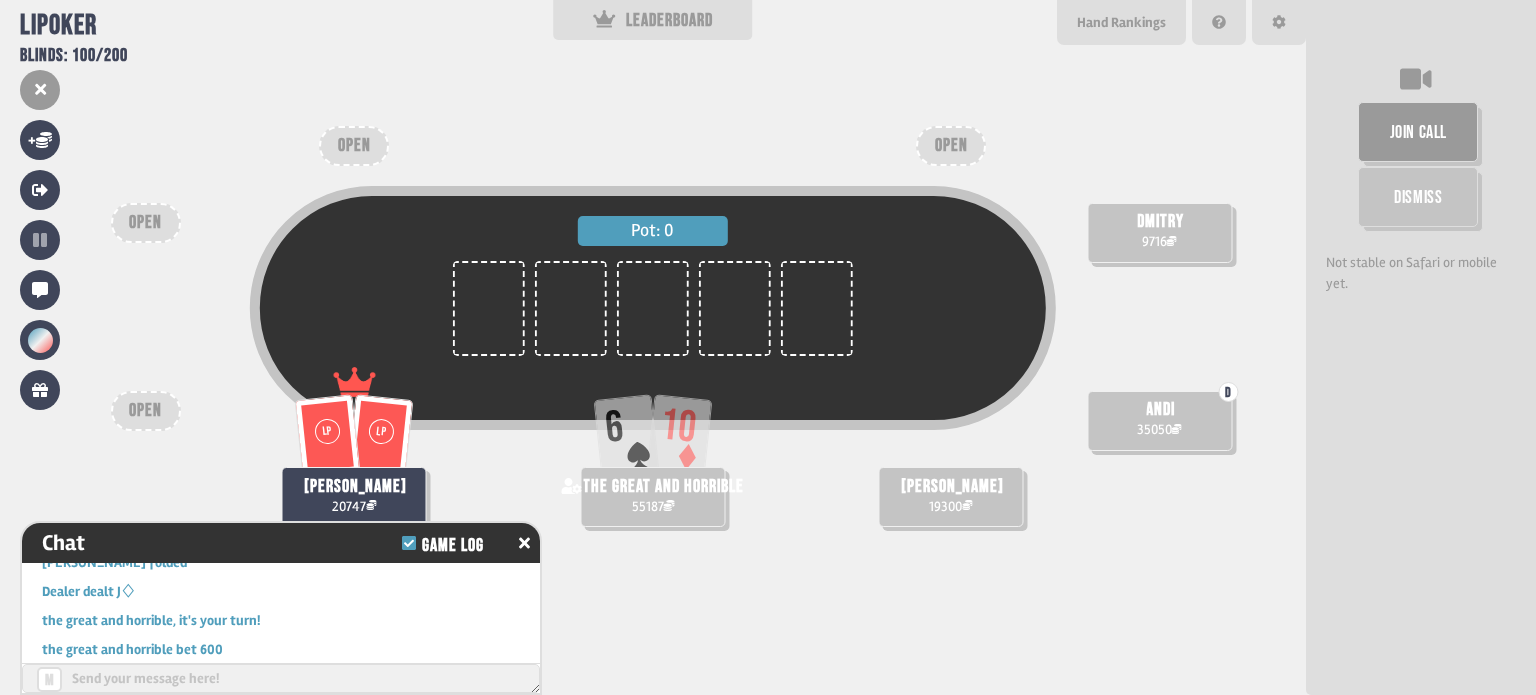 scroll, scrollTop: 98, scrollLeft: 0, axis: vertical 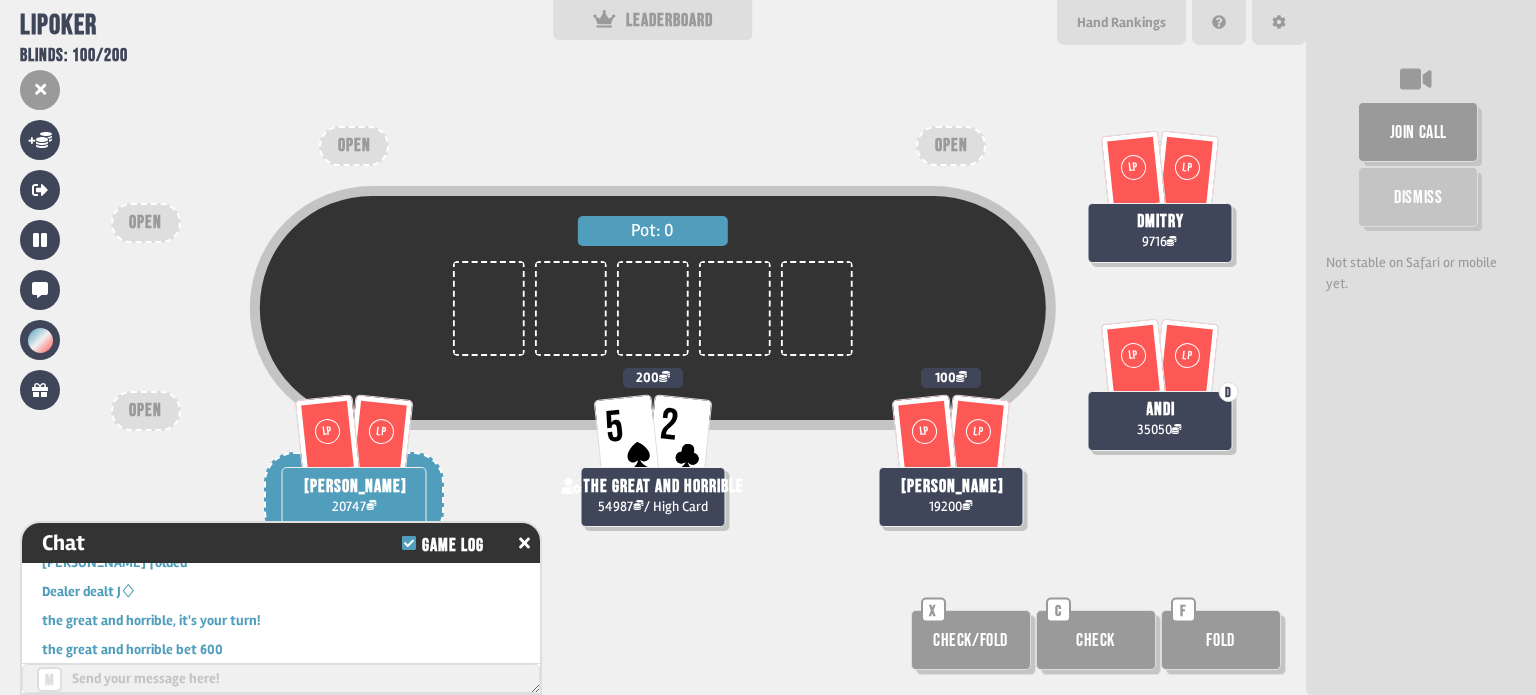 click on "Check/Fold" at bounding box center [971, 640] 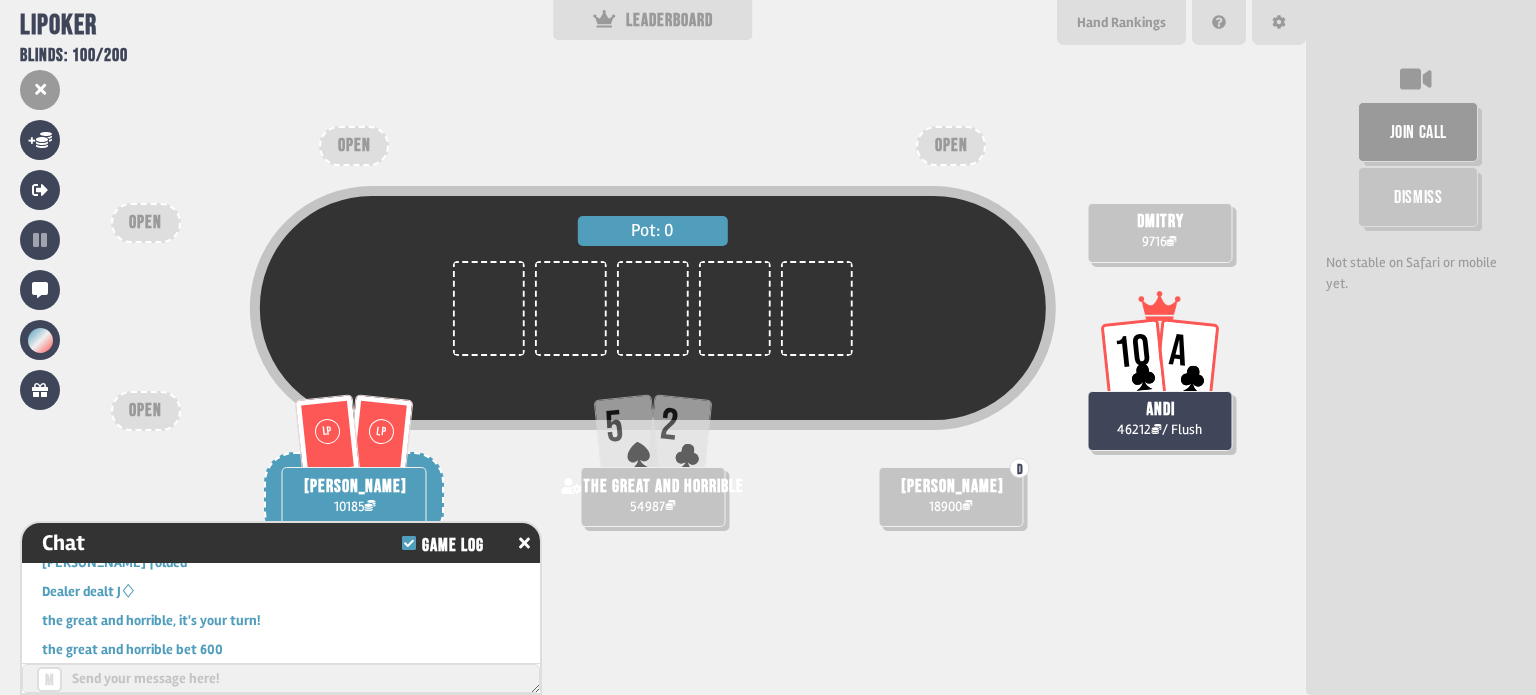 scroll, scrollTop: 98, scrollLeft: 0, axis: vertical 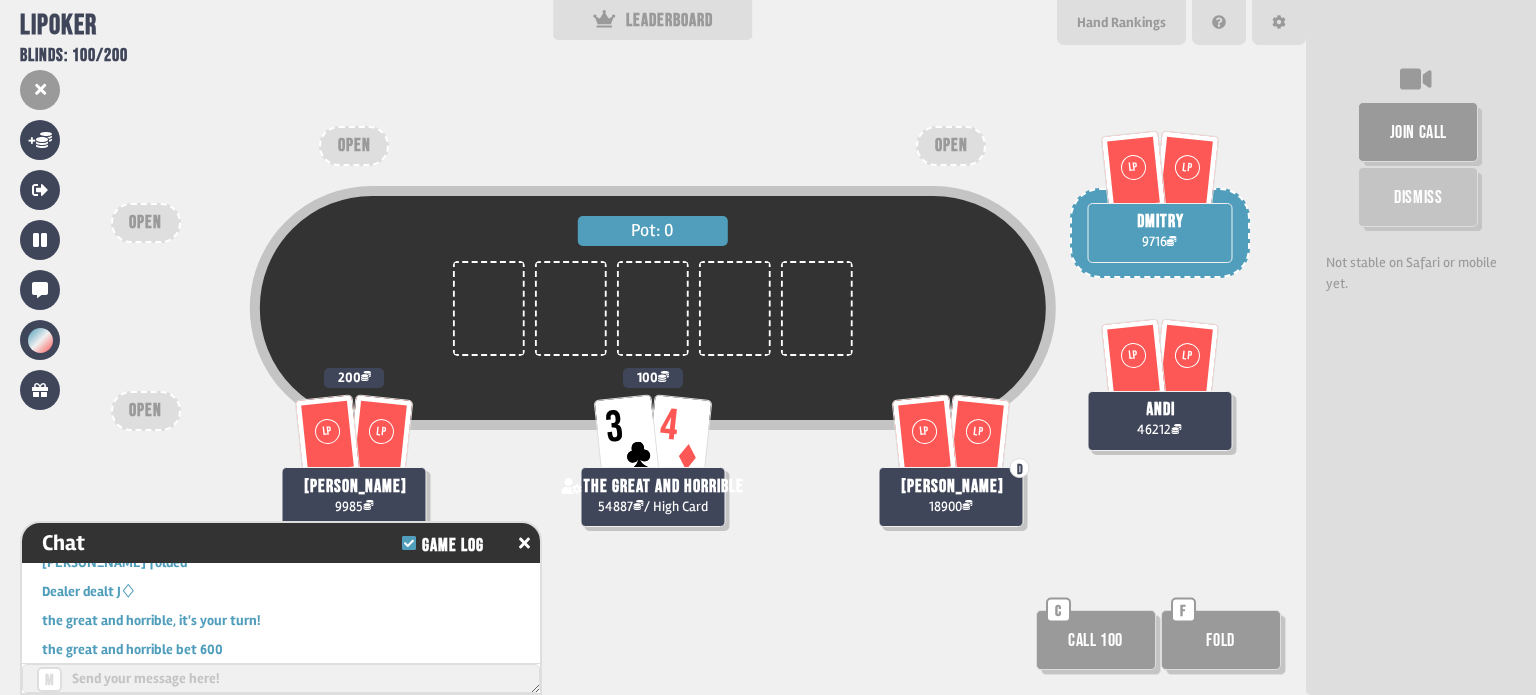 click on "Call 100" at bounding box center (1096, 640) 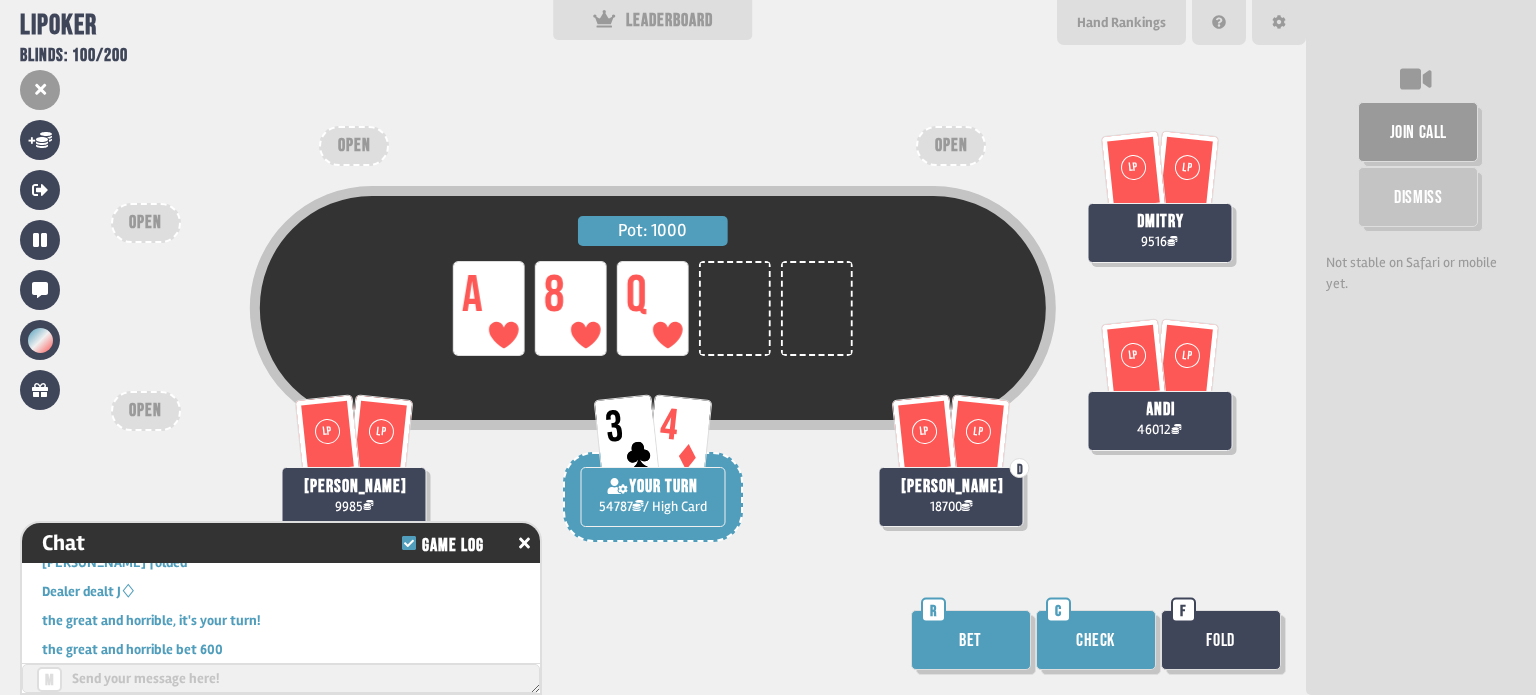 click on "Fold" at bounding box center (1221, 640) 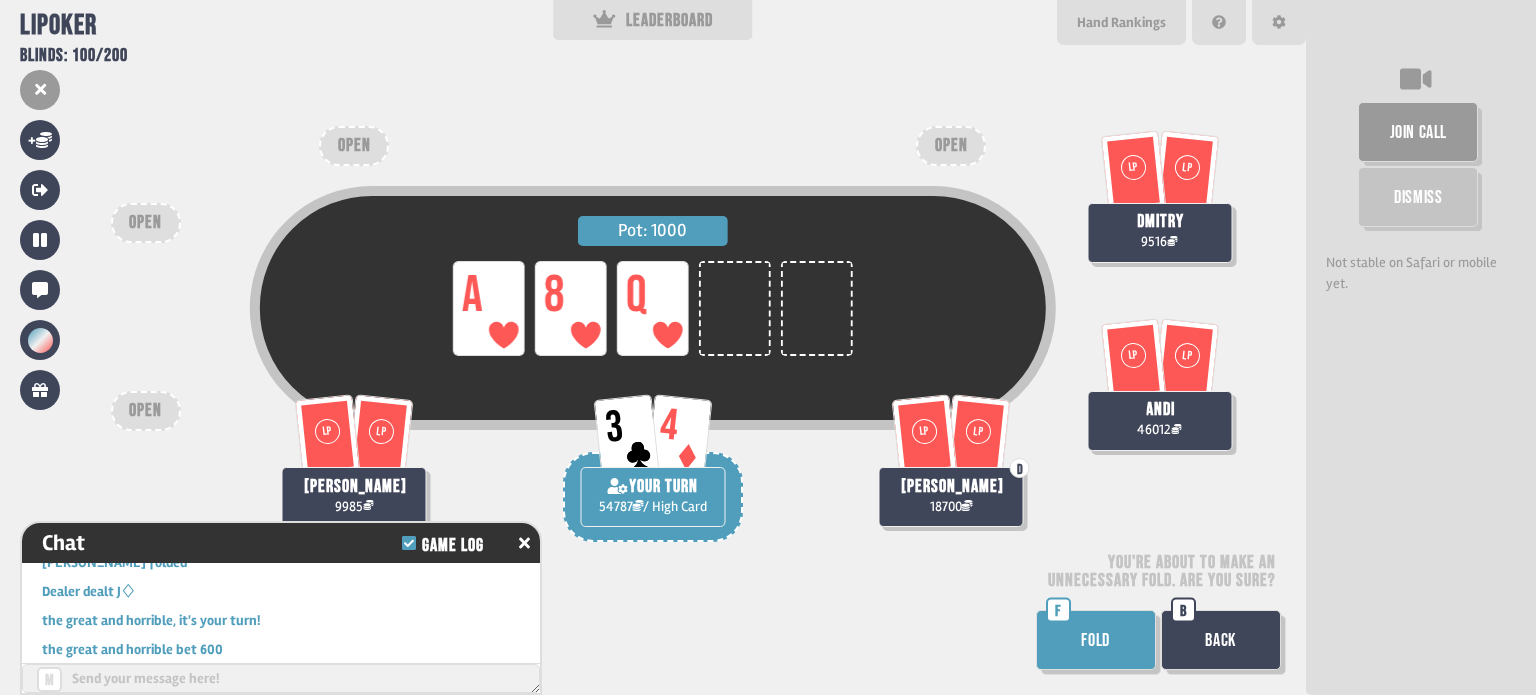 click on "FOLD" at bounding box center (1096, 640) 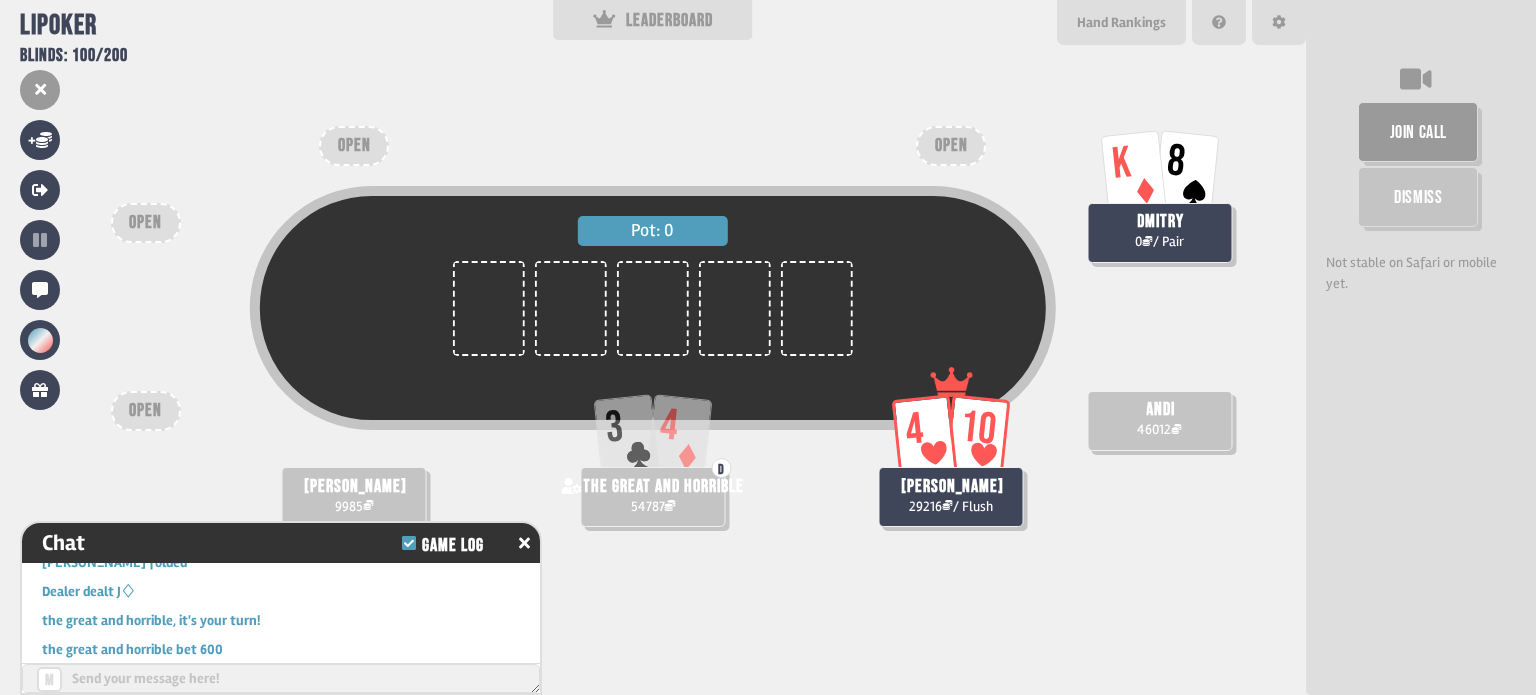 scroll, scrollTop: 98, scrollLeft: 0, axis: vertical 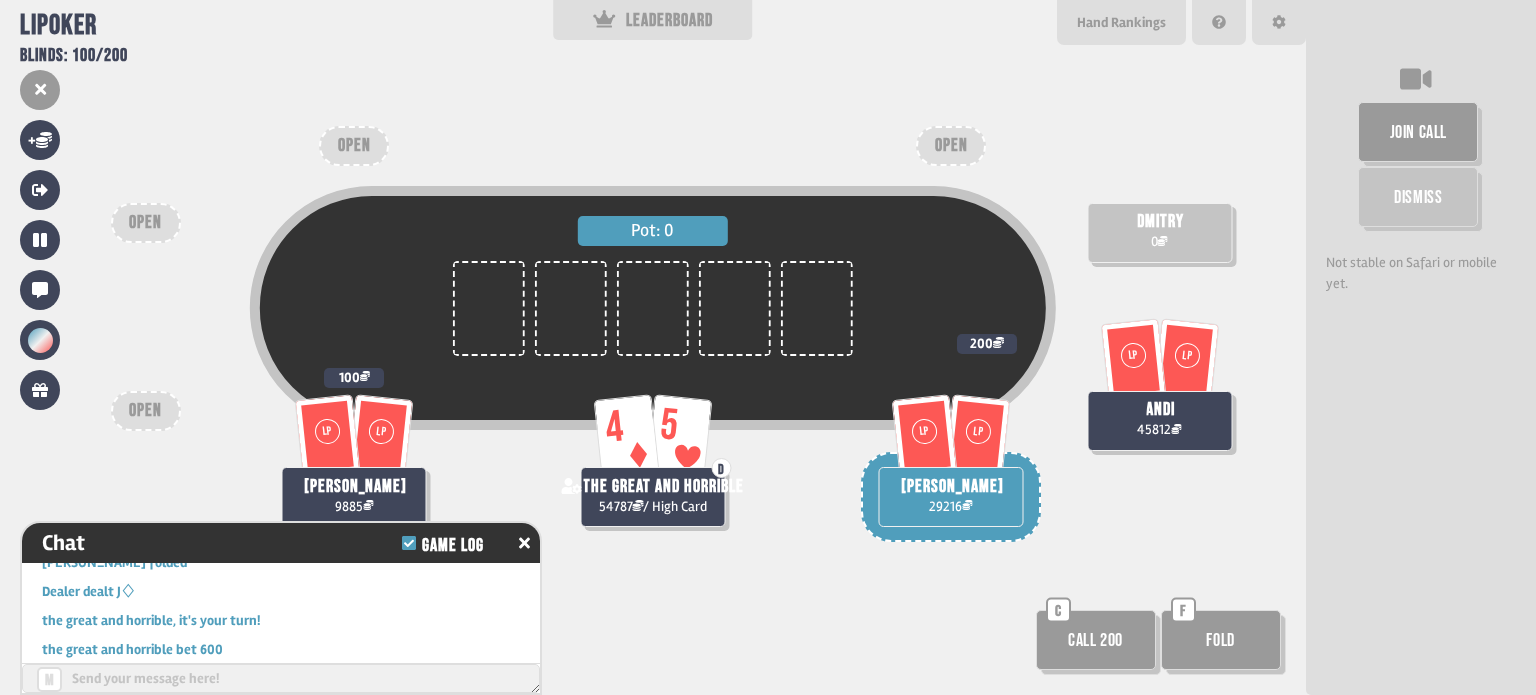 click on "Call 200" at bounding box center (1096, 640) 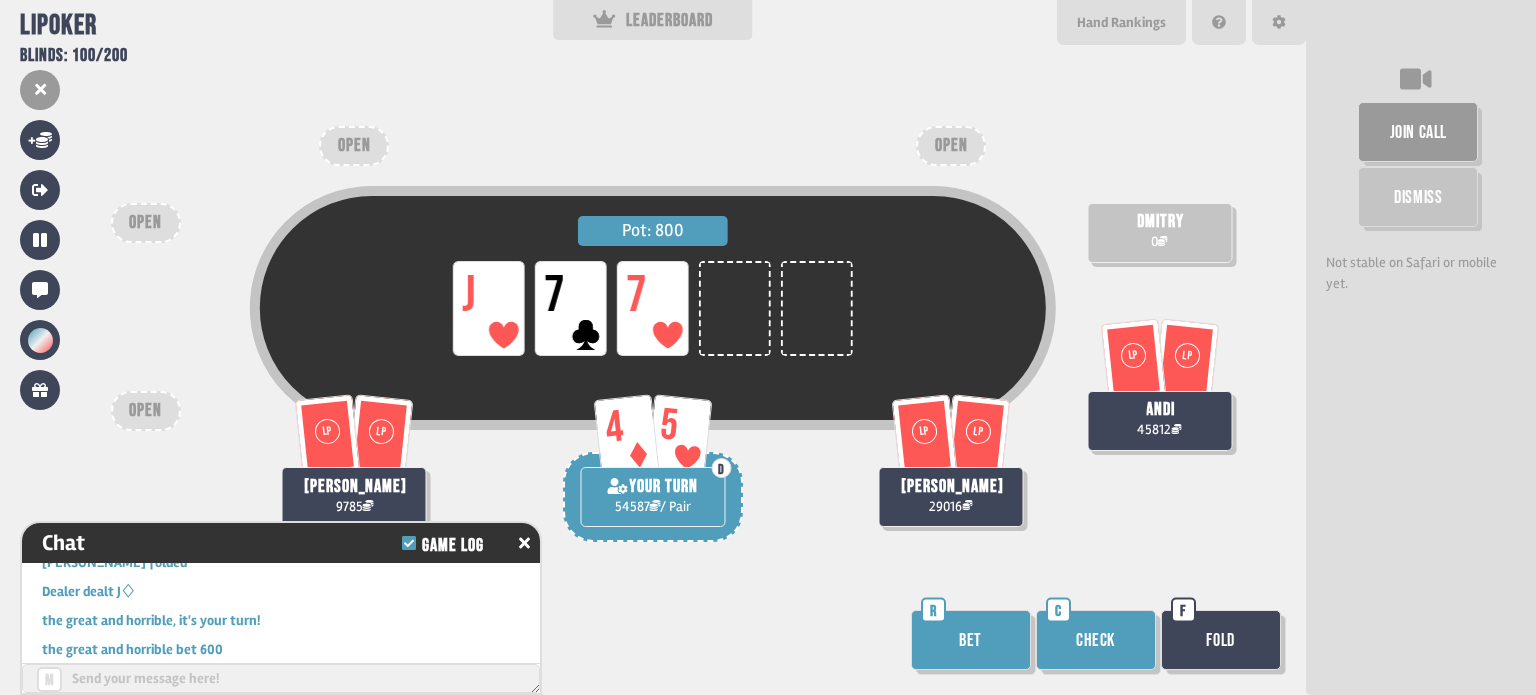click on "Check" at bounding box center (1096, 640) 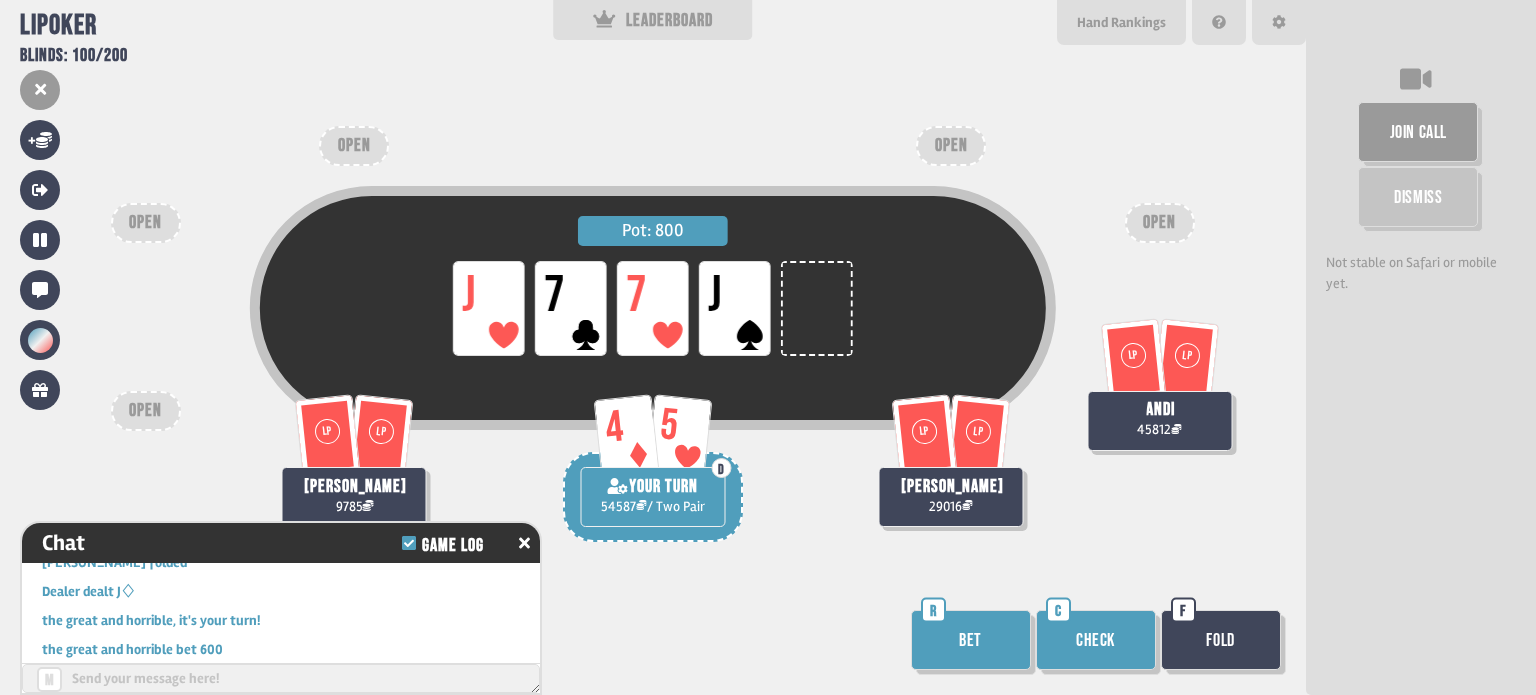 click on "Bet" at bounding box center [971, 640] 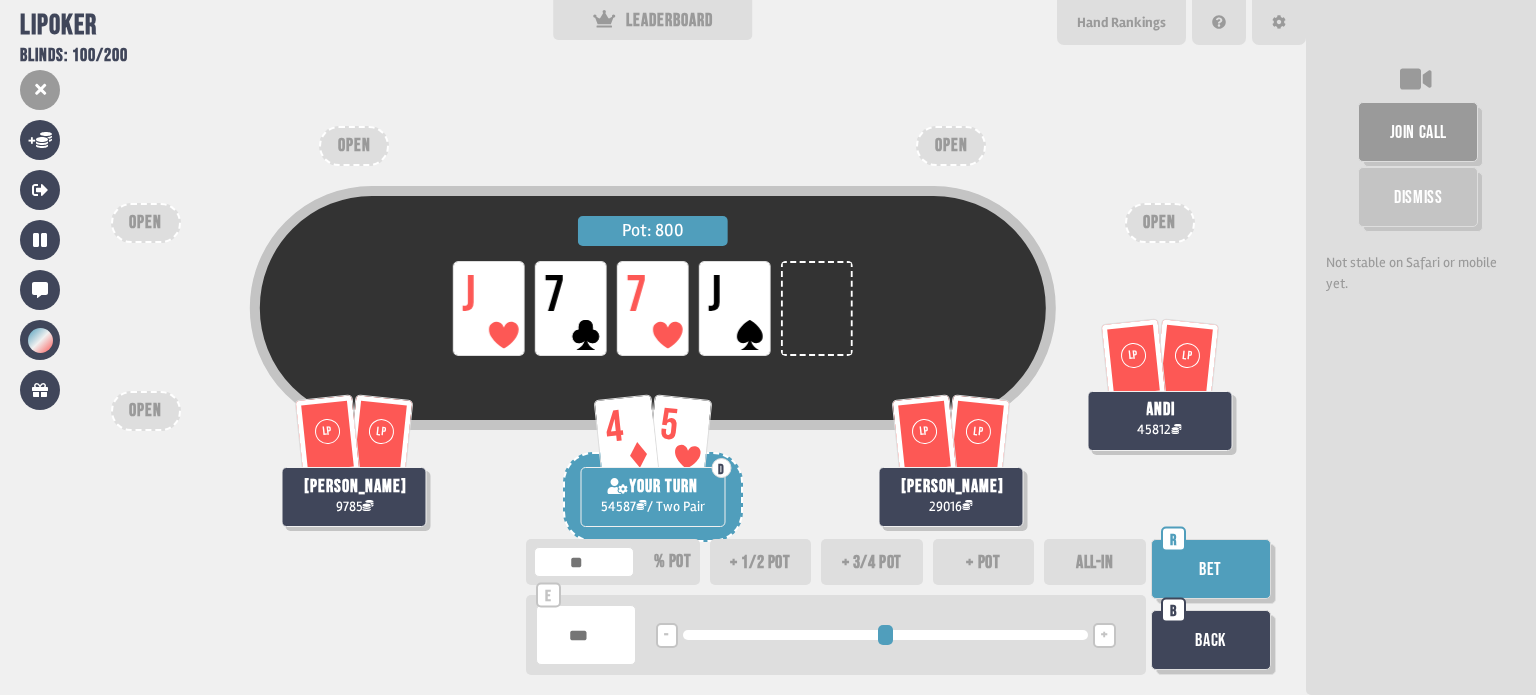 click on "Bet" at bounding box center (1211, 569) 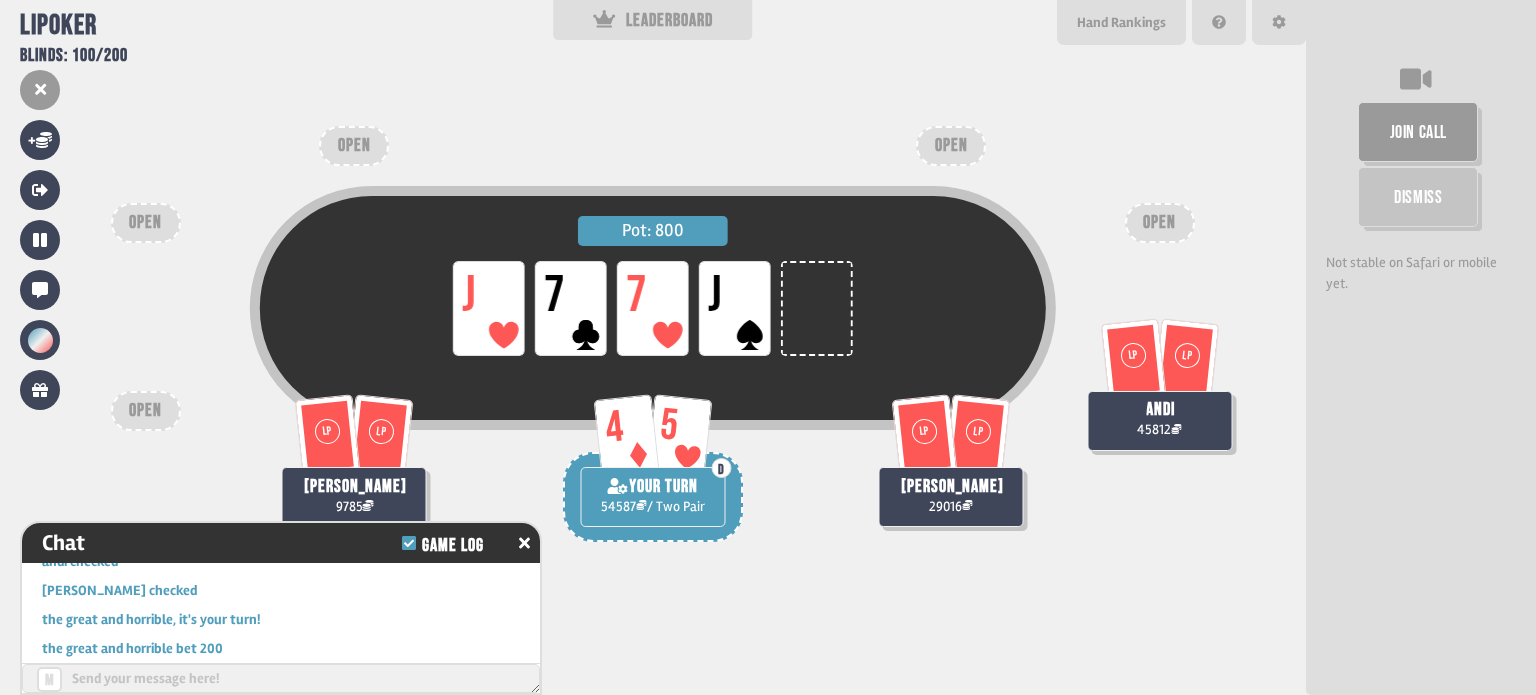 scroll, scrollTop: 24848, scrollLeft: 0, axis: vertical 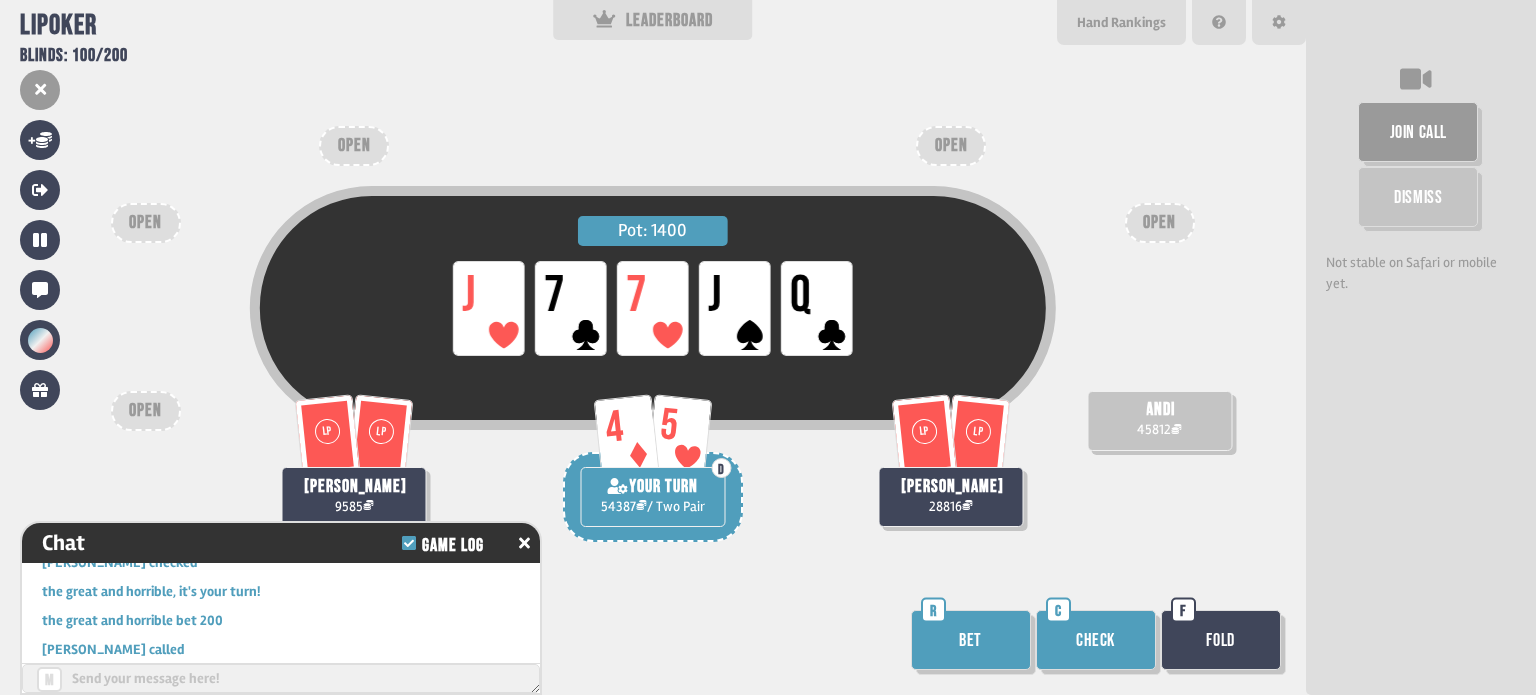 click on "Check" at bounding box center [1096, 640] 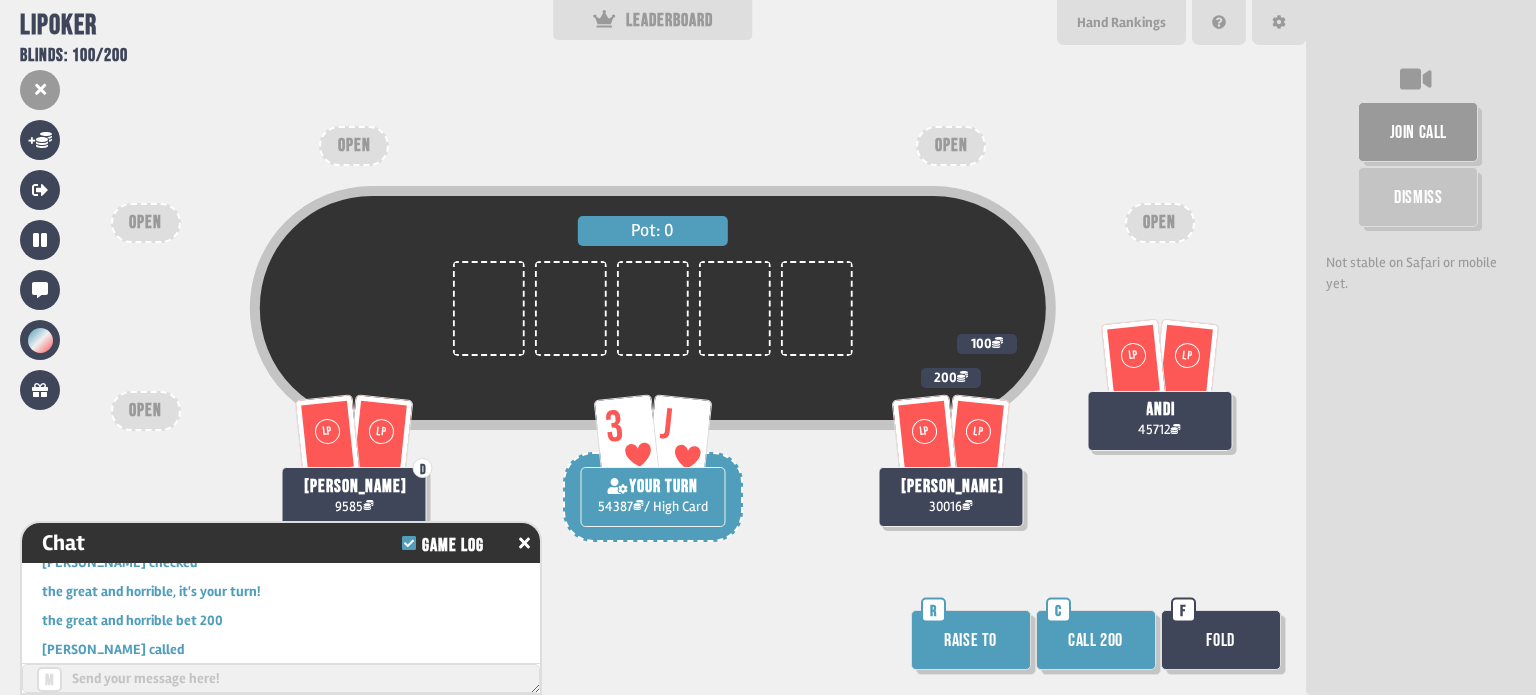 click on "Raise to" at bounding box center (971, 640) 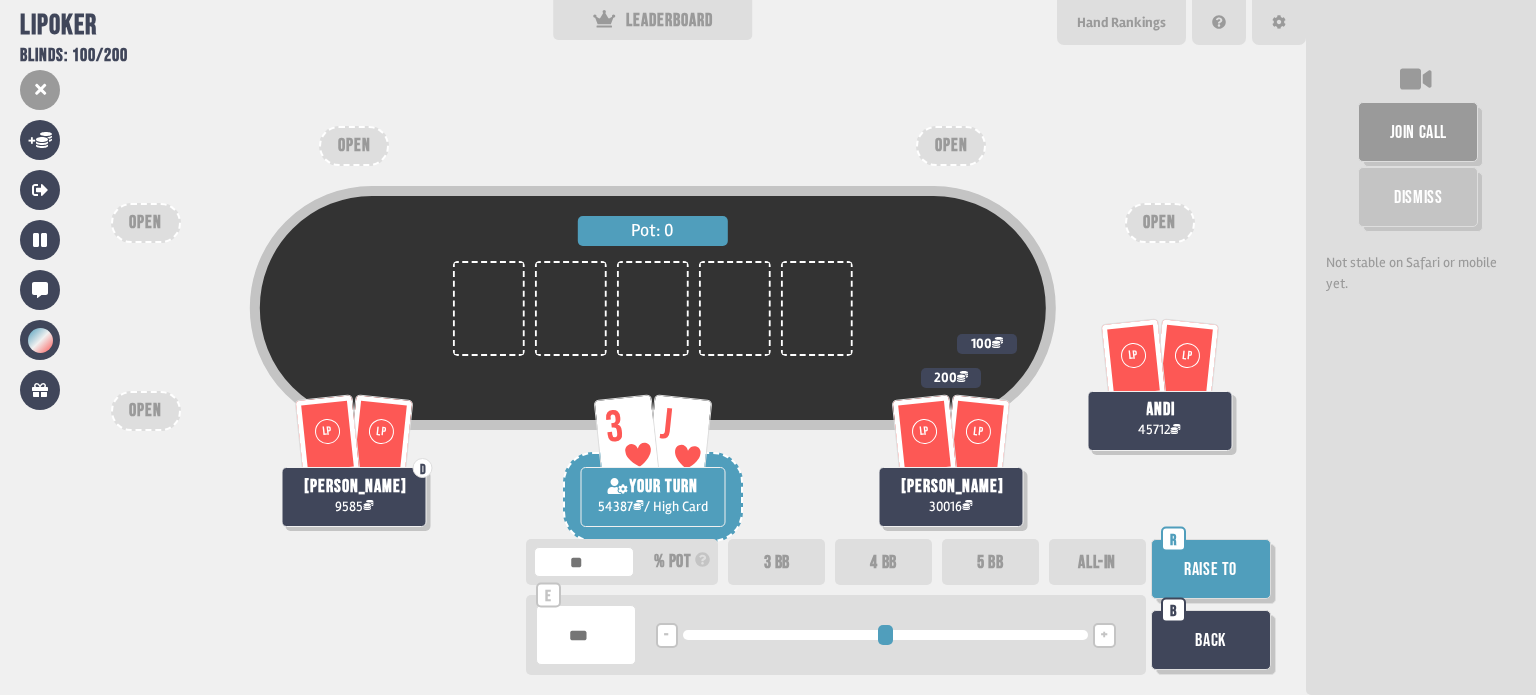 click on "+" at bounding box center (1104, 636) 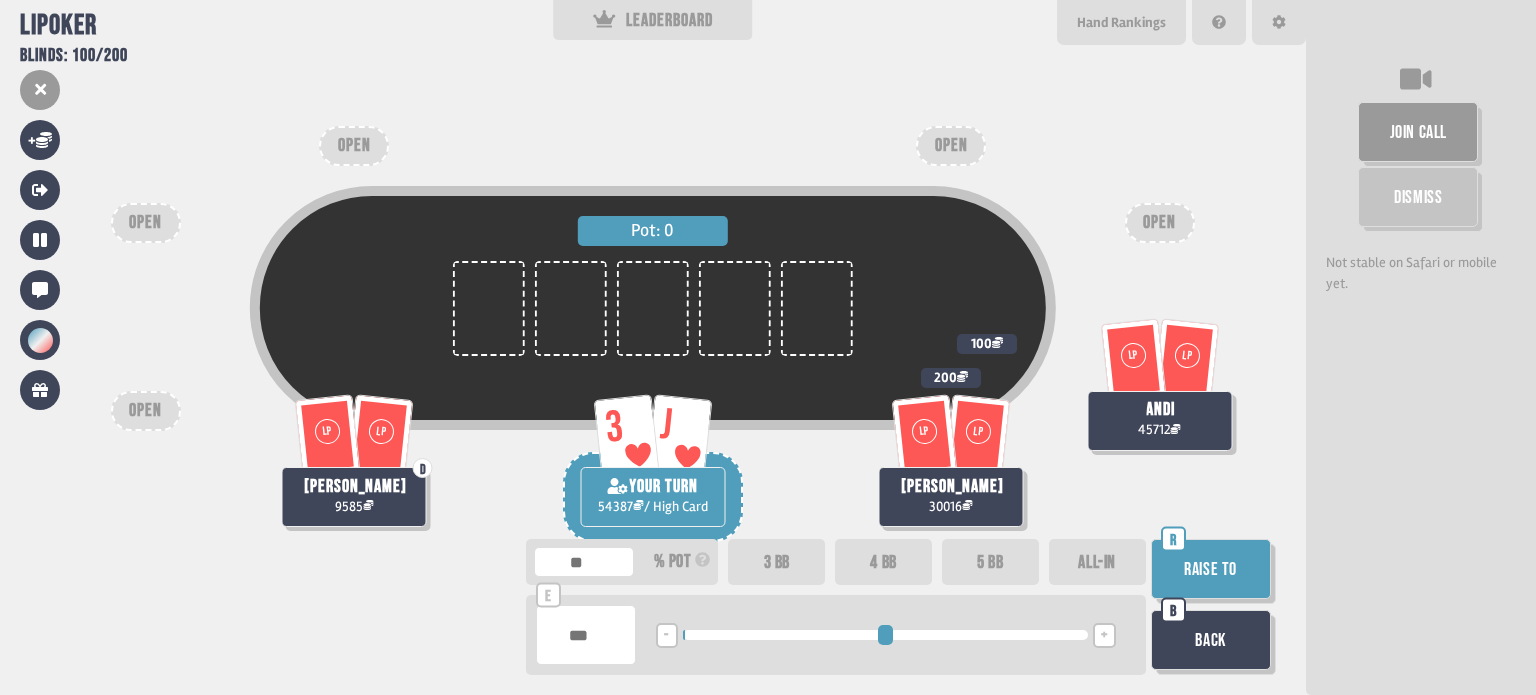 click on "+" at bounding box center [1104, 636] 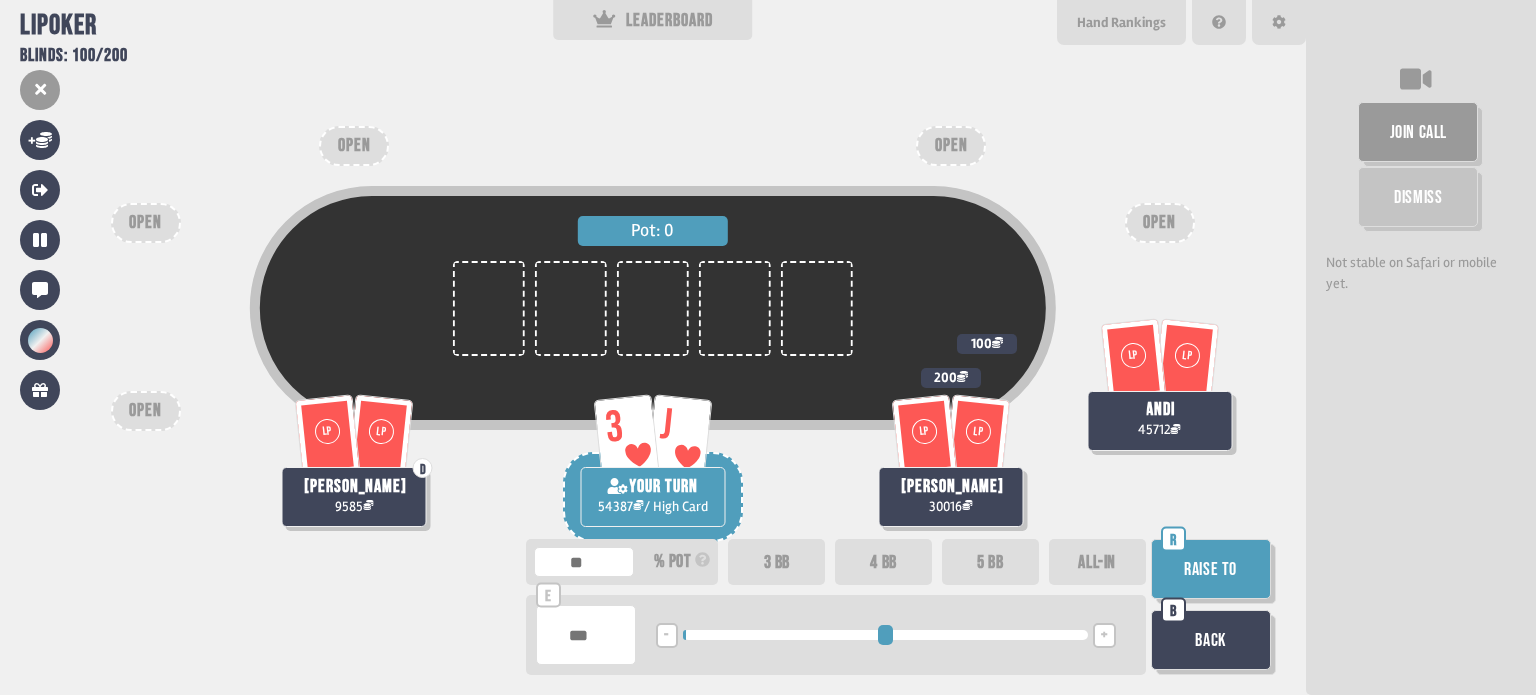 click on "-" at bounding box center [667, 635] 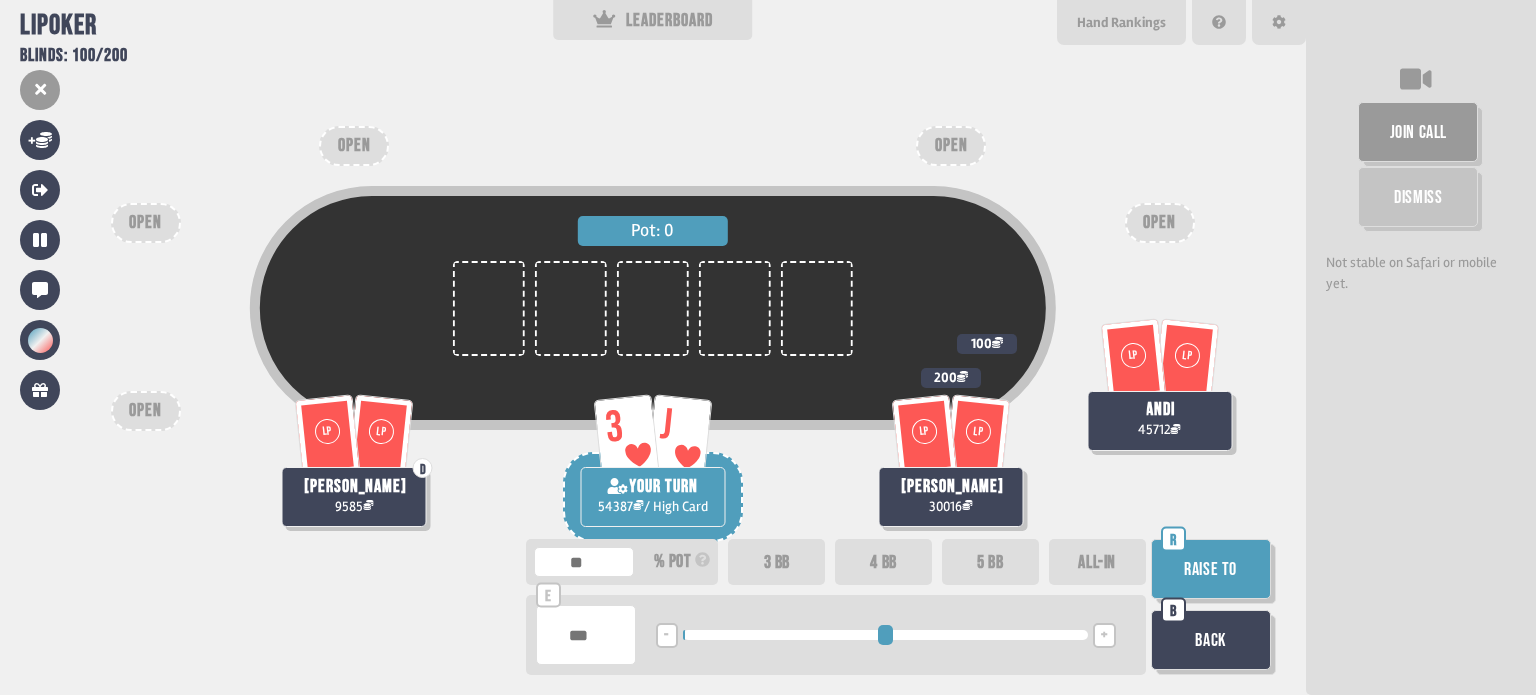 click on "Raise to" at bounding box center (1211, 569) 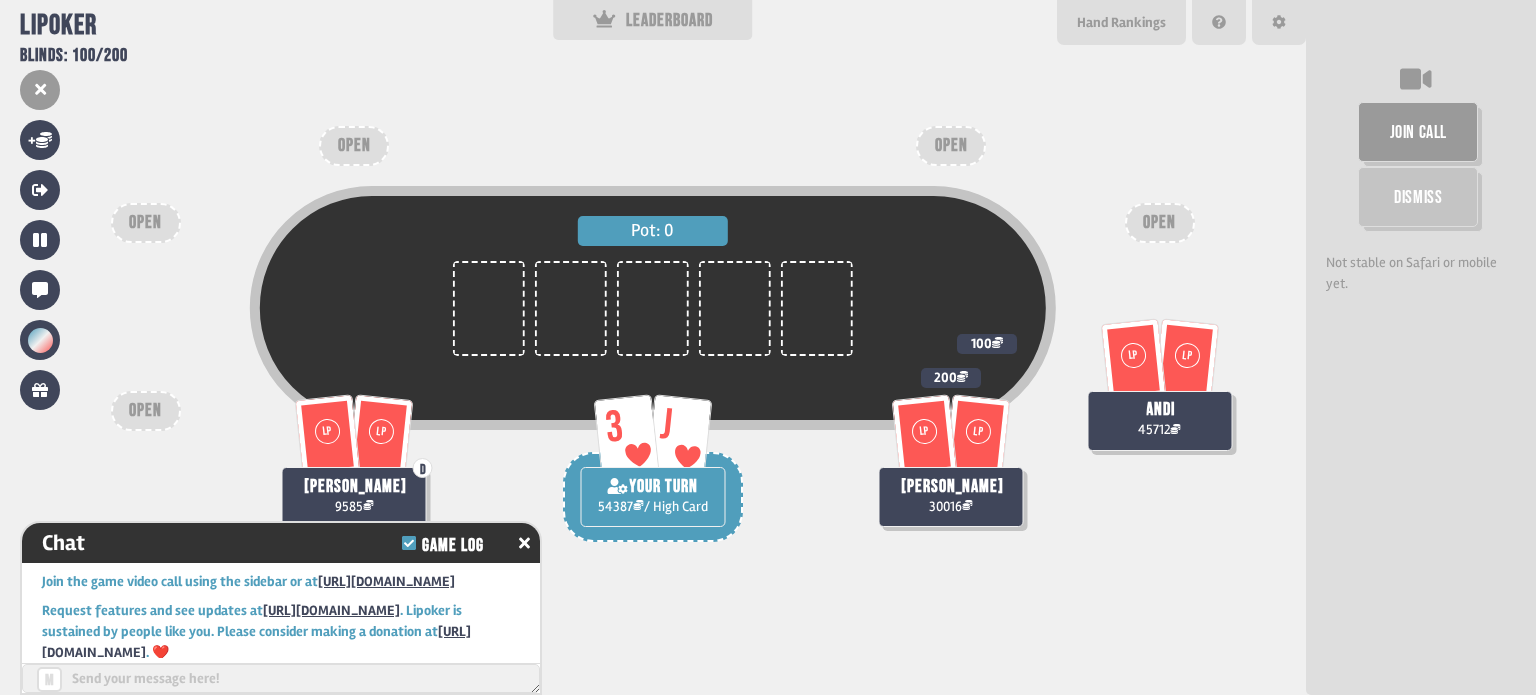 scroll, scrollTop: 25196, scrollLeft: 0, axis: vertical 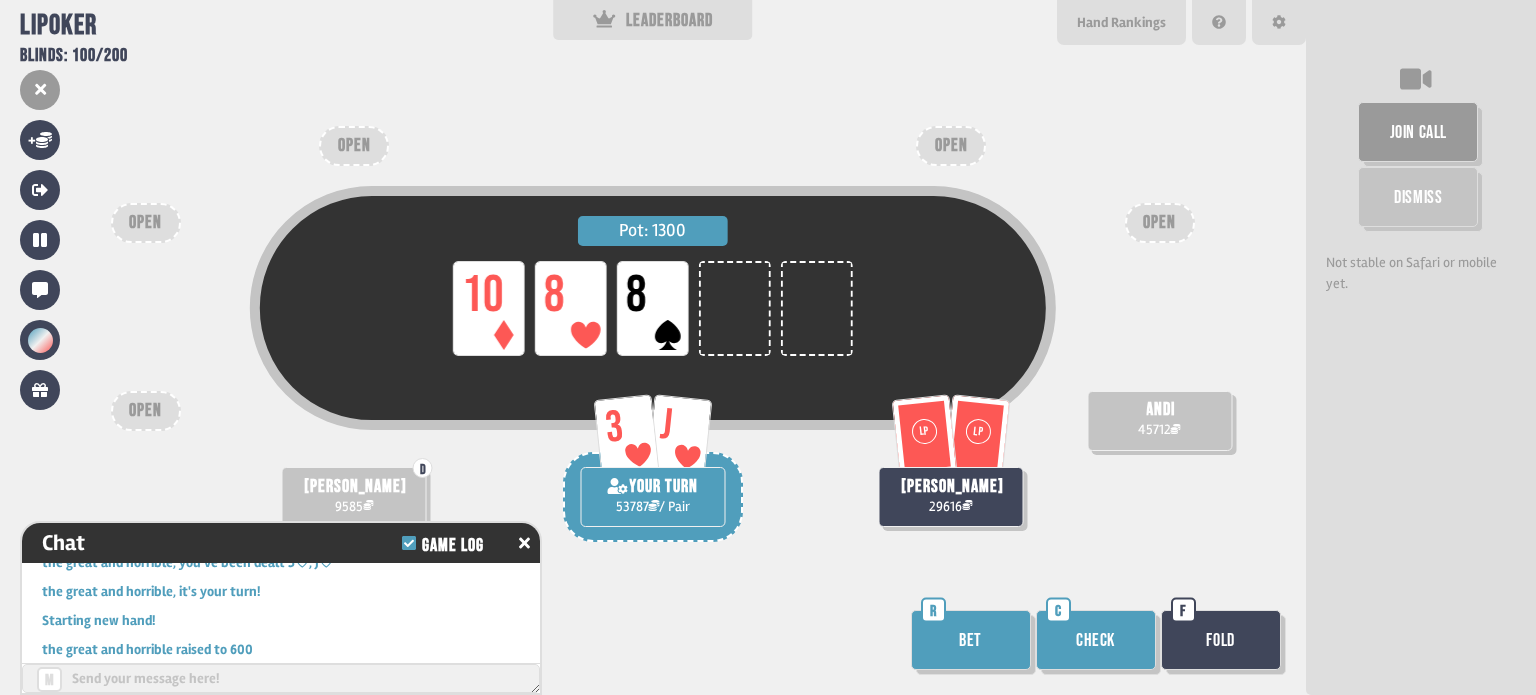 click on "Bet" at bounding box center (971, 640) 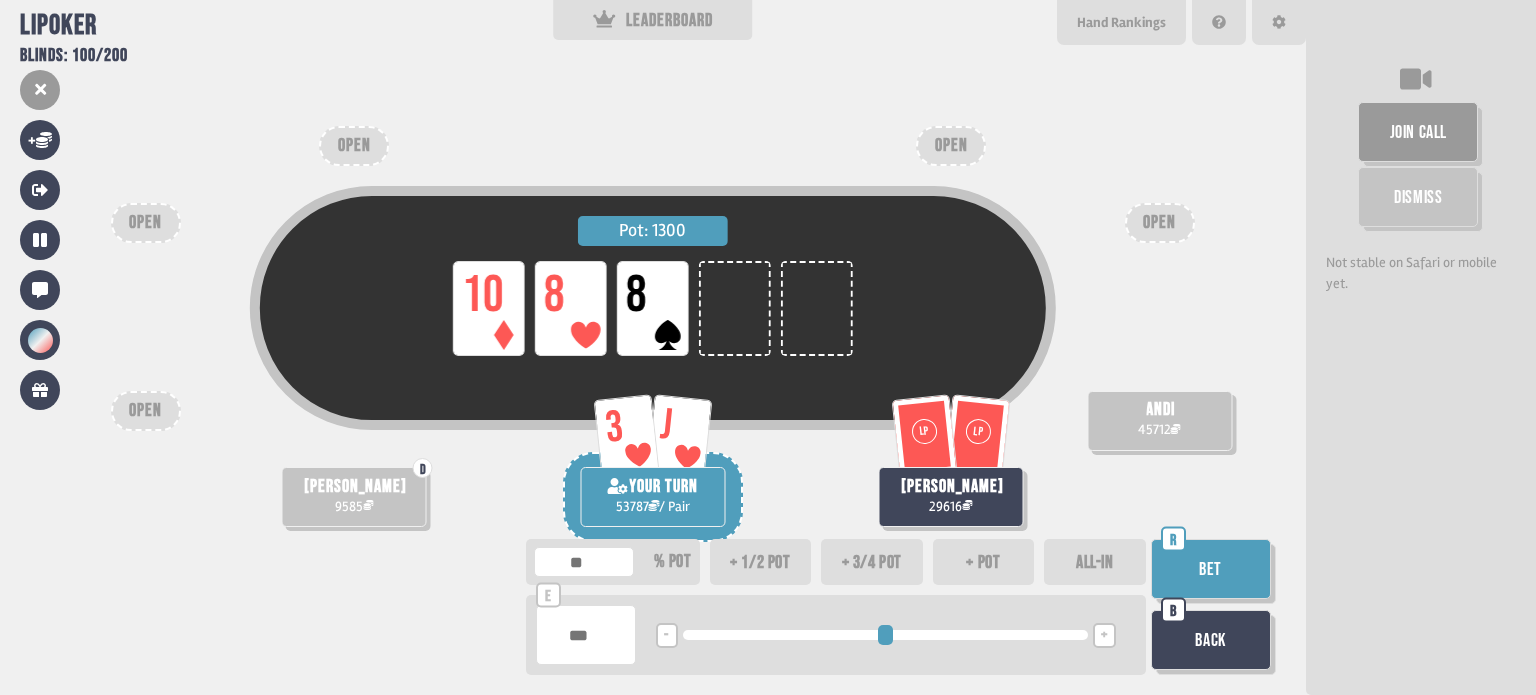 click on "+" at bounding box center [1104, 636] 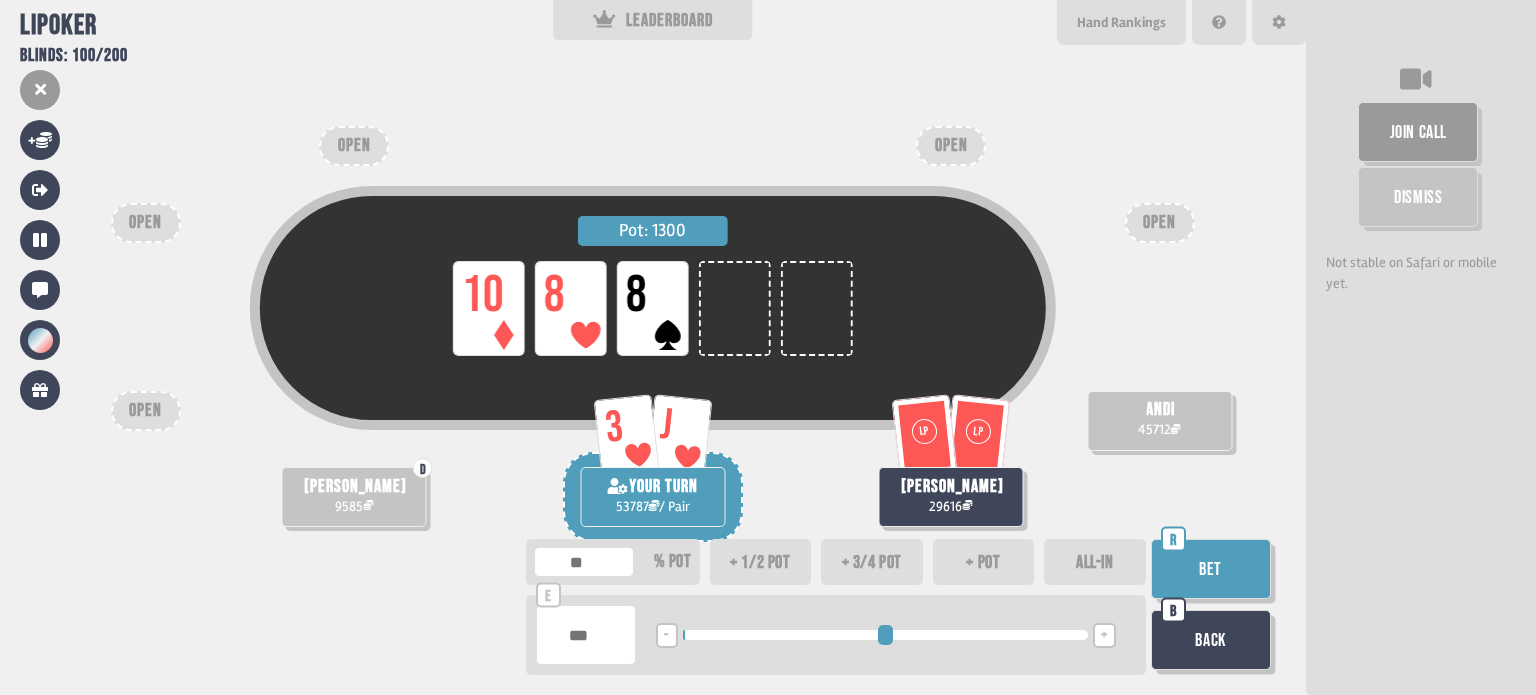 click on "Bet" at bounding box center (1211, 569) 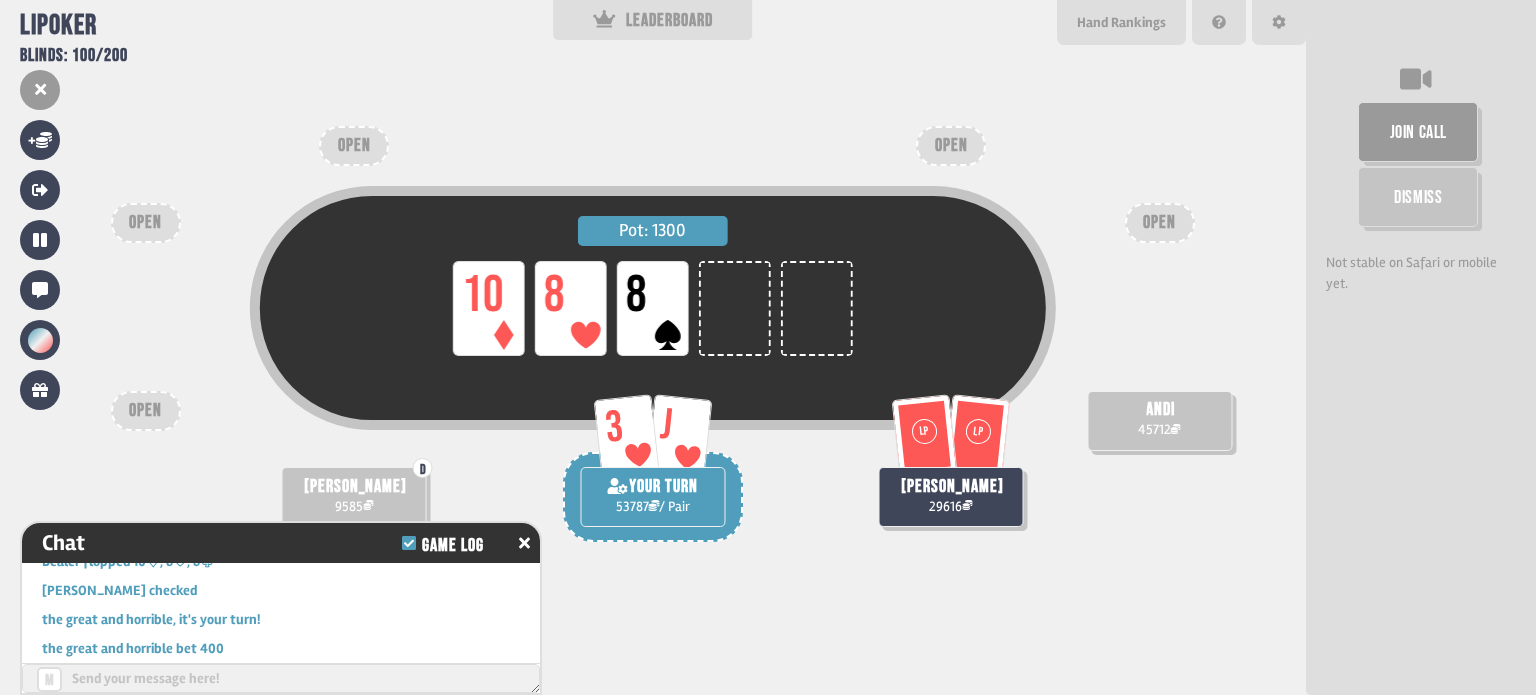 scroll, scrollTop: 25428, scrollLeft: 0, axis: vertical 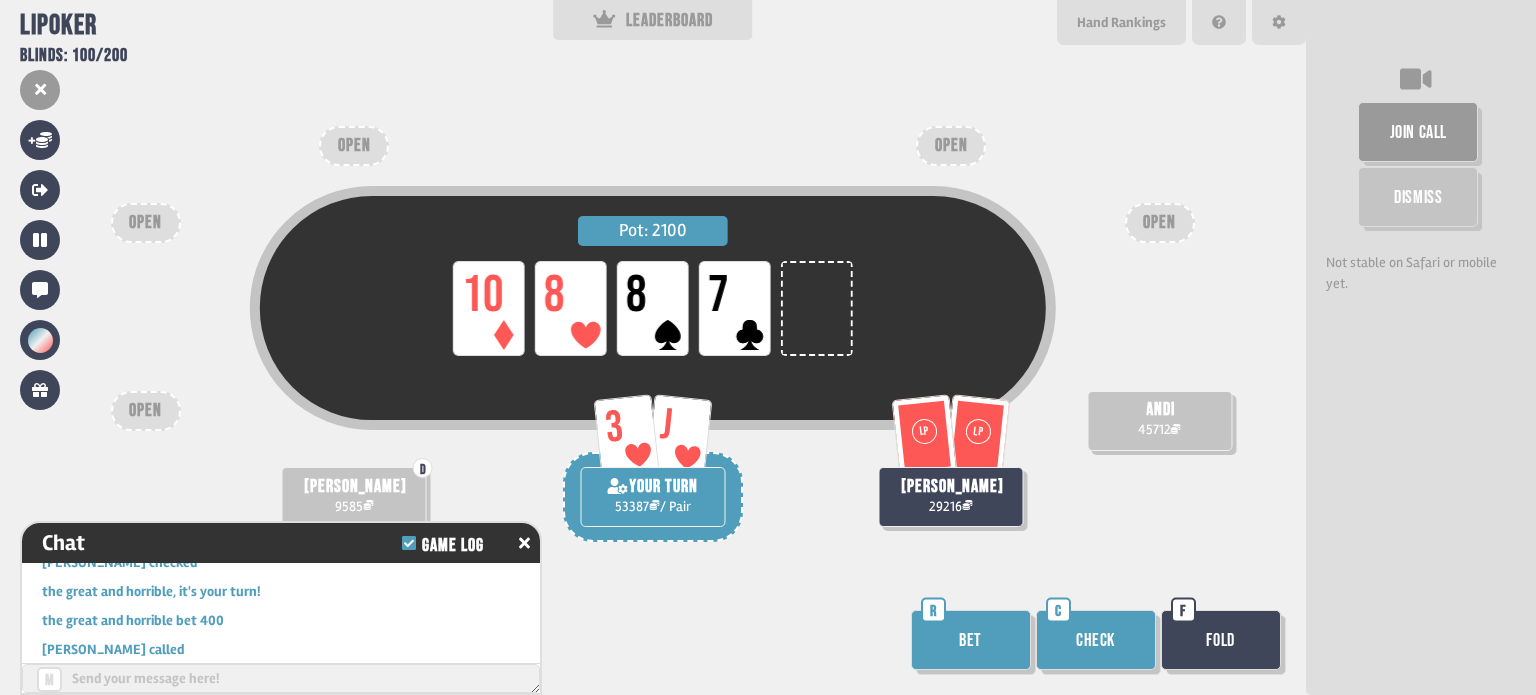 click on "Check" at bounding box center (1096, 640) 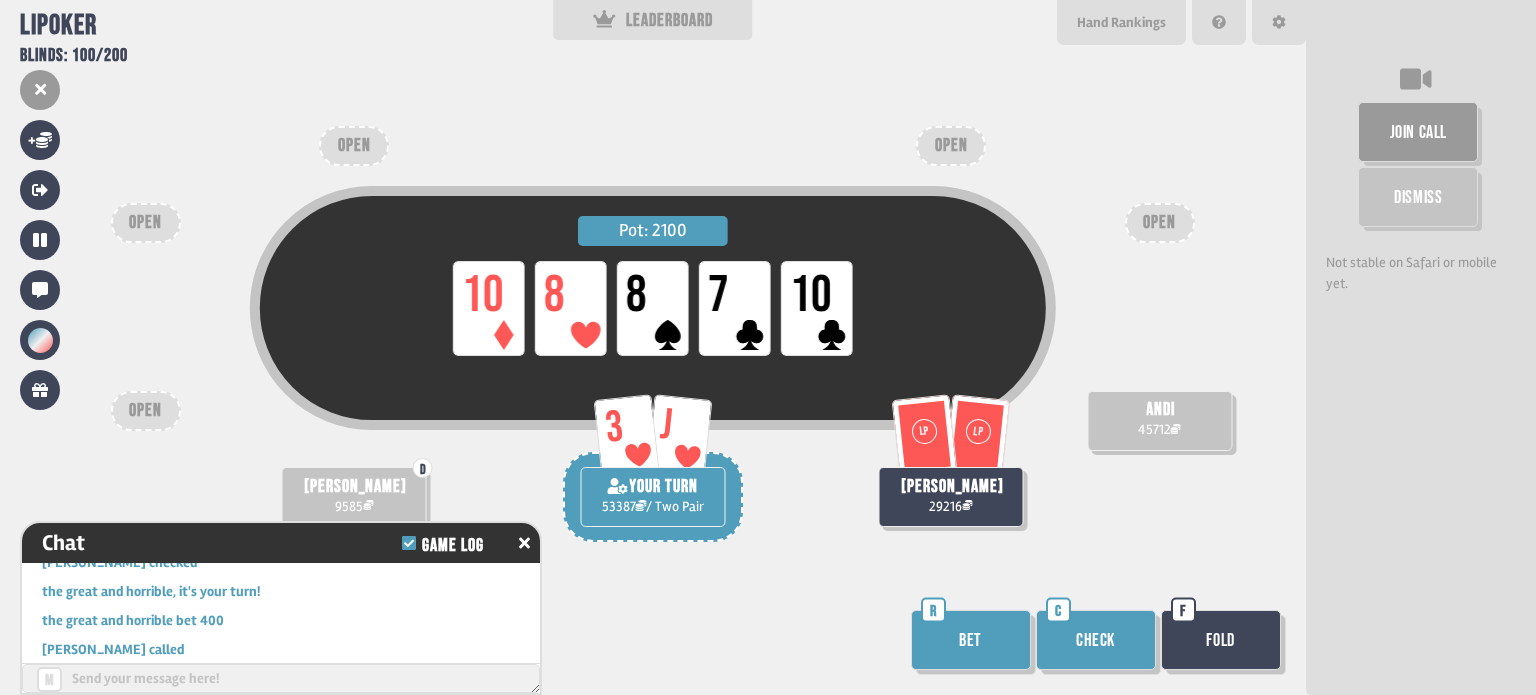 click on "Check" at bounding box center [1096, 640] 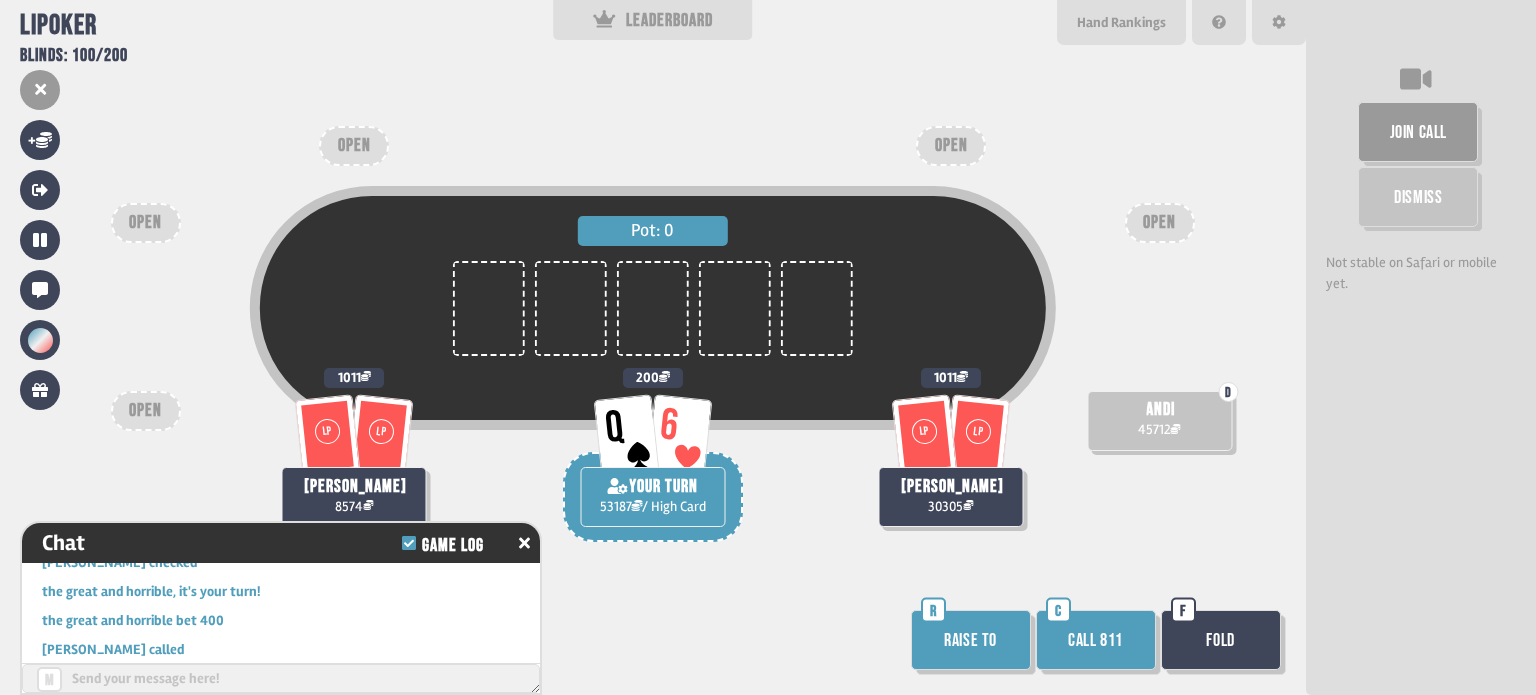 click on "Call 811" at bounding box center [1096, 640] 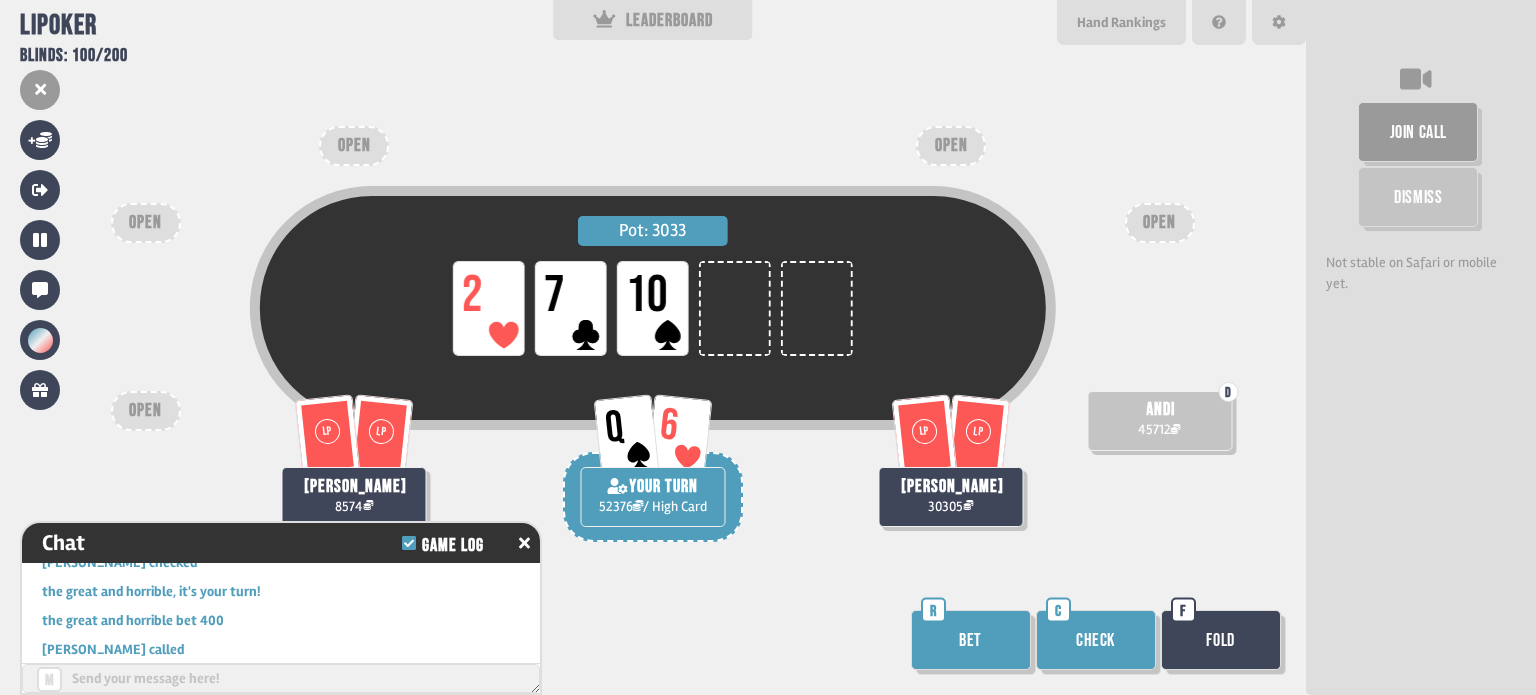 click on "Check" at bounding box center (1096, 640) 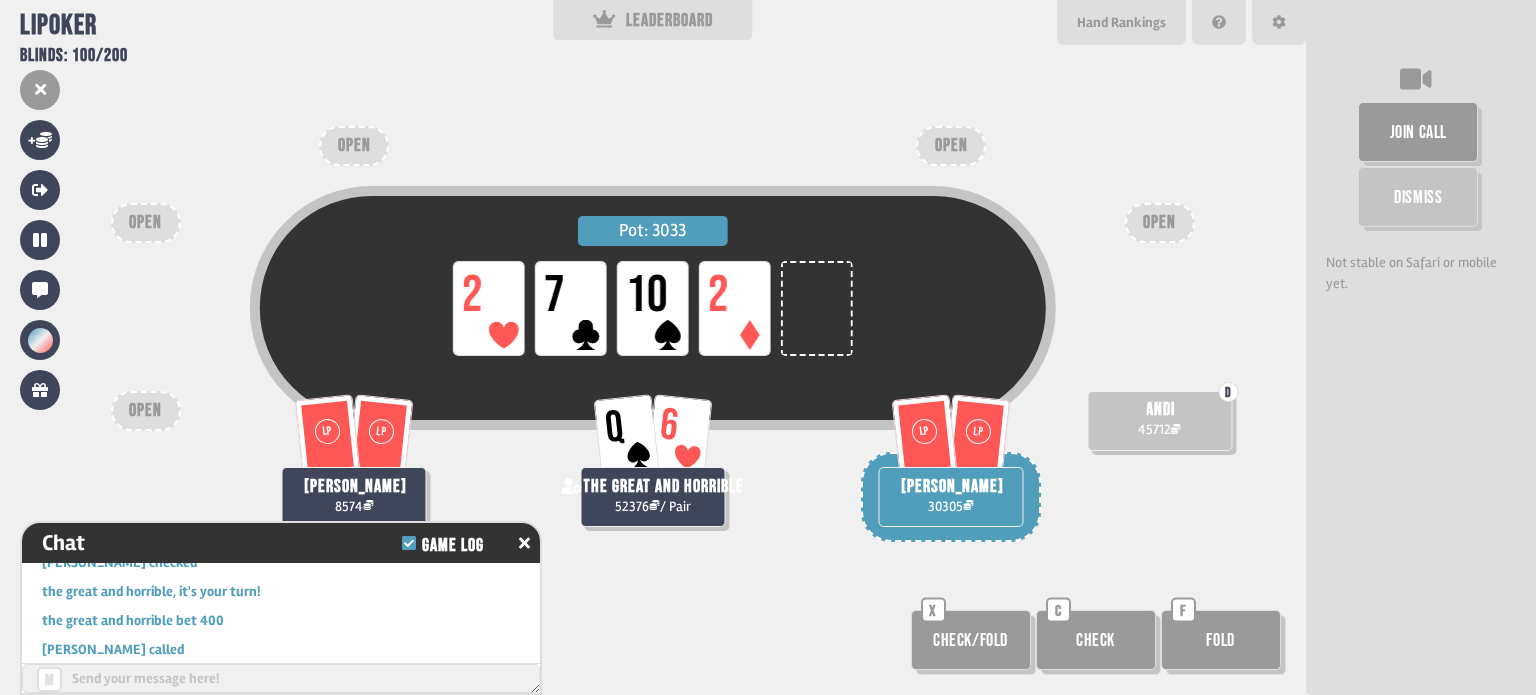 click on "Check" at bounding box center (1096, 640) 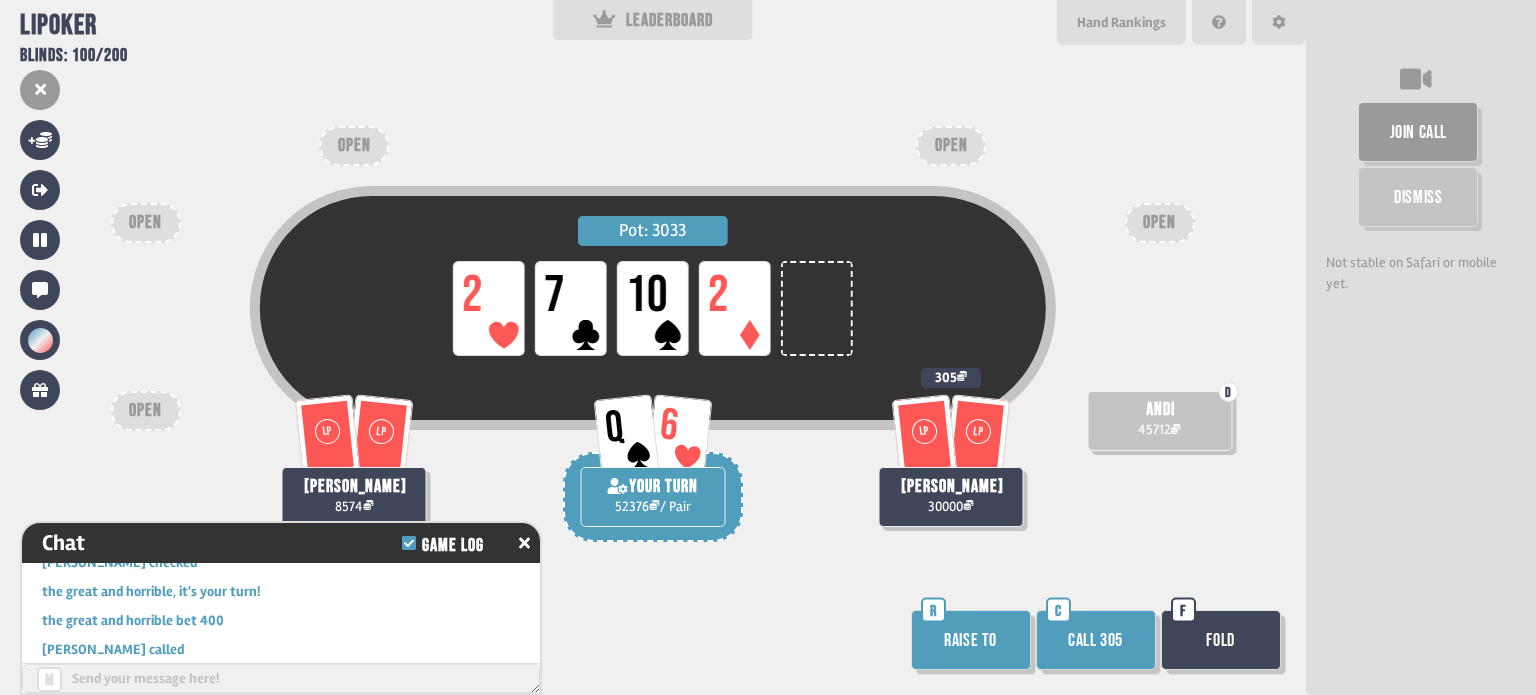 click on "Fold" at bounding box center [1221, 640] 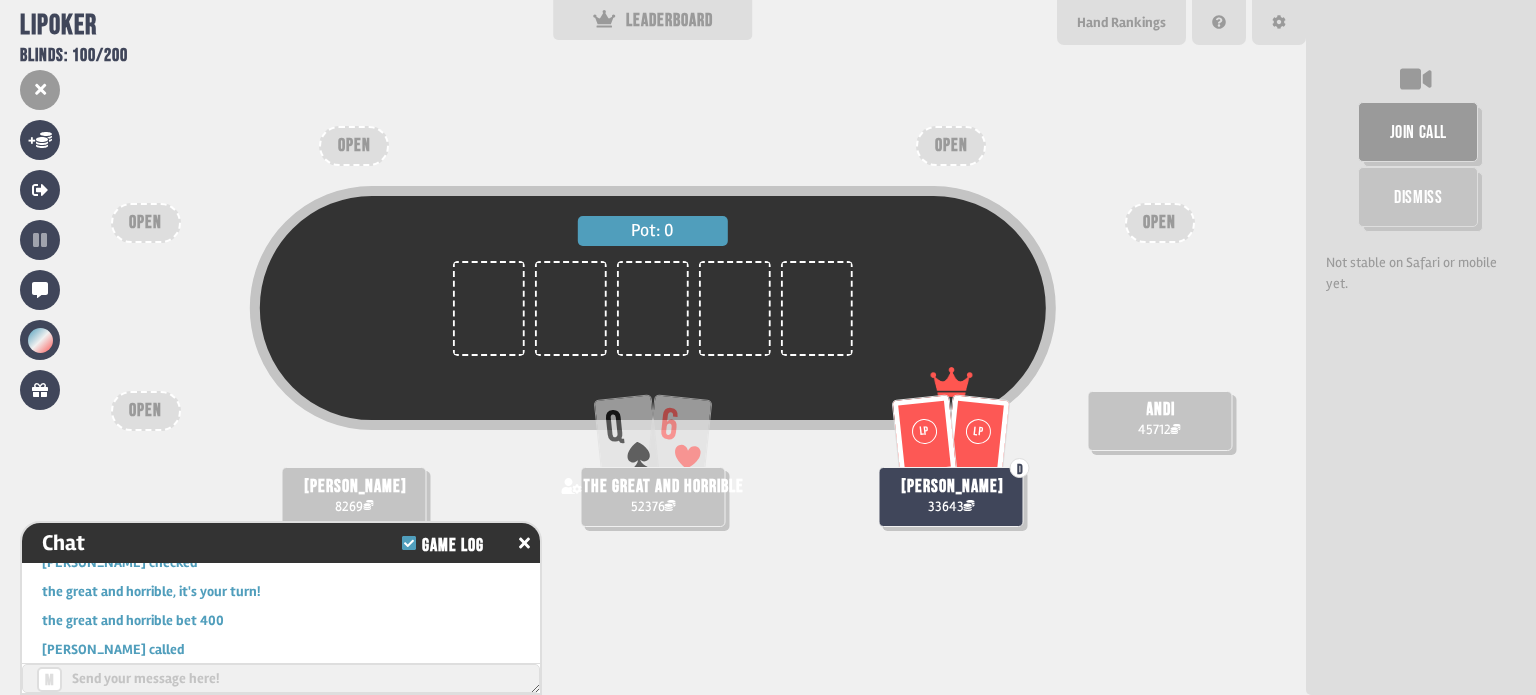 scroll, scrollTop: 98, scrollLeft: 0, axis: vertical 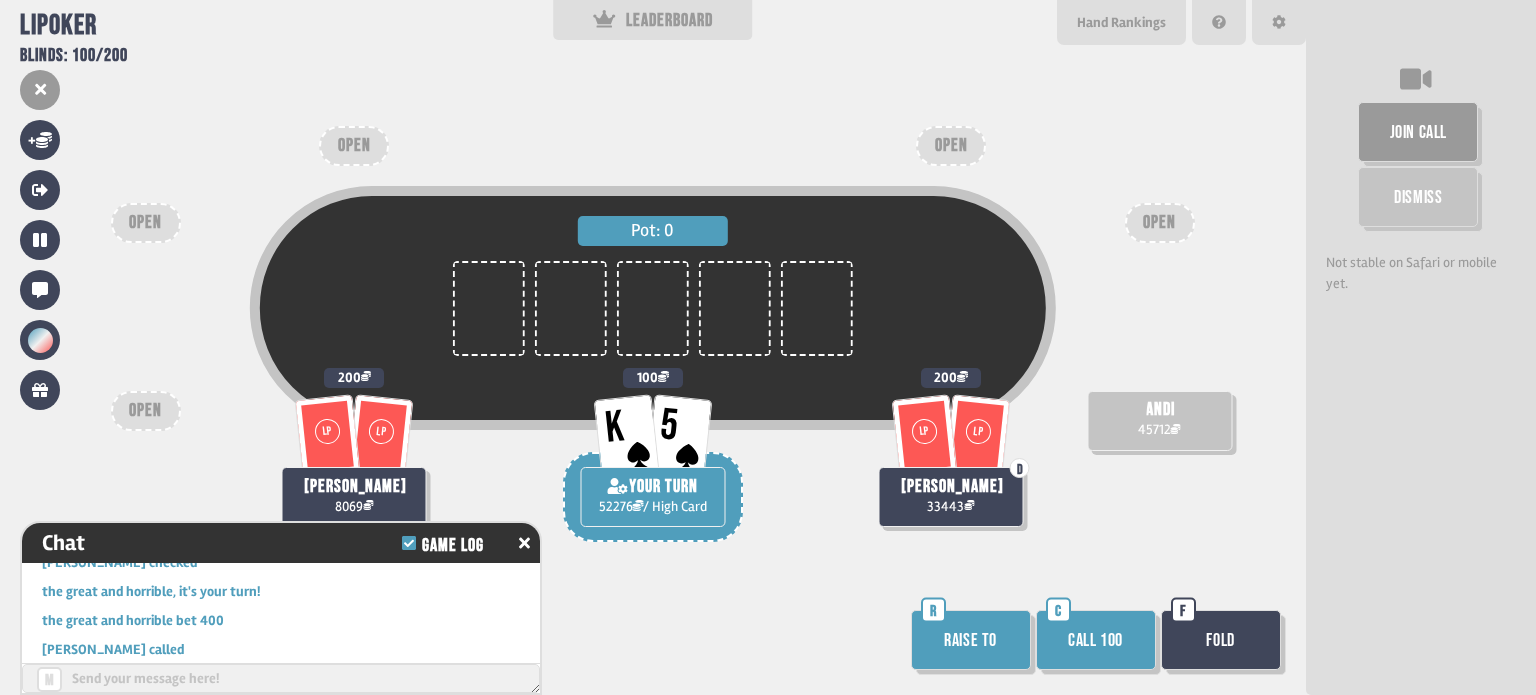 click on "Raise to" at bounding box center (971, 640) 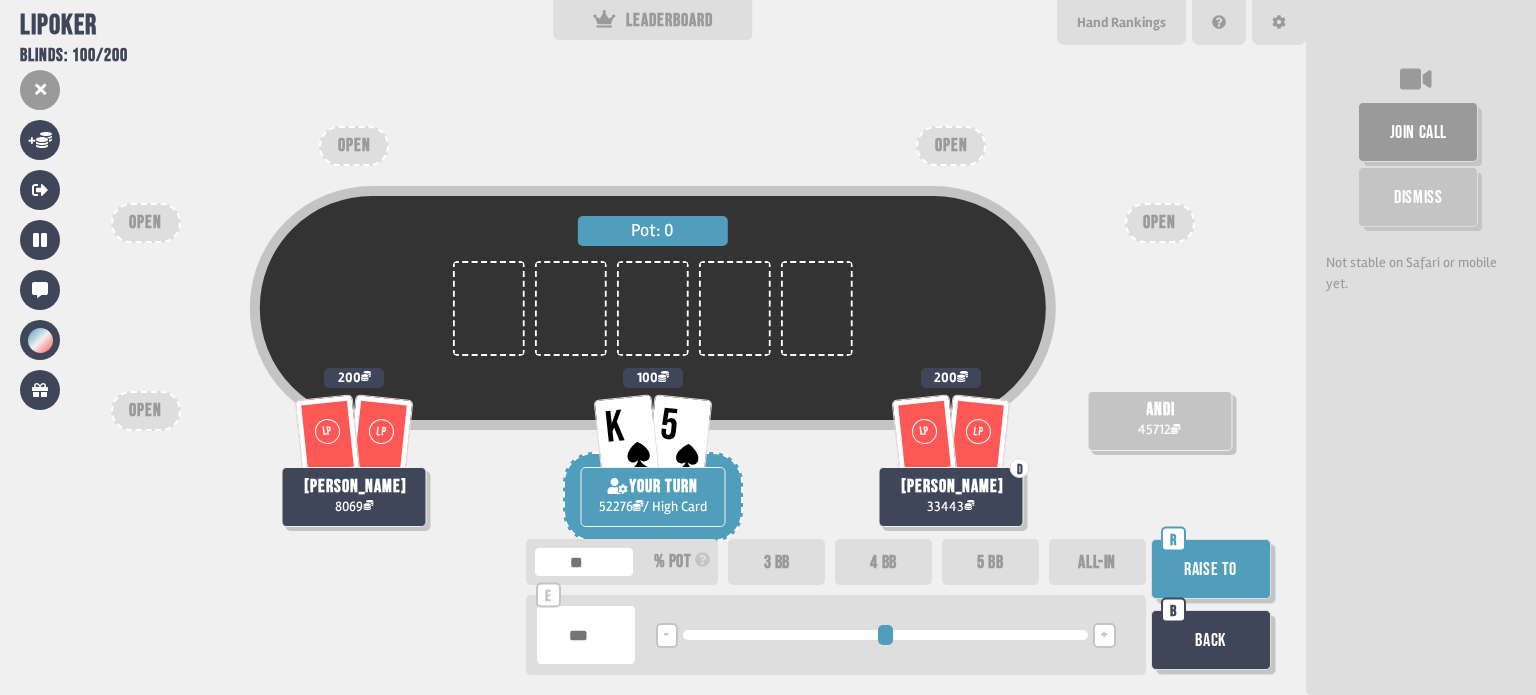 click on "+" at bounding box center (1104, 635) 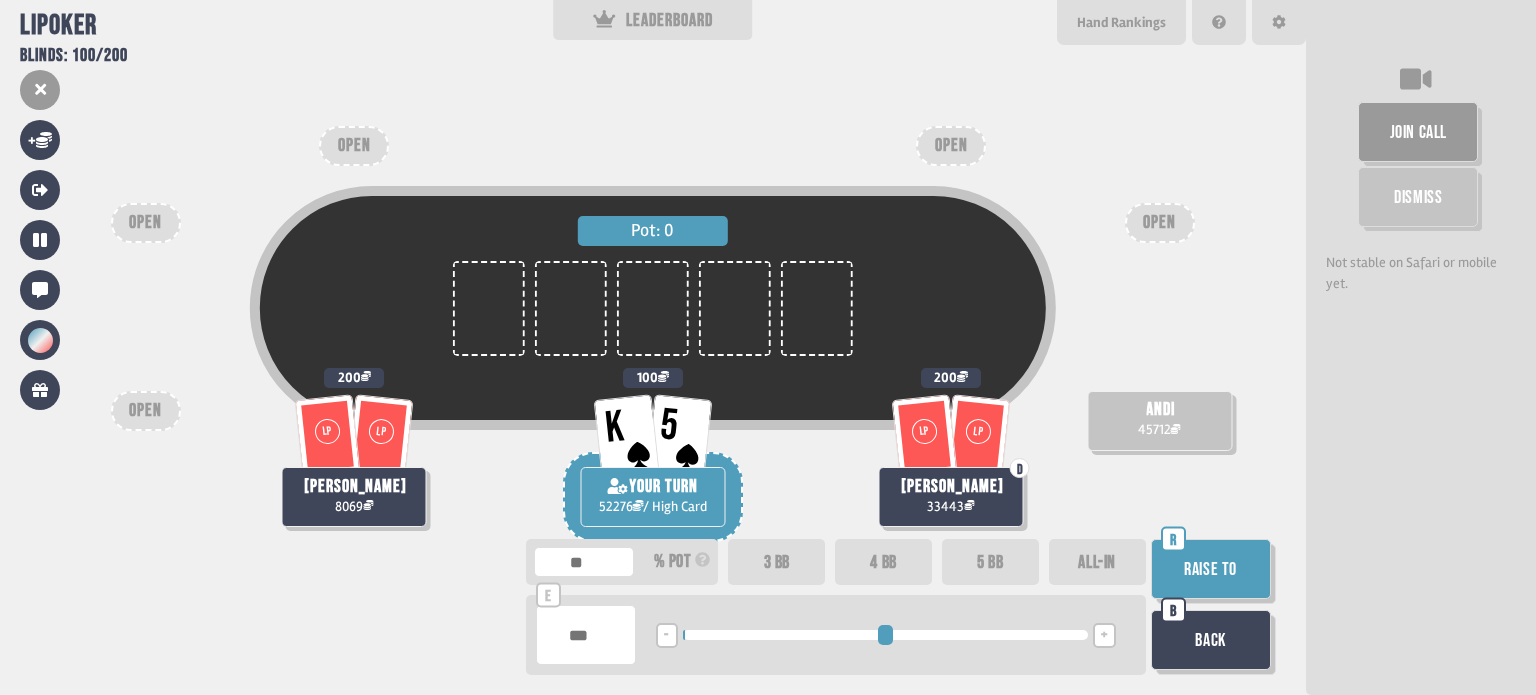 click on "Raise to" at bounding box center [1211, 569] 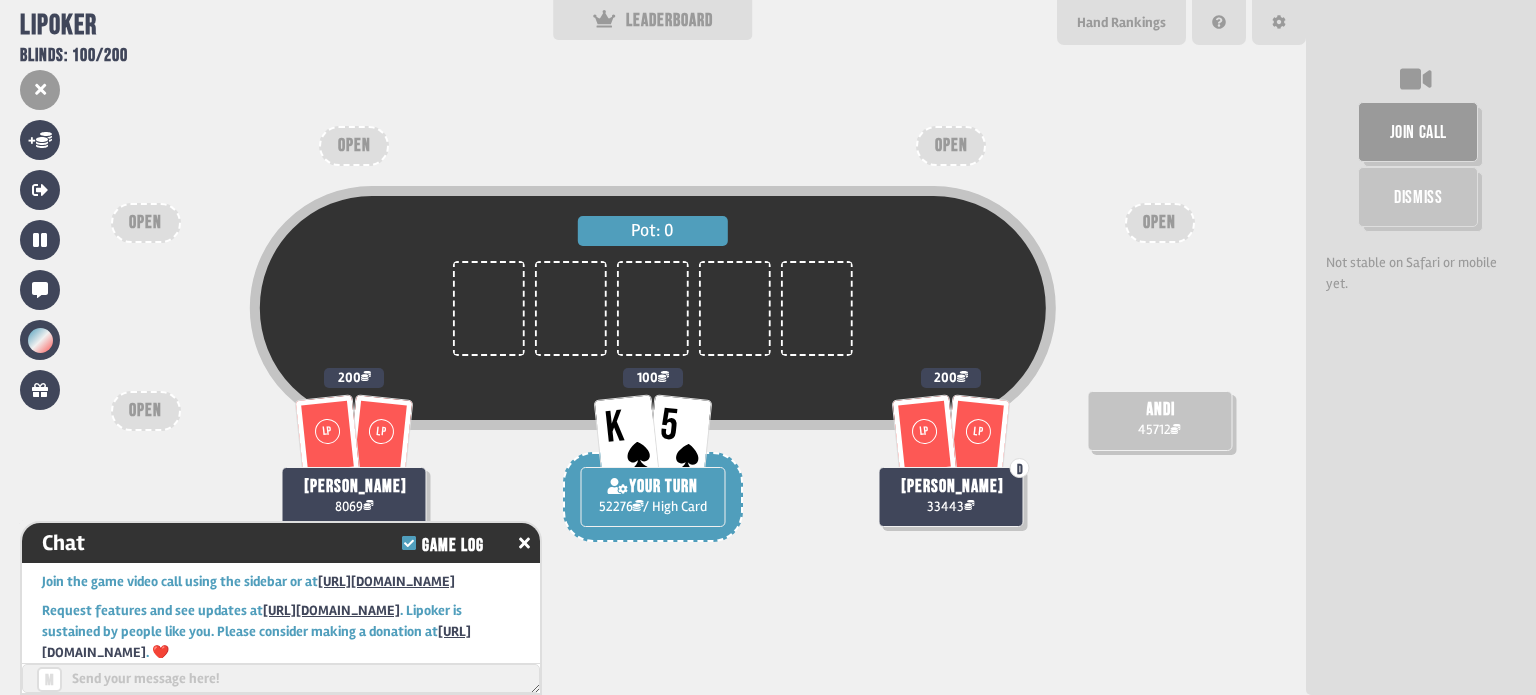 scroll, scrollTop: 26472, scrollLeft: 0, axis: vertical 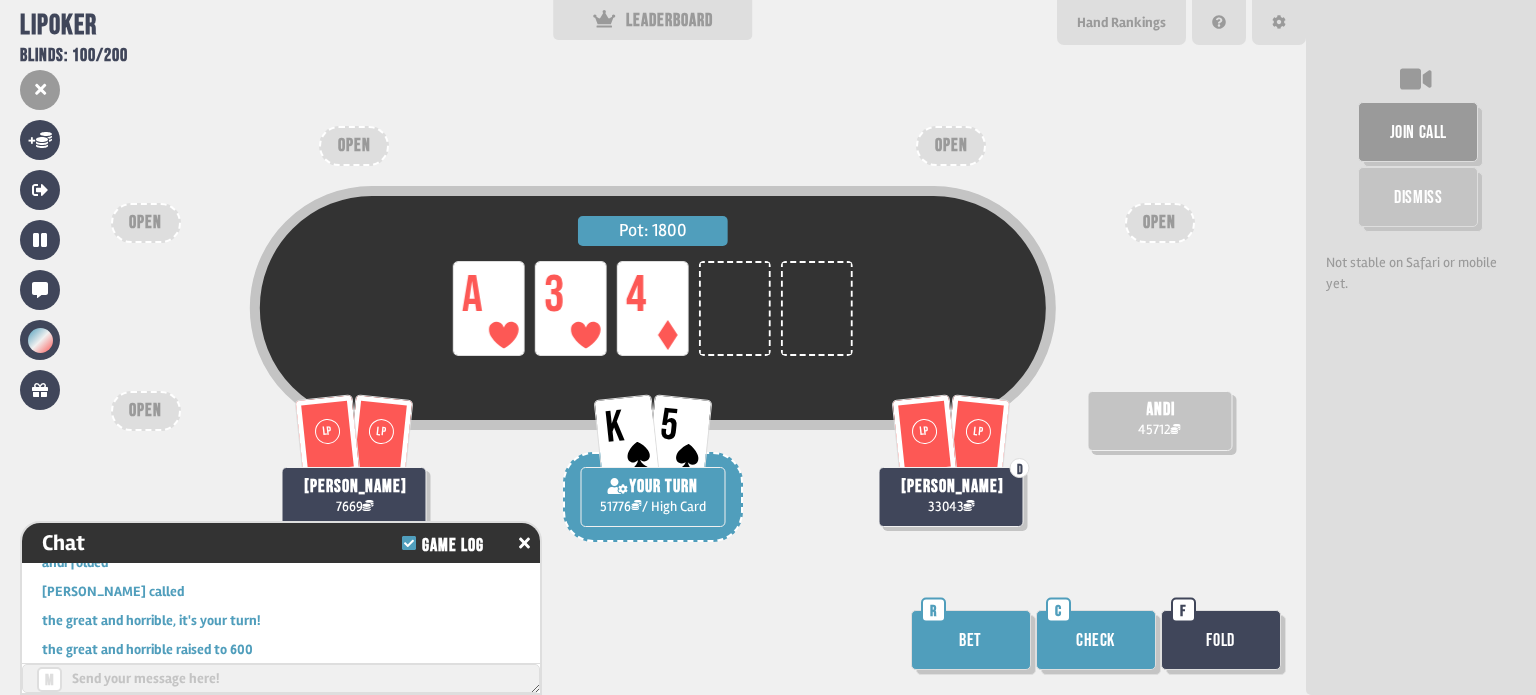 click on "Bet" at bounding box center (971, 640) 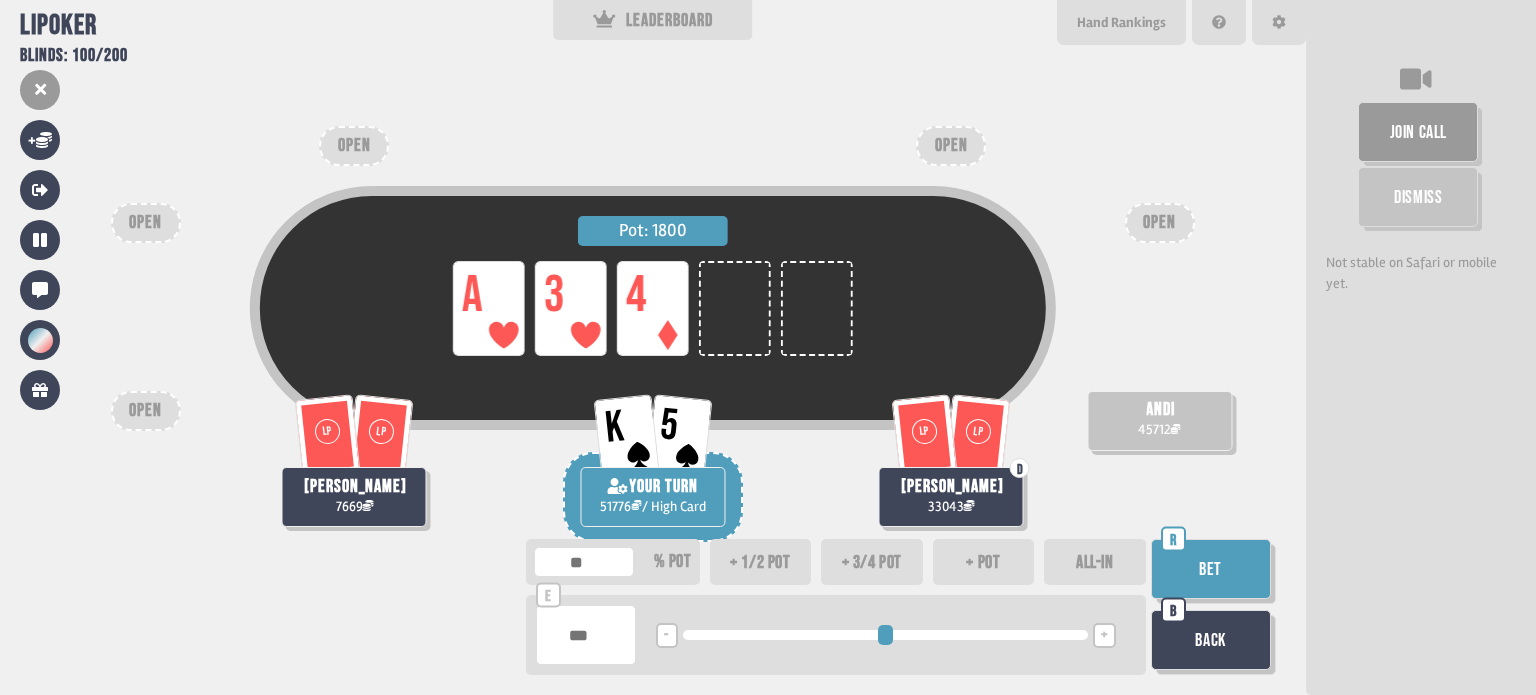 click on "+" at bounding box center (1104, 636) 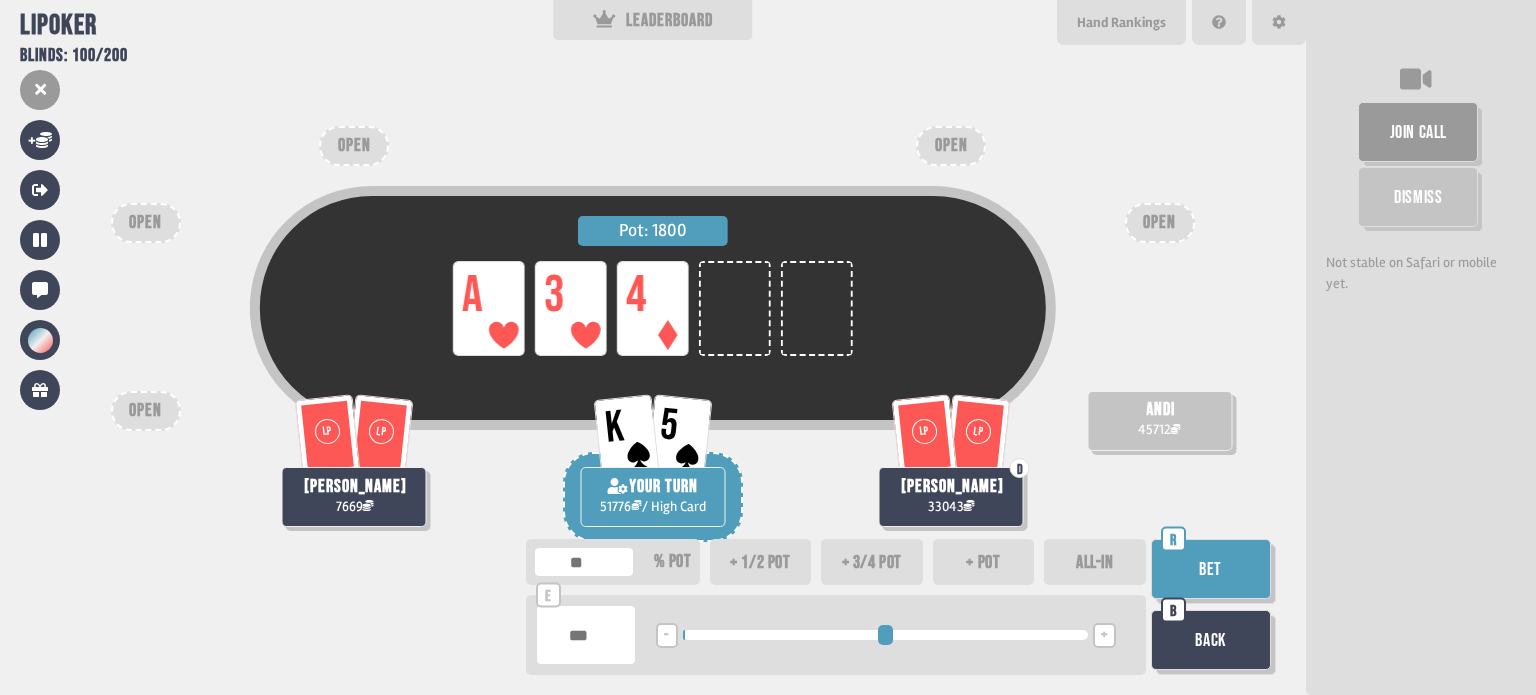 click on "+" at bounding box center (1104, 636) 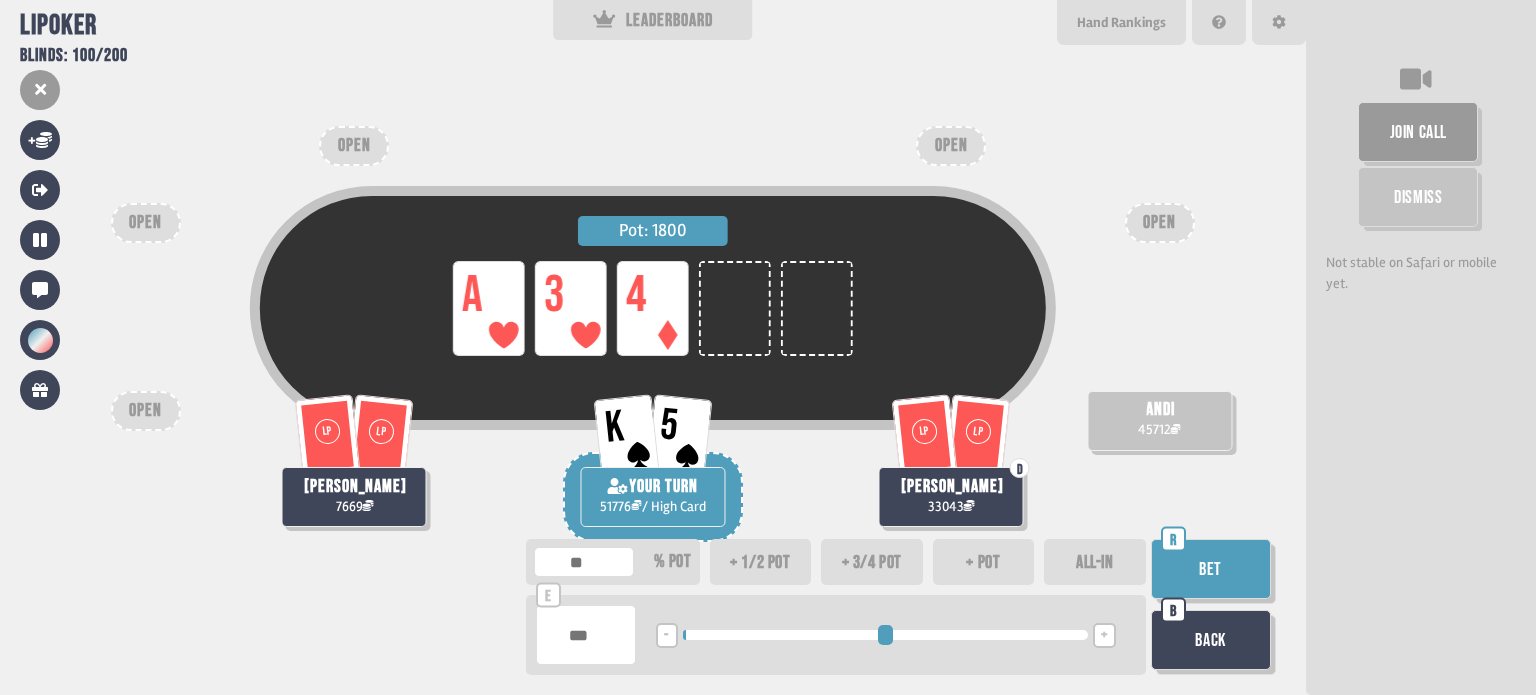 click on "Bet" at bounding box center (1211, 569) 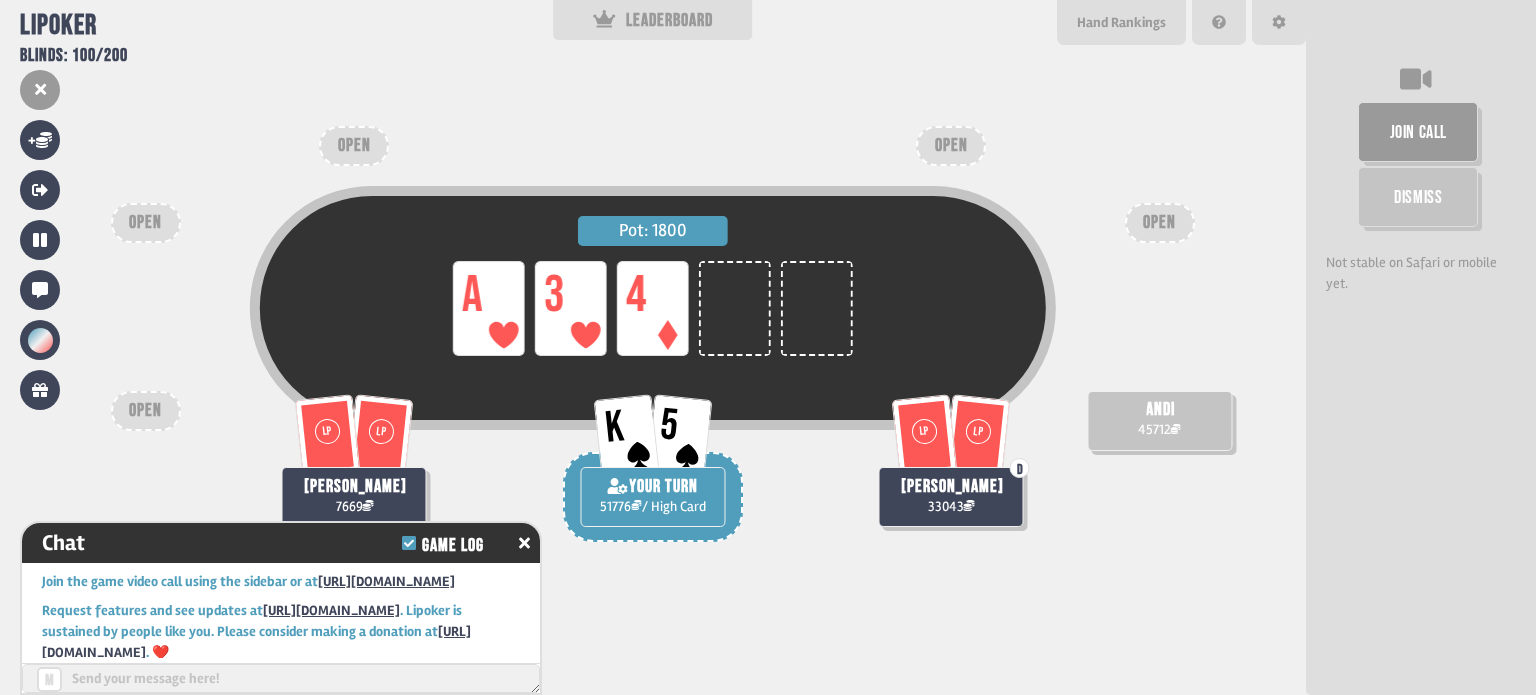 scroll, scrollTop: 26618, scrollLeft: 0, axis: vertical 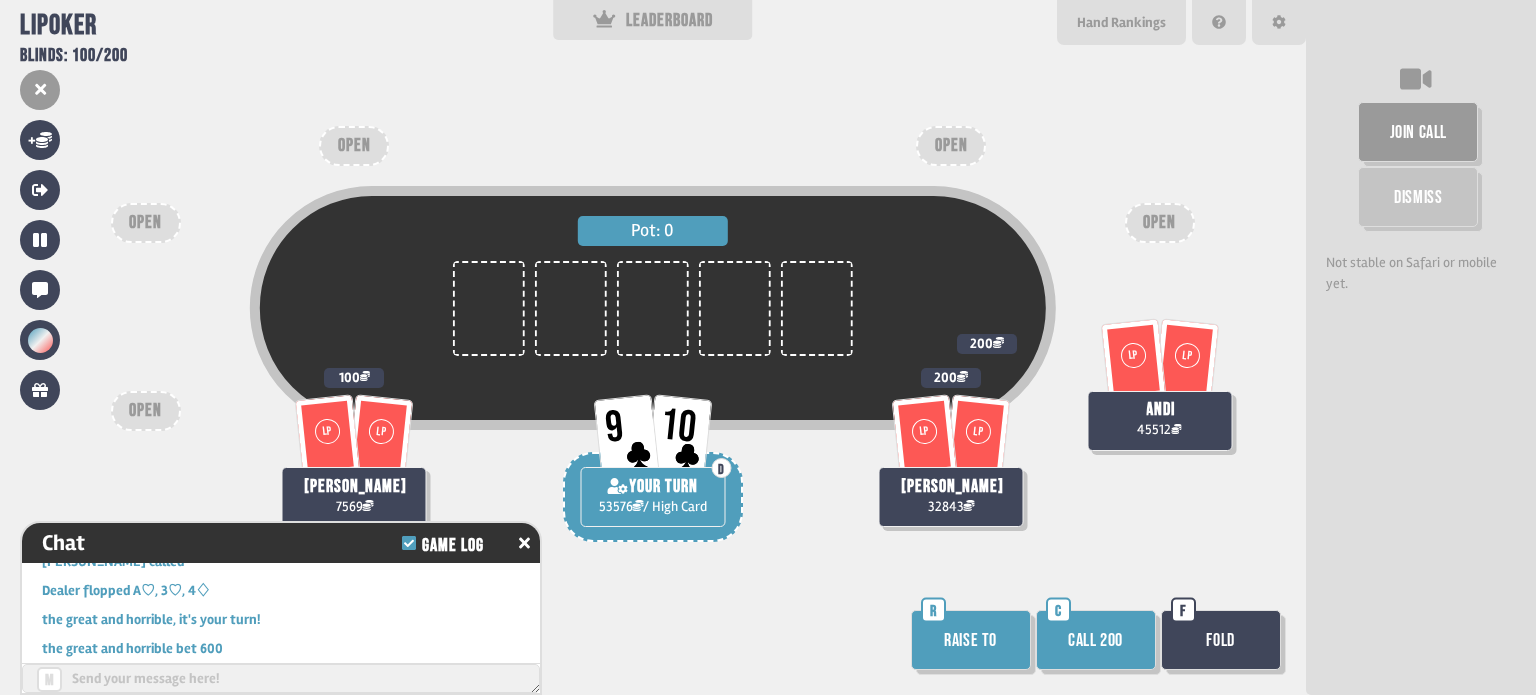 click on "Raise to" at bounding box center [971, 640] 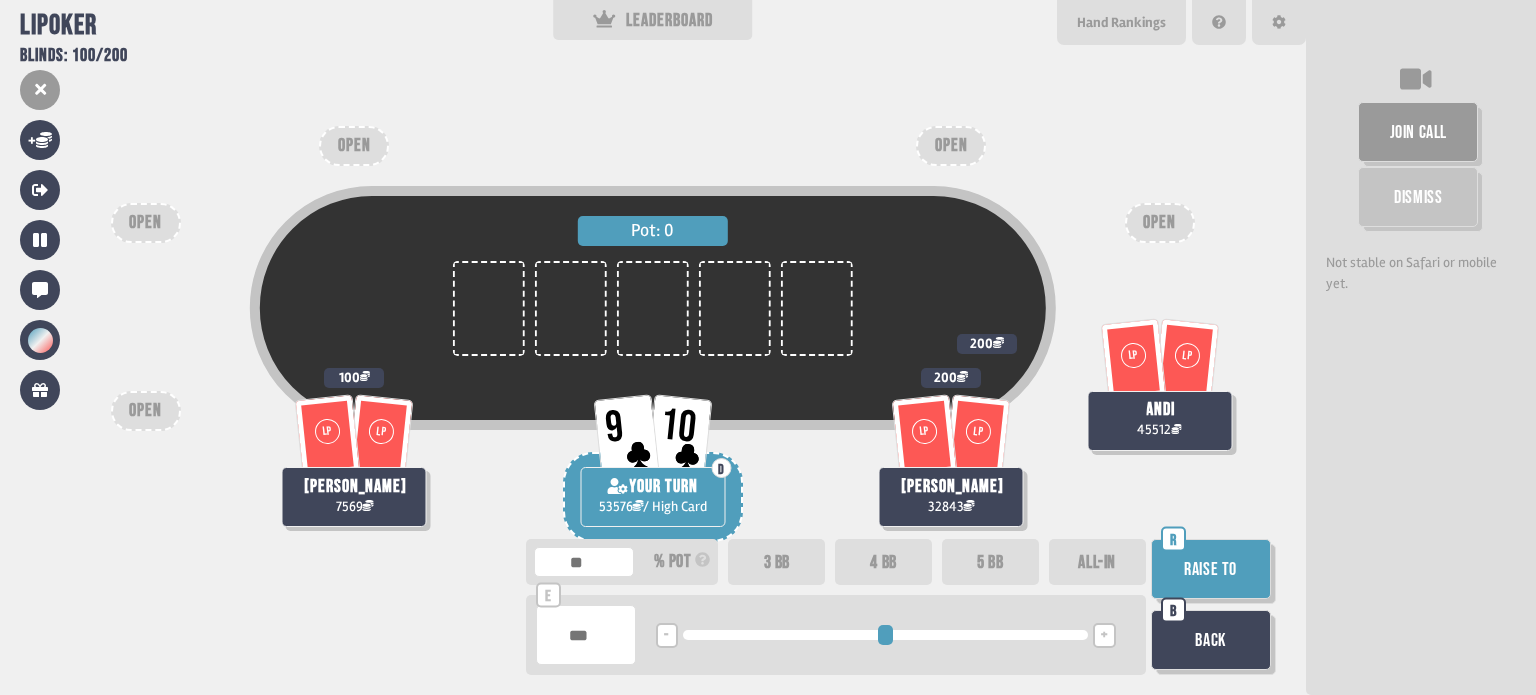 click on "+" at bounding box center (1104, 636) 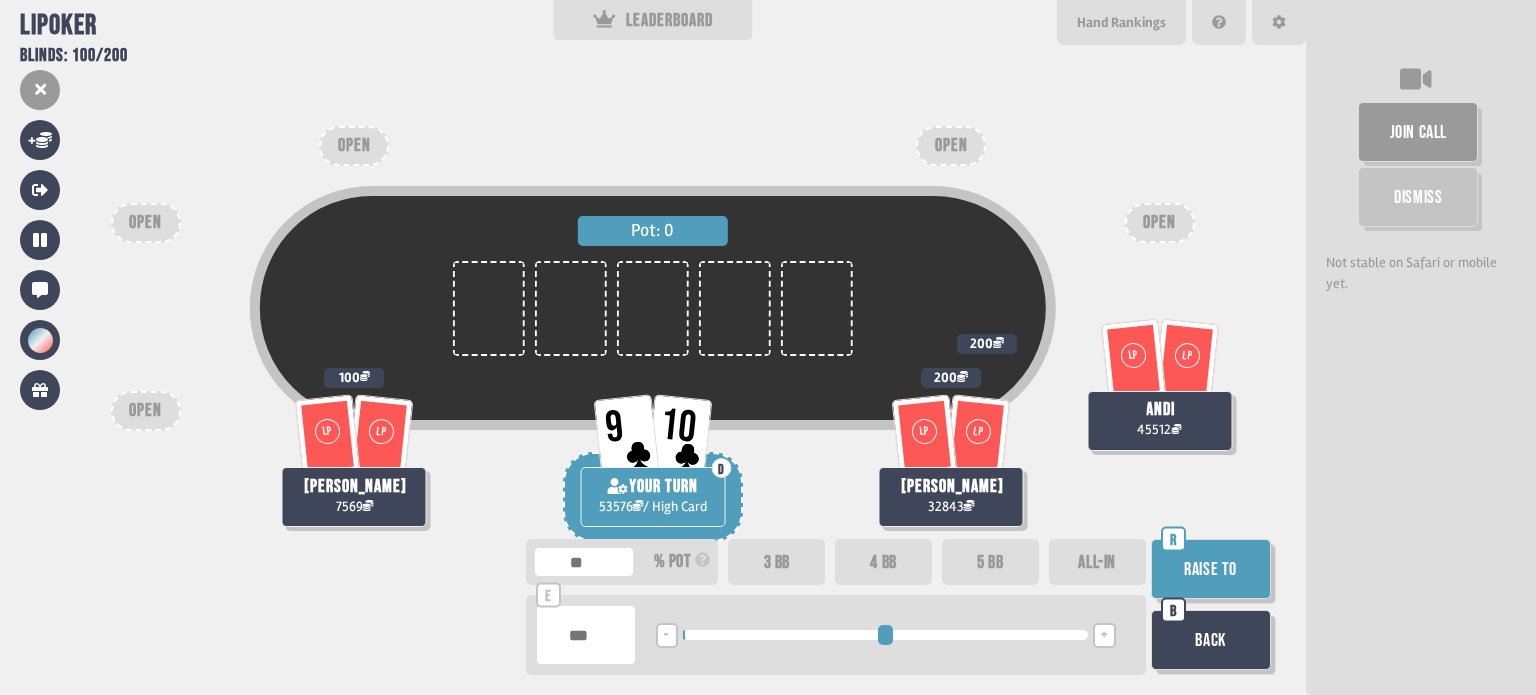 click on "+" at bounding box center [1104, 636] 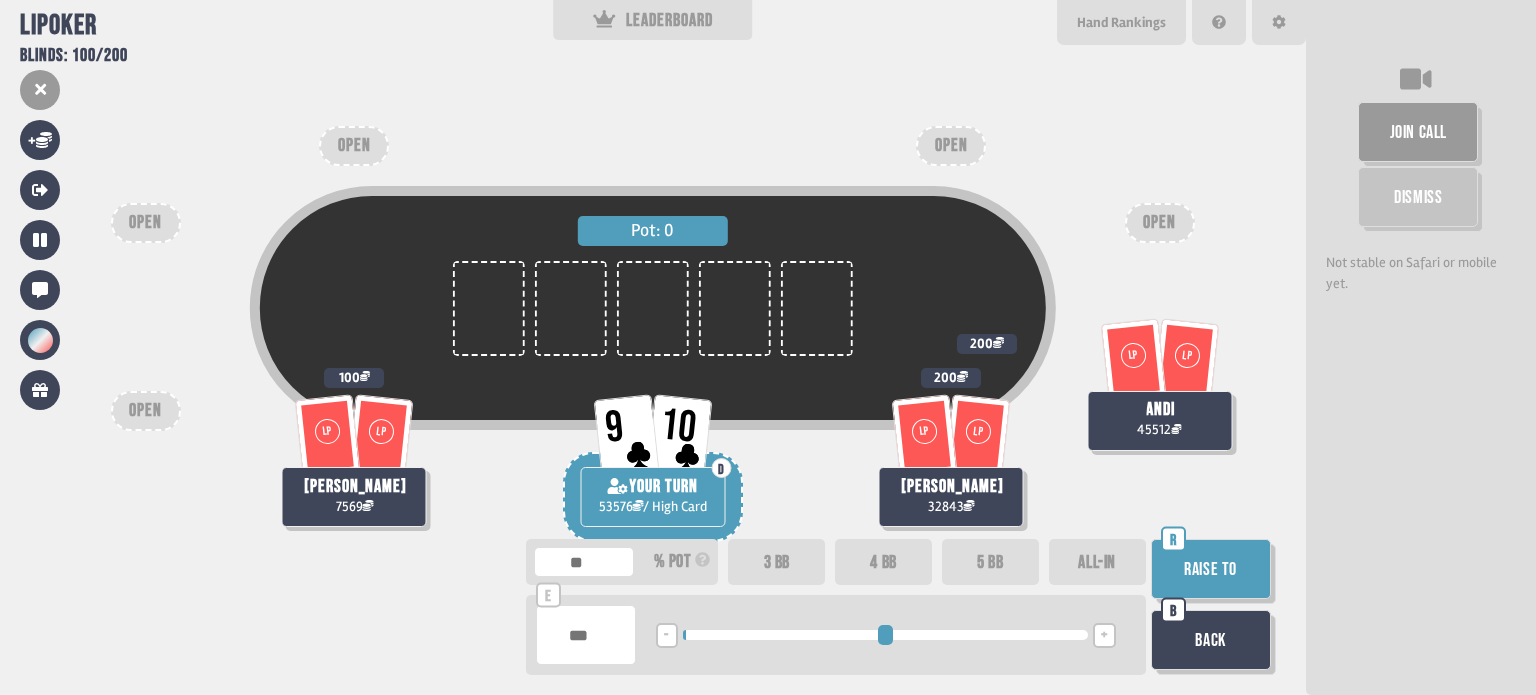 click on "-" at bounding box center (667, 635) 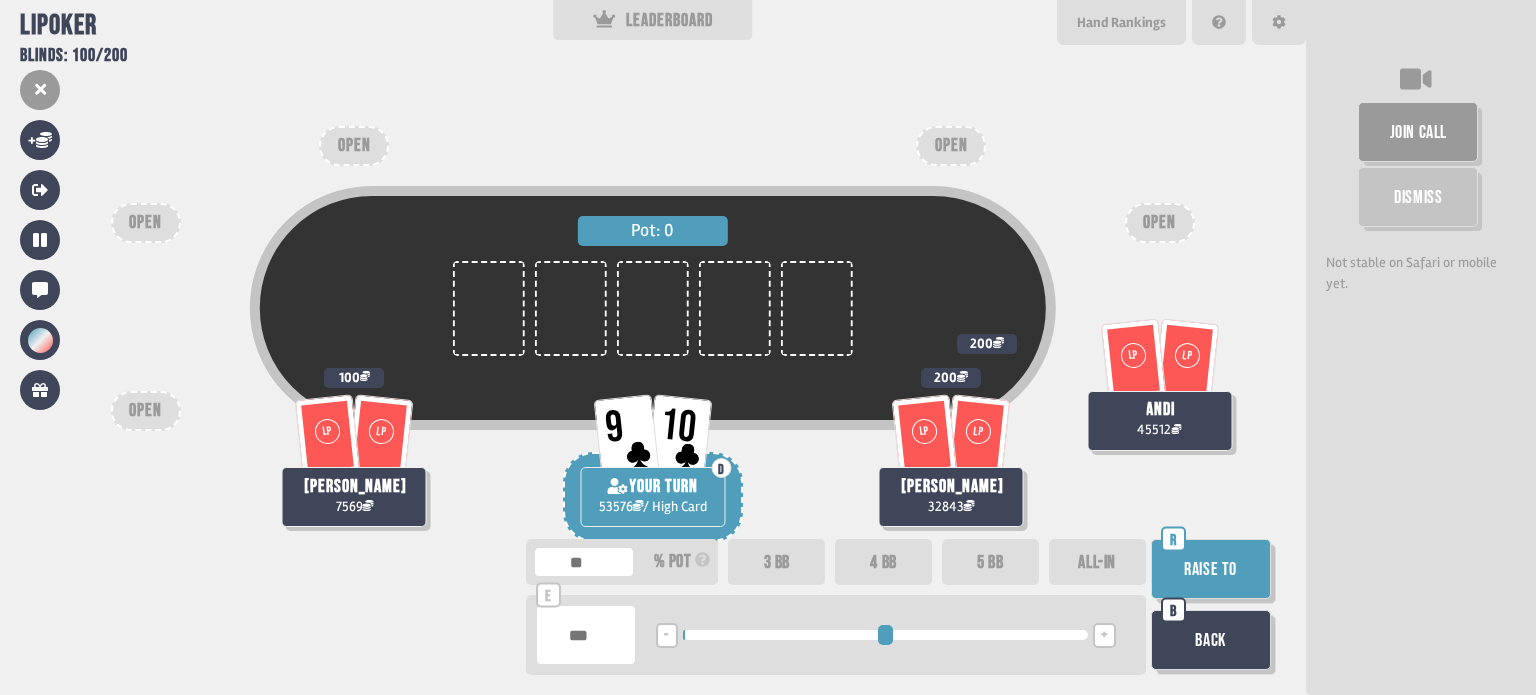 click on "Raise to" at bounding box center [1211, 569] 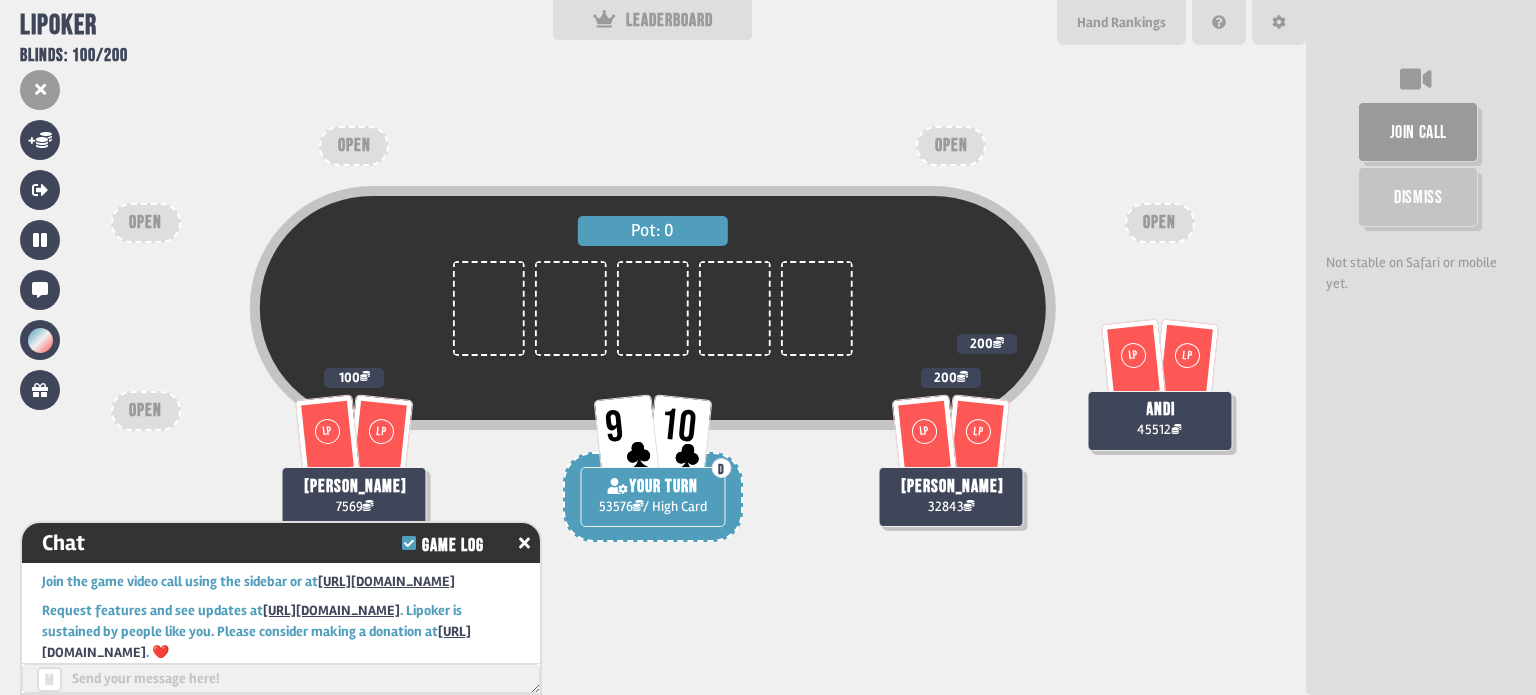 scroll, scrollTop: 26850, scrollLeft: 0, axis: vertical 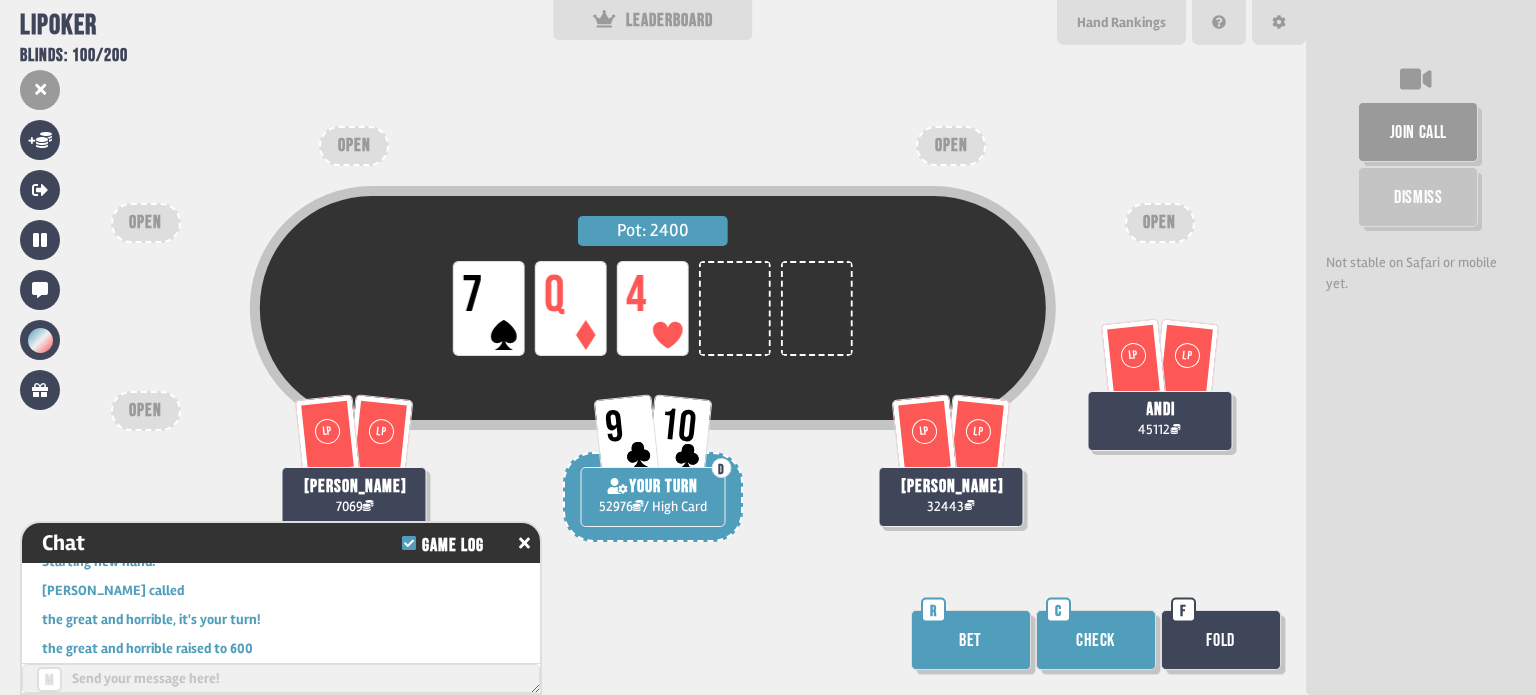 click on "Check" at bounding box center [1096, 640] 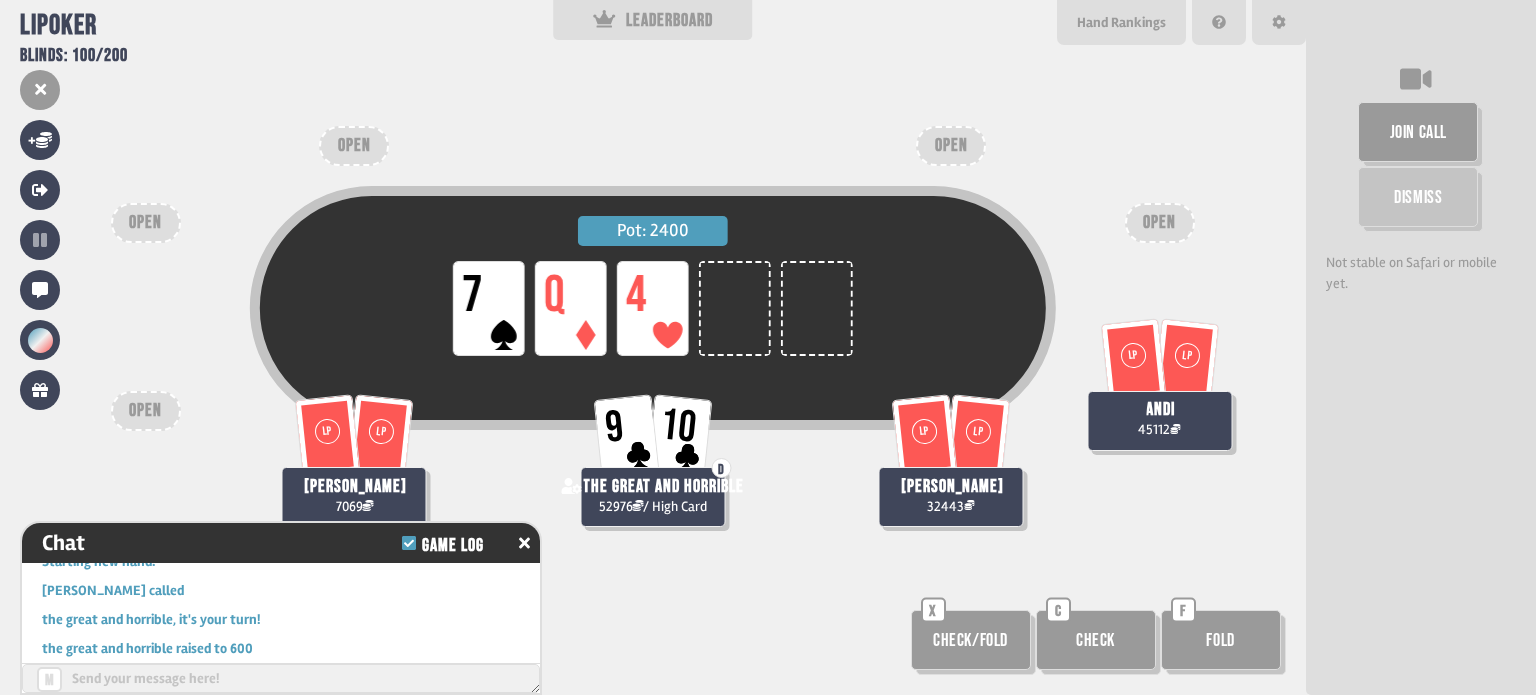 click on "Check/Fold" at bounding box center [971, 640] 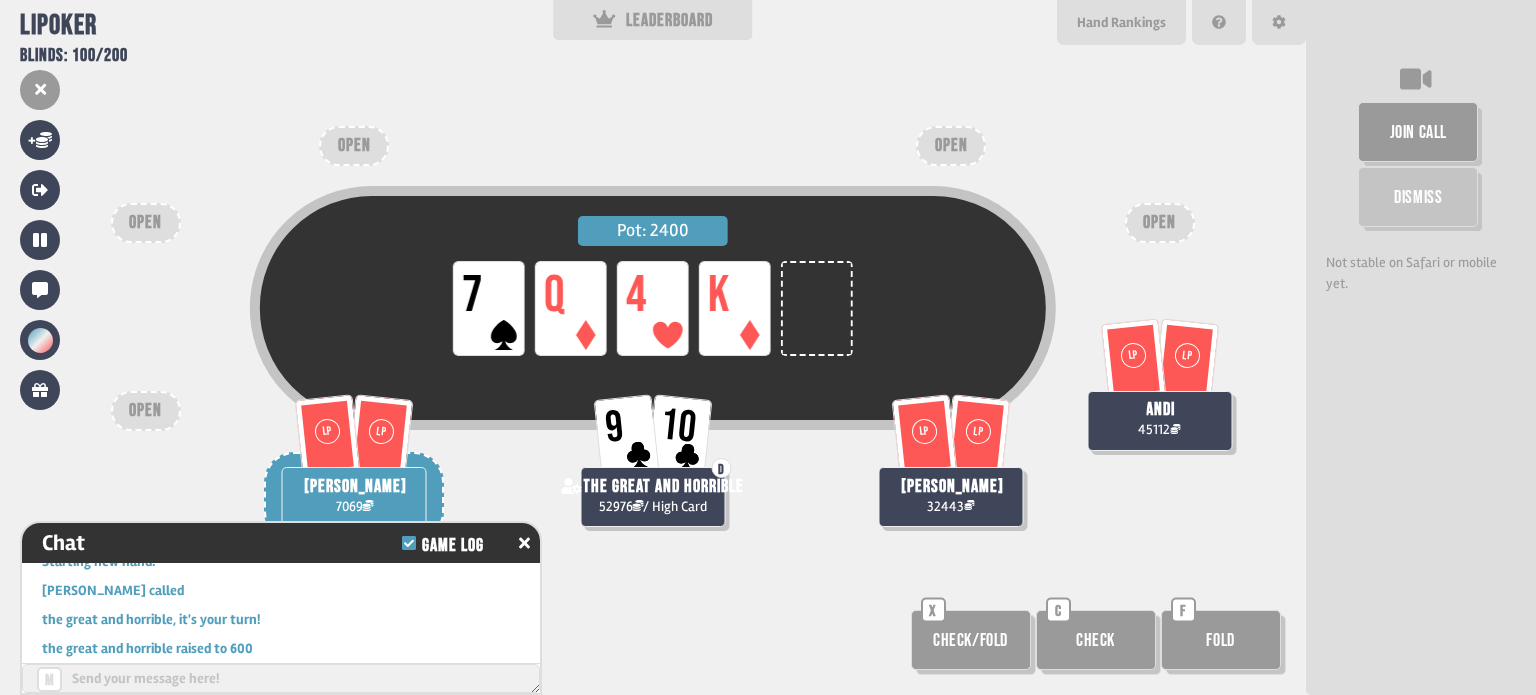 click on "Check/Fold" at bounding box center (971, 640) 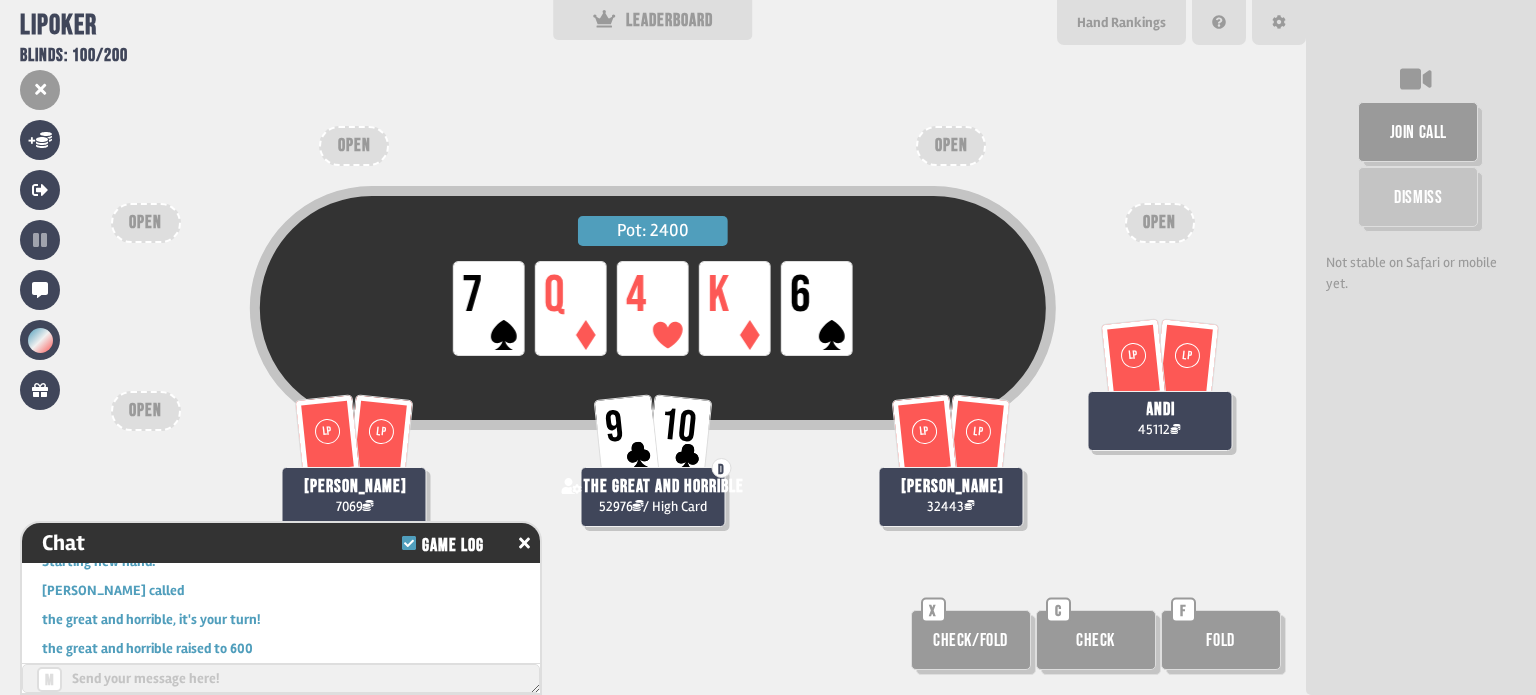 click on "Check/Fold" at bounding box center [971, 640] 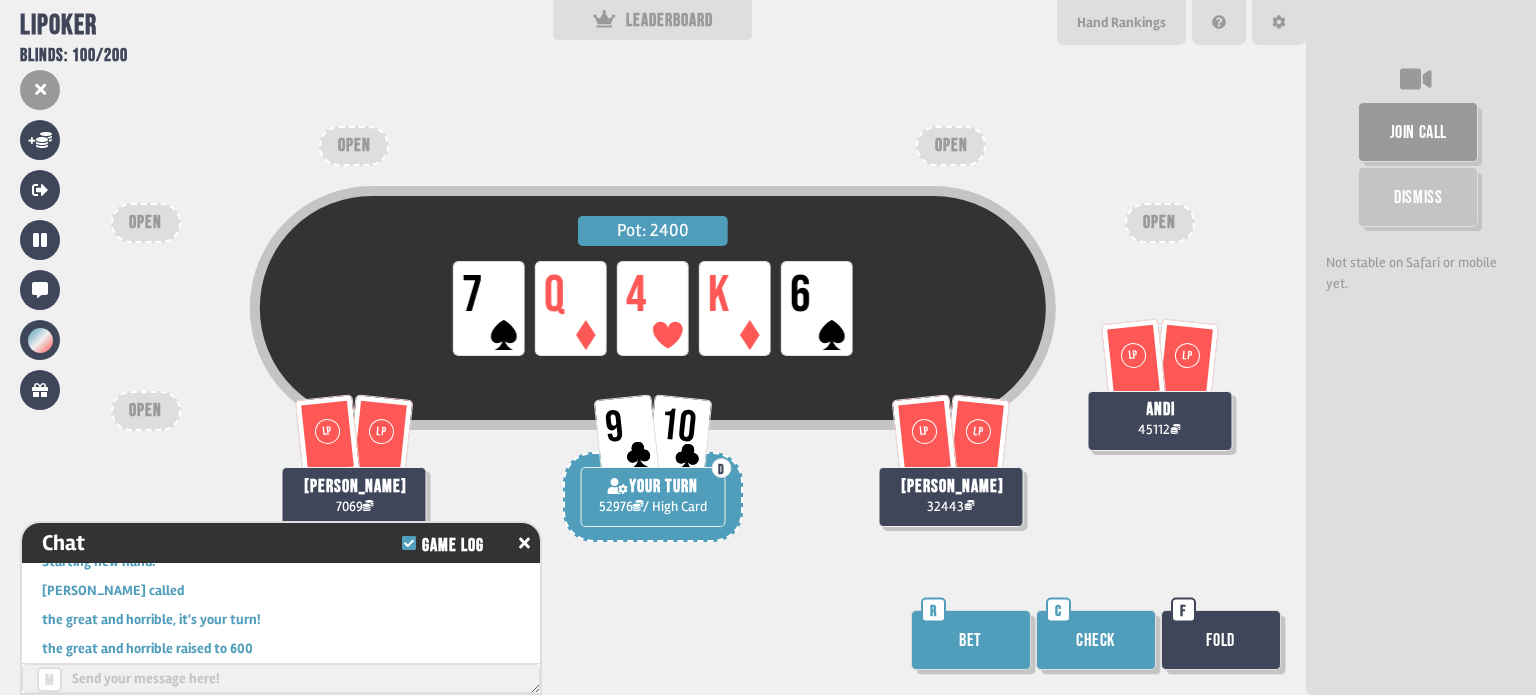 click on "Fold" at bounding box center [1221, 640] 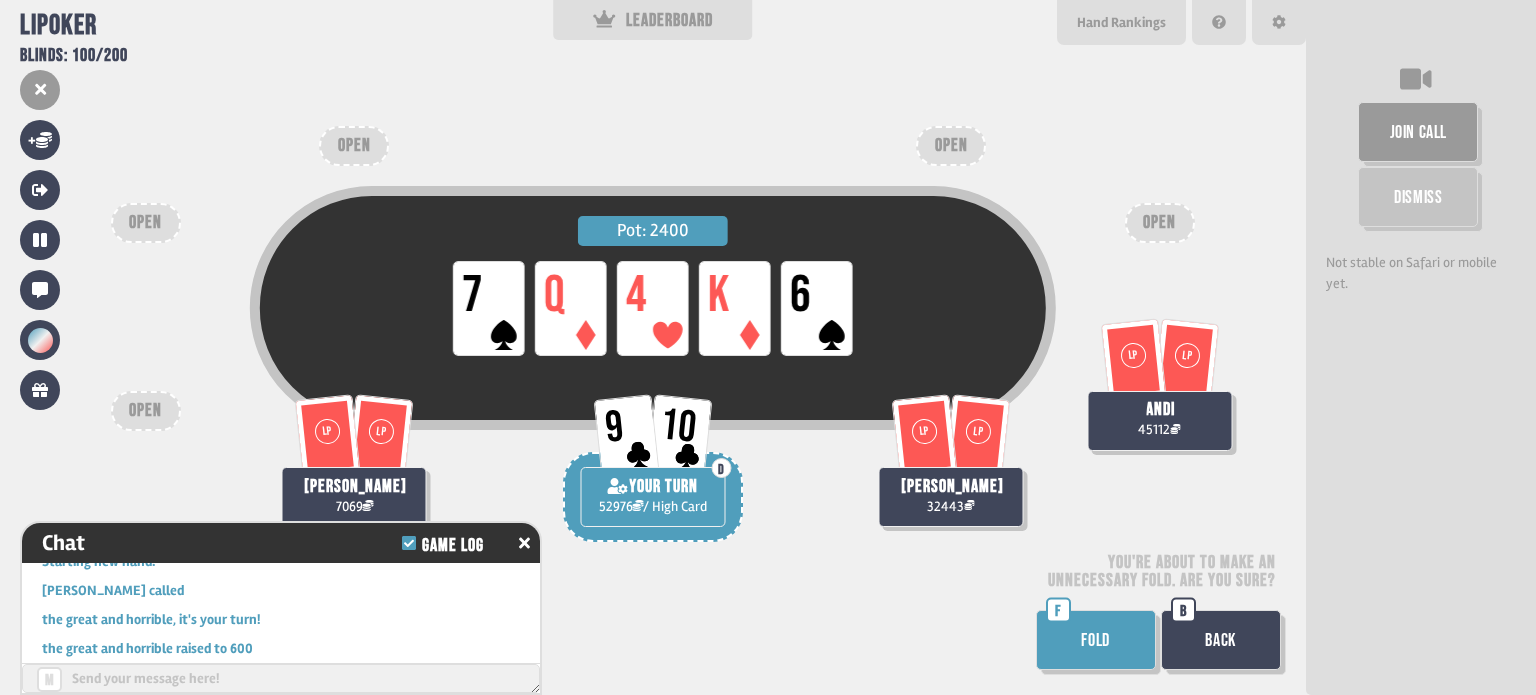 click on "FOLD F" at bounding box center (1098, 642) 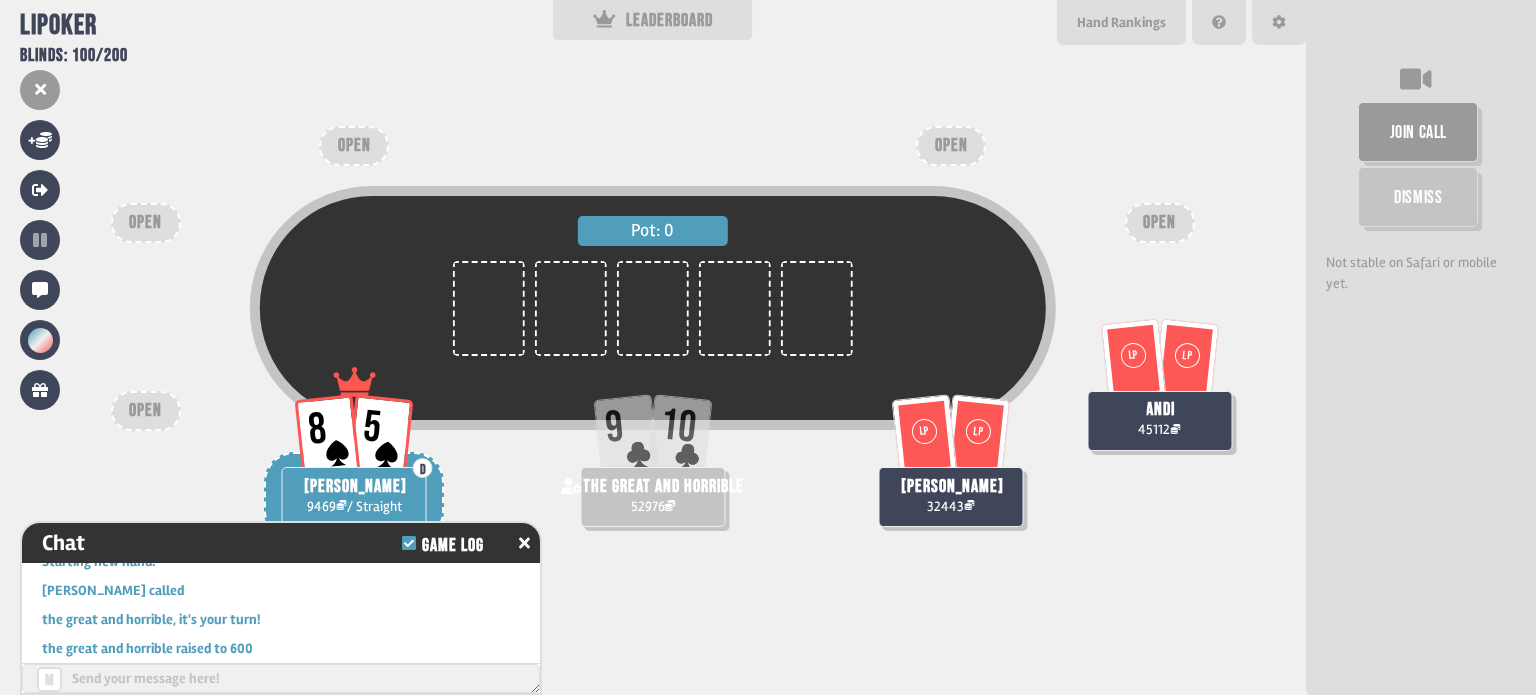scroll, scrollTop: 98, scrollLeft: 0, axis: vertical 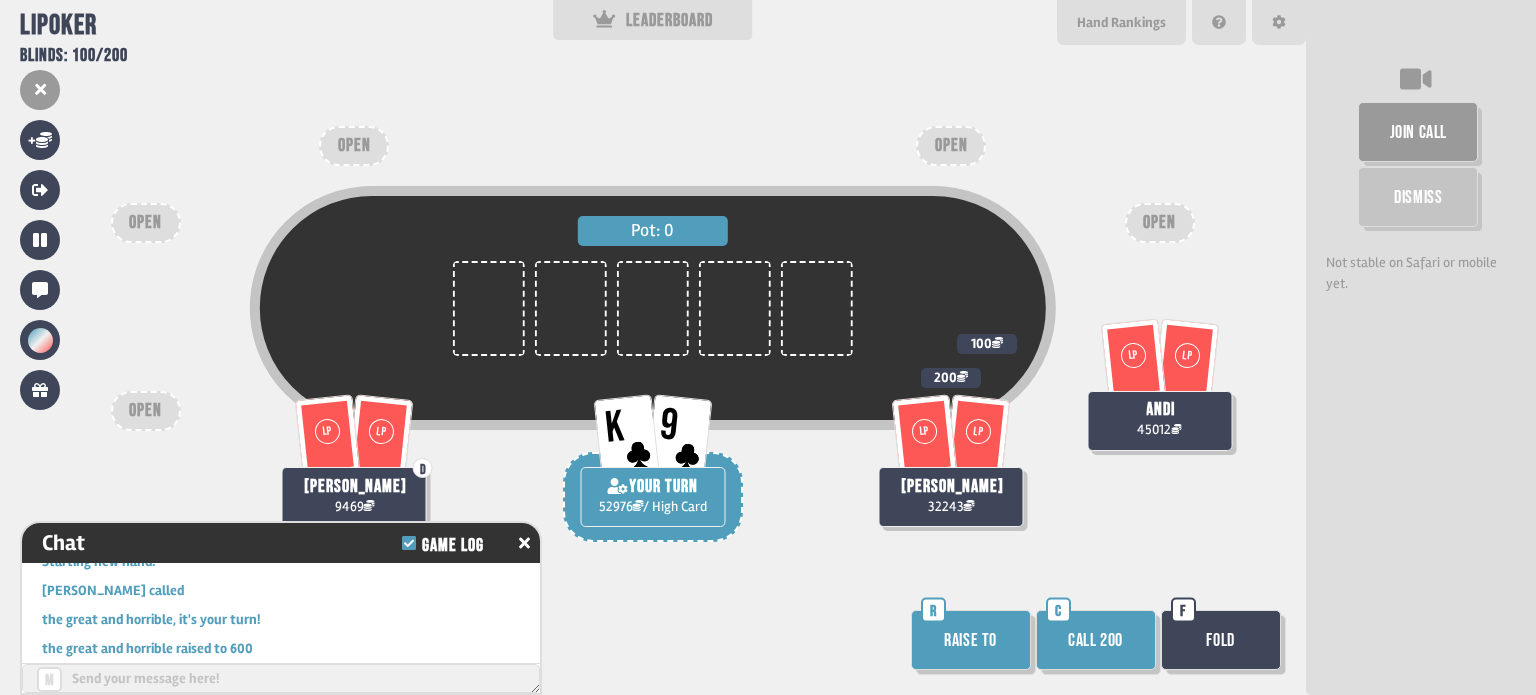 click on "Raise to" at bounding box center (971, 640) 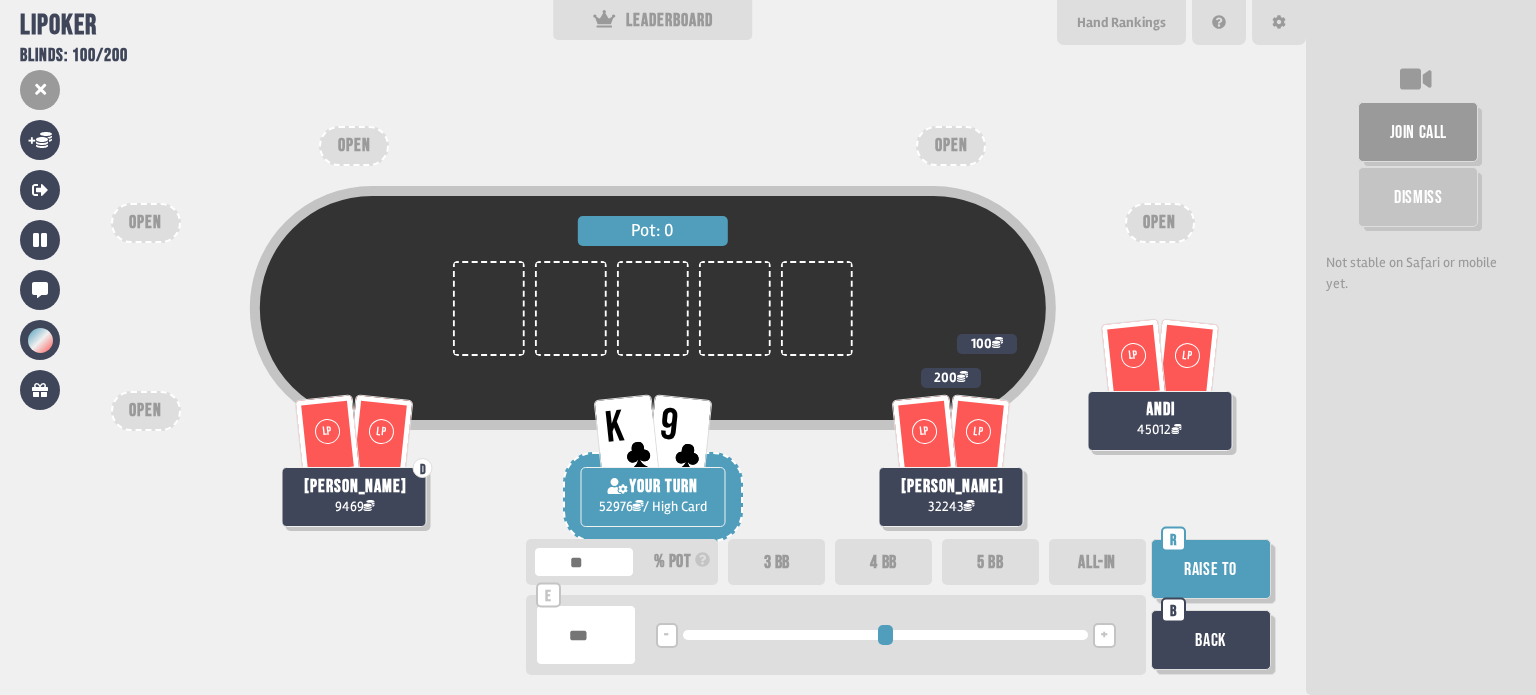 click on "+" at bounding box center (1104, 636) 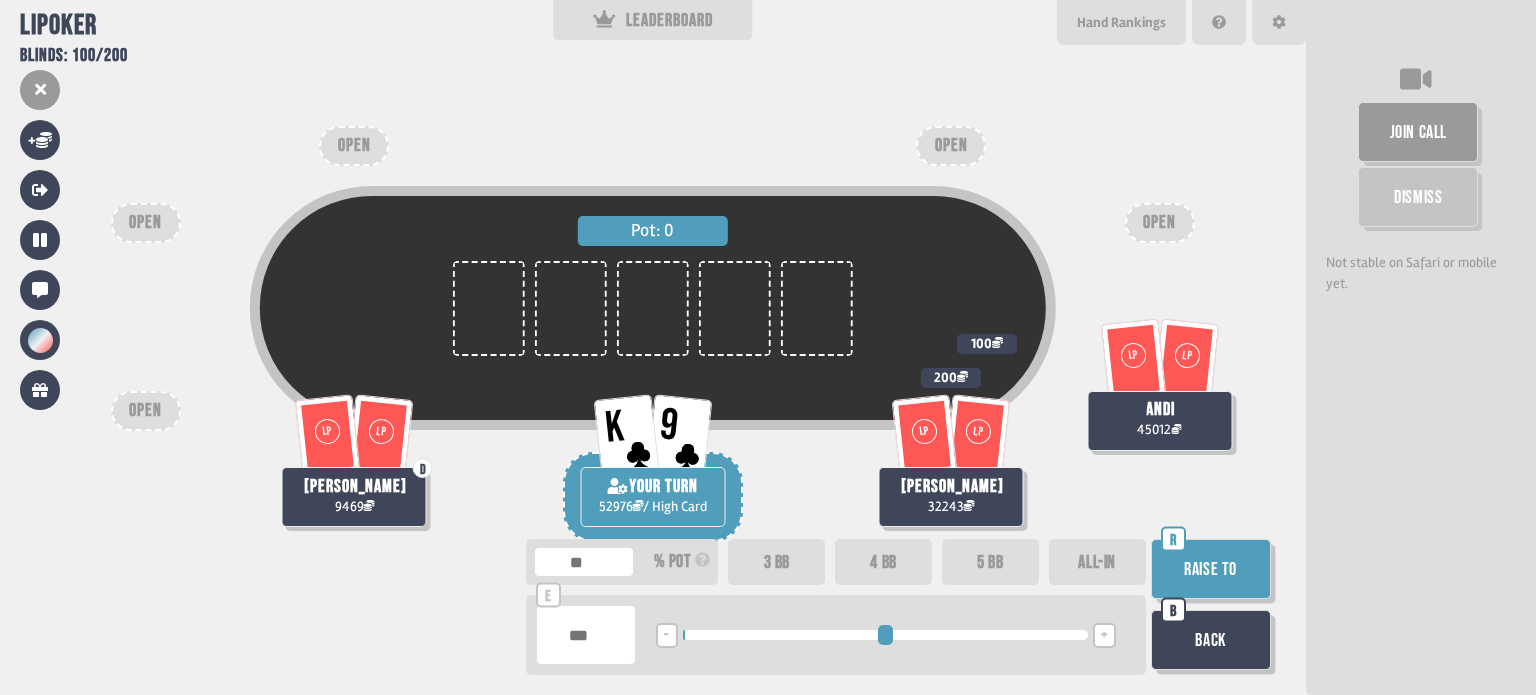 click on "Raise to" at bounding box center (1211, 569) 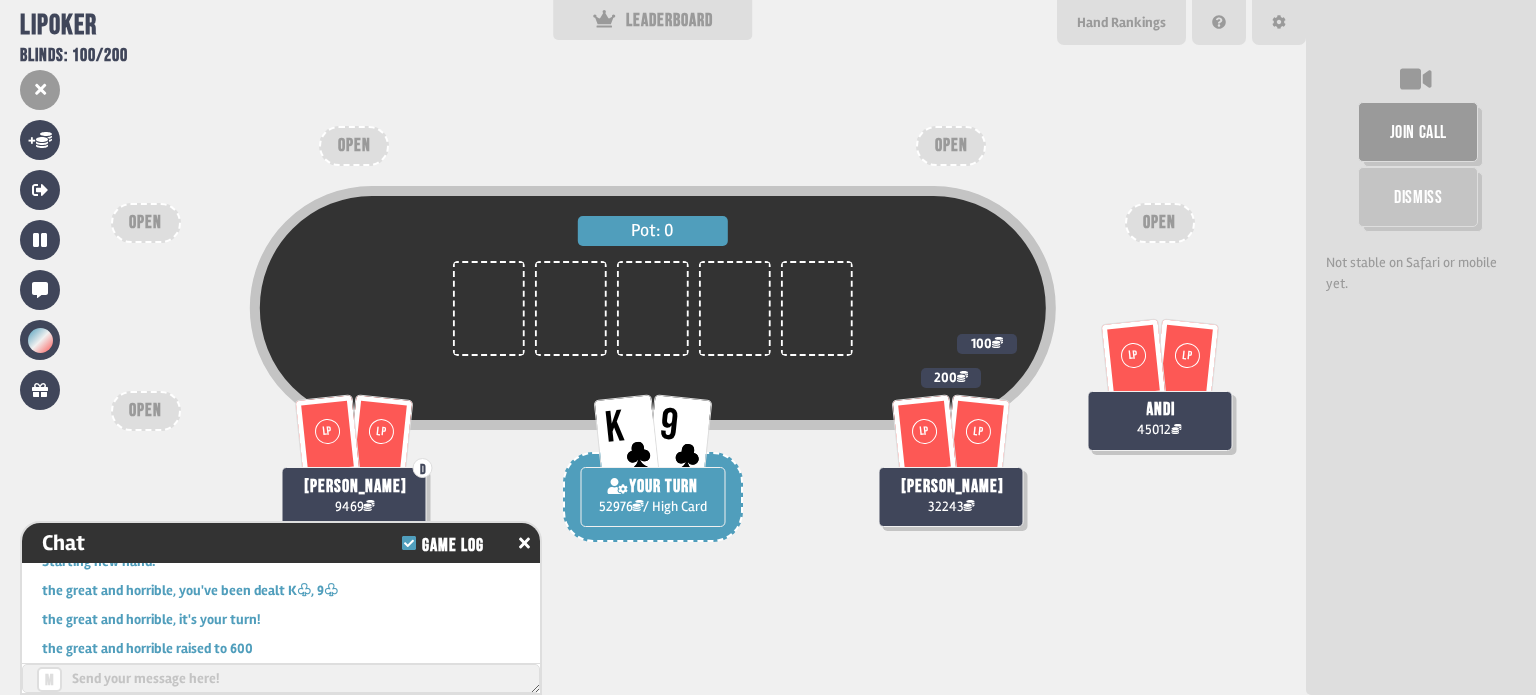 scroll, scrollTop: 27632, scrollLeft: 0, axis: vertical 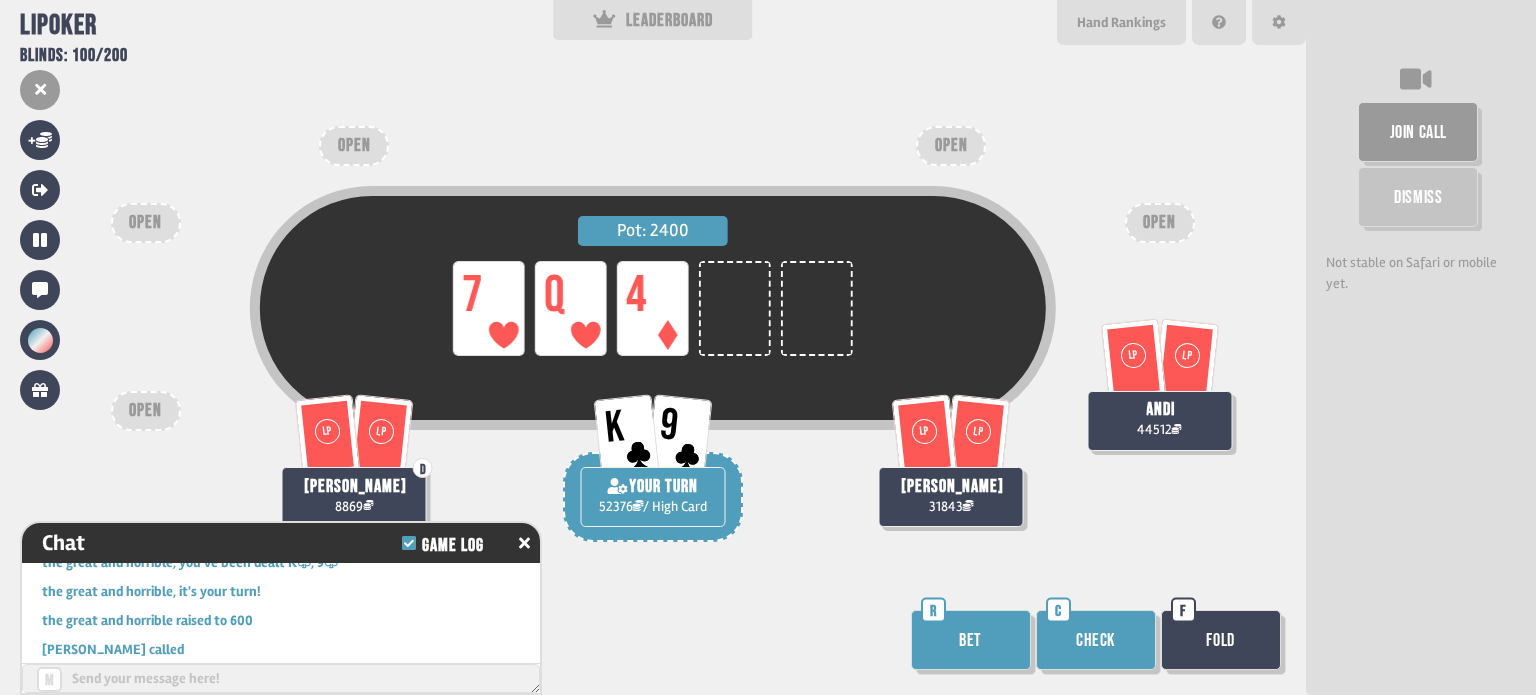 click on "Bet" at bounding box center [971, 640] 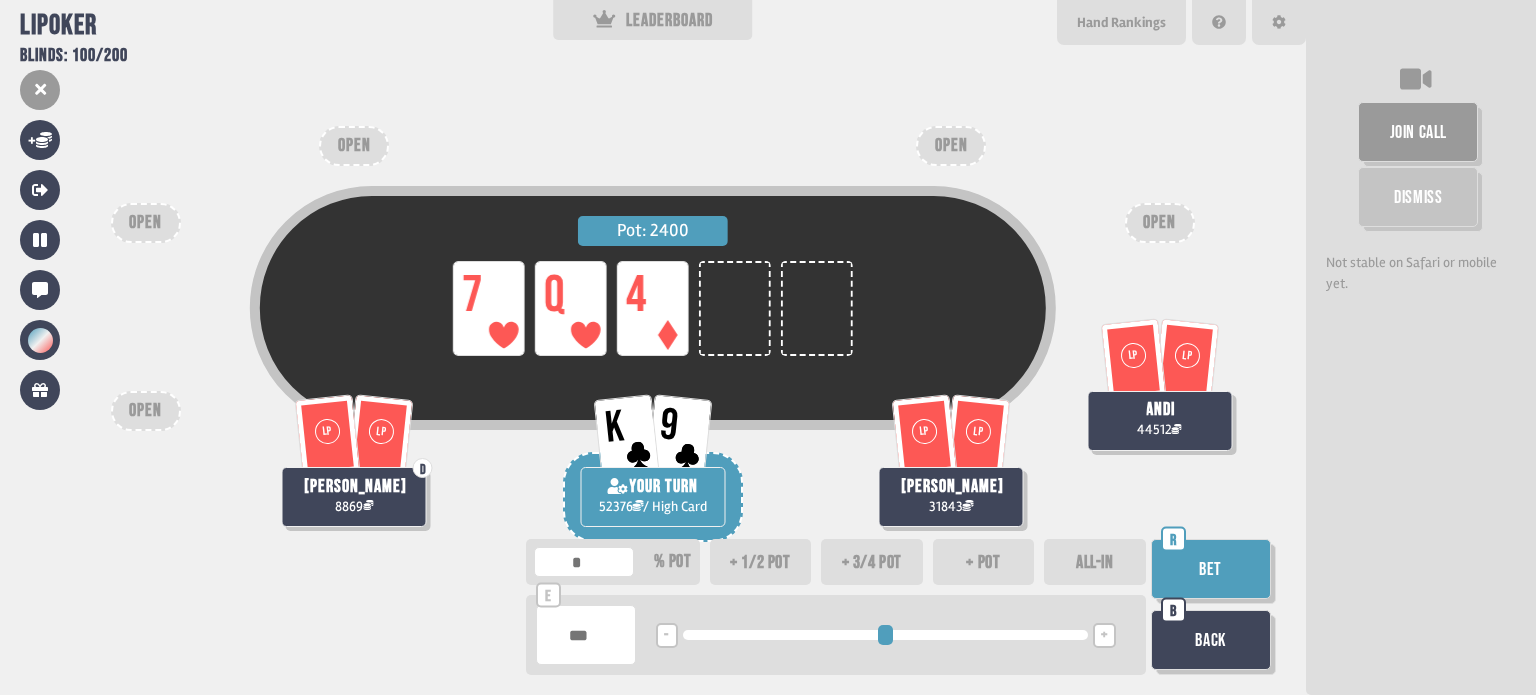 click on "+" at bounding box center (1104, 636) 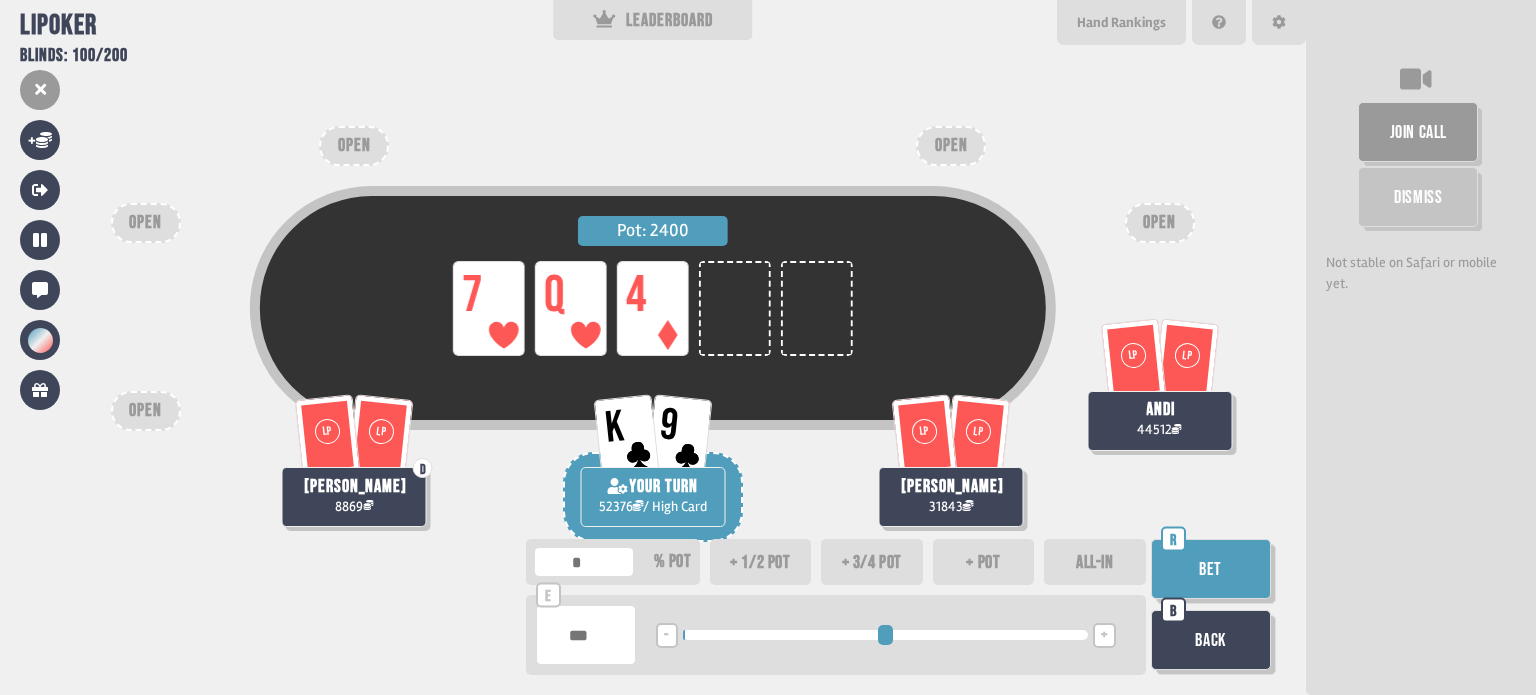 click on "Bet" at bounding box center [1211, 569] 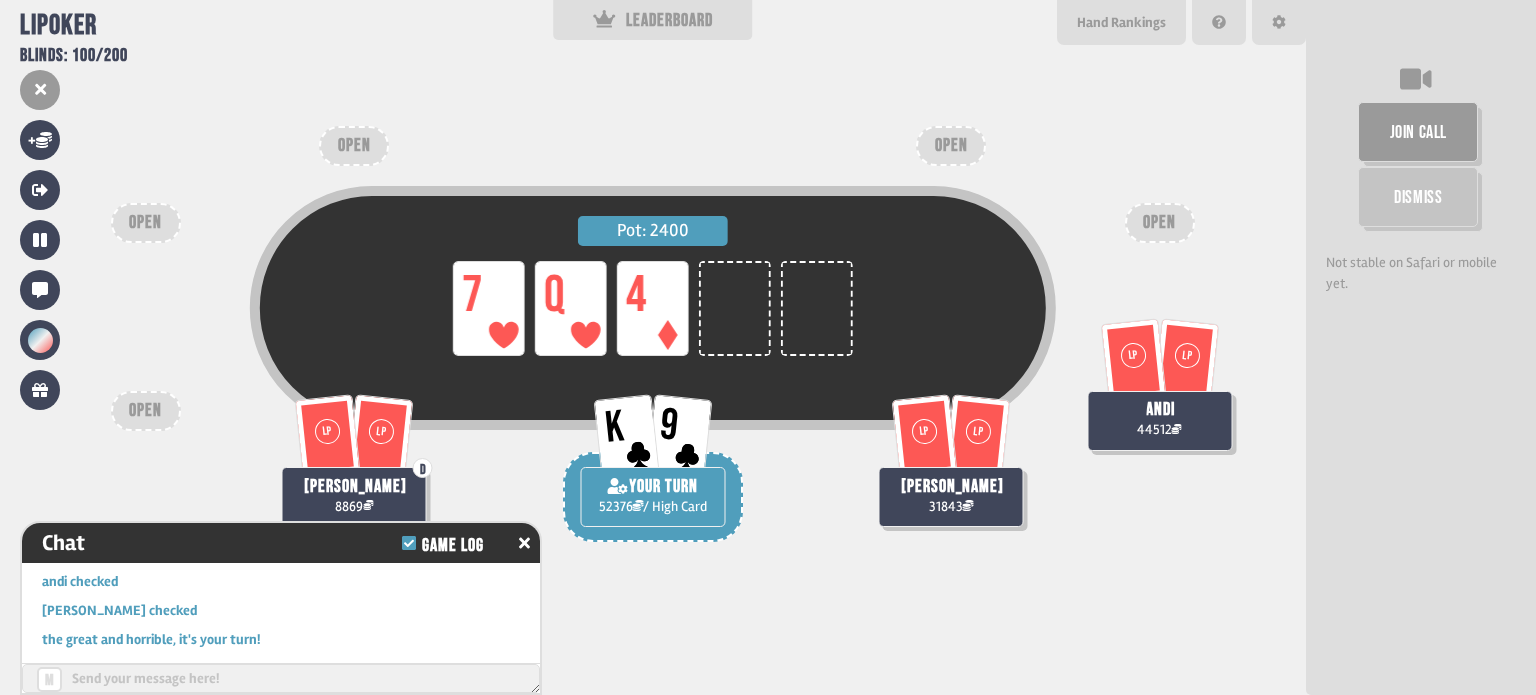 scroll, scrollTop: 27864, scrollLeft: 0, axis: vertical 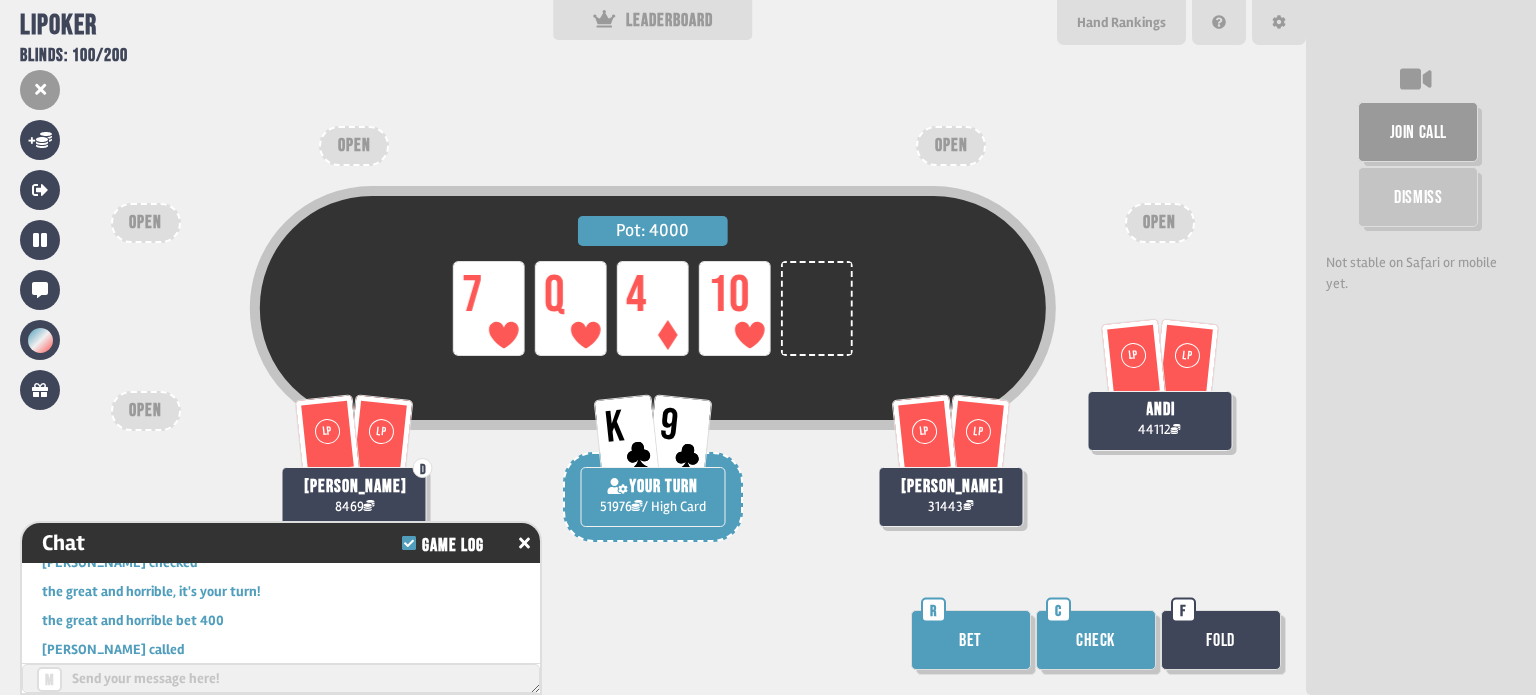 click on "Bet" at bounding box center [971, 640] 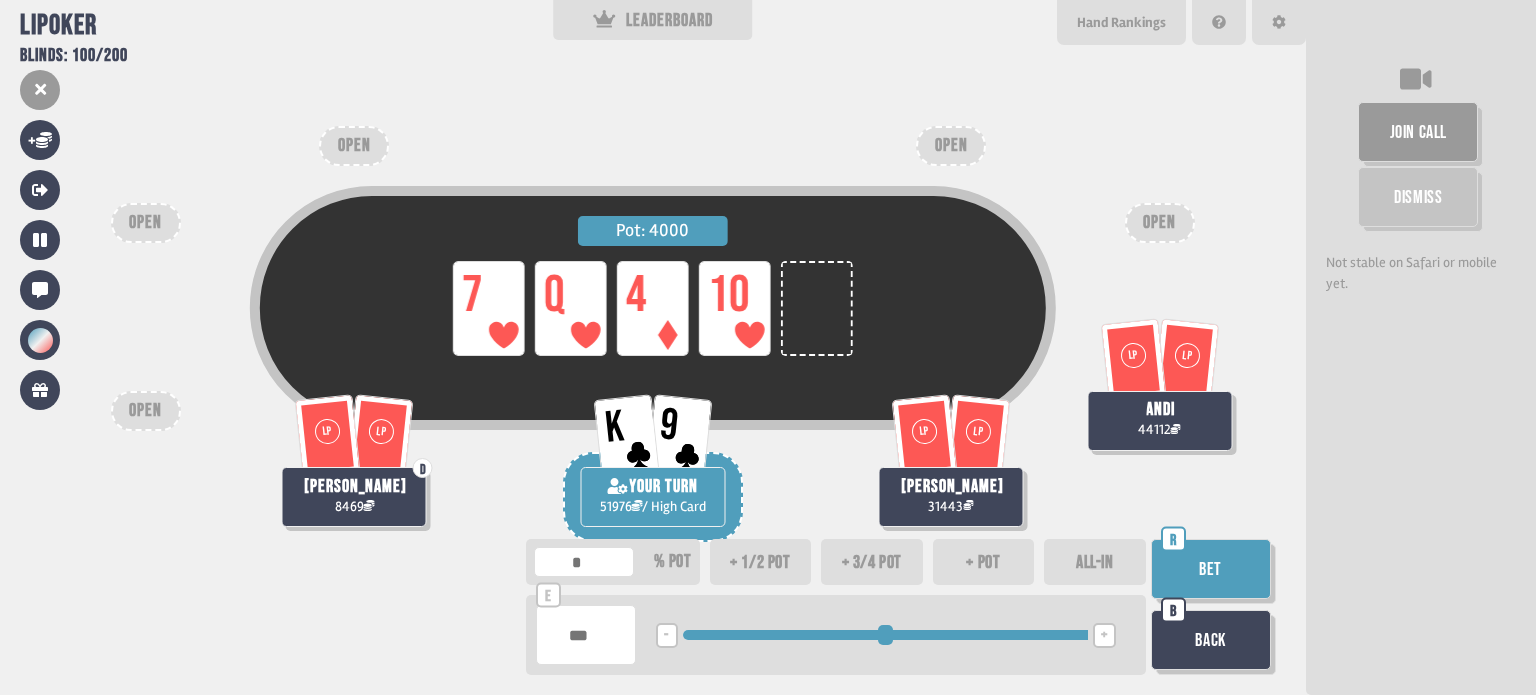 click at bounding box center [885, 635] 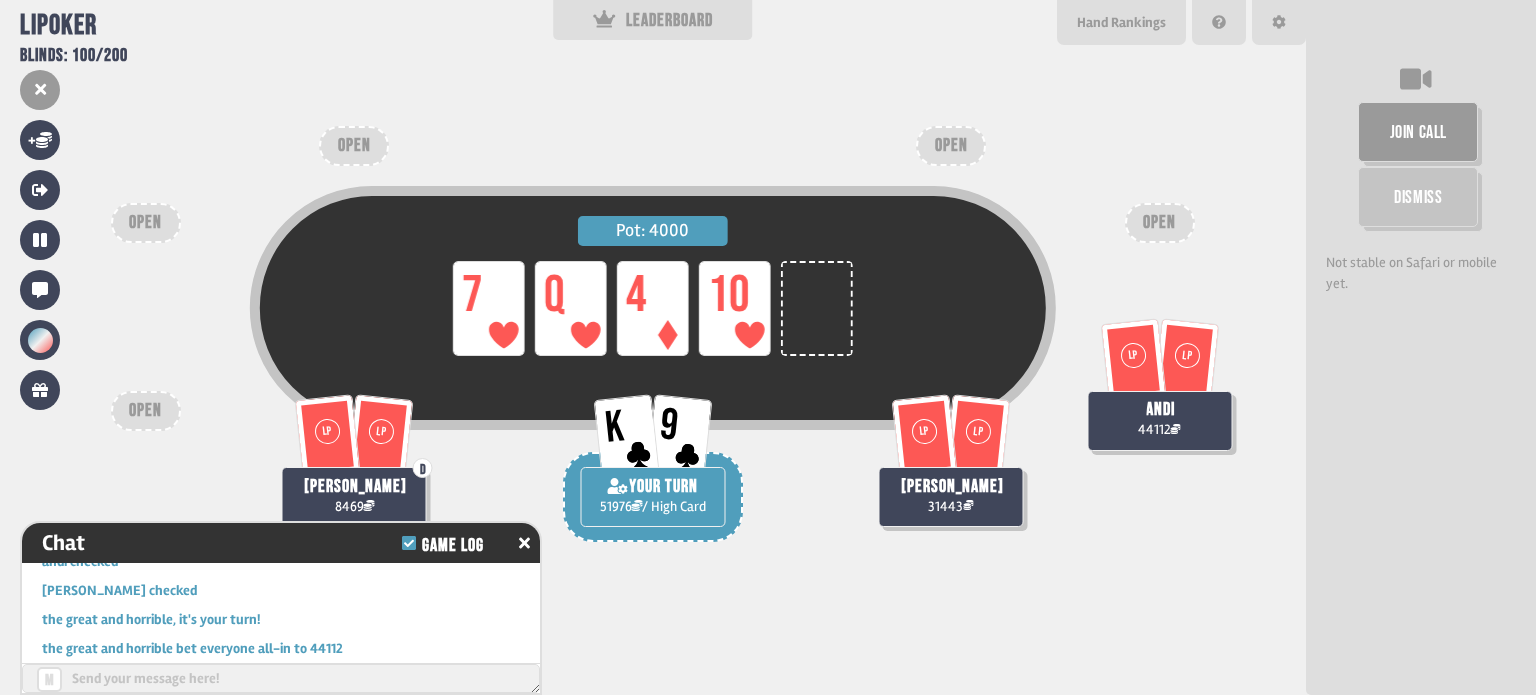 scroll, scrollTop: 28096, scrollLeft: 0, axis: vertical 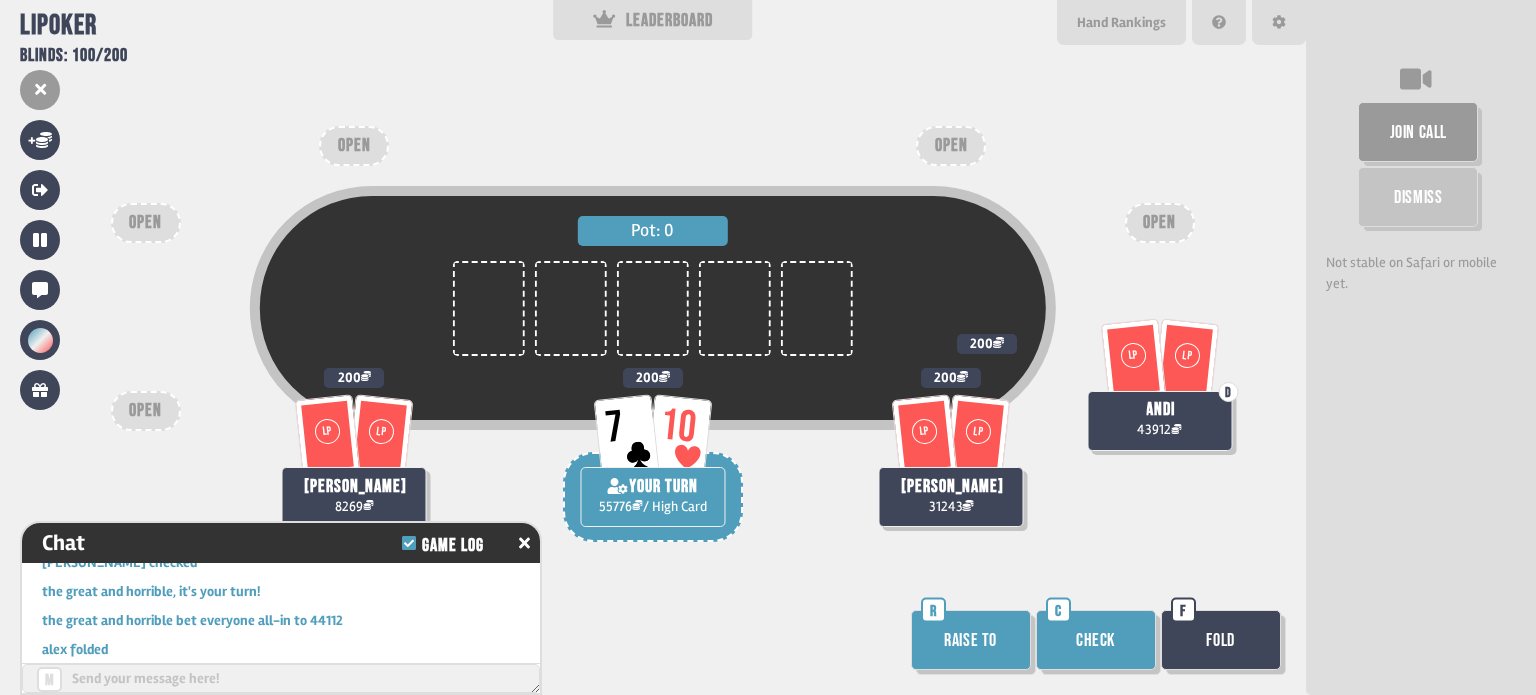 click on "Raise to" at bounding box center (971, 640) 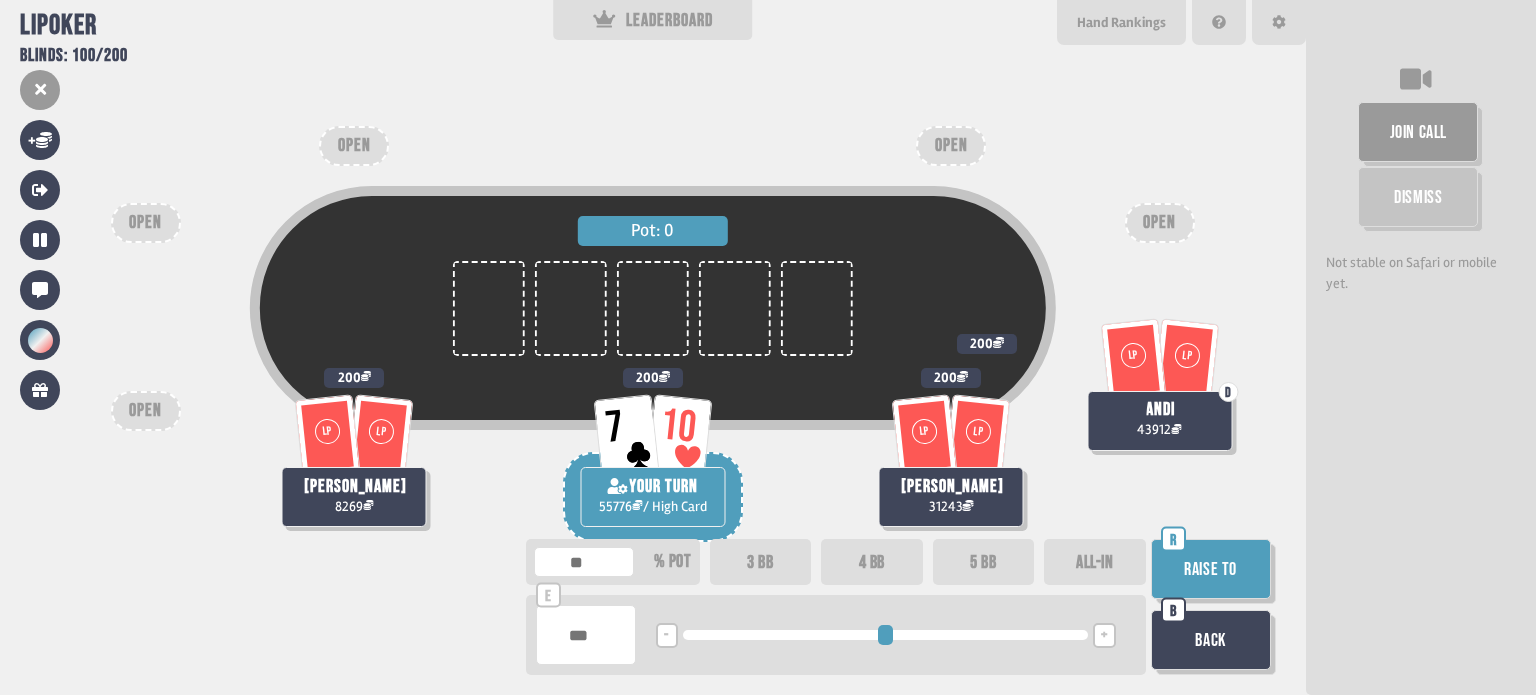 click on "+" at bounding box center (1104, 635) 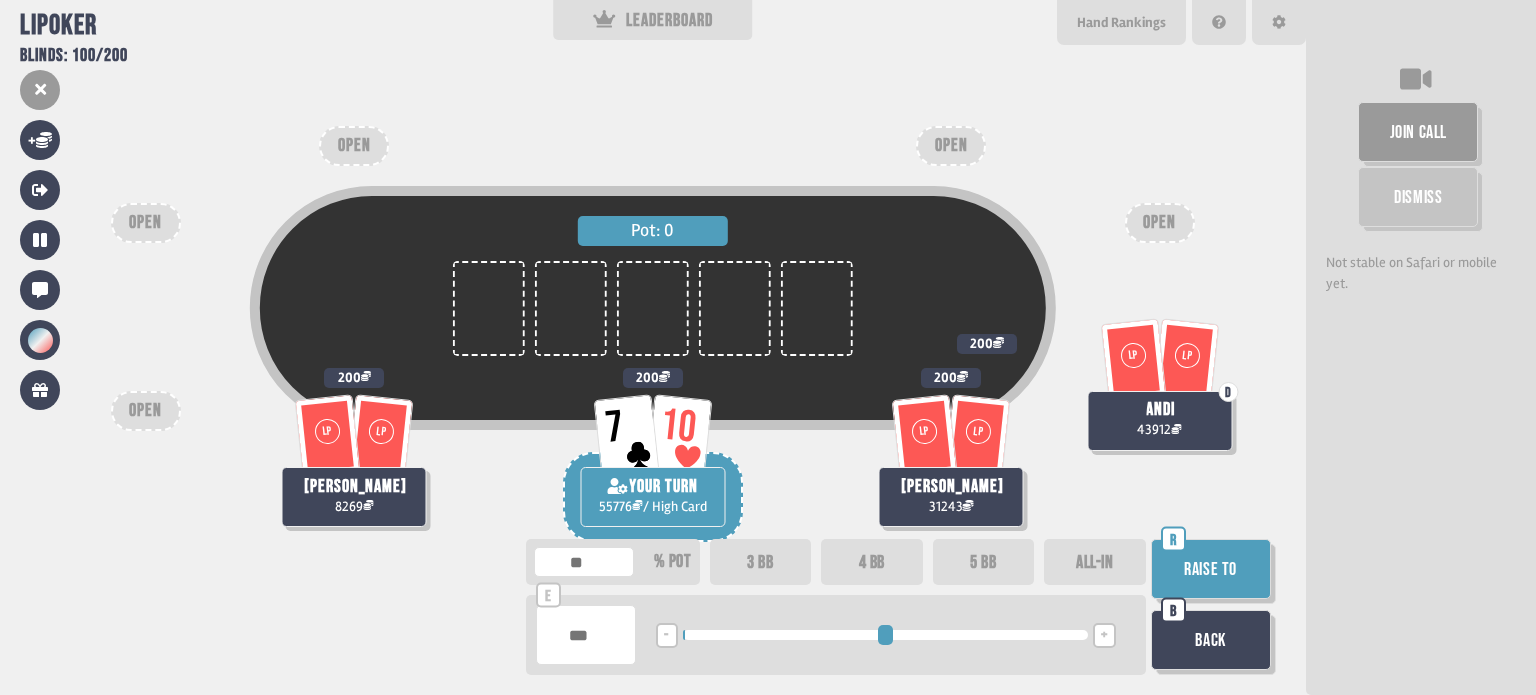 click on "Raise to R" at bounding box center (1213, 571) 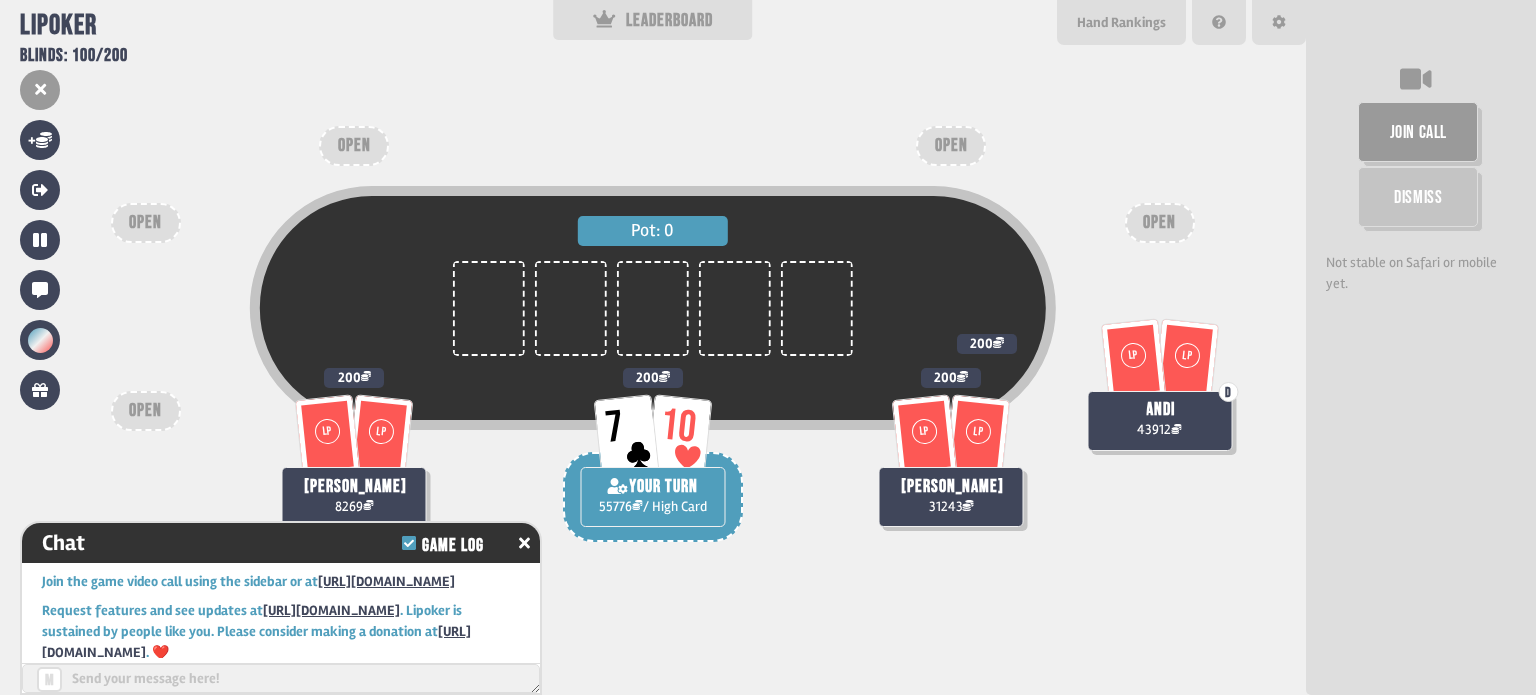 scroll, scrollTop: 28387, scrollLeft: 0, axis: vertical 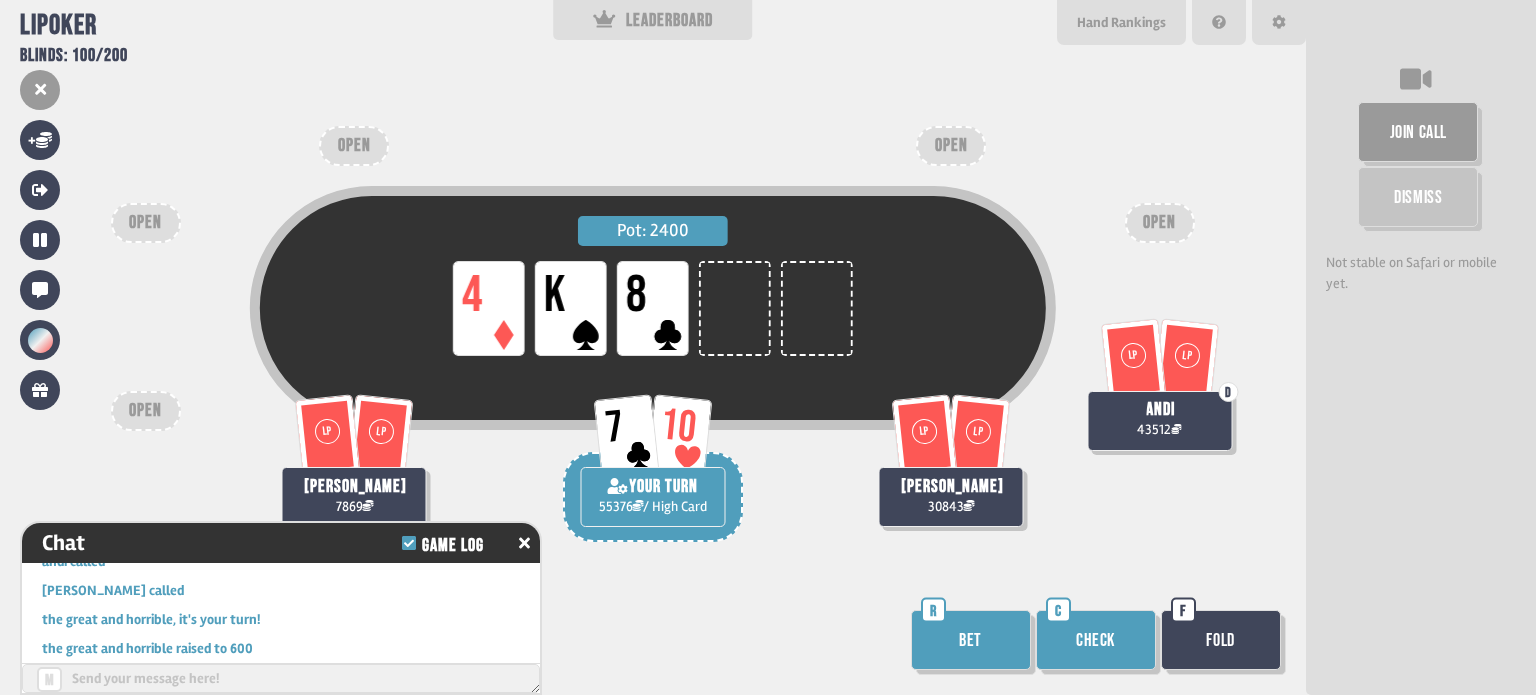 click on "Bet" at bounding box center [971, 640] 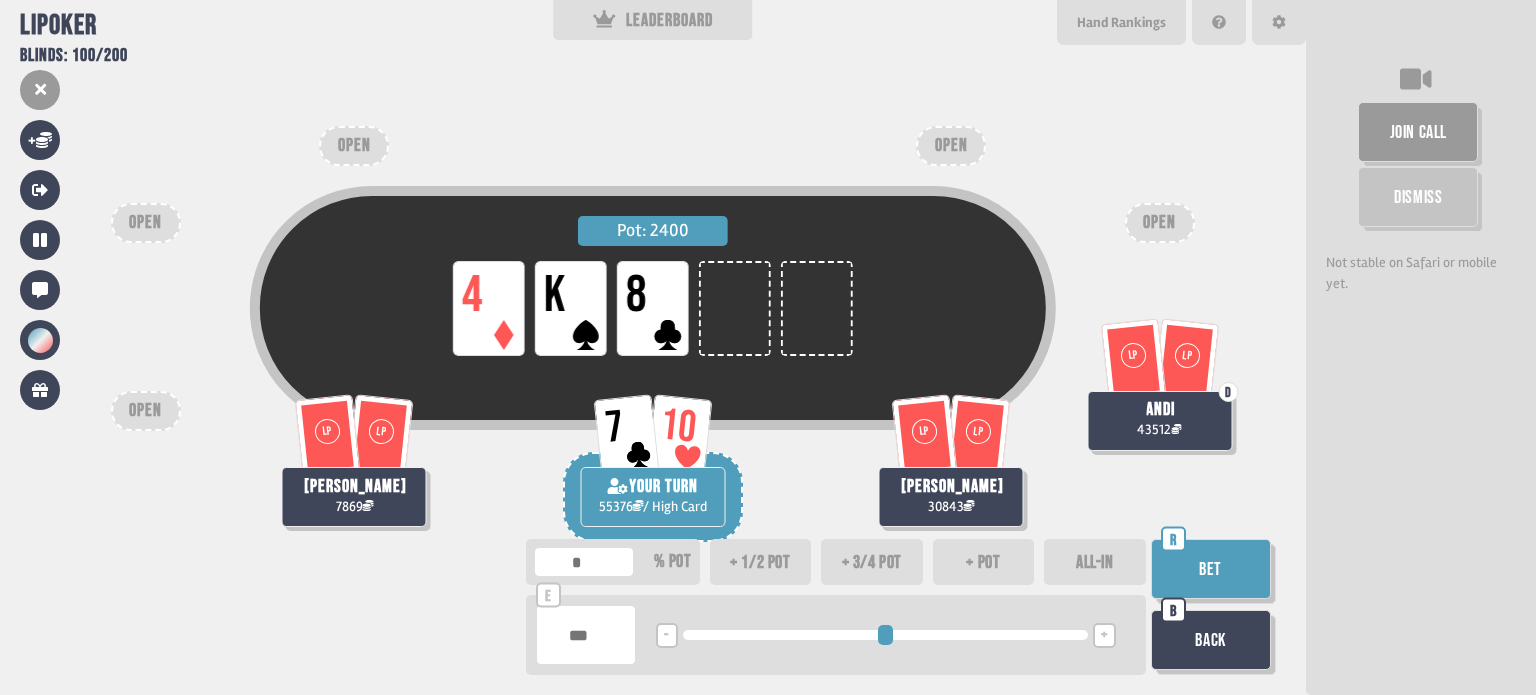 click on "+" at bounding box center [1104, 635] 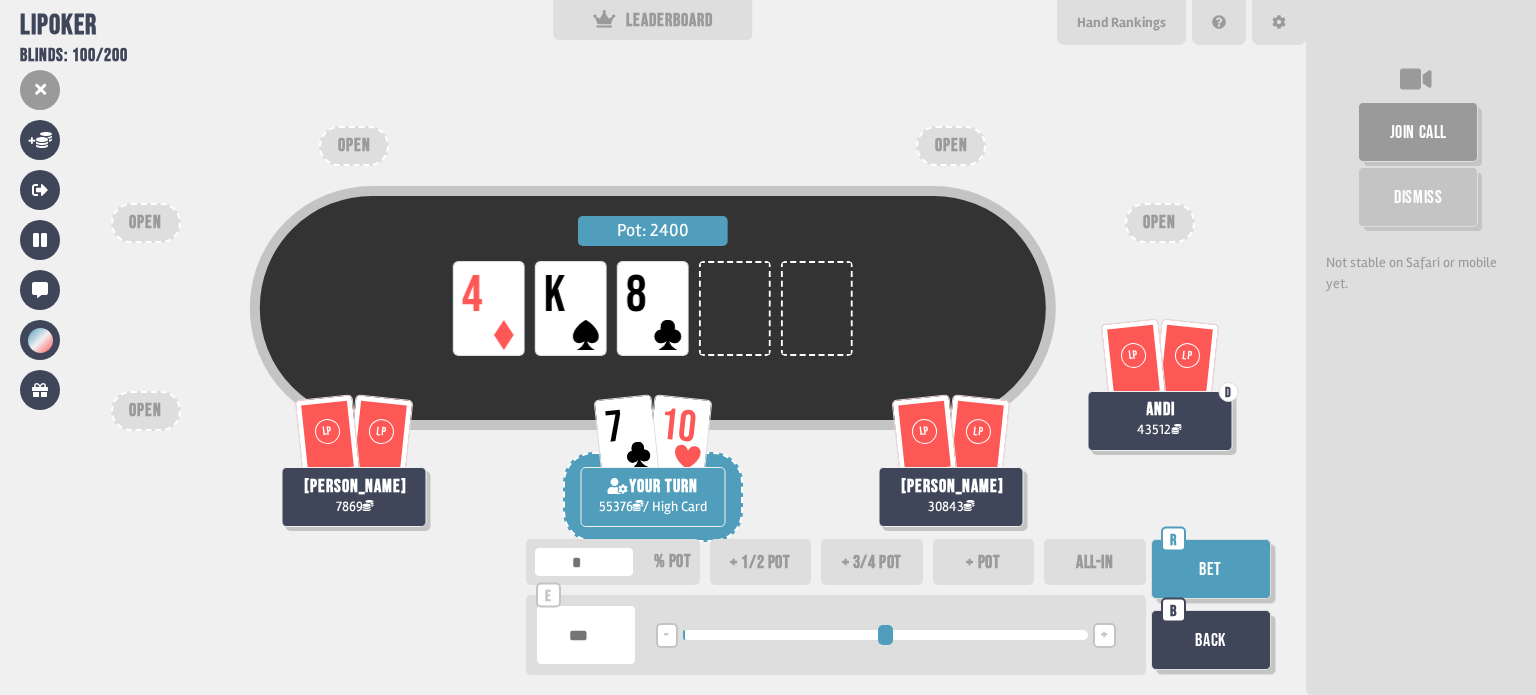 click on "+" at bounding box center (1104, 635) 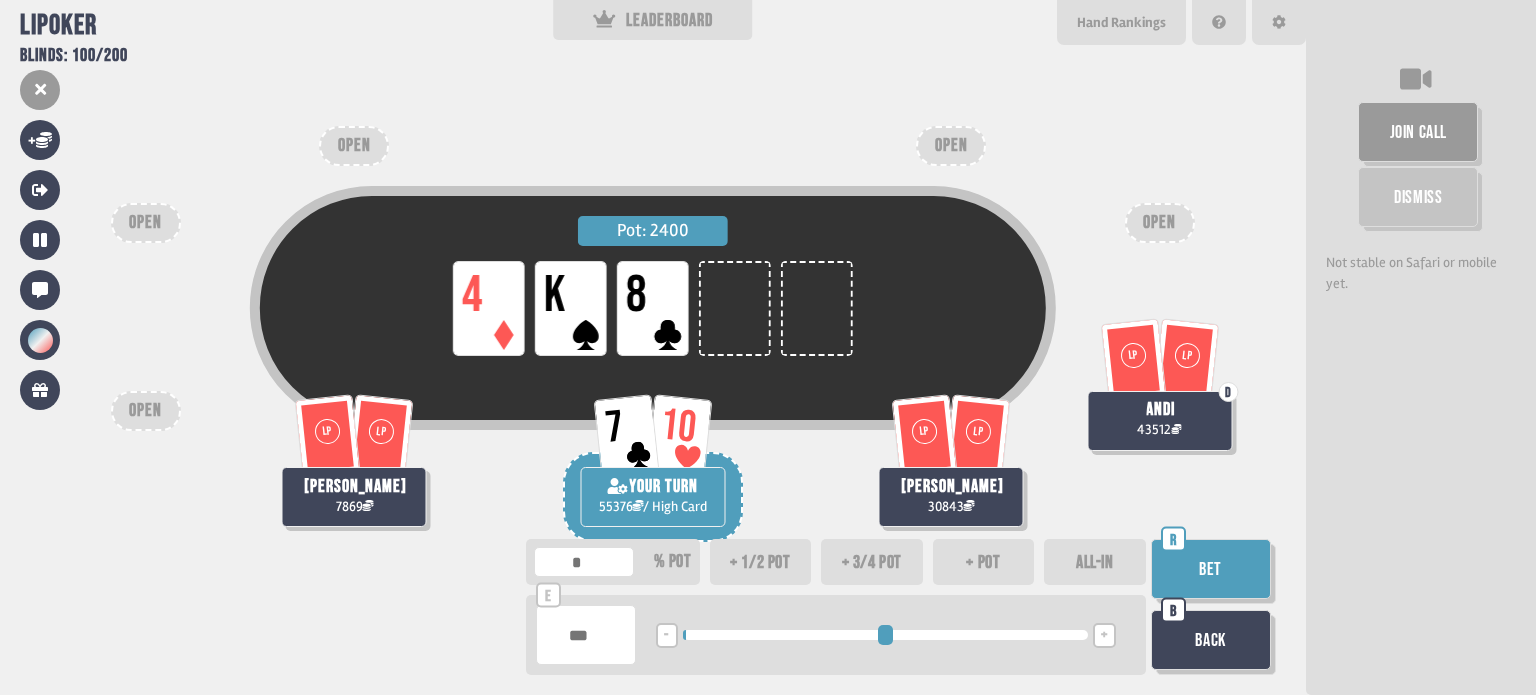 click on "Bet" at bounding box center (1211, 569) 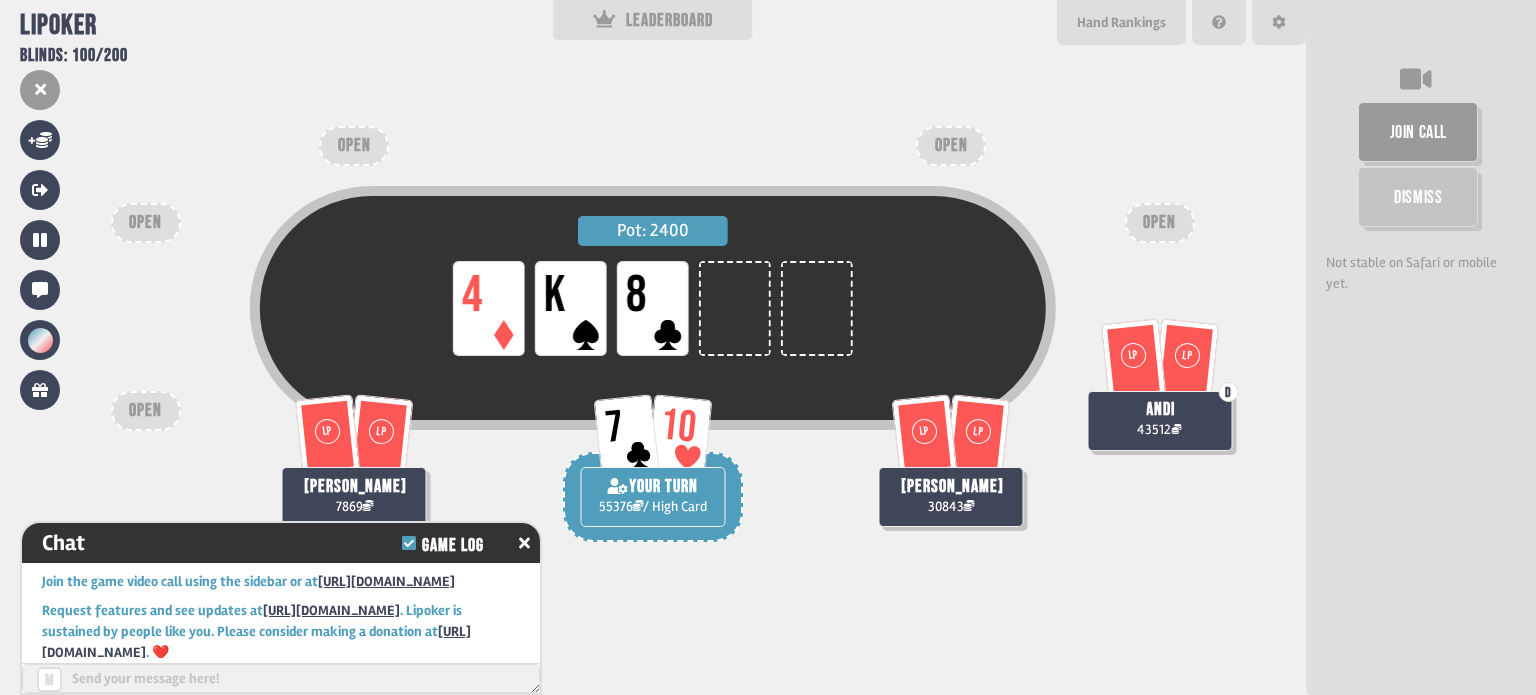 scroll, scrollTop: 28590, scrollLeft: 0, axis: vertical 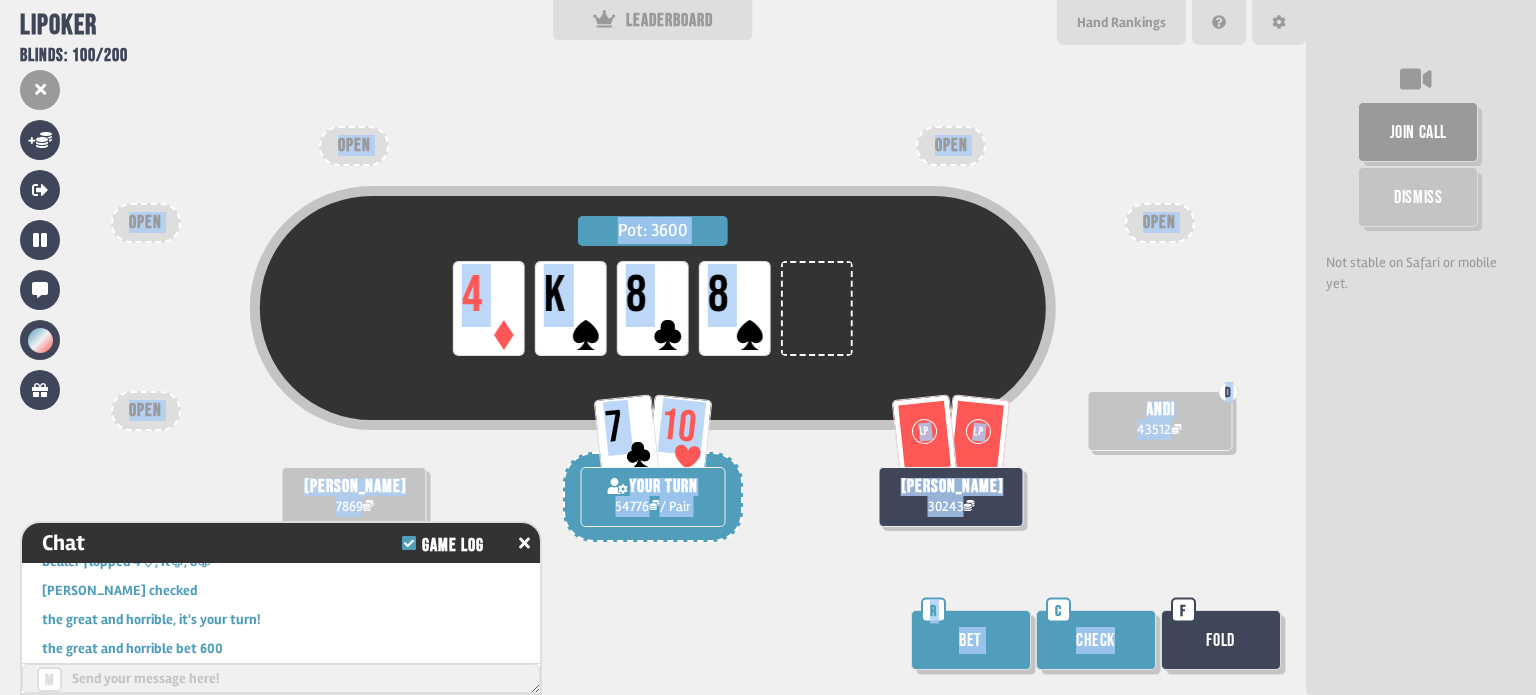 drag, startPoint x: 1232, startPoint y: 571, endPoint x: 1127, endPoint y: 667, distance: 142.27087 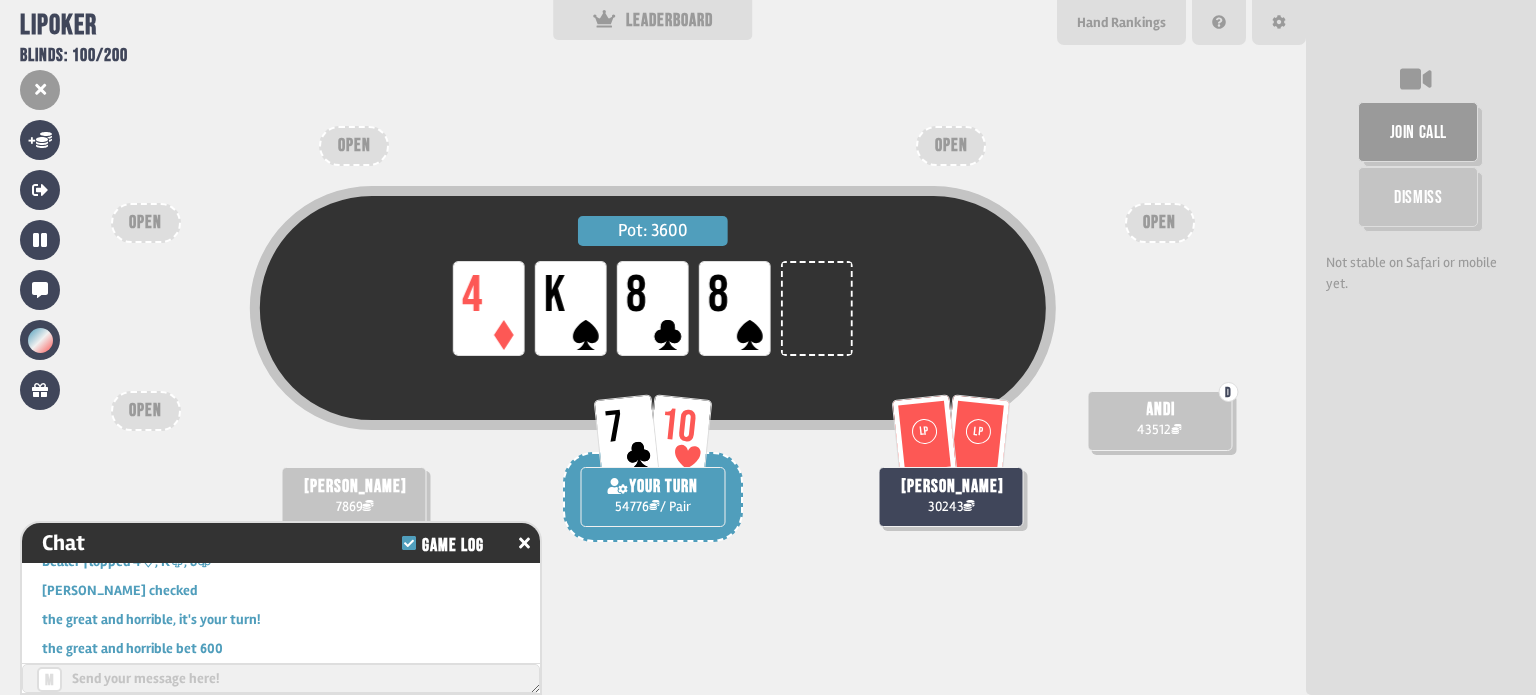 click on "Pot: 3600   LP 4 LP K LP 8 LP 8 LP [PERSON_NAME] 30243  D andi 43512  alex 7869  7 10 YOUR TURN 54776   / Pair OPEN OPEN OPEN OPEN OPEN" at bounding box center [653, 347] 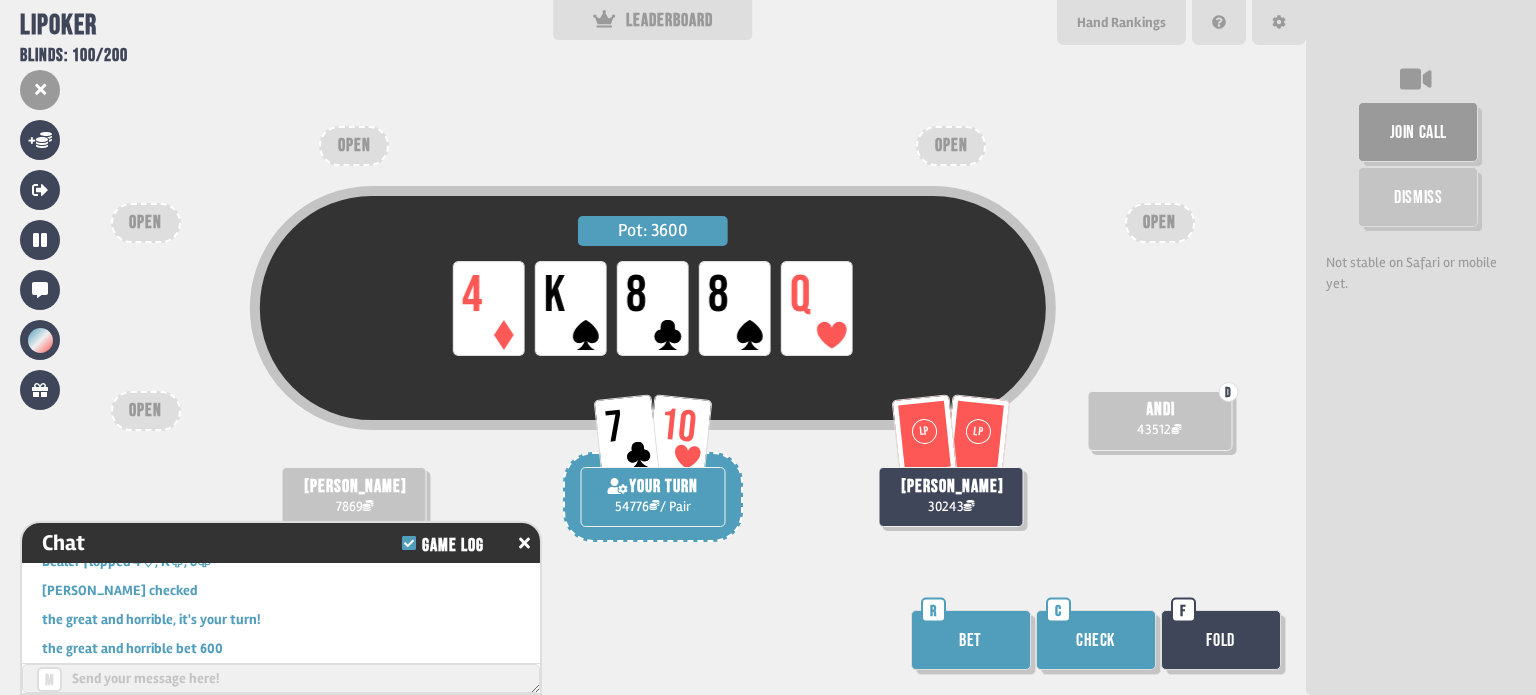 click on "Check" at bounding box center (1096, 640) 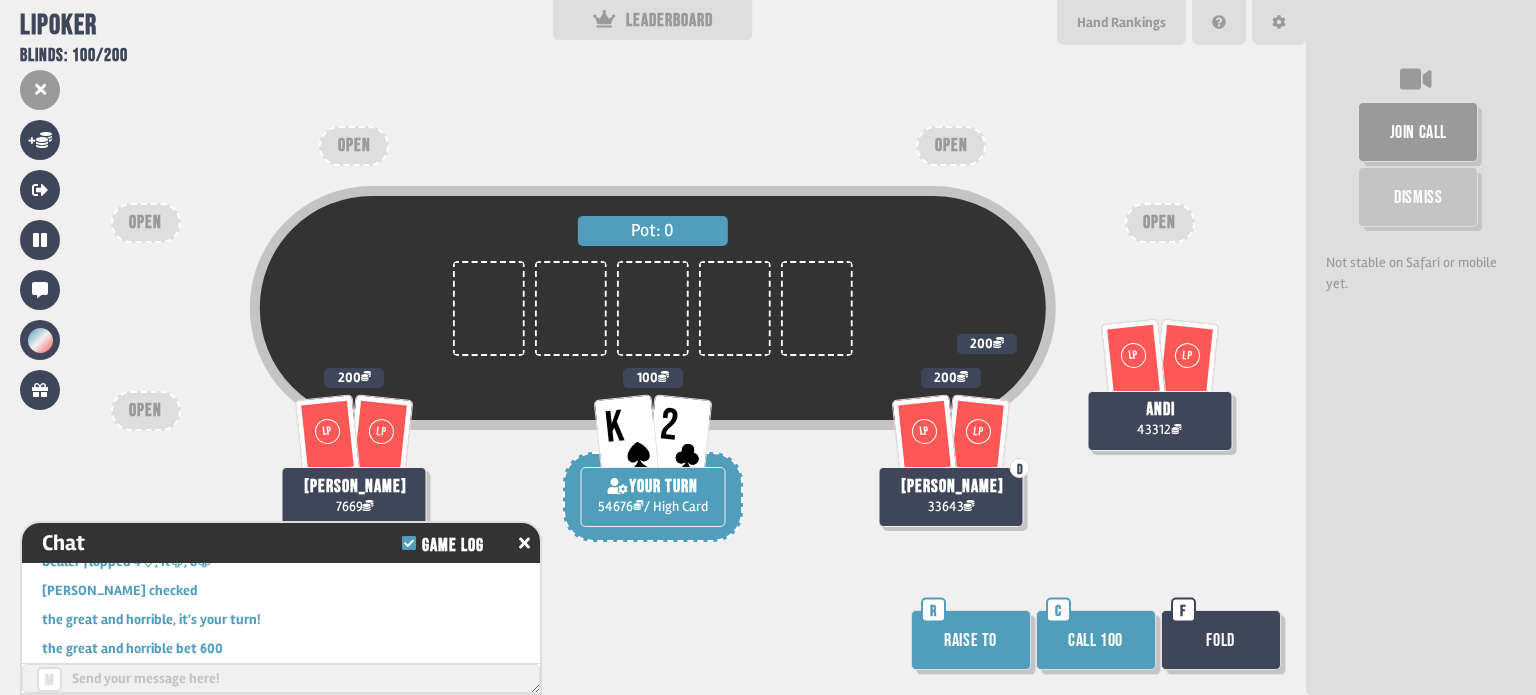 click on "Raise to" at bounding box center [971, 640] 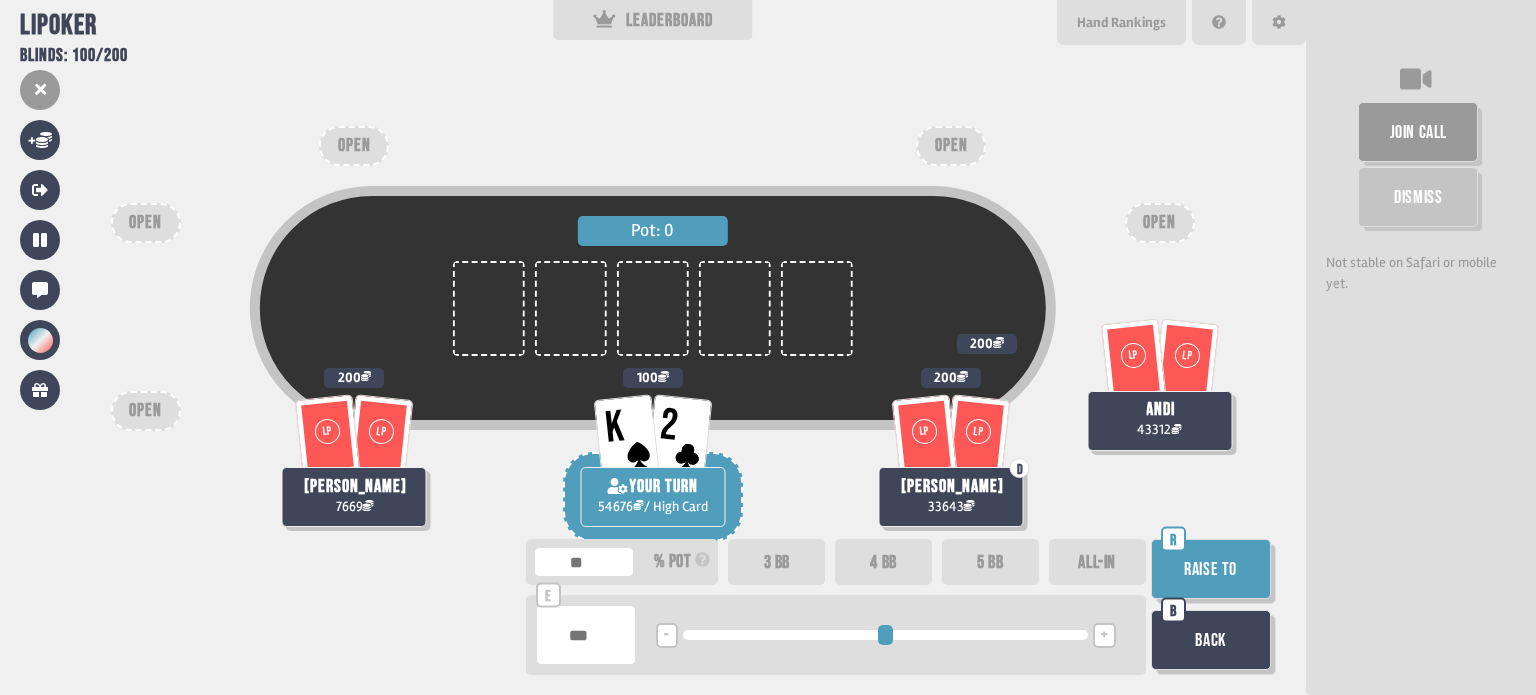 click on "+" at bounding box center [1104, 635] 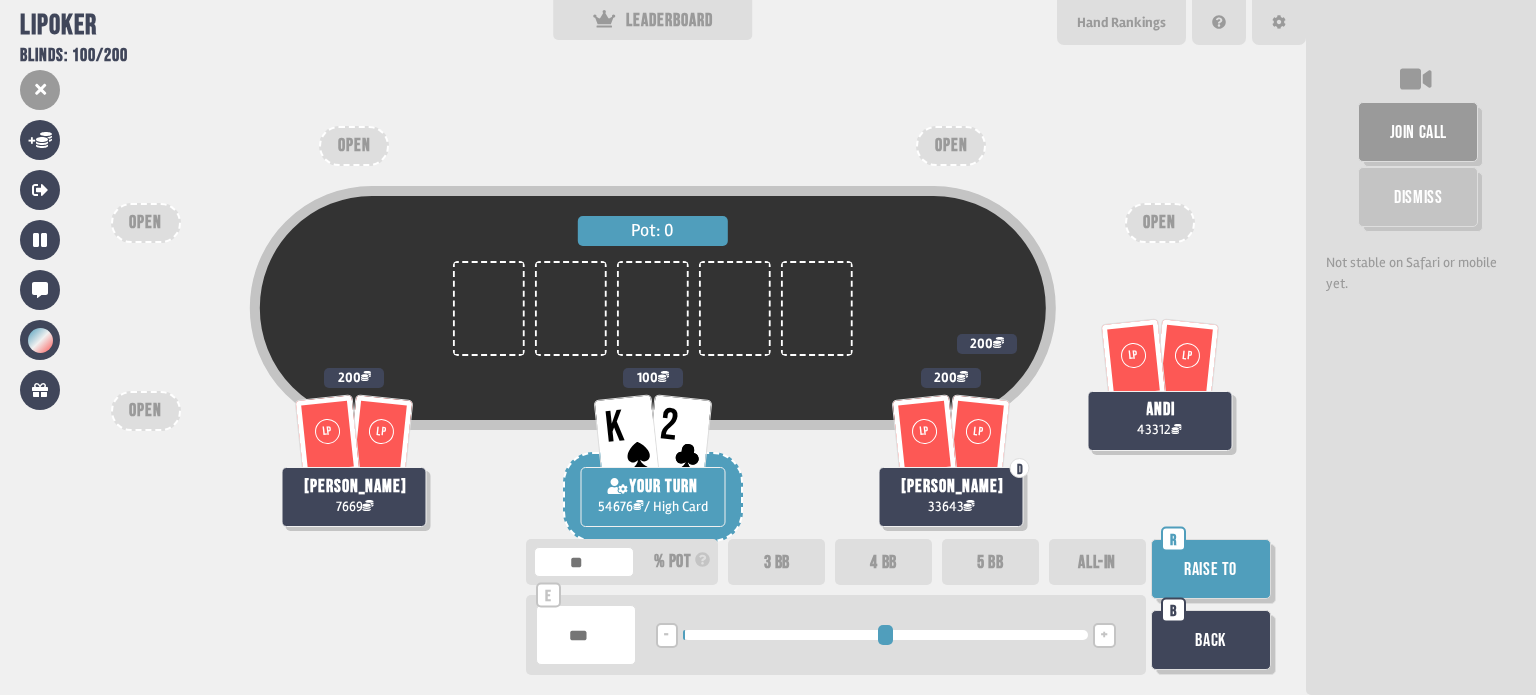 click on "+" at bounding box center [1104, 635] 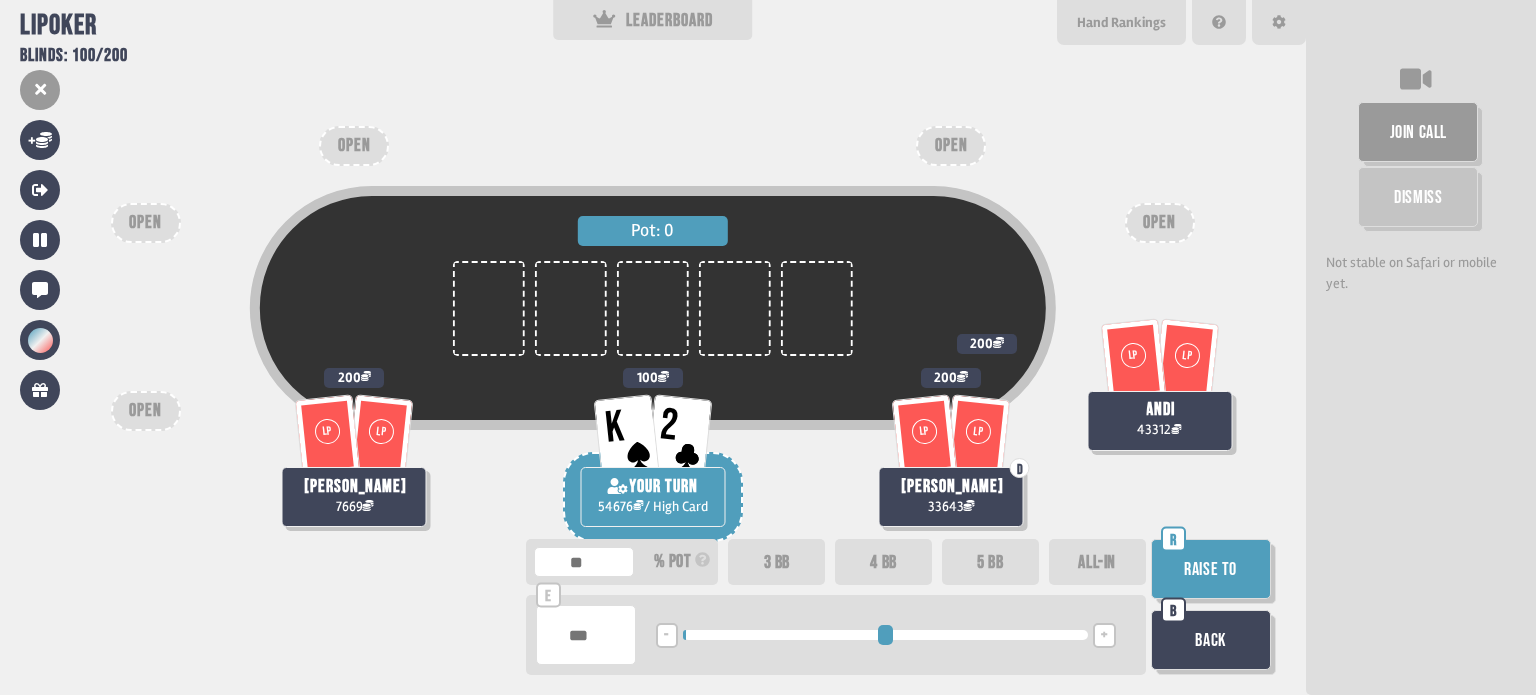 click on "Raise to" at bounding box center [1211, 569] 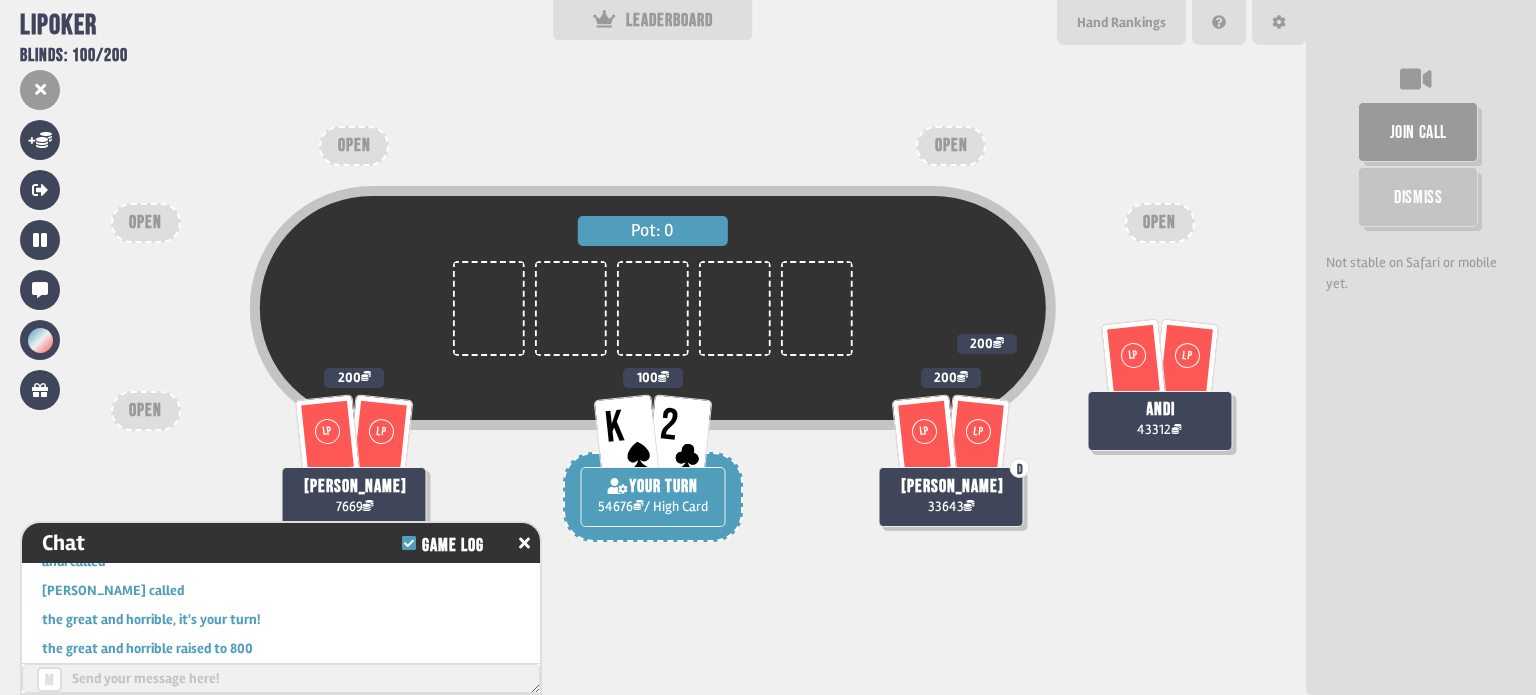 scroll, scrollTop: 29140, scrollLeft: 0, axis: vertical 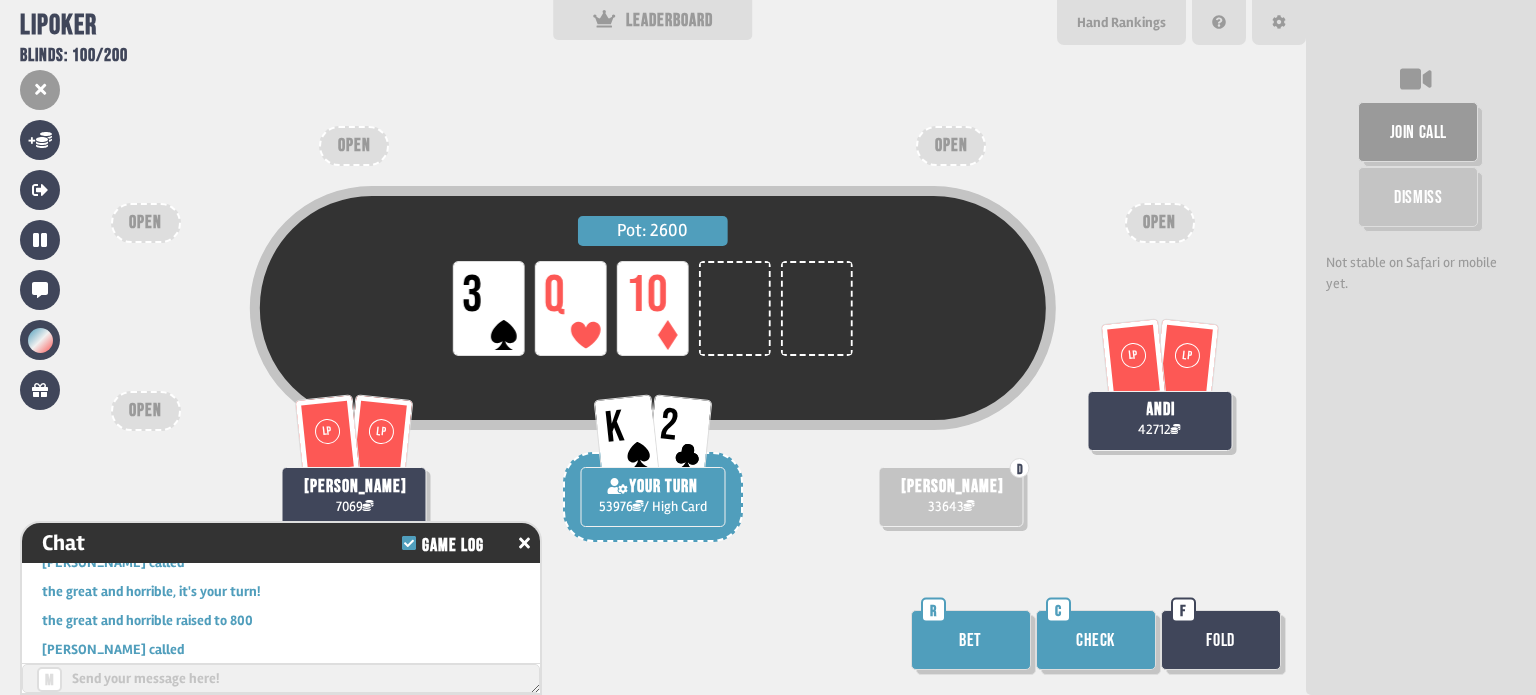 click on "Bet" at bounding box center [971, 640] 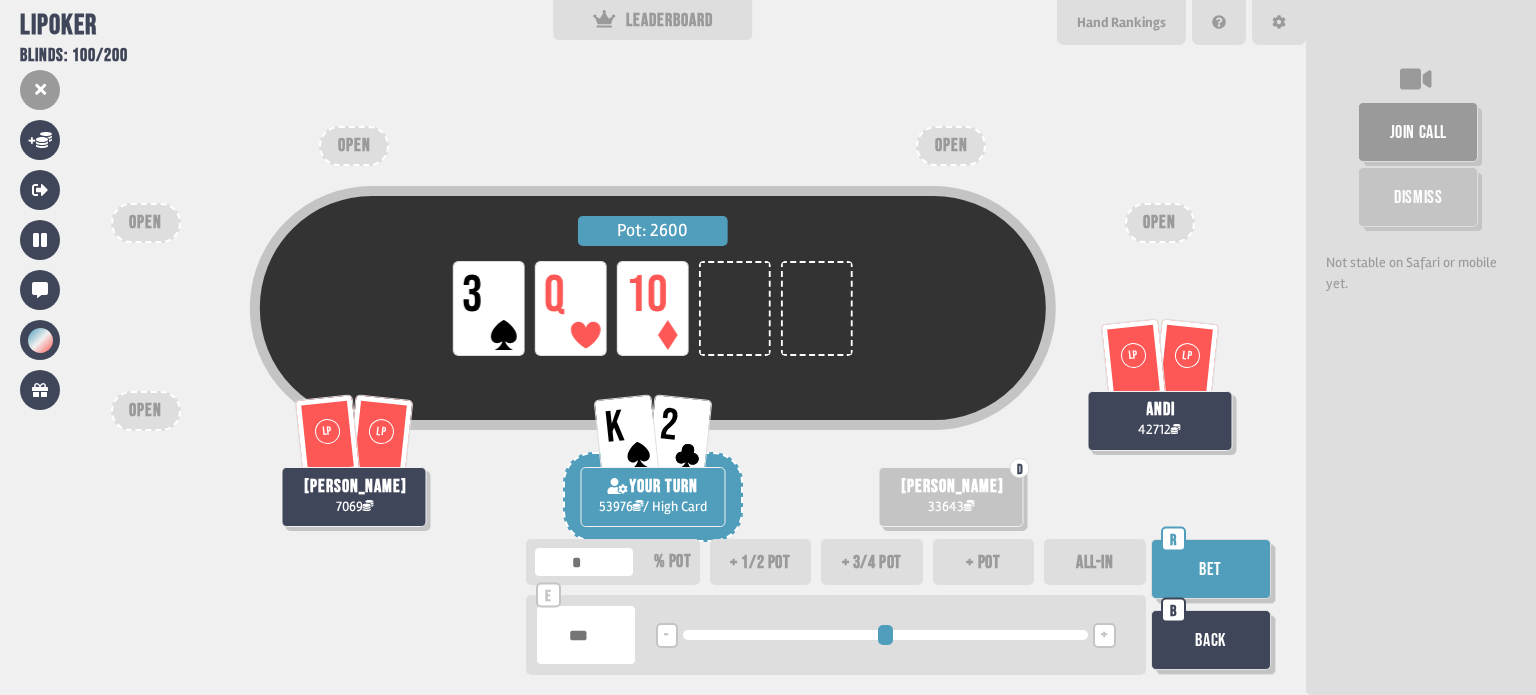 click on "+" at bounding box center [1104, 636] 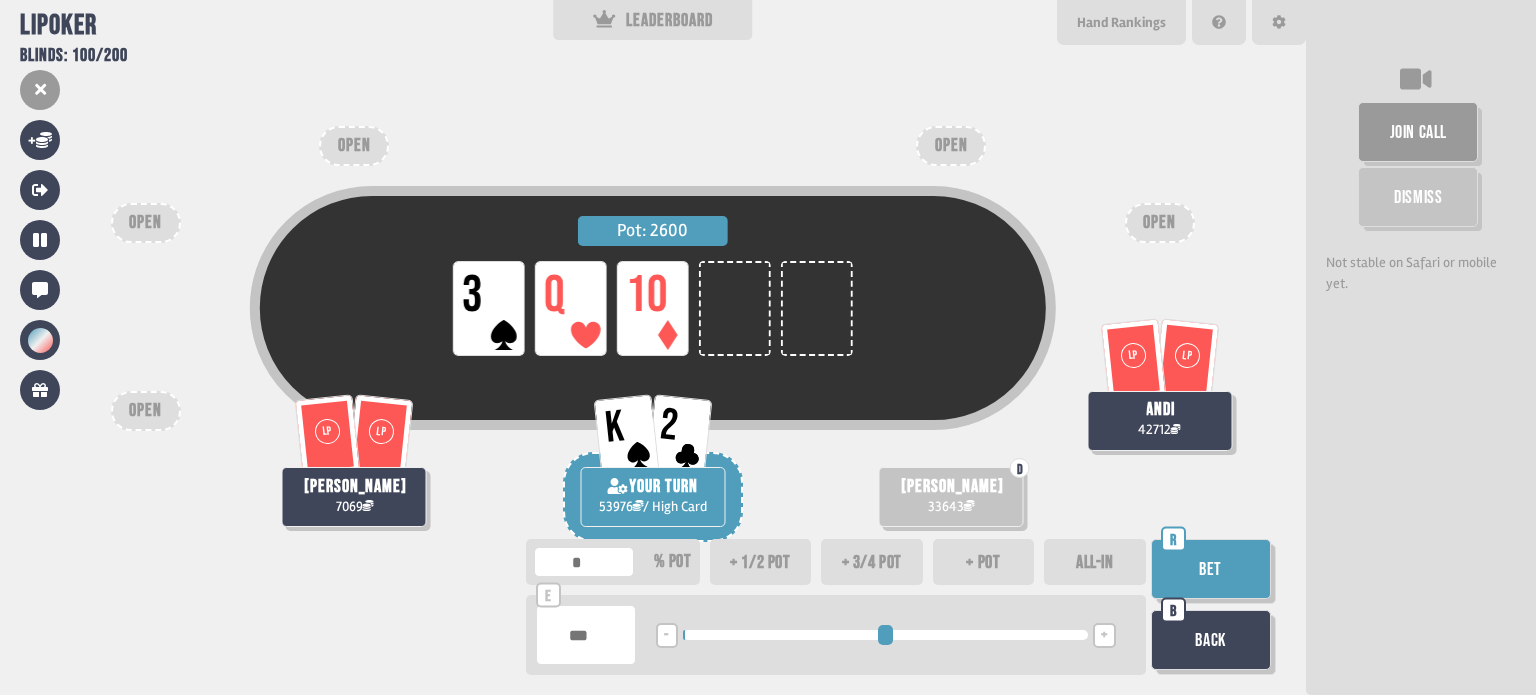 click on "+" at bounding box center [1104, 636] 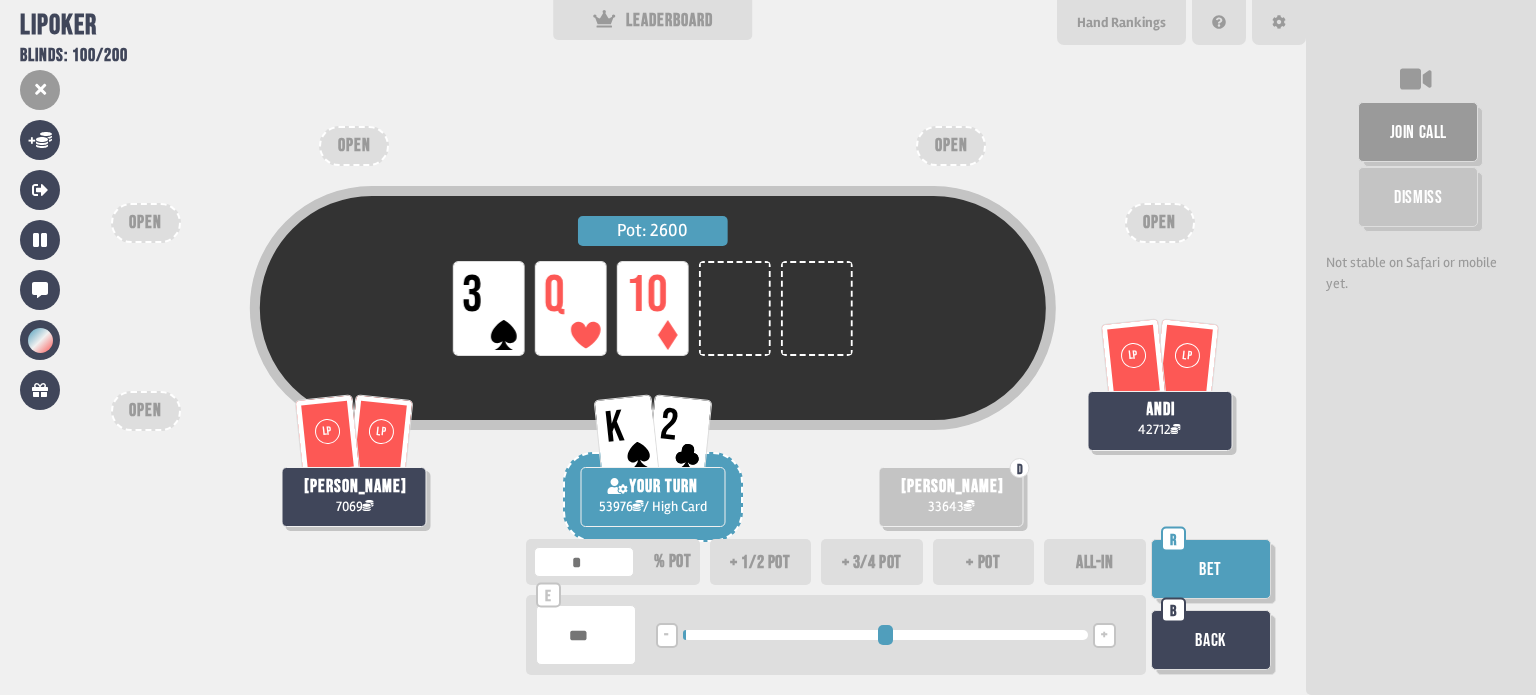 click on "+" at bounding box center (1104, 636) 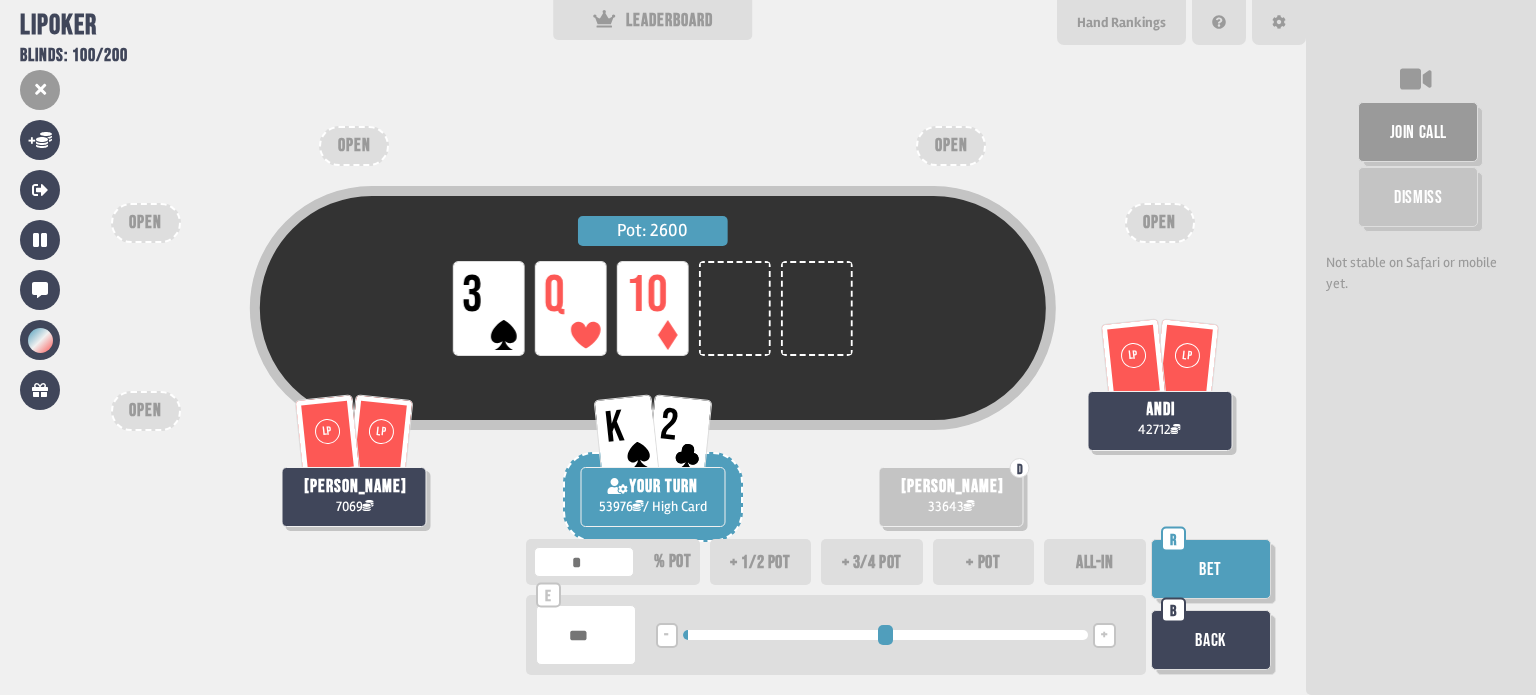click on "Bet" at bounding box center (1211, 569) 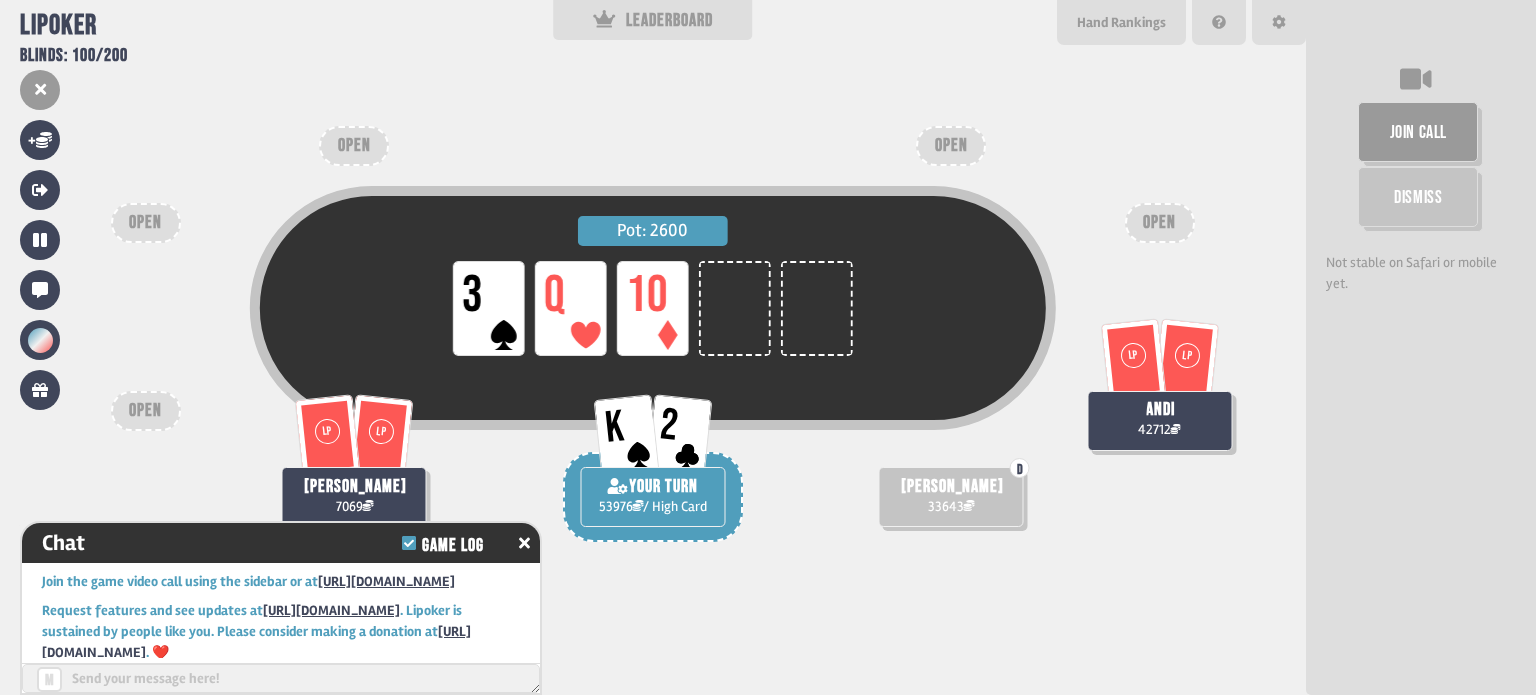 scroll, scrollTop: 29315, scrollLeft: 0, axis: vertical 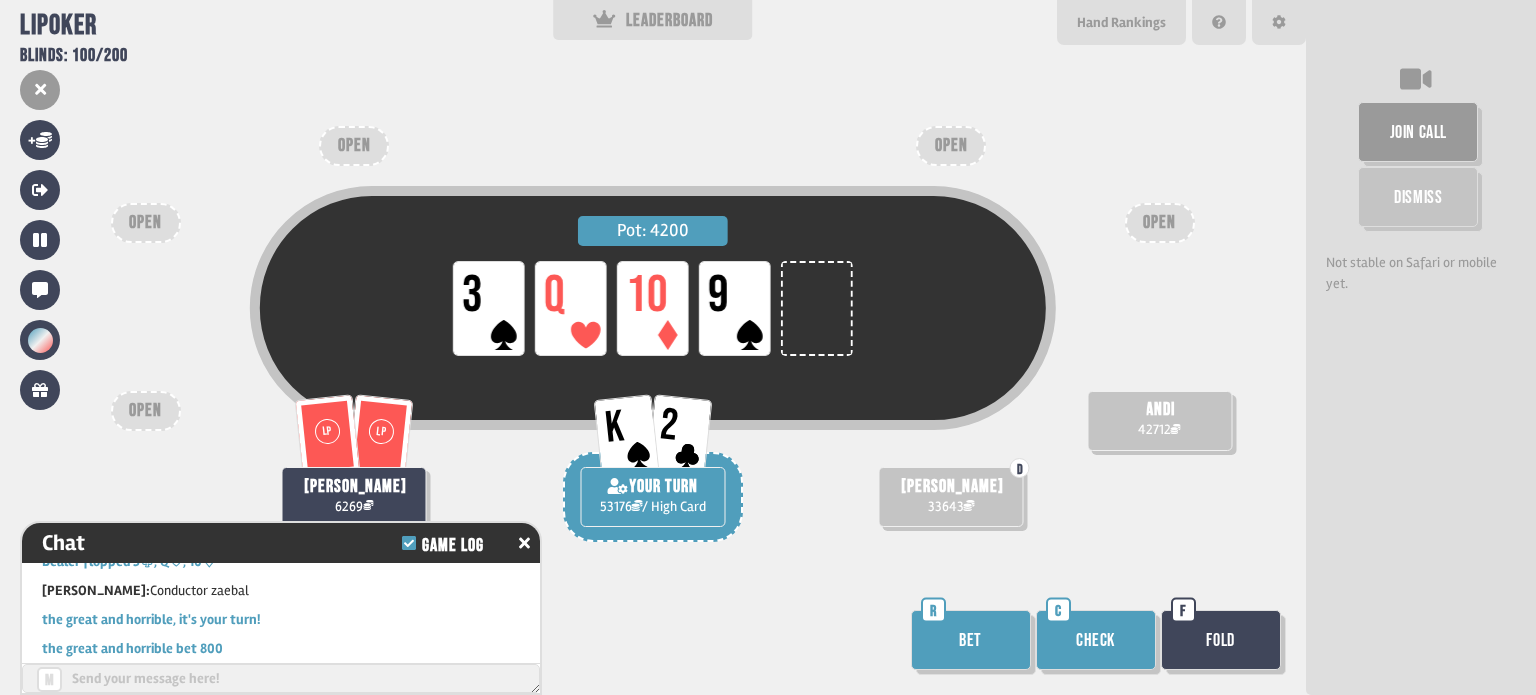 click on "Bet" at bounding box center (971, 640) 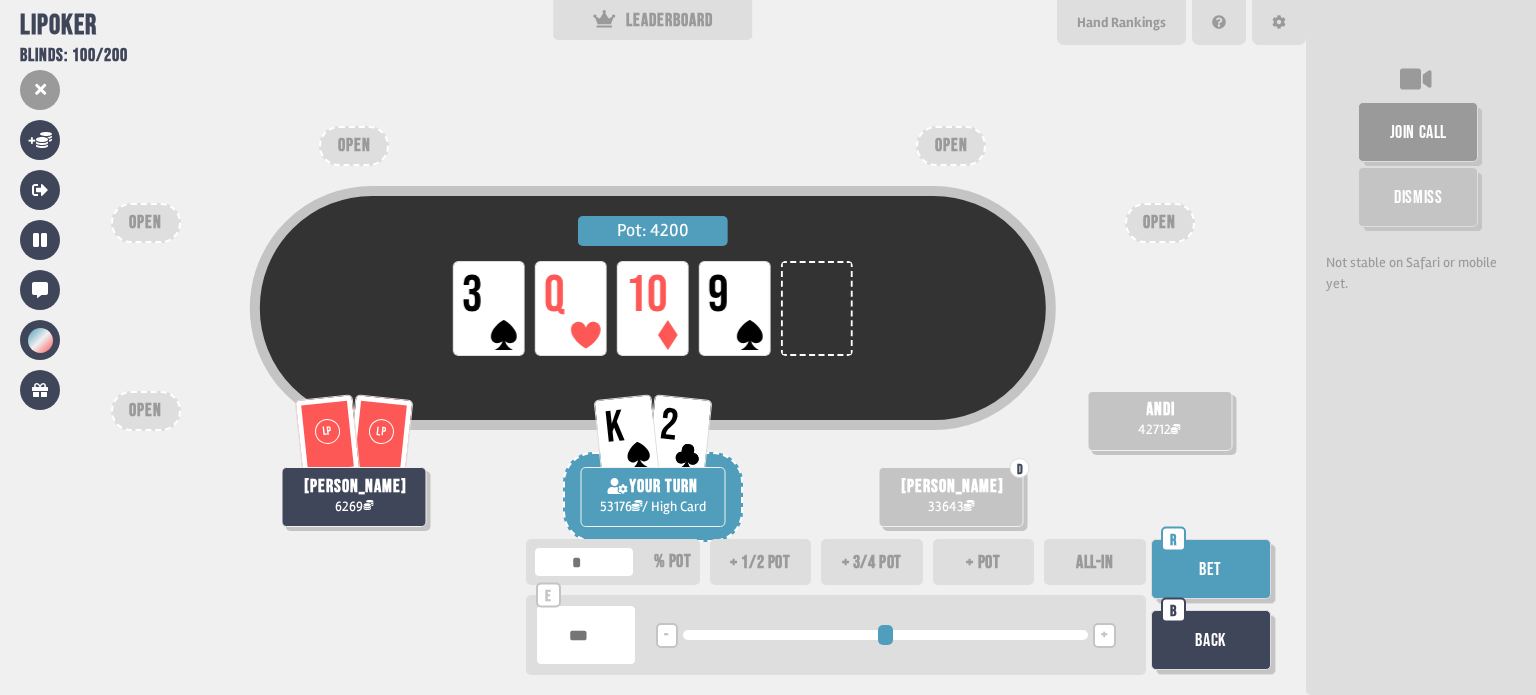 click on "+" at bounding box center (1104, 636) 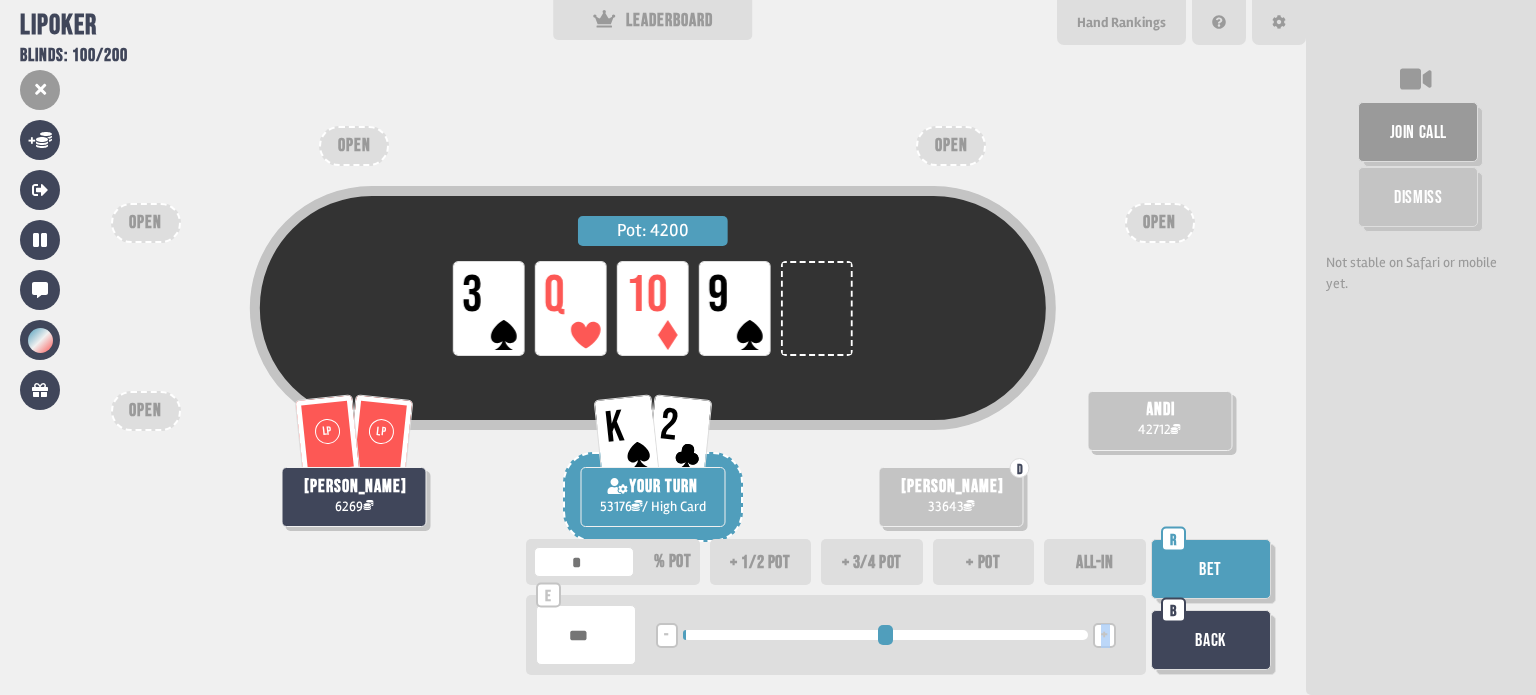 click on "+" at bounding box center (1104, 636) 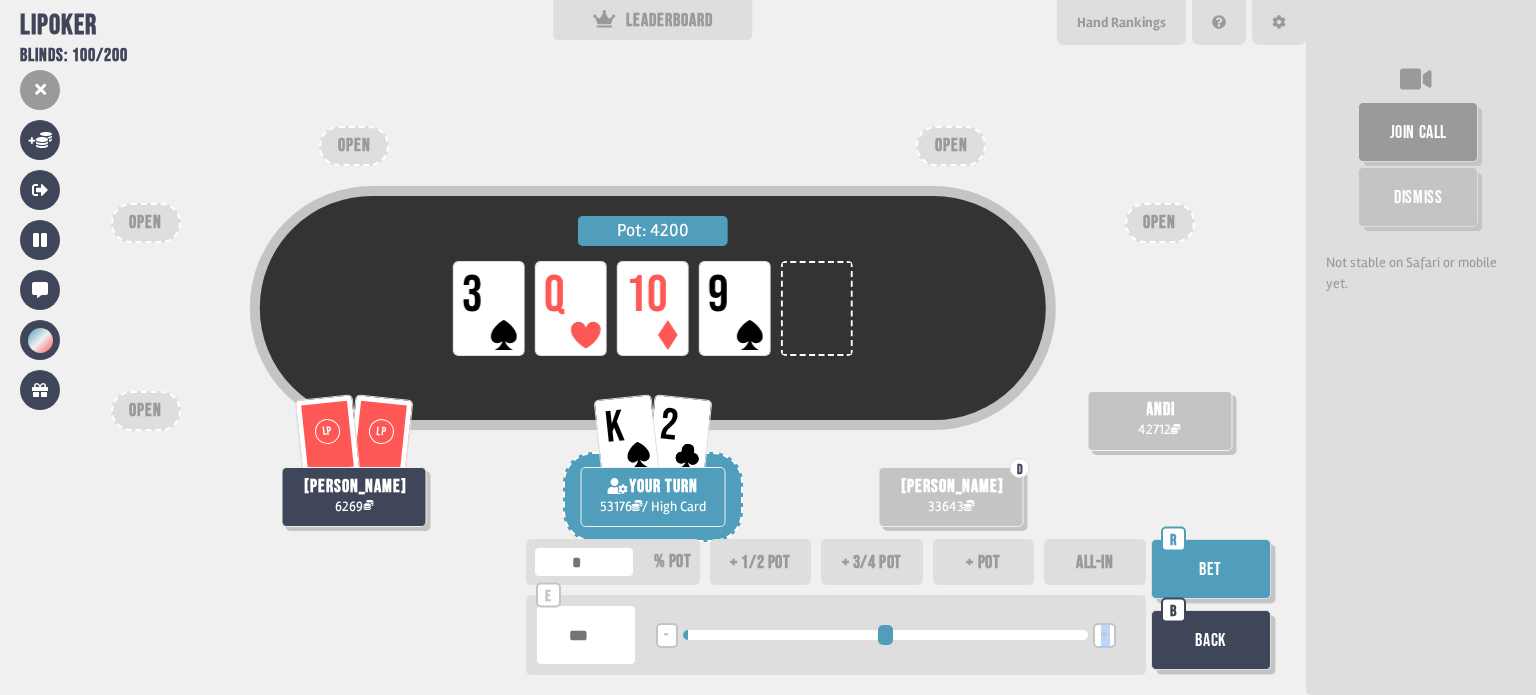 click on "+" at bounding box center (1104, 636) 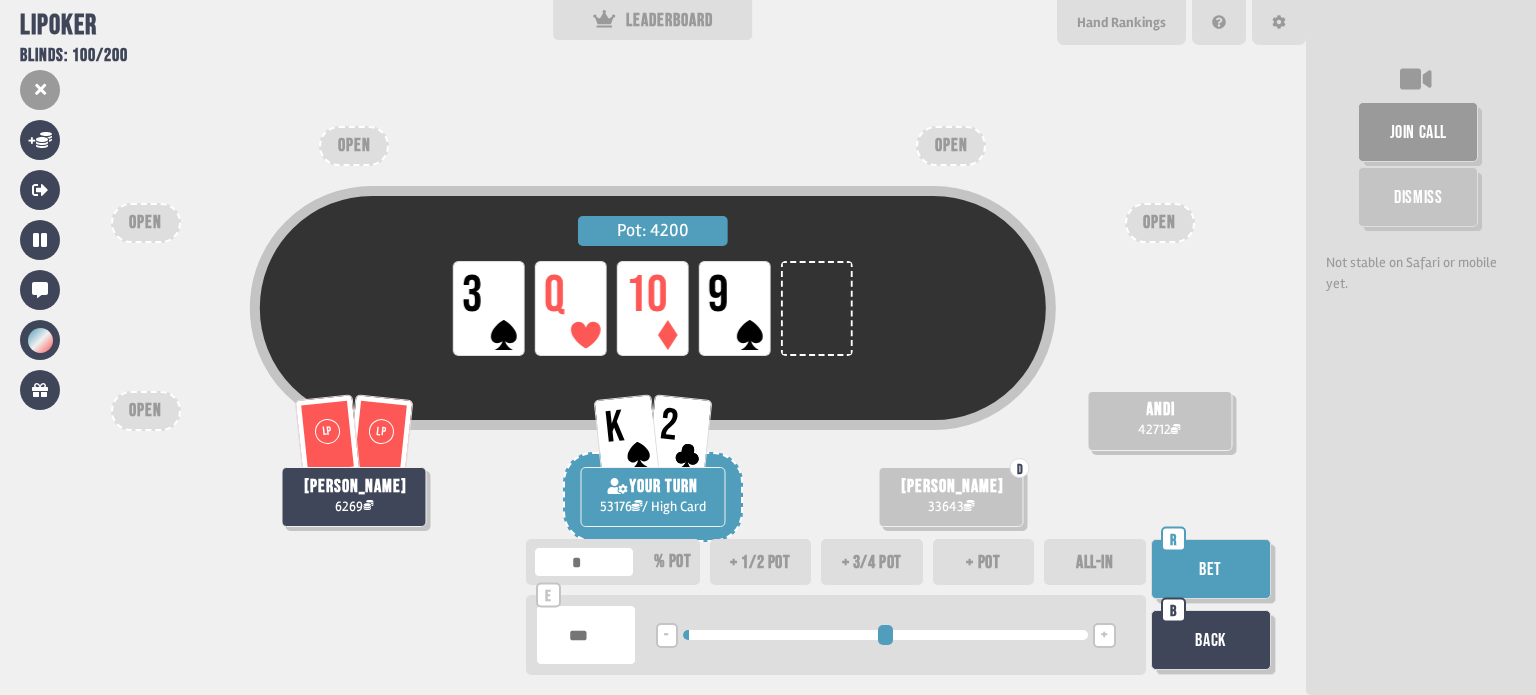 click on "Bet" at bounding box center [1211, 569] 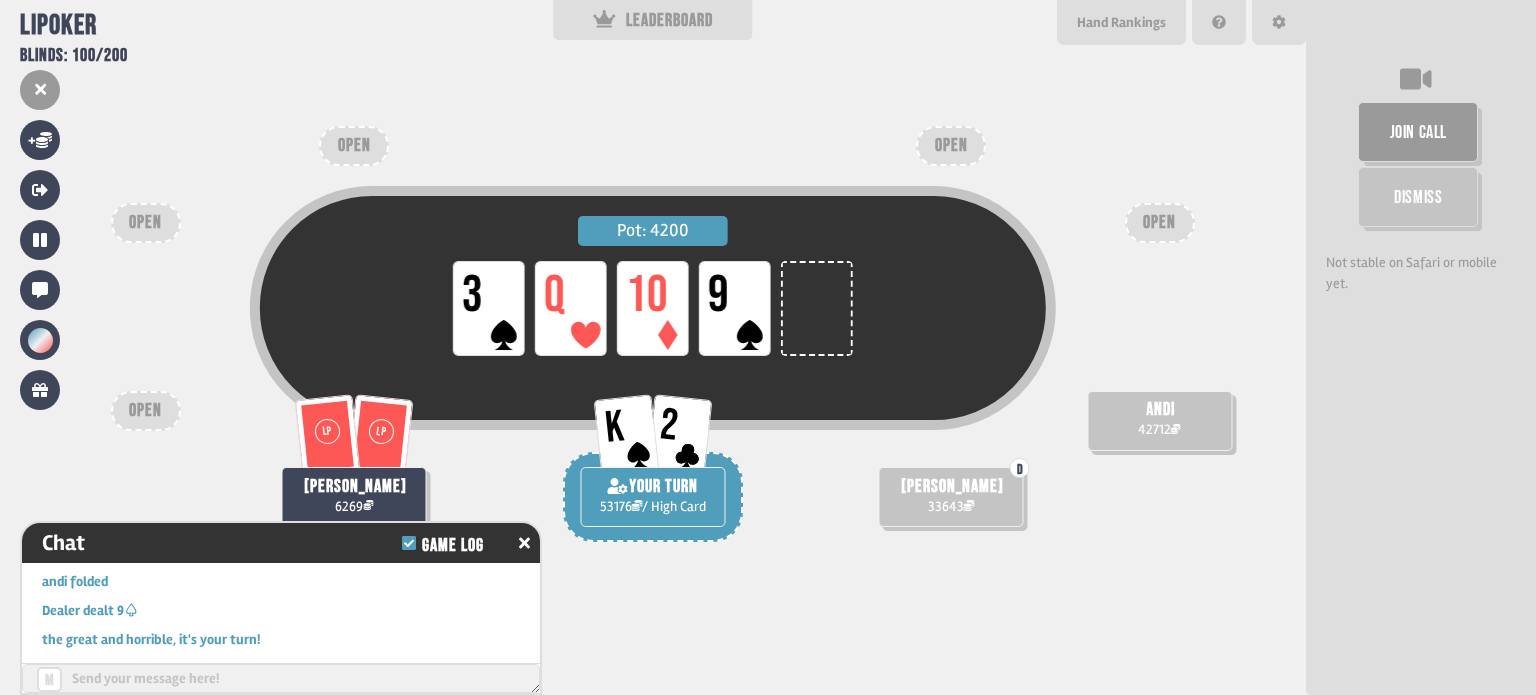 scroll, scrollTop: 29488, scrollLeft: 0, axis: vertical 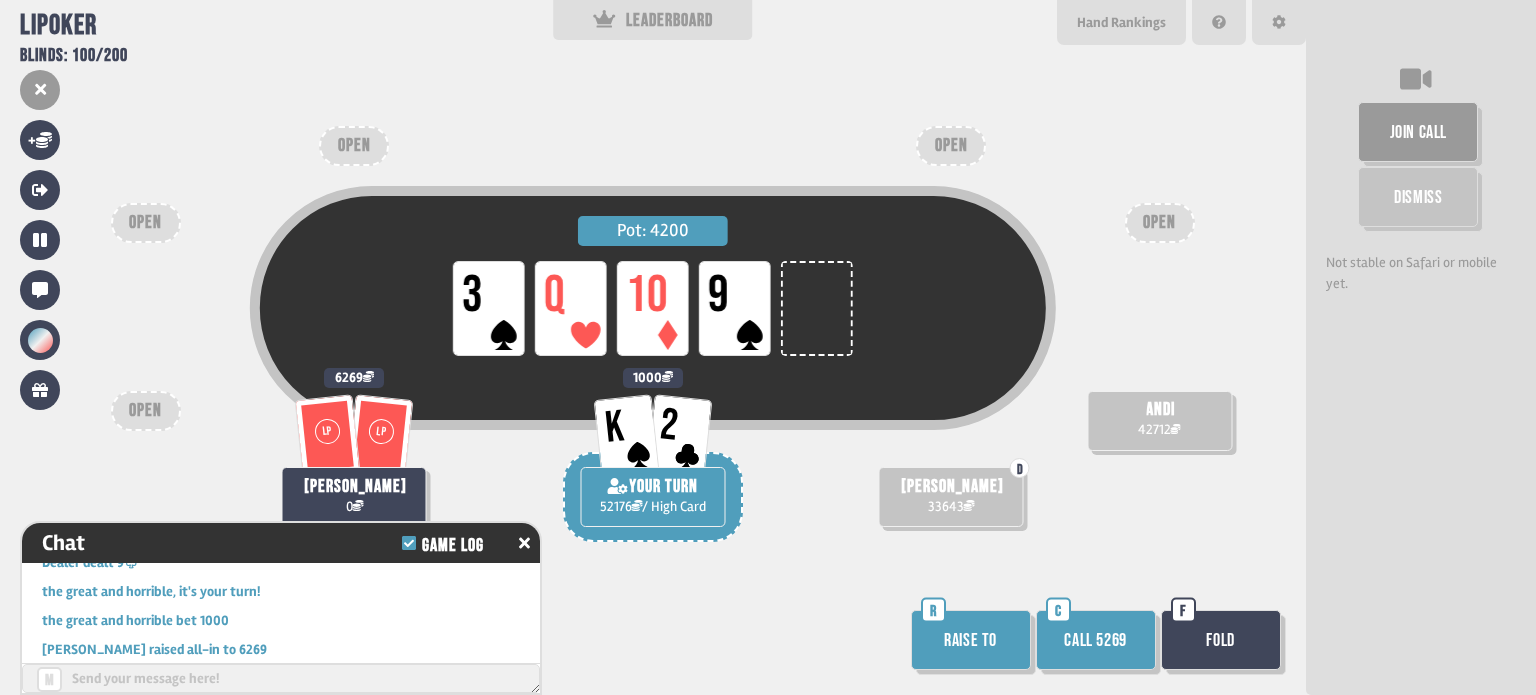 click on "Fold" at bounding box center [1221, 640] 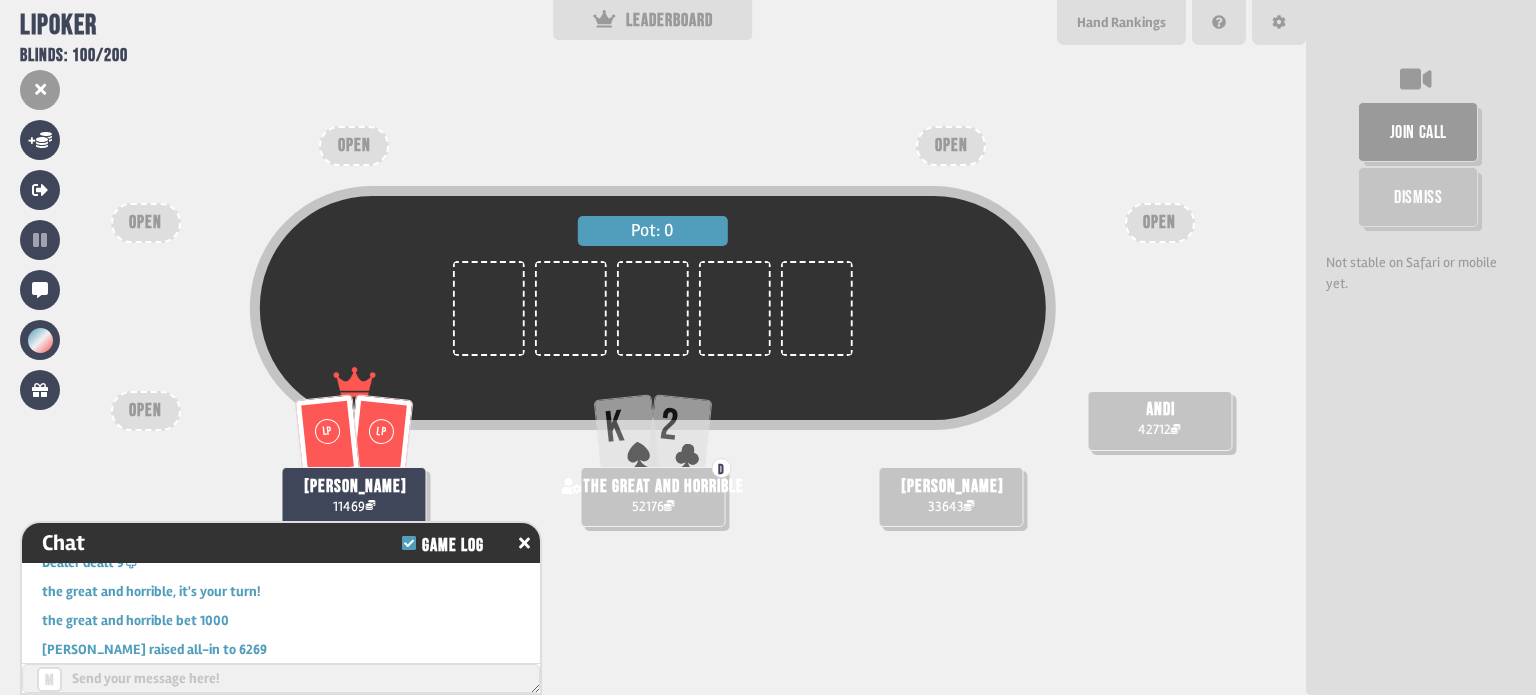 scroll, scrollTop: 98, scrollLeft: 0, axis: vertical 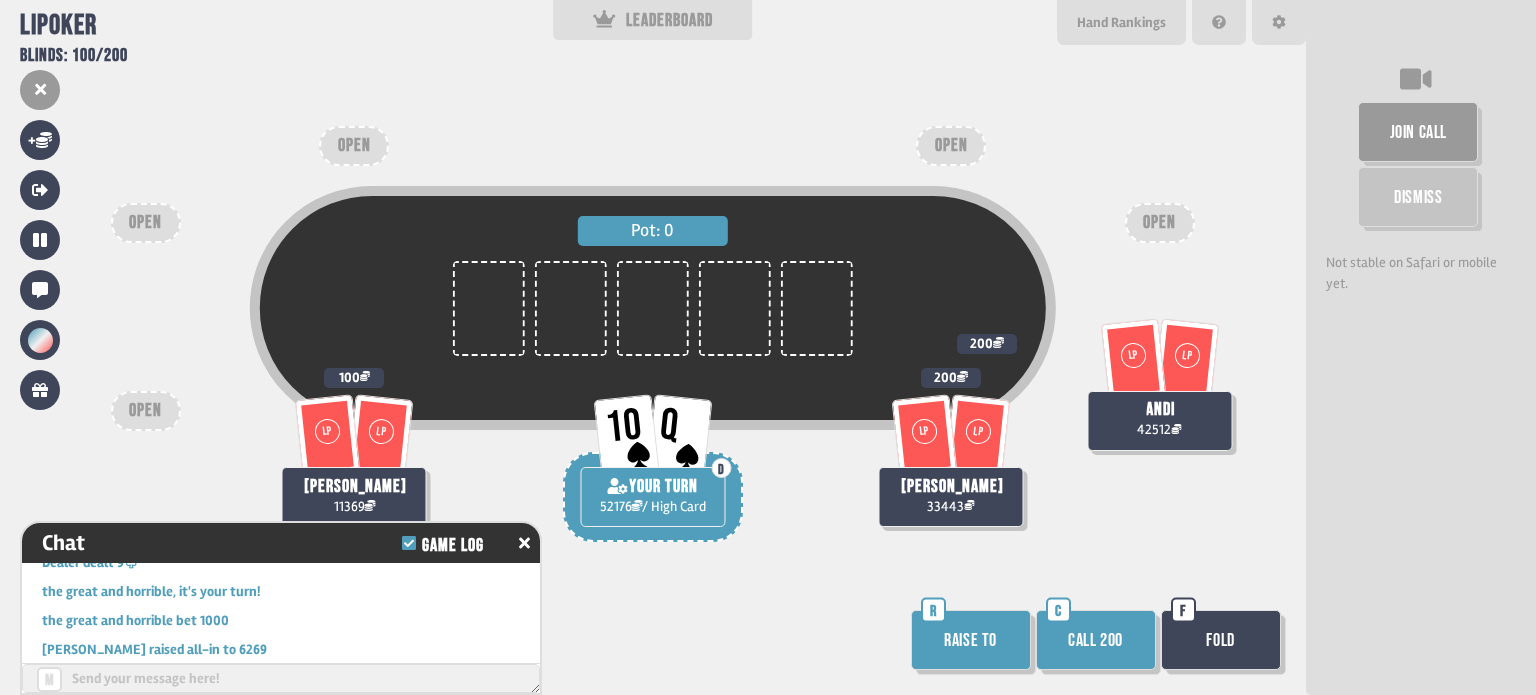 click on "Raise to" at bounding box center [971, 640] 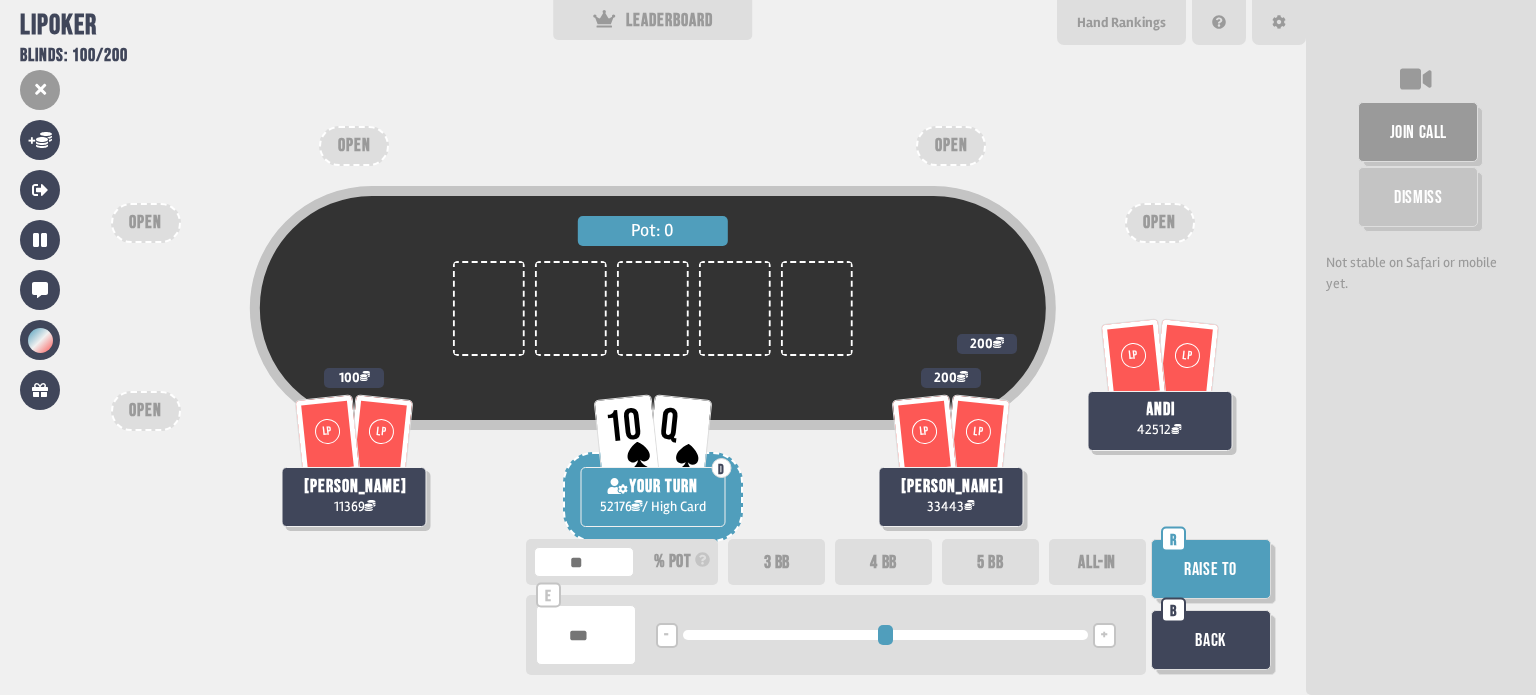 click on "+" at bounding box center [1104, 636] 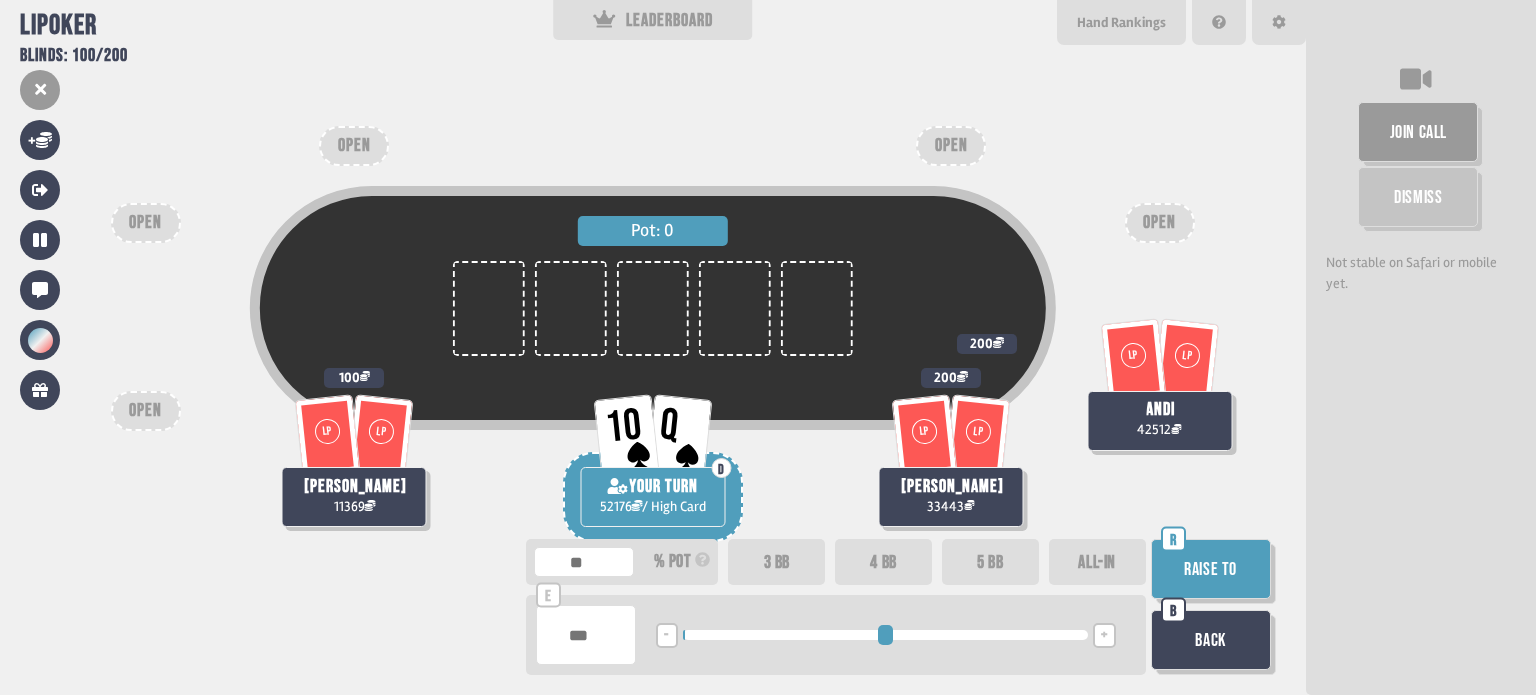 click on "+" at bounding box center (1104, 636) 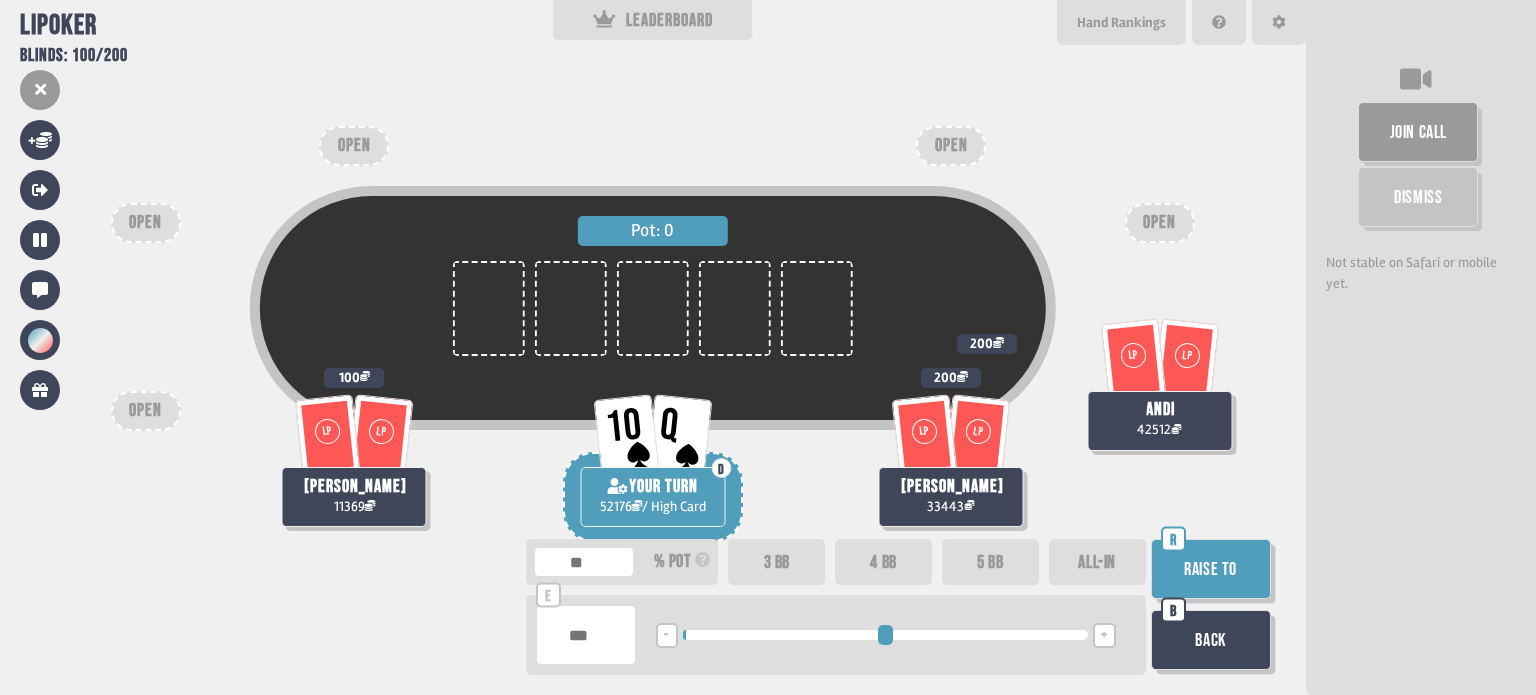 click on "Raise to" at bounding box center (1211, 569) 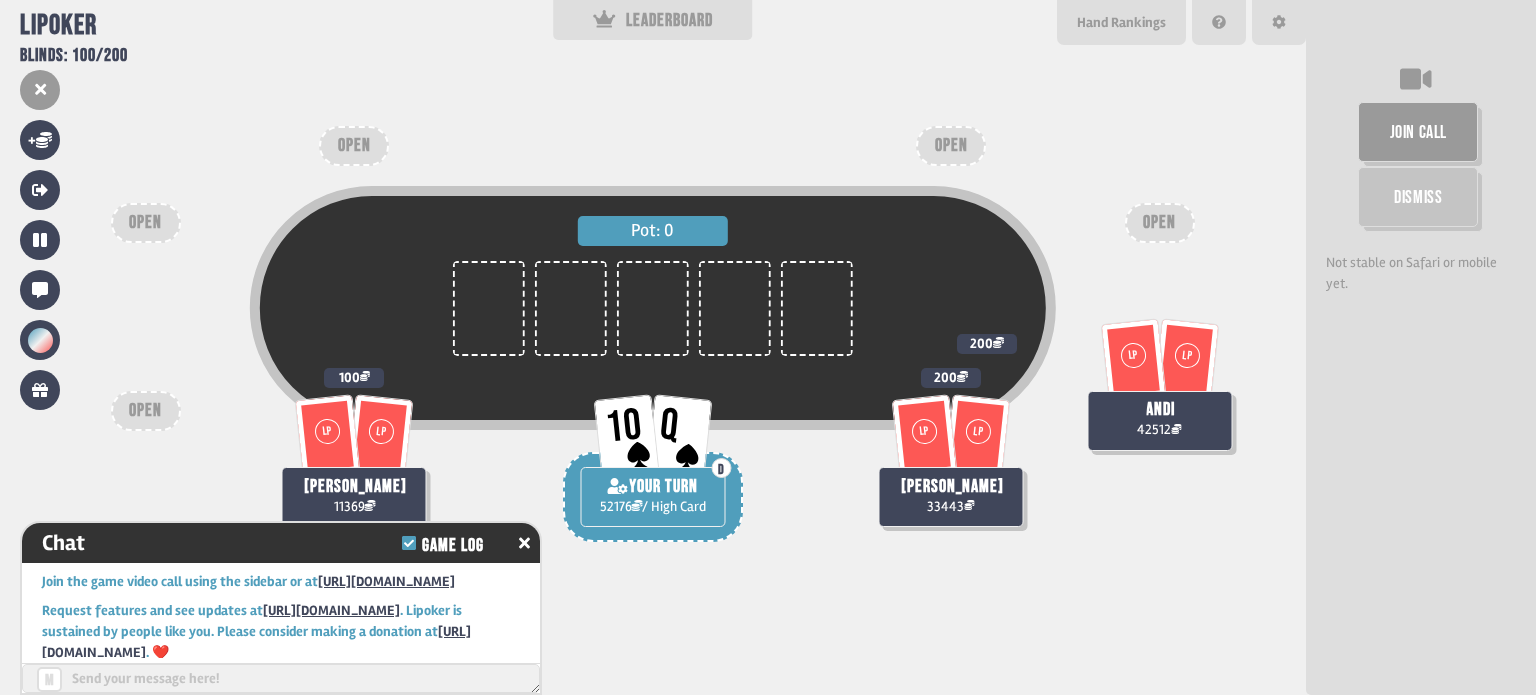 scroll, scrollTop: 29720, scrollLeft: 0, axis: vertical 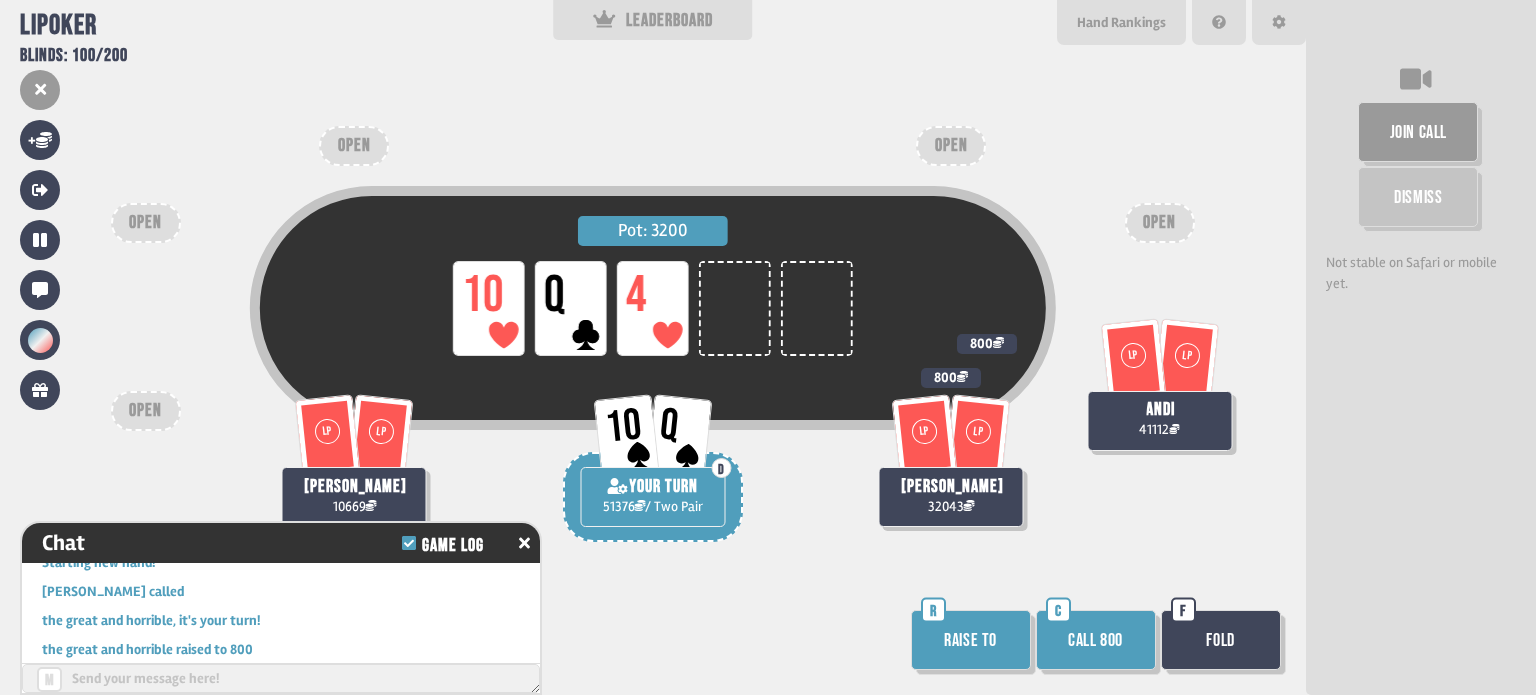 click on "Raise to" at bounding box center (971, 640) 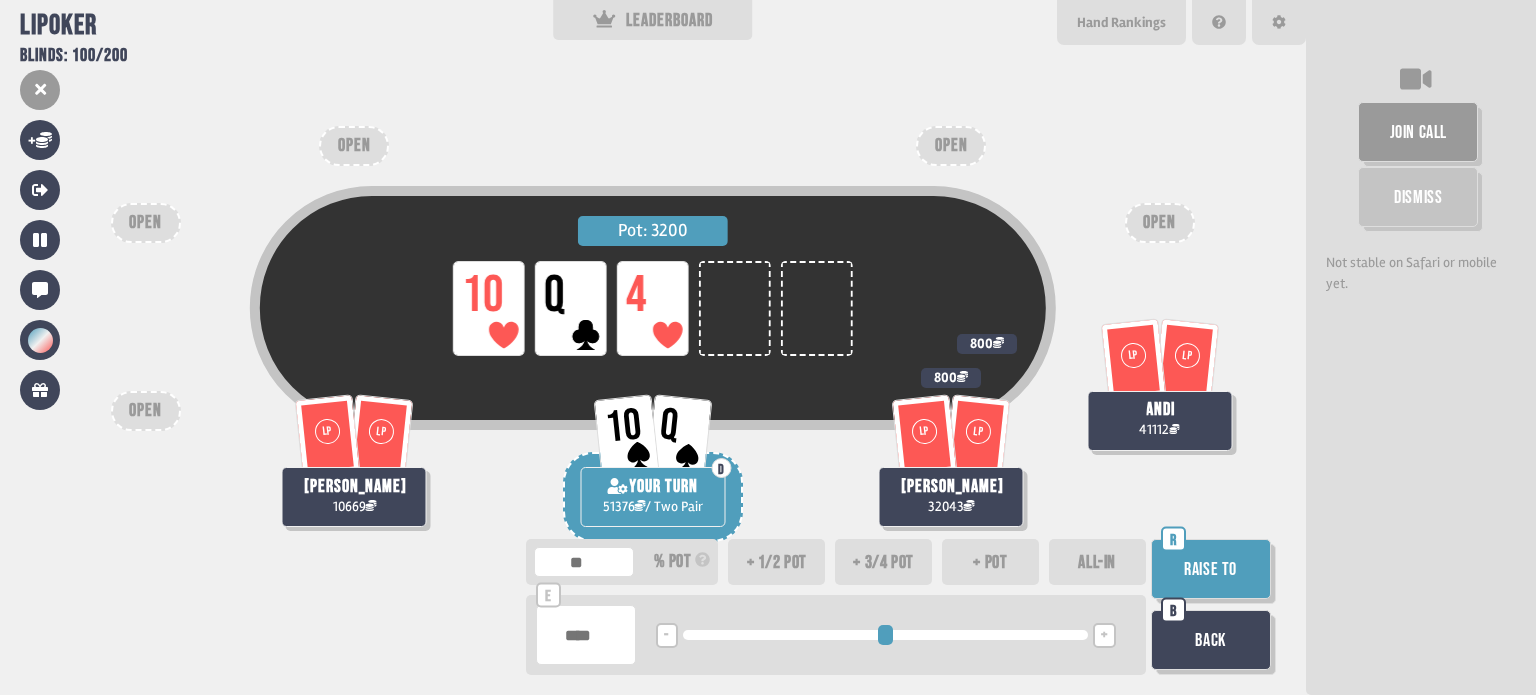 click on "+" at bounding box center [1104, 636] 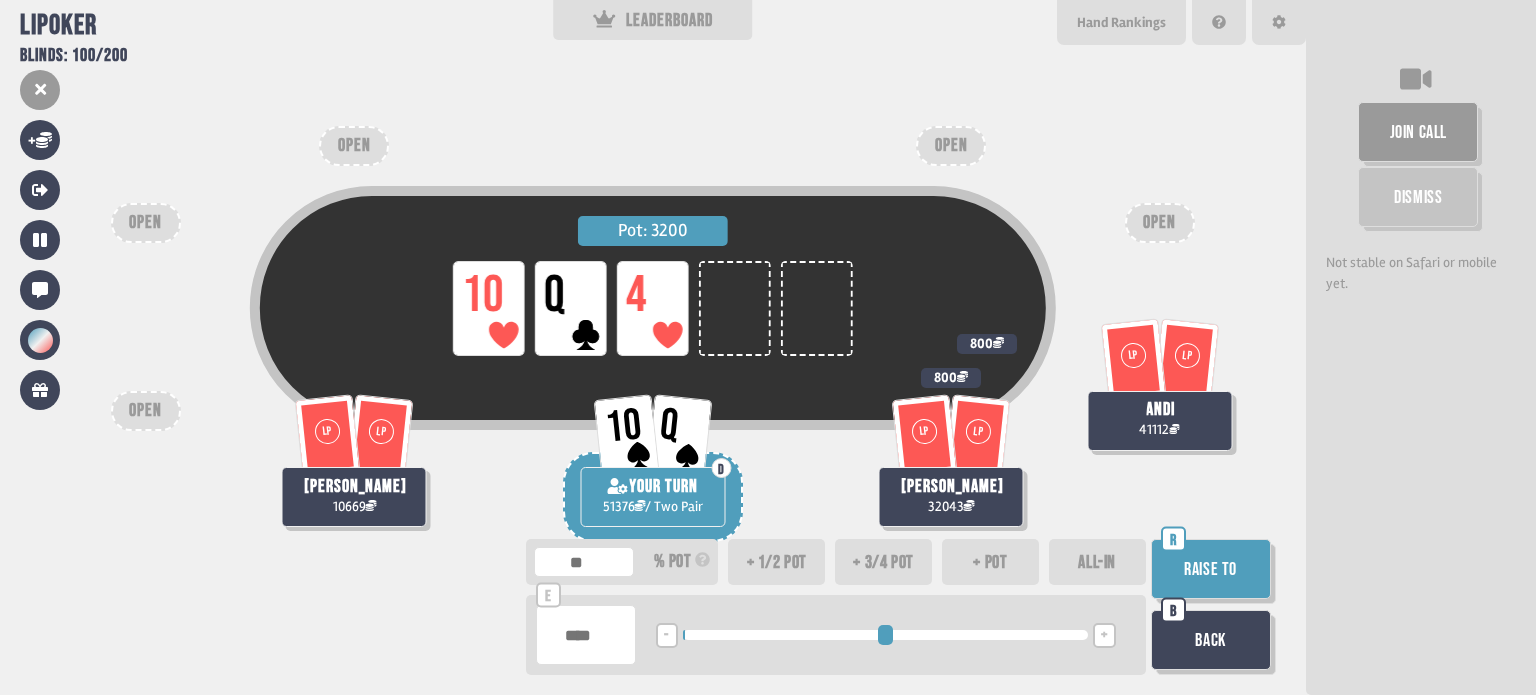 click on "Raise to" at bounding box center (1211, 569) 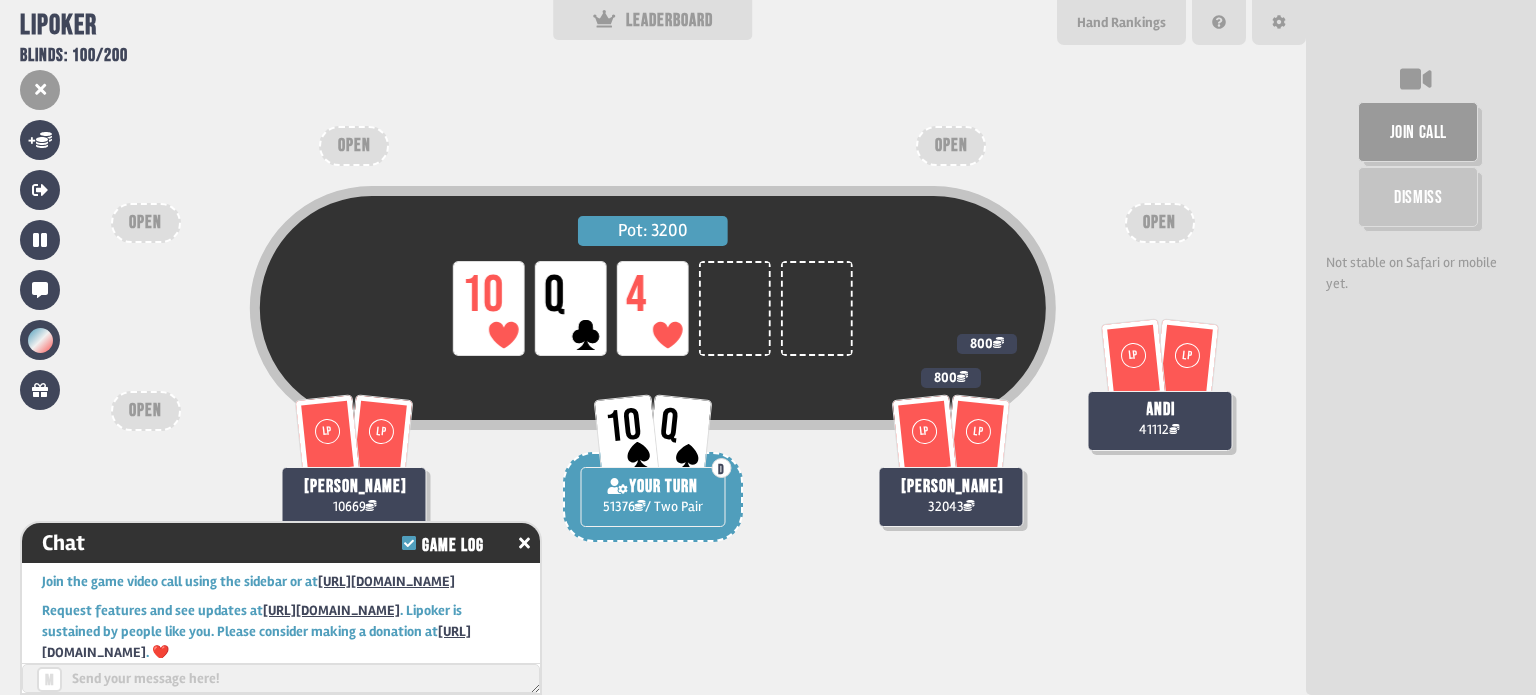 scroll, scrollTop: 29982, scrollLeft: 0, axis: vertical 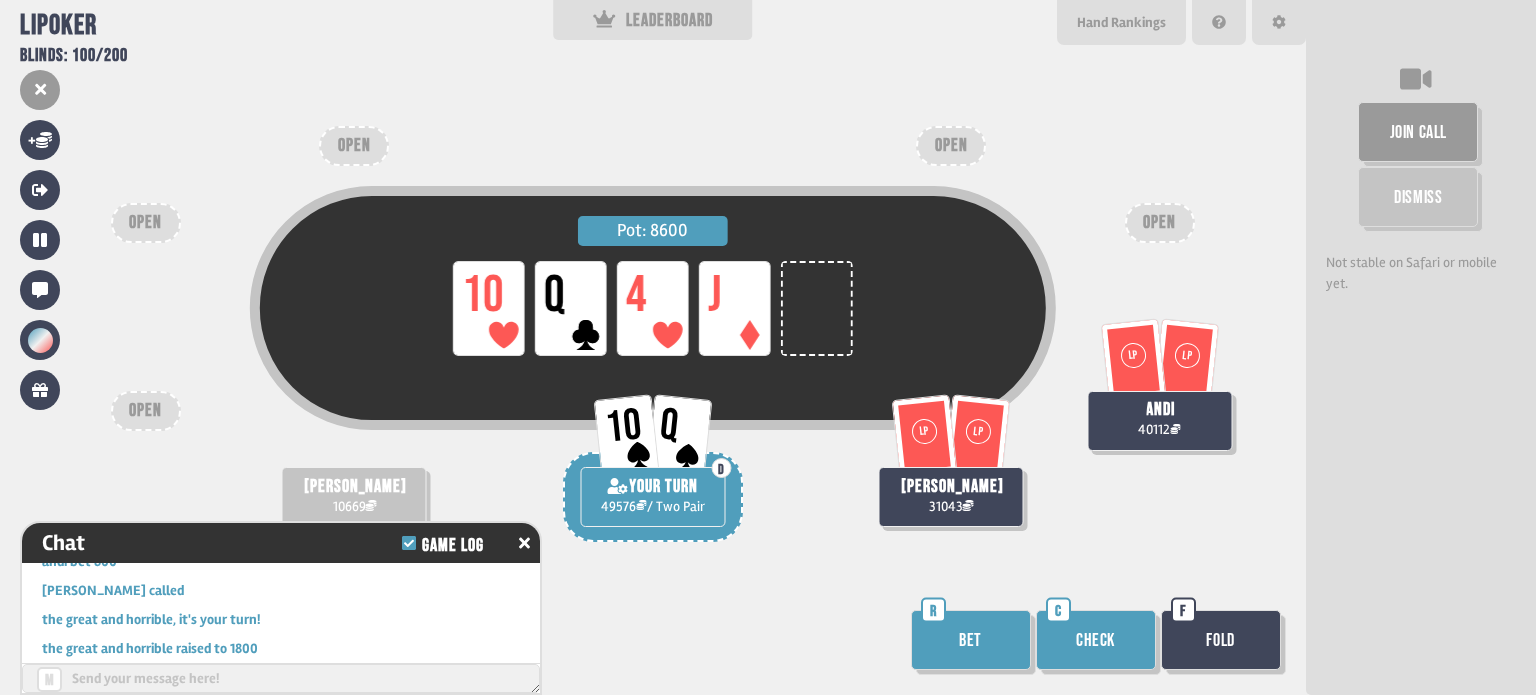 click on "Bet" at bounding box center [971, 640] 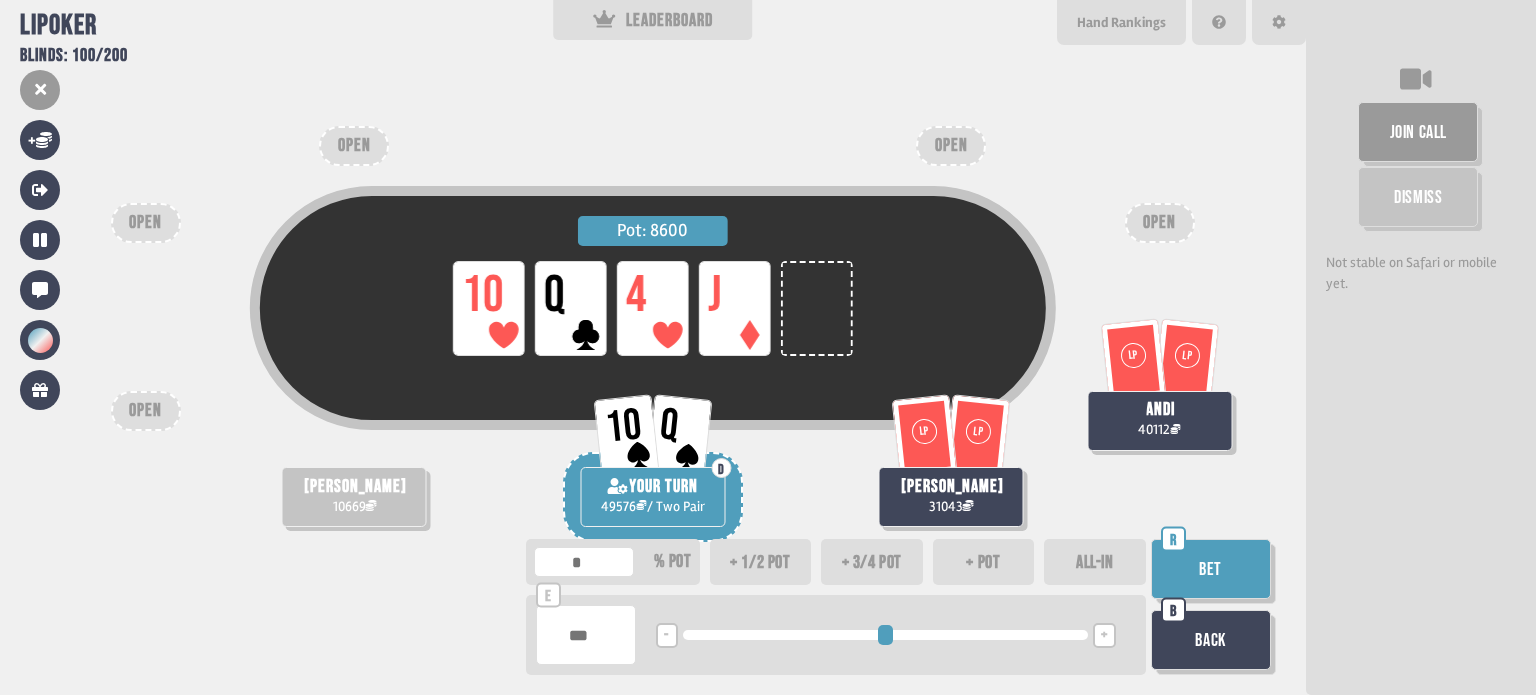 click on "+" at bounding box center (1104, 636) 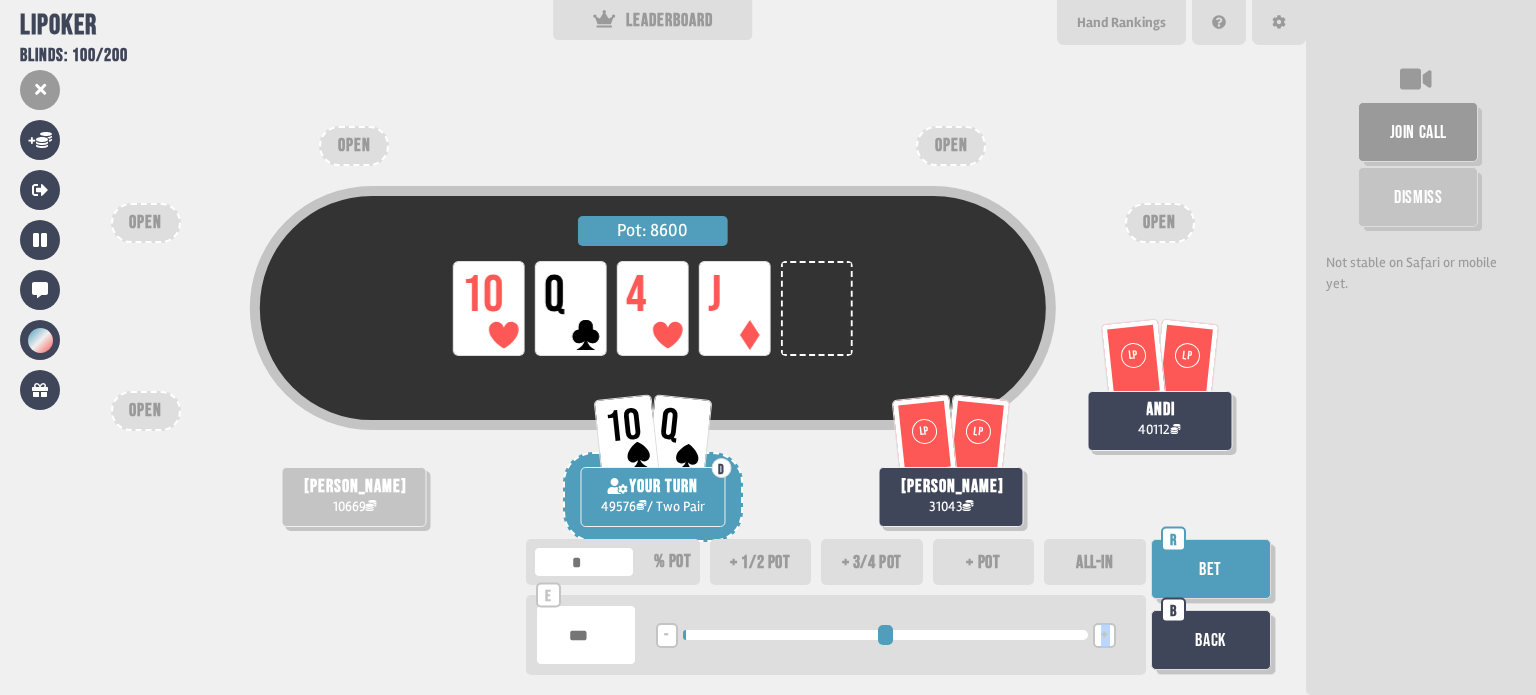 click on "+" at bounding box center (1104, 636) 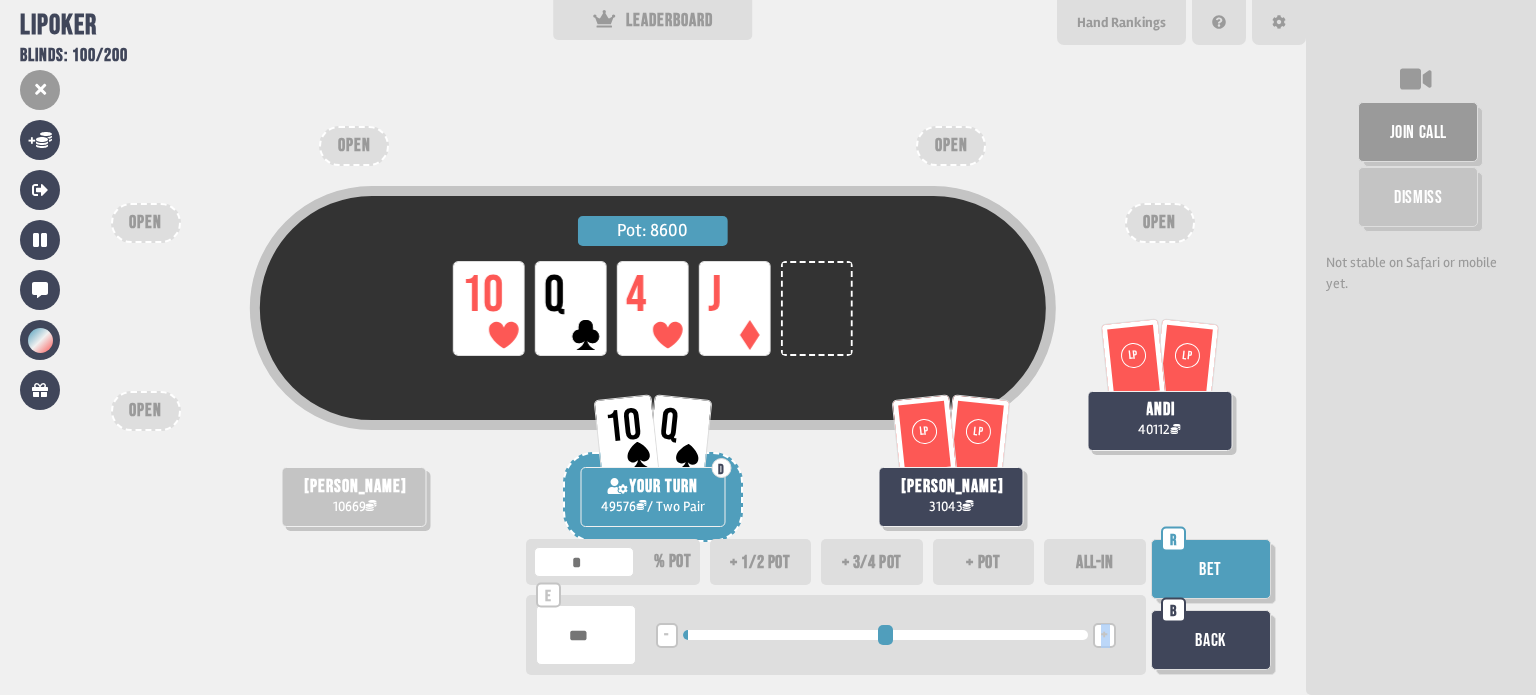 click on "+" at bounding box center [1104, 636] 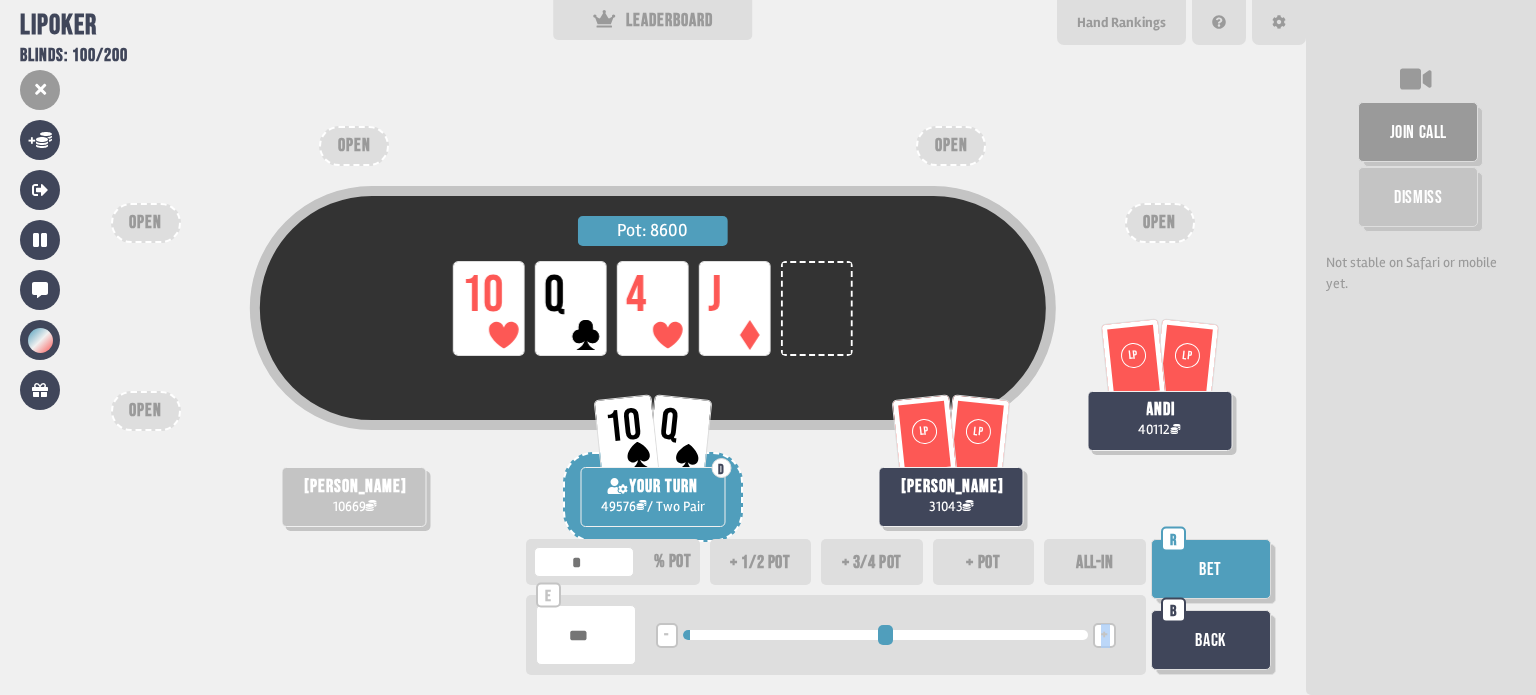 click on "+" at bounding box center (1104, 636) 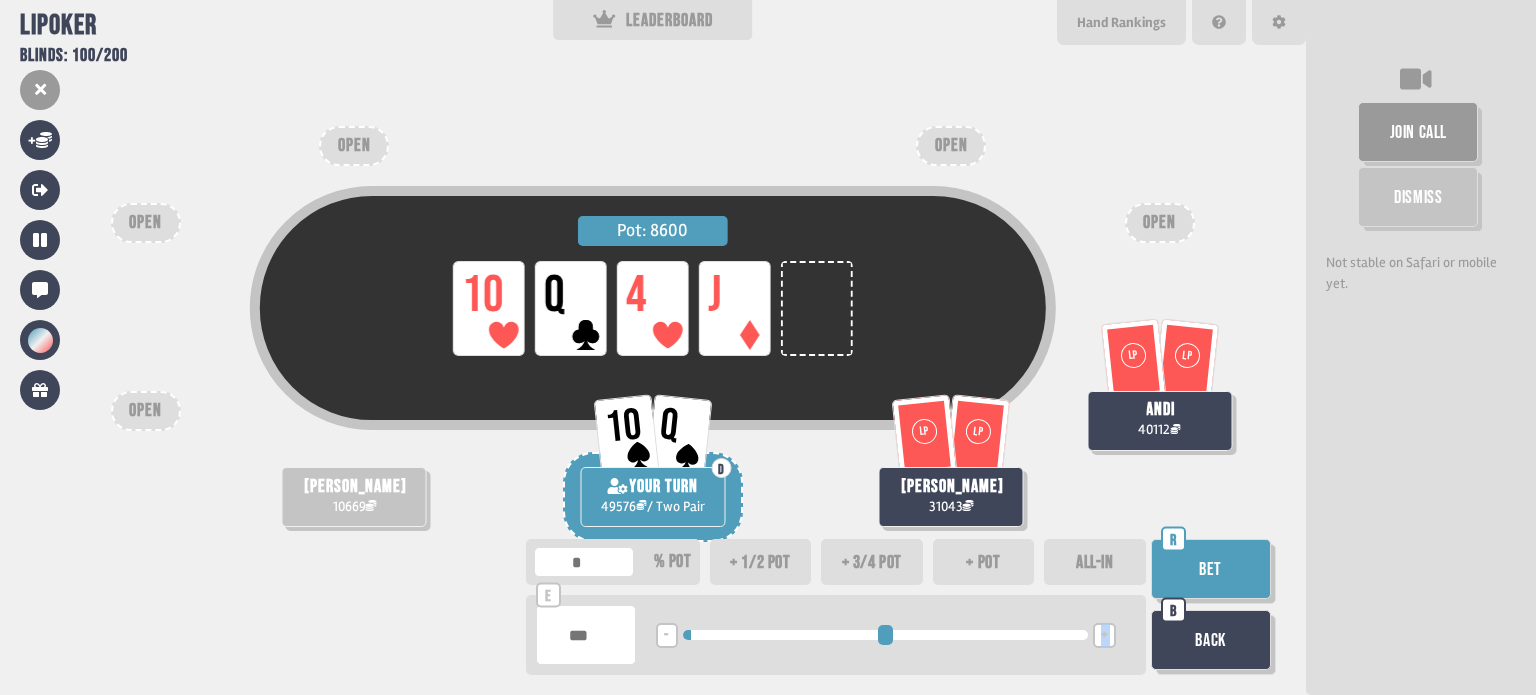click on "+" at bounding box center (1104, 636) 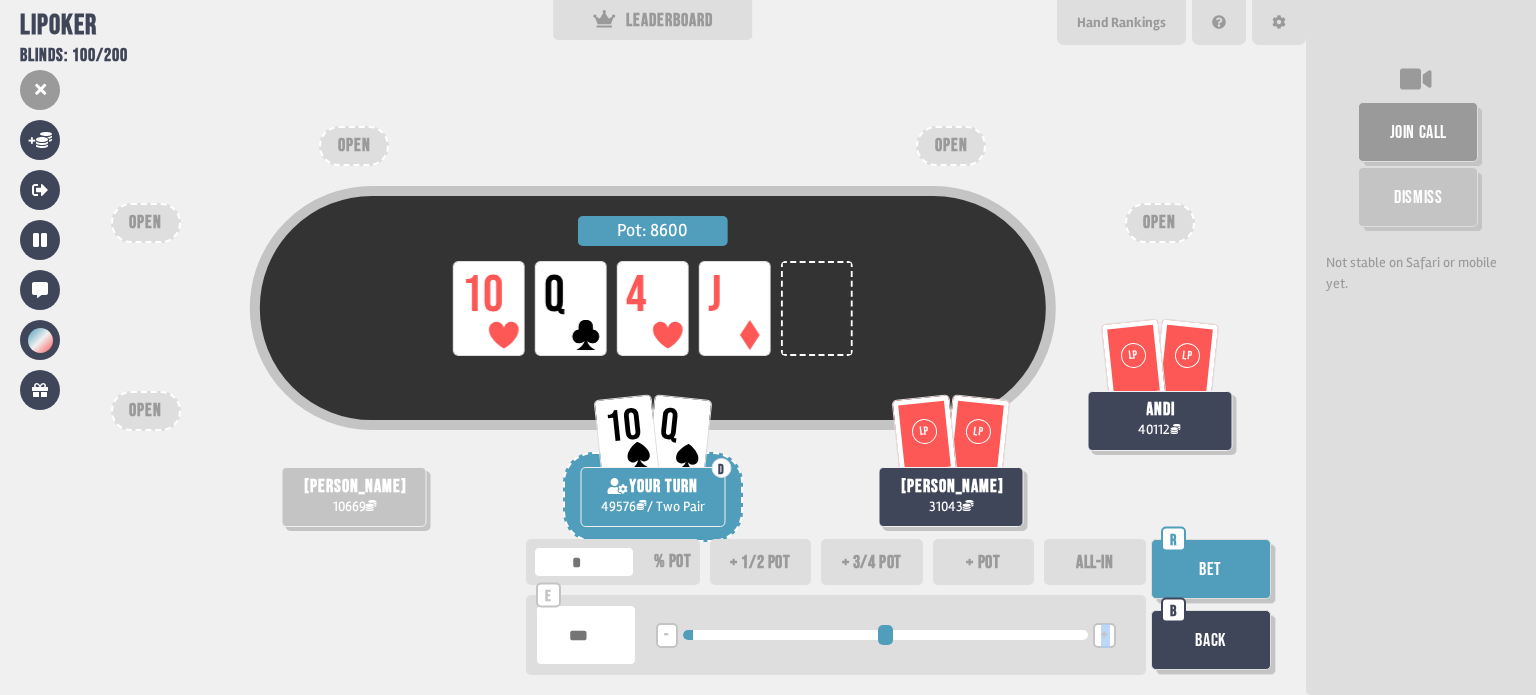 click on "+" at bounding box center (1104, 636) 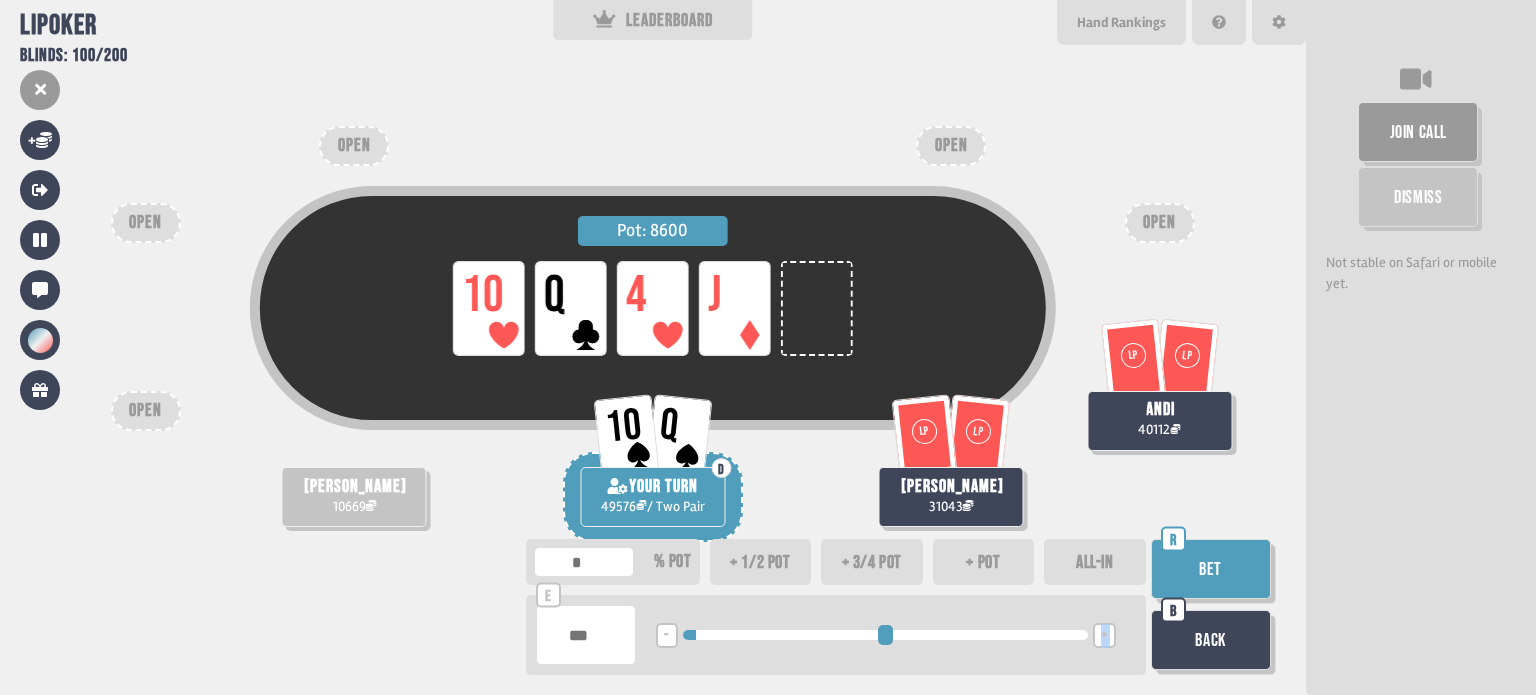 click on "+" at bounding box center (1104, 636) 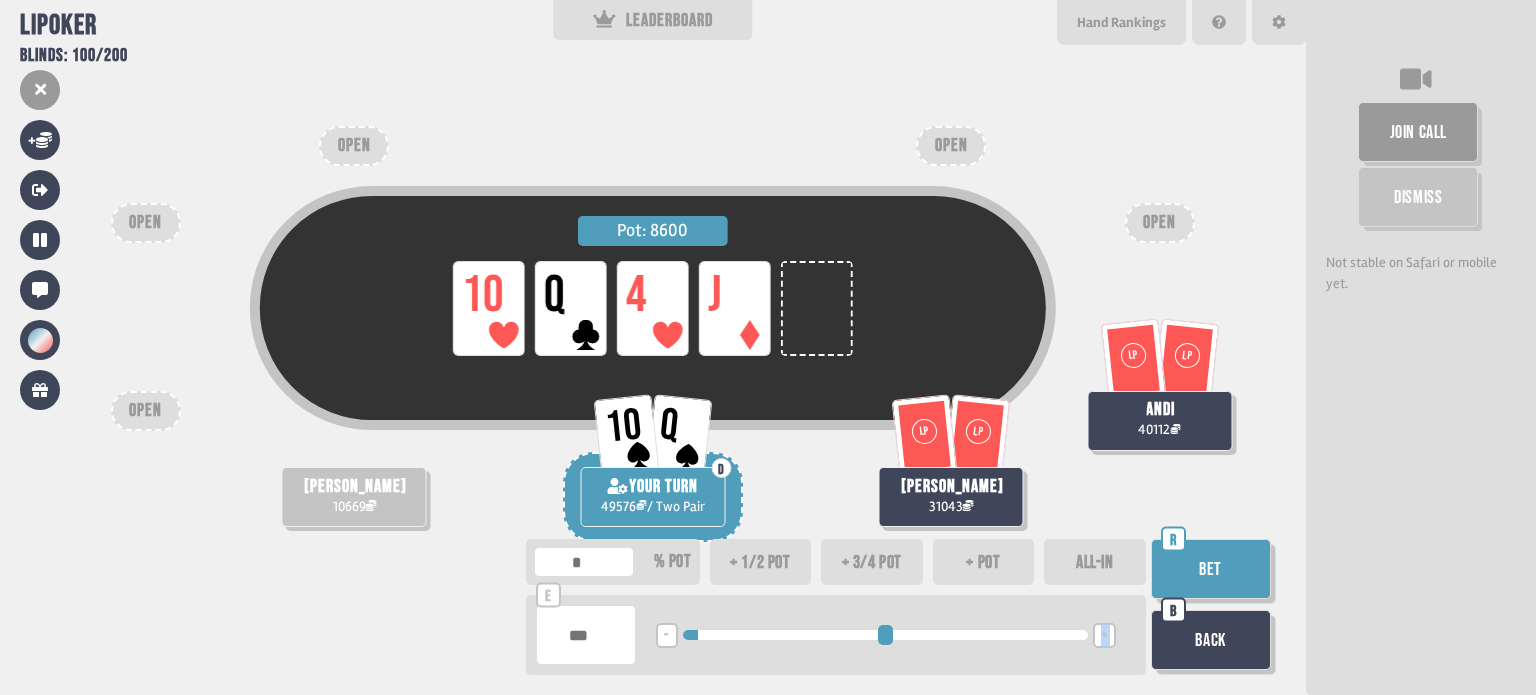 click on "Bet" at bounding box center (1211, 569) 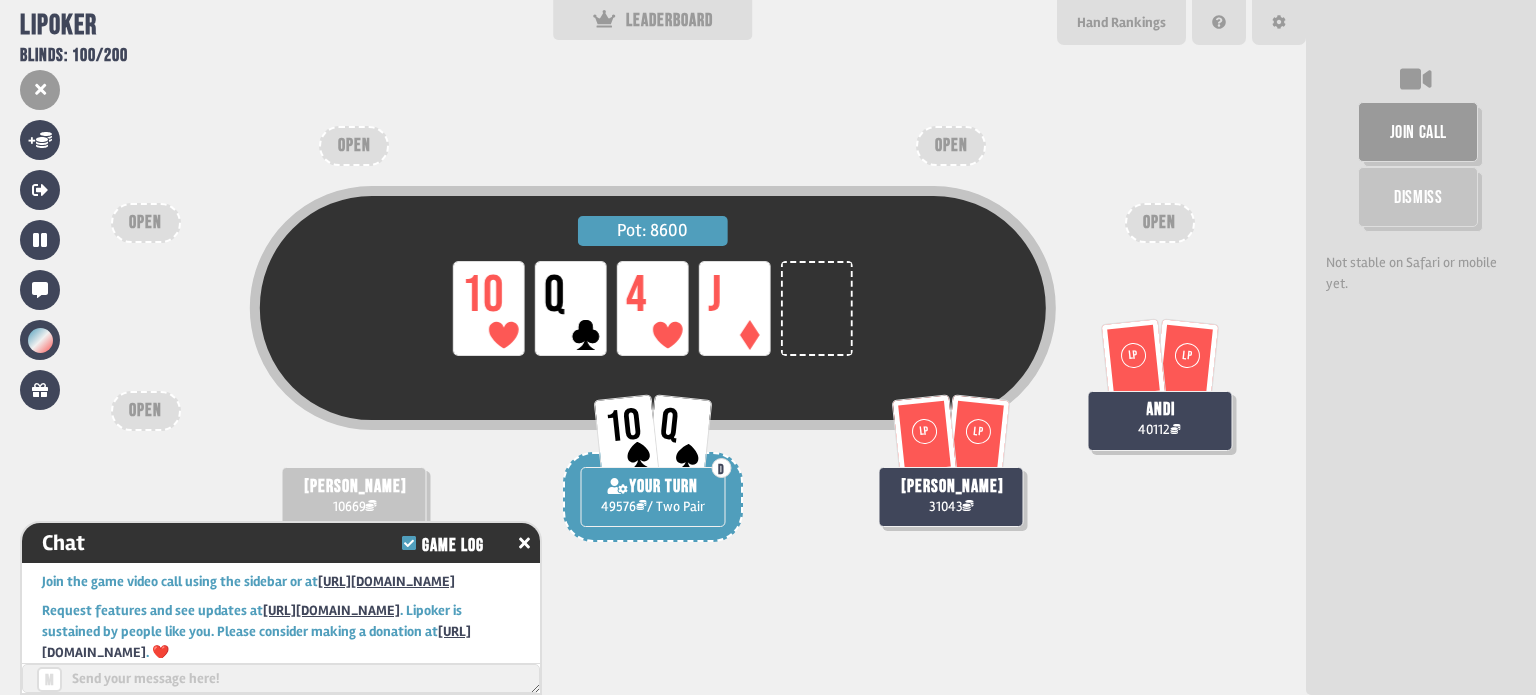 scroll, scrollTop: 30214, scrollLeft: 0, axis: vertical 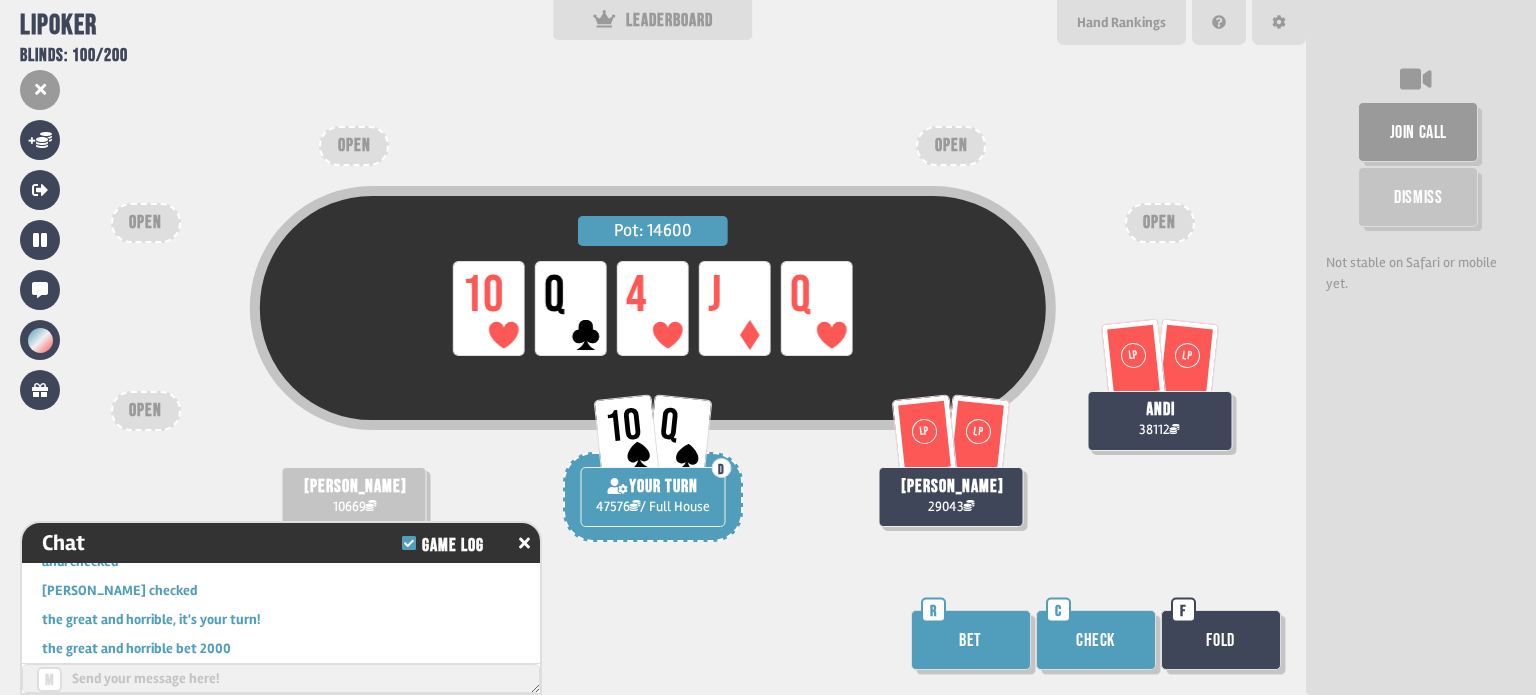 click on "Bet" at bounding box center [971, 640] 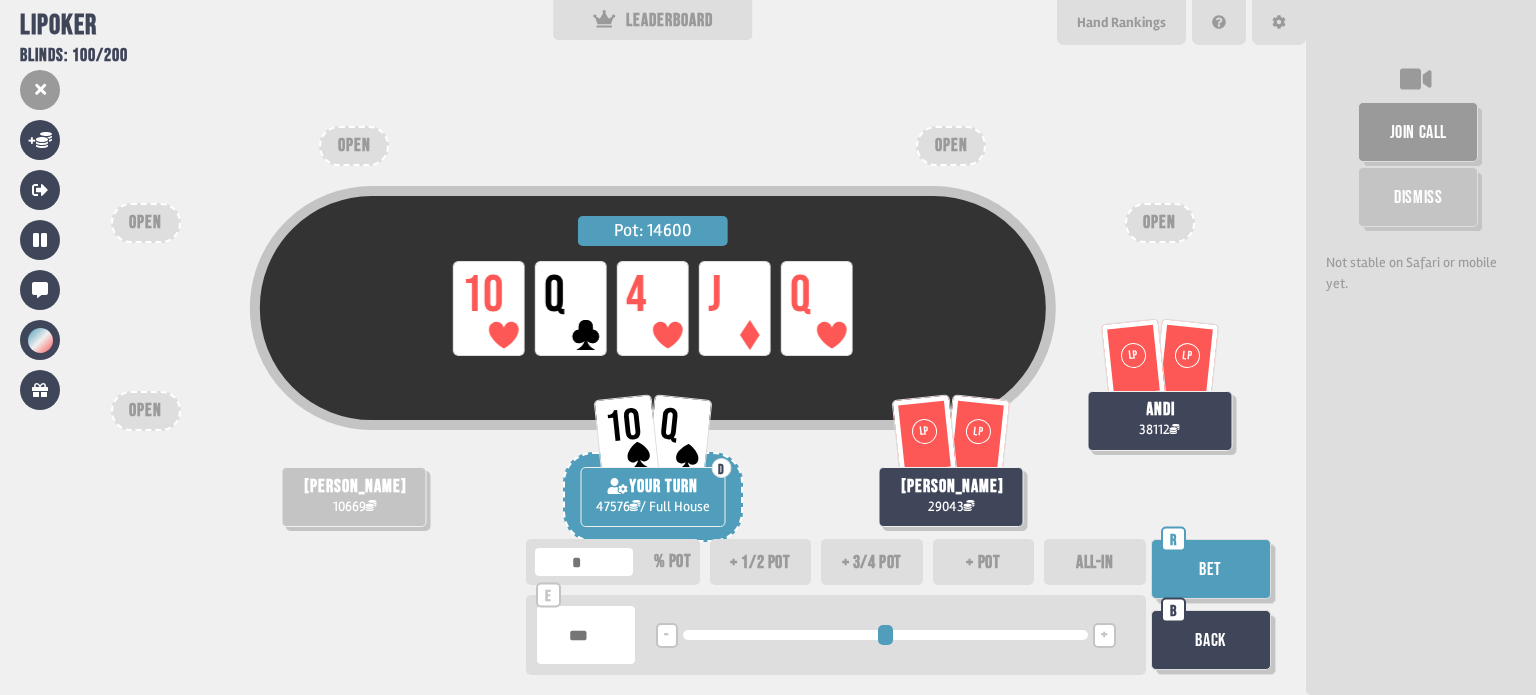 click on "+" at bounding box center (1104, 636) 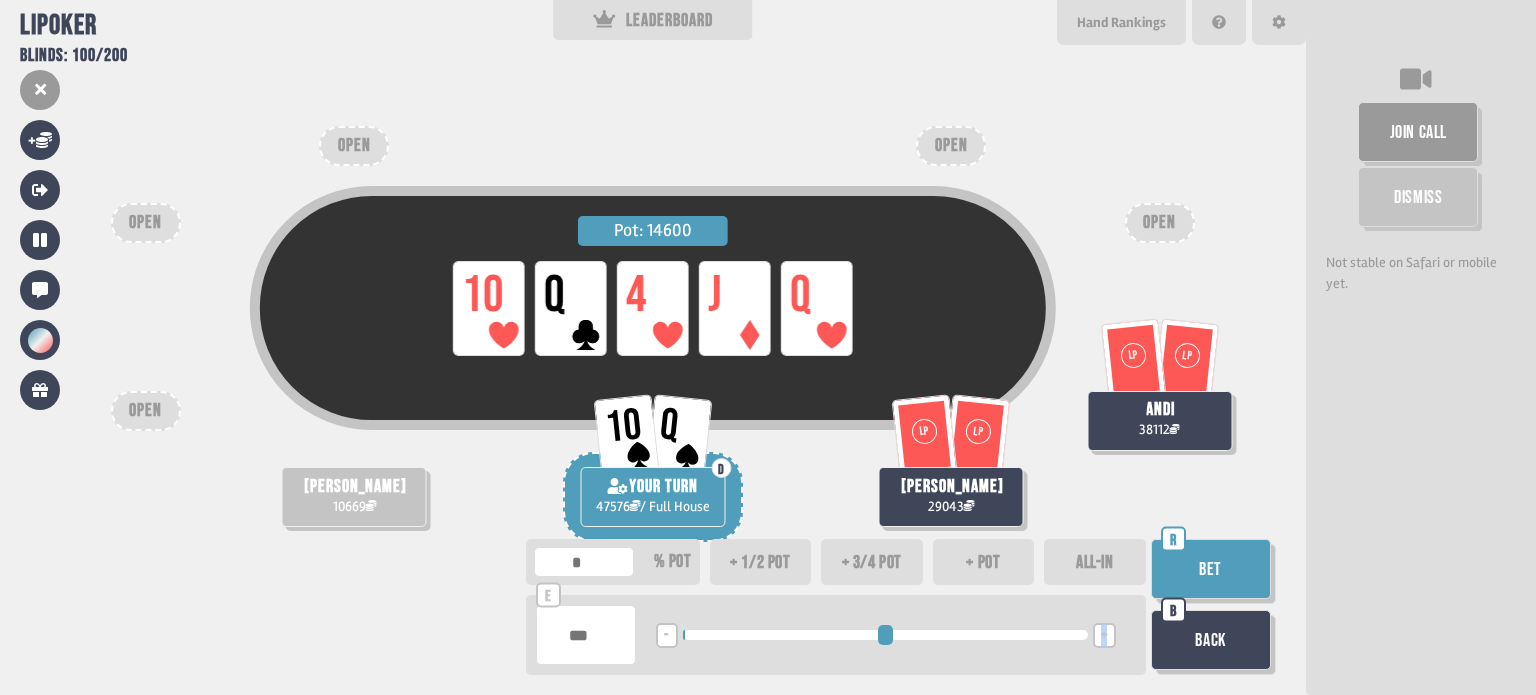 click on "+" at bounding box center (1104, 636) 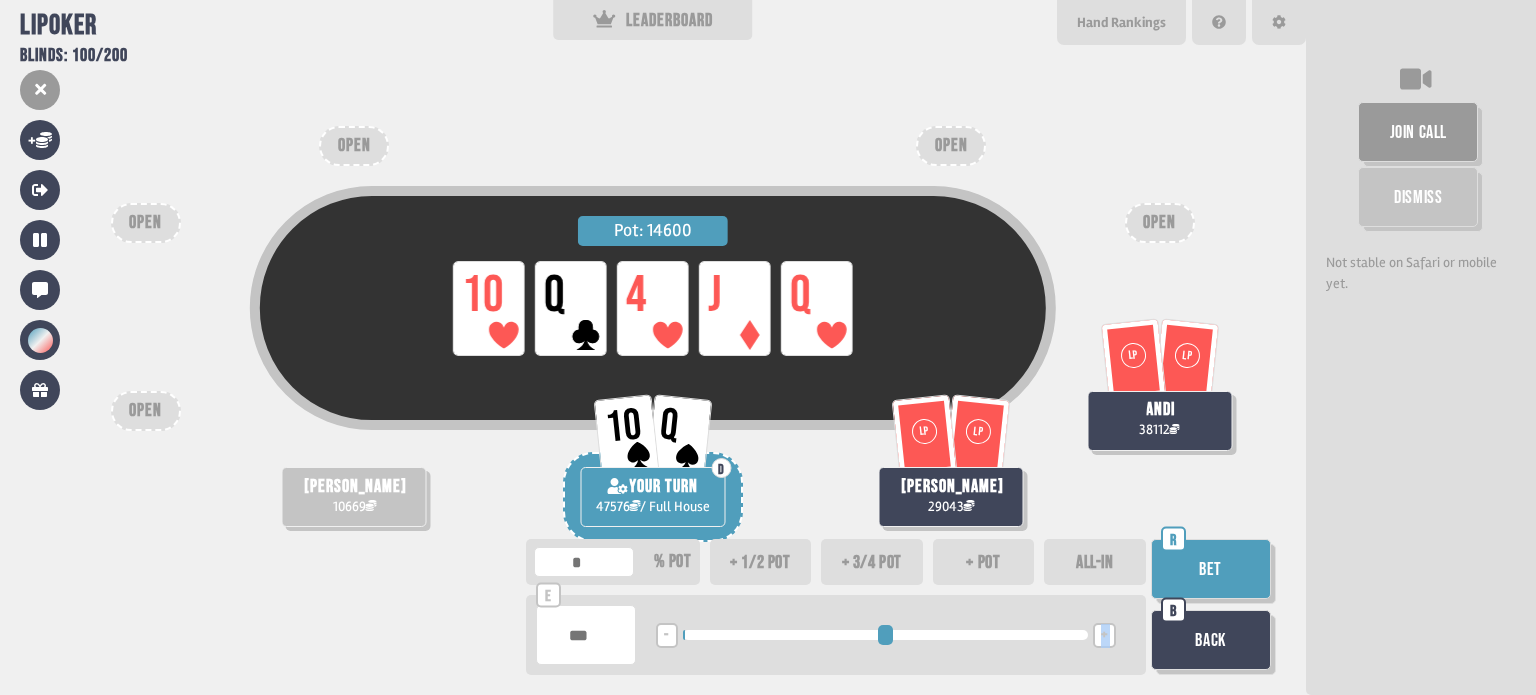 click on "+" at bounding box center [1104, 636] 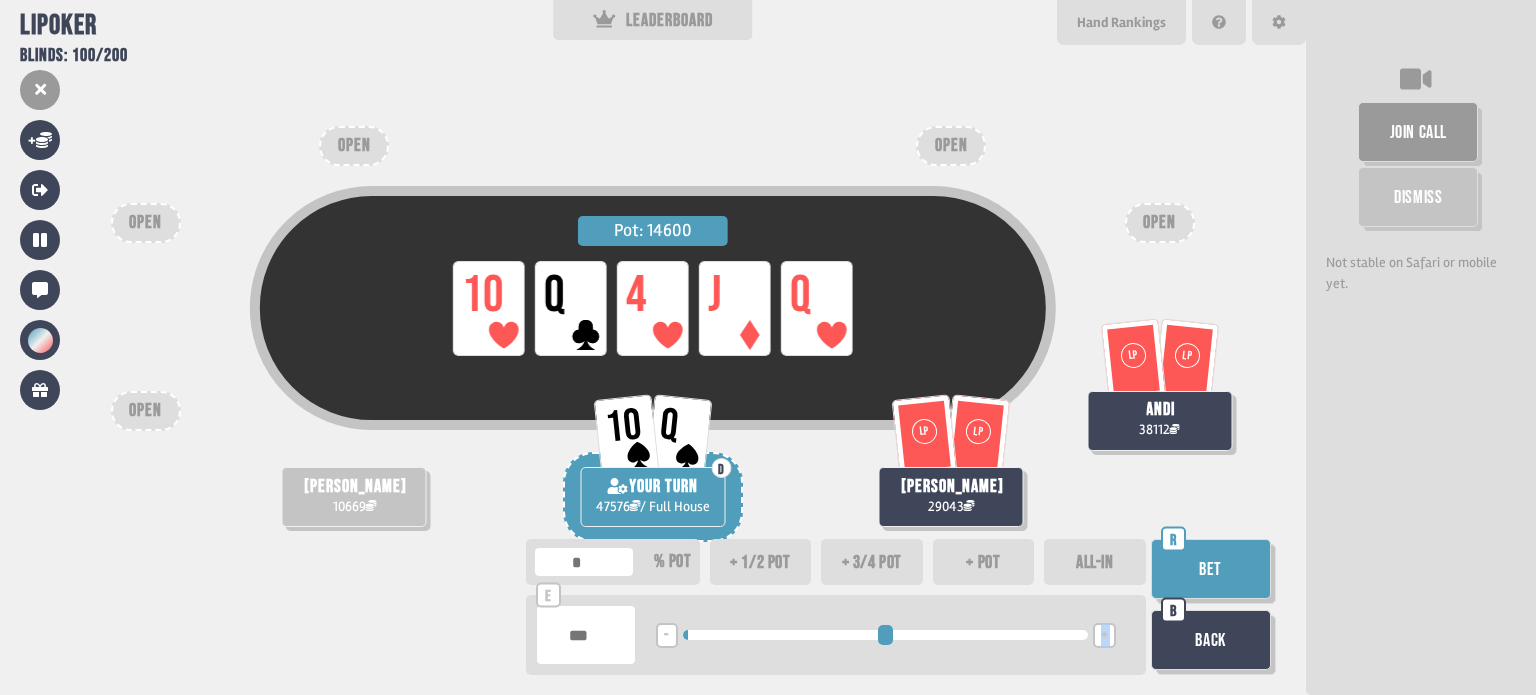 click on "+" at bounding box center [1104, 636] 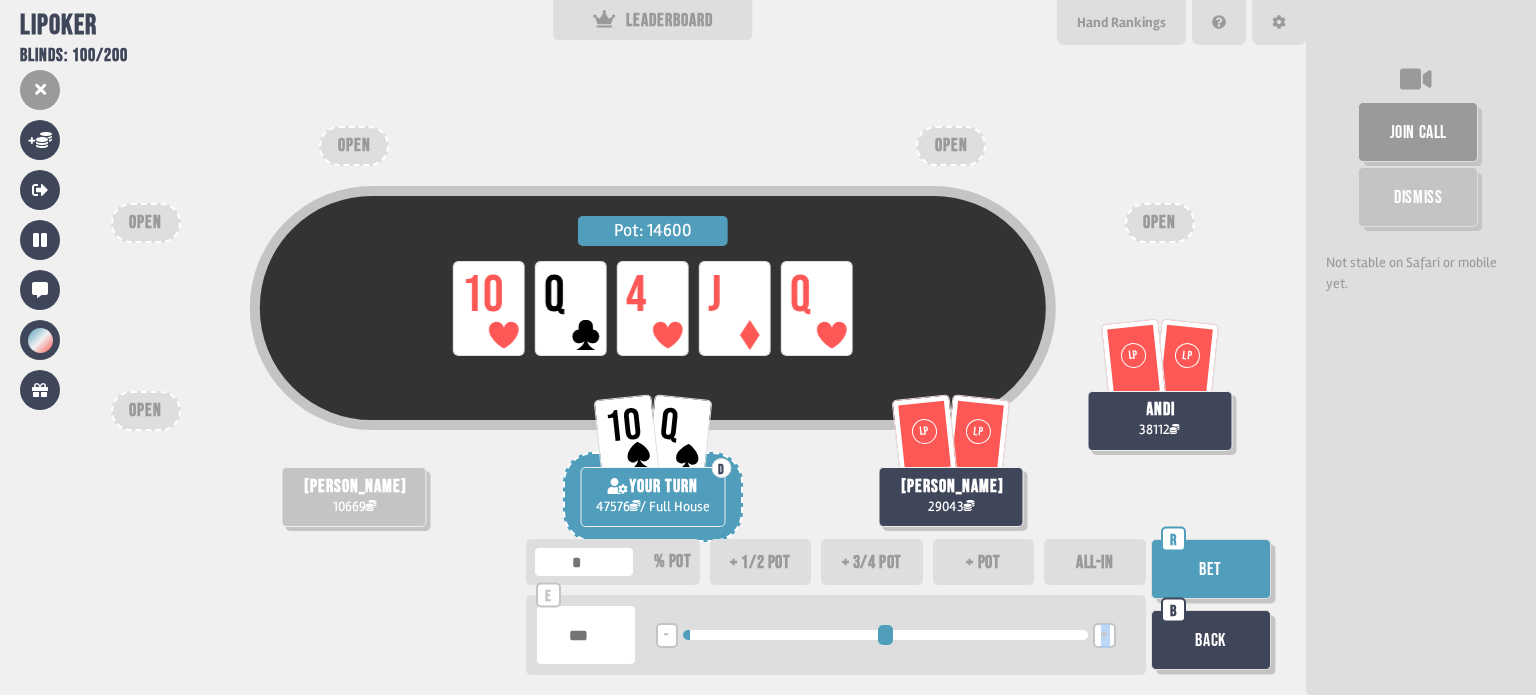click on "+" at bounding box center (1104, 636) 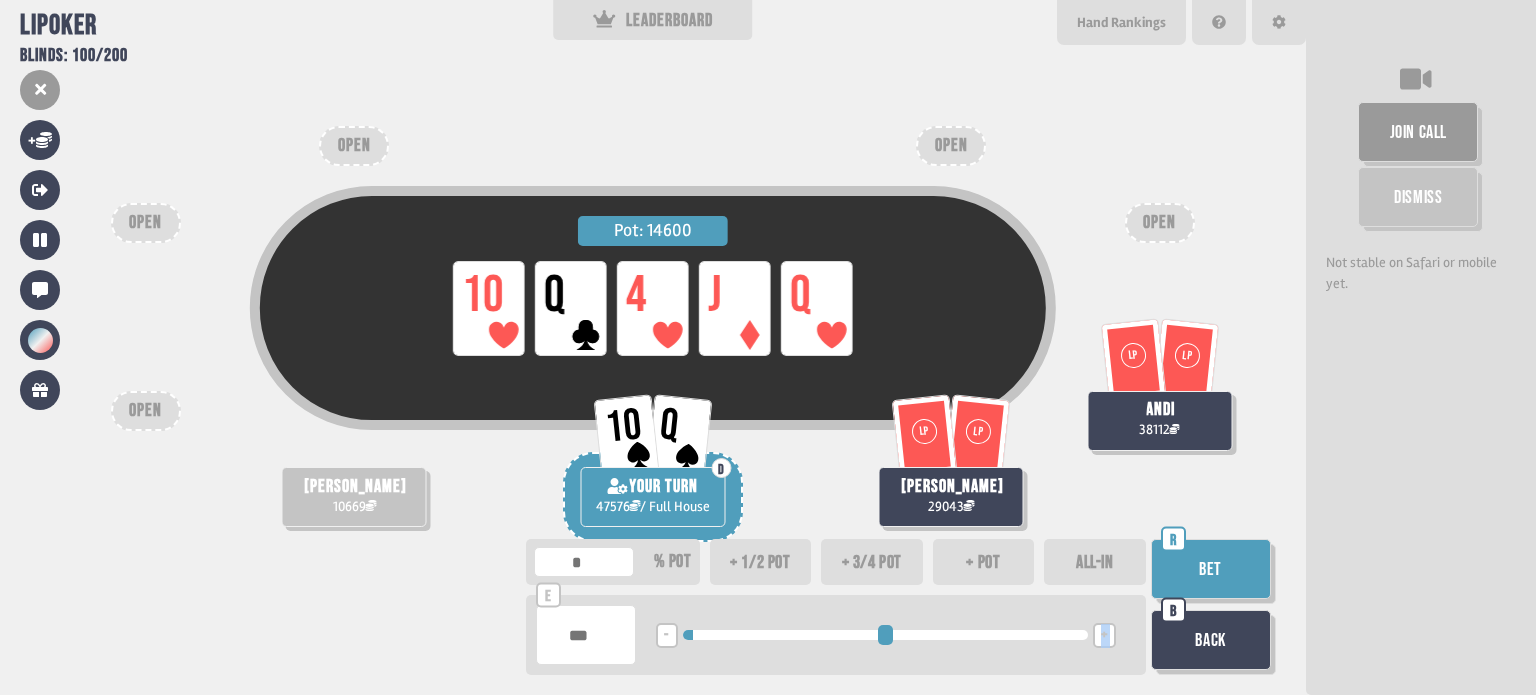 click on "+" at bounding box center (1104, 636) 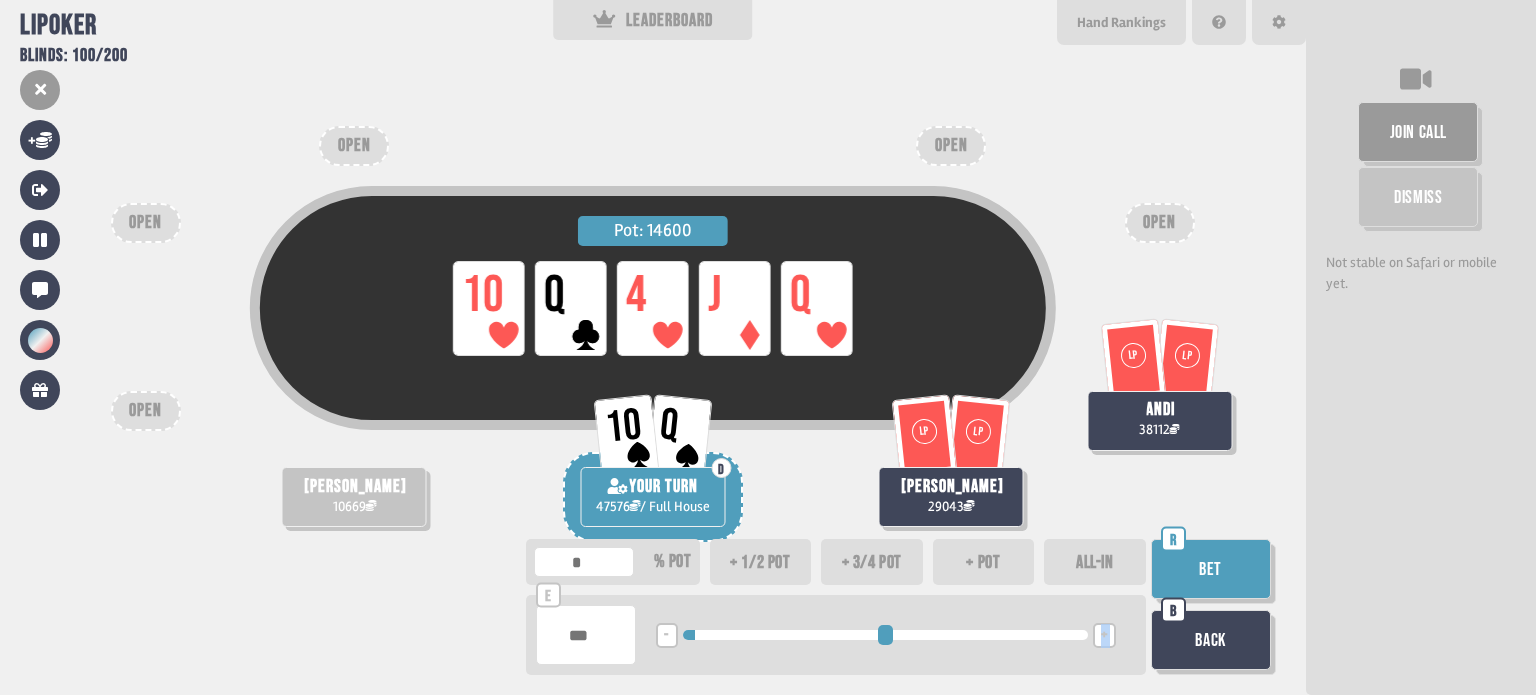 click on "+" at bounding box center (1104, 636) 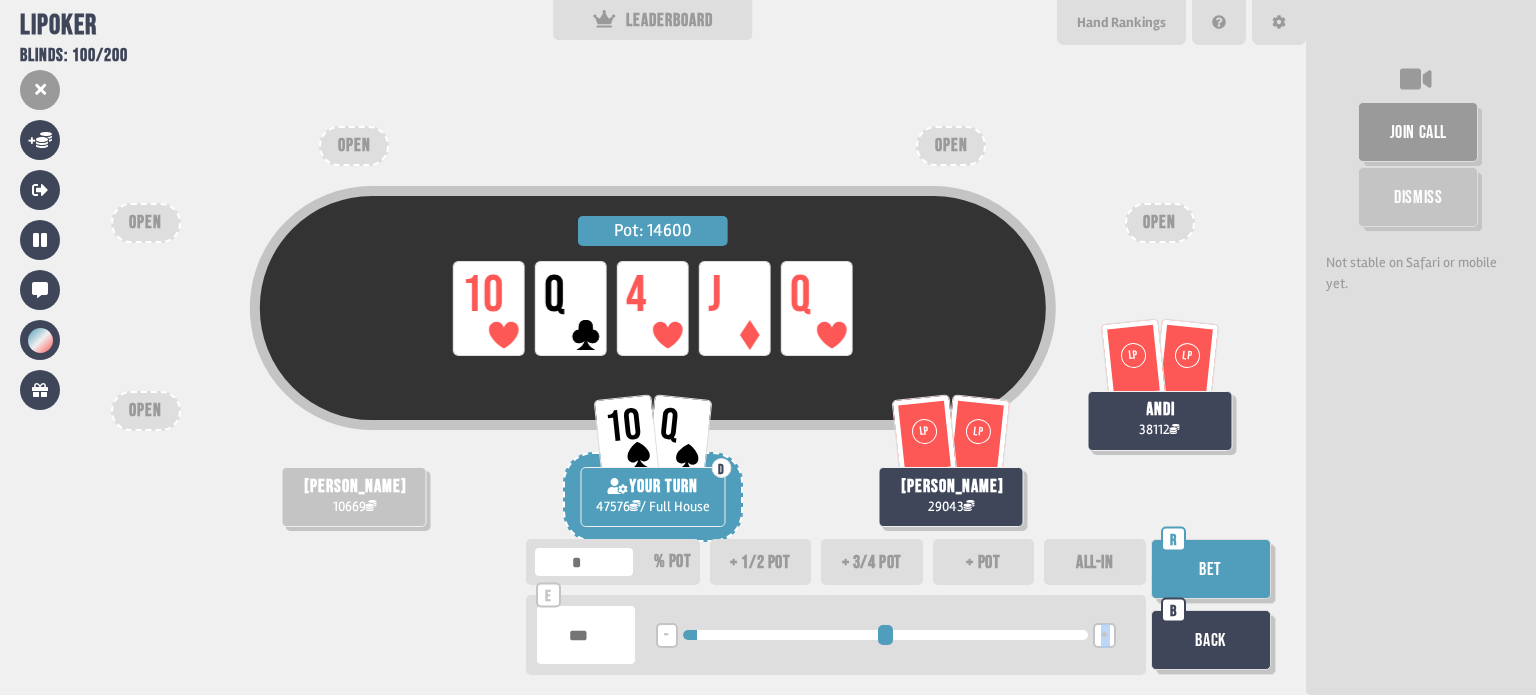 click on "+" at bounding box center [1104, 636] 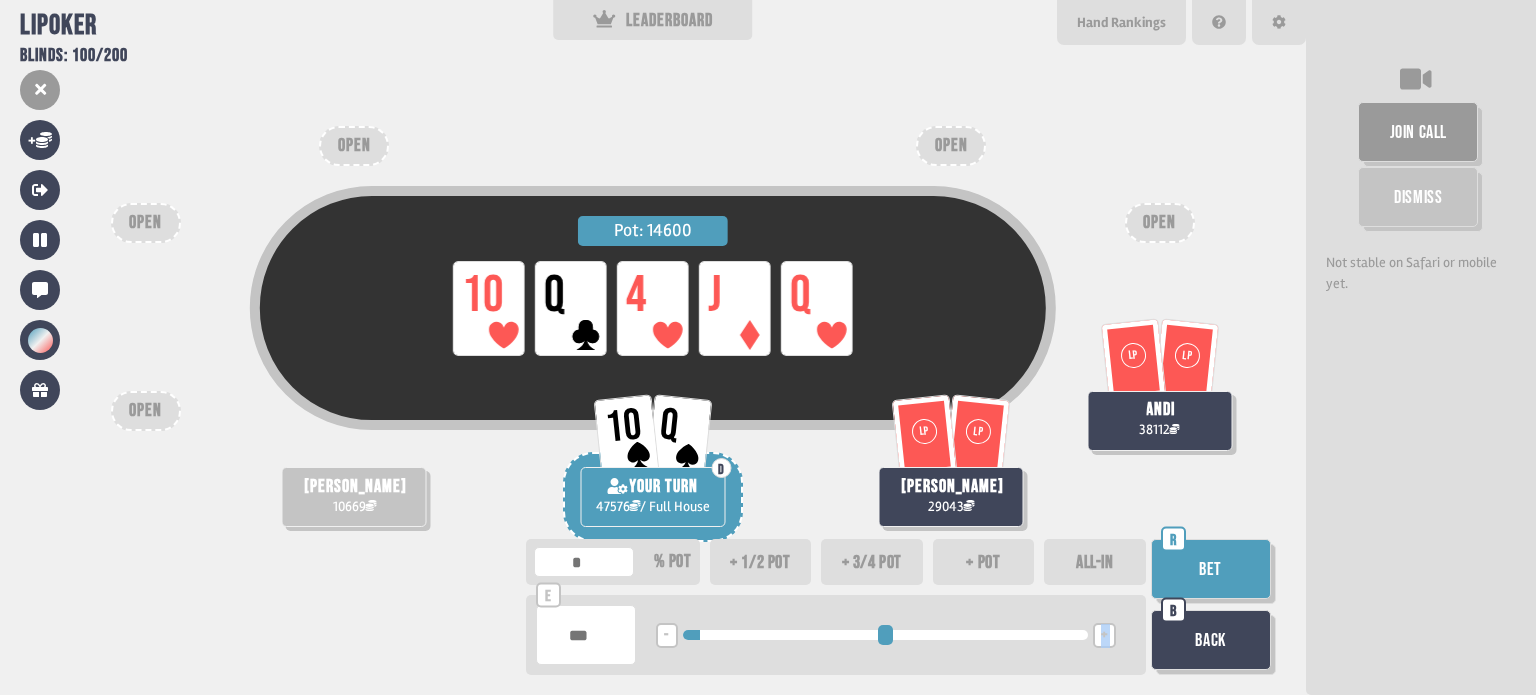 click on "+" at bounding box center [1104, 636] 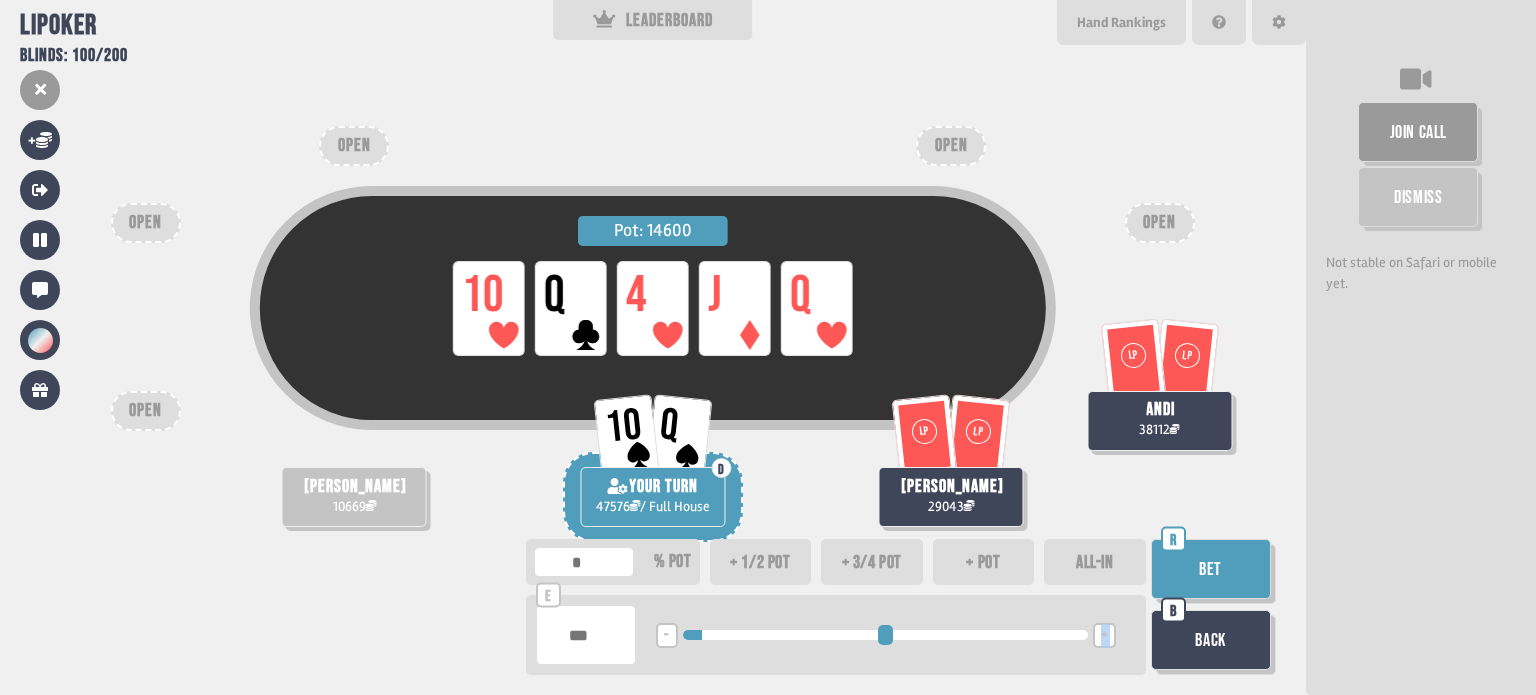 click on "+" at bounding box center (1104, 636) 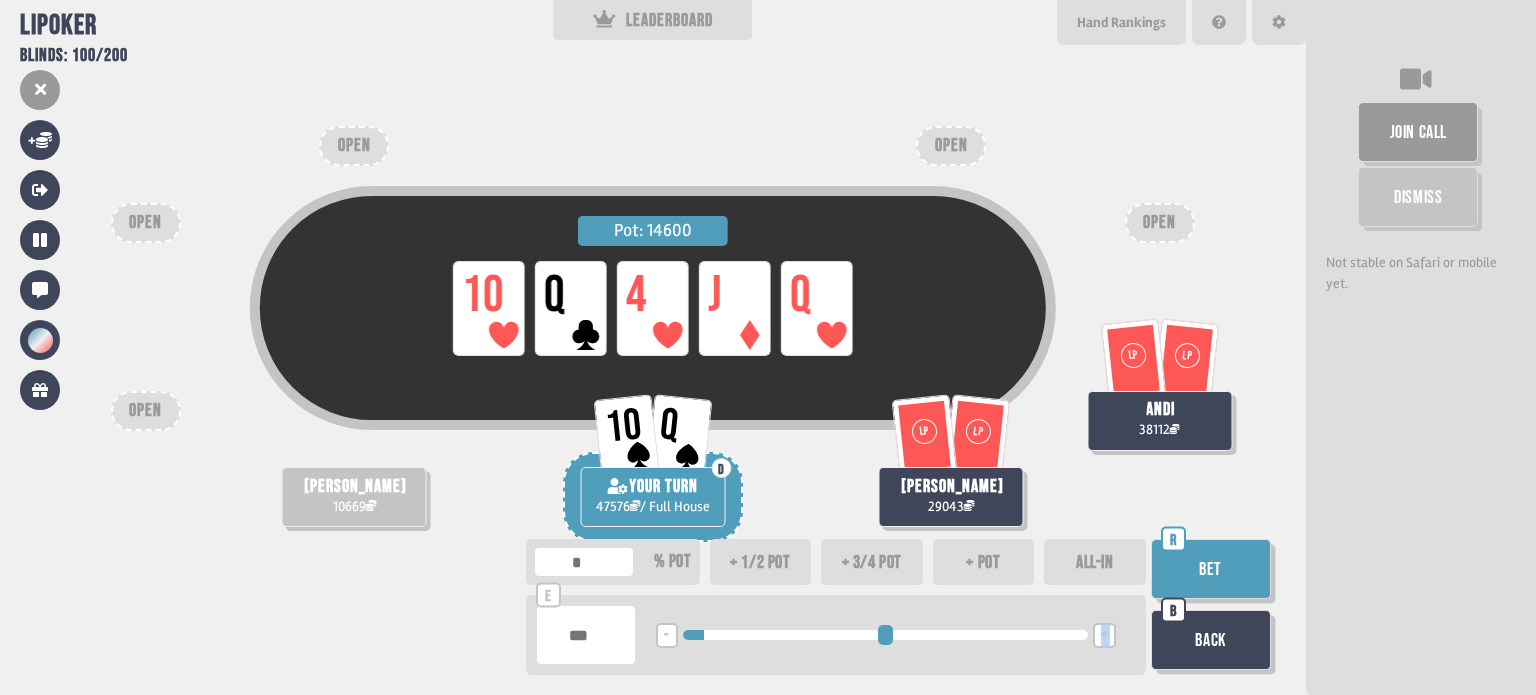 click on "+" at bounding box center [1104, 636] 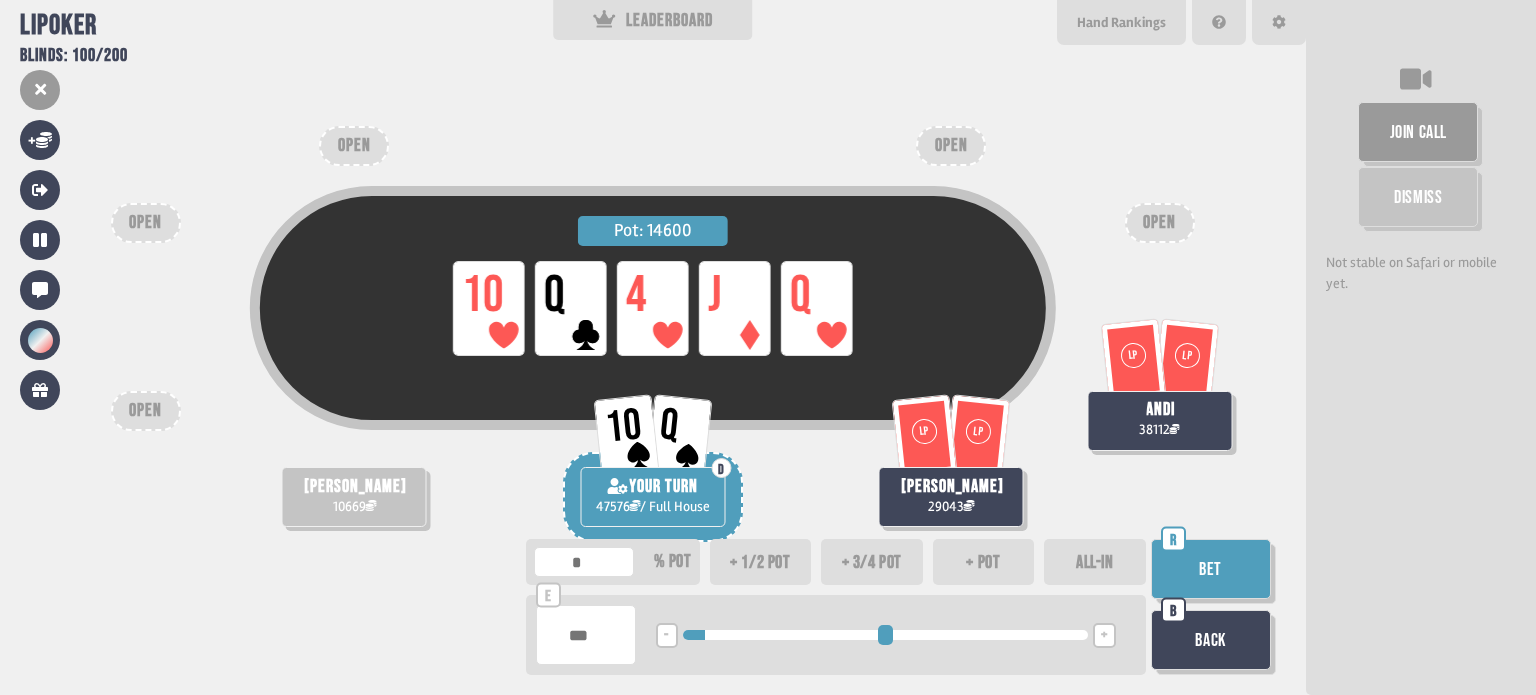 click on "+" at bounding box center (1104, 636) 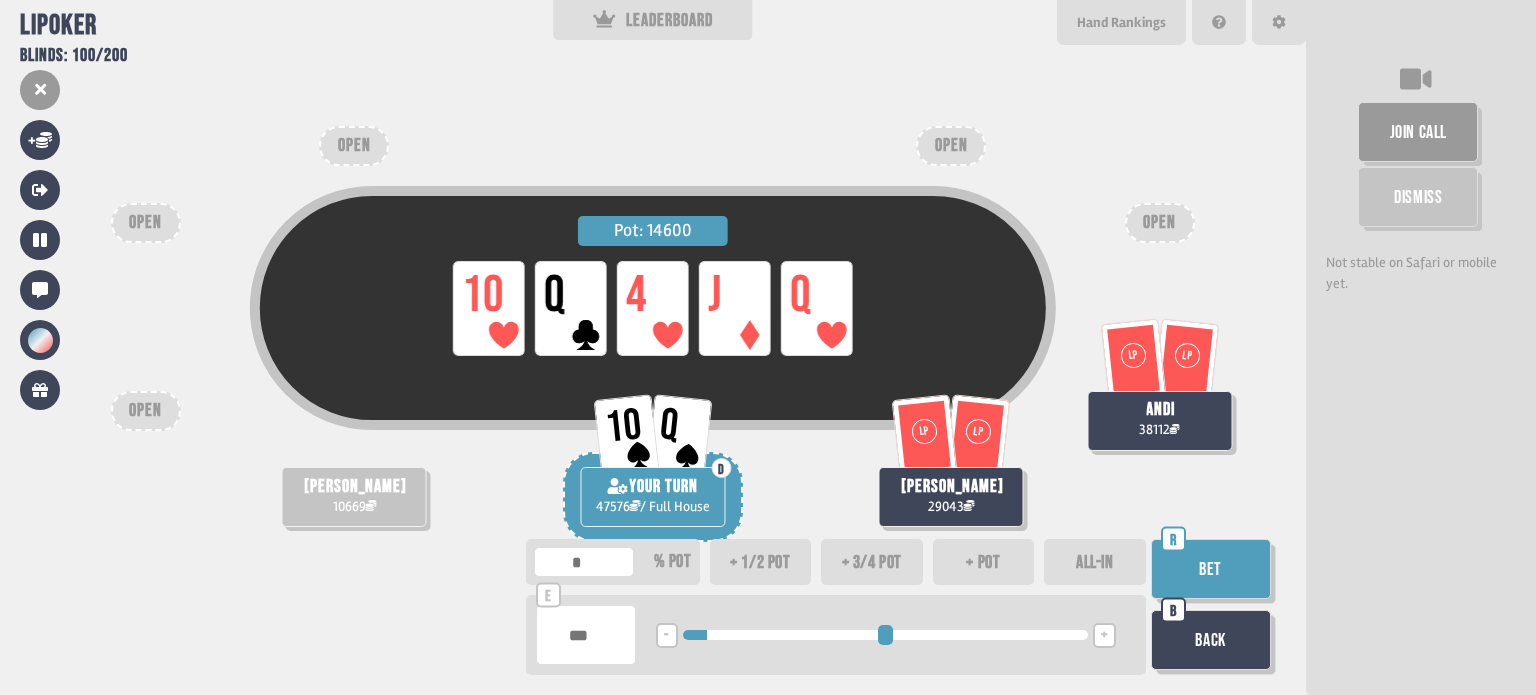 click on "Bet" at bounding box center (1211, 569) 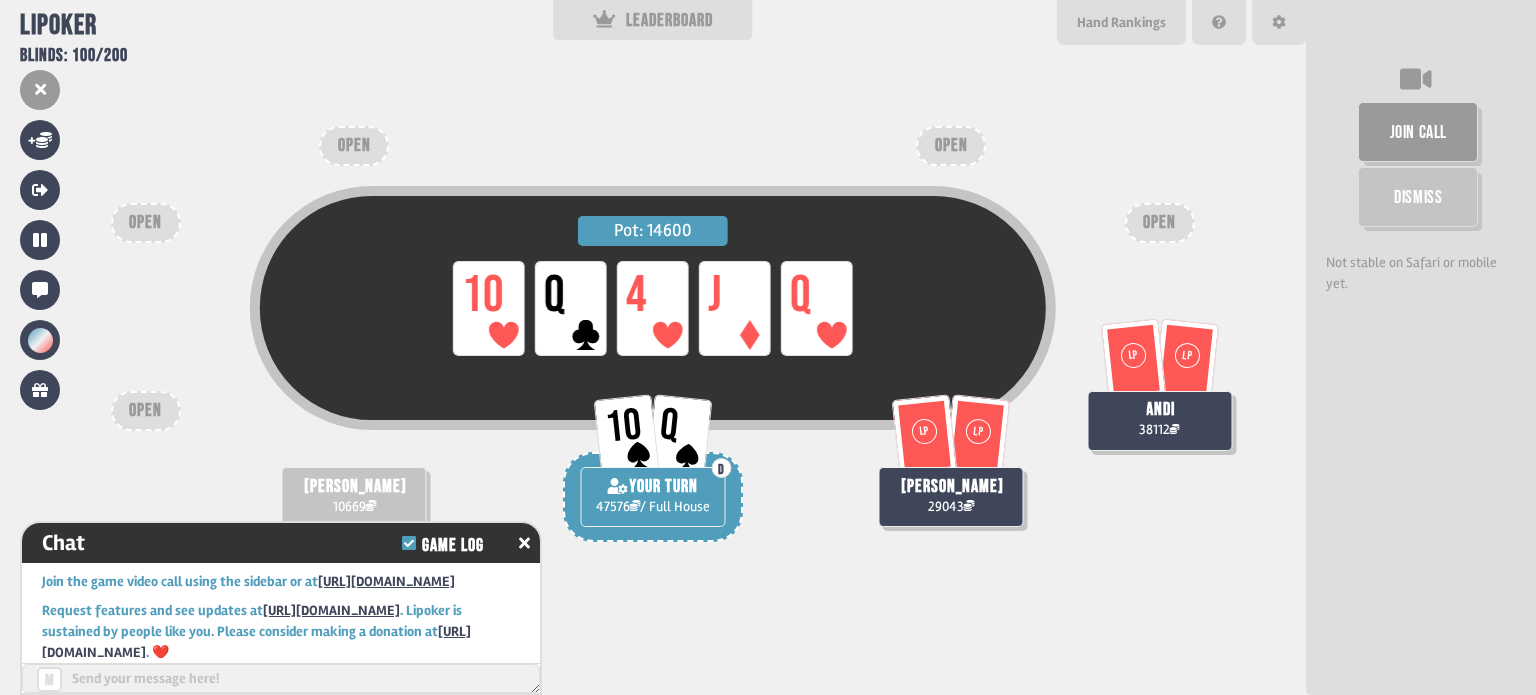 scroll, scrollTop: 30416, scrollLeft: 0, axis: vertical 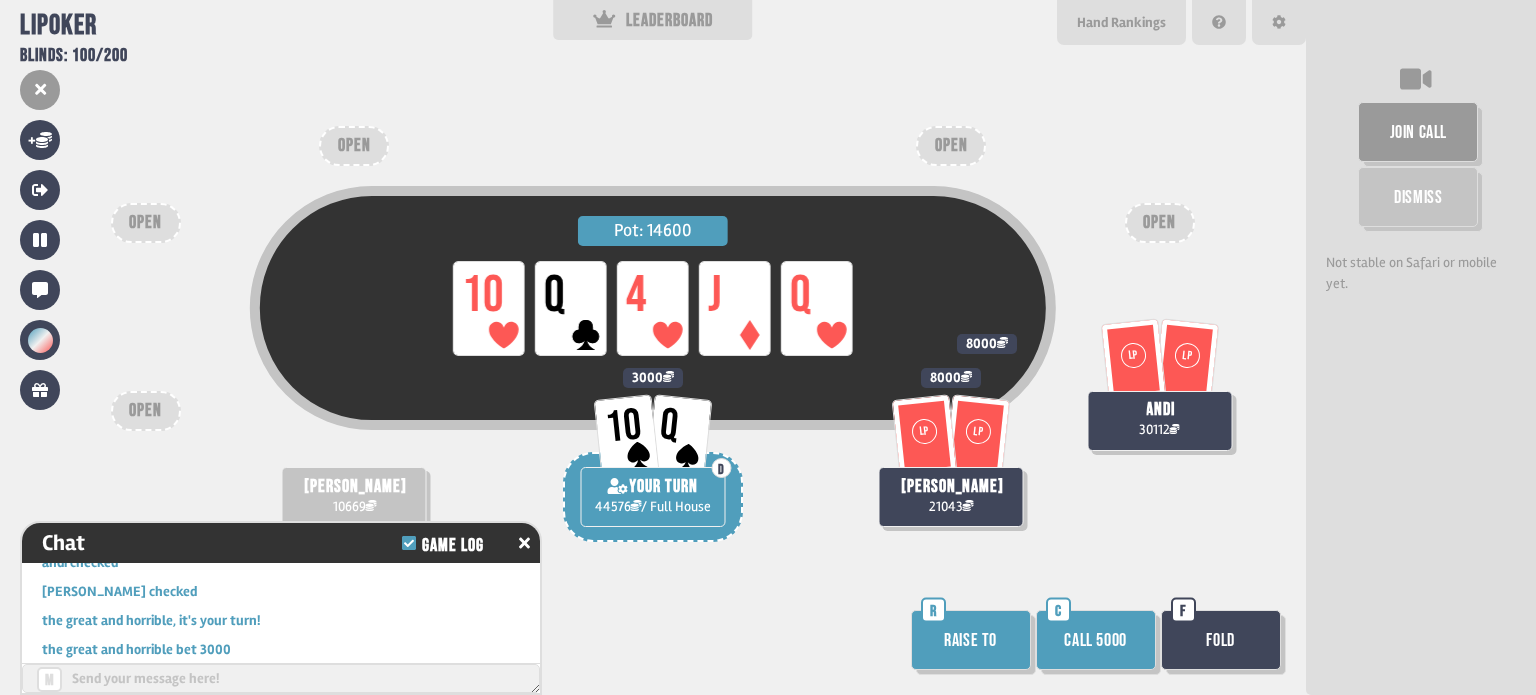 click on "Raise to" at bounding box center [971, 640] 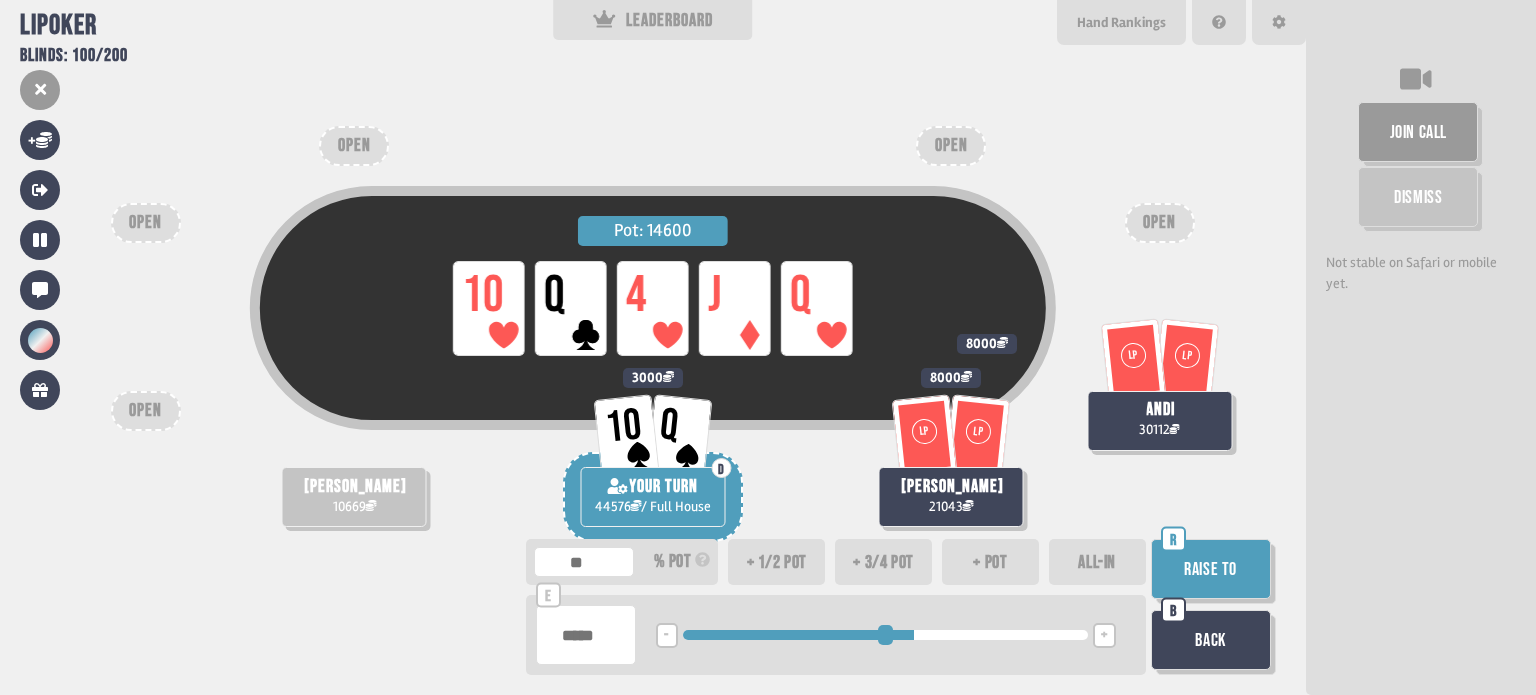 click at bounding box center [885, 635] 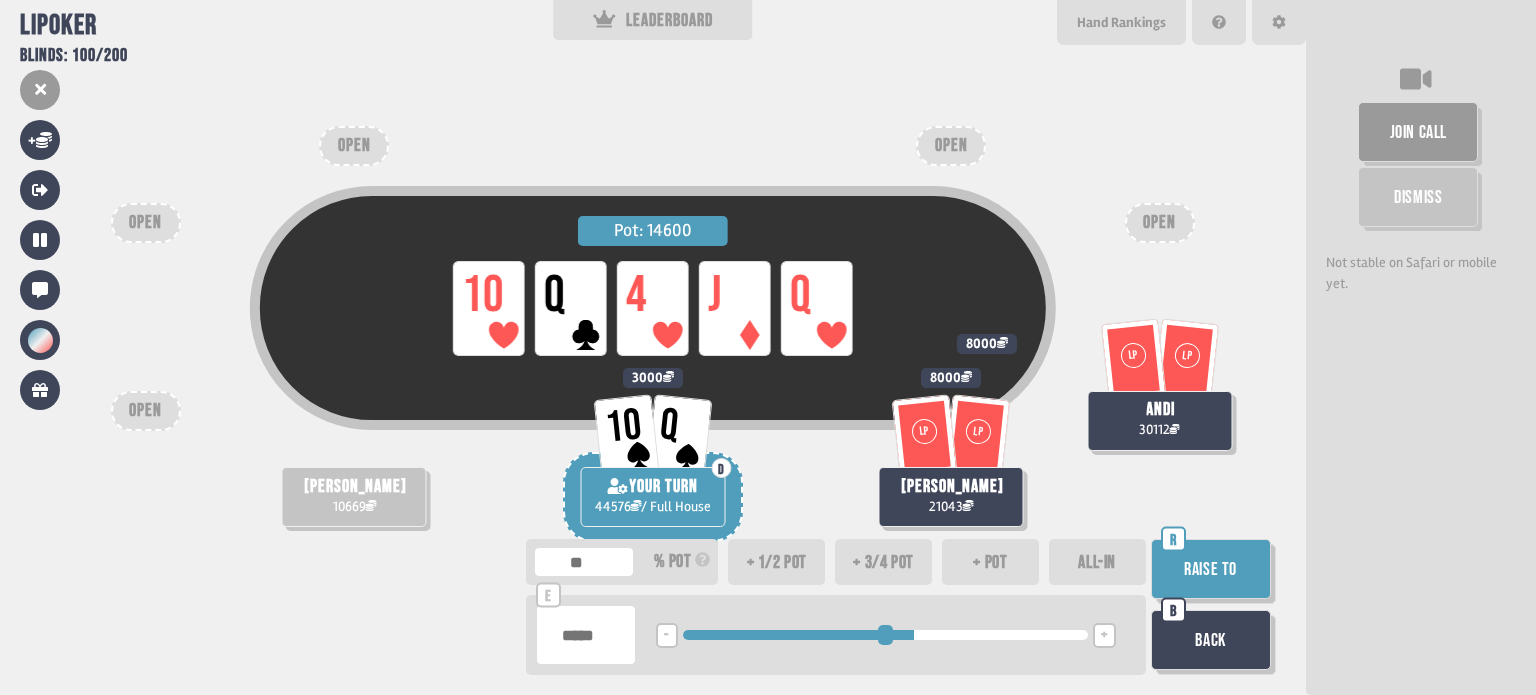 click on "Raise to" at bounding box center (1211, 569) 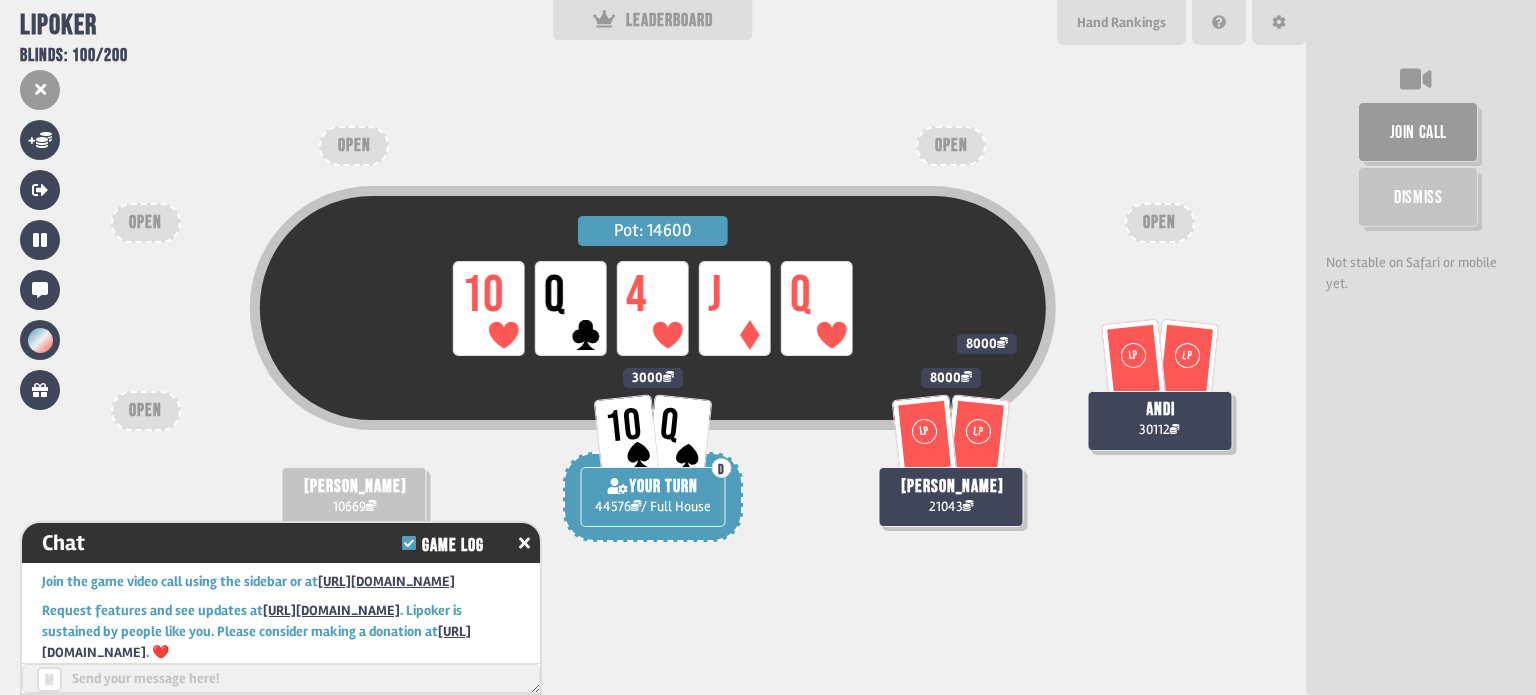 scroll, scrollTop: 30532, scrollLeft: 0, axis: vertical 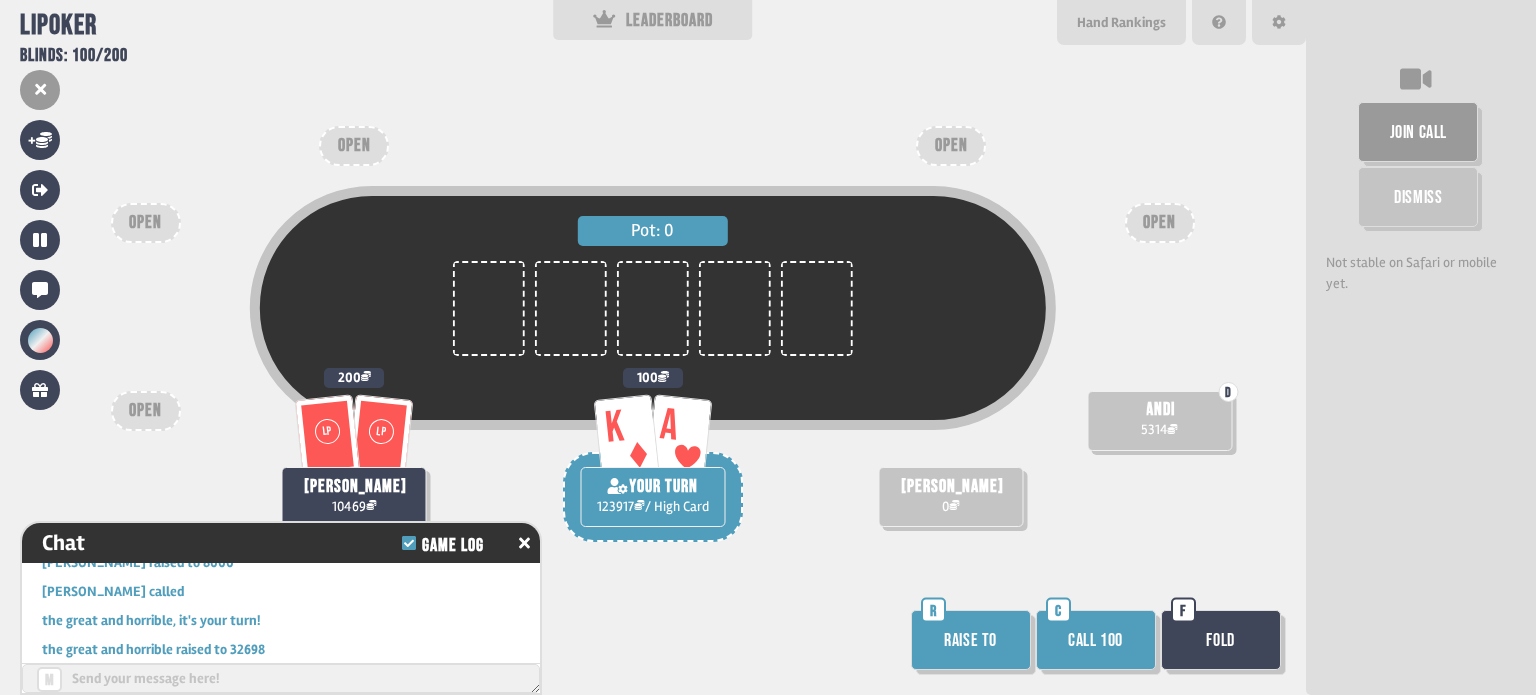 click on "Raise to" at bounding box center (971, 640) 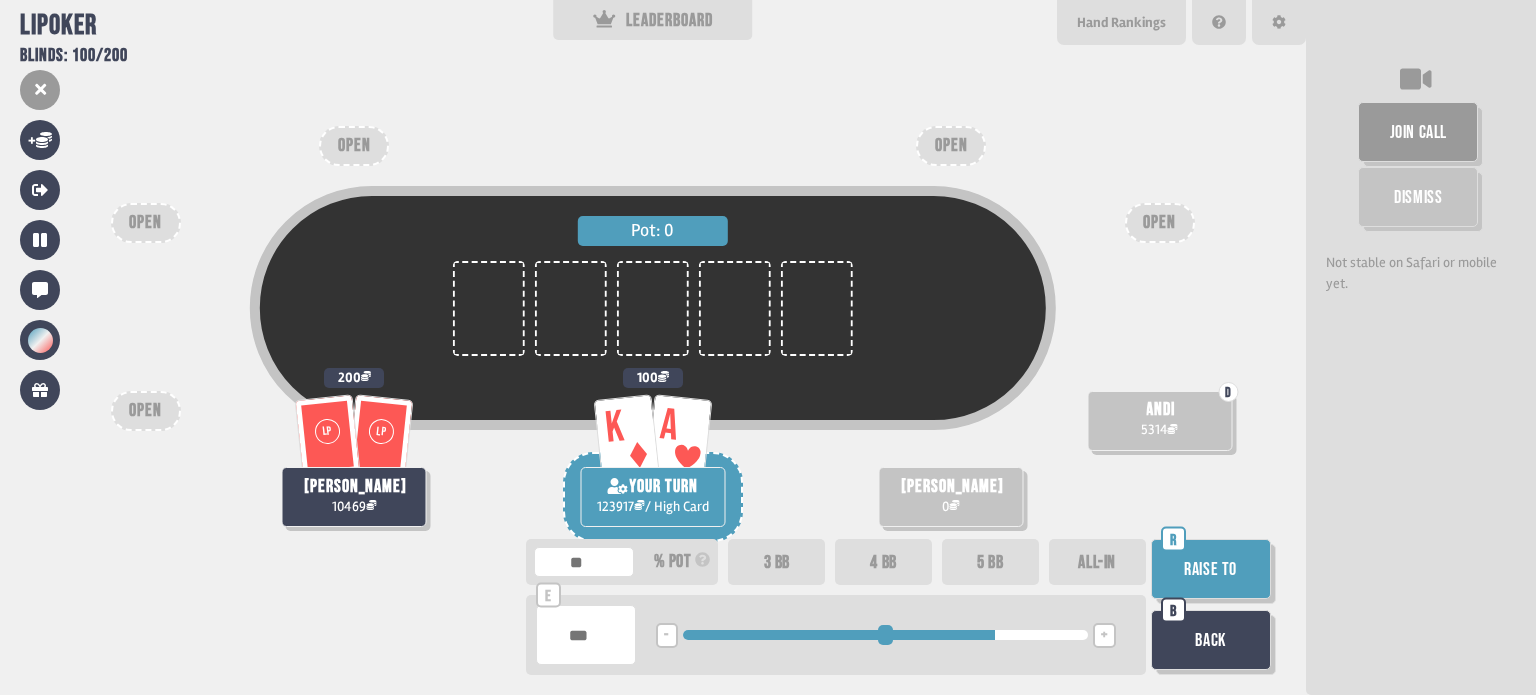 click at bounding box center (885, 635) 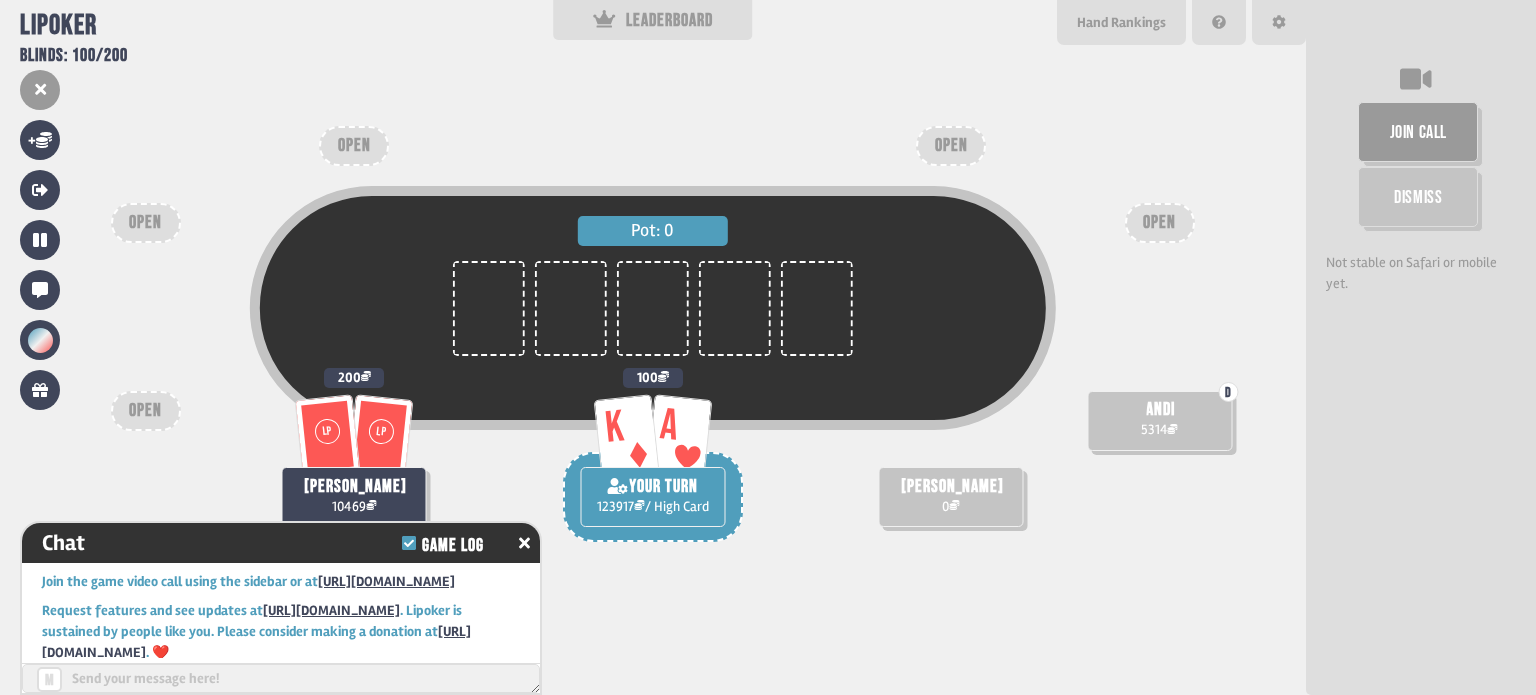 scroll, scrollTop: 30910, scrollLeft: 0, axis: vertical 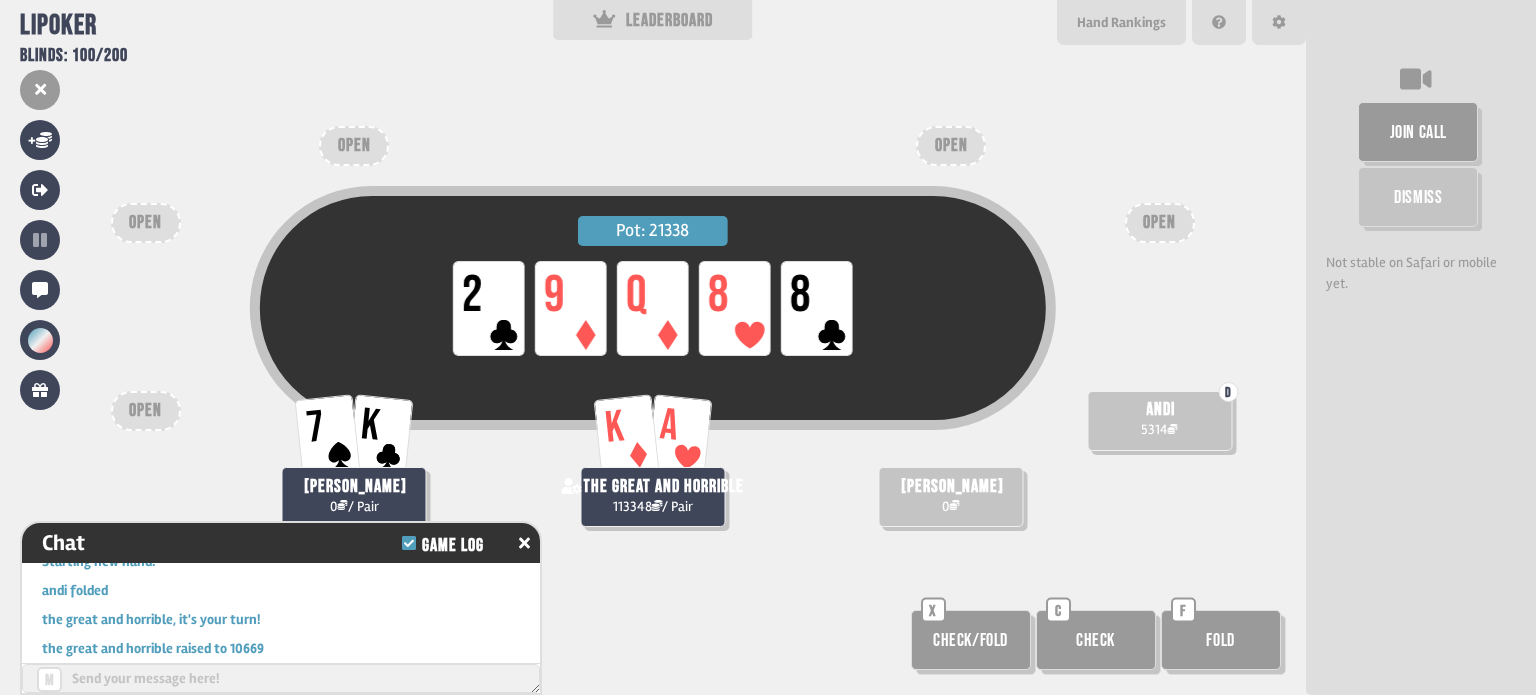 click on "[PERSON_NAME] 0" at bounding box center [951, 497] 